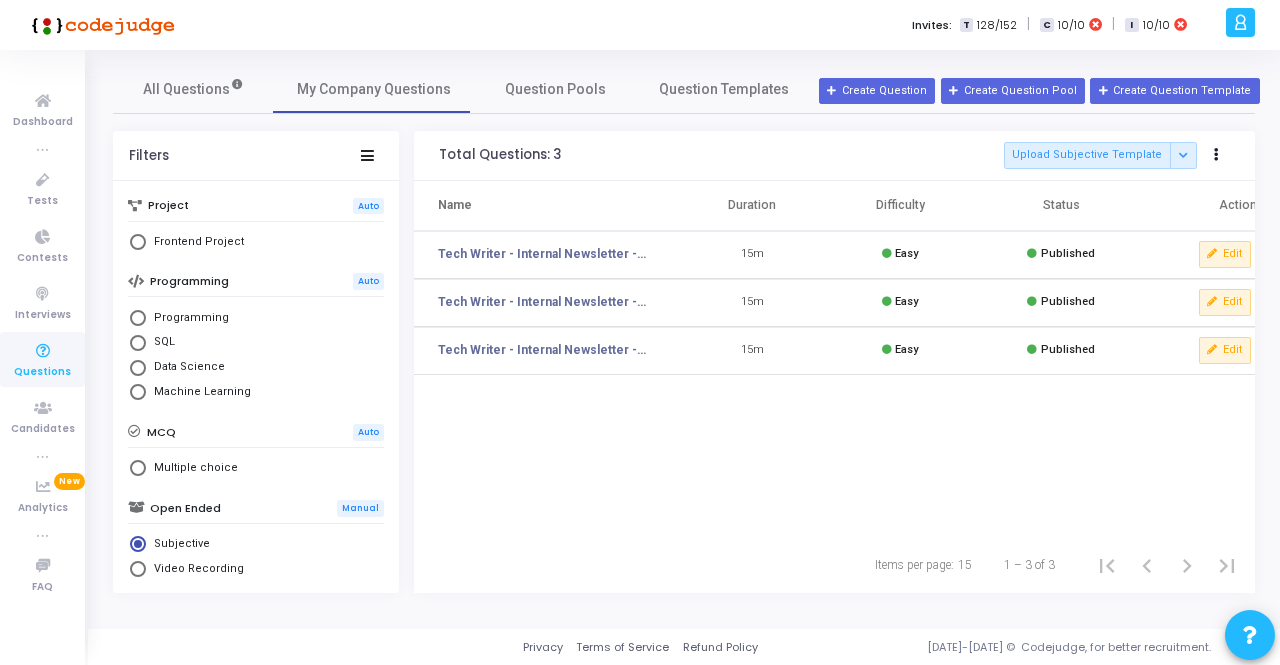 scroll, scrollTop: 0, scrollLeft: 0, axis: both 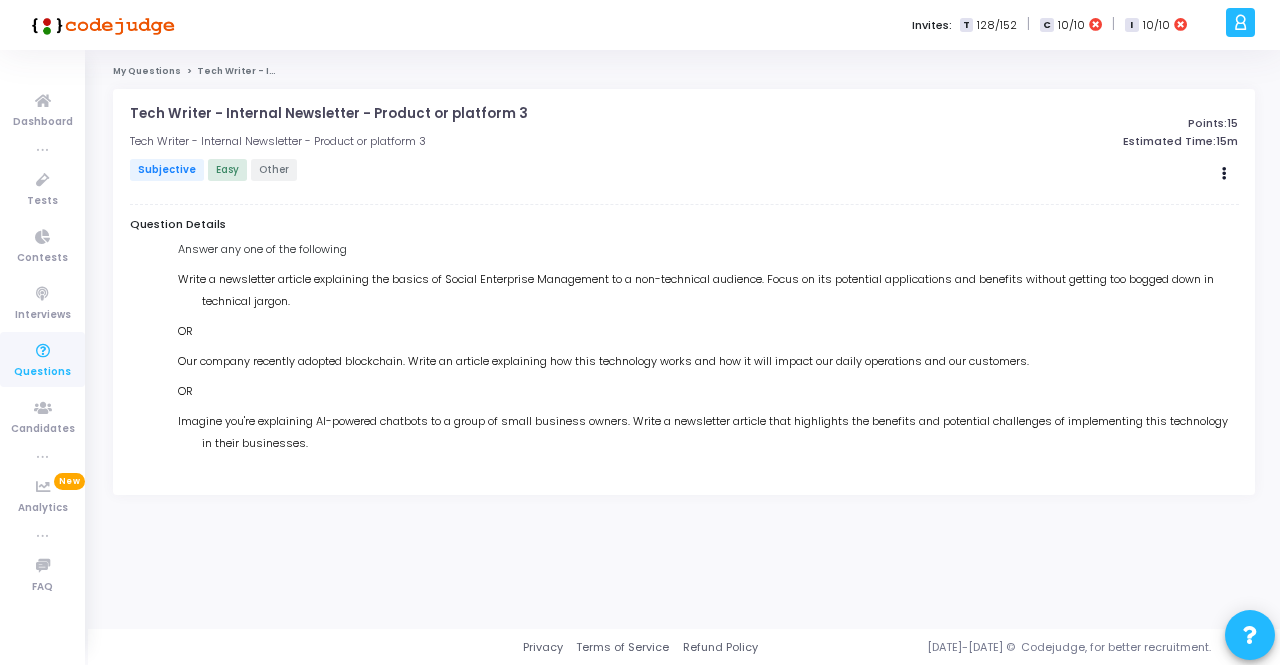 click on "Write a newsletter article explaining the basics of Social Enterprise Management to a non-technical audience. Focus on its potential applications and benefits without getting too bogged down in technical jargon." at bounding box center [720, 290] 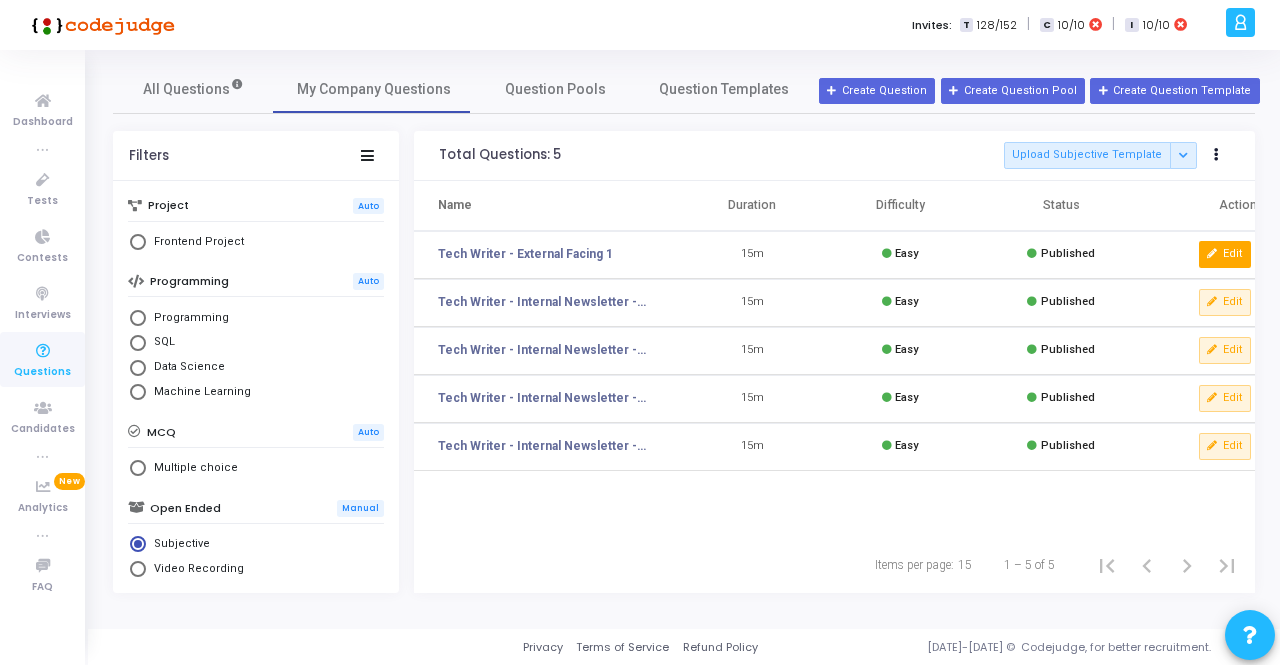click on "Edit" at bounding box center (1225, 254) 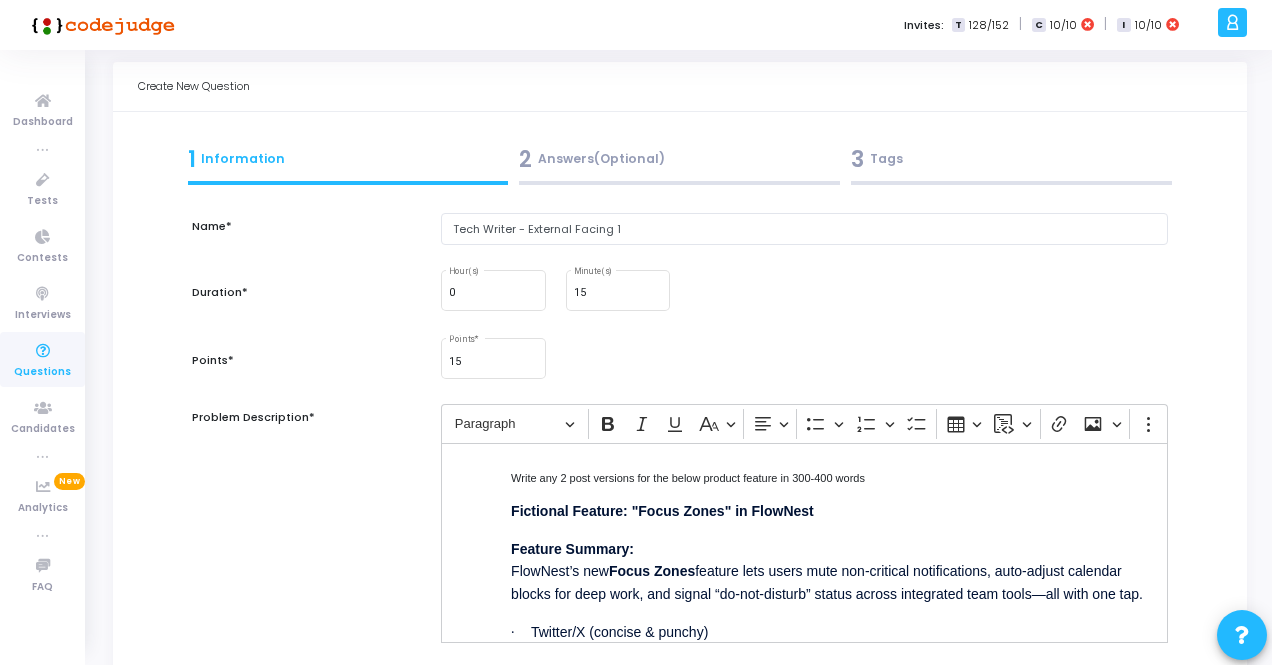 scroll, scrollTop: 0, scrollLeft: 0, axis: both 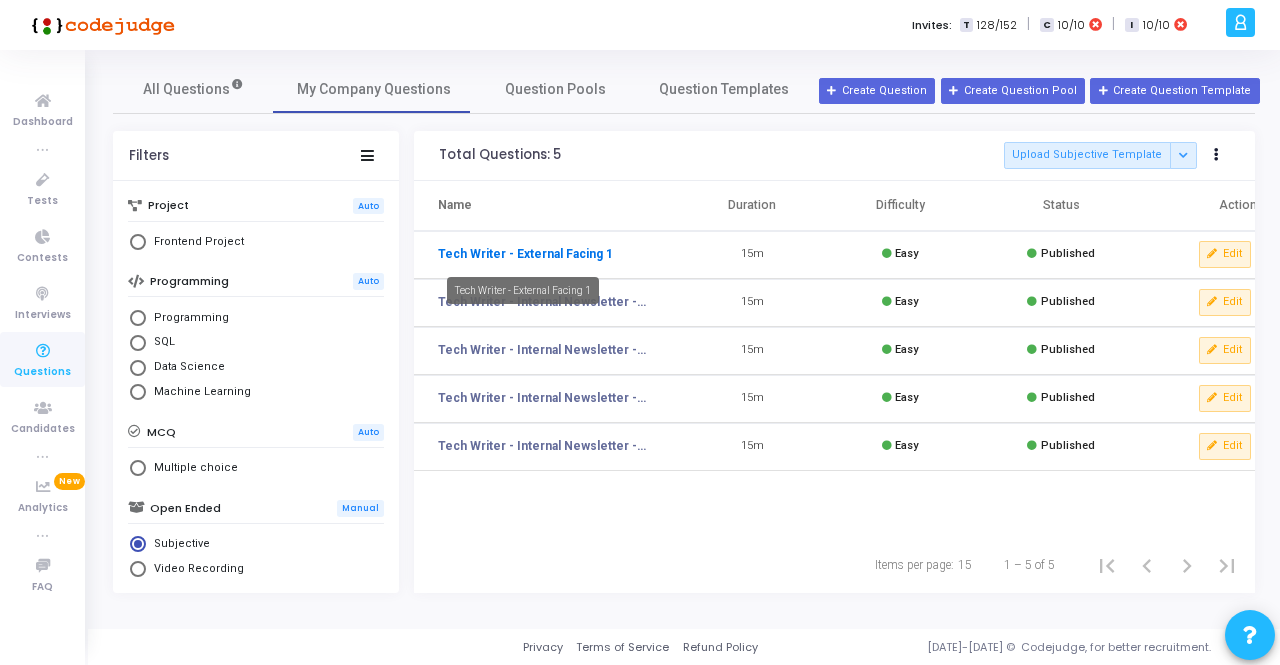 click on "Tech Writer - External Facing 1" at bounding box center [525, 254] 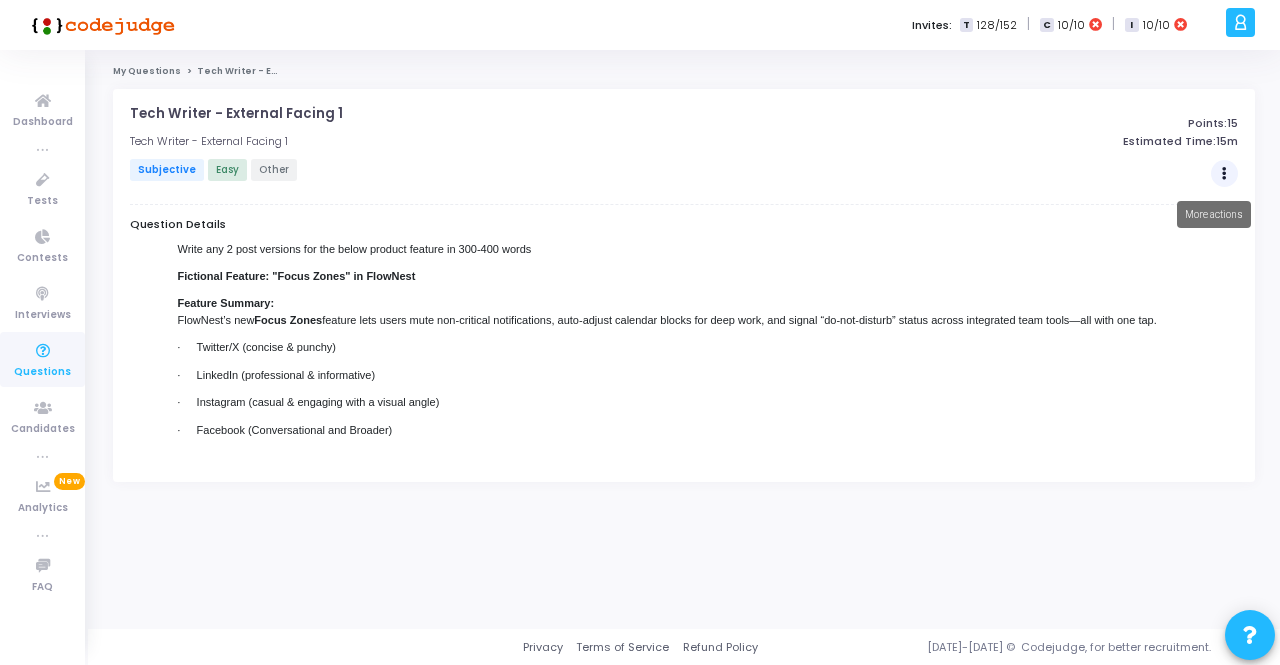 click at bounding box center (1224, 174) 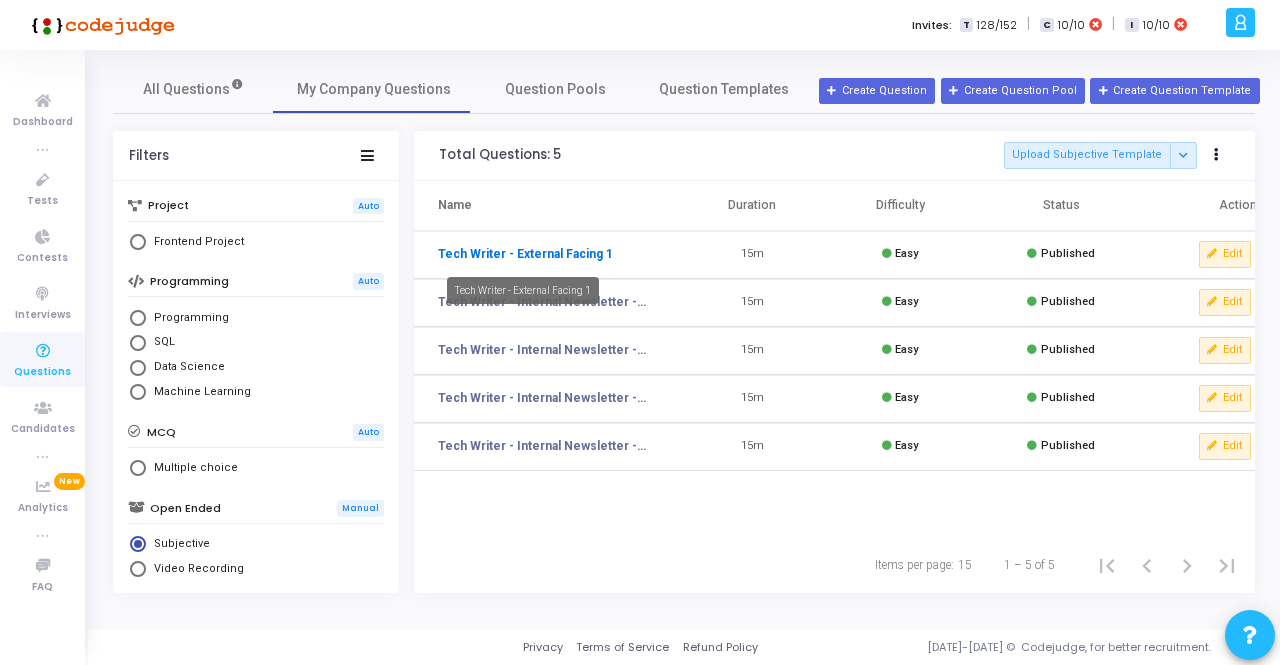 click on "Tech Writer - External Facing 1" at bounding box center [525, 254] 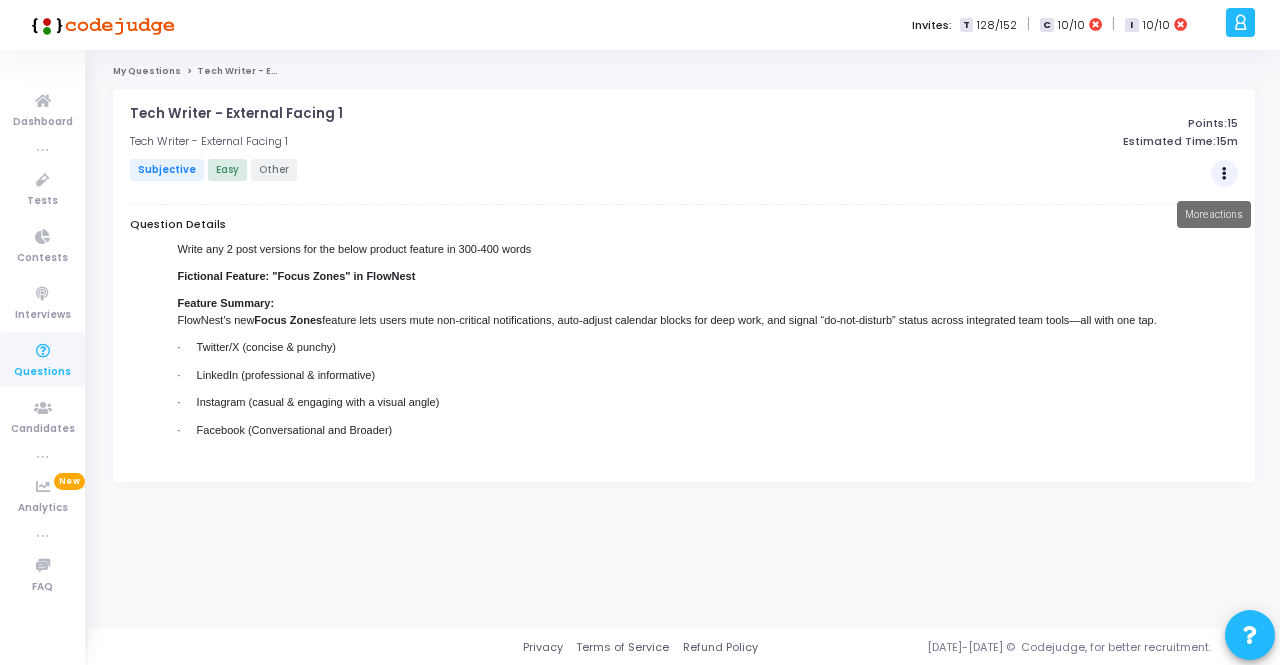 click at bounding box center [1224, 174] 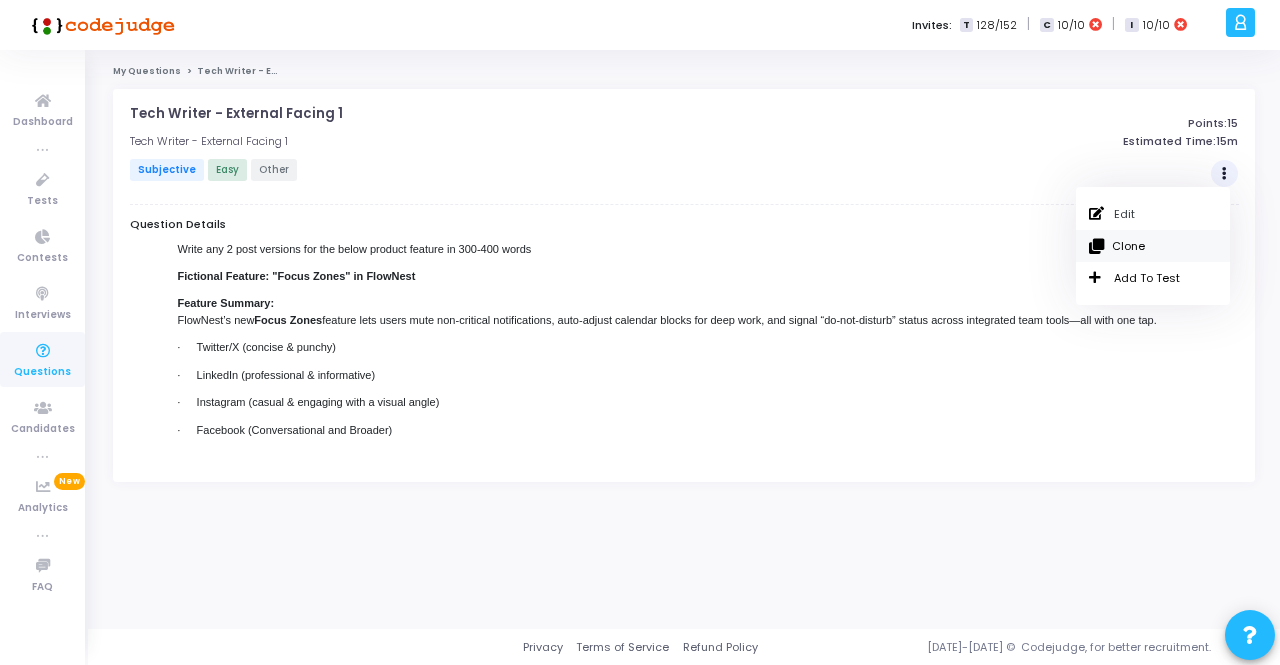 click on "Clone" at bounding box center [1153, 246] 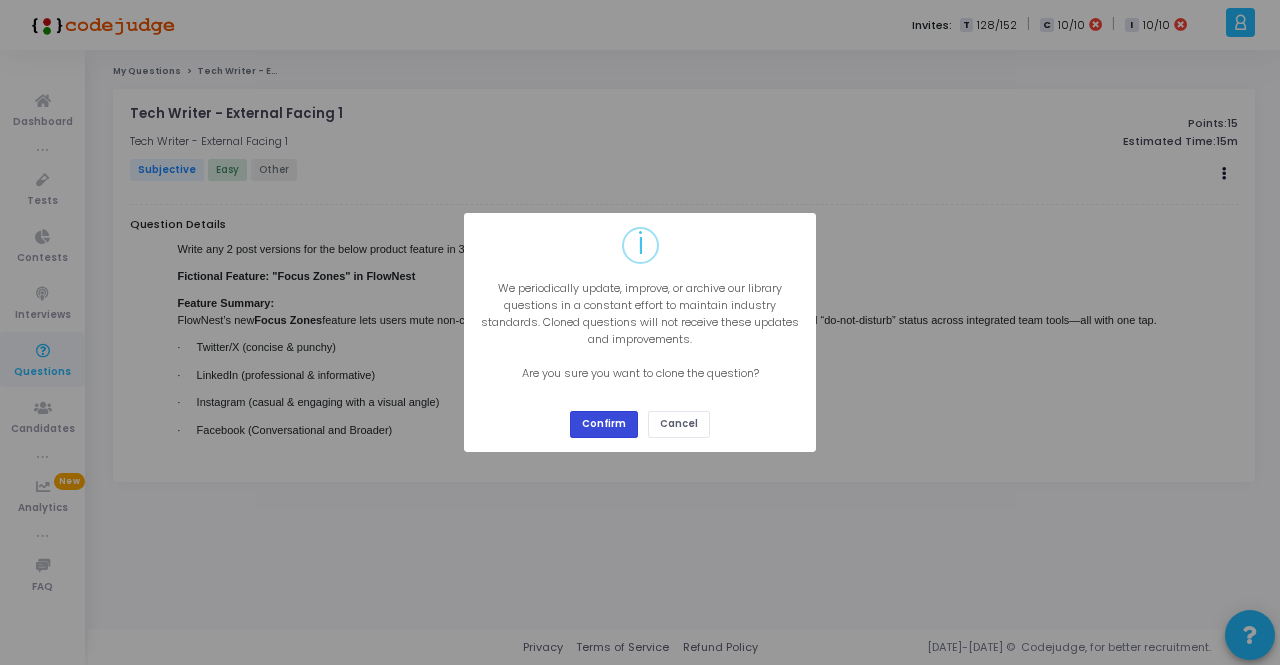 click on "Confirm" at bounding box center (604, 424) 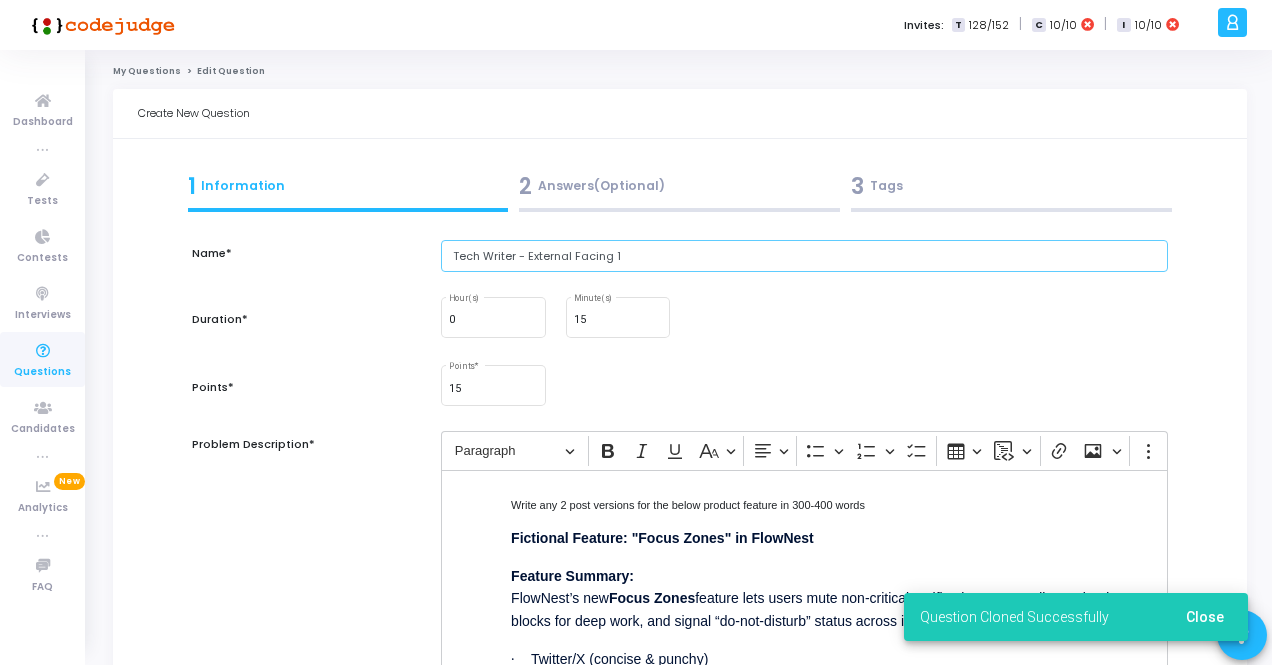 click on "Tech Writer - External Facing 1" at bounding box center (804, 256) 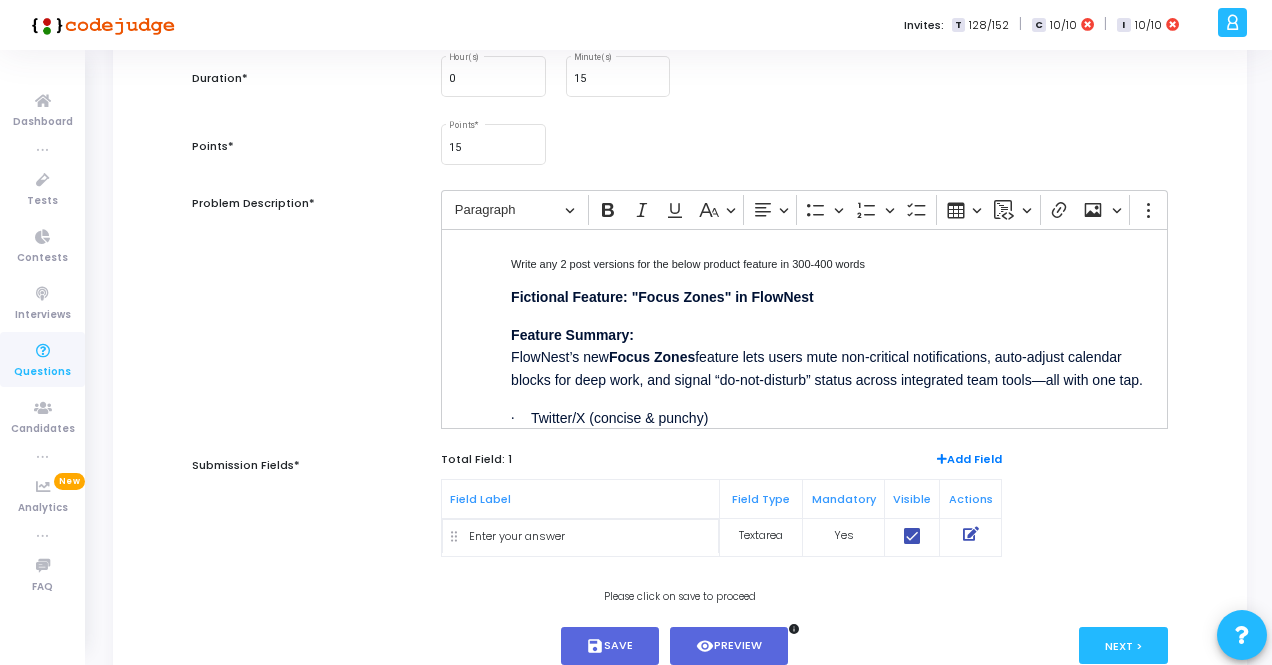 scroll, scrollTop: 300, scrollLeft: 0, axis: vertical 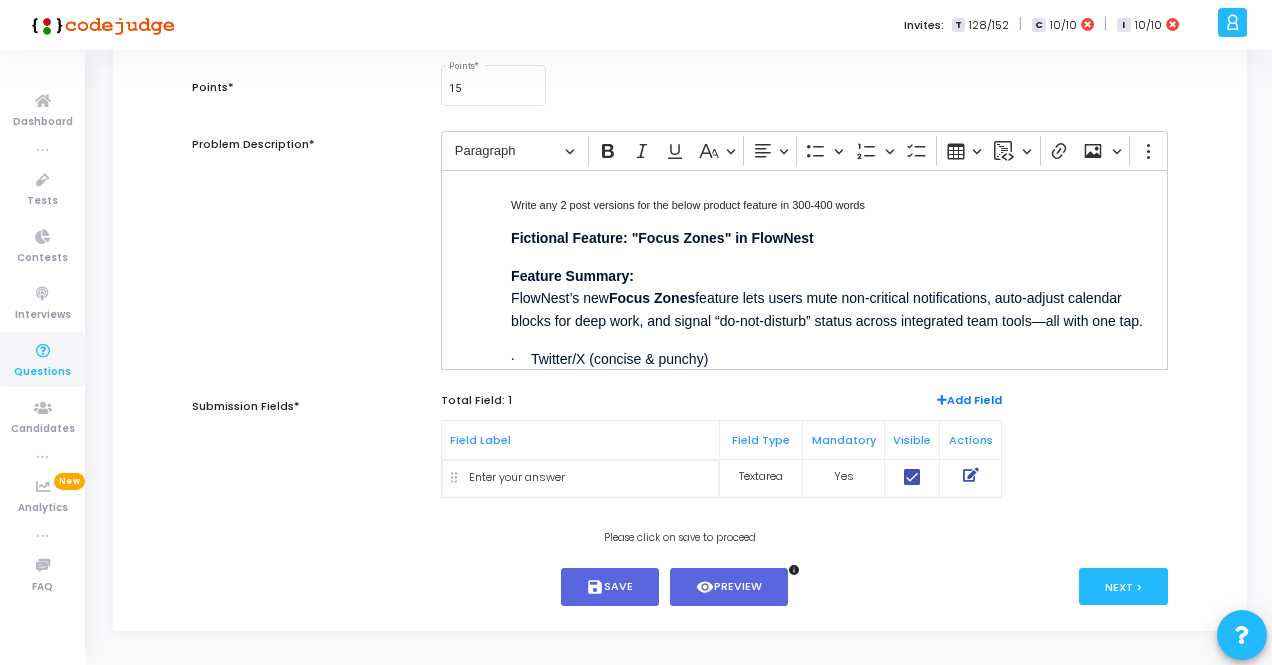 type on "Tech Writer - External Facing 2" 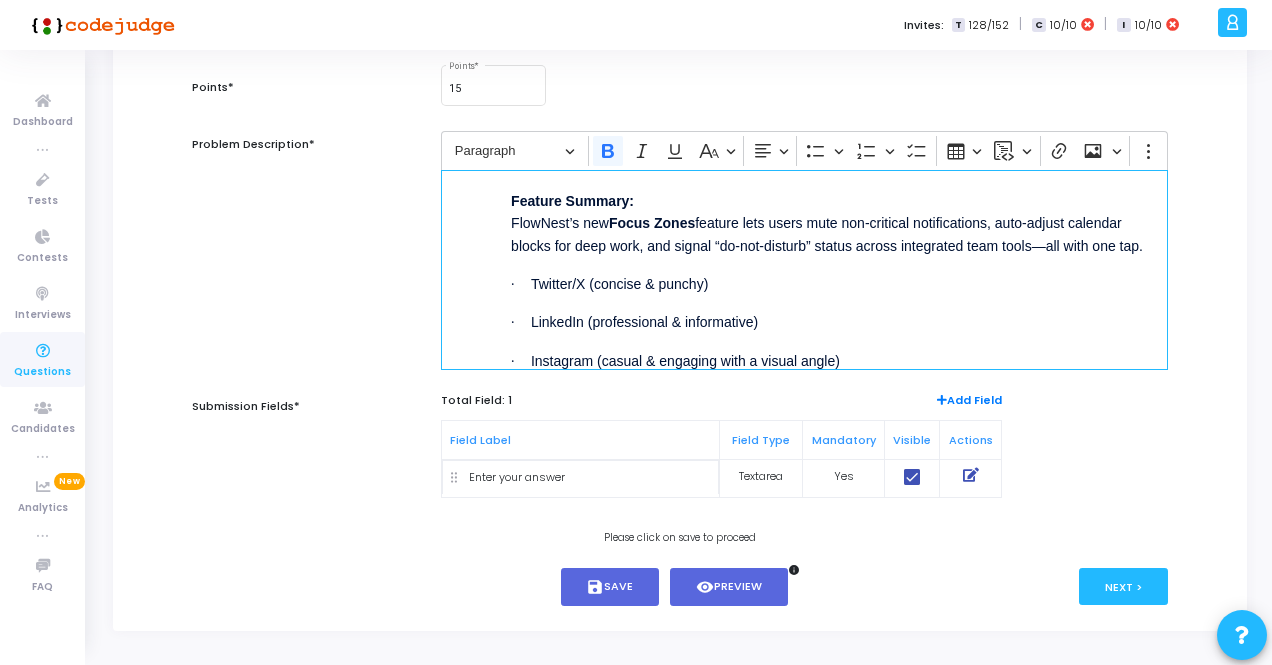scroll, scrollTop: 169, scrollLeft: 0, axis: vertical 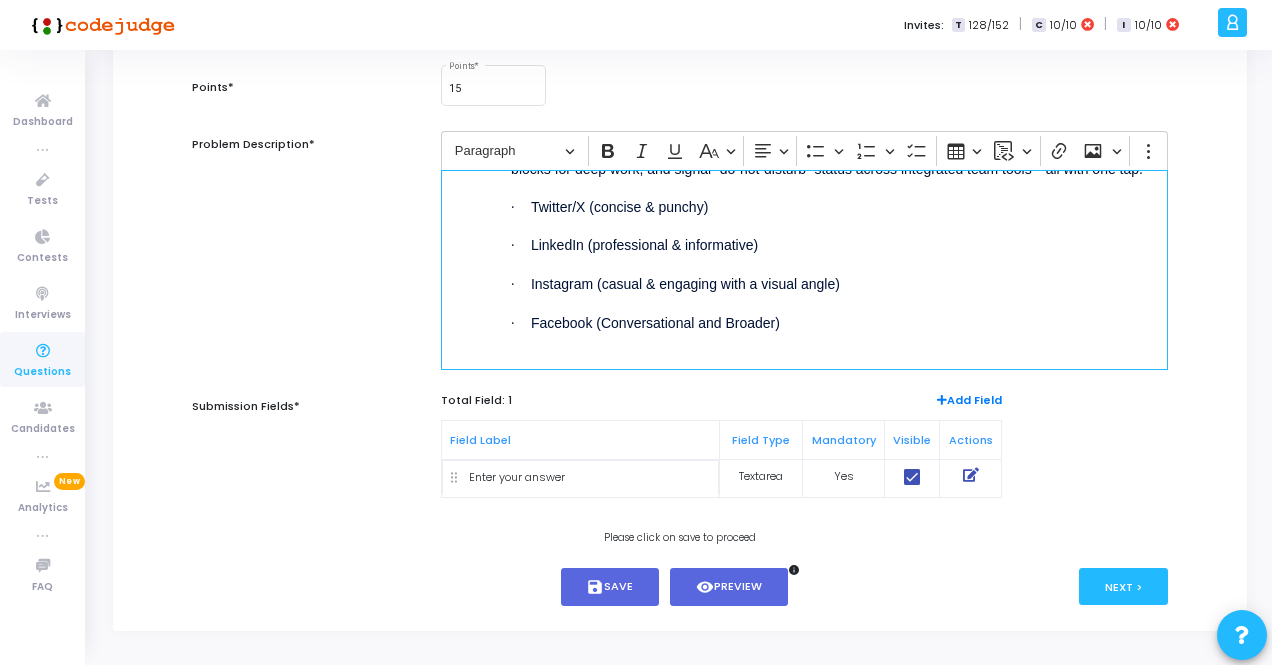 click on "·         Instagram (casual & engaging with a visual angle)" at bounding box center (840, 283) 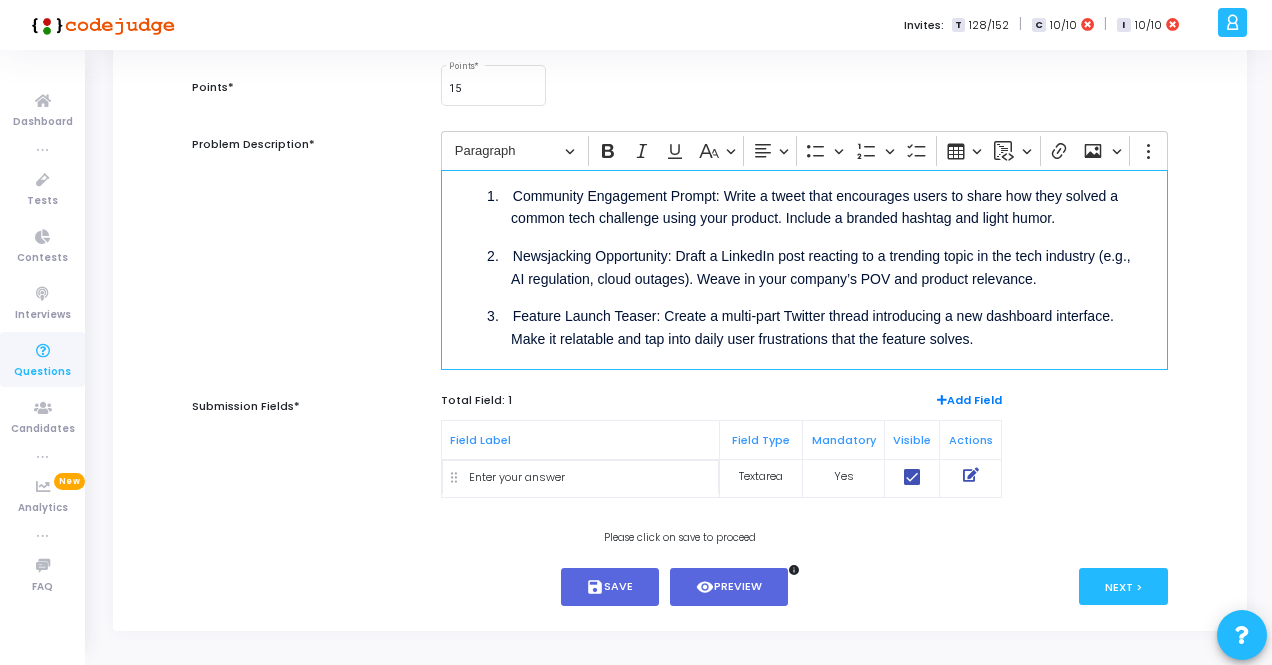 scroll, scrollTop: 0, scrollLeft: 0, axis: both 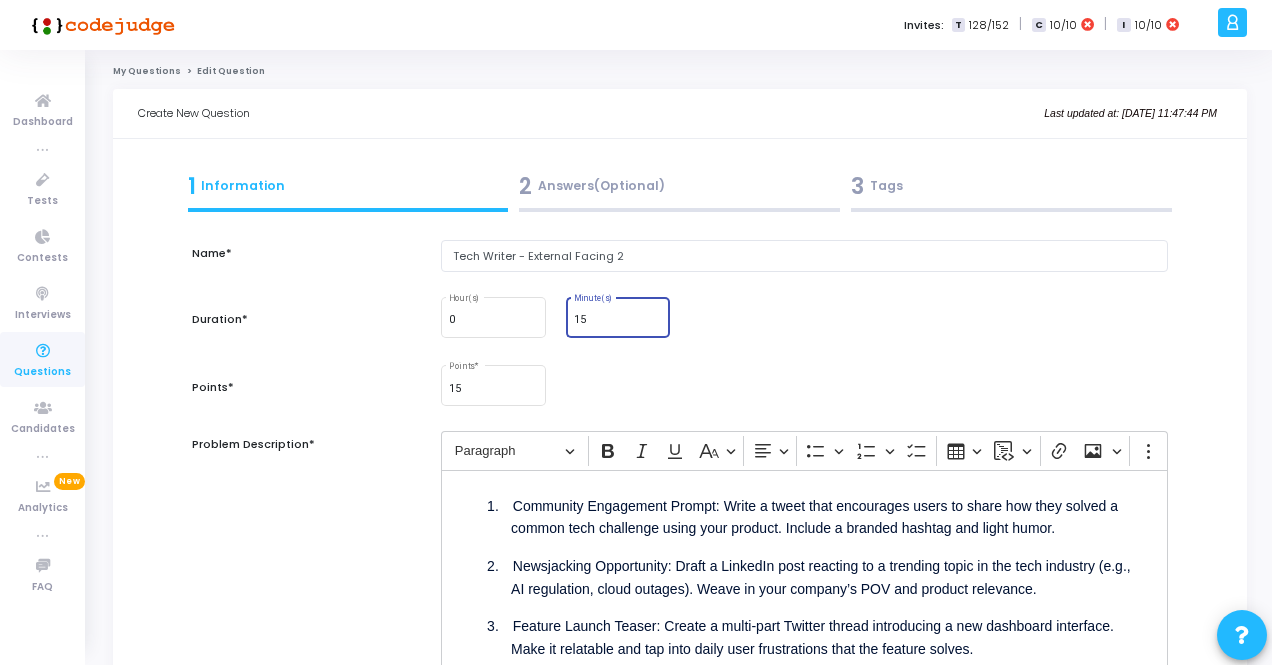 drag, startPoint x: 594, startPoint y: 315, endPoint x: 568, endPoint y: 315, distance: 26 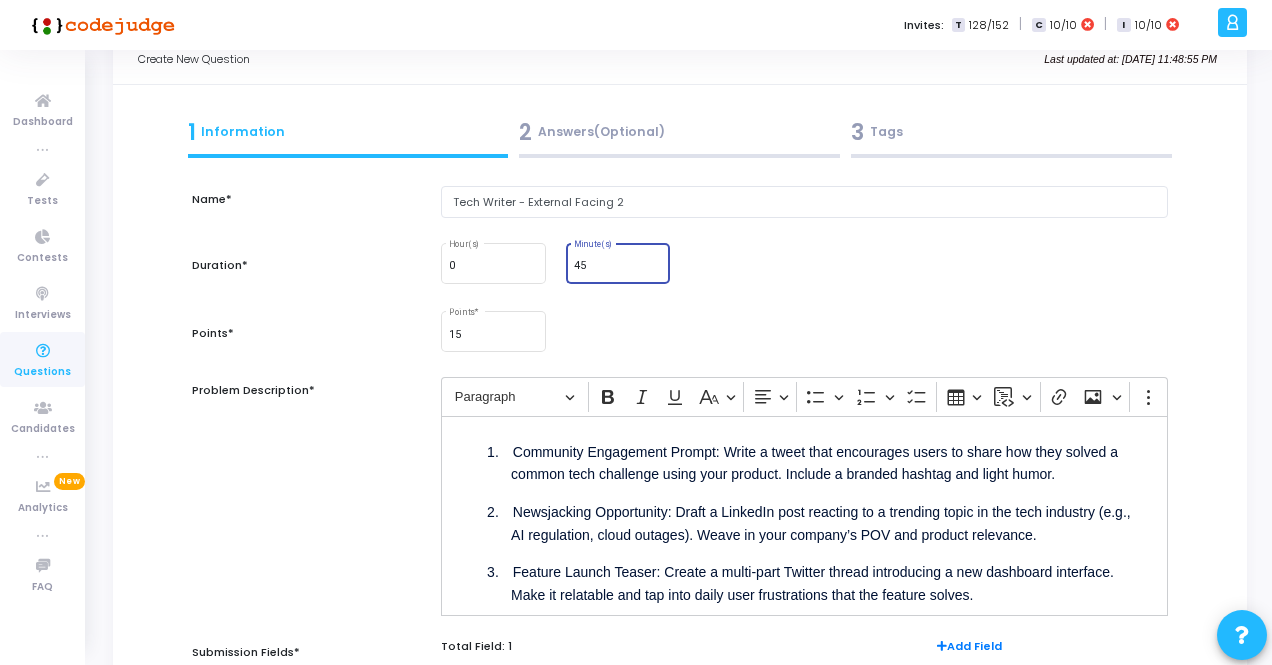 scroll, scrollTop: 100, scrollLeft: 0, axis: vertical 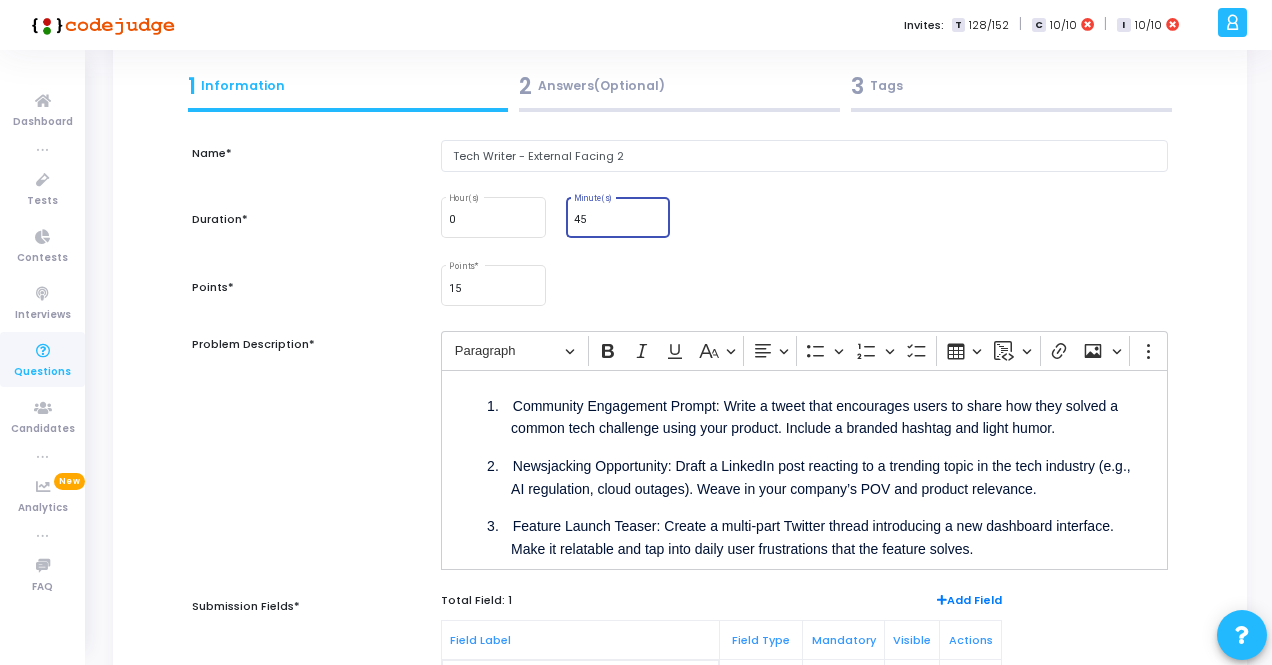 click on "Newsjacking Opportunity: Draft a LinkedIn post reacting to a trending topic in the tech industry (e.g., AI regulation, cloud outages). Weave in your company’s POV and product relevance." at bounding box center (821, 477) 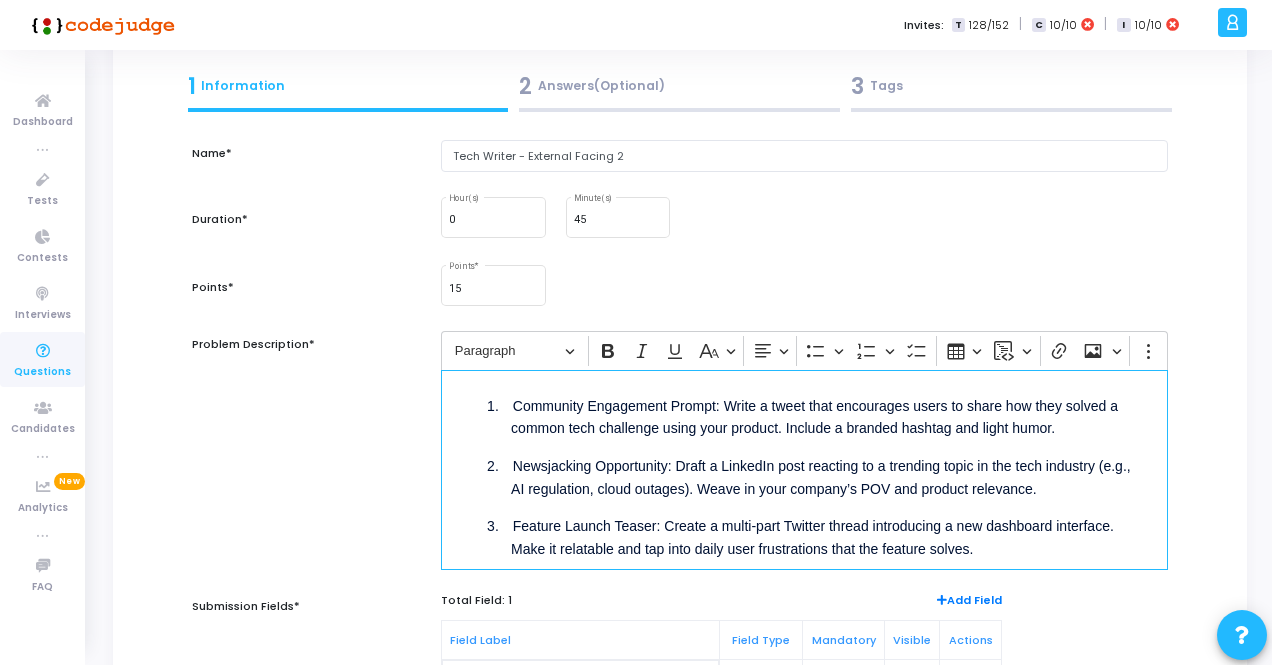 click at bounding box center [506, 408] 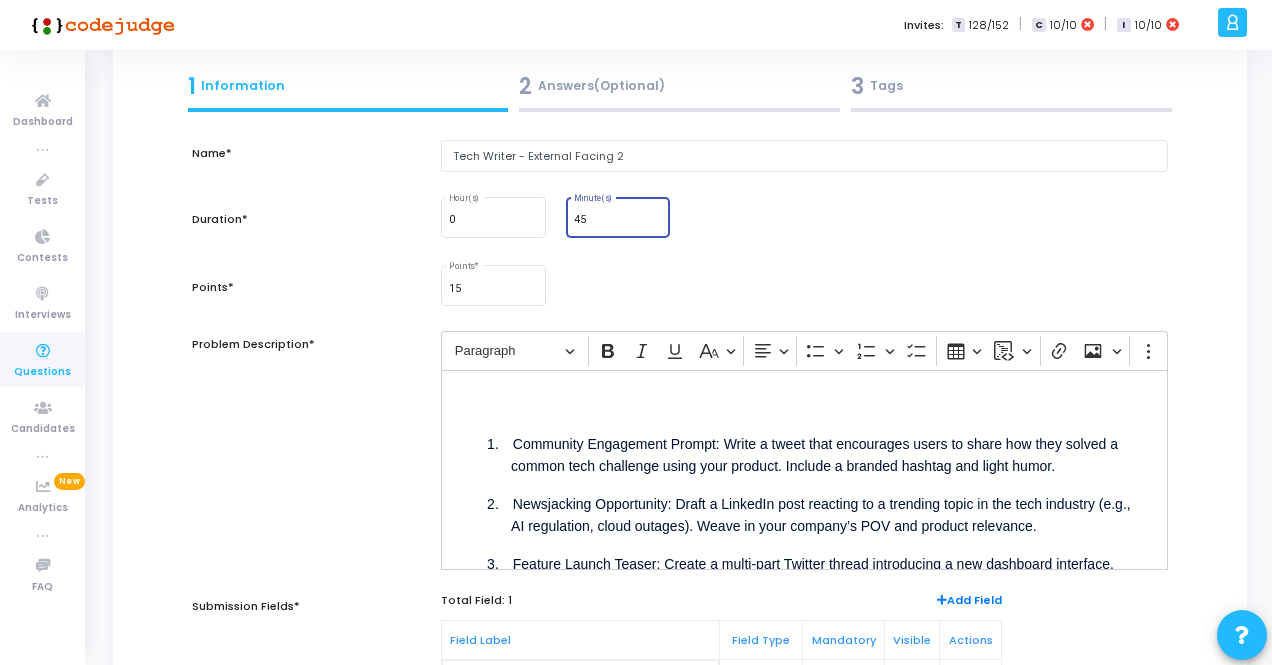 drag, startPoint x: 592, startPoint y: 221, endPoint x: 572, endPoint y: 218, distance: 20.22375 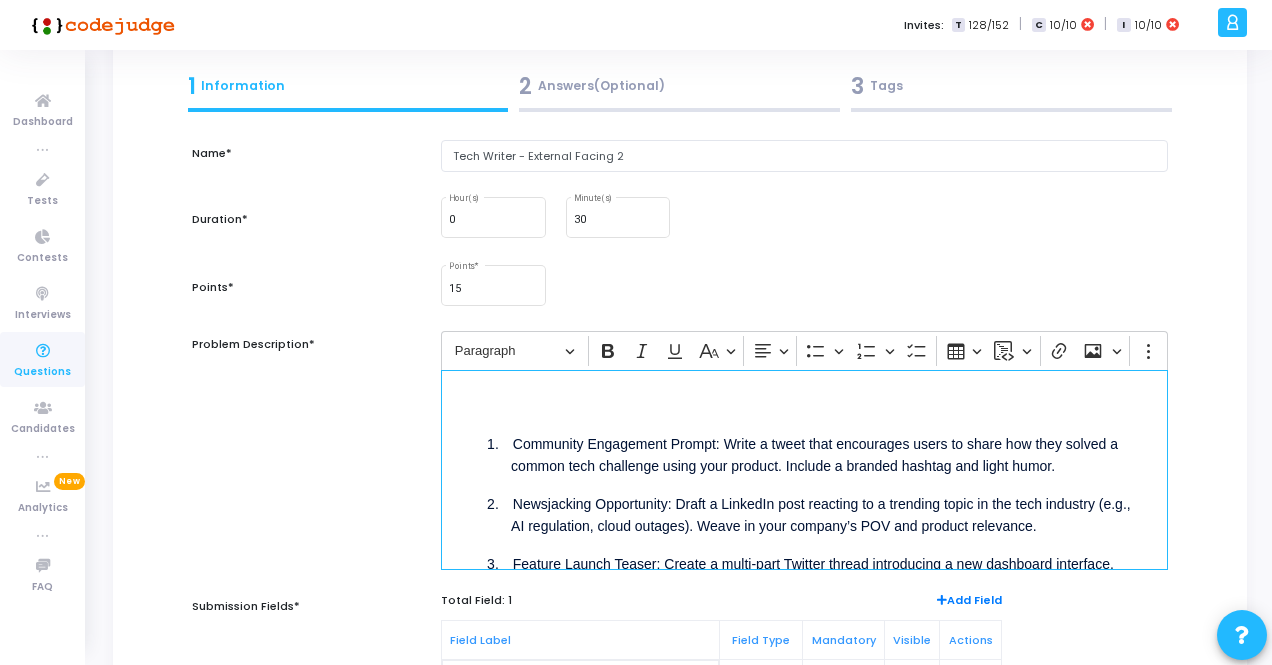 click at bounding box center [828, 404] 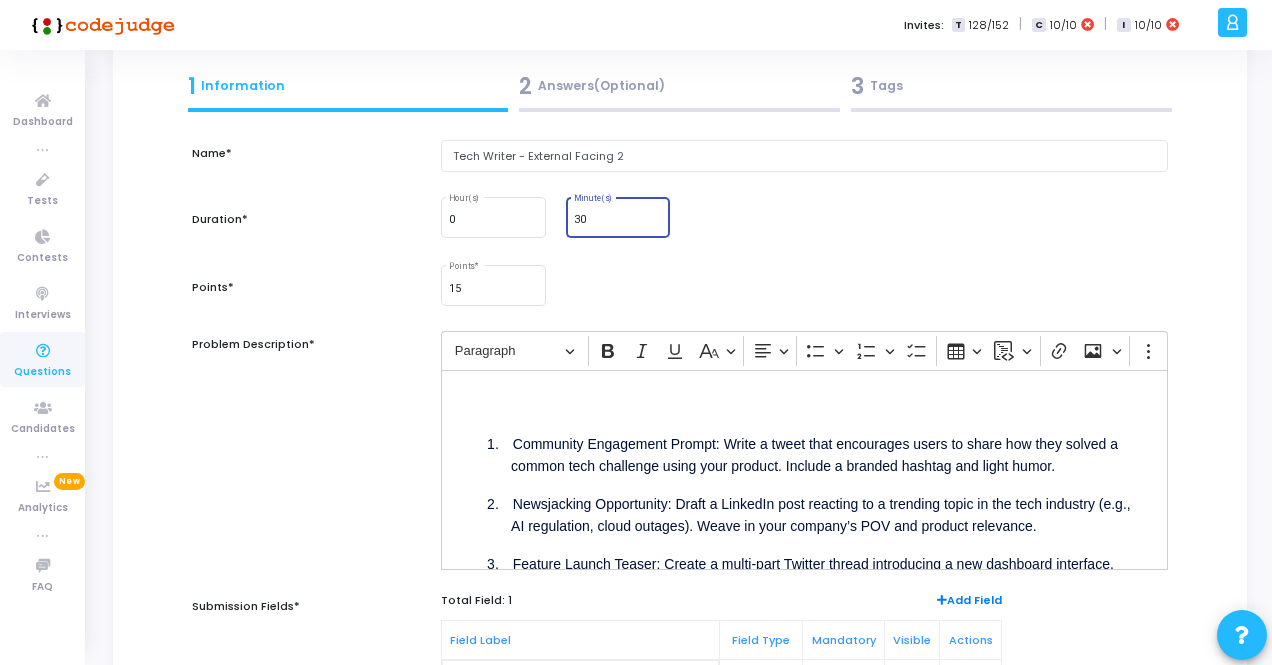 drag, startPoint x: 605, startPoint y: 220, endPoint x: 550, endPoint y: 216, distance: 55.145264 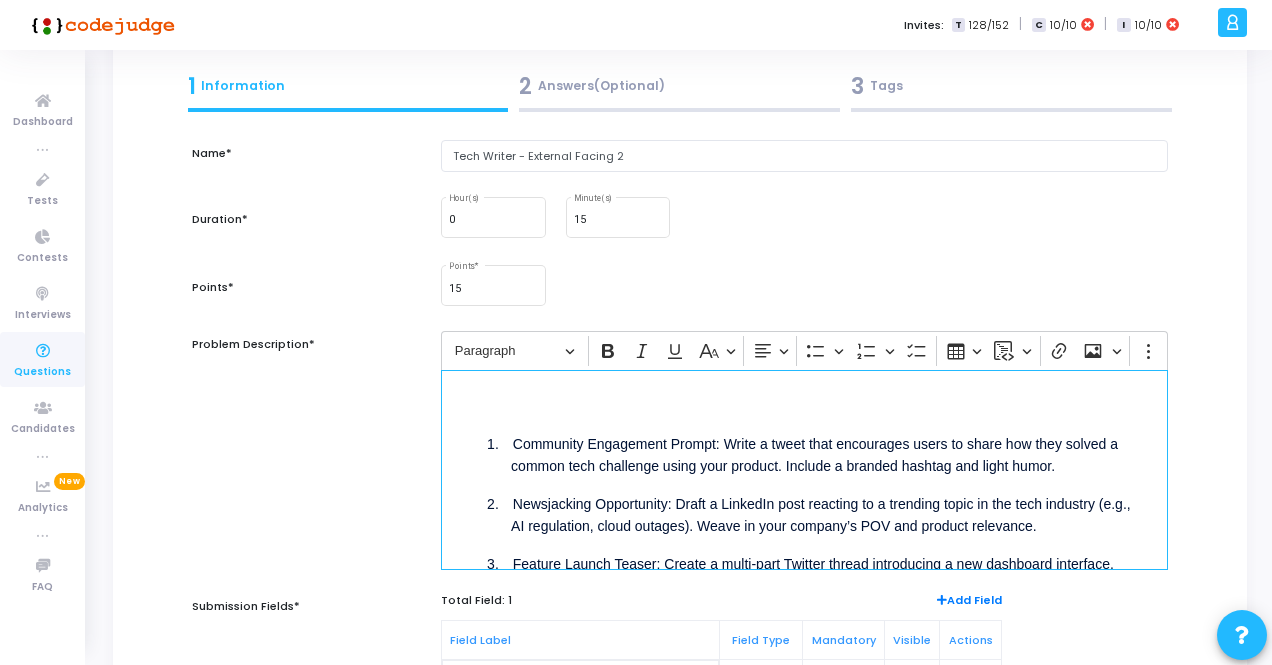 click on "1.        Community Engagement Prompt: Write a tweet that encourages users to share how they solved a common tech challenge using your product. Include a branded hashtag and light humor. 2.        Newsjacking Opportunity: Draft a LinkedIn post reacting to a trending topic in the tech industry (e.g., AI regulation, cloud outages). Weave in your company’s POV and product relevance. 3.        Feature Launch Teaser: Create a multi-part Twitter thread introducing a new dashboard interface. Make it relatable and tap into daily user frustrations that the feature solves." at bounding box center [804, 470] 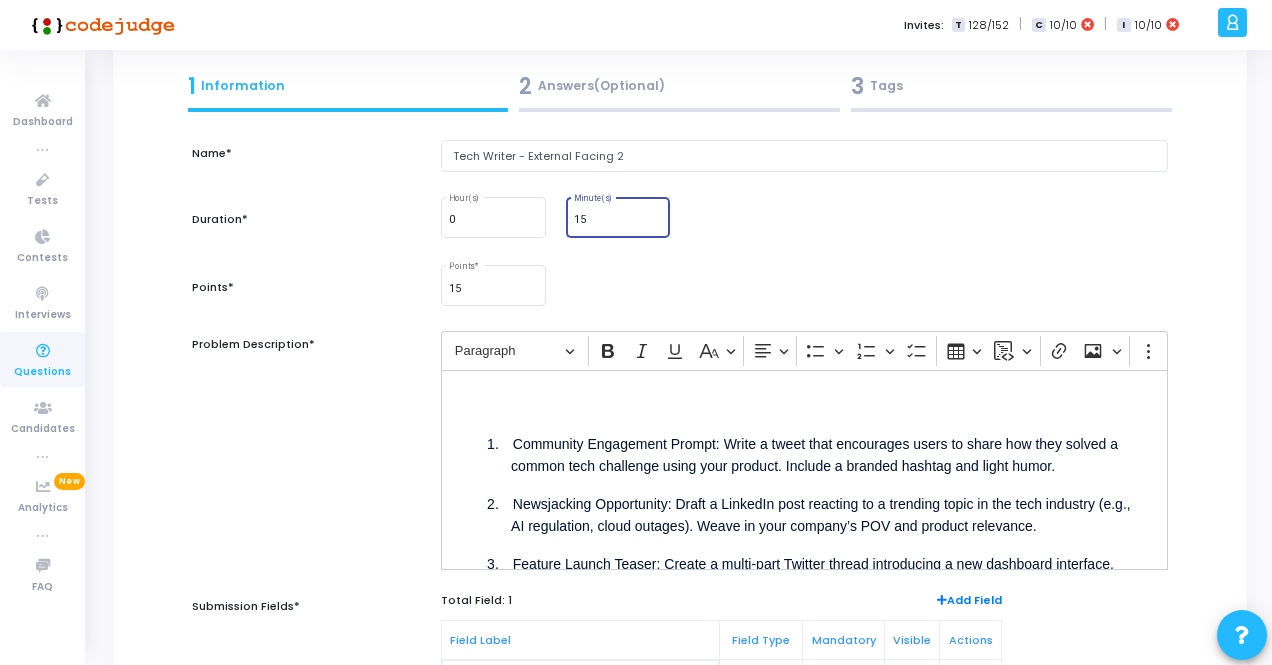 click on "15 Minute(s)" at bounding box center [618, 215] 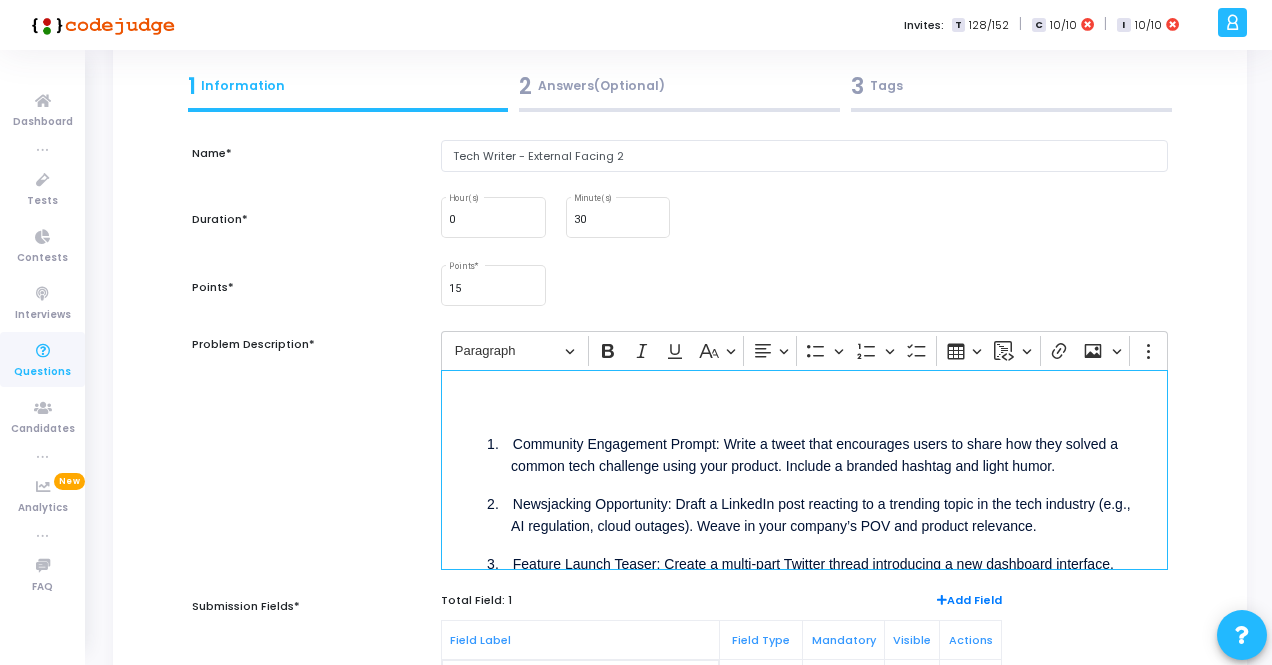 click on "1.        Community Engagement Prompt: Write a tweet that encourages users to share how they solved a common tech challenge using your product. Include a branded hashtag and light humor. 2.        Newsjacking Opportunity: Draft a LinkedIn post reacting to a trending topic in the tech industry (e.g., AI regulation, cloud outages). Weave in your company’s POV and product relevance. 3.        Feature Launch Teaser: Create a multi-part Twitter thread introducing a new dashboard interface. Make it relatable and tap into daily user frustrations that the feature solves." at bounding box center [804, 470] 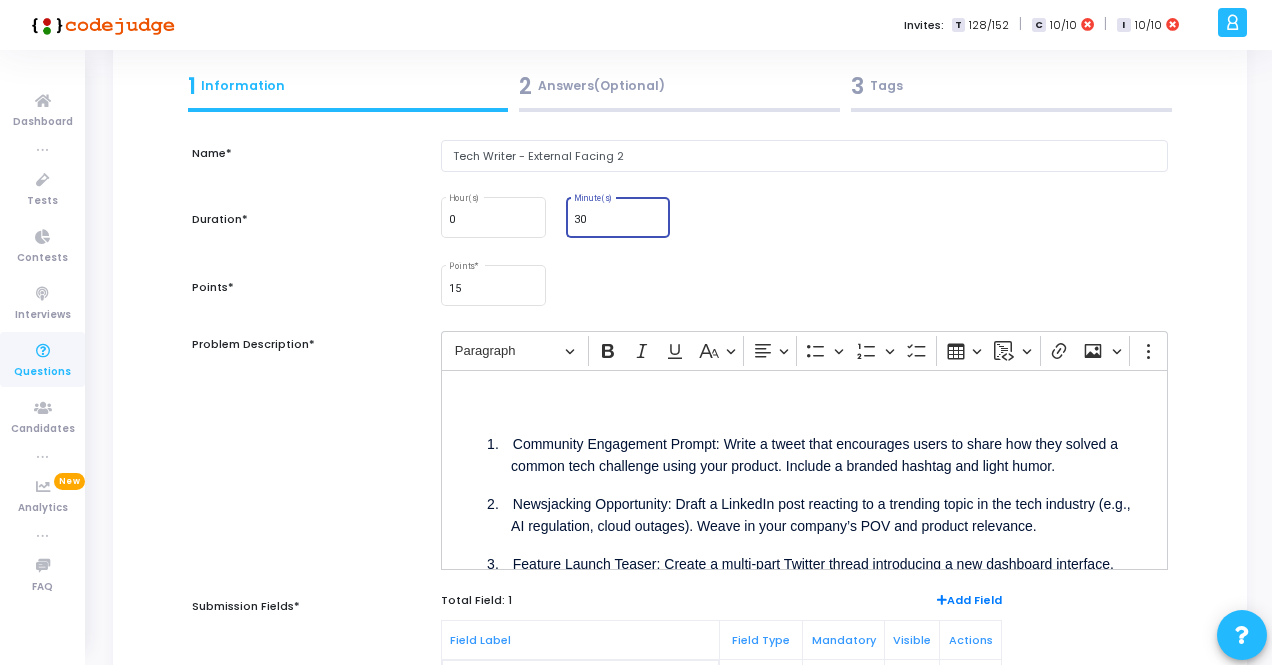 drag, startPoint x: 602, startPoint y: 218, endPoint x: 574, endPoint y: 217, distance: 28.01785 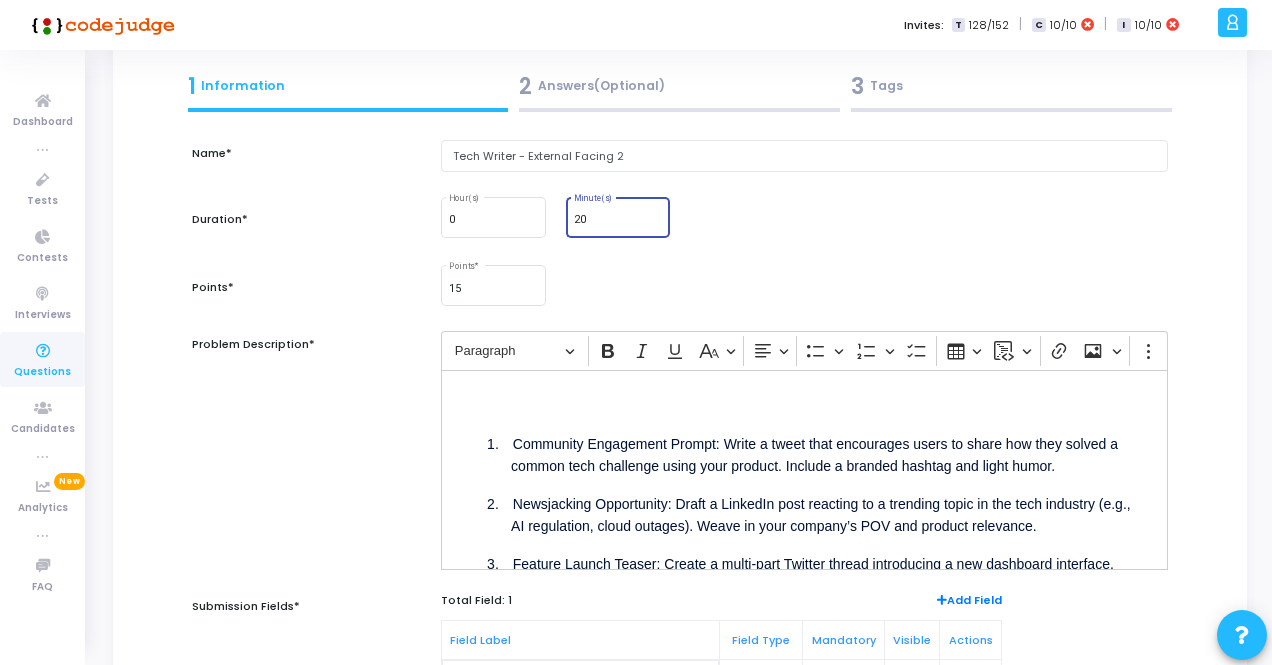 type on "20" 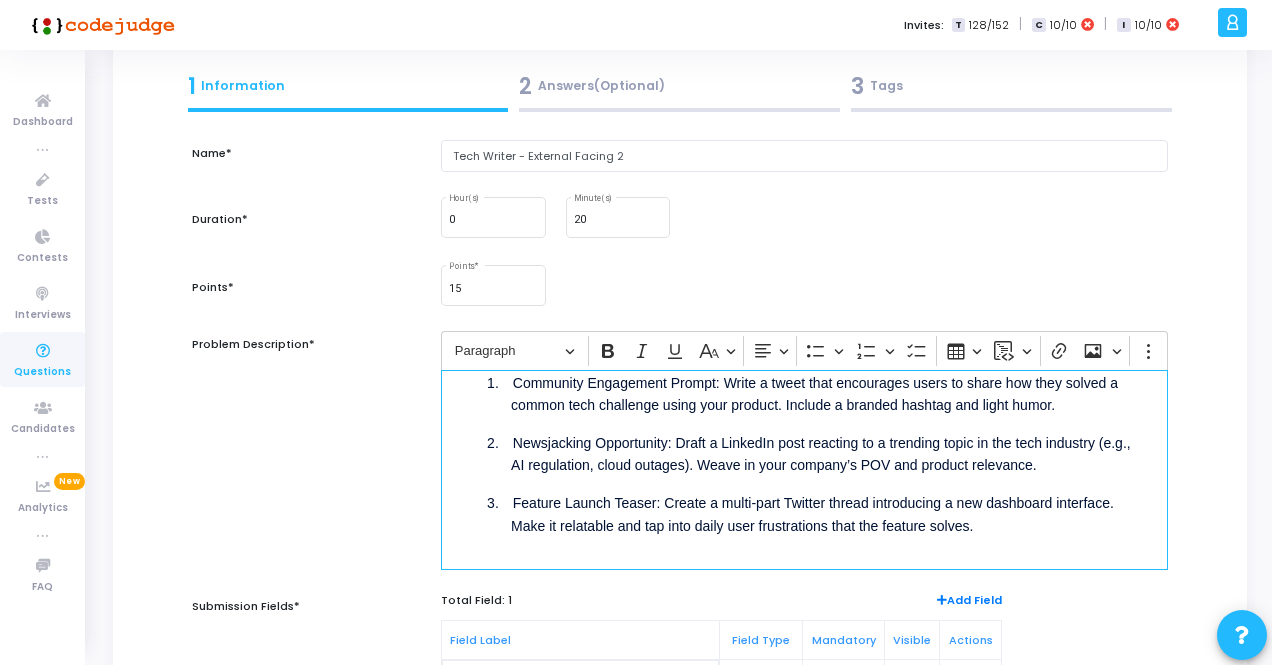 scroll, scrollTop: 0, scrollLeft: 0, axis: both 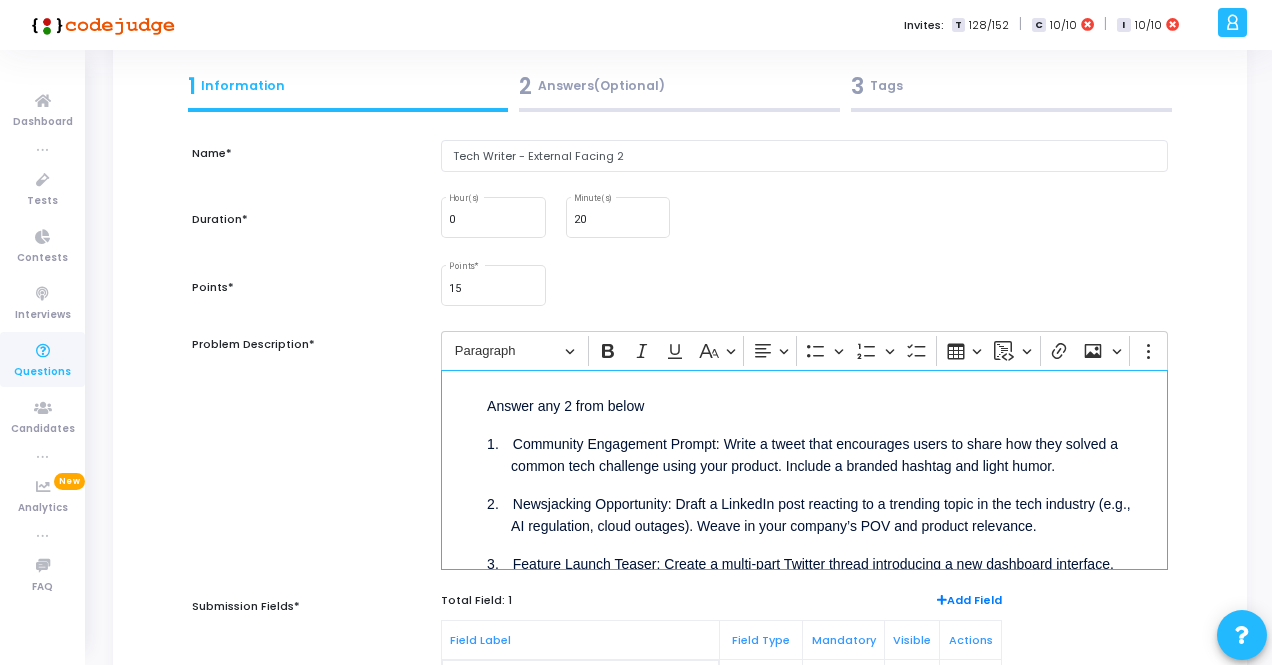 click on "Answer any 2 from below" at bounding box center (828, 404) 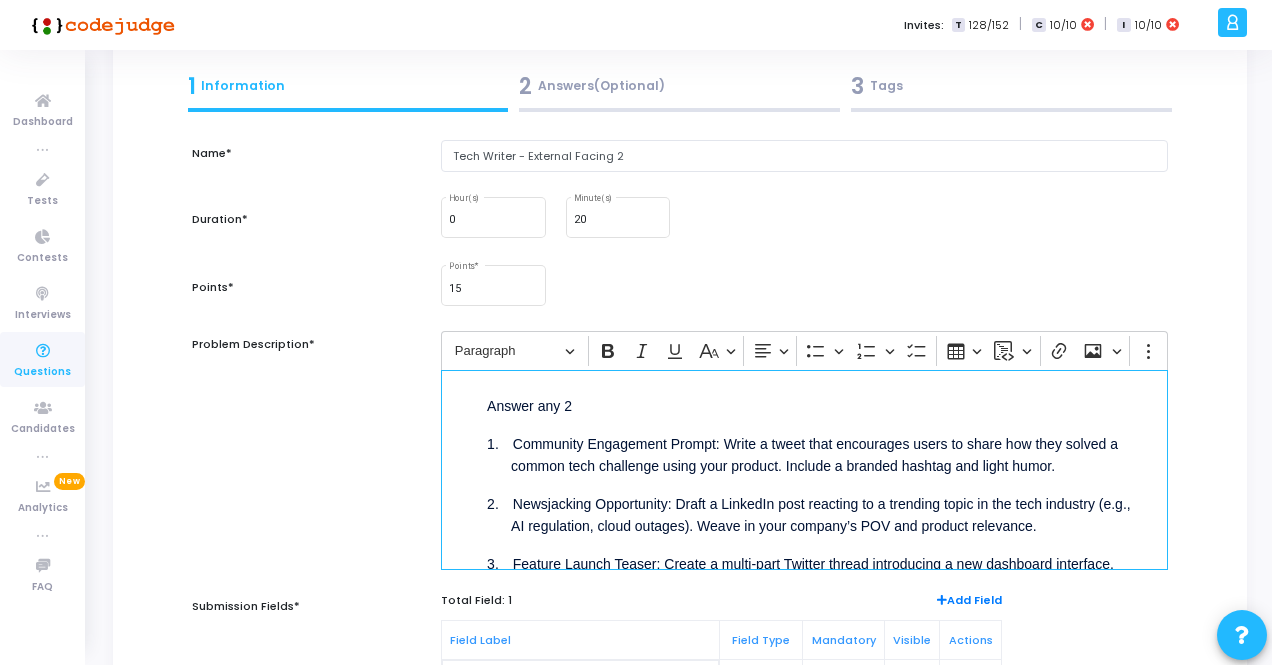 scroll, scrollTop: 61, scrollLeft: 0, axis: vertical 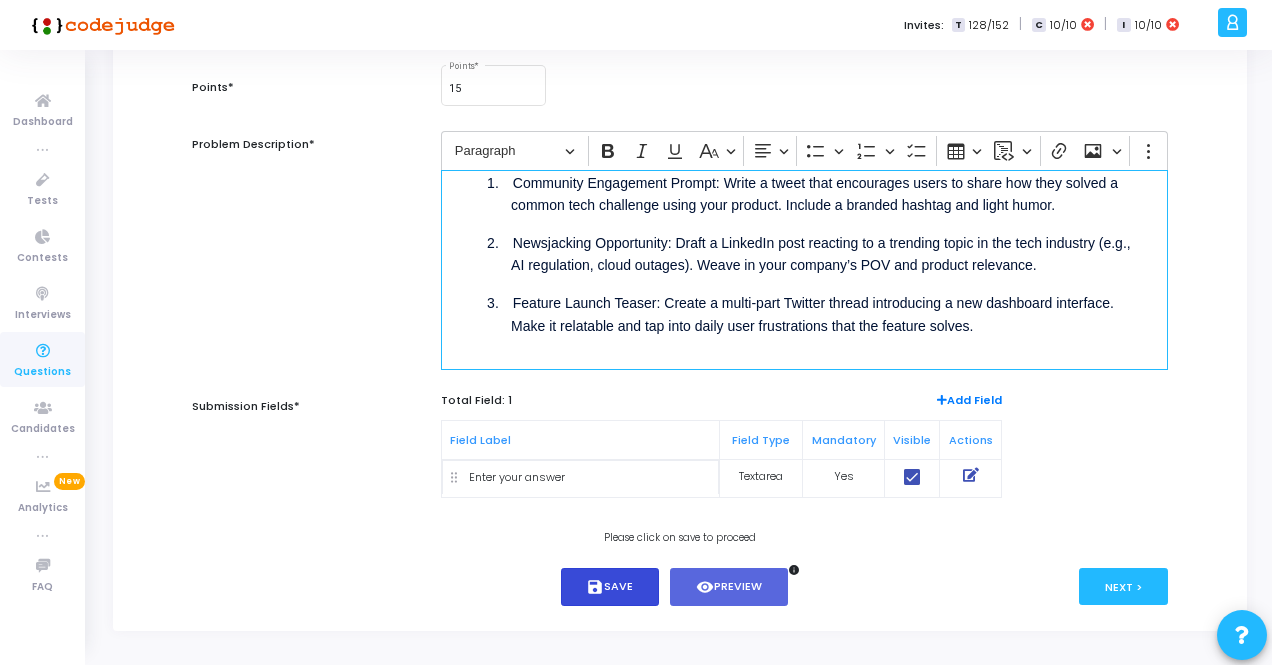 click on "save  Save" at bounding box center [610, 587] 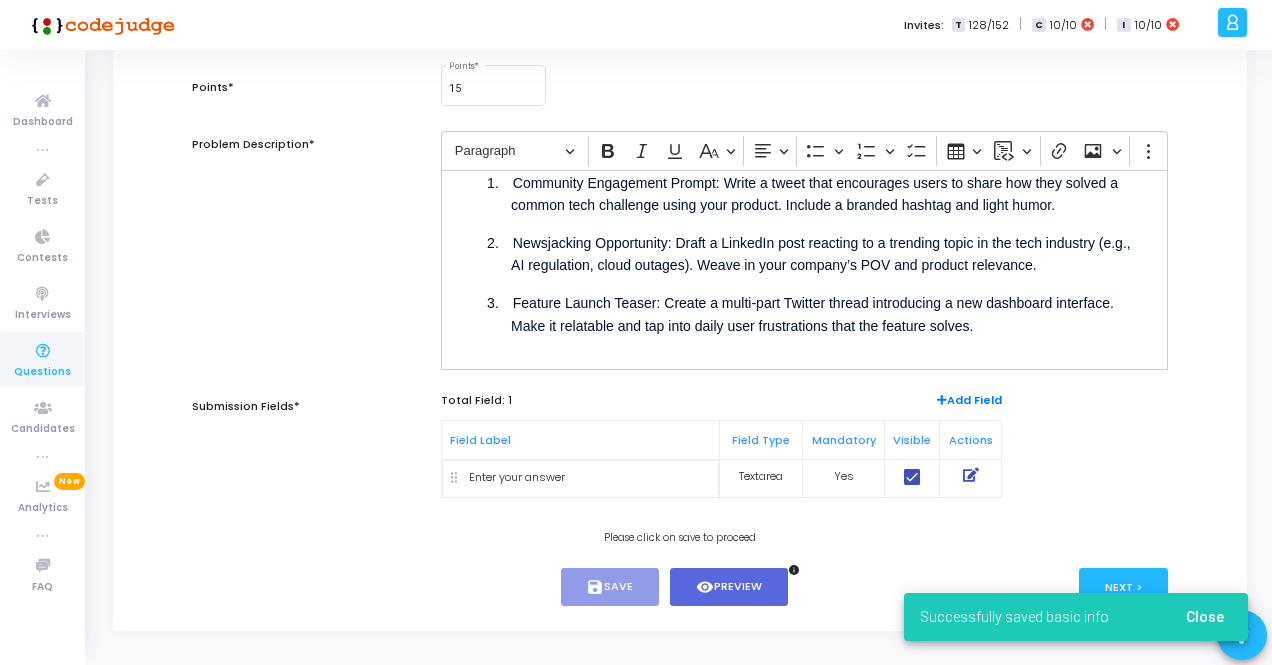 click on "Successfully saved basic info Close" at bounding box center (1076, 617) 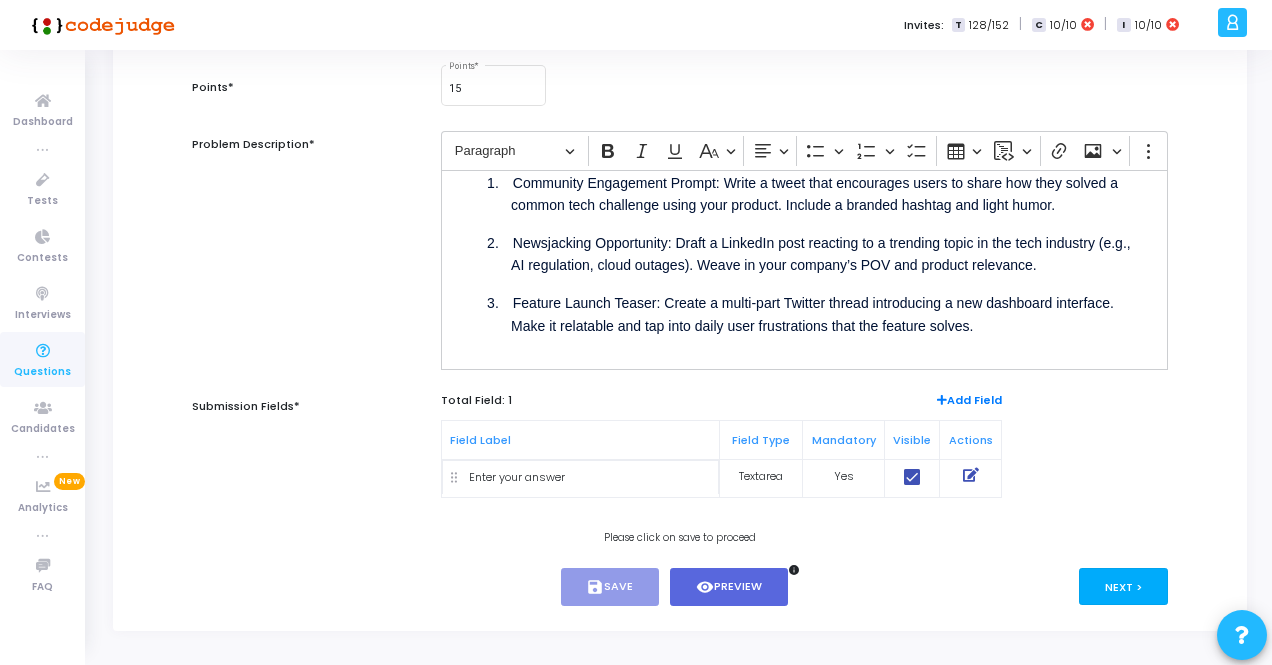 click on "Next >" at bounding box center [1123, 586] 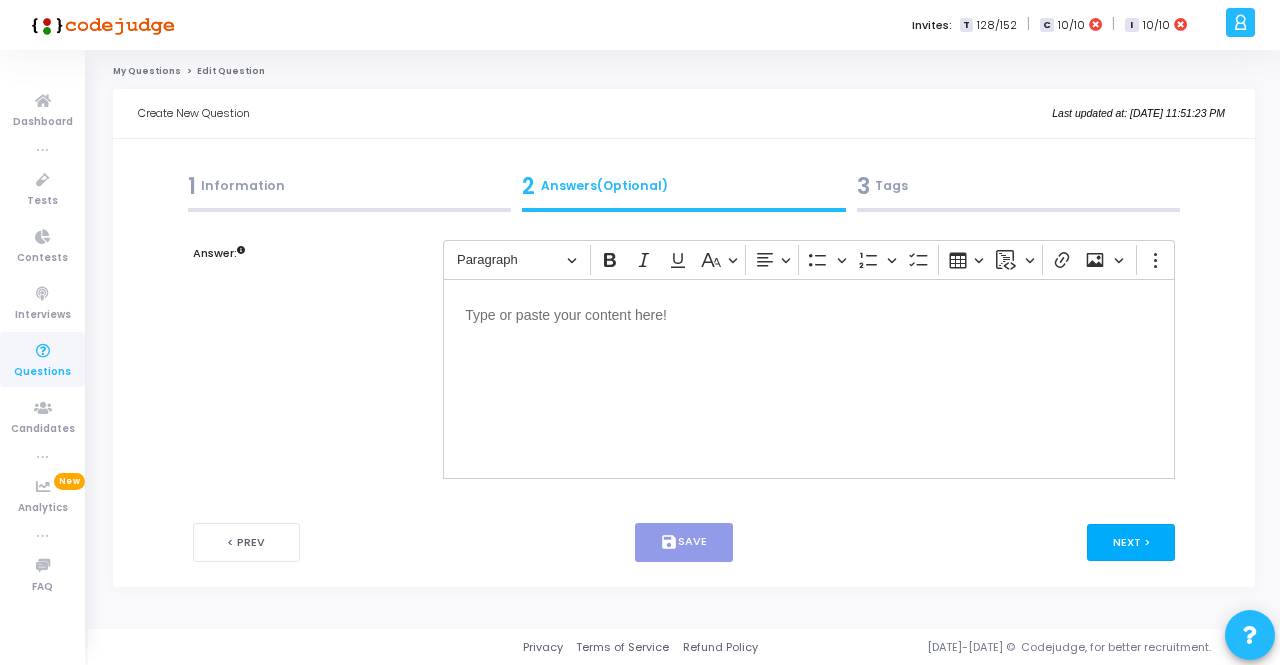 click on "Next >" at bounding box center [1131, 542] 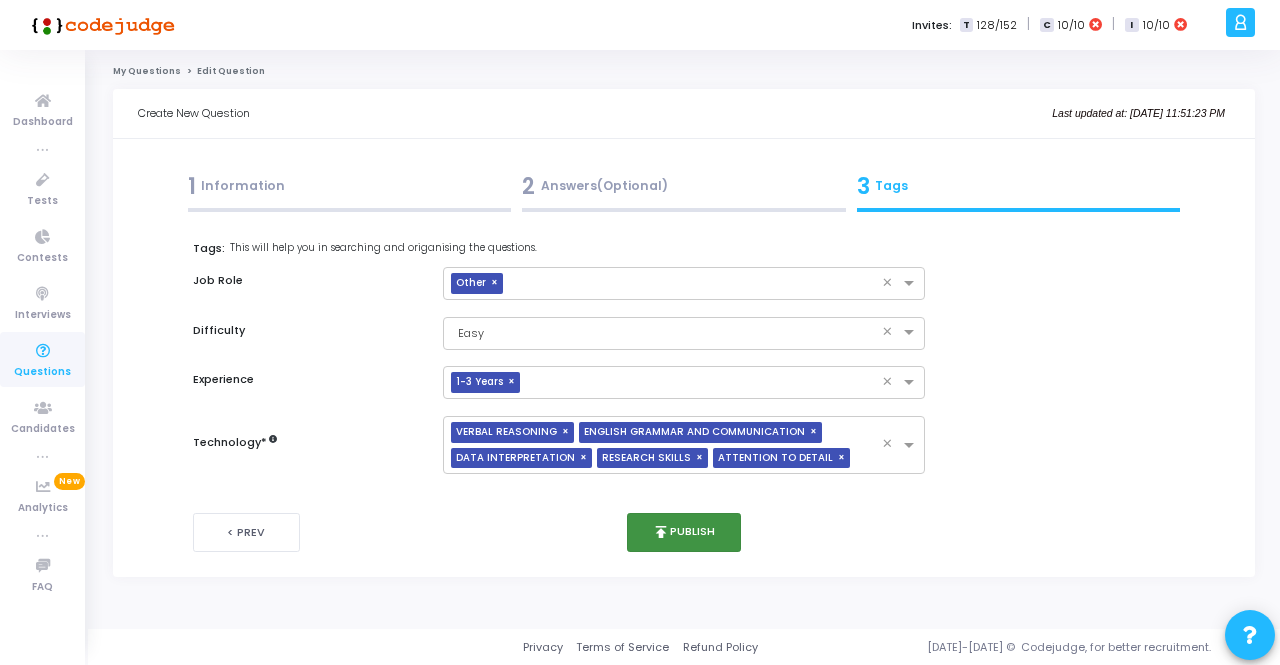 click on "publish  Publish" at bounding box center [684, 532] 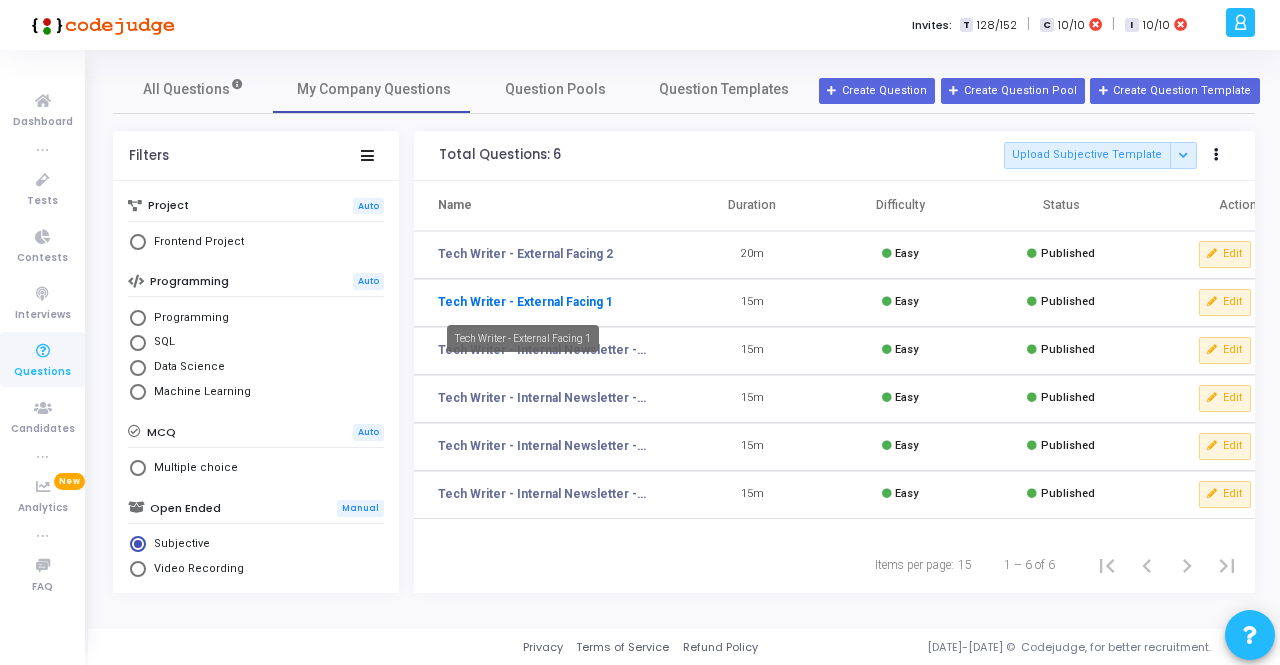 click on "Tech Writer - External Facing 1" at bounding box center [525, 302] 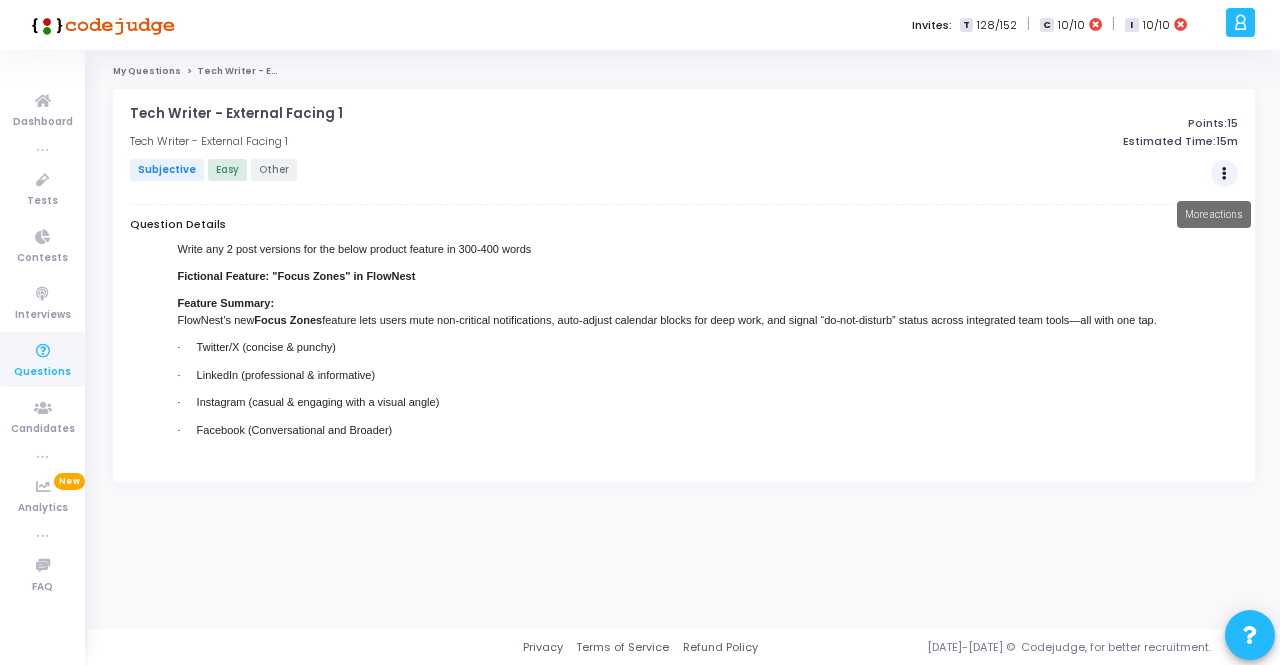 click at bounding box center [1225, 174] 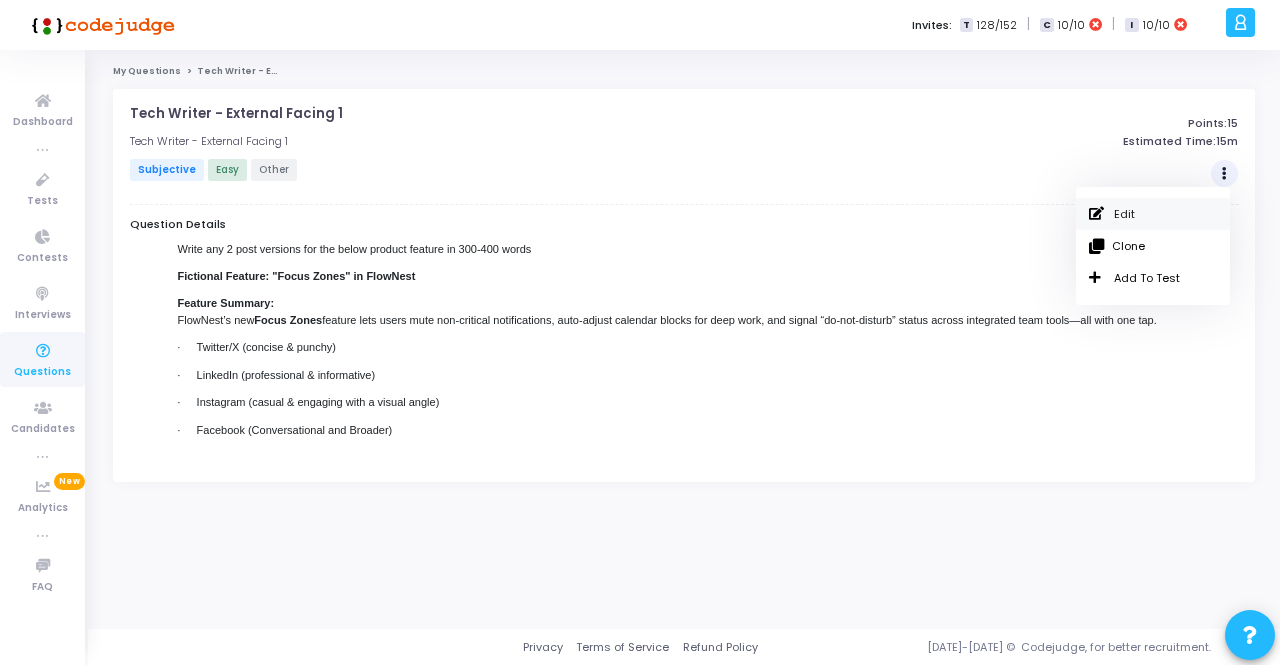 click on "Edit" at bounding box center (1153, 214) 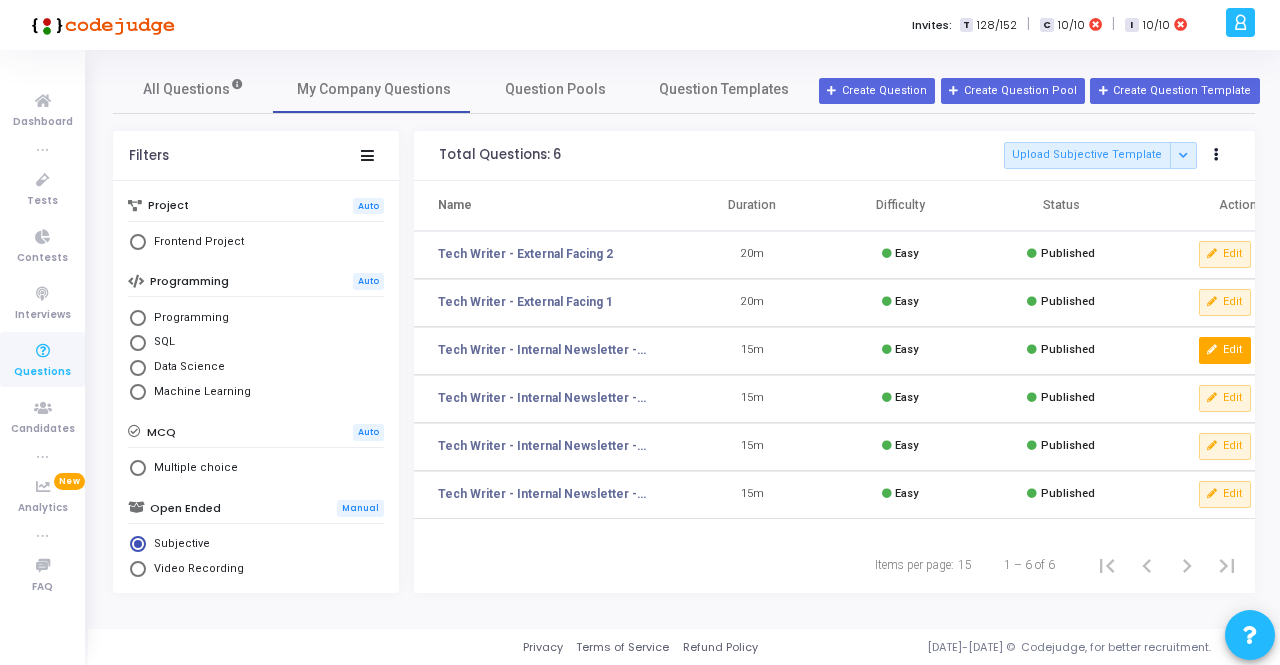 click on "Edit" at bounding box center [1225, 350] 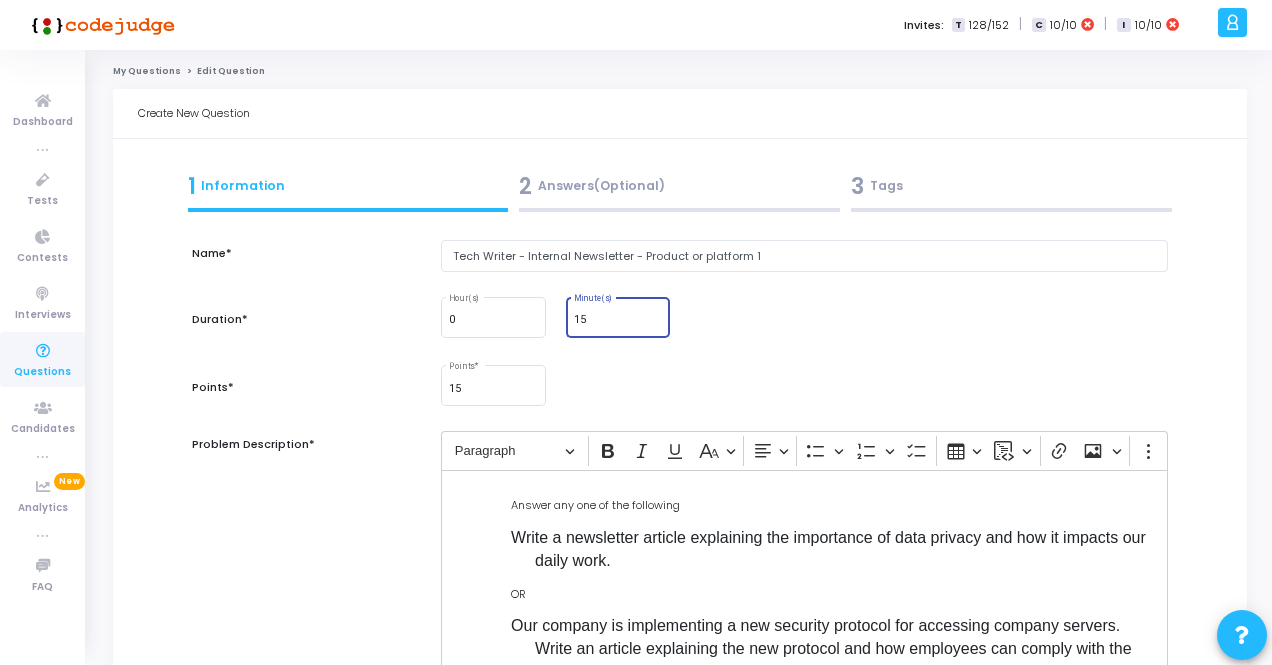 drag, startPoint x: 592, startPoint y: 316, endPoint x: 558, endPoint y: 313, distance: 34.132095 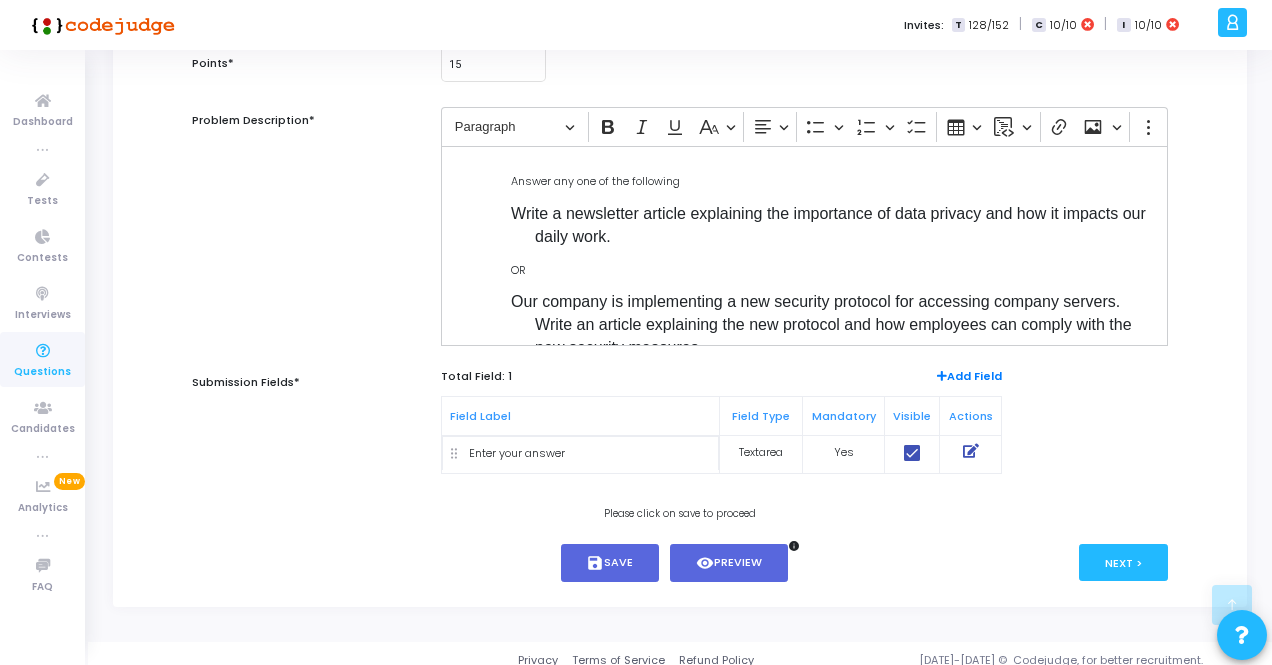 scroll, scrollTop: 334, scrollLeft: 0, axis: vertical 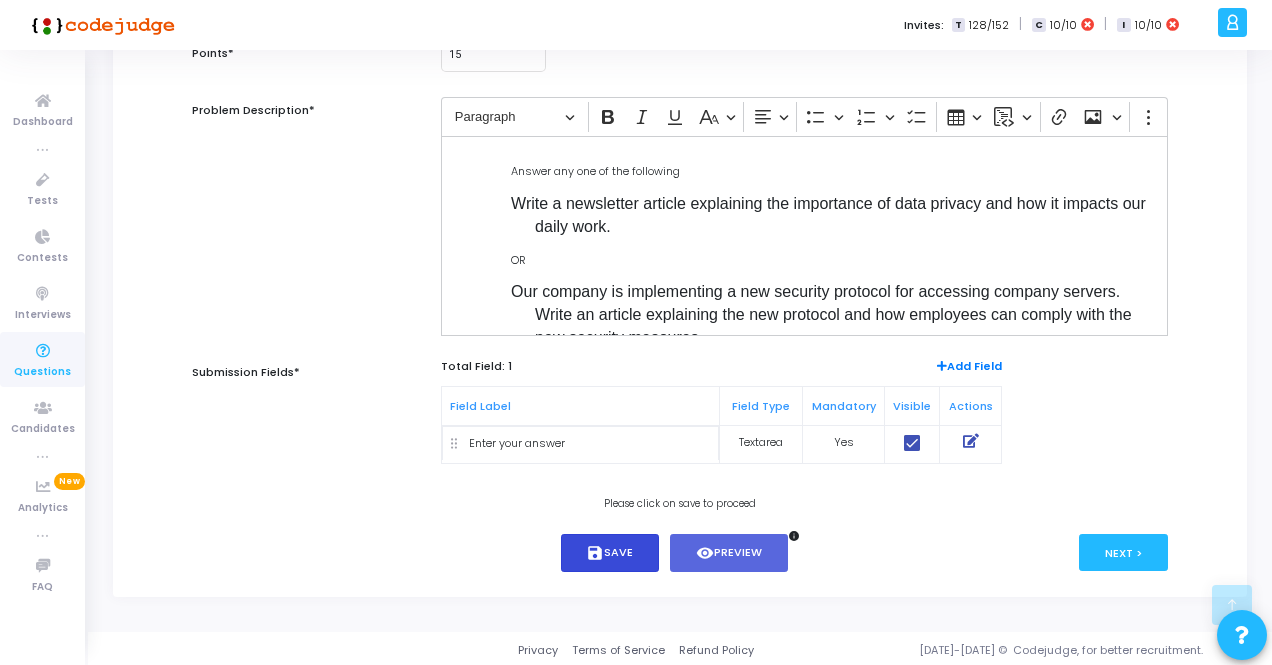 type on "45" 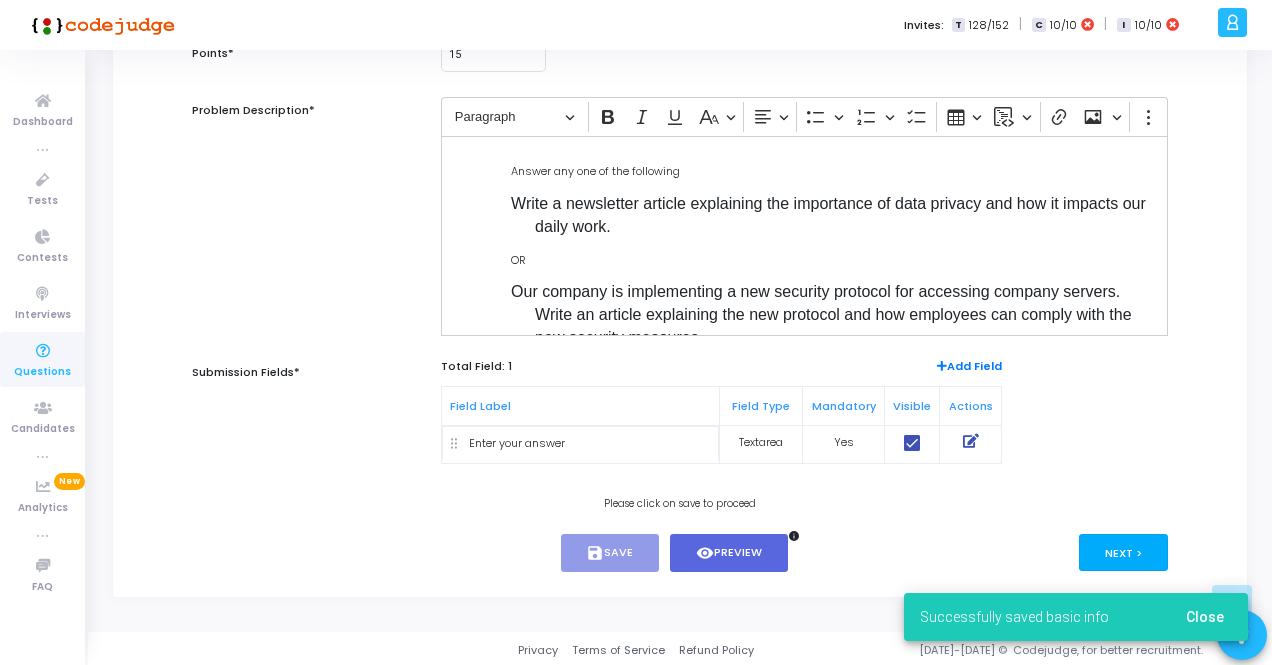 click on "Next >" at bounding box center (1123, 552) 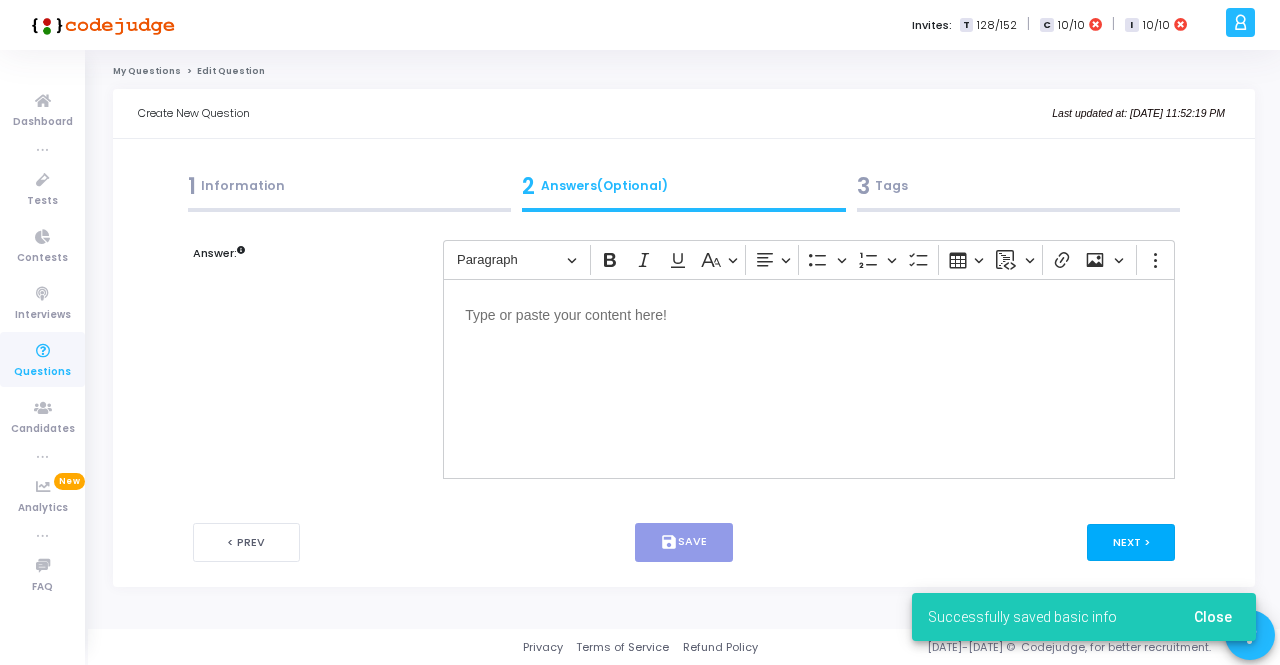 click on "Next >" at bounding box center (1131, 542) 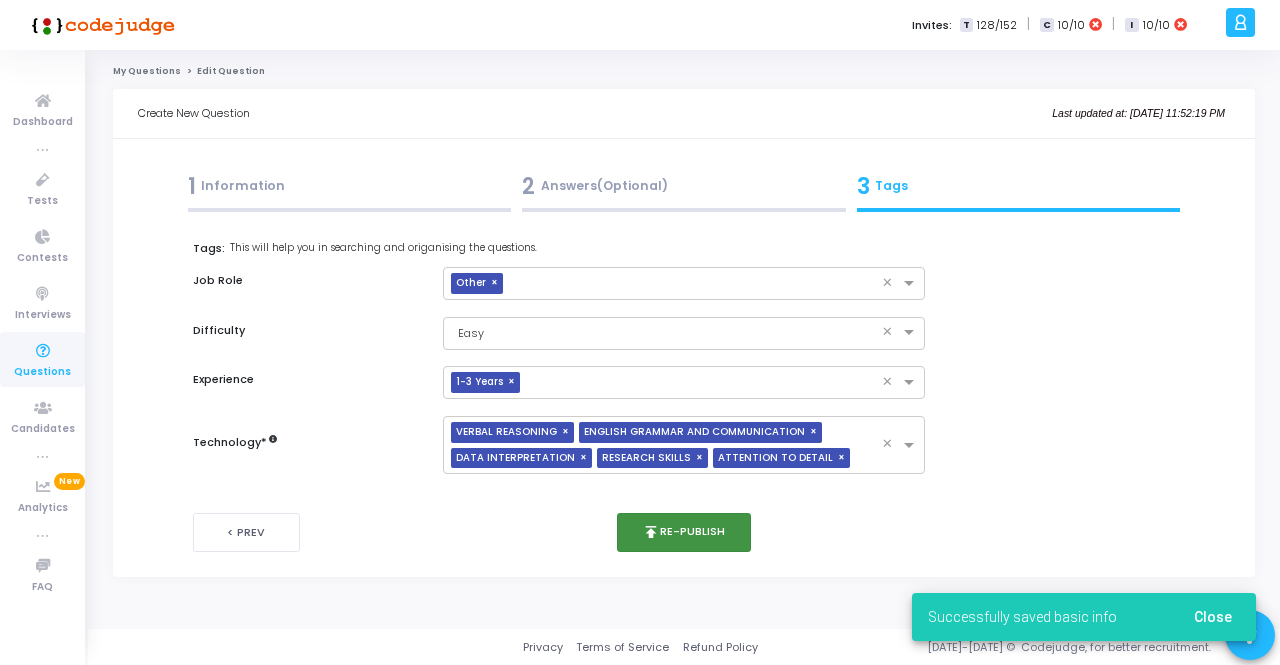 click on "publish  Re-publish" at bounding box center [684, 532] 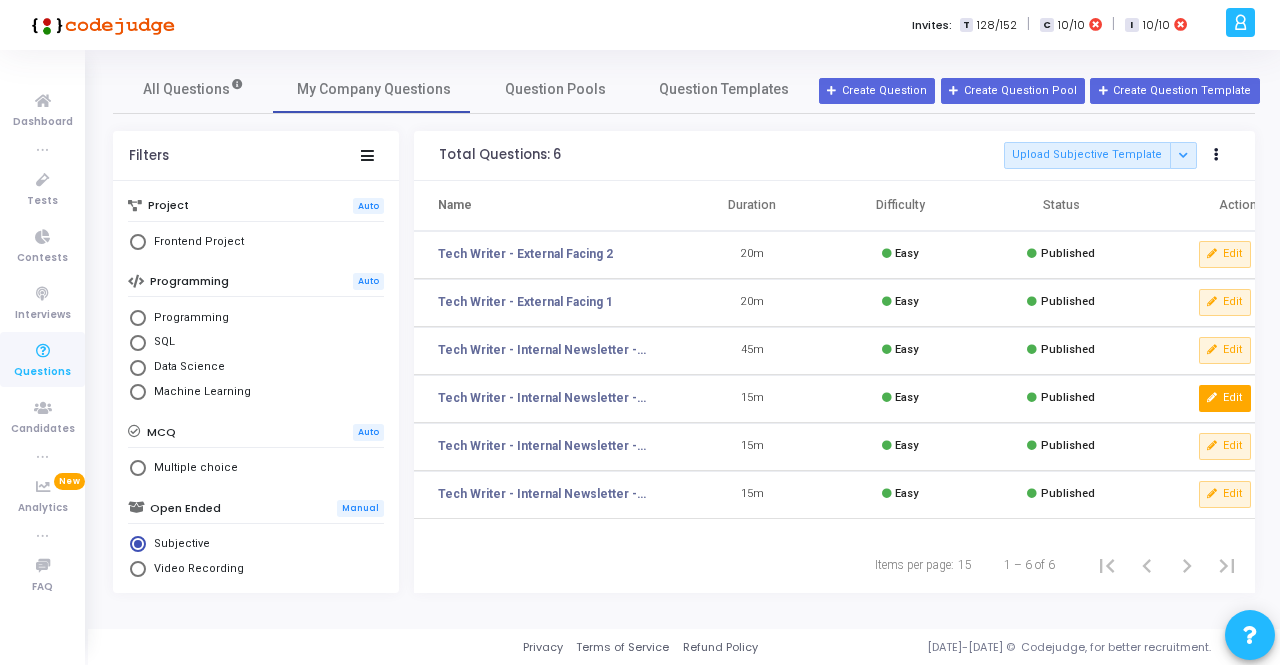 click on "Edit" at bounding box center (1225, 398) 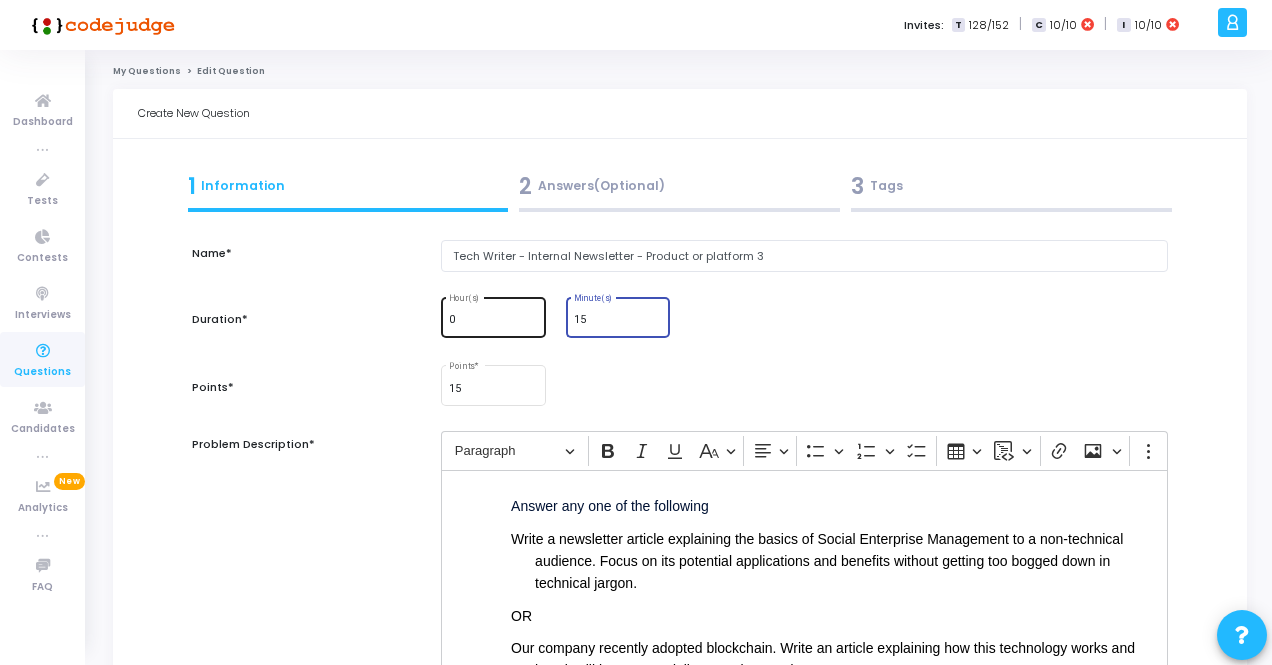 drag, startPoint x: 594, startPoint y: 321, endPoint x: 530, endPoint y: 319, distance: 64.03124 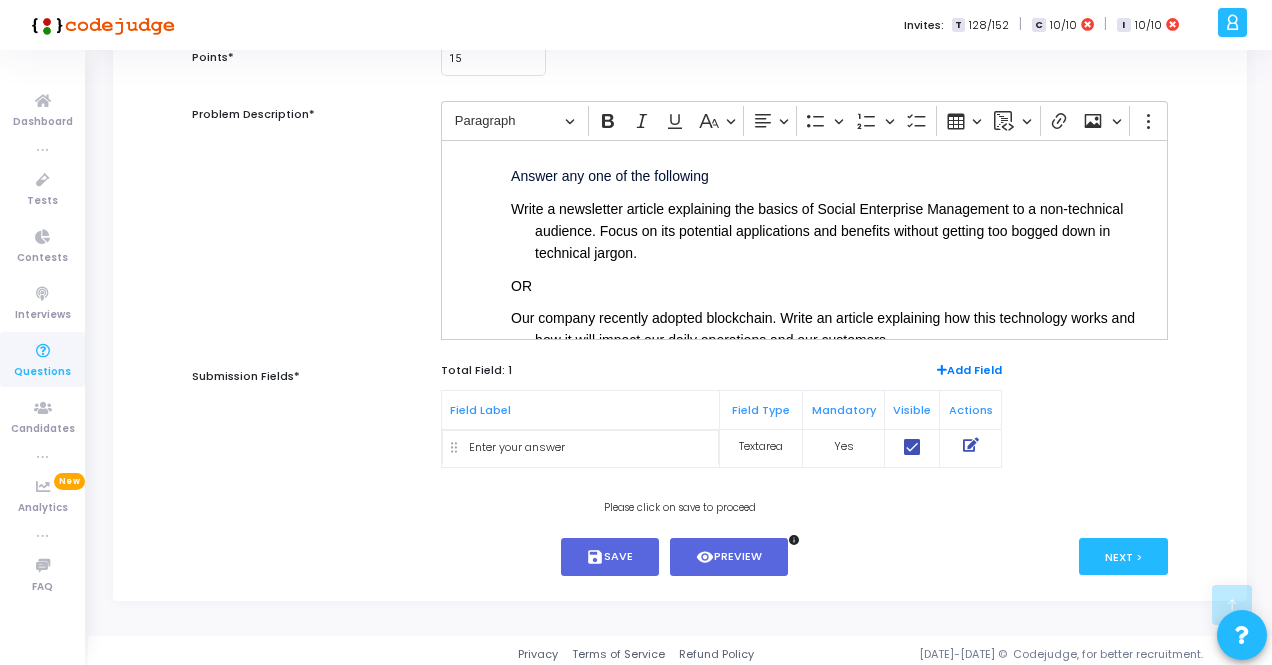 scroll, scrollTop: 334, scrollLeft: 0, axis: vertical 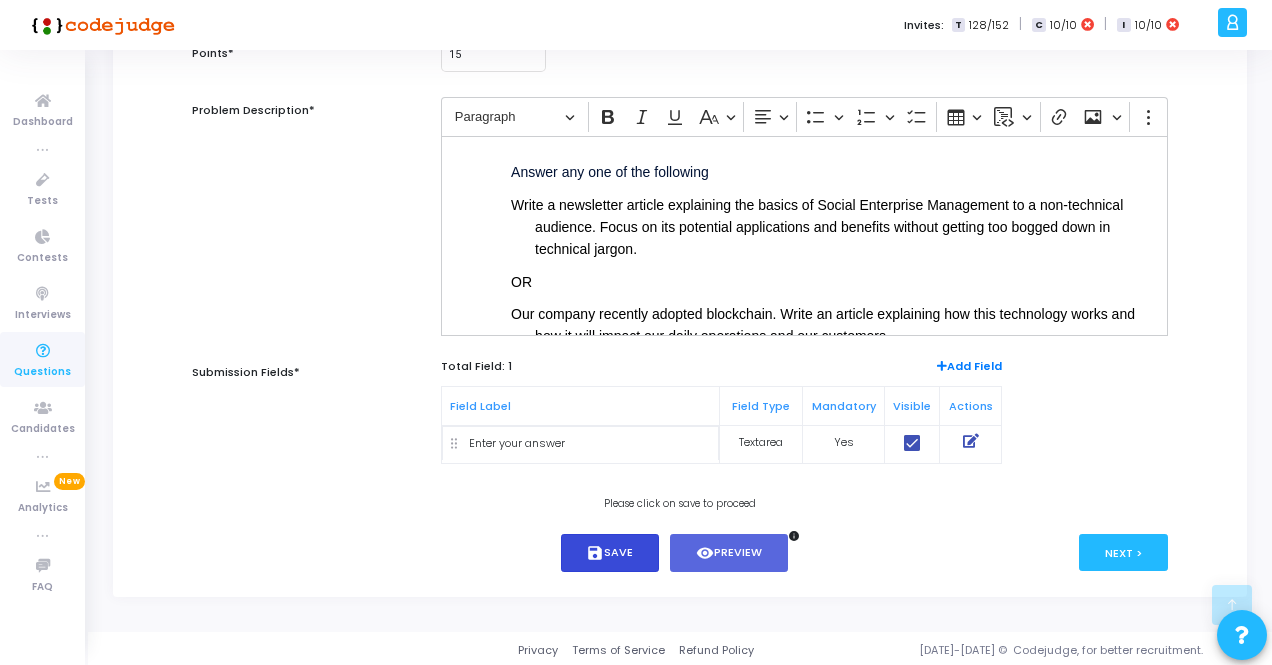 type on "45" 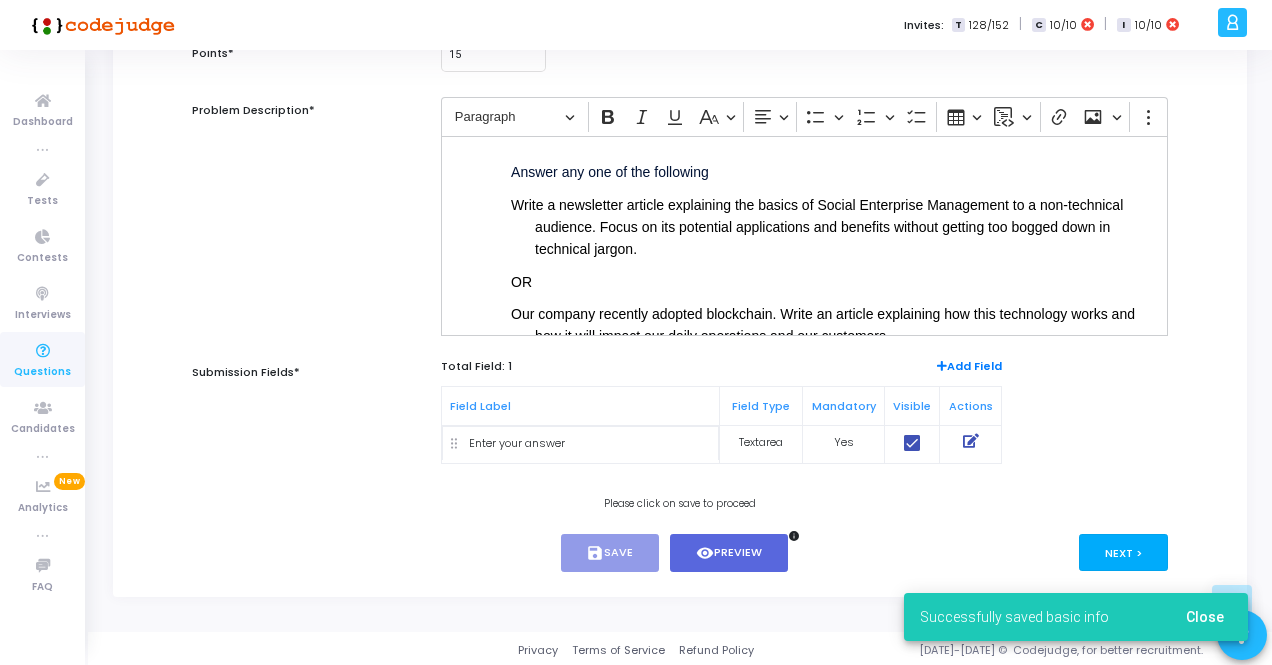 click on "Next >" at bounding box center (1123, 552) 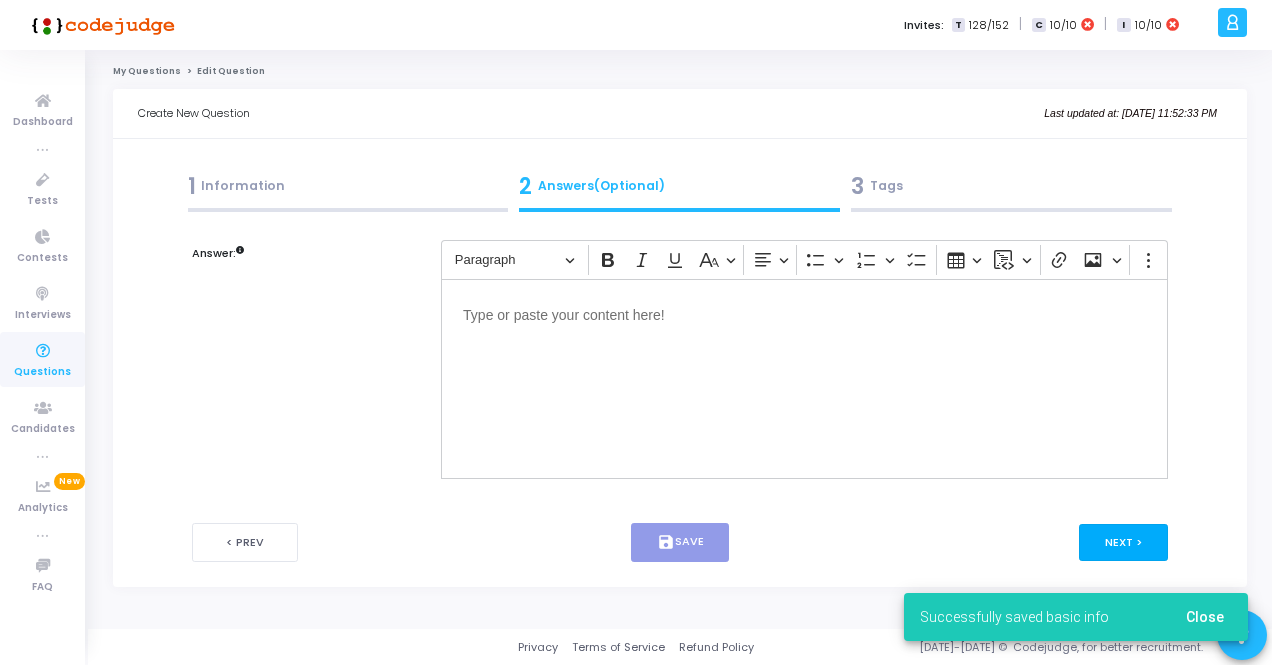 scroll, scrollTop: 0, scrollLeft: 0, axis: both 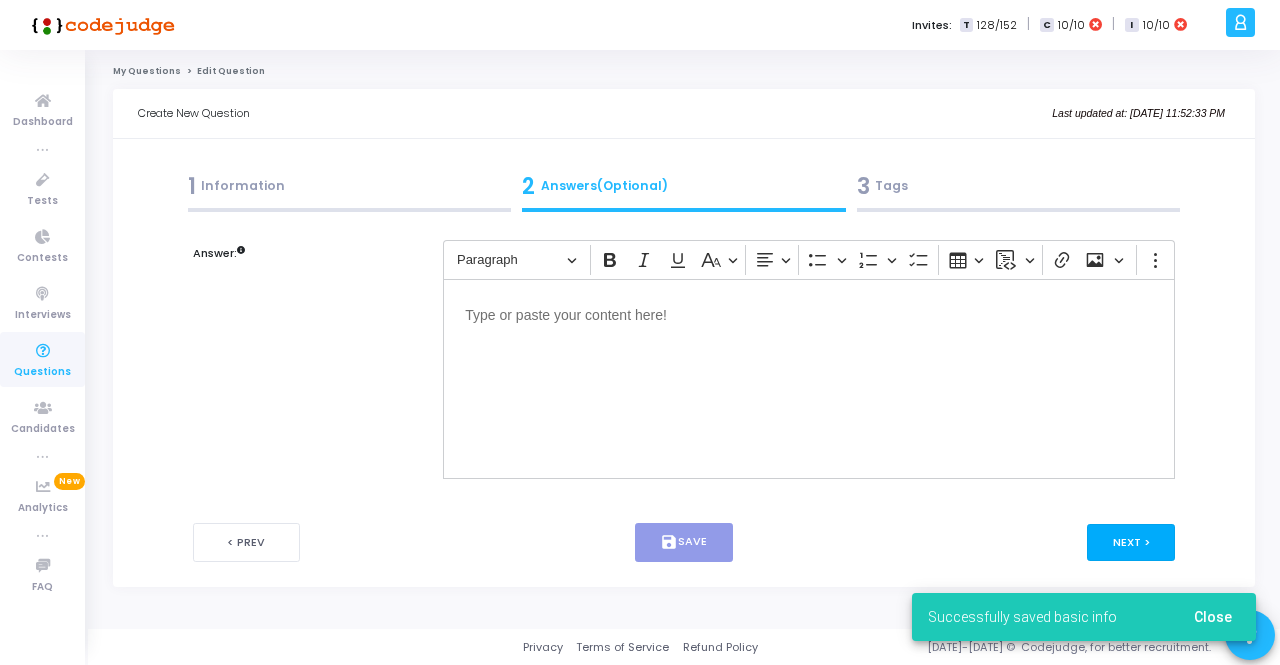 click on "Next >" at bounding box center [1131, 542] 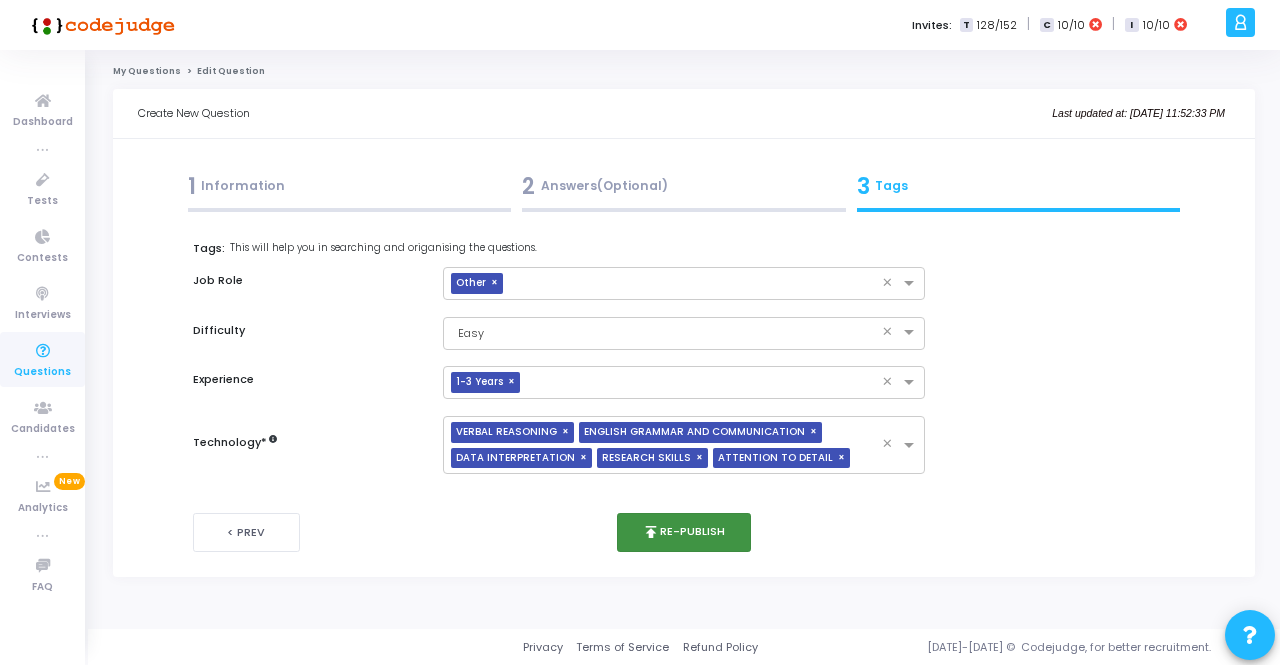 click on "publish  Re-publish" at bounding box center (684, 532) 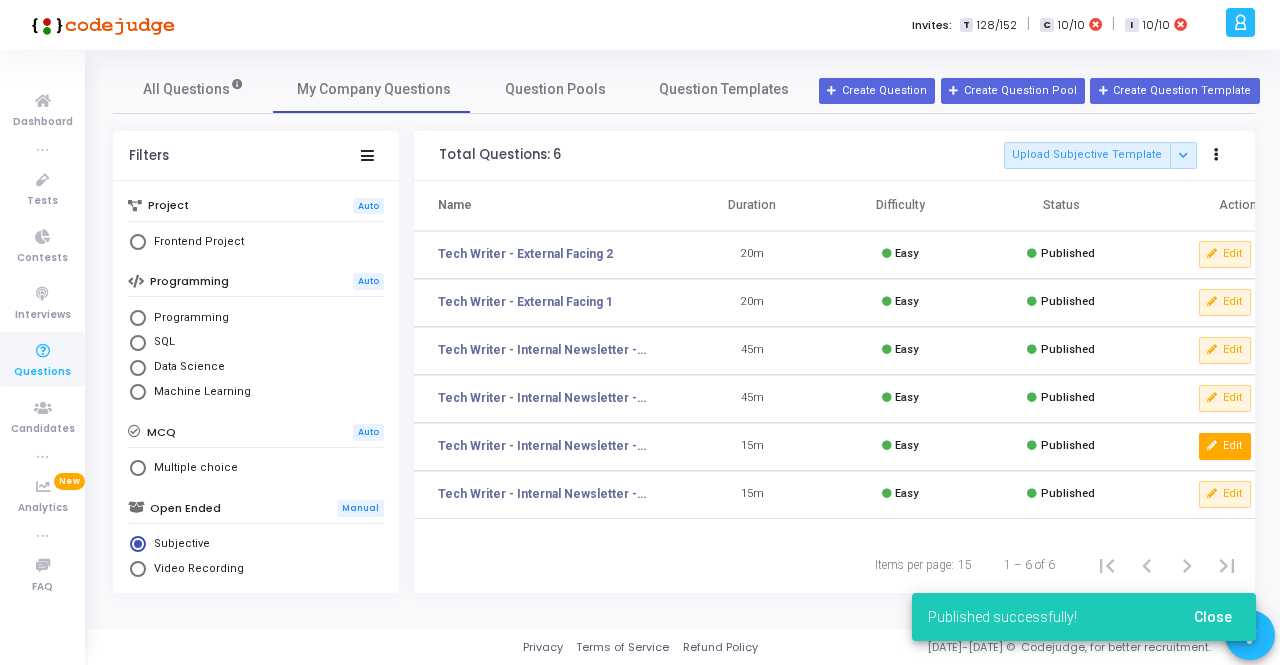 click at bounding box center [1212, 446] 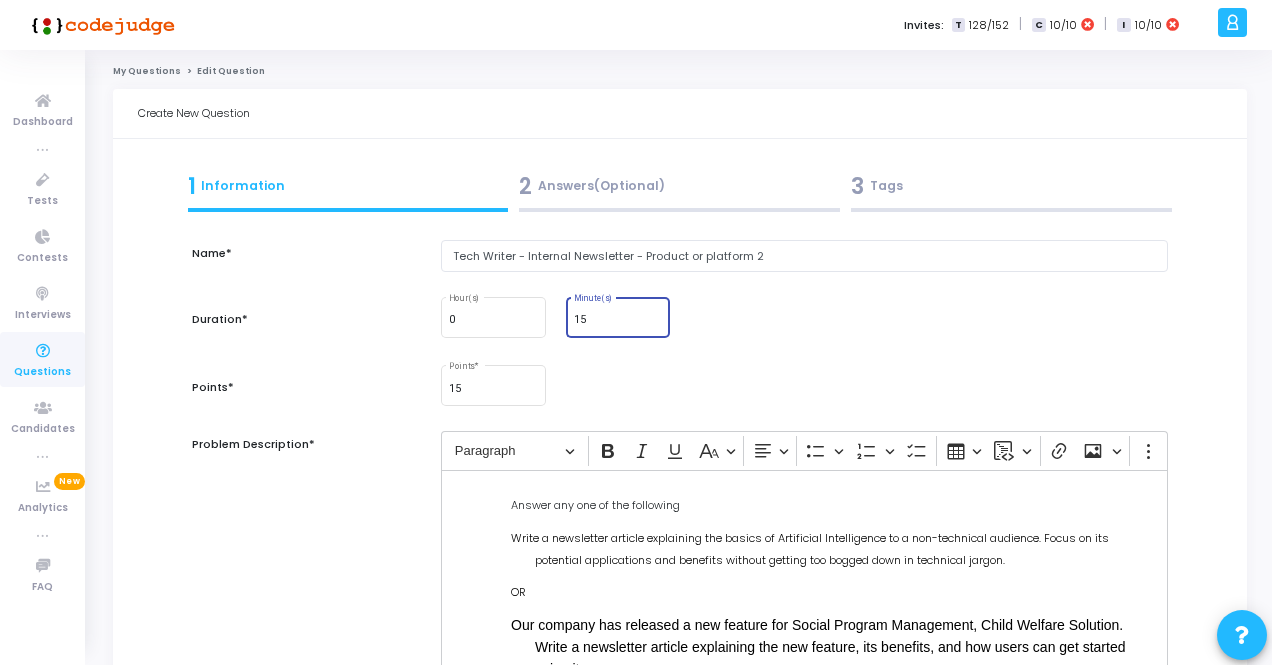 drag, startPoint x: 600, startPoint y: 321, endPoint x: 565, endPoint y: 318, distance: 35.128338 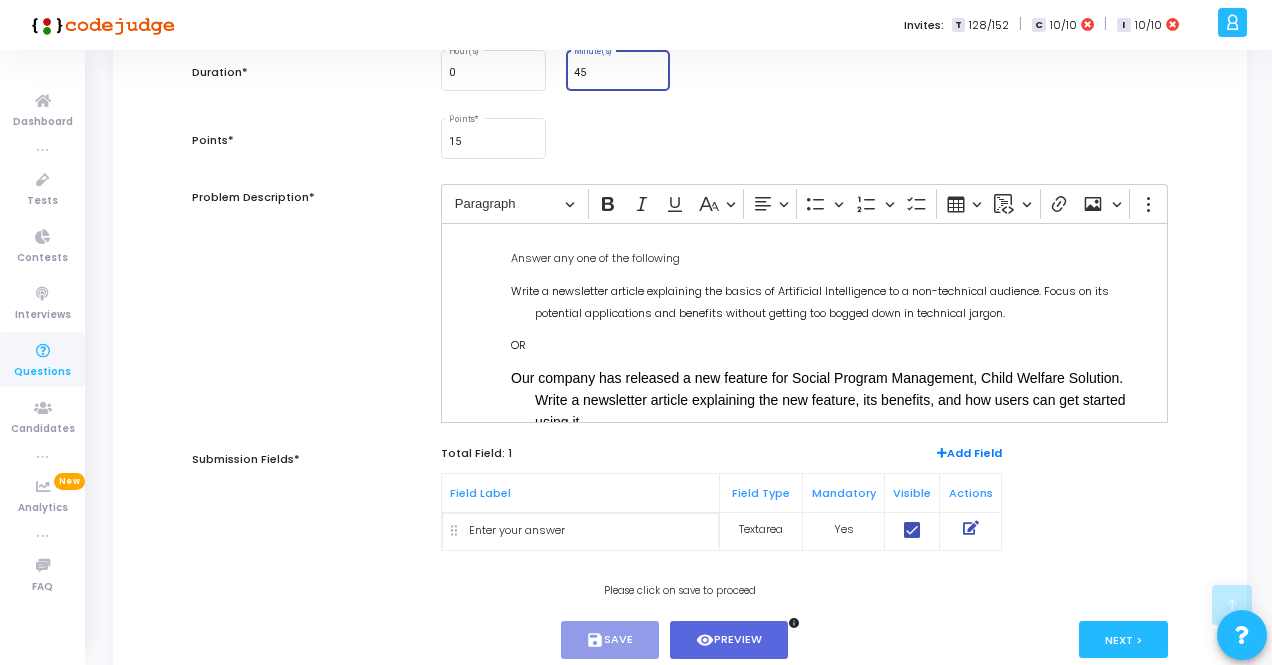 scroll, scrollTop: 334, scrollLeft: 0, axis: vertical 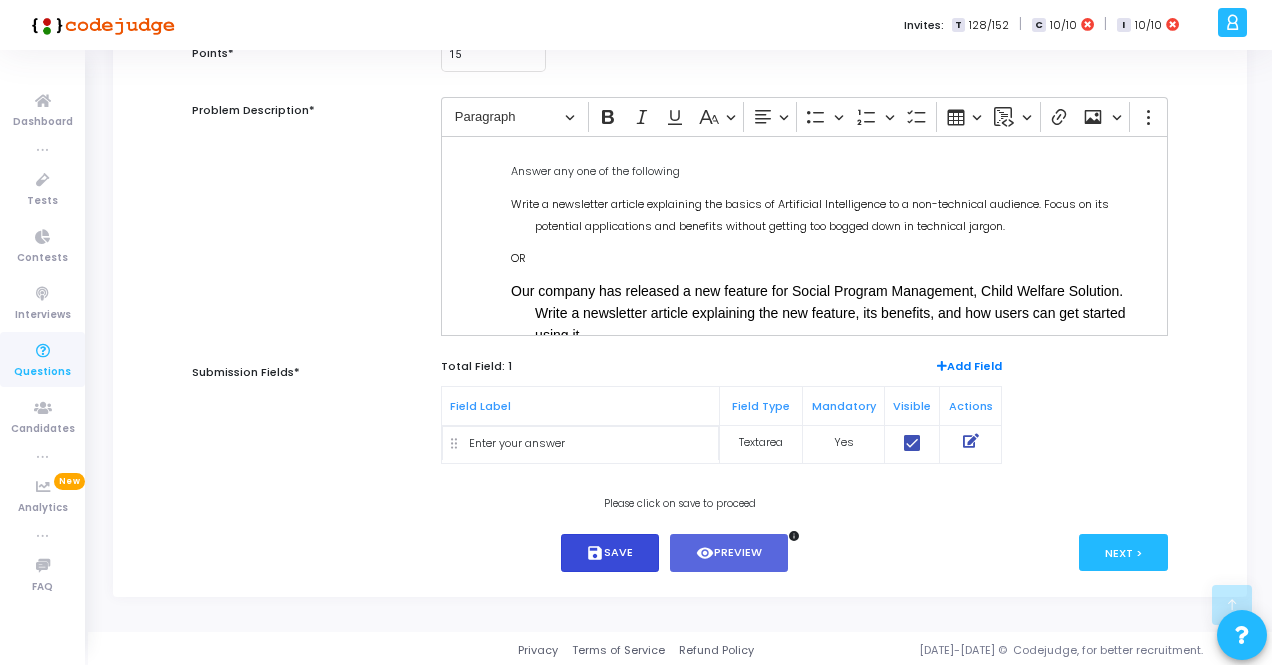 type on "45" 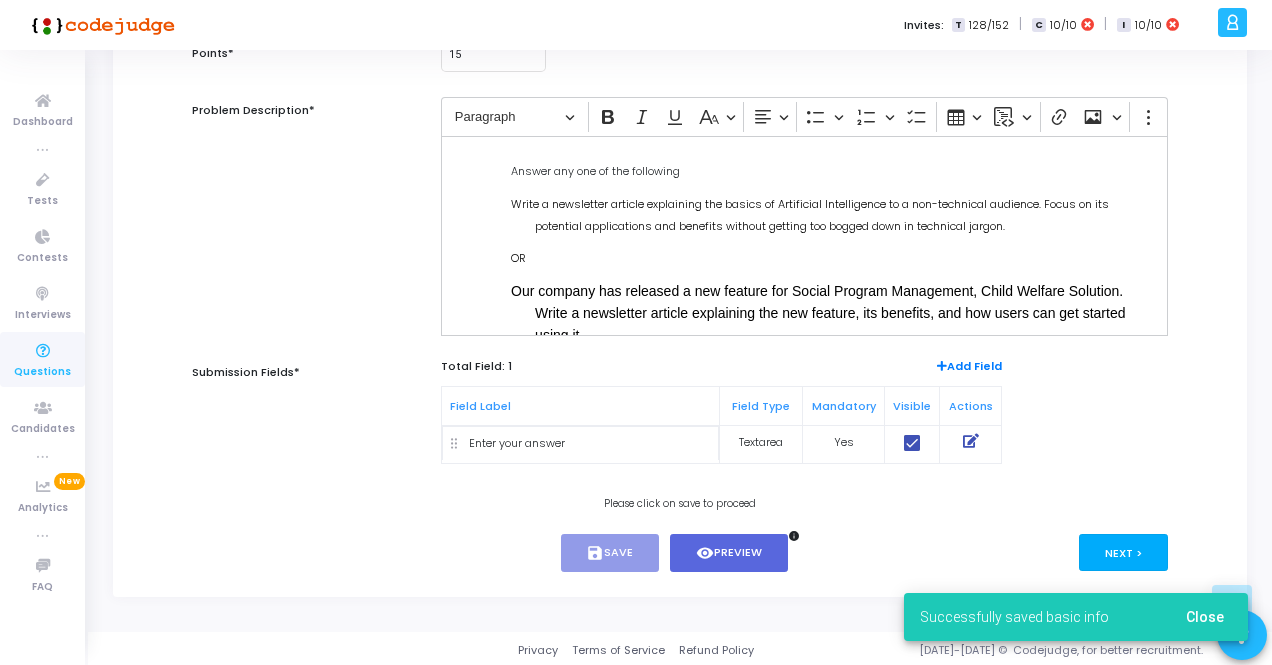 click on "Next >" at bounding box center (1123, 552) 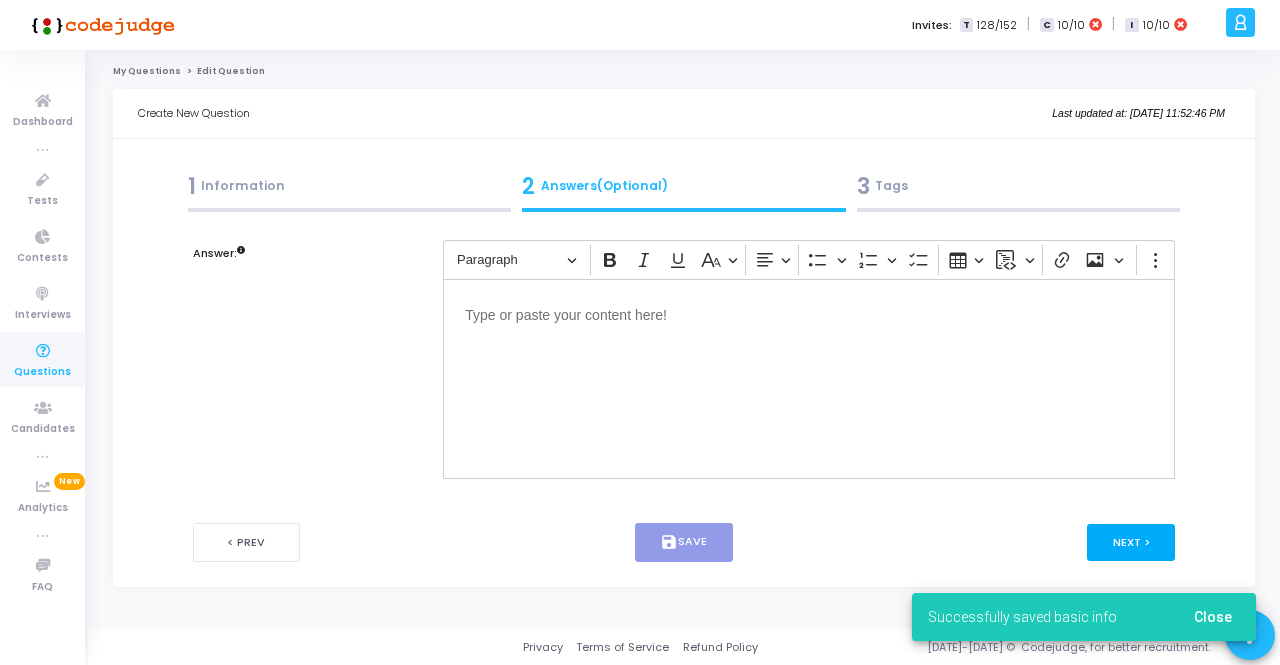 click on "Next >" at bounding box center [1131, 542] 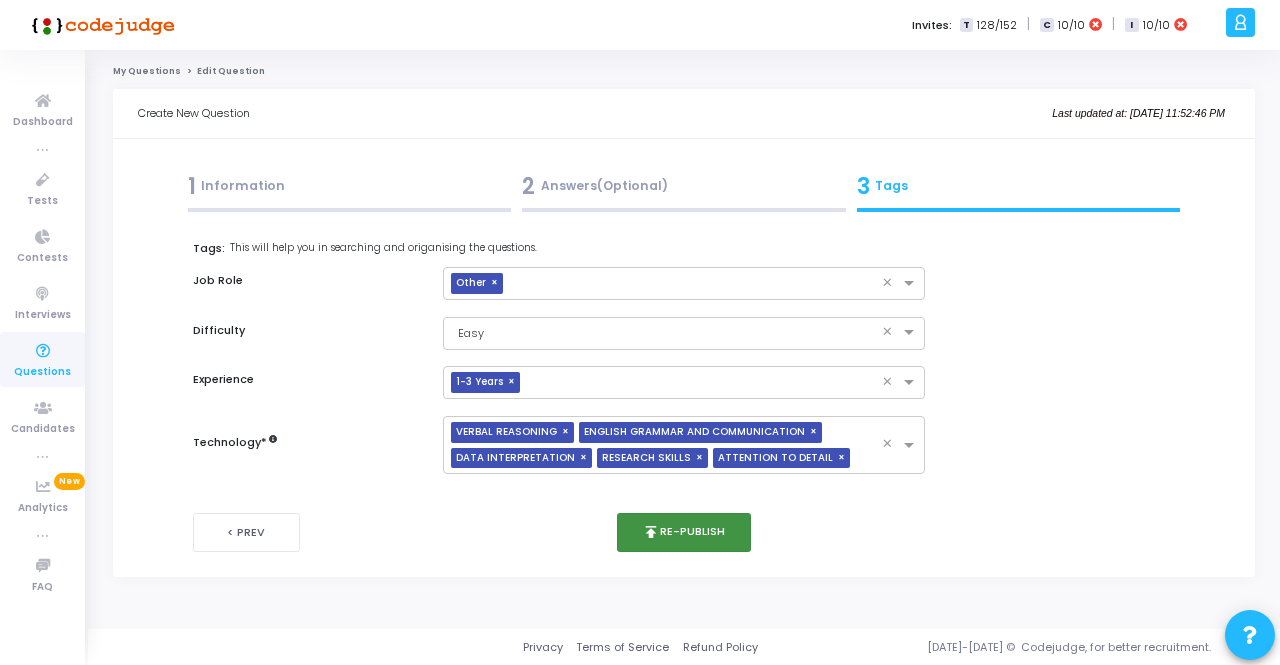 click on "publish" at bounding box center (651, 532) 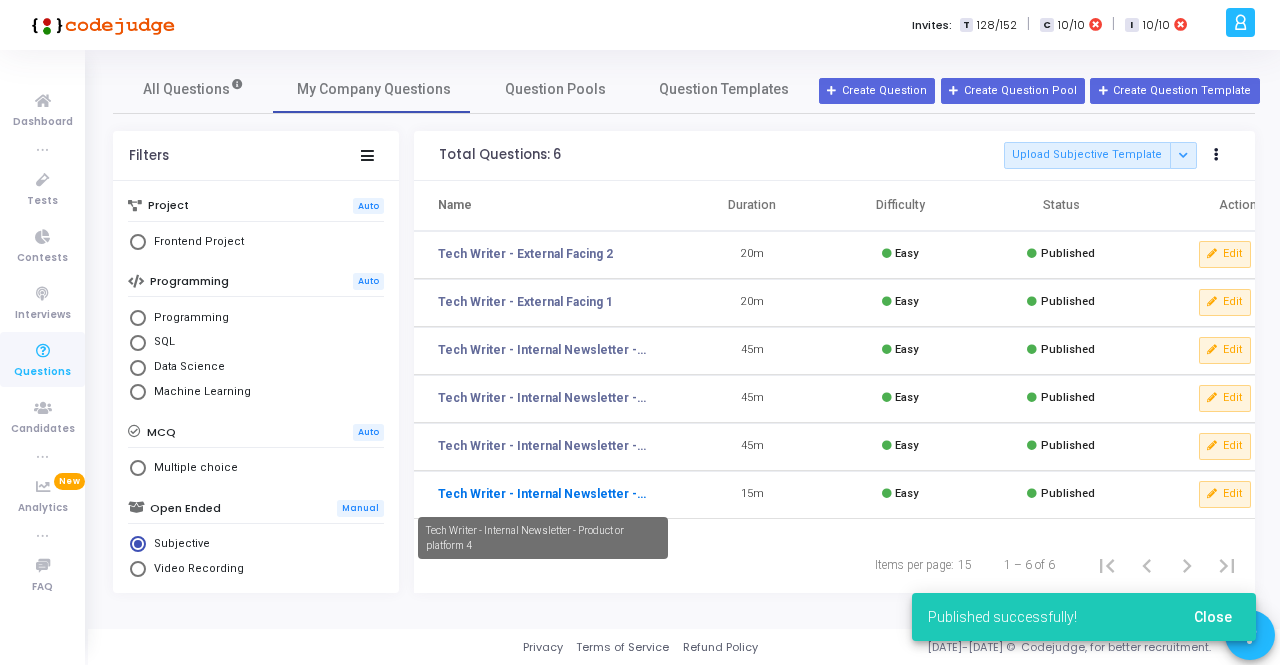 click on "Tech Writer - Internal Newsletter - Product or platform 4" at bounding box center [543, 494] 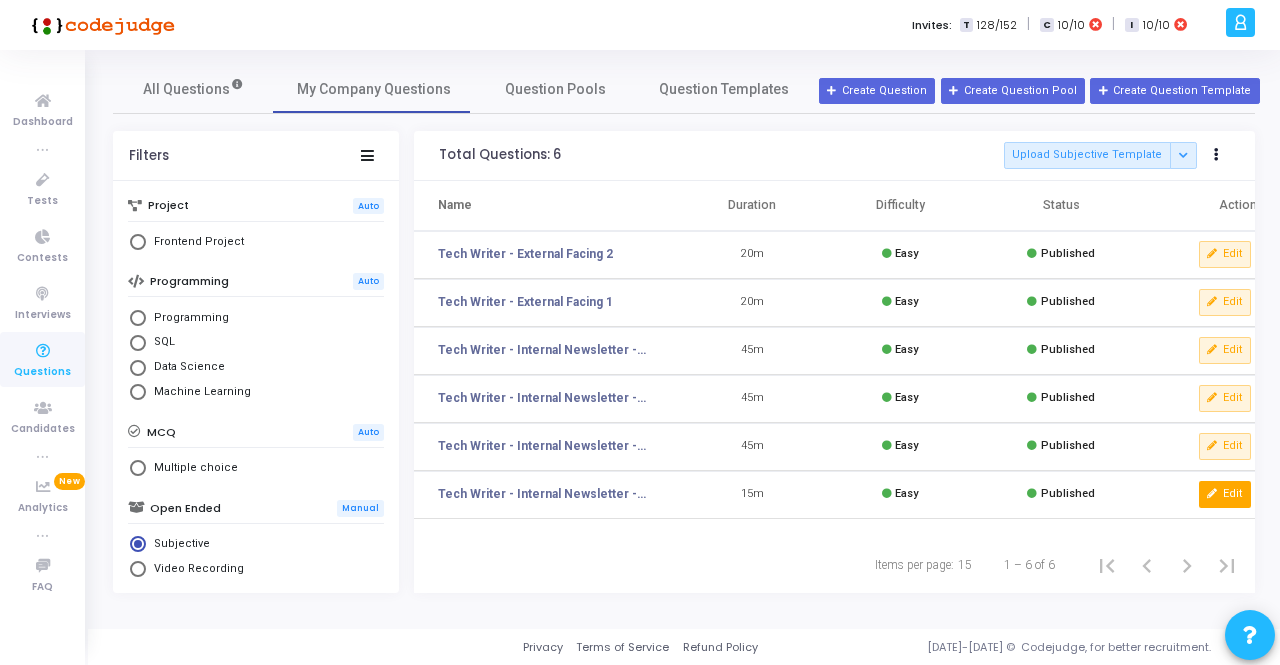 click on "Edit" at bounding box center (1225, 494) 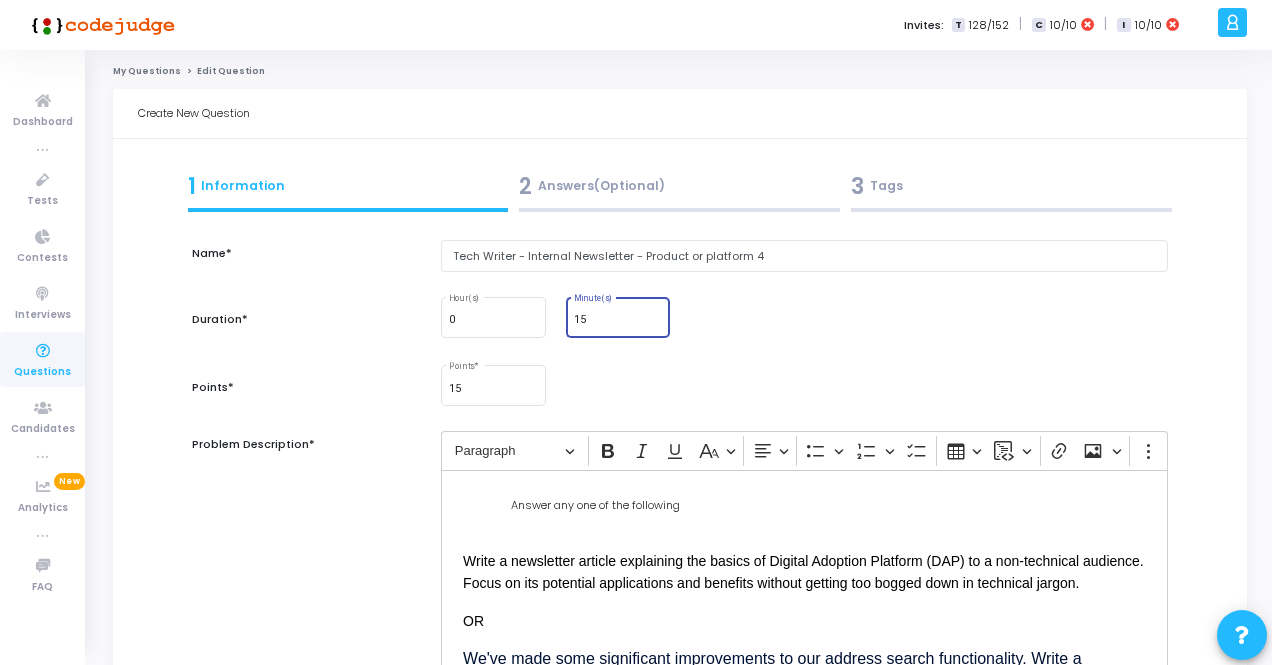 drag, startPoint x: 586, startPoint y: 317, endPoint x: 567, endPoint y: 313, distance: 19.416489 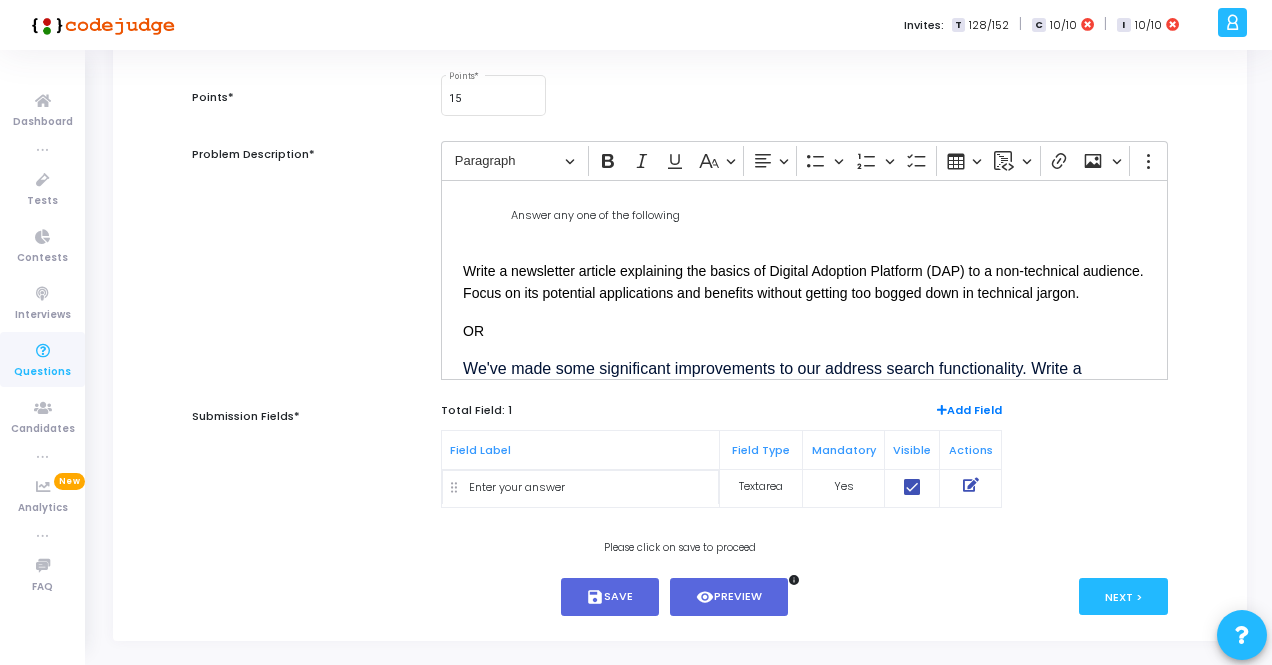 scroll, scrollTop: 300, scrollLeft: 0, axis: vertical 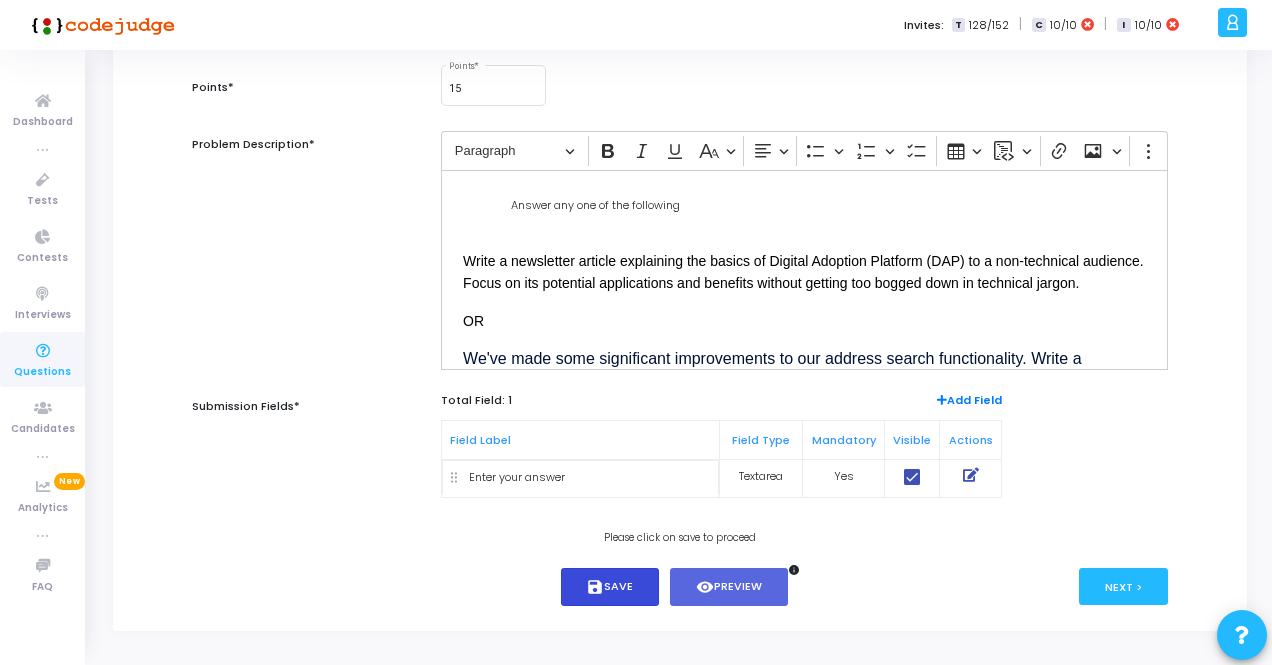 type on "45" 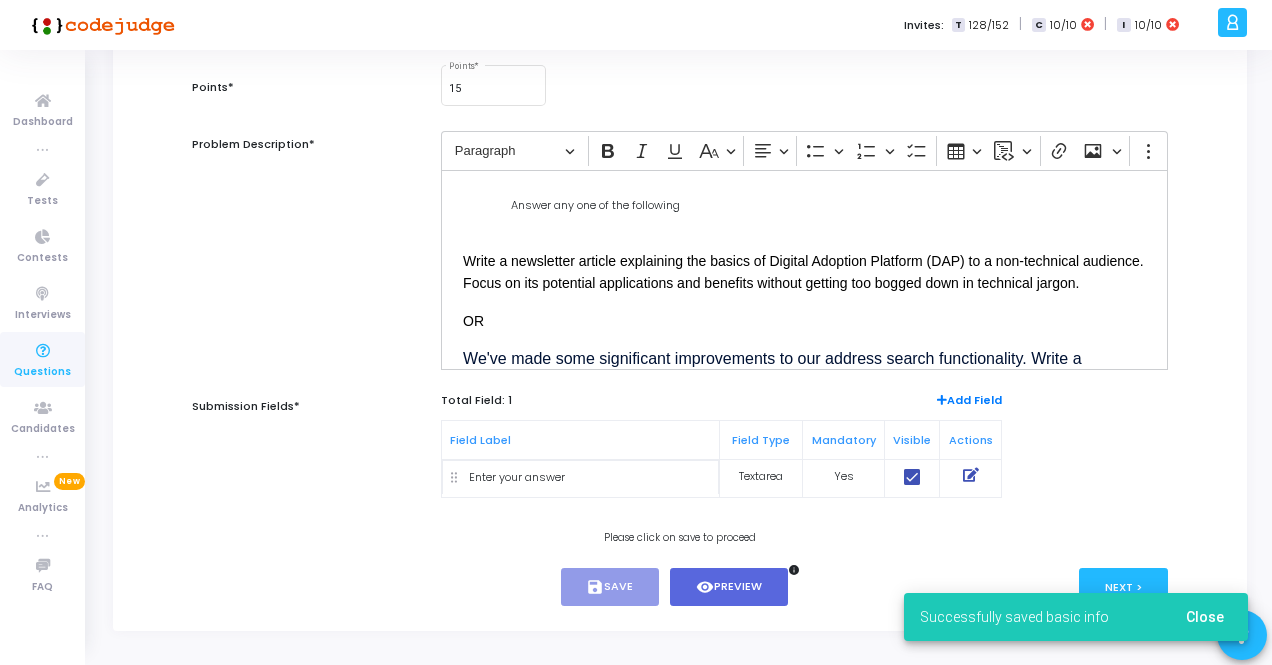 click on "Successfully saved basic info Close" at bounding box center (1076, 617) 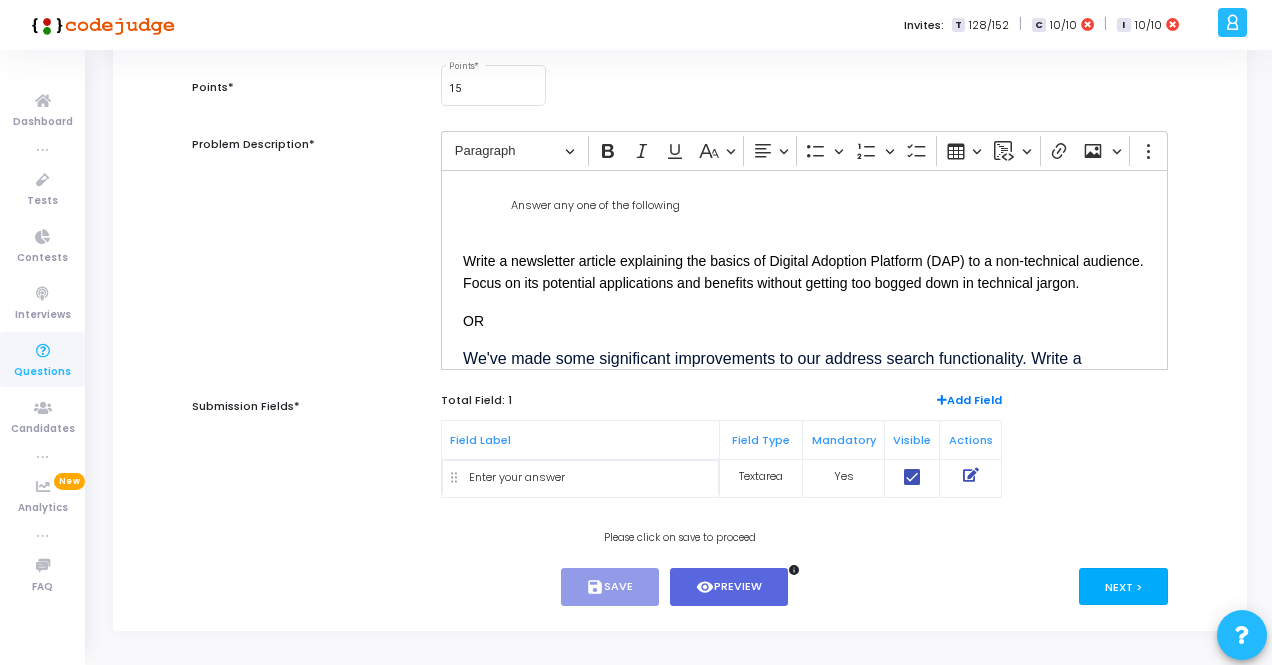 click on "Next >" at bounding box center [1123, 586] 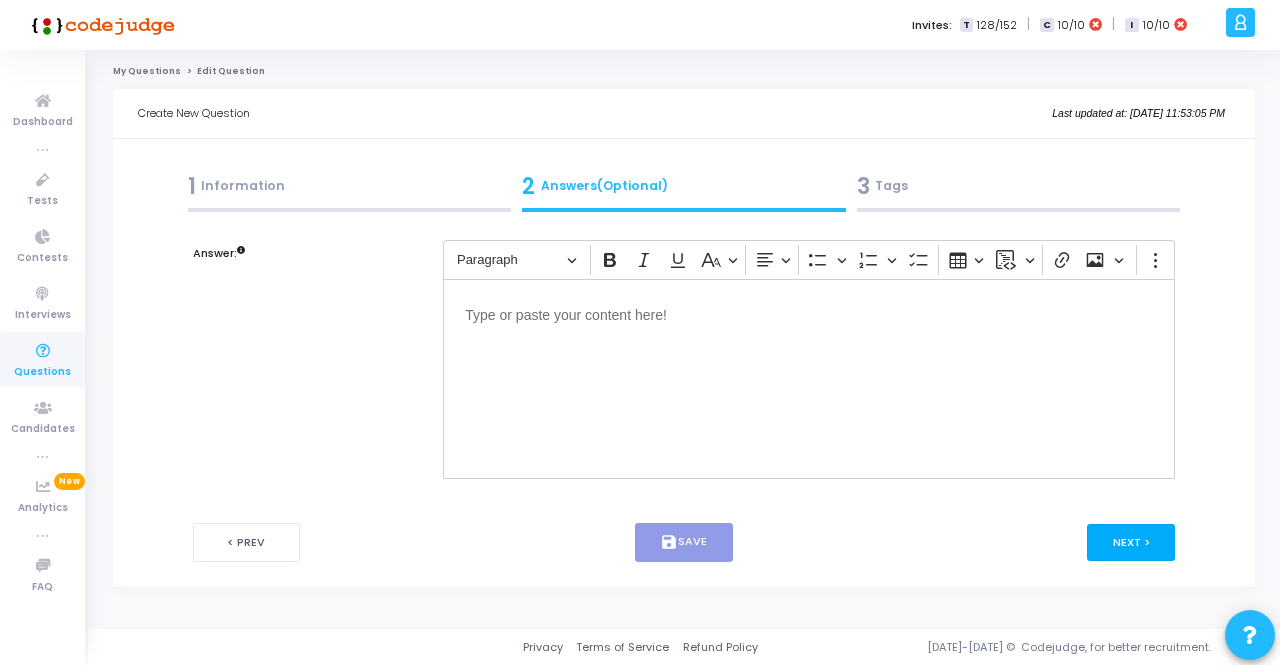 click on "Next >" at bounding box center [1131, 542] 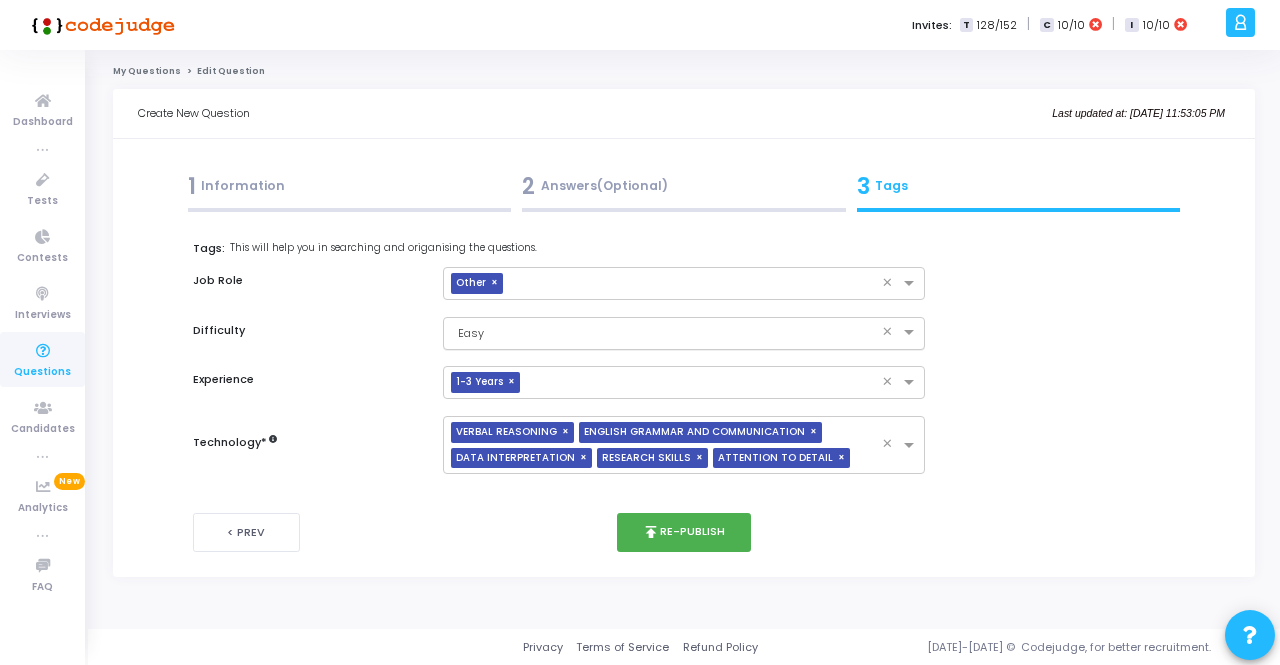 click at bounding box center [663, 331] 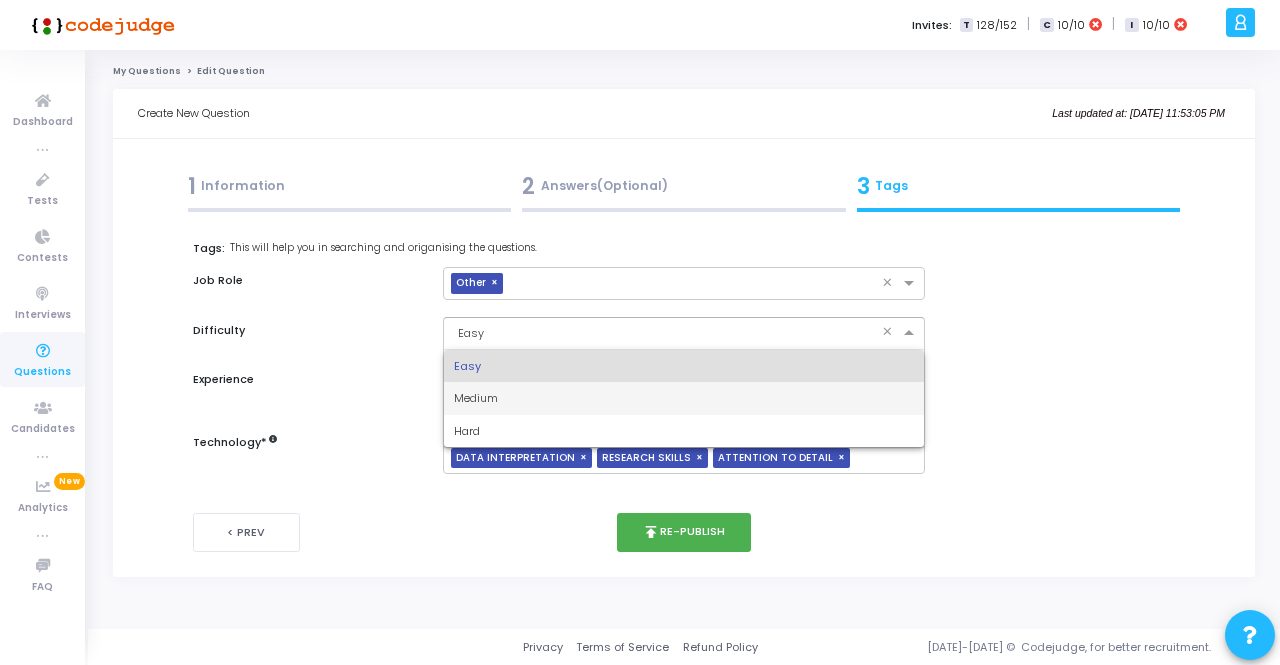 click on "Medium" at bounding box center [476, 398] 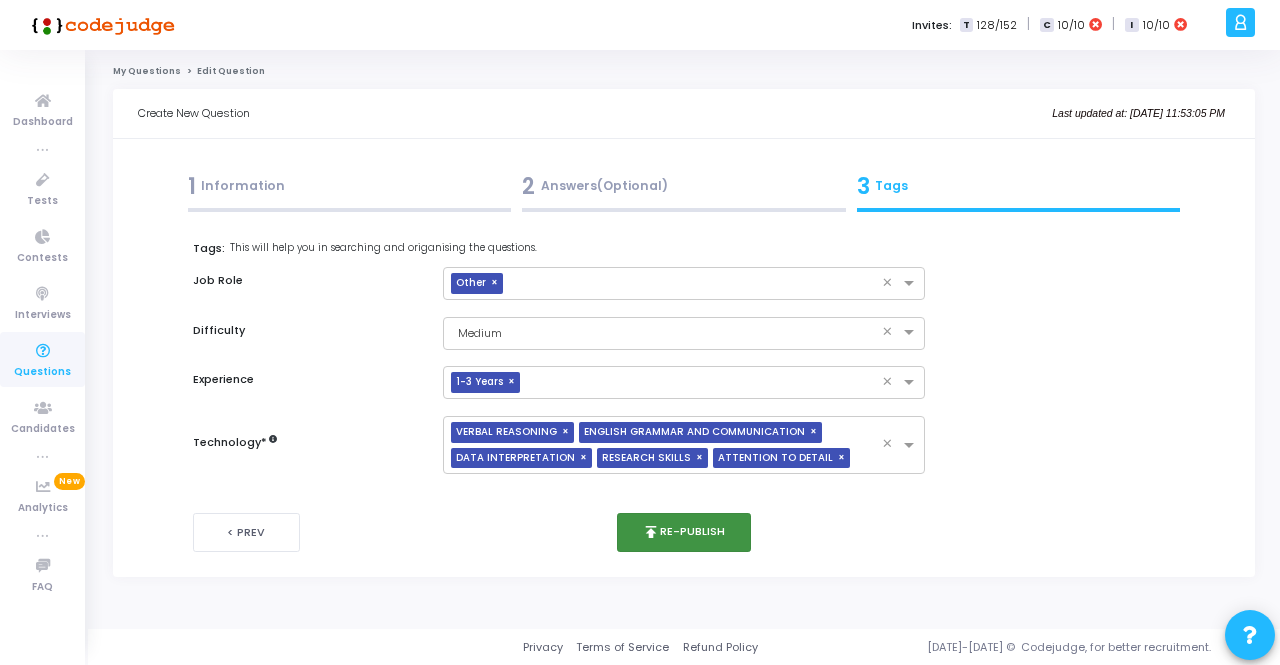 click on "publish  Re-publish" at bounding box center (684, 532) 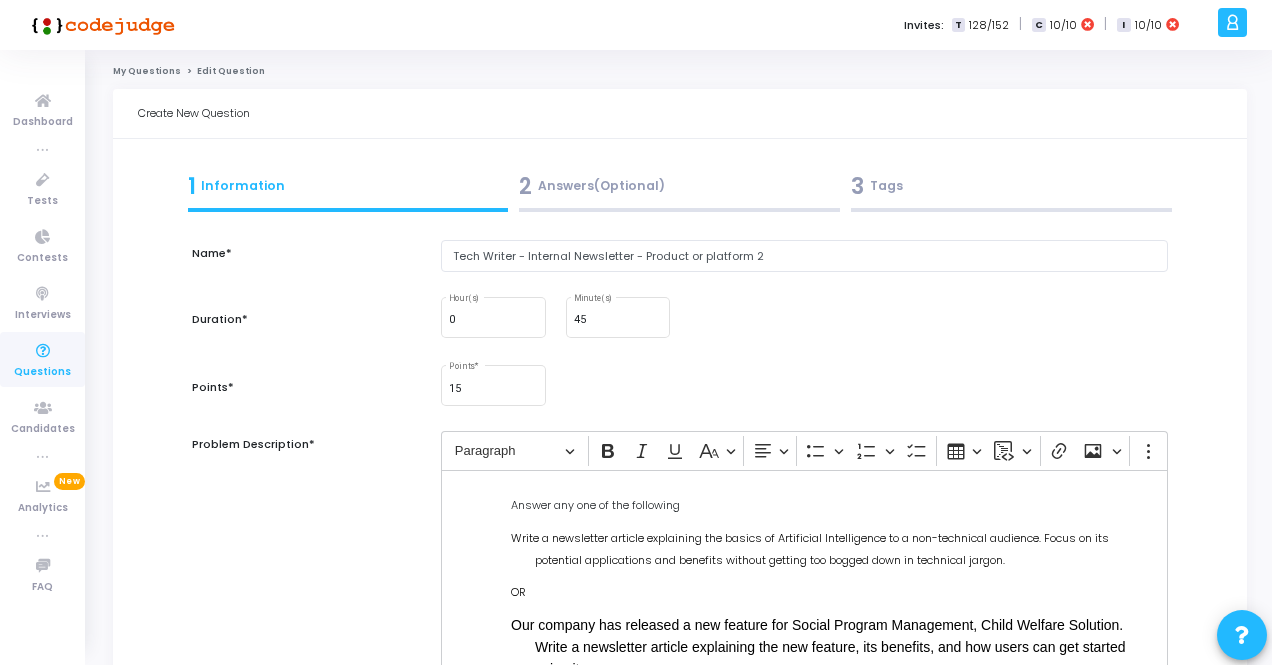 scroll, scrollTop: 334, scrollLeft: 0, axis: vertical 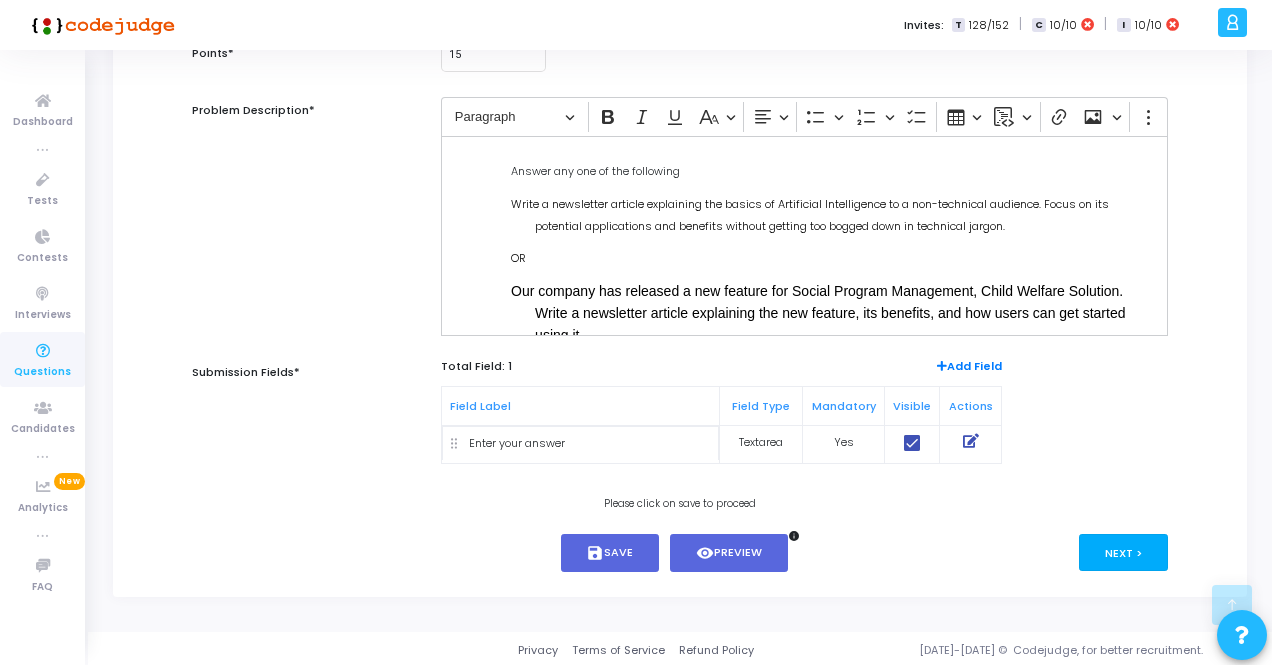 click on "Next >" at bounding box center [1123, 552] 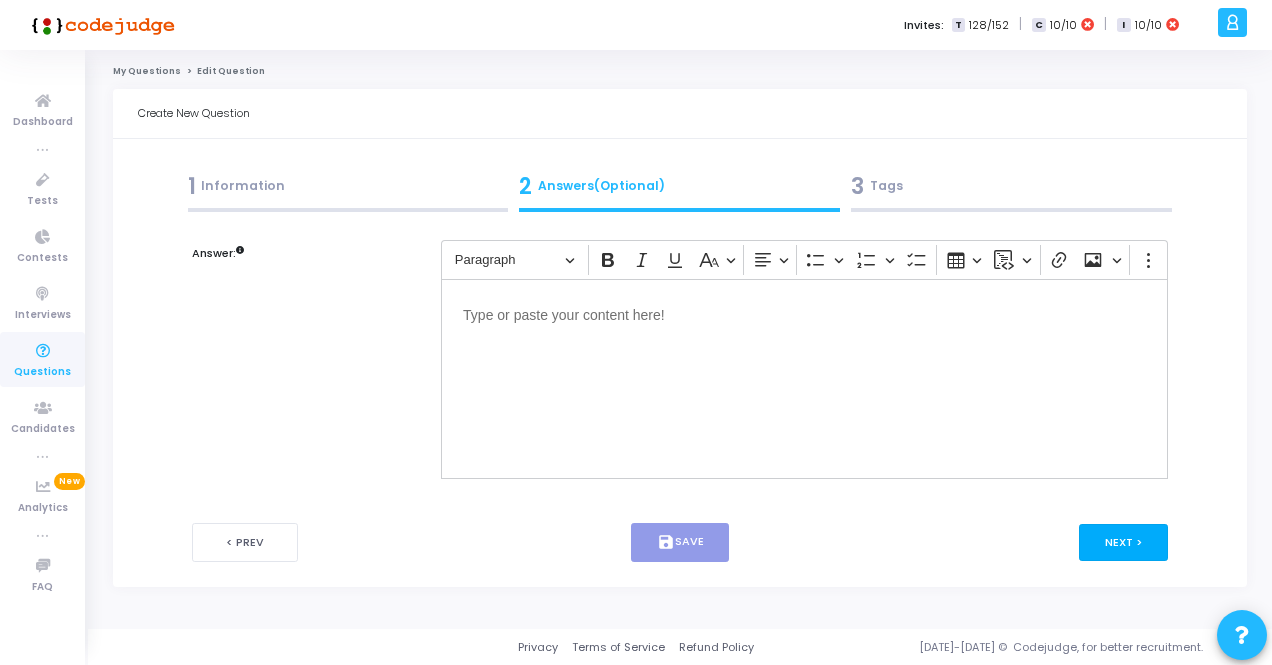 scroll, scrollTop: 0, scrollLeft: 0, axis: both 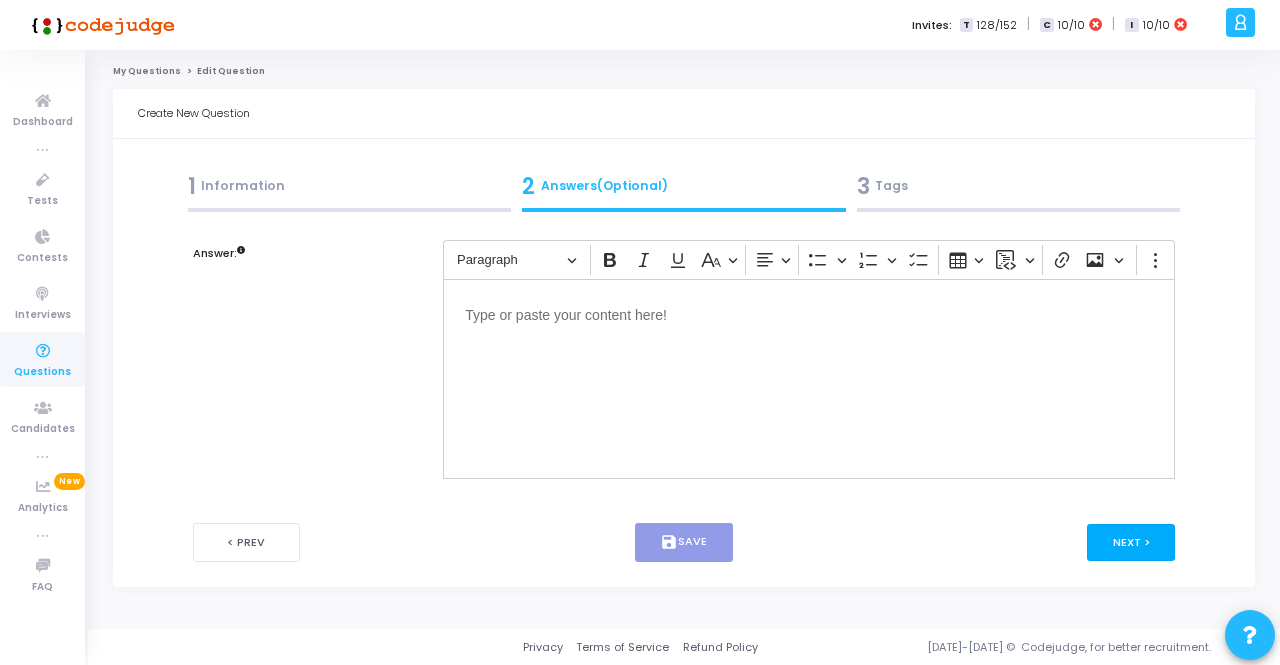 click on "Next >" at bounding box center [1131, 542] 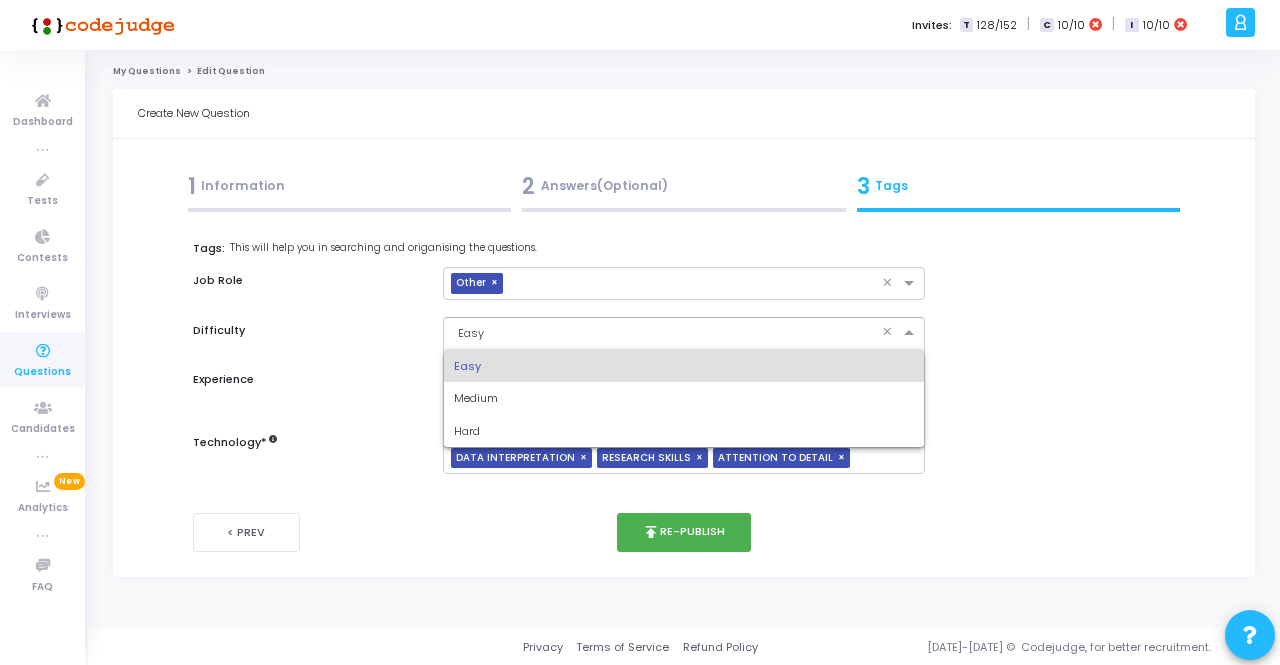 click at bounding box center [663, 331] 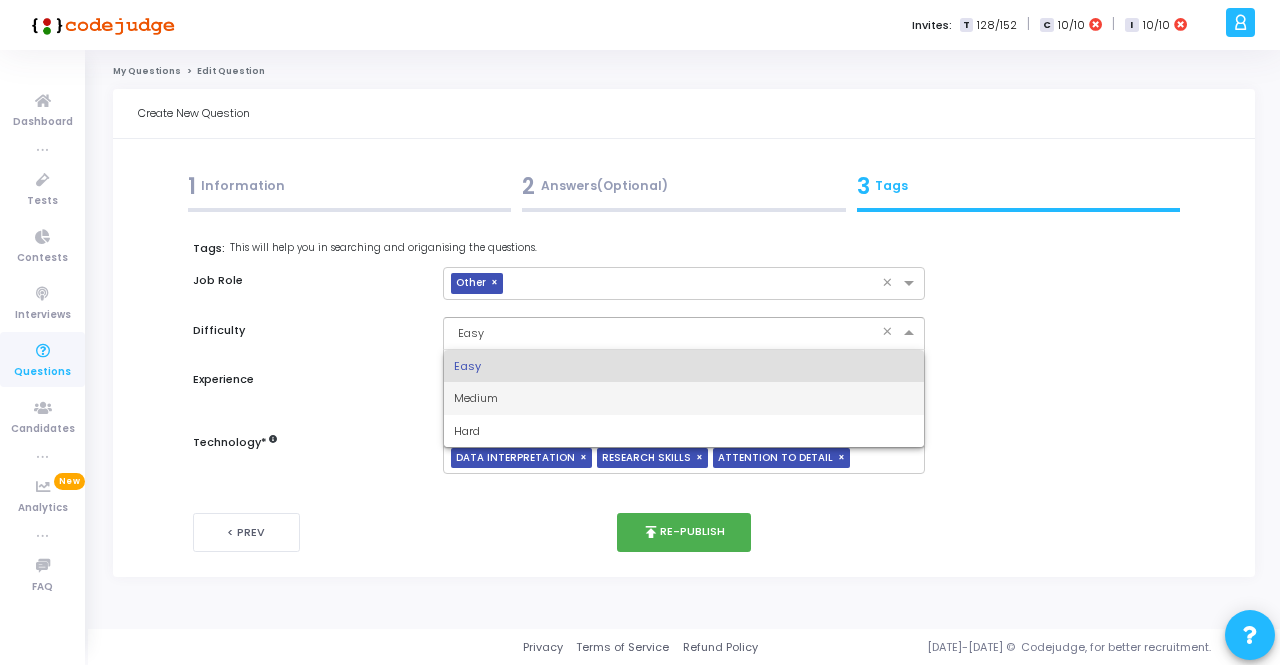 click on "Medium" at bounding box center [476, 398] 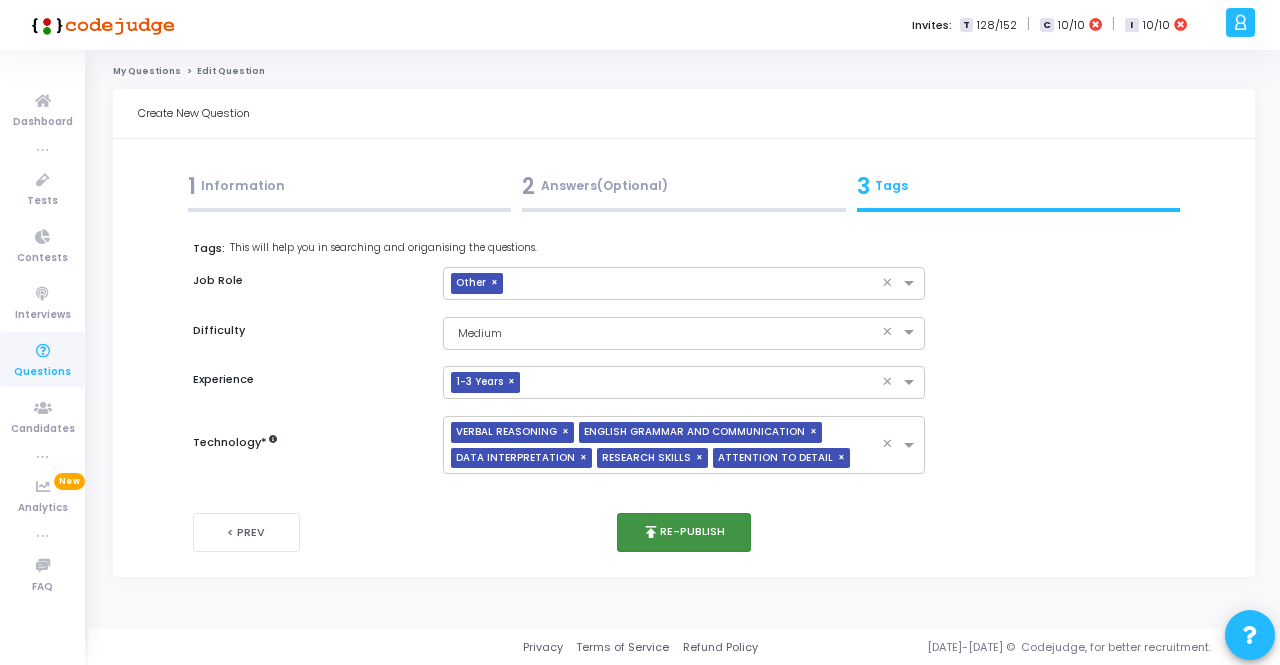 click on "publish  Re-publish" at bounding box center [684, 532] 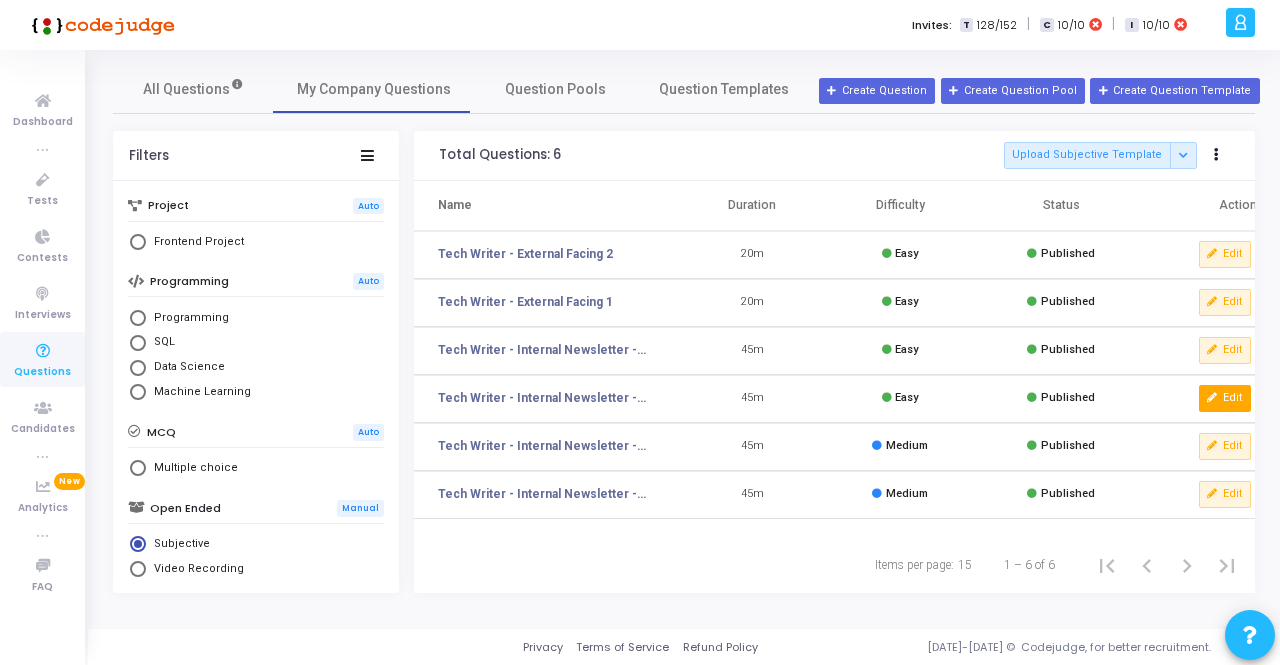 click on "Edit" at bounding box center [1225, 398] 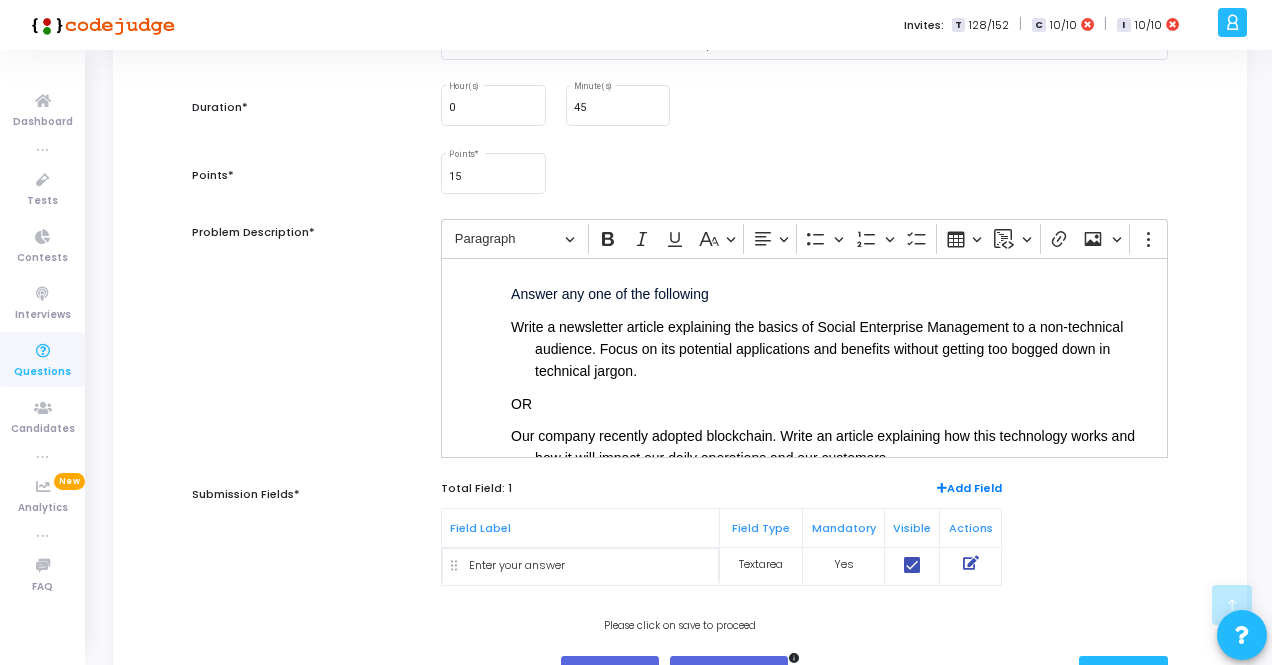 scroll, scrollTop: 334, scrollLeft: 0, axis: vertical 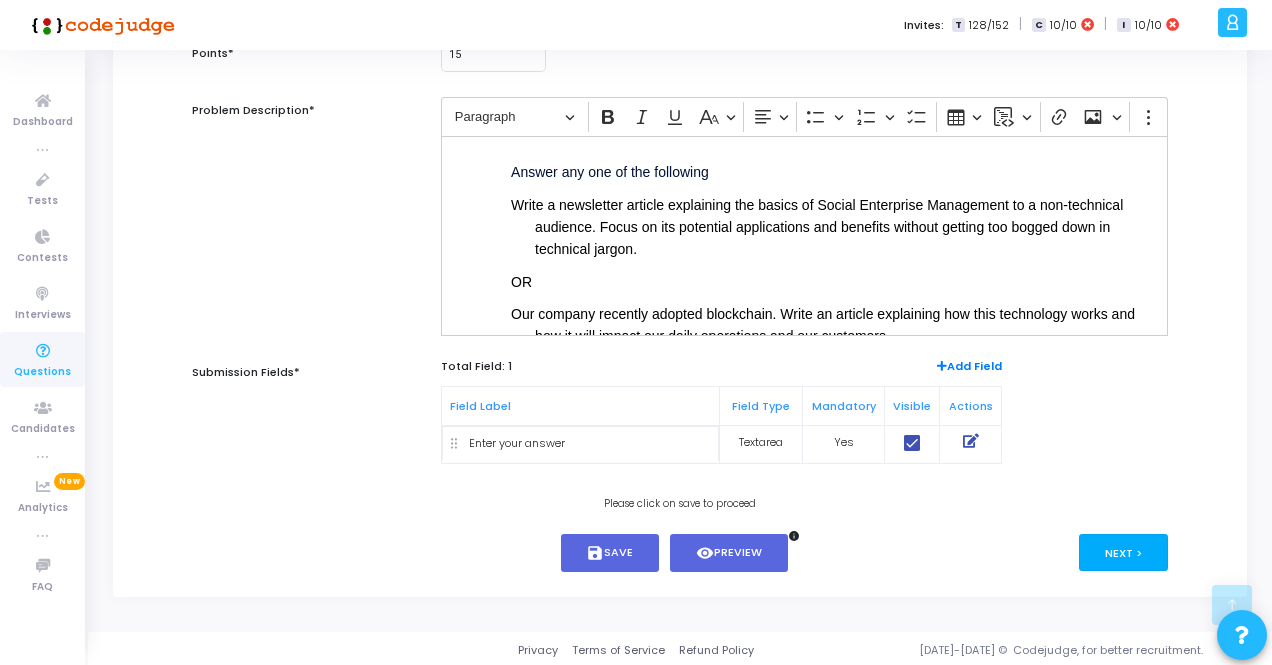 click on "Next >" at bounding box center (1123, 552) 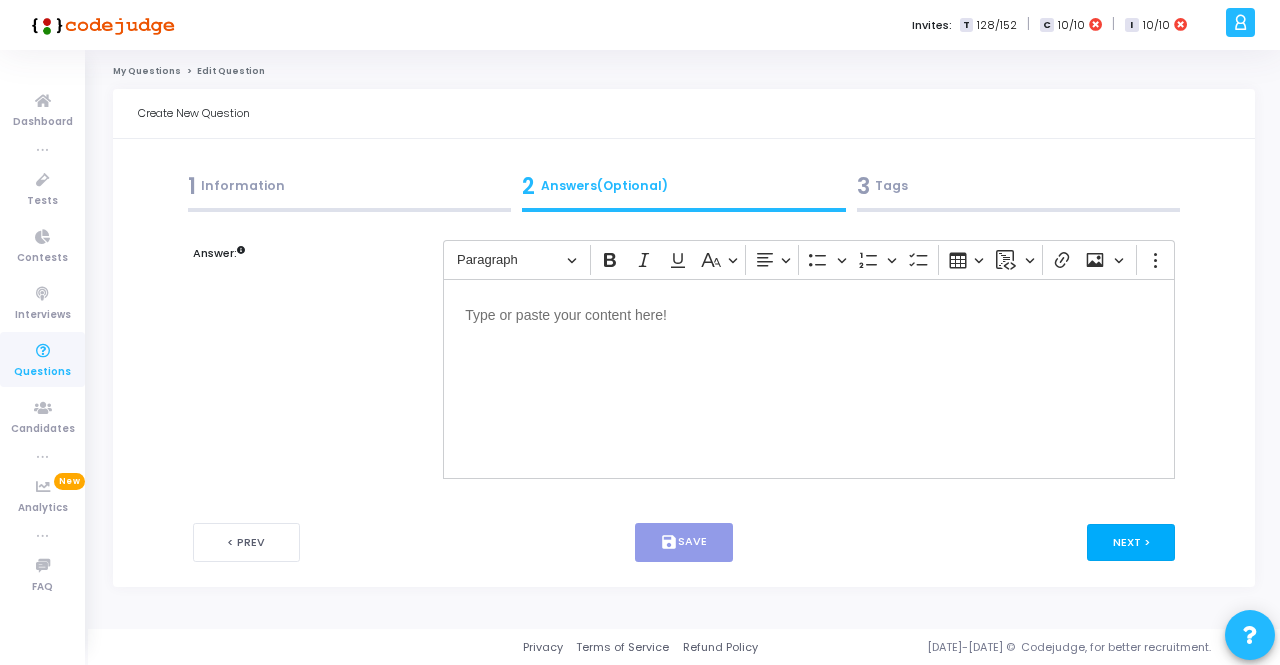 click on "Next >" at bounding box center (1131, 542) 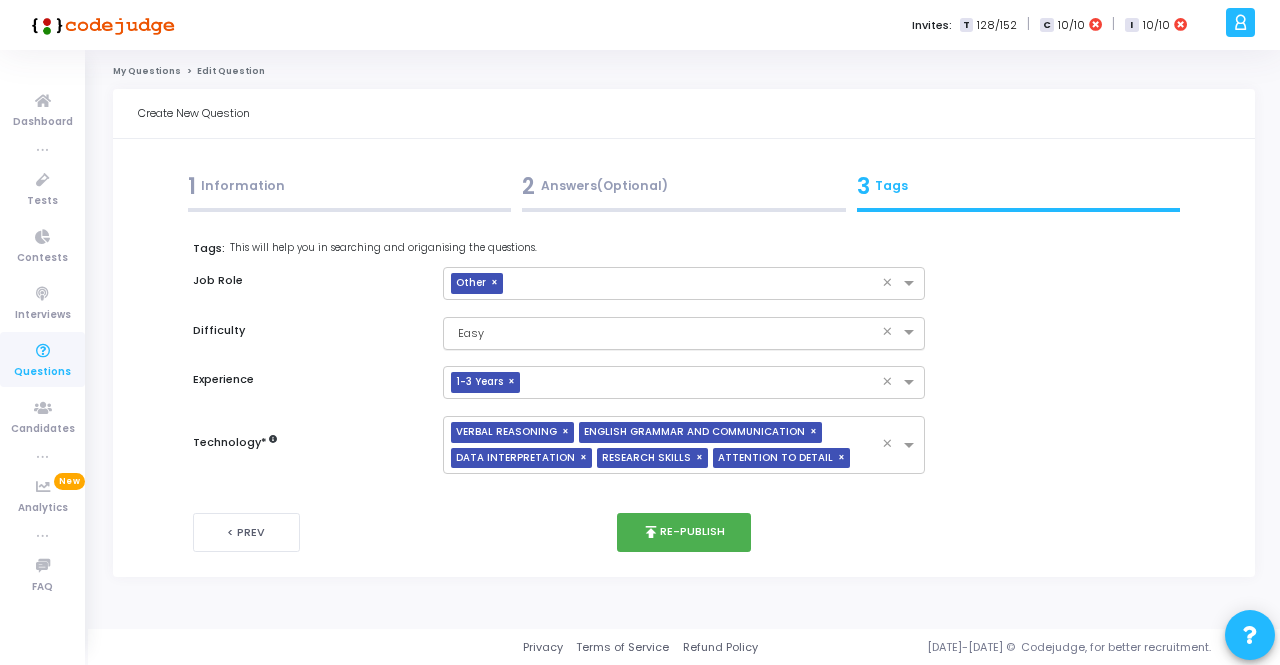 click at bounding box center (663, 331) 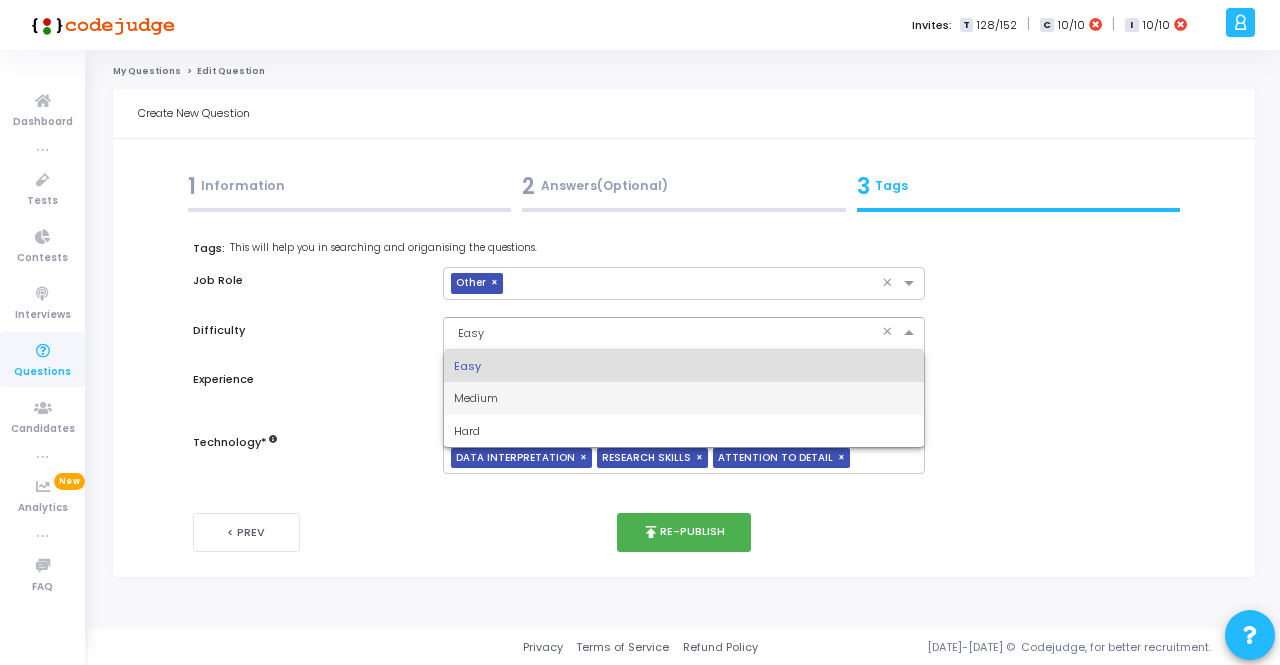 click on "Medium" at bounding box center (683, 398) 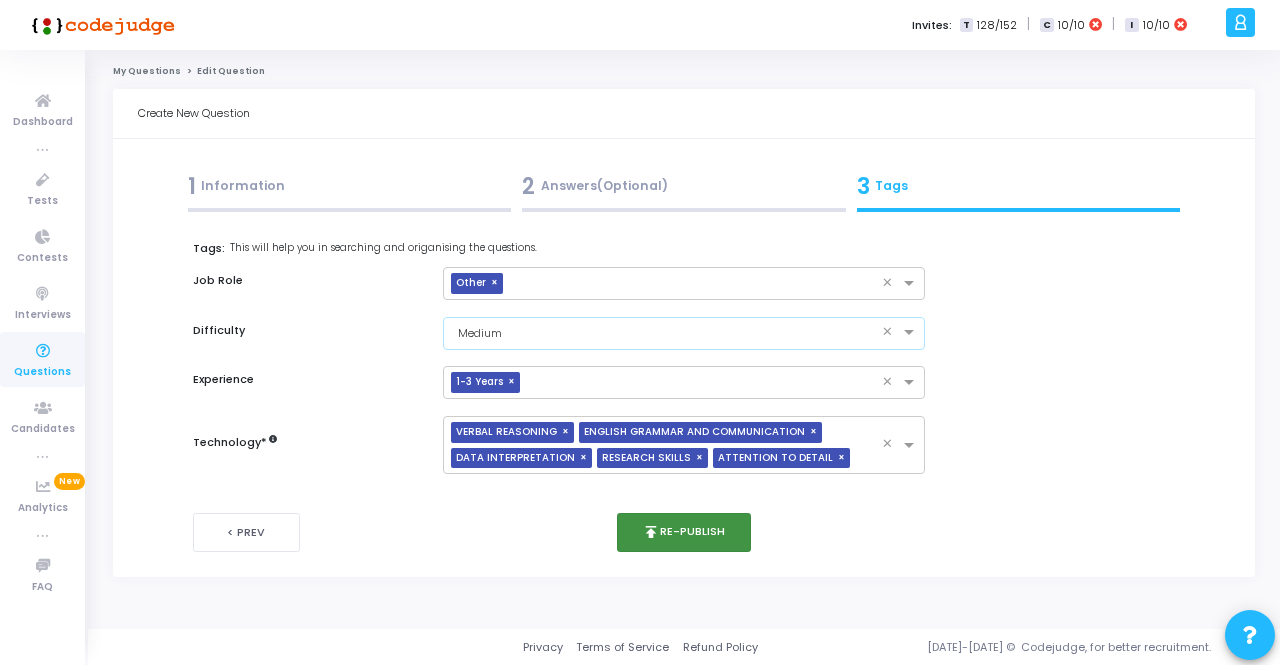 click on "publish  Re-publish" at bounding box center [684, 532] 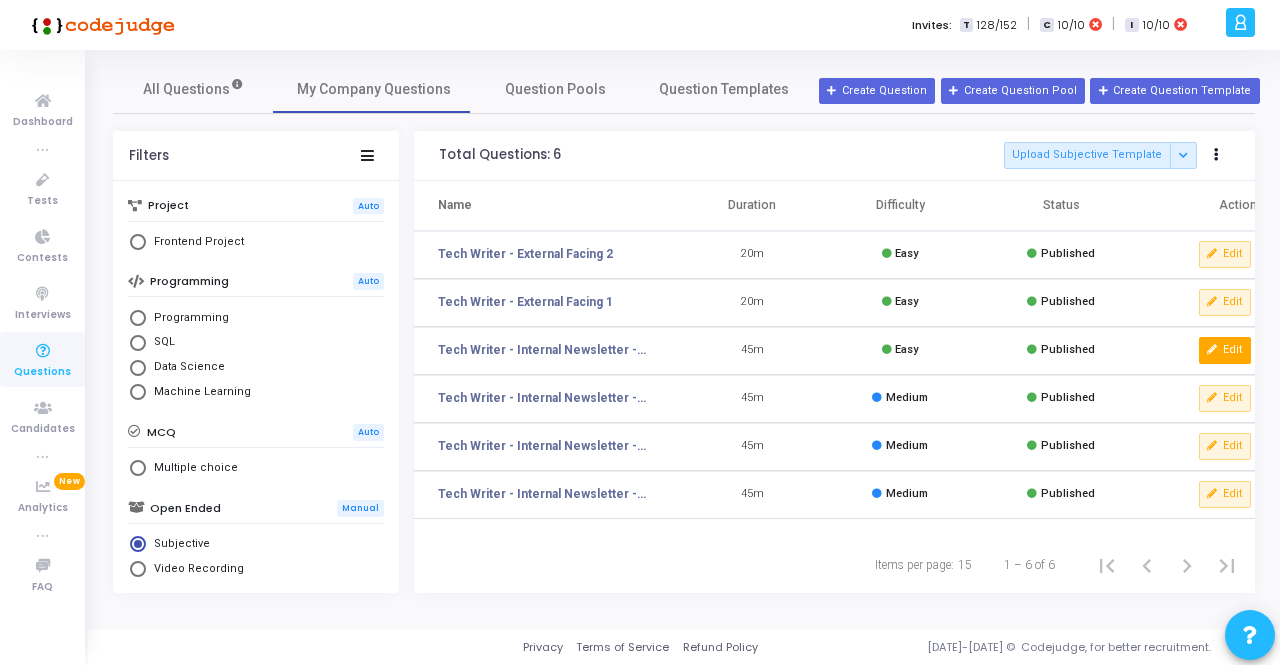 click on "Edit" at bounding box center [1225, 350] 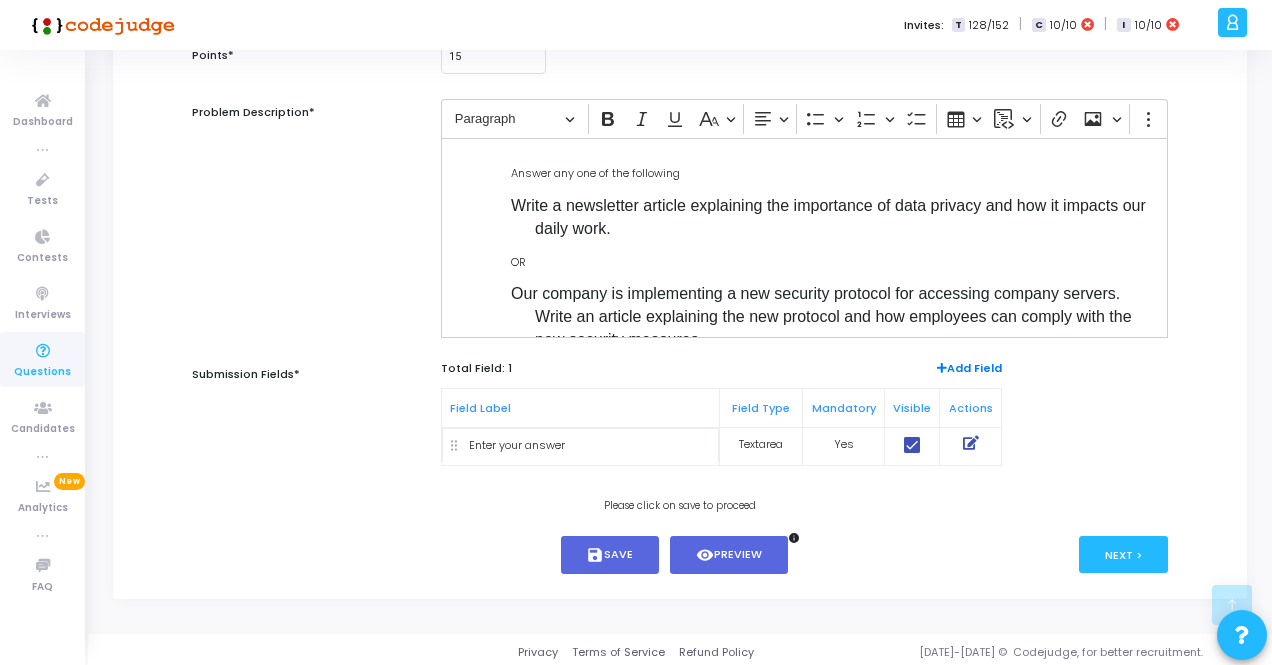 scroll, scrollTop: 334, scrollLeft: 0, axis: vertical 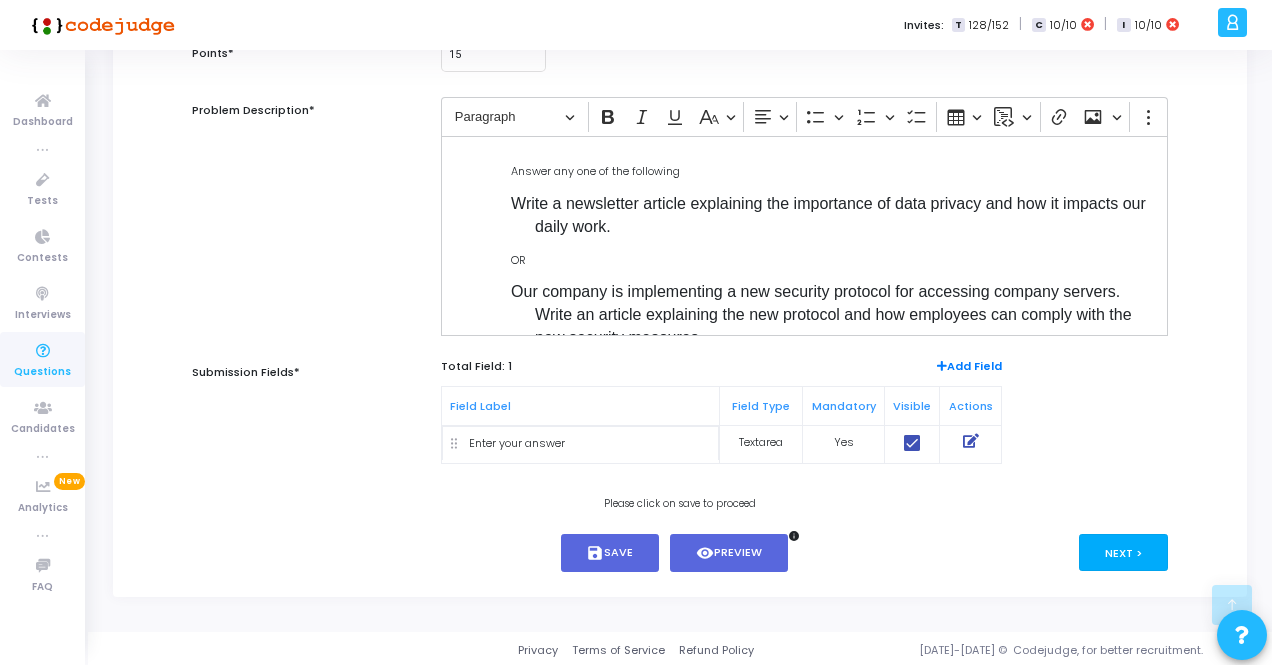 click on "Next >" at bounding box center (1123, 552) 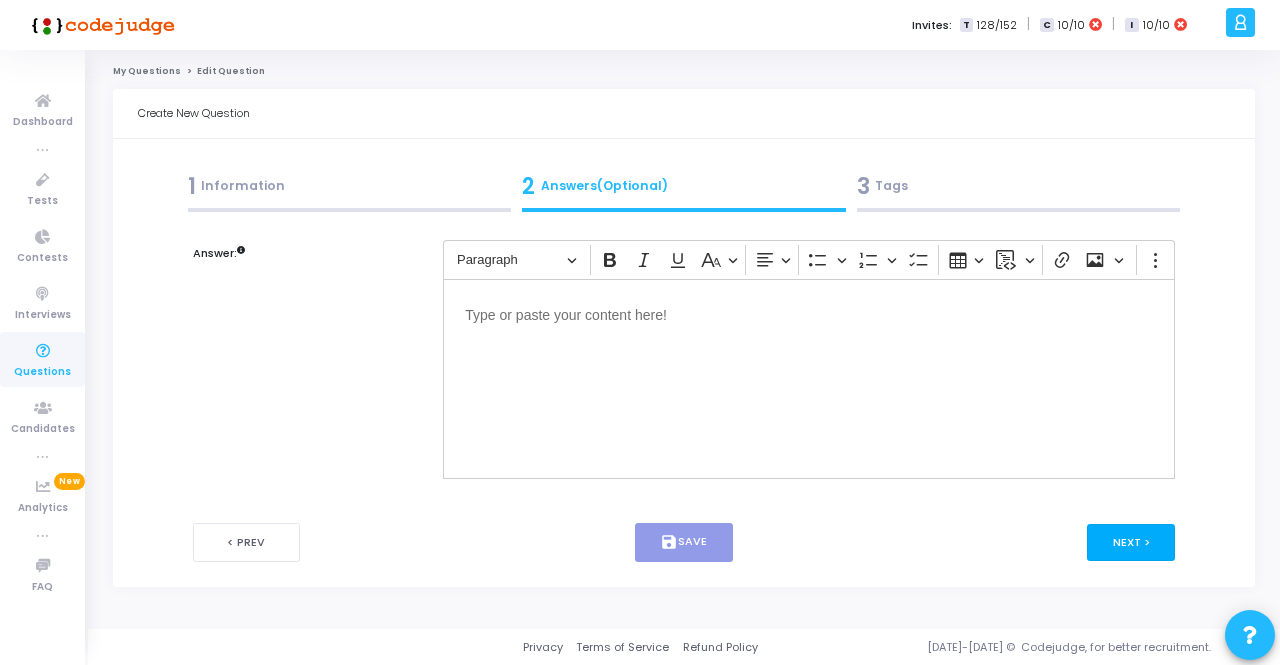 click on "Next >" at bounding box center [1131, 542] 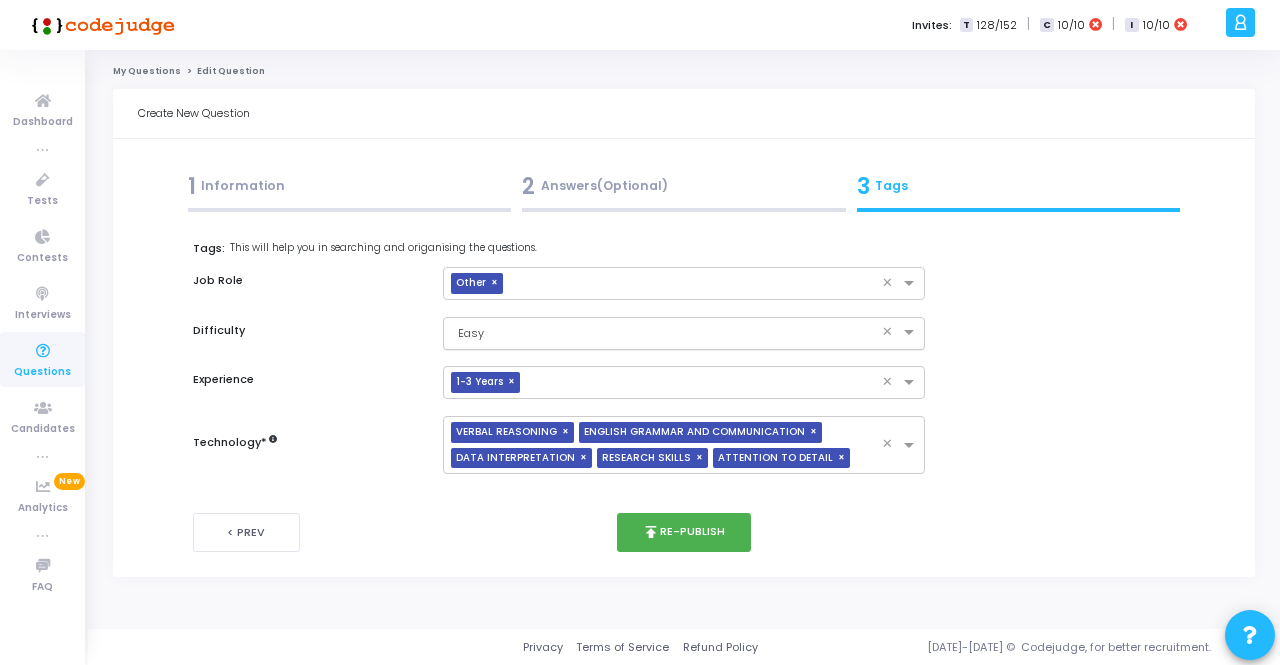 click at bounding box center (663, 331) 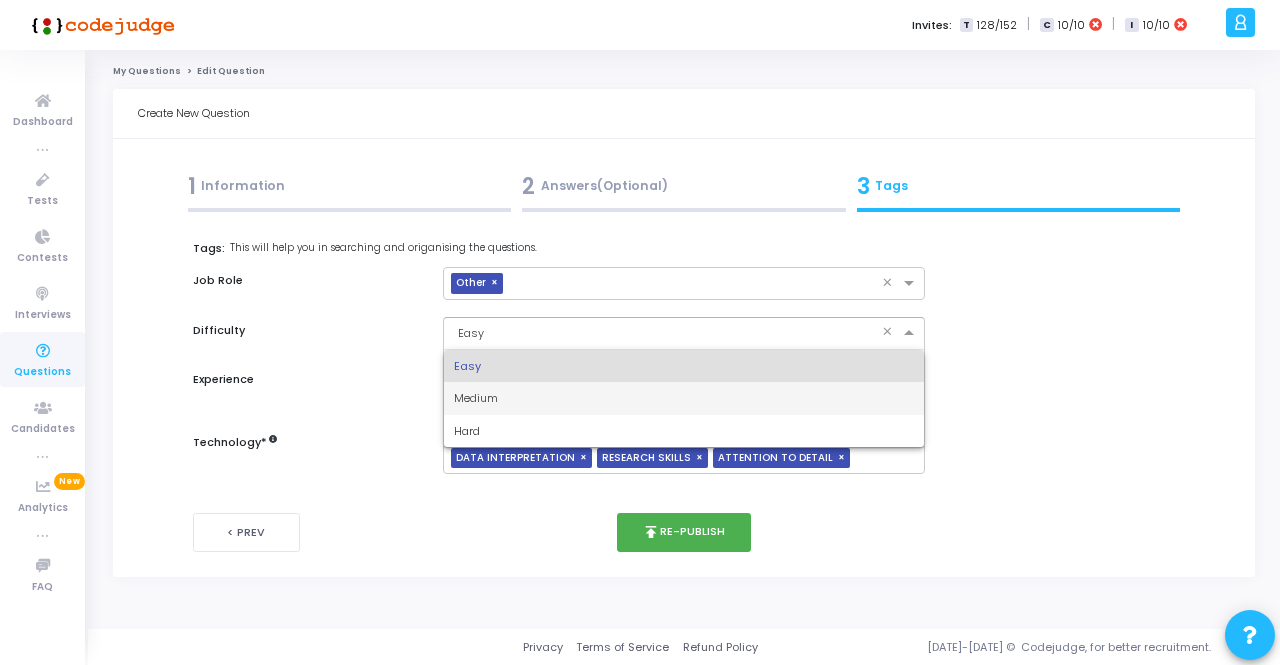 click on "Medium" at bounding box center [683, 398] 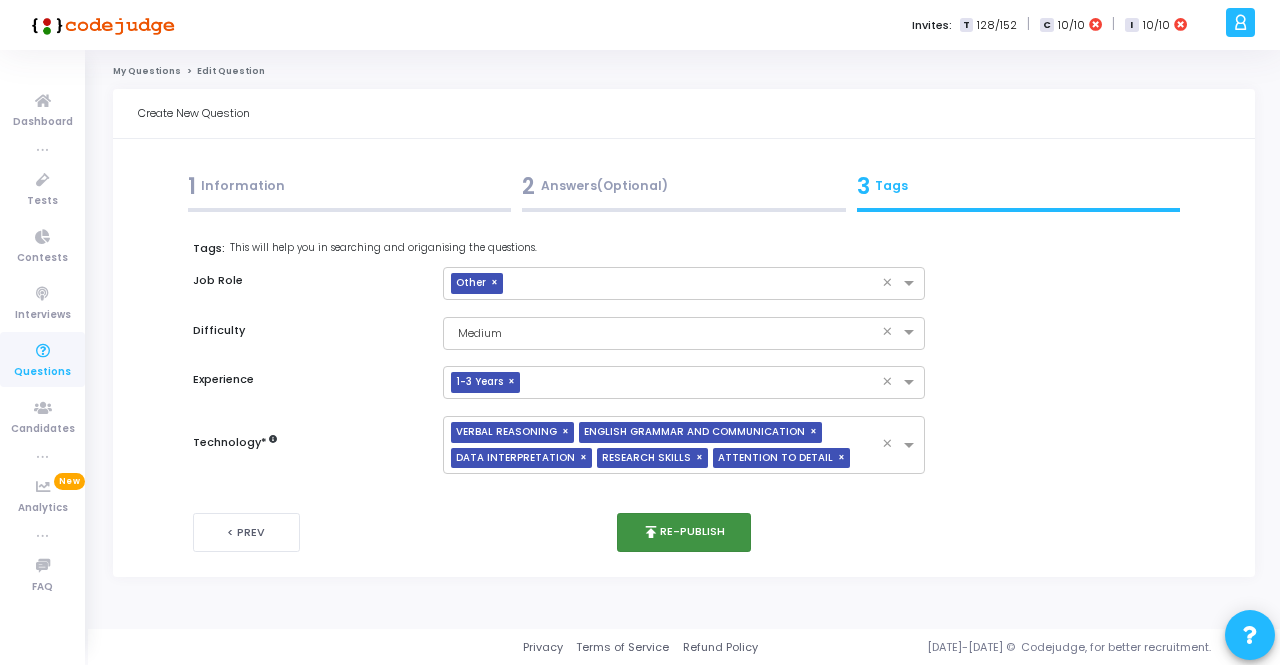 click on "publish  Re-publish" at bounding box center (684, 532) 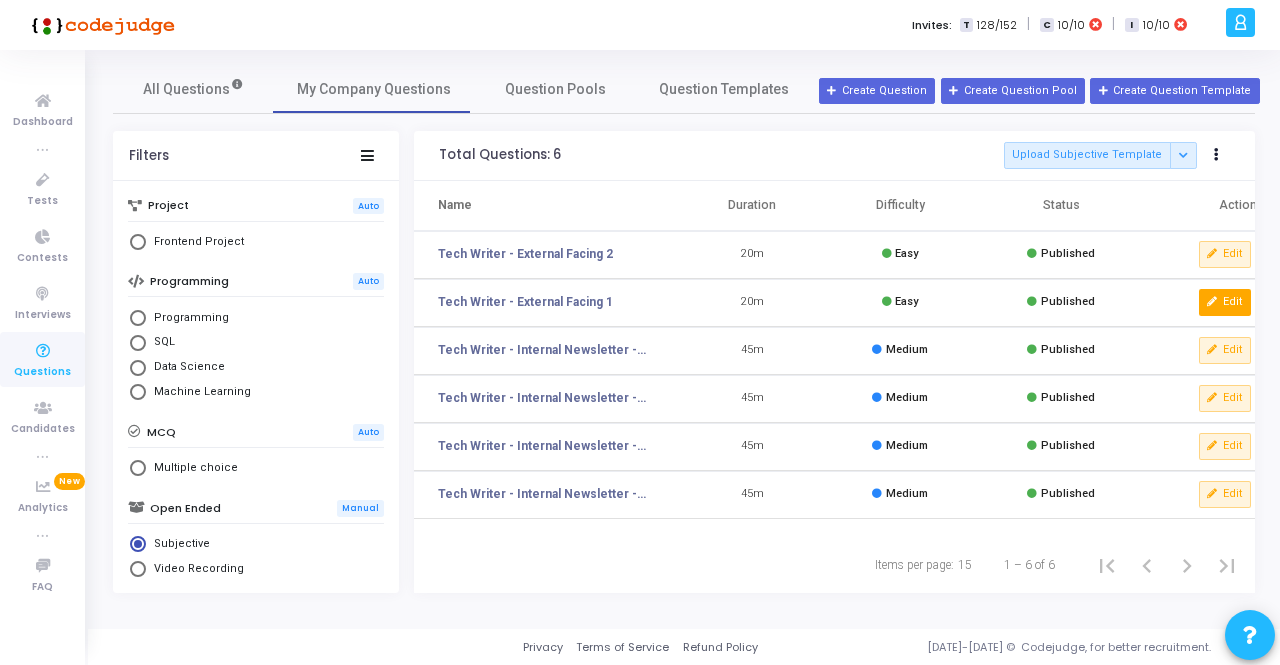 click at bounding box center (1212, 302) 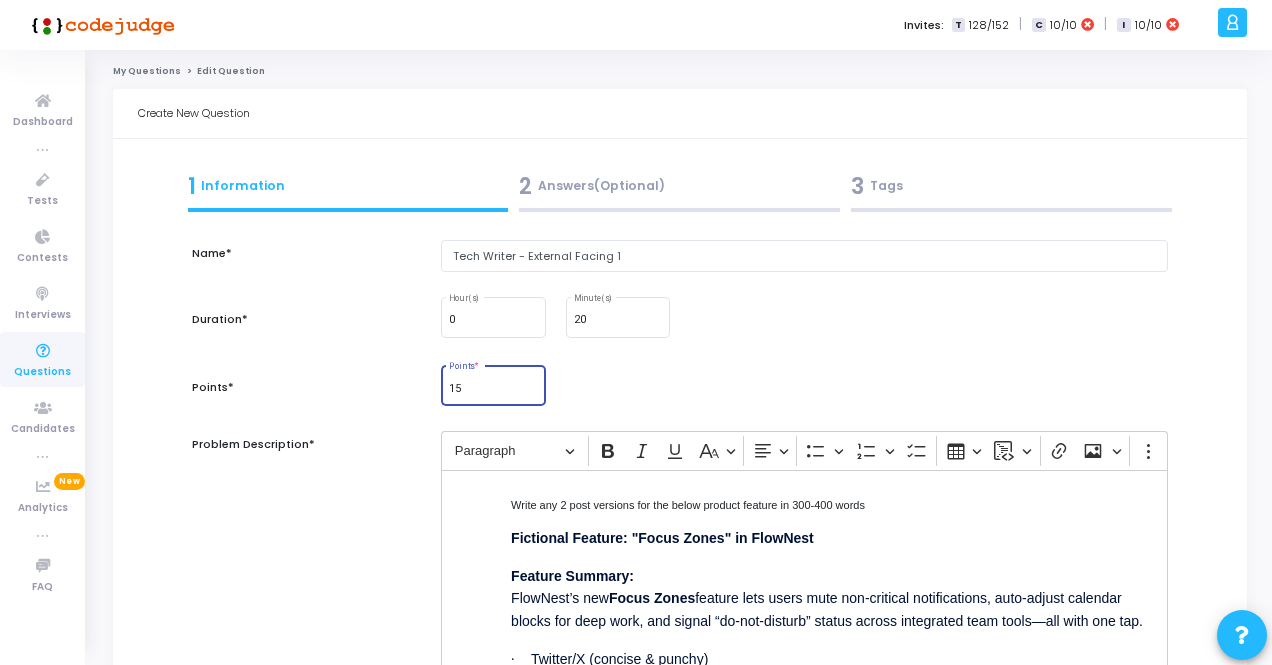 drag, startPoint x: 478, startPoint y: 386, endPoint x: 448, endPoint y: 387, distance: 30.016663 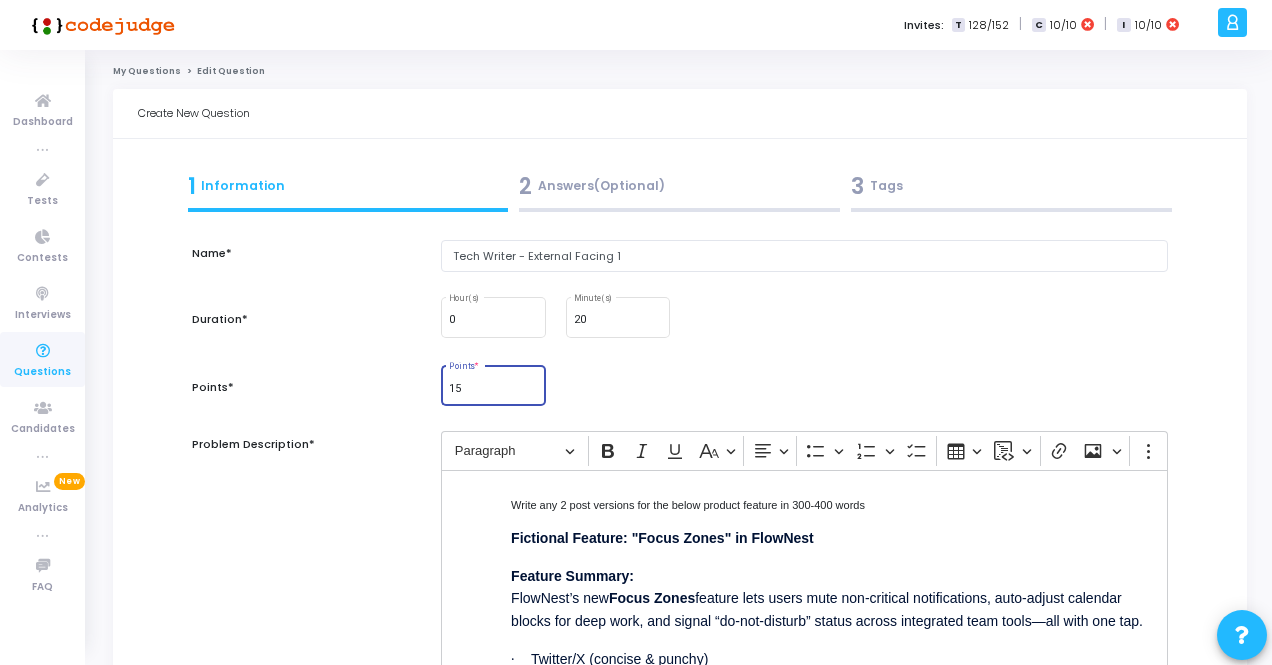 type on "5" 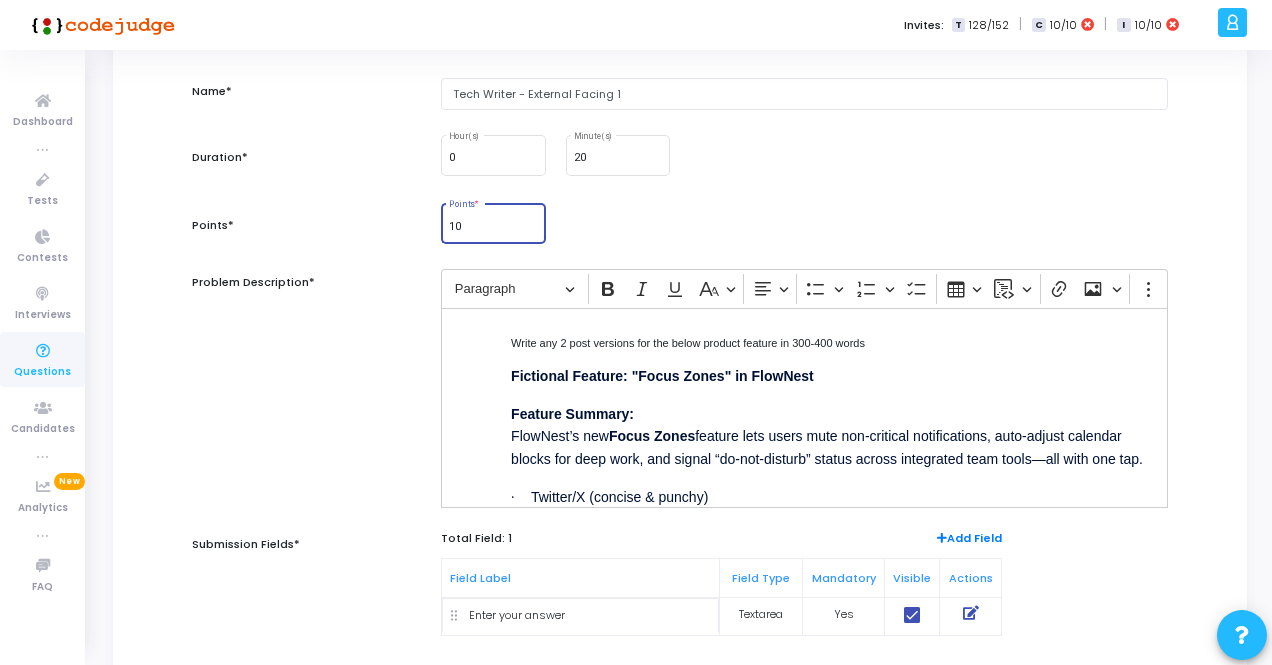 scroll, scrollTop: 334, scrollLeft: 0, axis: vertical 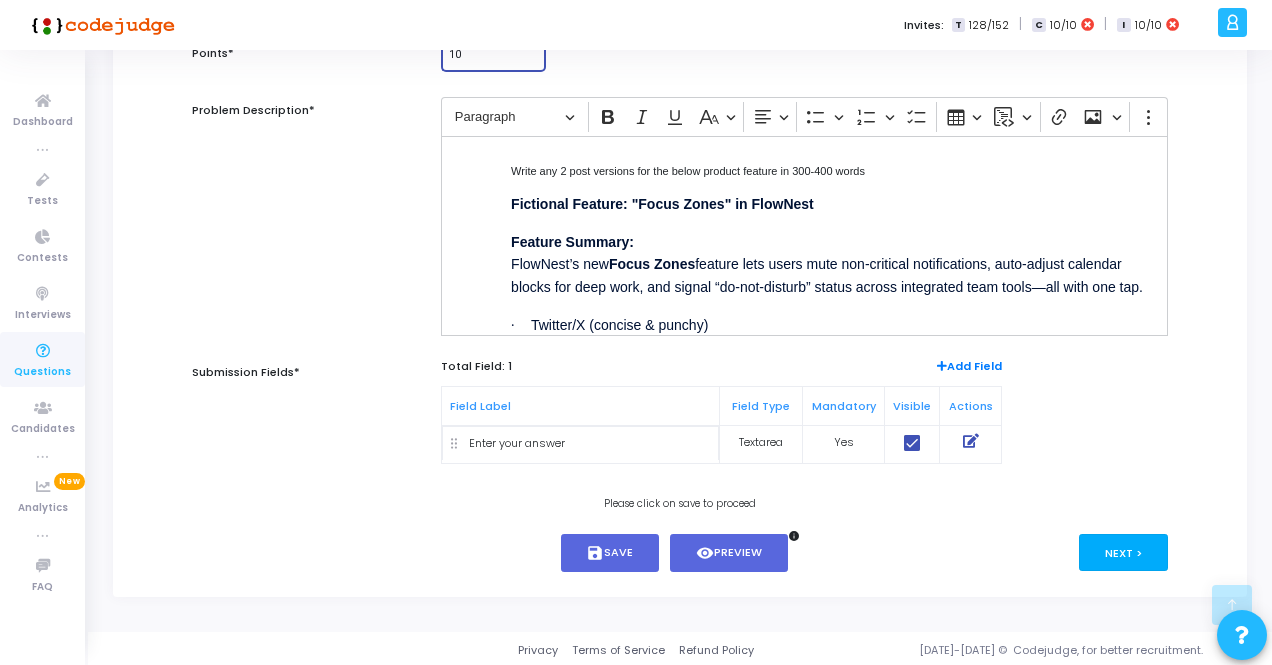 type on "10" 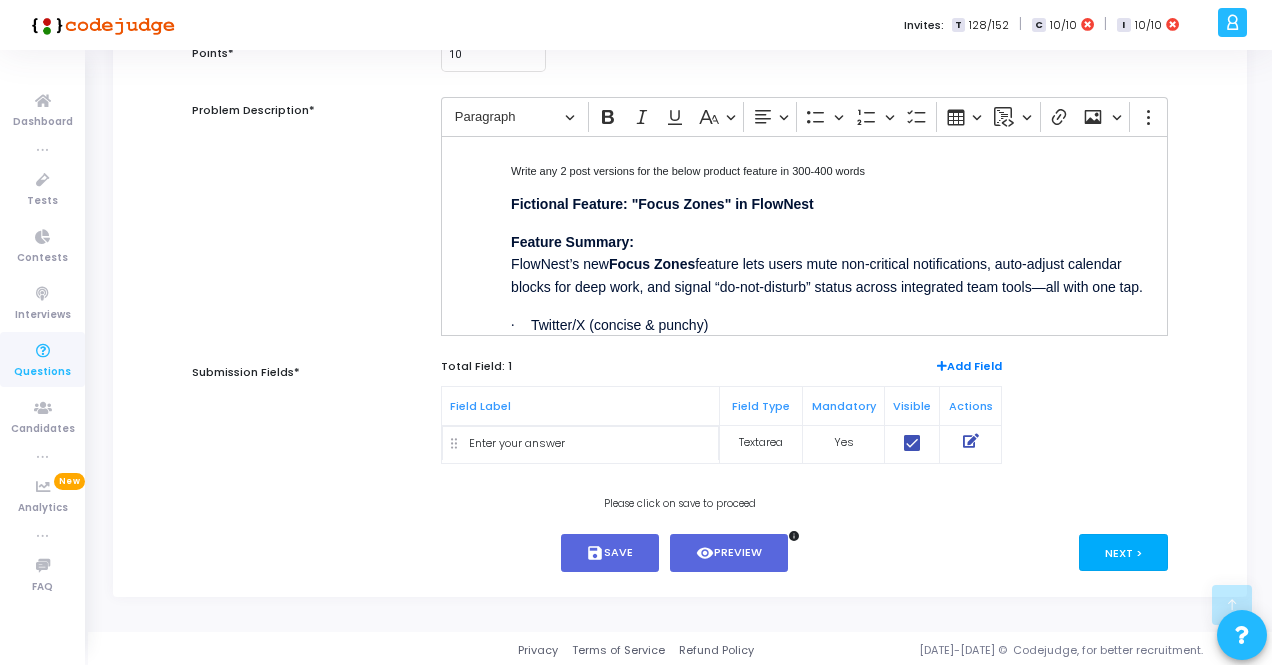 drag, startPoint x: 1118, startPoint y: 542, endPoint x: 1108, endPoint y: 494, distance: 49.0306 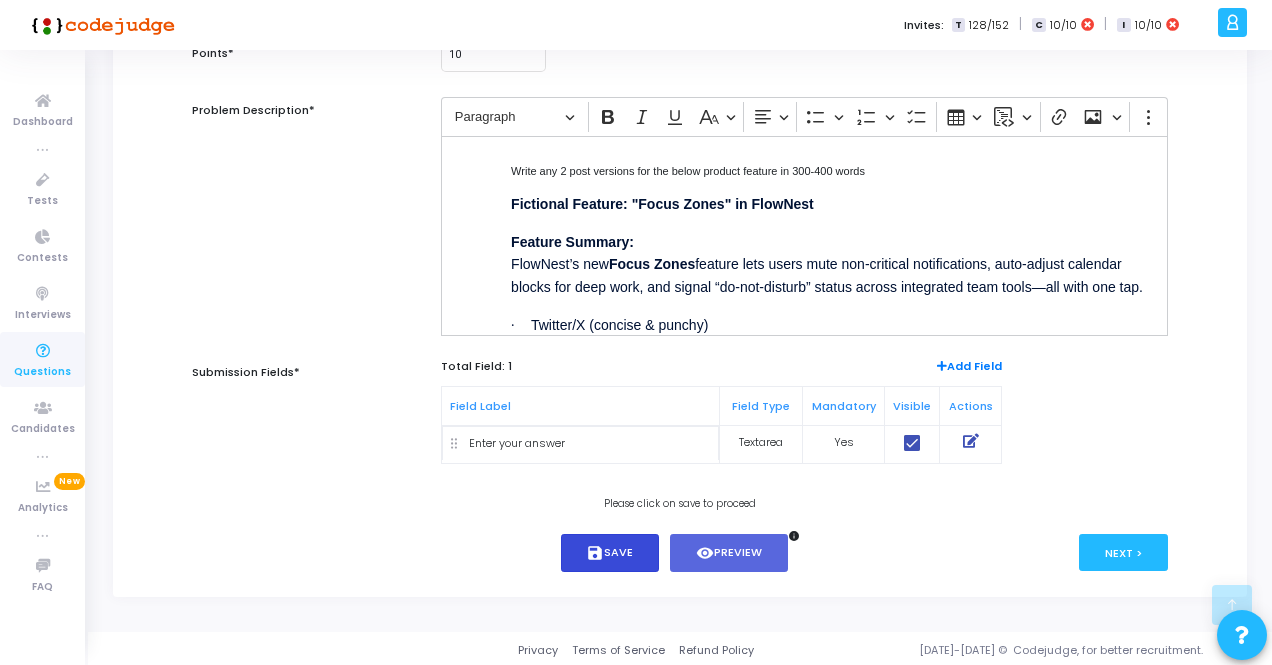 click on "save  Save" at bounding box center [610, 553] 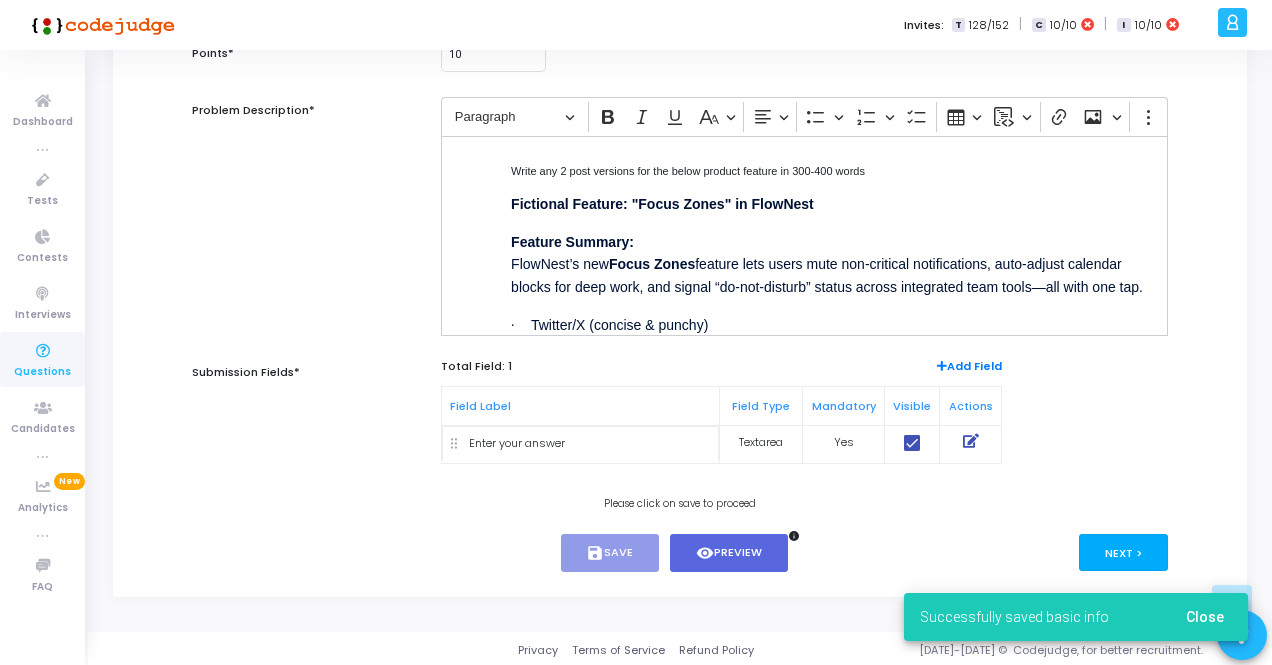 click on "Next >" at bounding box center (1123, 552) 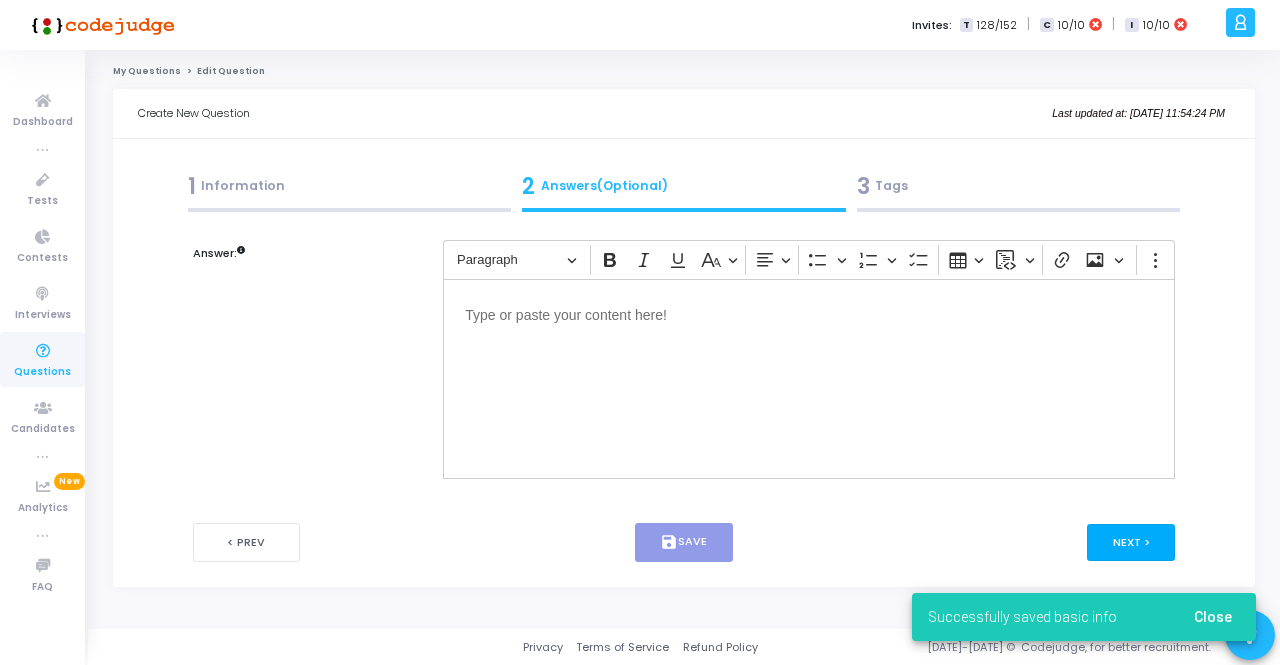 click on "Next >" at bounding box center [1131, 542] 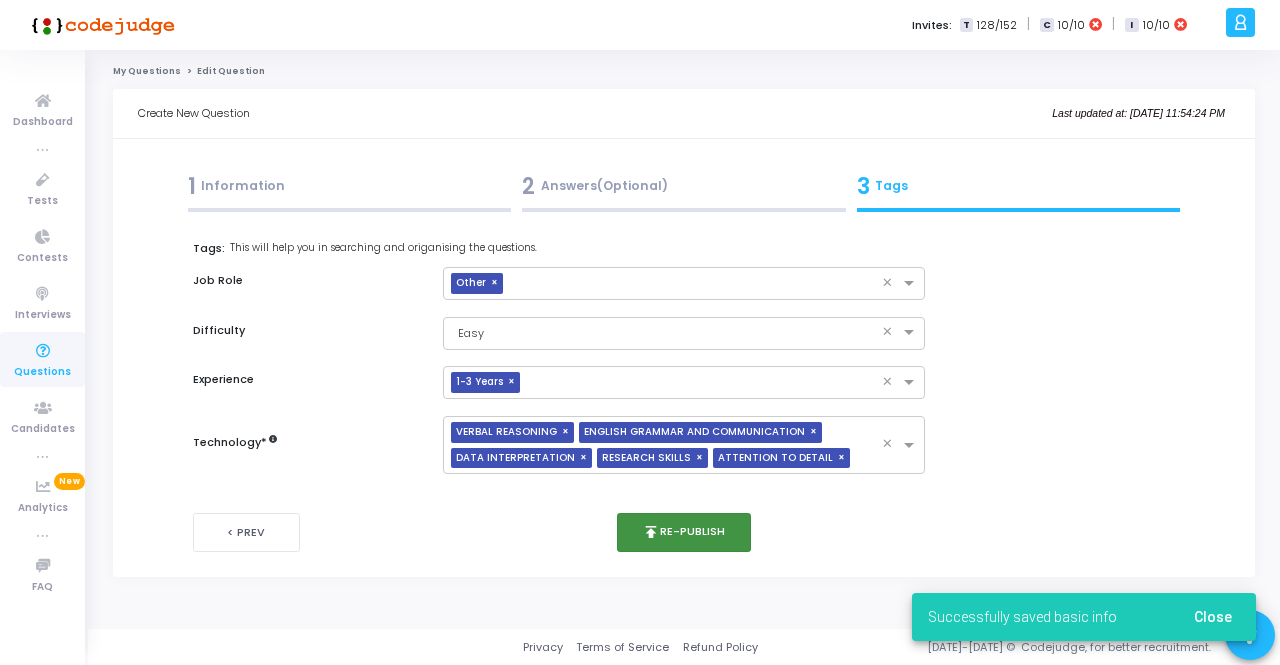 click on "publish  Re-publish" at bounding box center (684, 532) 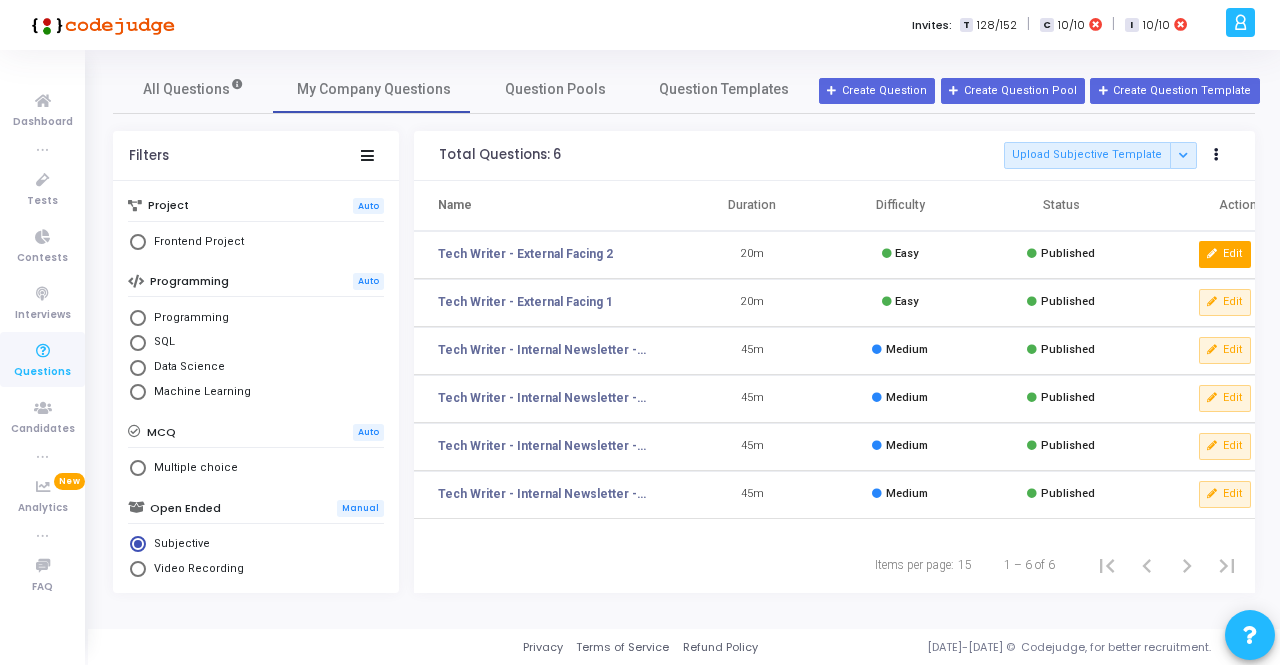 click on "Edit" at bounding box center (1225, 254) 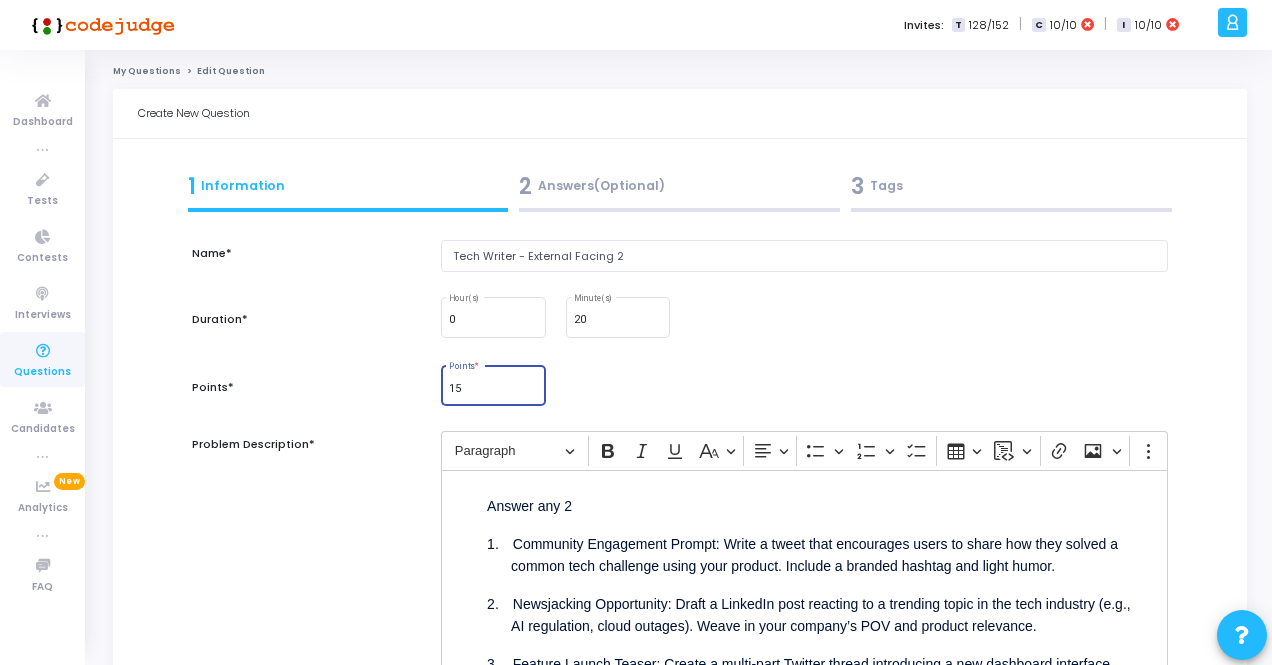 drag, startPoint x: 451, startPoint y: 387, endPoint x: 435, endPoint y: 387, distance: 16 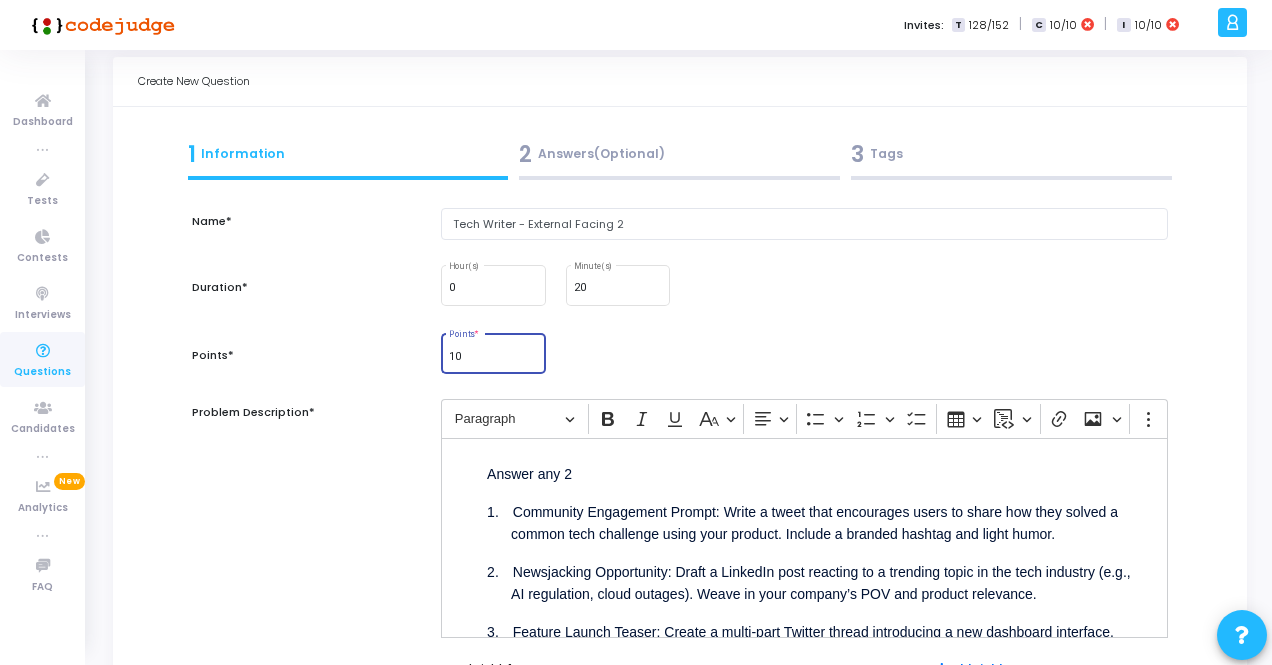 scroll, scrollTop: 334, scrollLeft: 0, axis: vertical 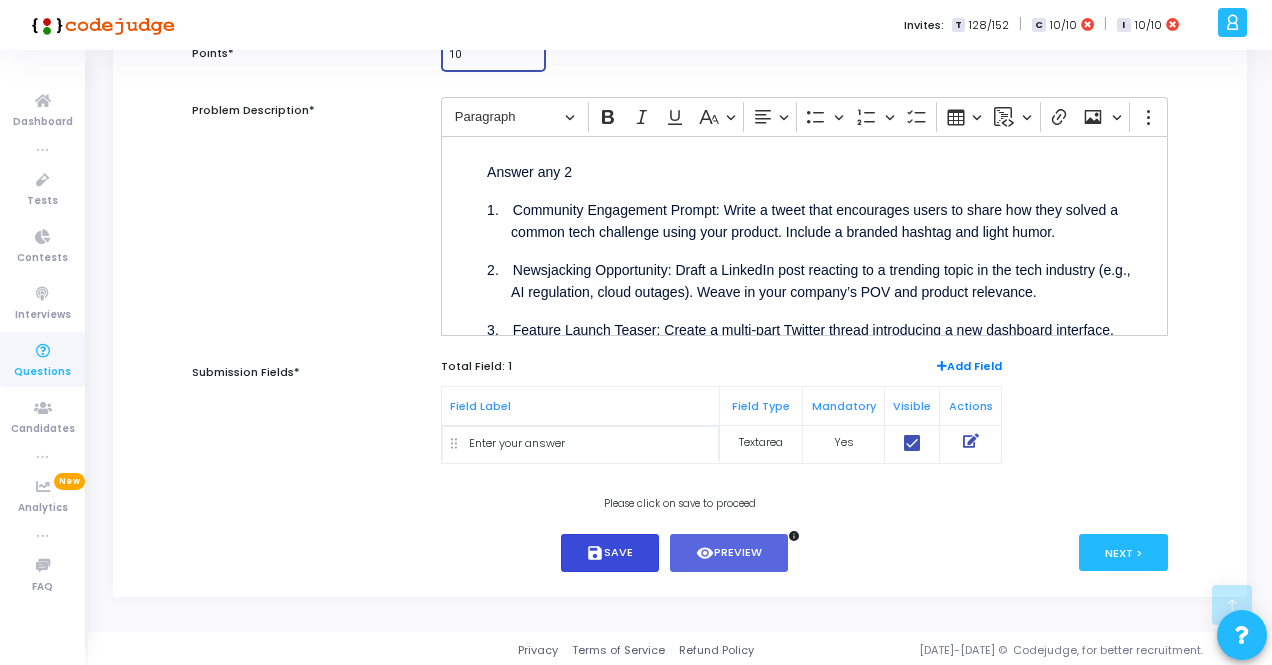 type on "10" 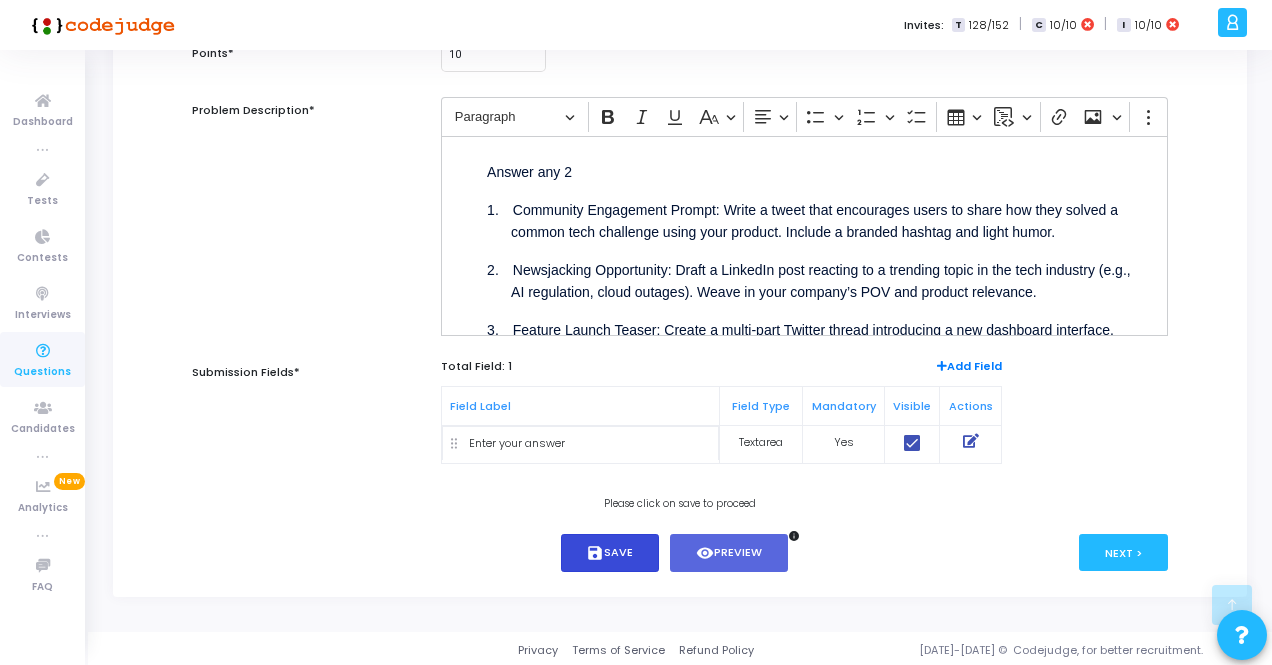 click on "save  Save" at bounding box center [610, 553] 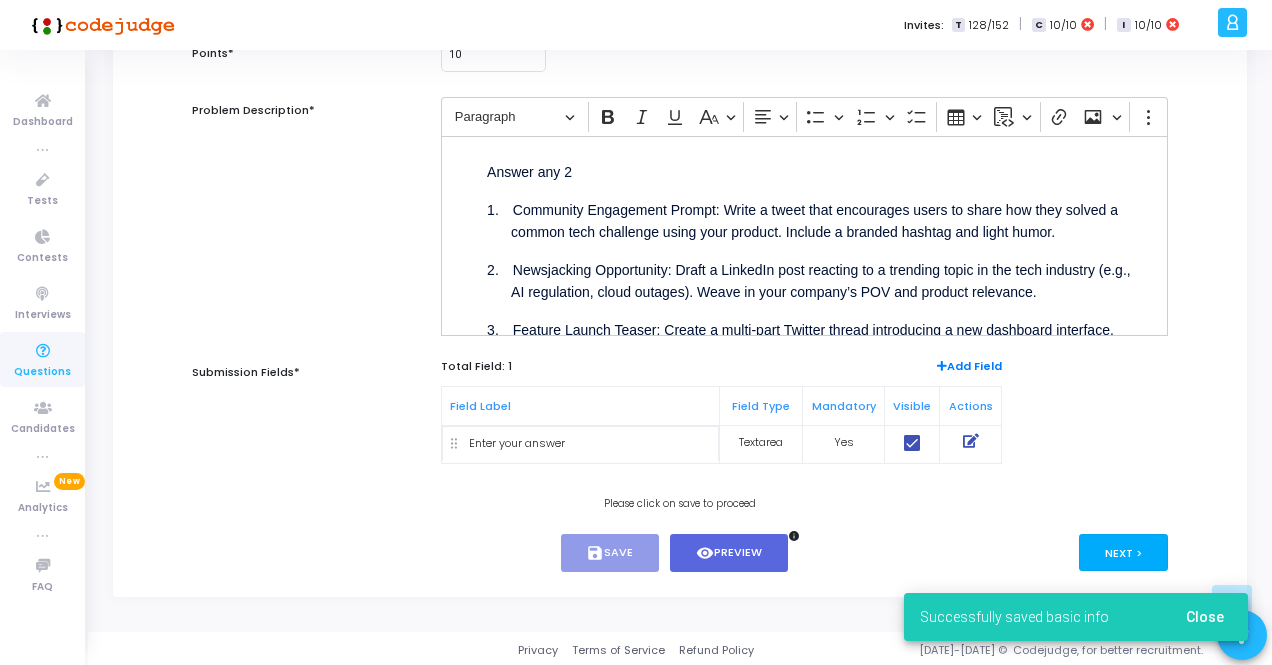 click on "Next >" at bounding box center [1123, 552] 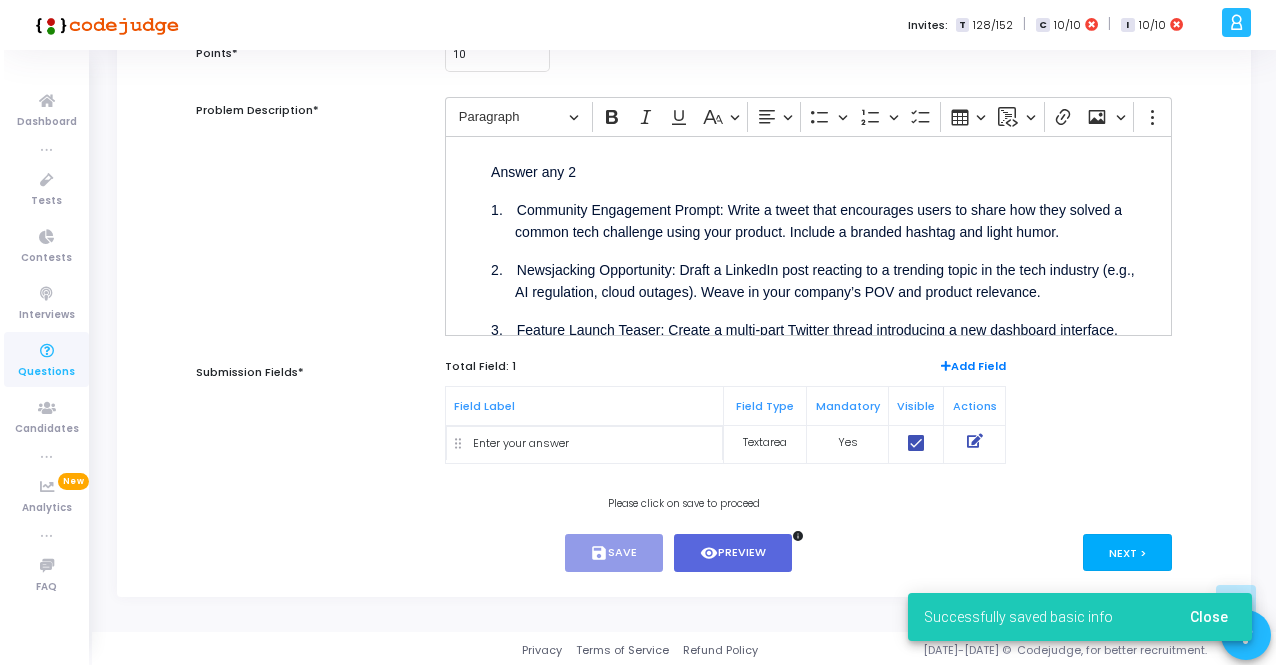 scroll, scrollTop: 0, scrollLeft: 0, axis: both 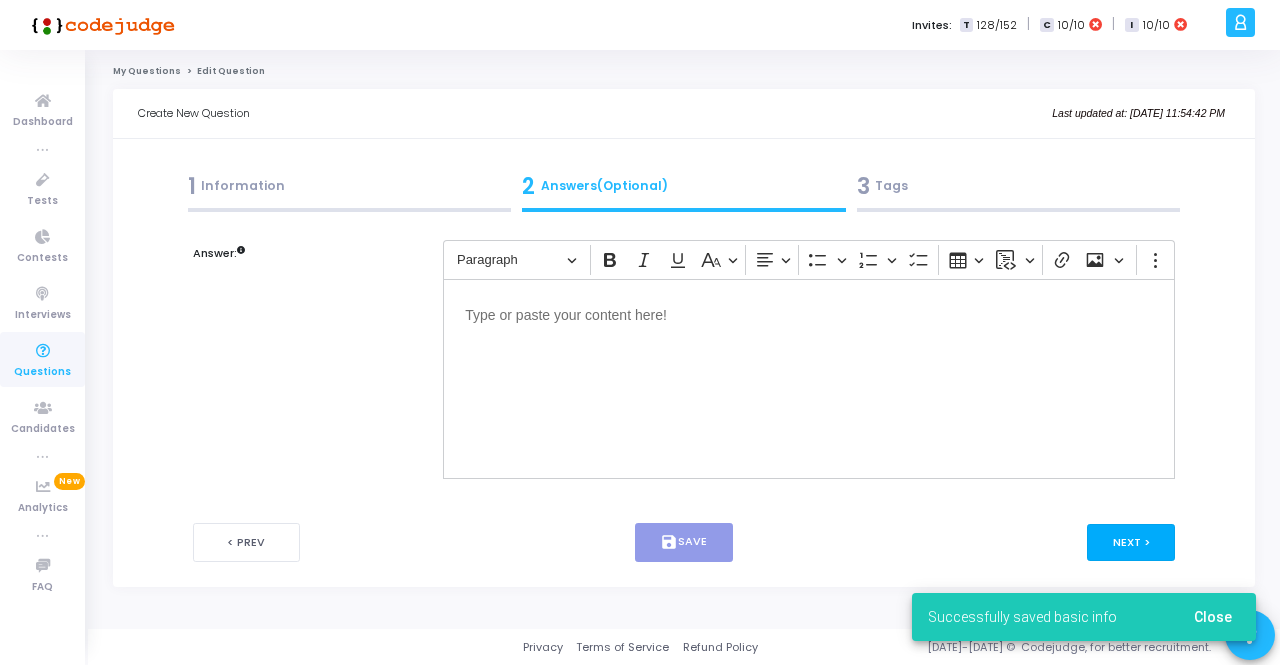 click on "Next >" at bounding box center (1131, 542) 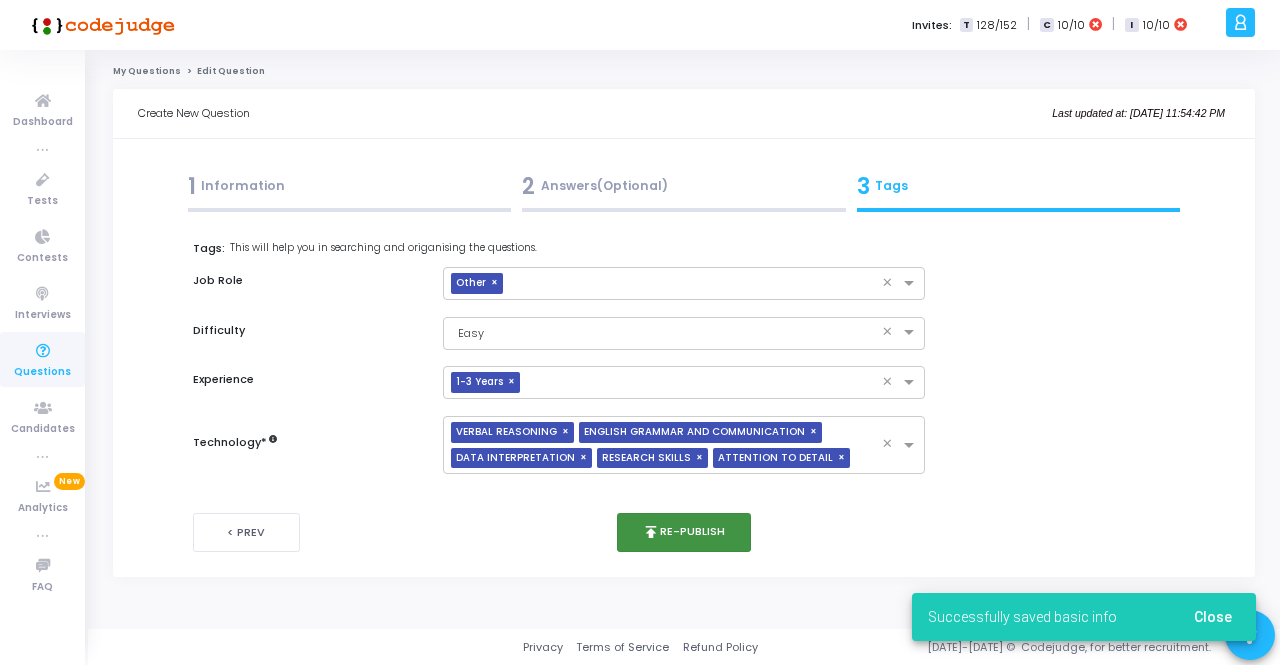 click on "publish  Re-publish" at bounding box center (684, 532) 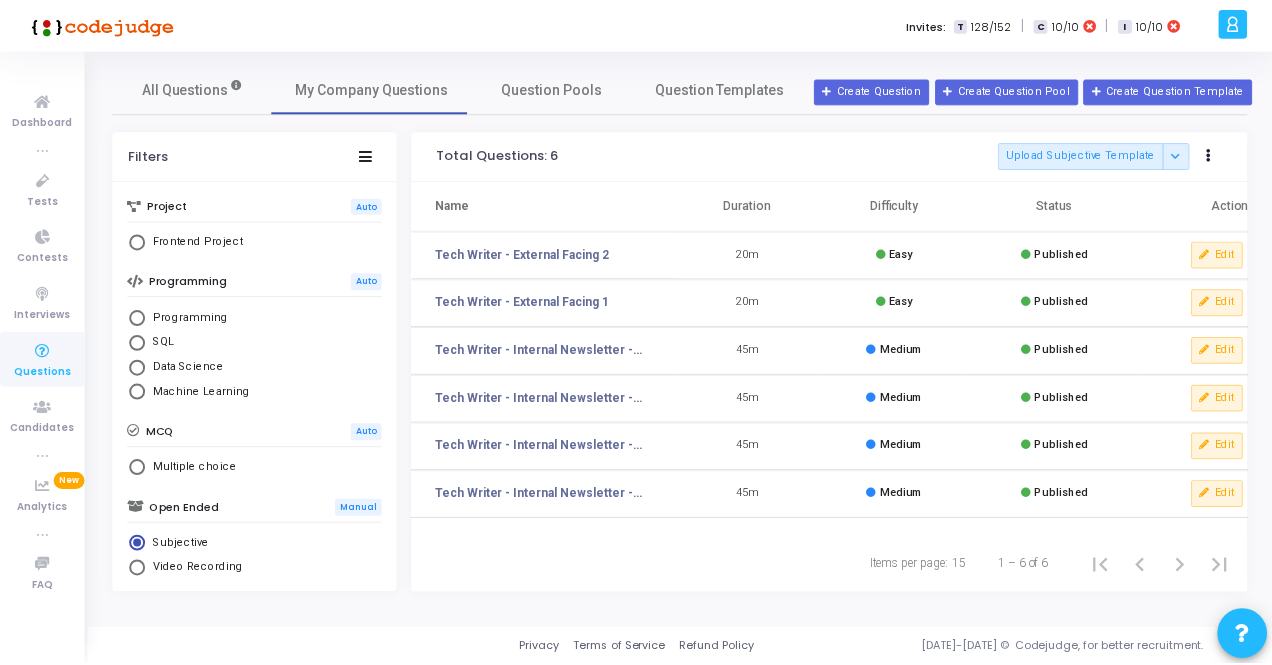 scroll, scrollTop: 0, scrollLeft: 58, axis: horizontal 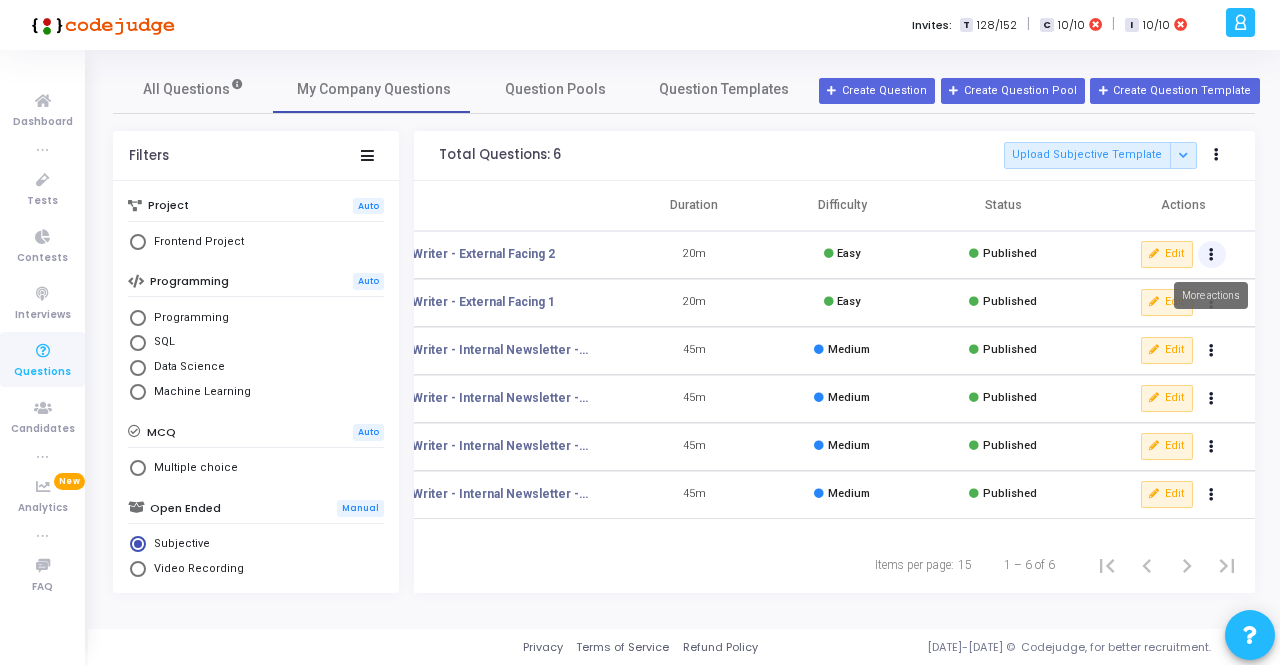 click at bounding box center (1212, 255) 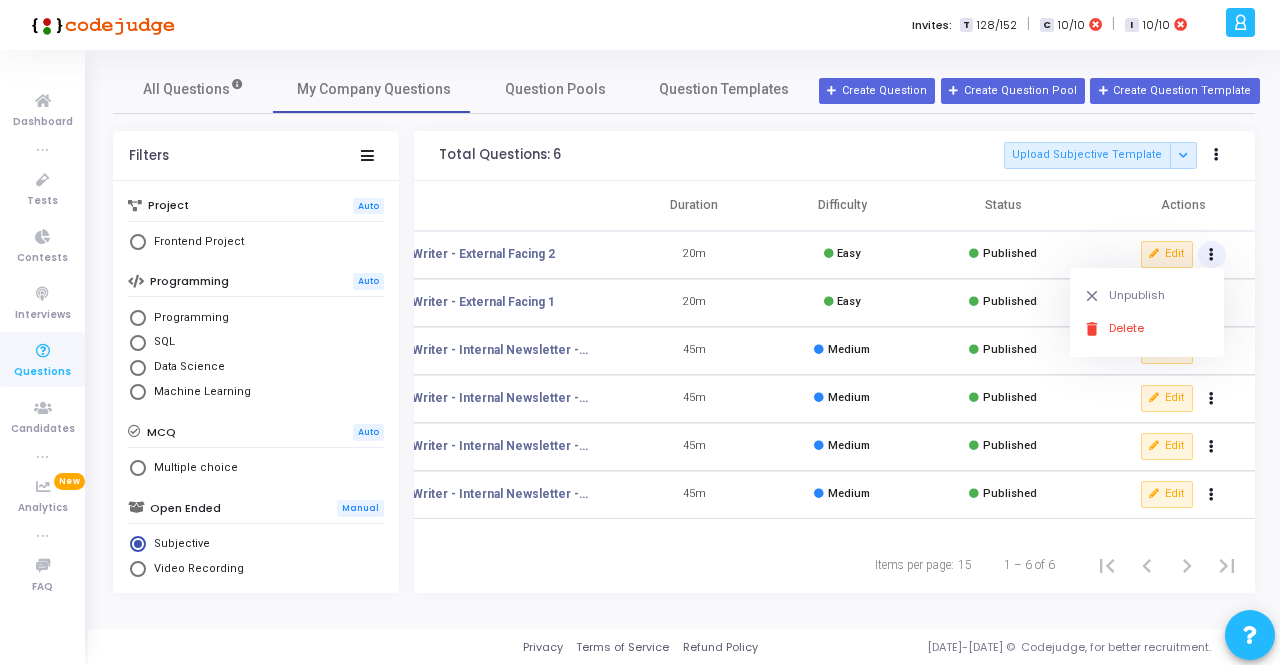 click on "Actions" at bounding box center [1173, 206] 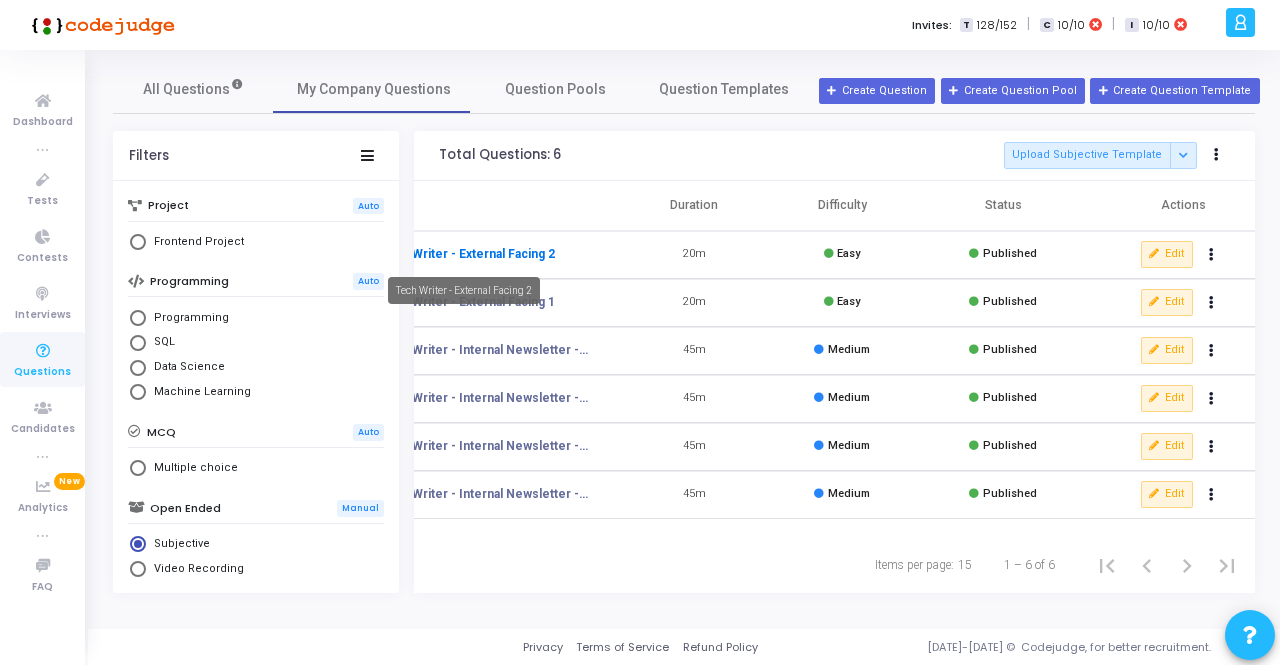click on "Tech Writer - External Facing 2" at bounding box center (467, 254) 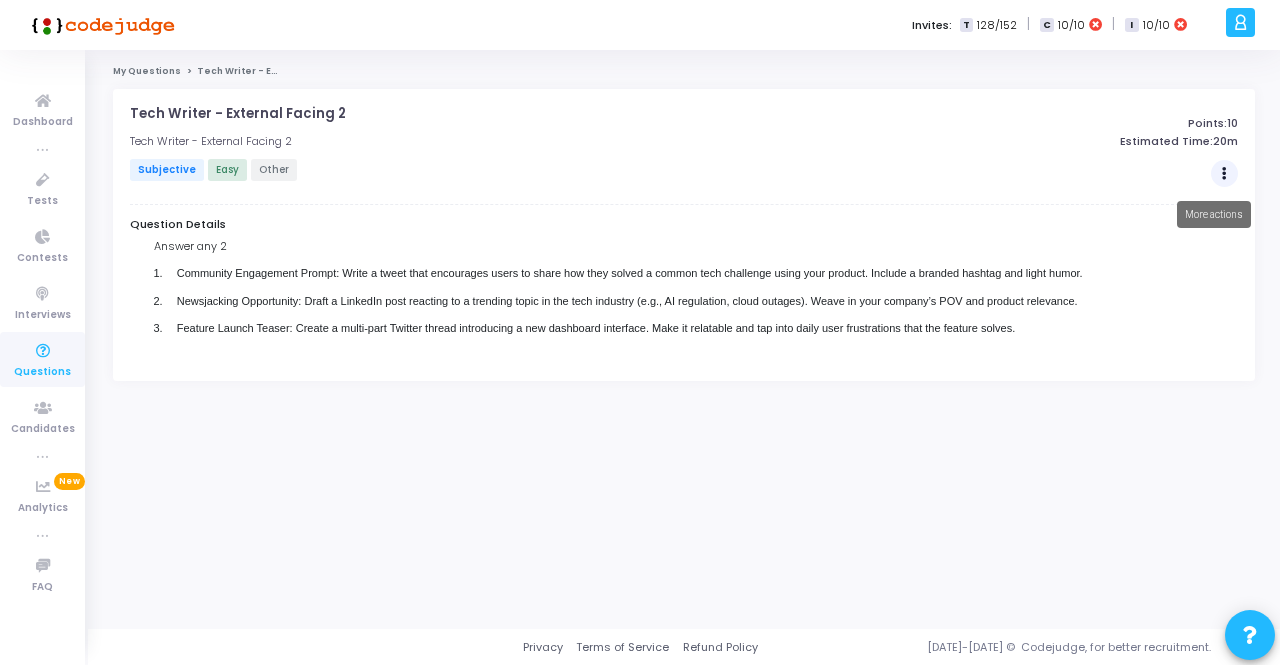 click at bounding box center (1225, 174) 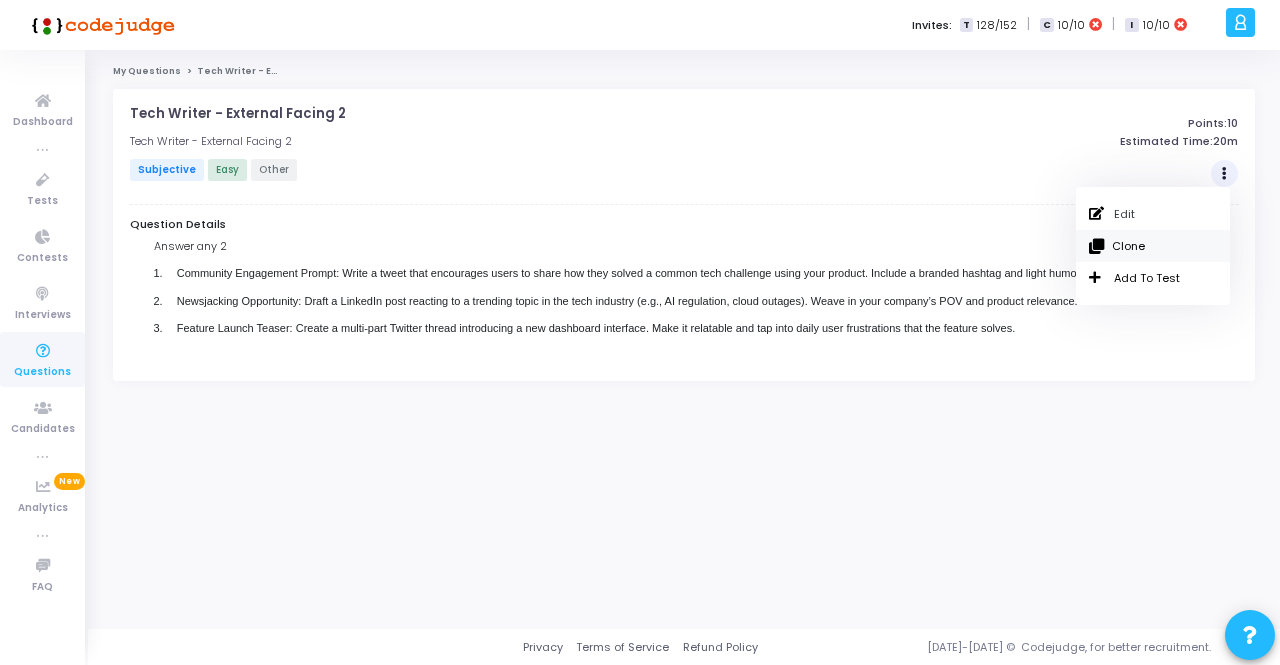 click on "Clone" at bounding box center [1153, 246] 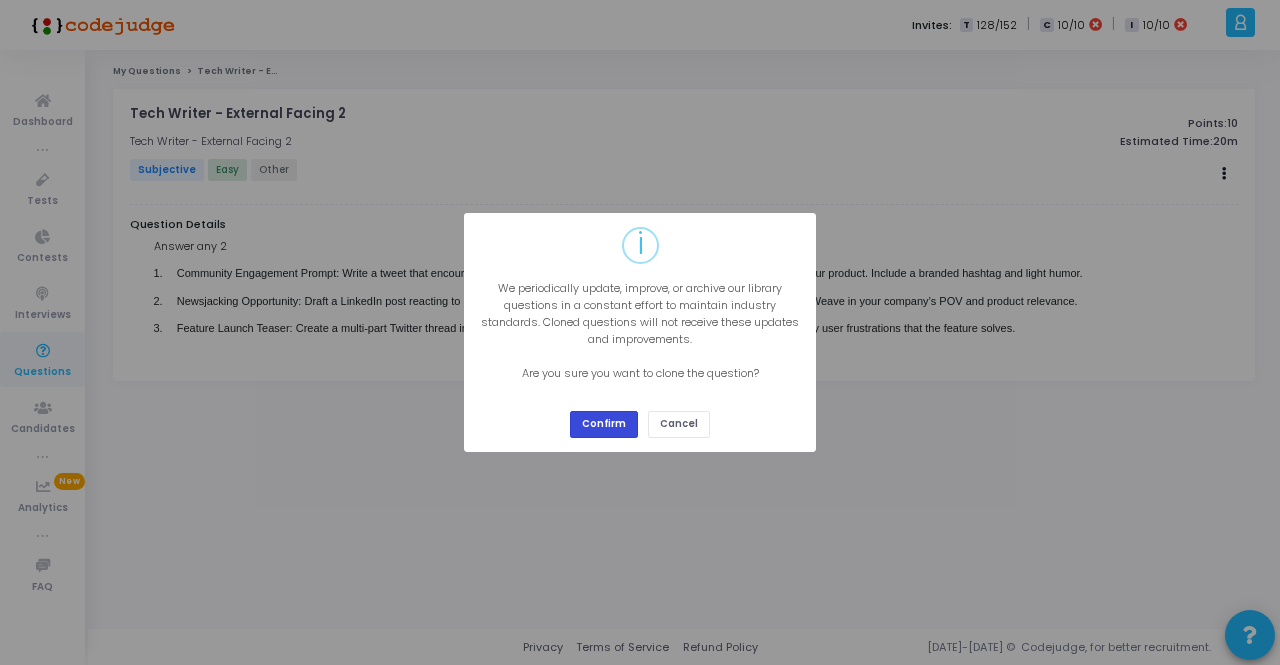 click on "Confirm" at bounding box center [604, 424] 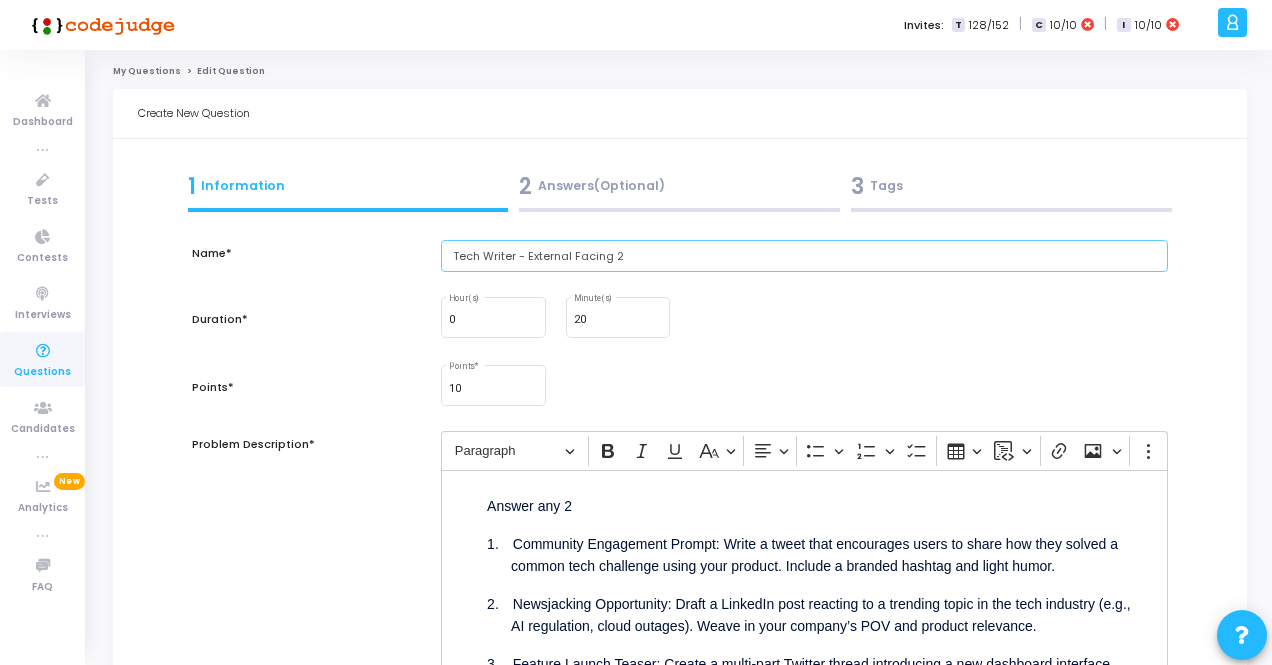 click on "Tech Writer - External Facing 2" at bounding box center (804, 256) 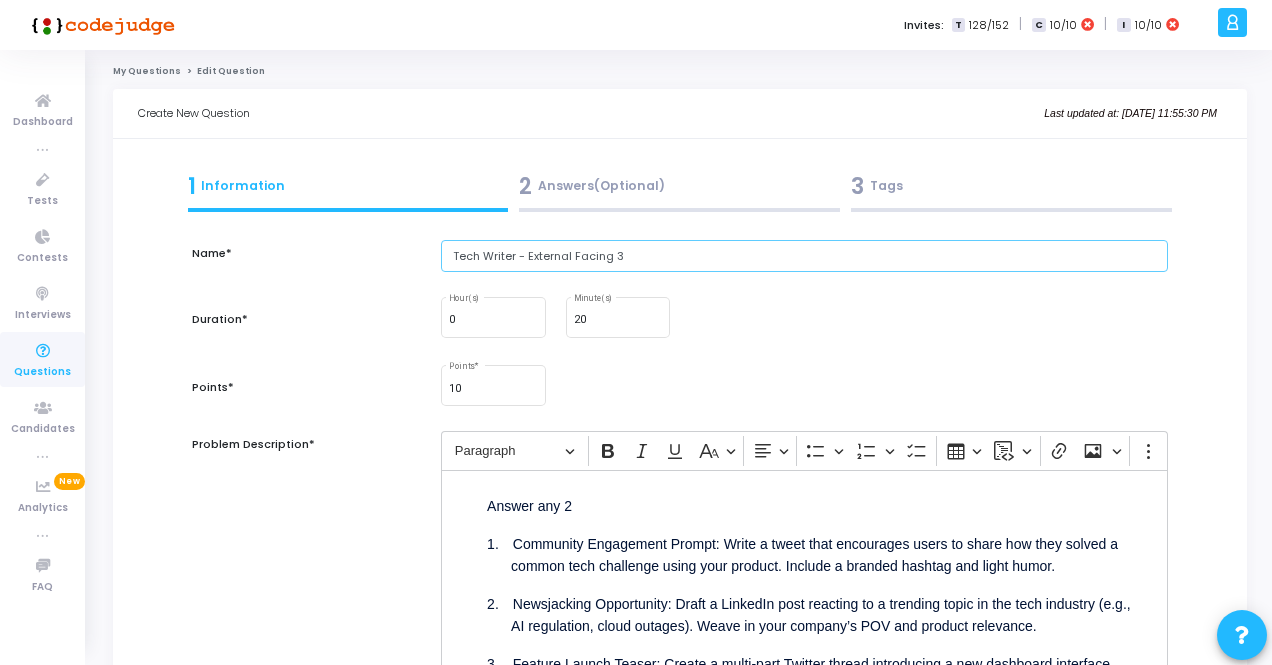 type on "Tech Writer - External Facing 3" 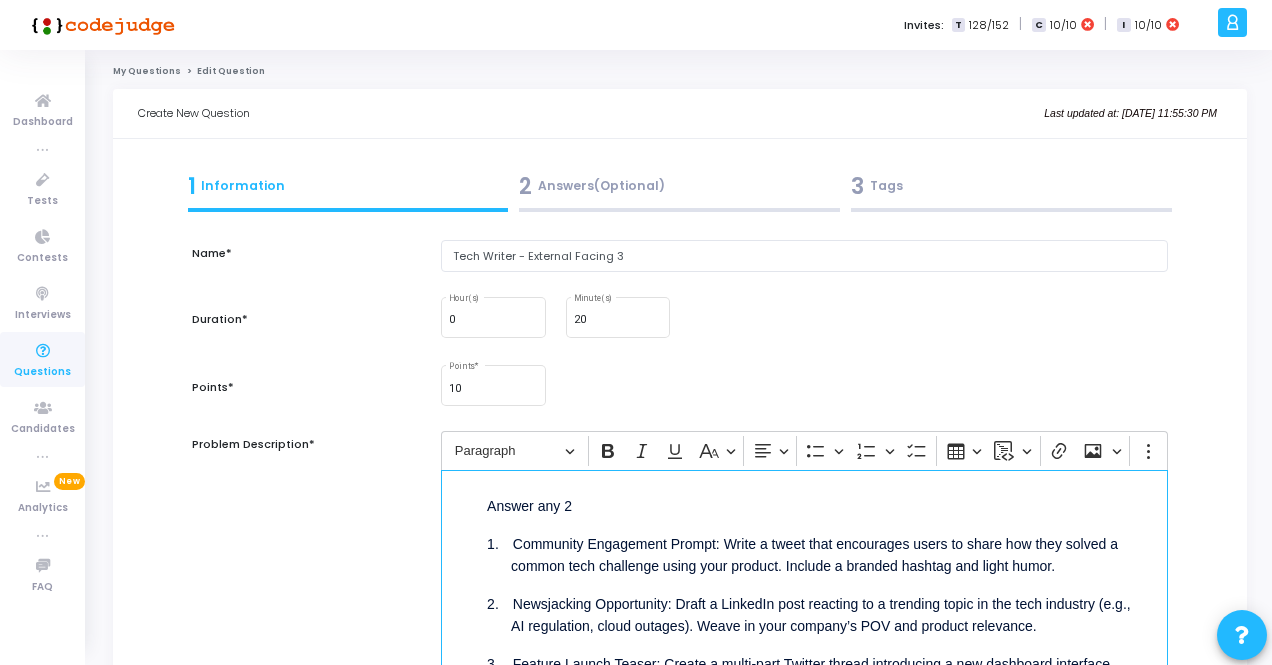 click on "Answer any 2" at bounding box center (828, 504) 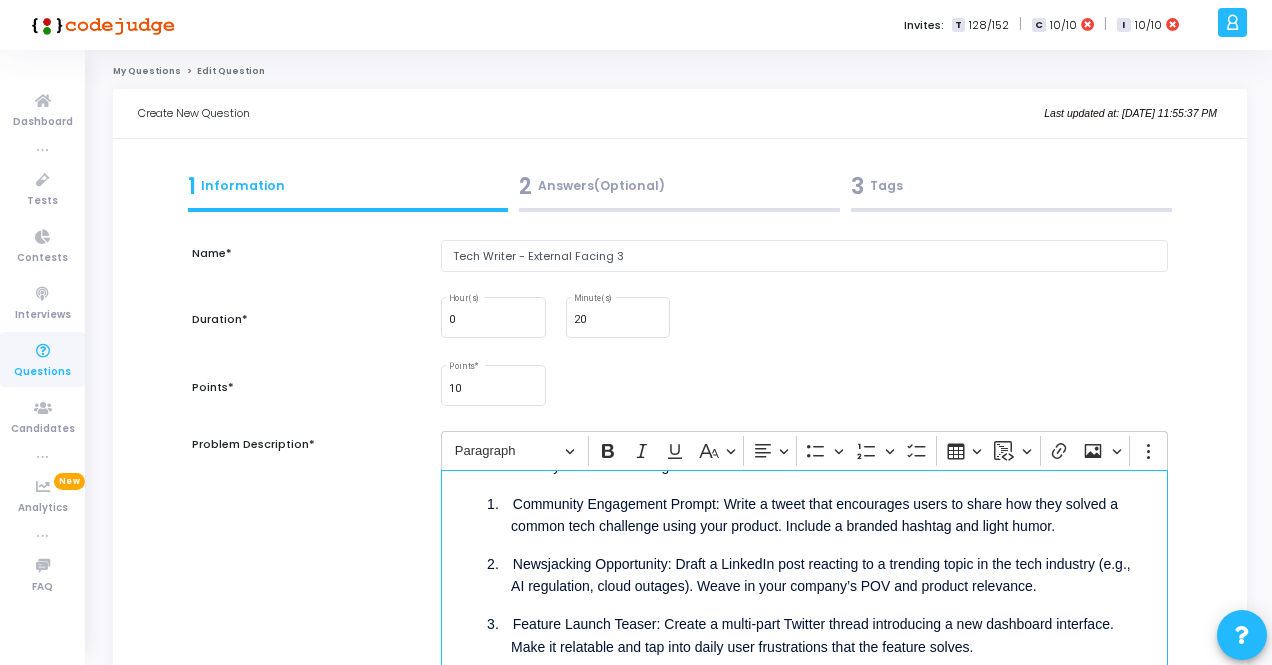 scroll, scrollTop: 61, scrollLeft: 0, axis: vertical 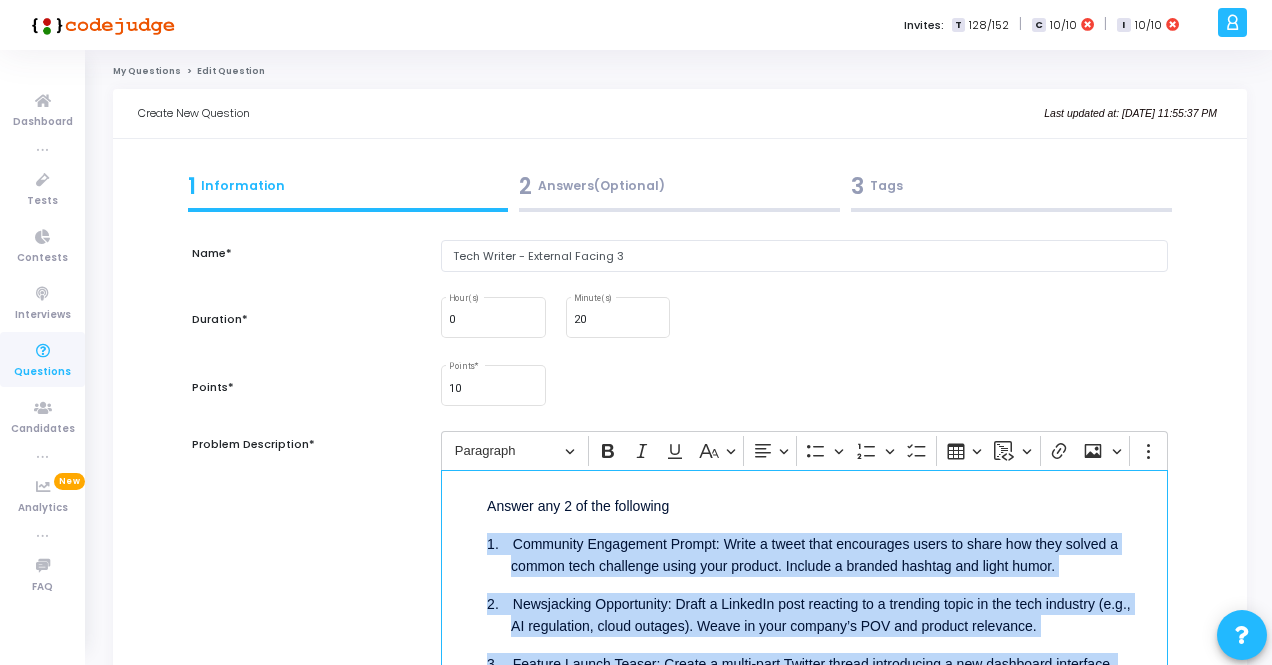 drag, startPoint x: 997, startPoint y: 630, endPoint x: 468, endPoint y: 546, distance: 535.6277 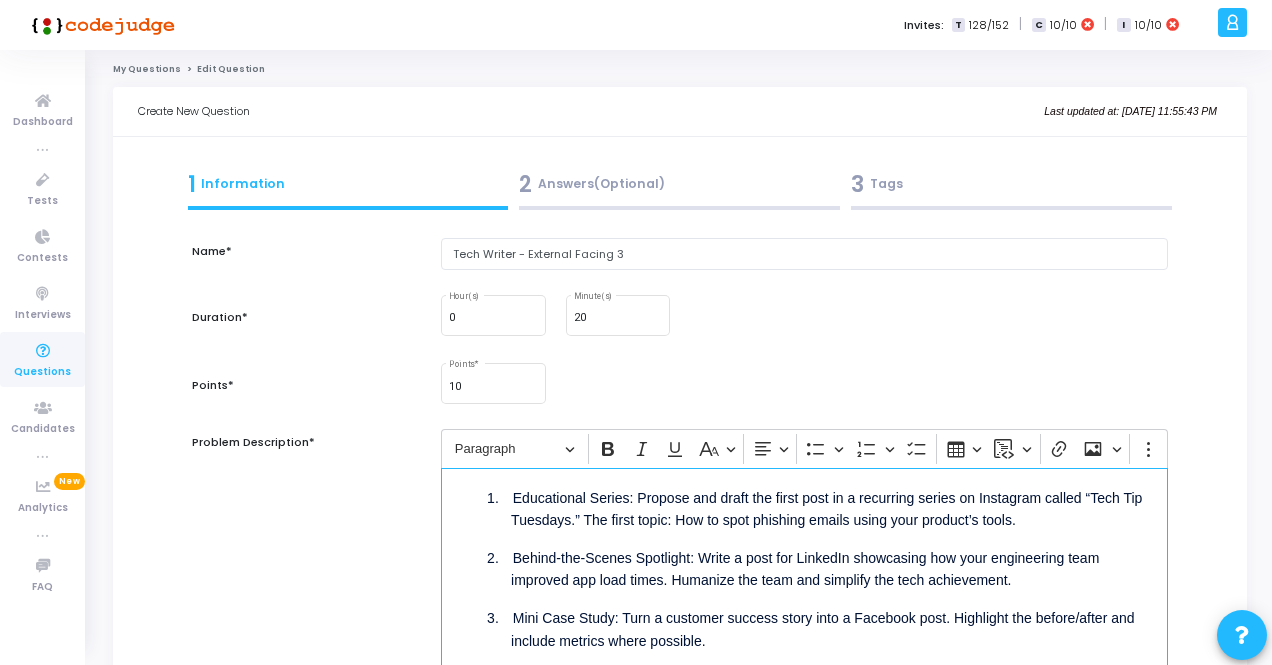scroll, scrollTop: 61, scrollLeft: 0, axis: vertical 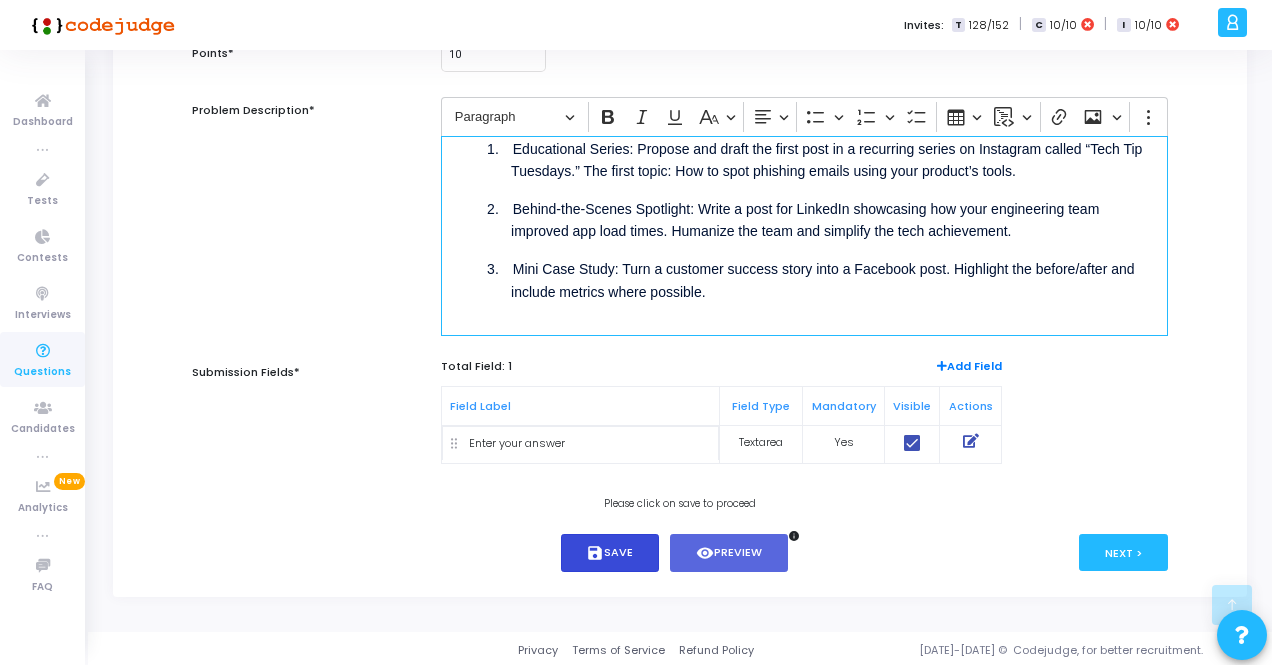 click on "save  Save" at bounding box center [610, 553] 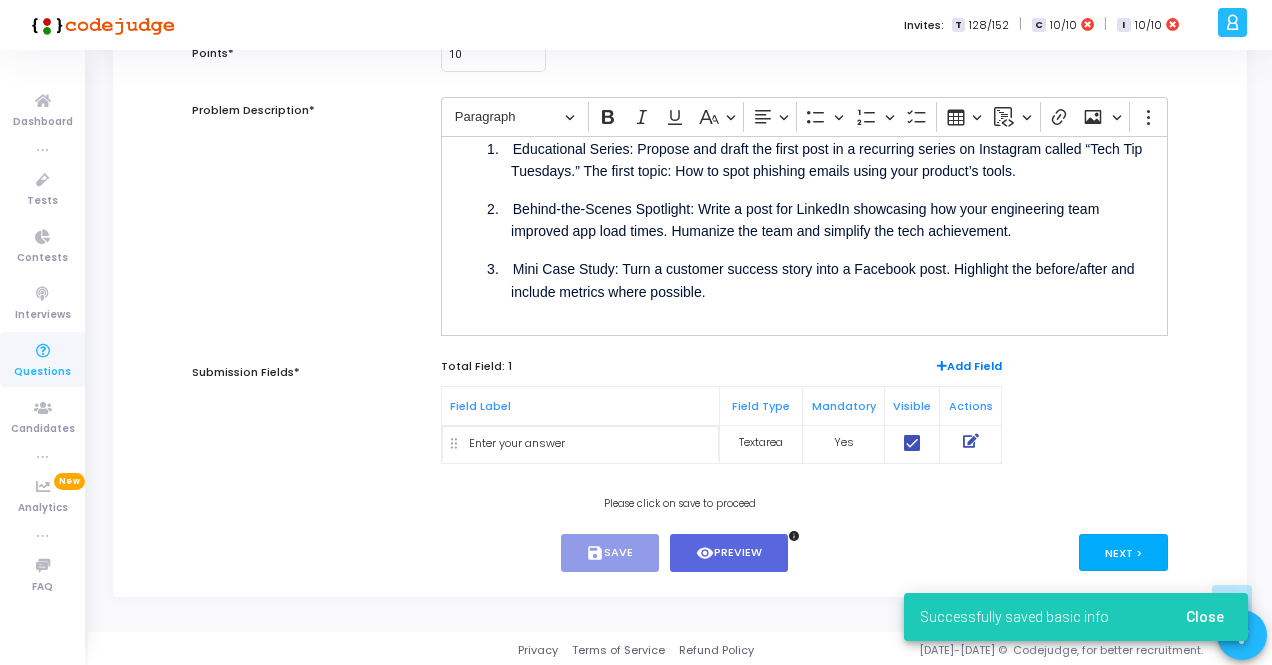 click on "Next >" at bounding box center (1123, 552) 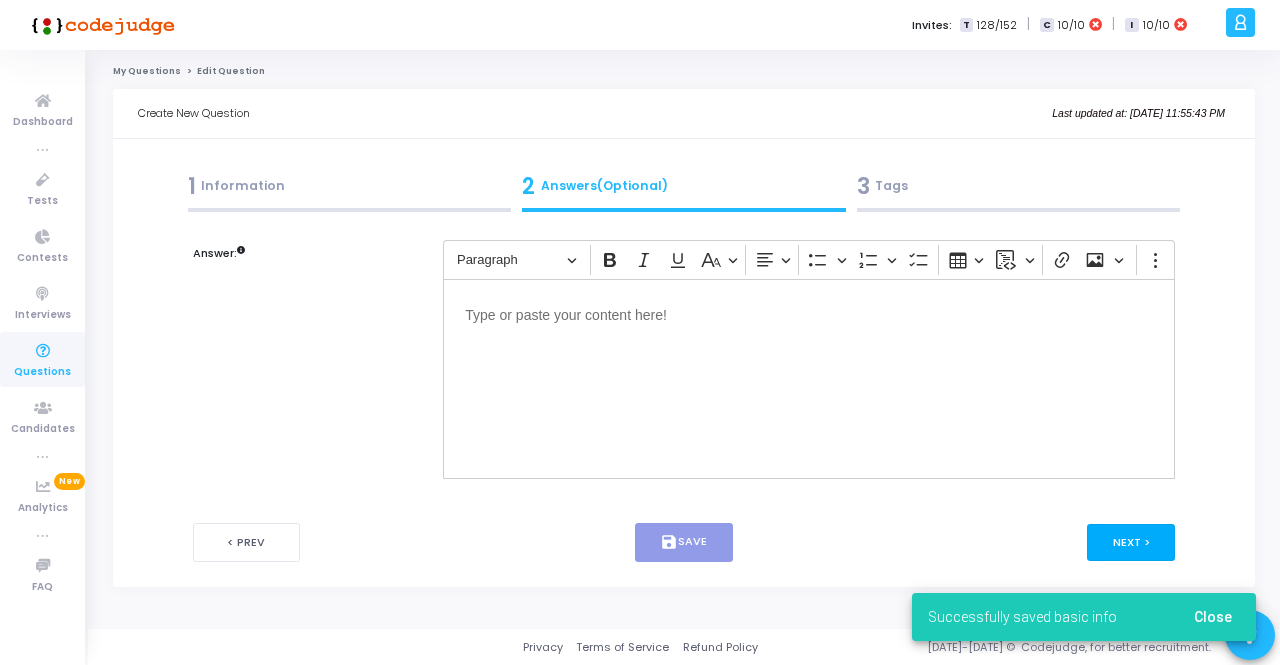 click on "Next >" at bounding box center (1131, 542) 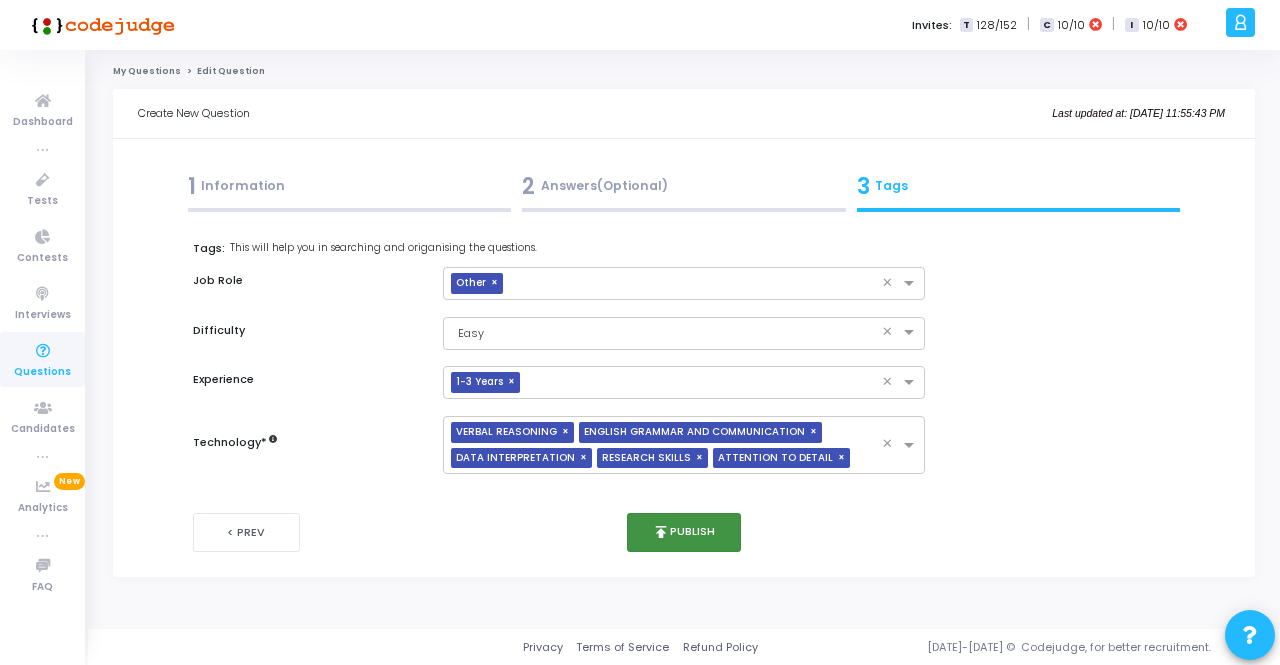 click on "publish  Publish" at bounding box center (684, 532) 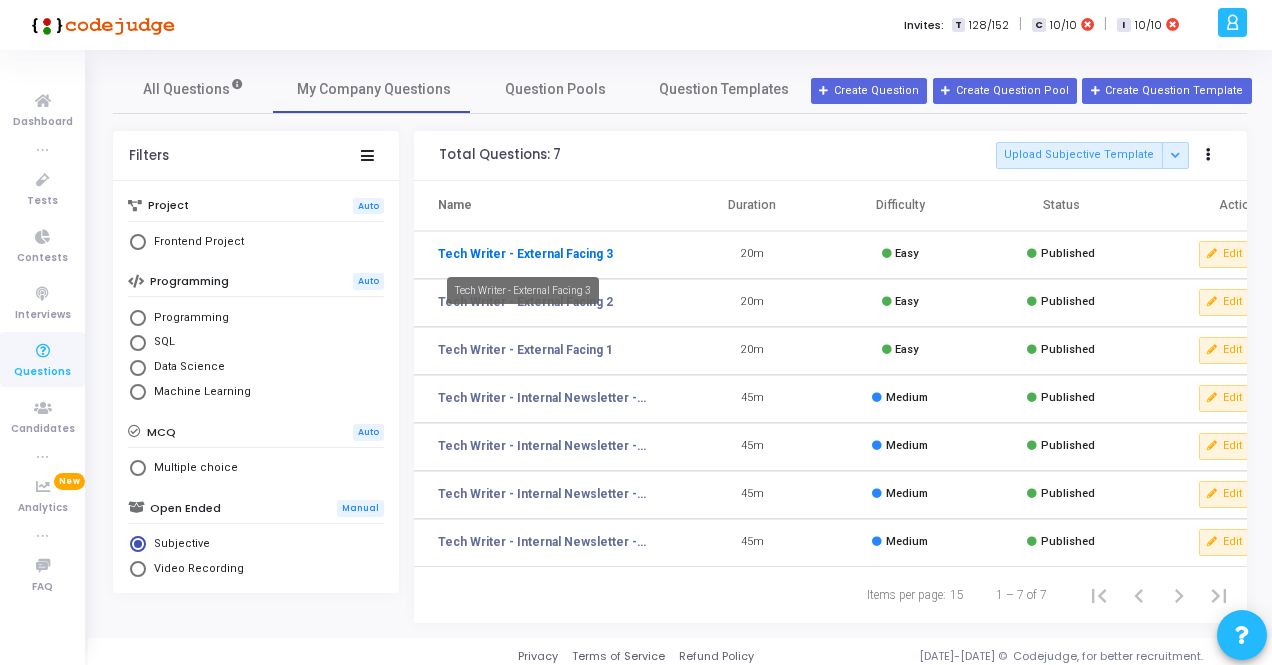 click on "Tech Writer - External Facing 3" at bounding box center [525, 254] 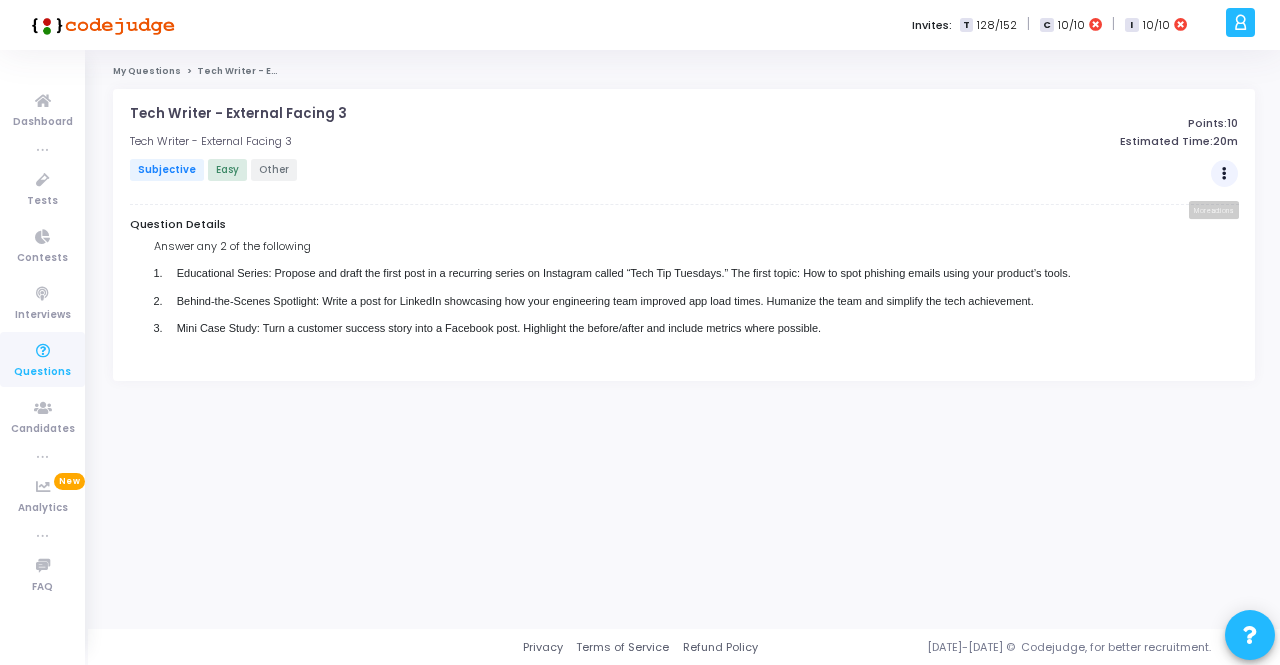 click at bounding box center (1225, 174) 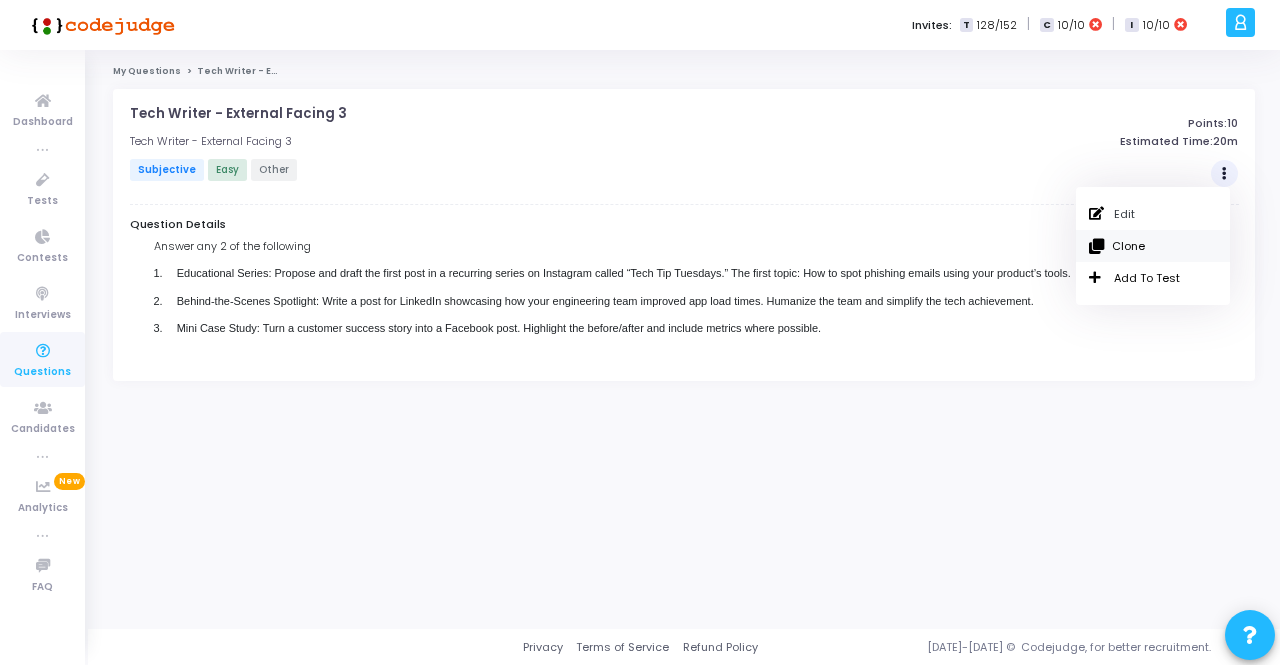 click on "Clone" at bounding box center [1153, 246] 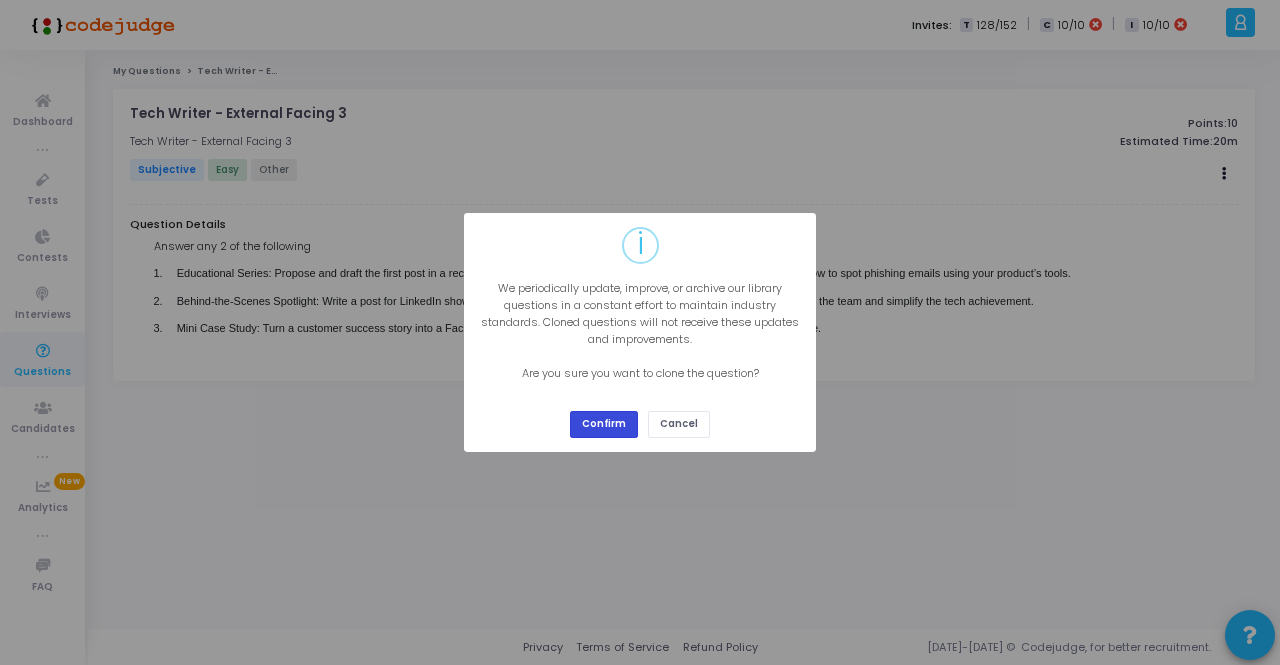 click on "Confirm" at bounding box center (604, 424) 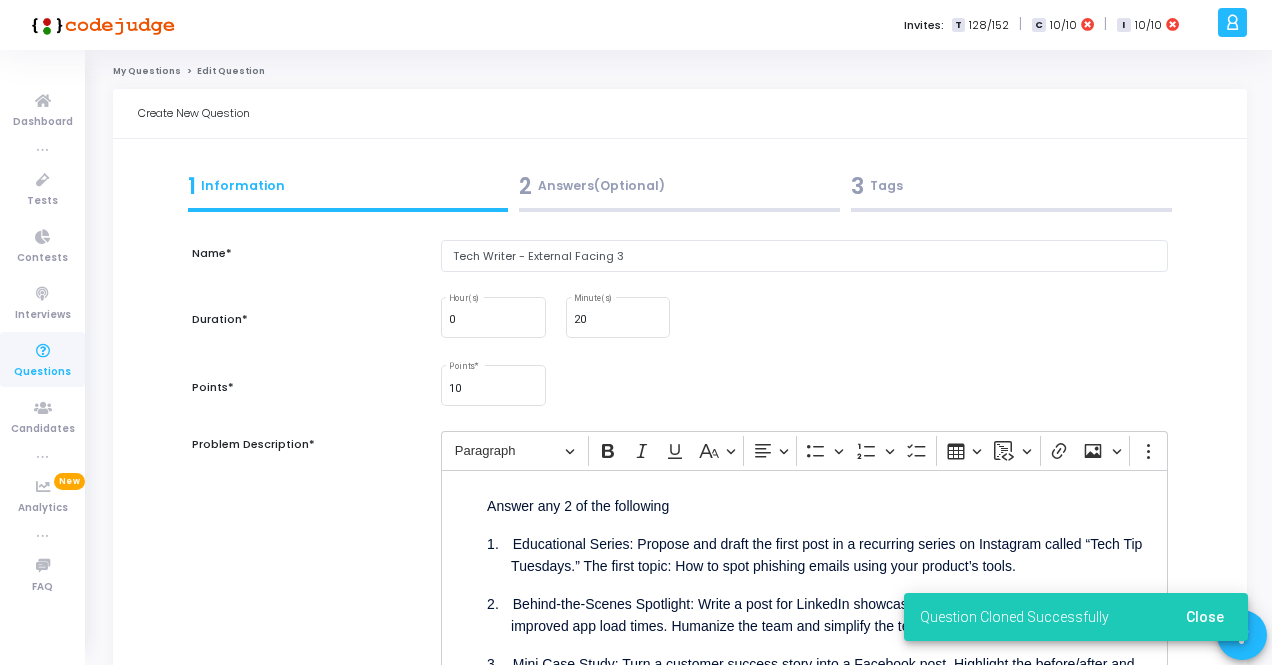 scroll, scrollTop: 61, scrollLeft: 0, axis: vertical 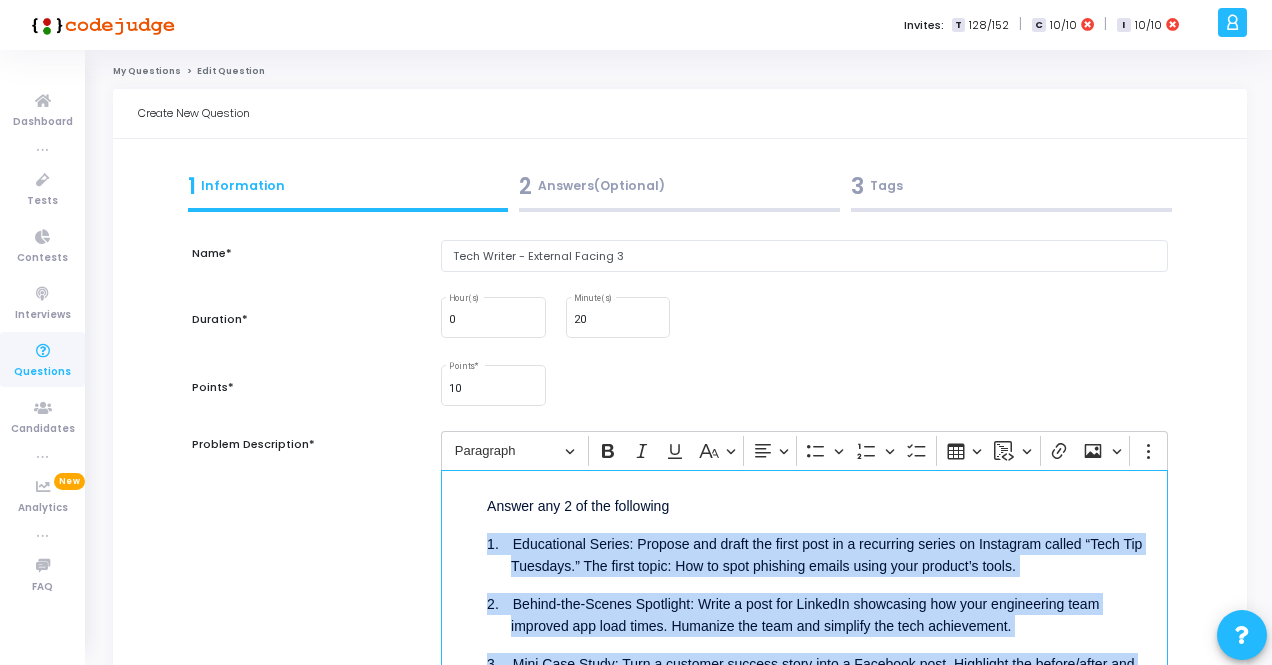 drag, startPoint x: 719, startPoint y: 630, endPoint x: 478, endPoint y: 537, distance: 258.3215 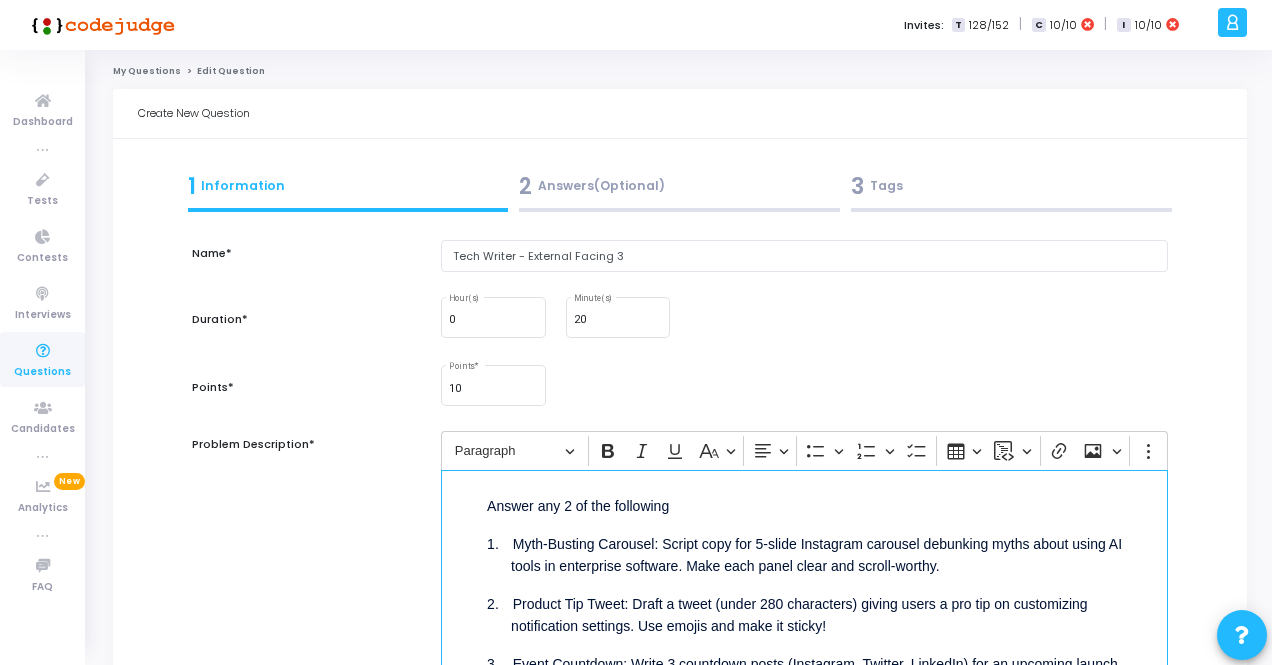 scroll, scrollTop: 2, scrollLeft: 0, axis: vertical 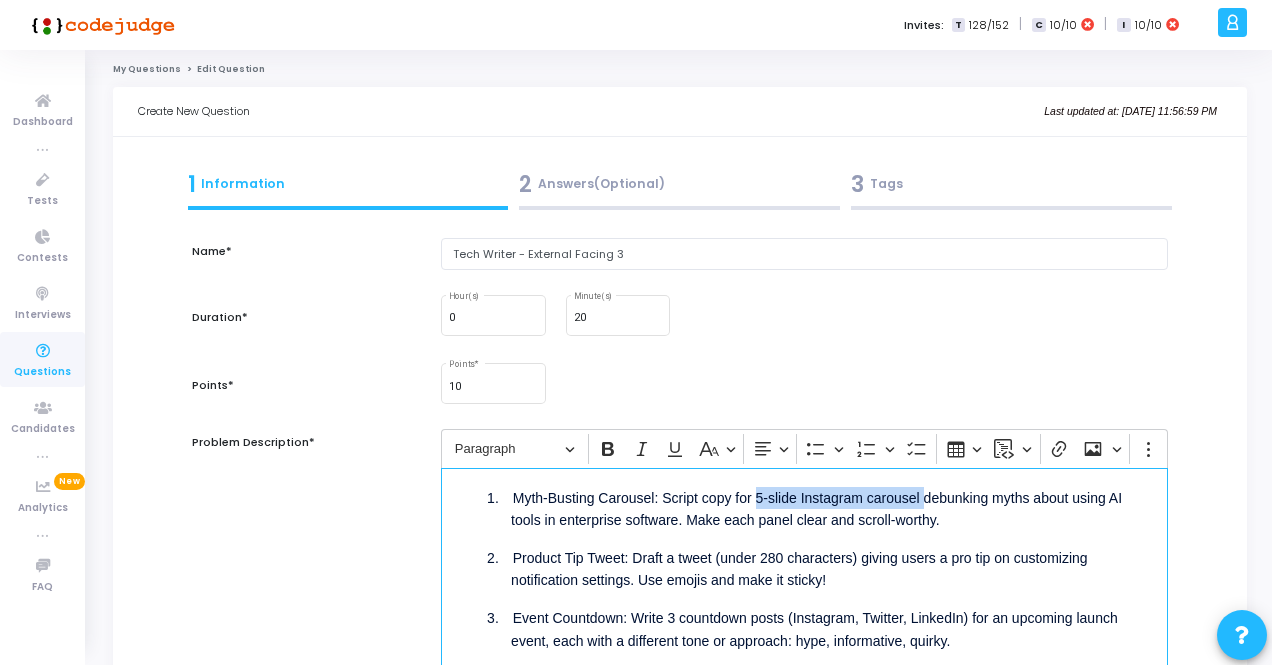 drag, startPoint x: 754, startPoint y: 495, endPoint x: 924, endPoint y: 504, distance: 170.23807 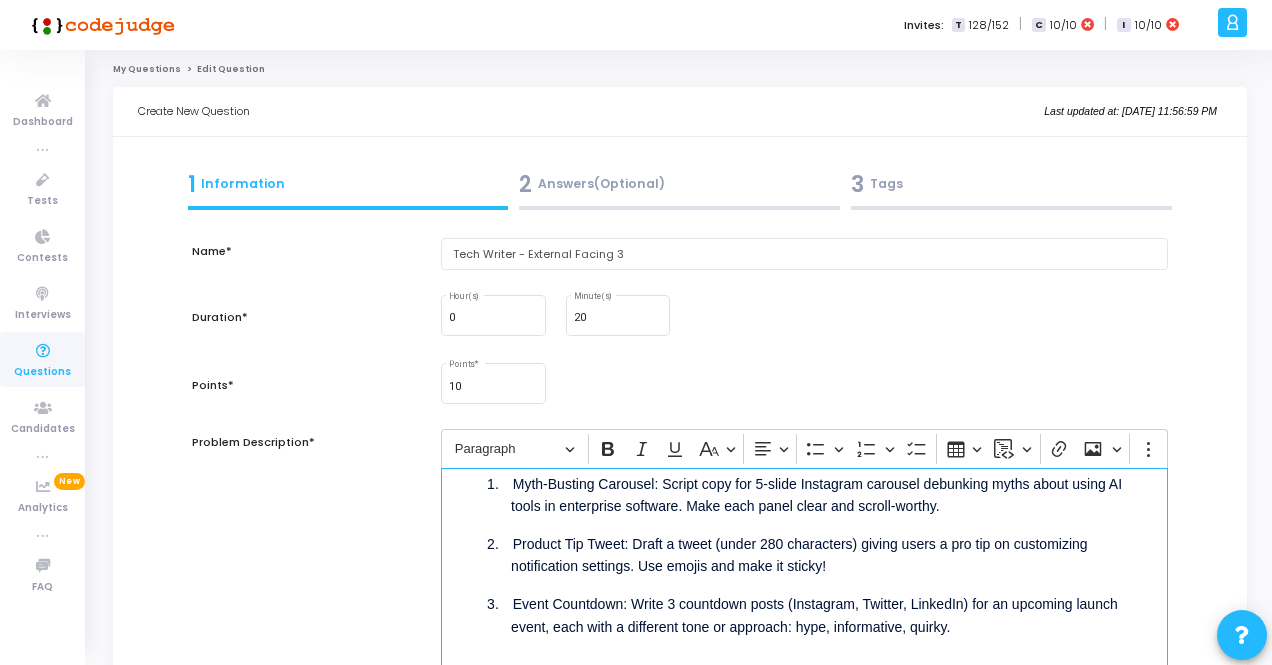 scroll, scrollTop: 61, scrollLeft: 0, axis: vertical 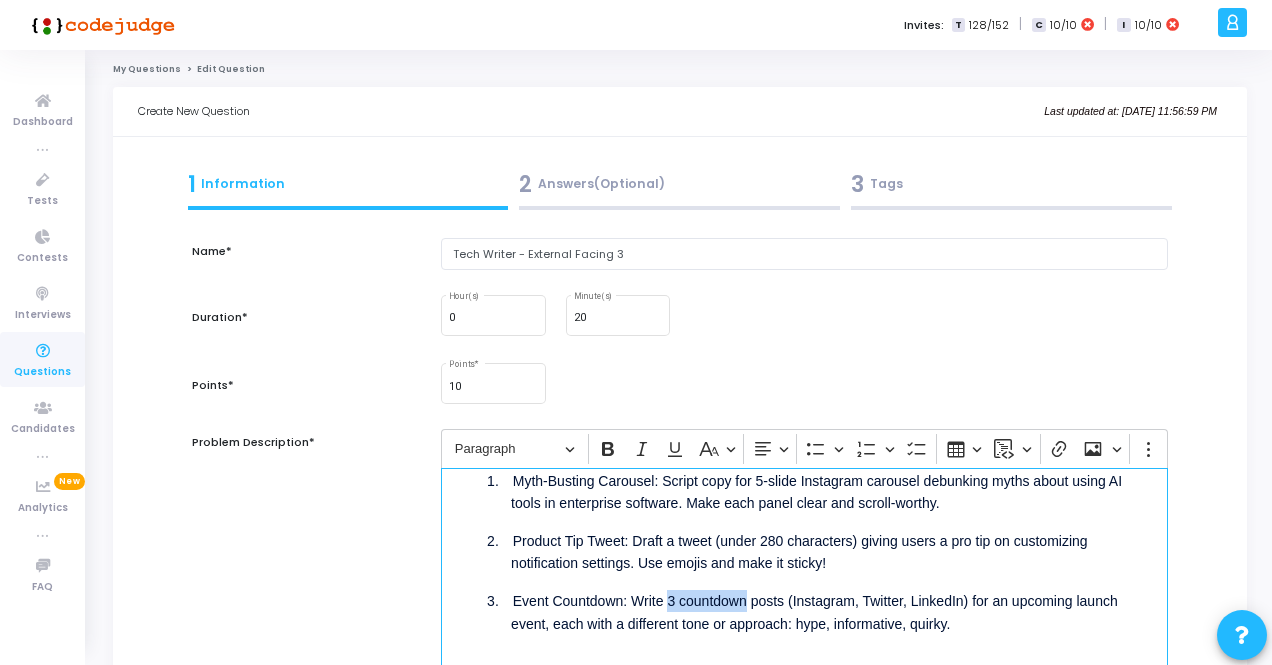 drag, startPoint x: 668, startPoint y: 598, endPoint x: 746, endPoint y: 597, distance: 78.00641 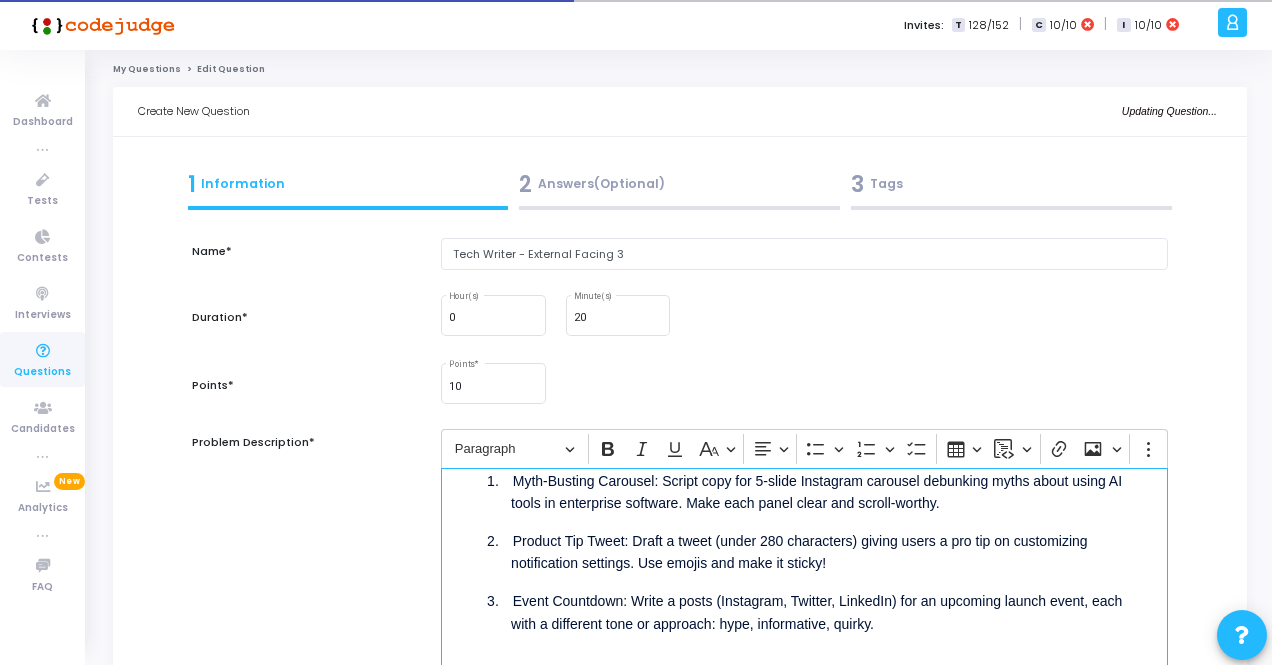 click on "Event Countdown: Write a posts (Instagram, Twitter, LinkedIn) for an upcoming launch event, each with a different tone or approach: hype, informative, quirky." at bounding box center (816, 612) 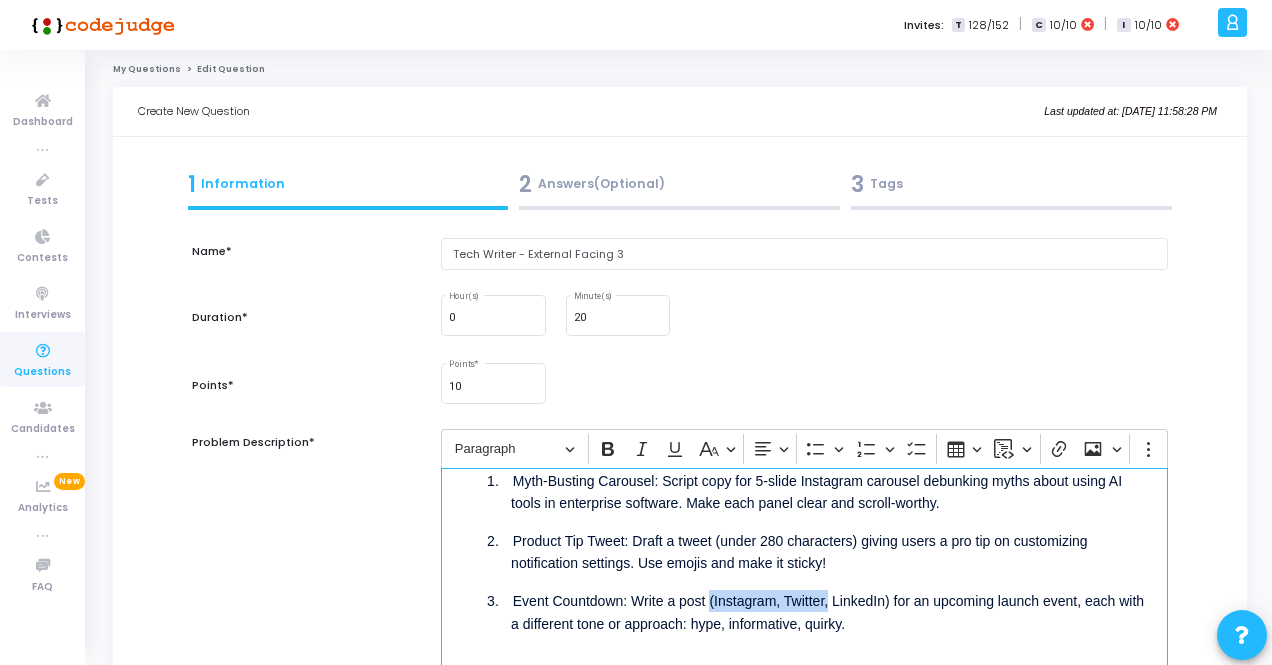drag, startPoint x: 829, startPoint y: 602, endPoint x: 707, endPoint y: 602, distance: 122 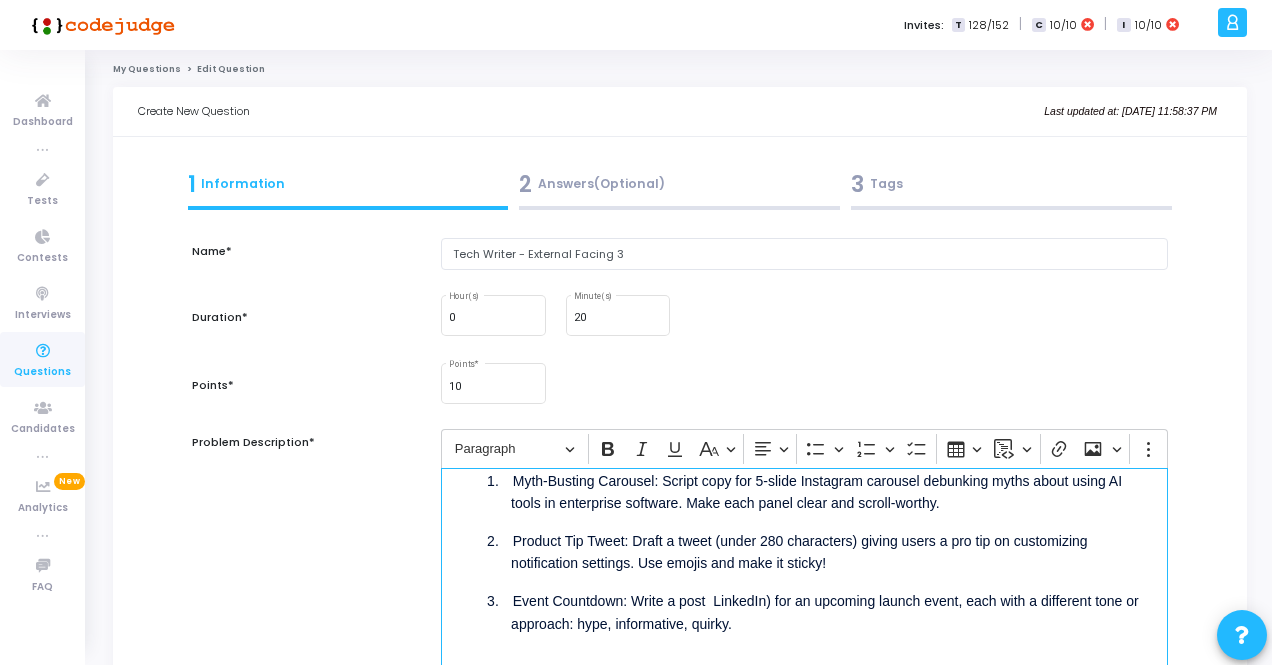click on "Event Countdown: Write a post  LinkedIn) for an upcoming launch event, each with a different tone or approach: hype, informative, quirky." at bounding box center (825, 612) 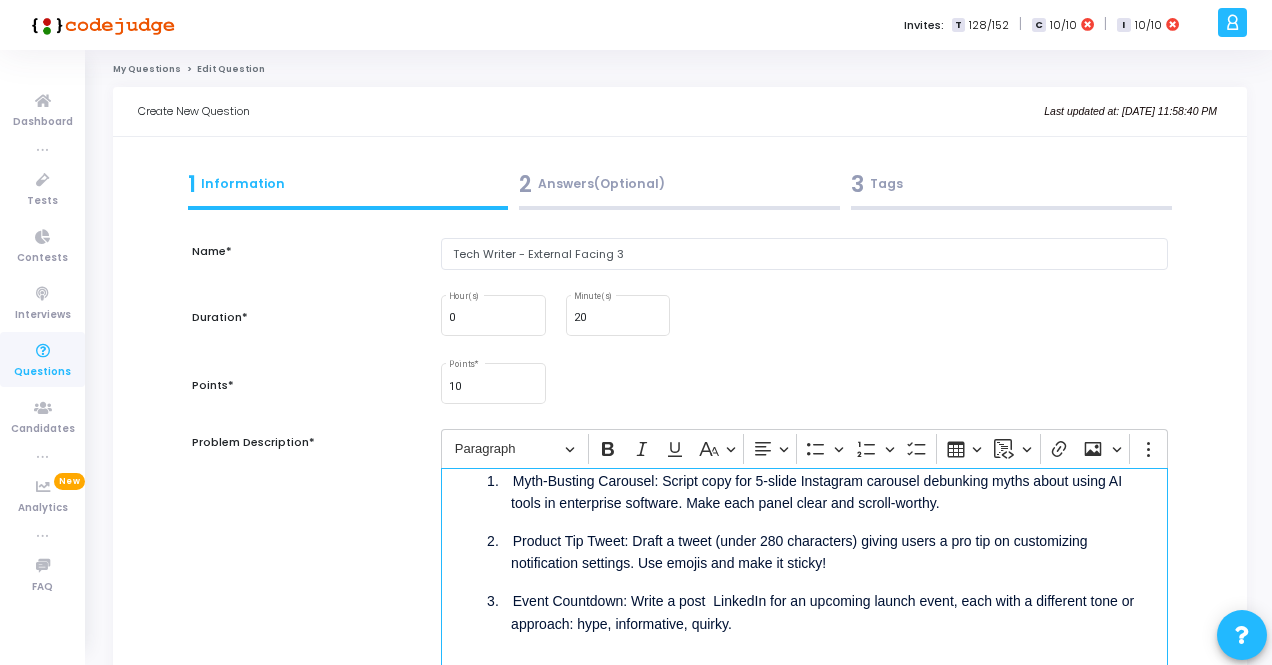 click on "Event Countdown: Write a post  LinkedIn for an upcoming launch event, each with a different tone or approach: hype, informative, quirky." at bounding box center (822, 612) 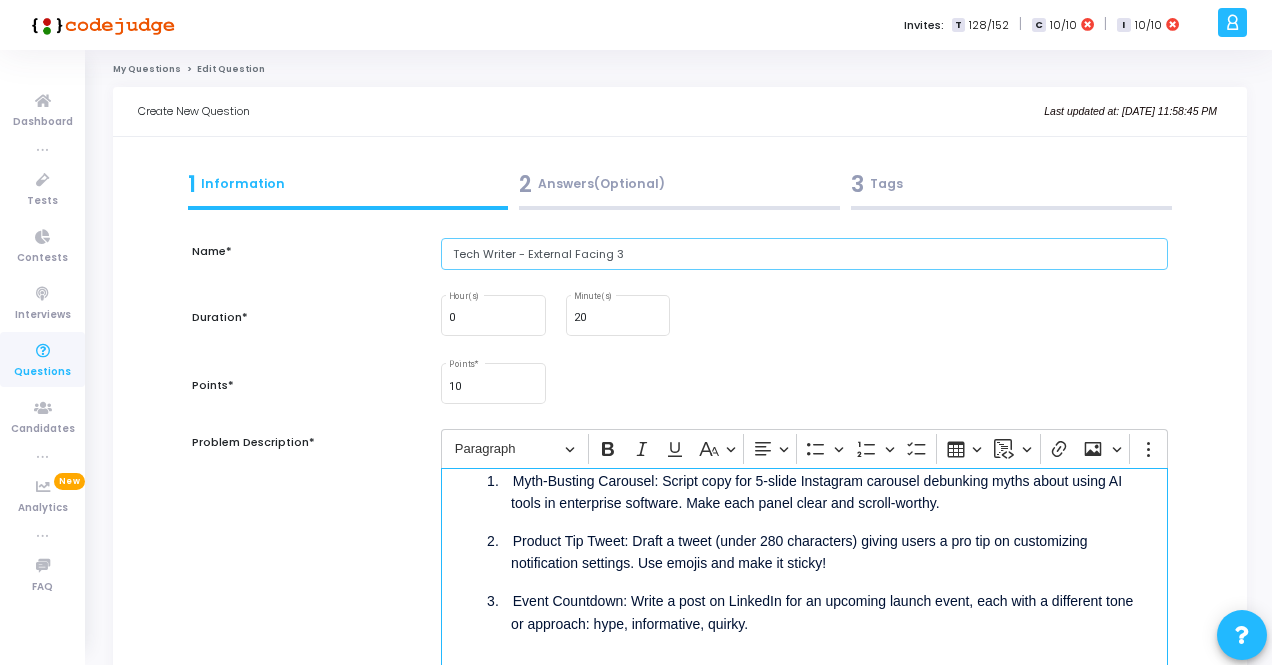 click on "Tech Writer - External Facing 3" at bounding box center [804, 254] 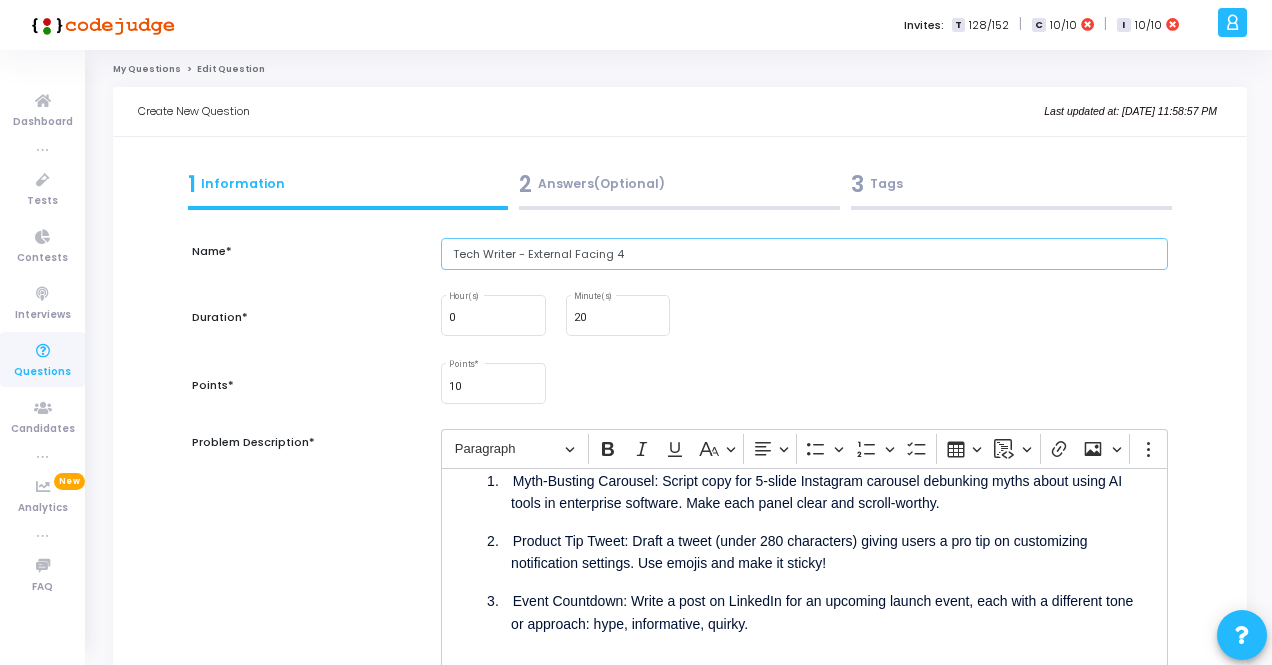 type on "Tech Writer - External Facing 4" 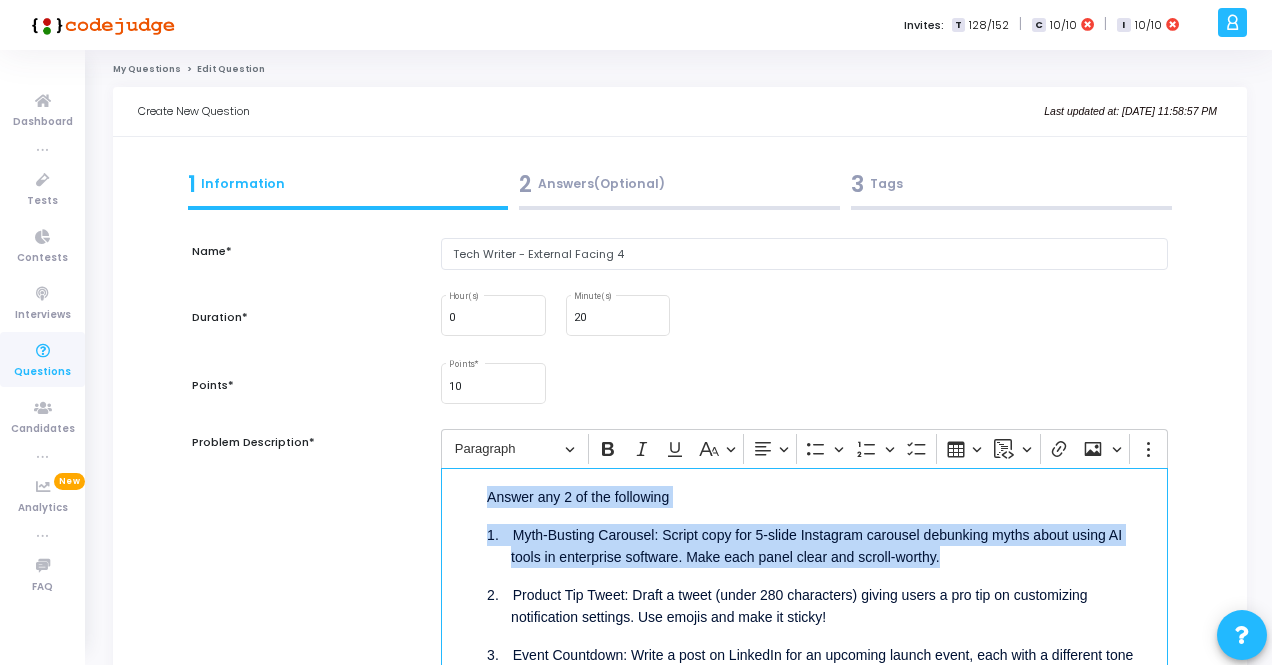scroll, scrollTop: 0, scrollLeft: 0, axis: both 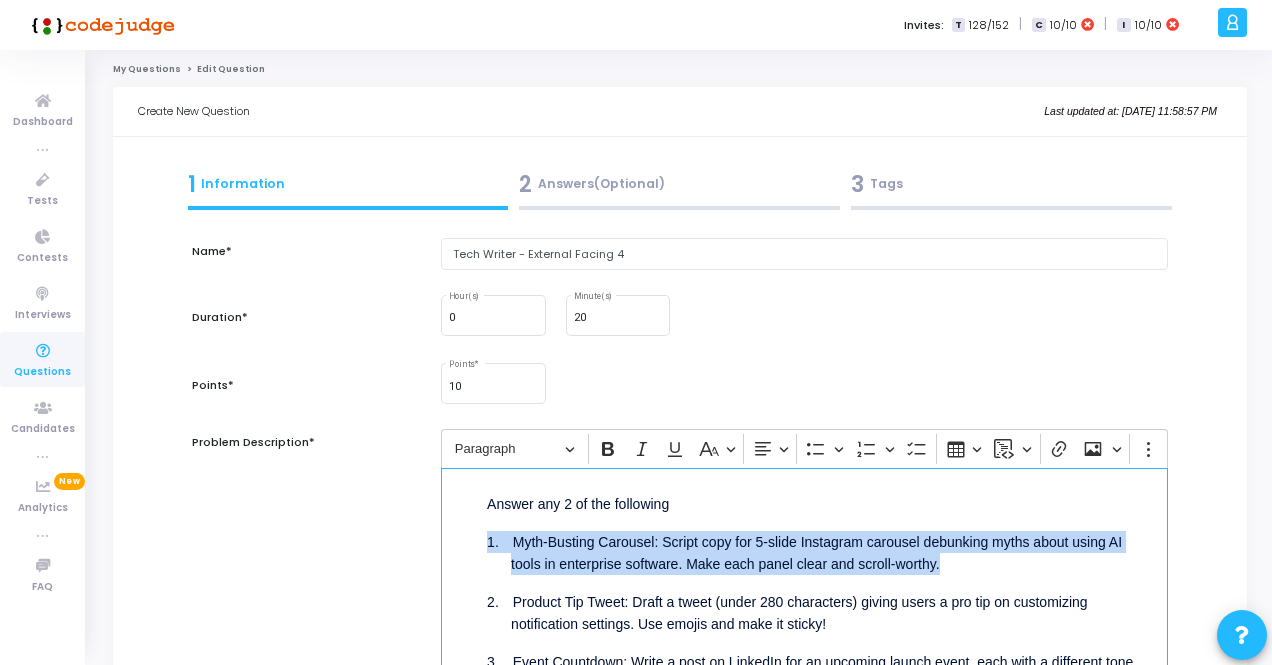 drag, startPoint x: 962, startPoint y: 505, endPoint x: 451, endPoint y: 531, distance: 511.661 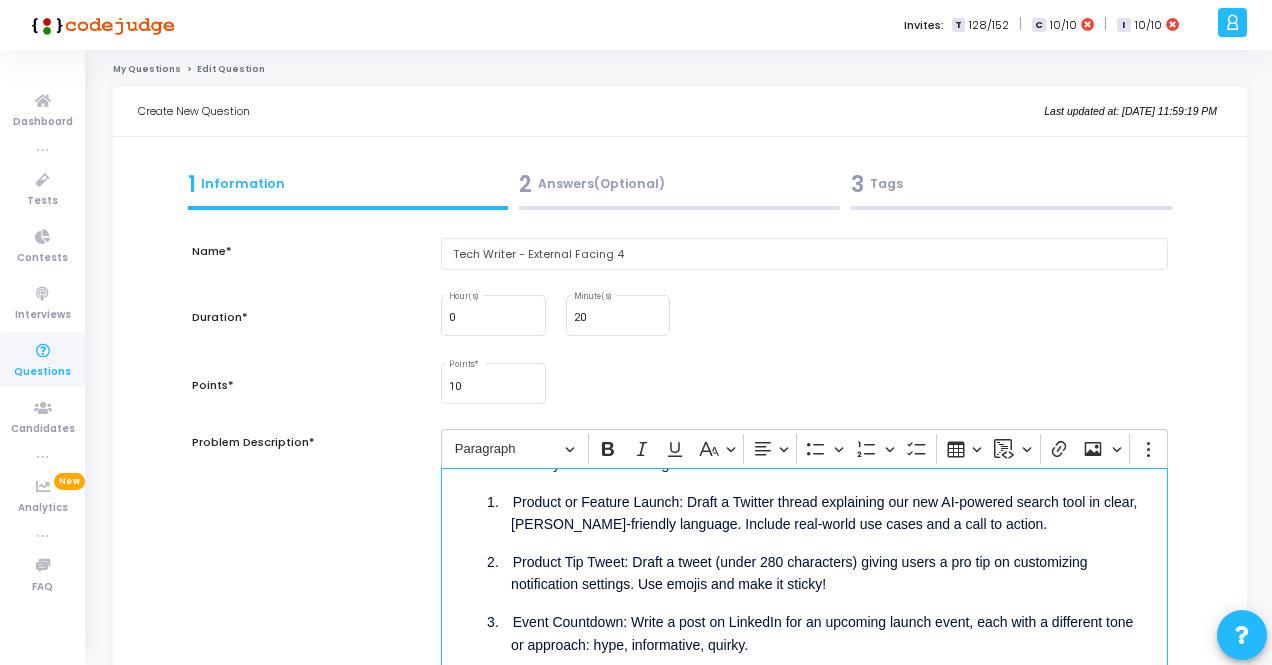 scroll, scrollTop: 61, scrollLeft: 0, axis: vertical 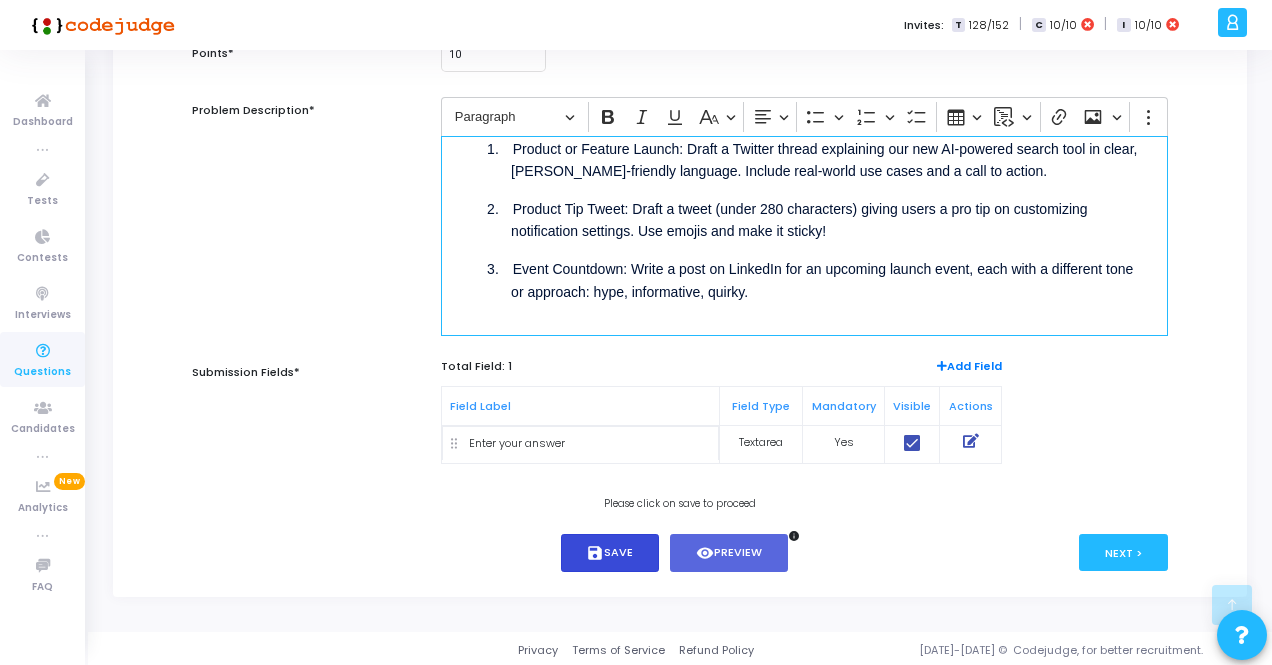 click on "save  Save" at bounding box center [610, 553] 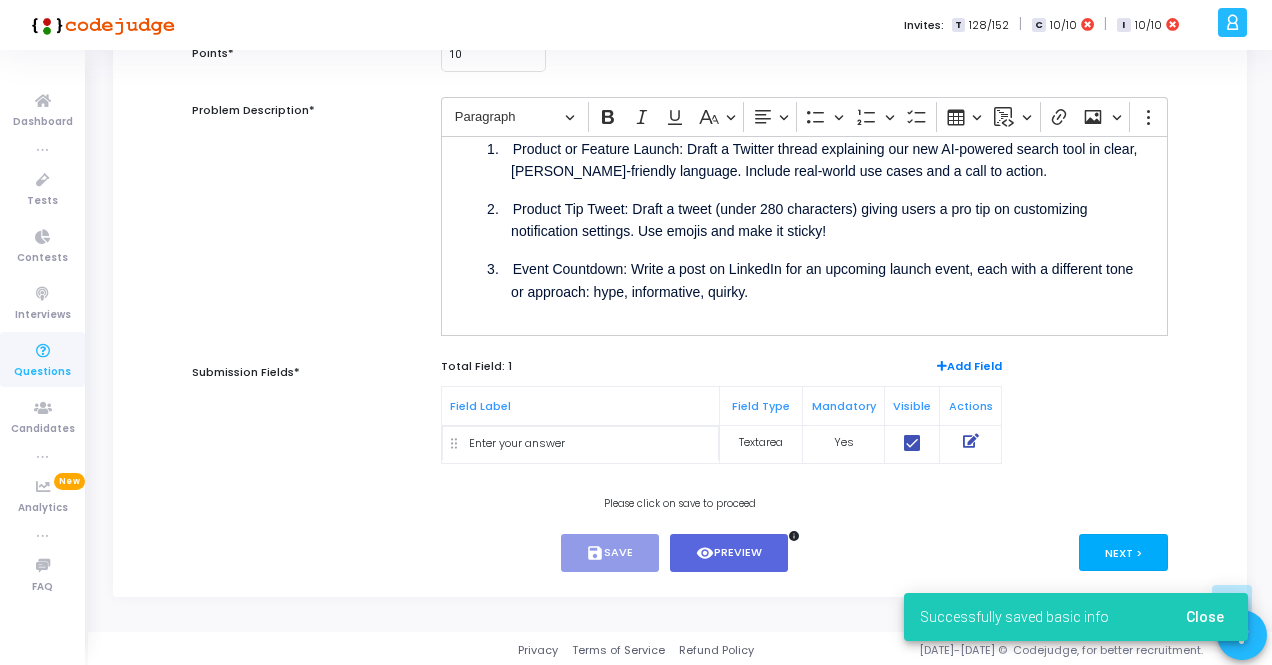 click on "Next >" at bounding box center [1123, 552] 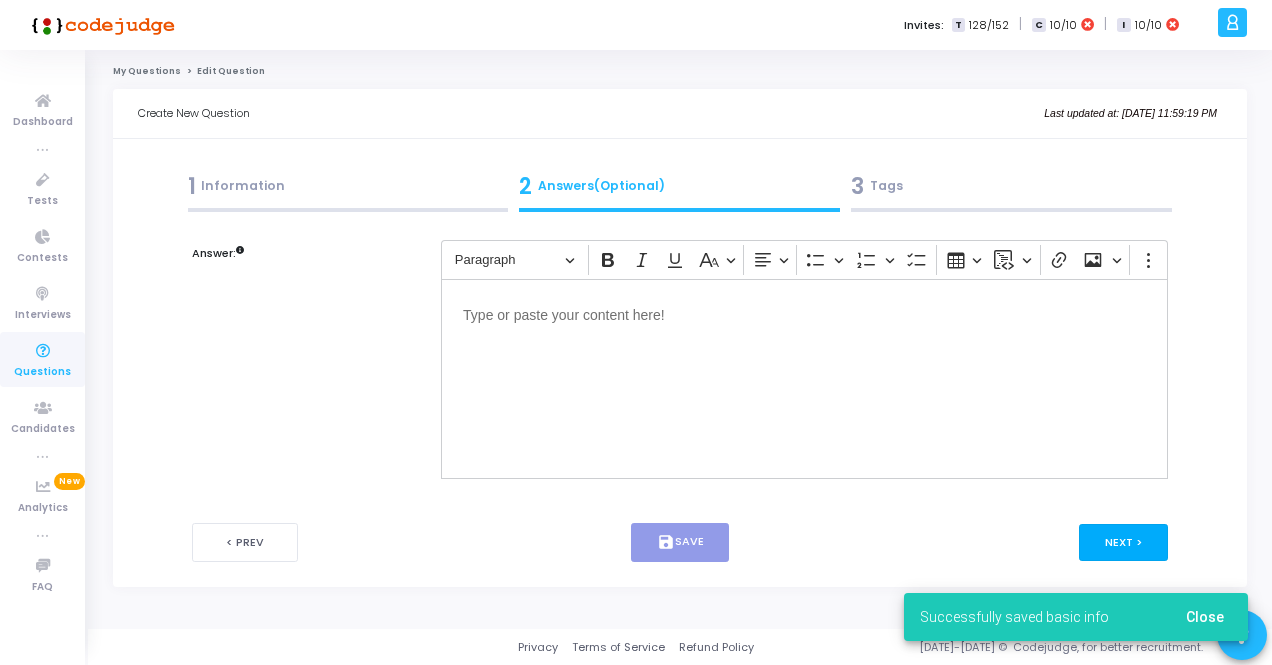 scroll, scrollTop: 0, scrollLeft: 0, axis: both 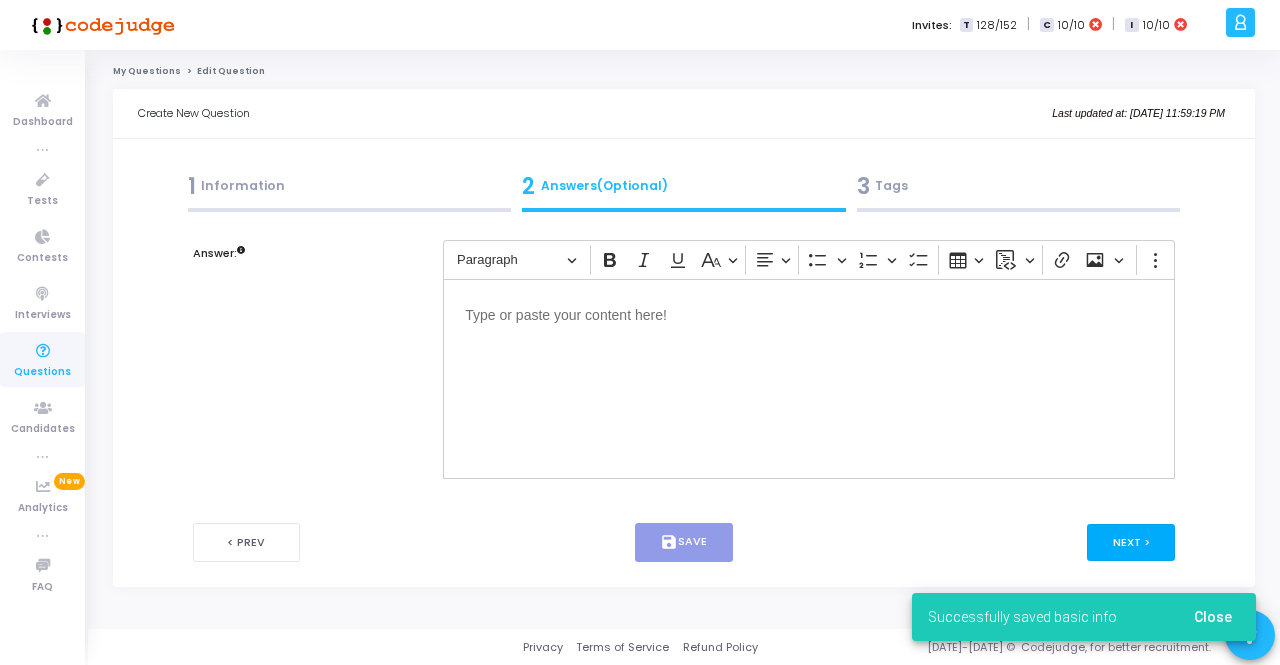 click on "Next >" at bounding box center (1131, 542) 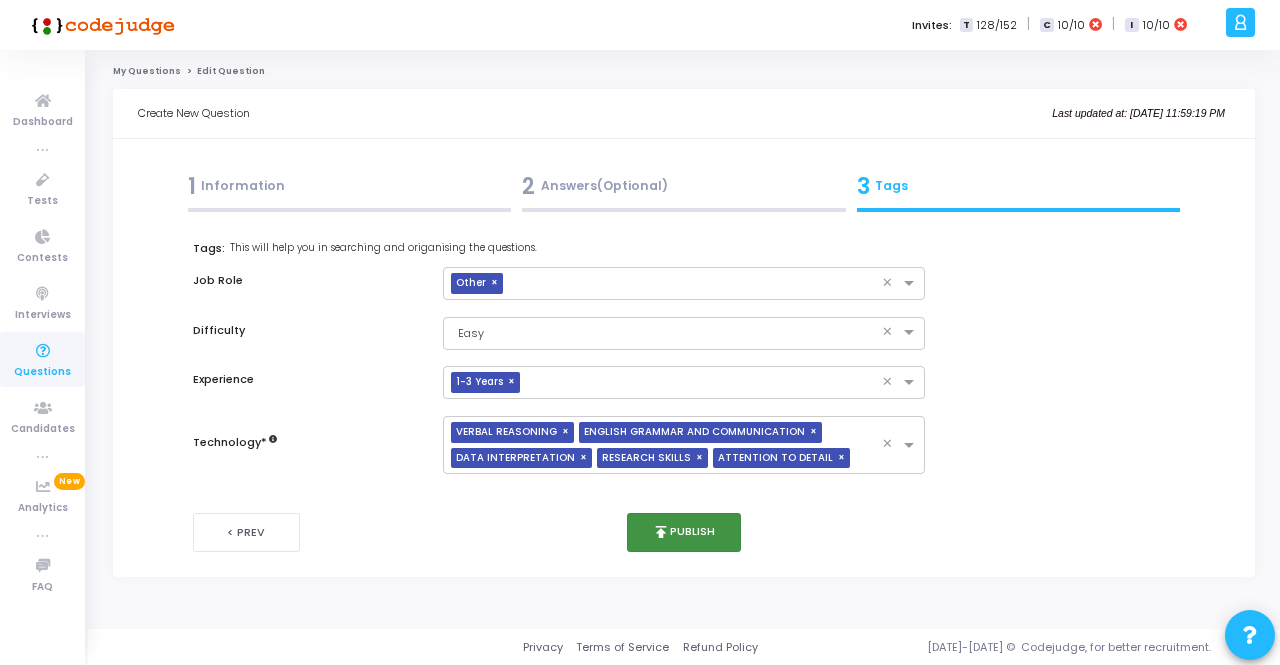 click on "publish  Publish" at bounding box center (684, 532) 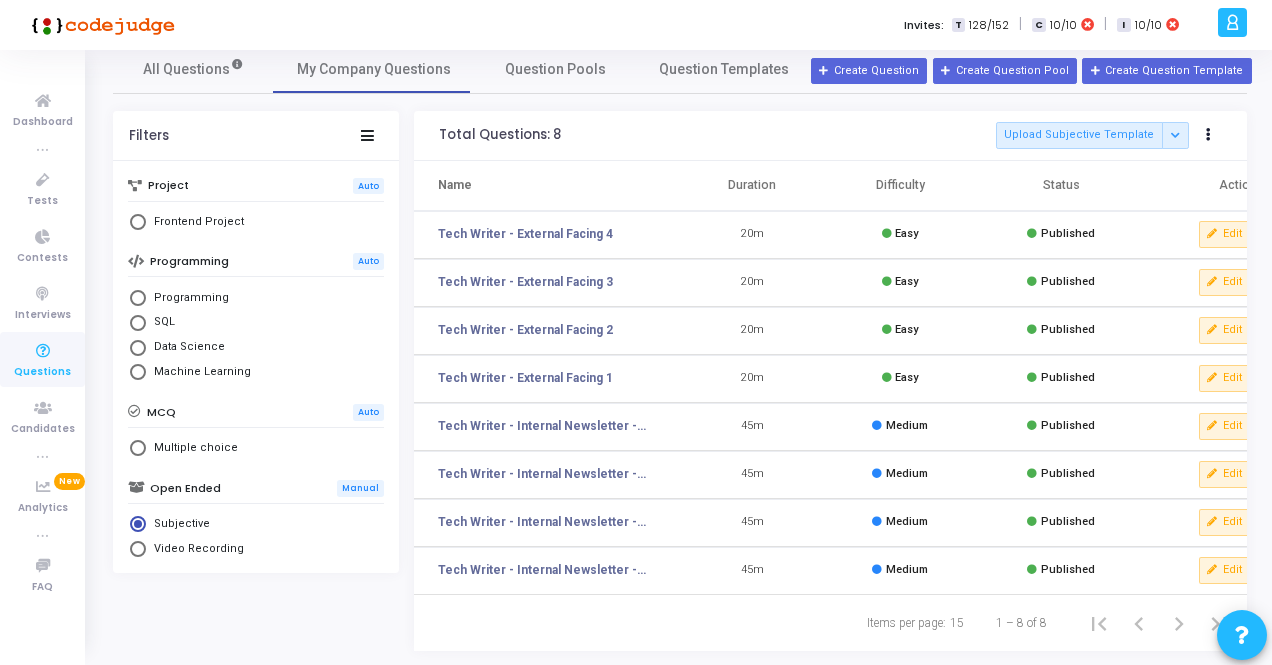 scroll, scrollTop: 0, scrollLeft: 0, axis: both 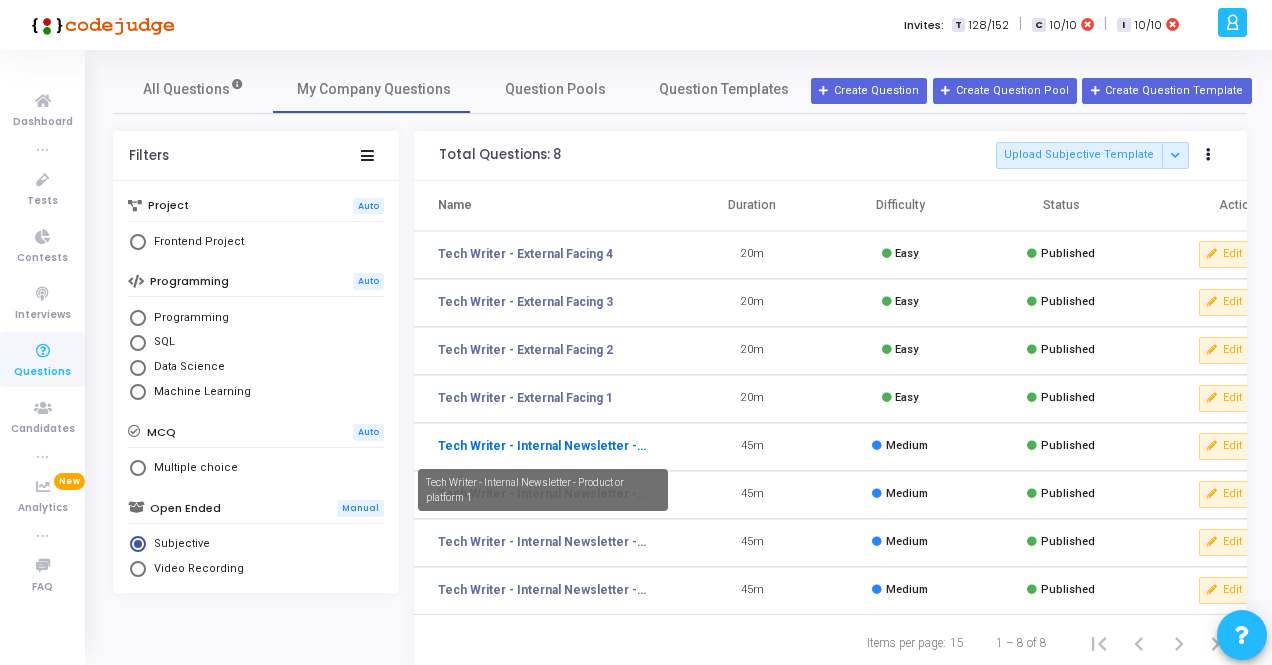 click on "Tech Writer - Internal Newsletter - Product or platform 1" at bounding box center (543, 446) 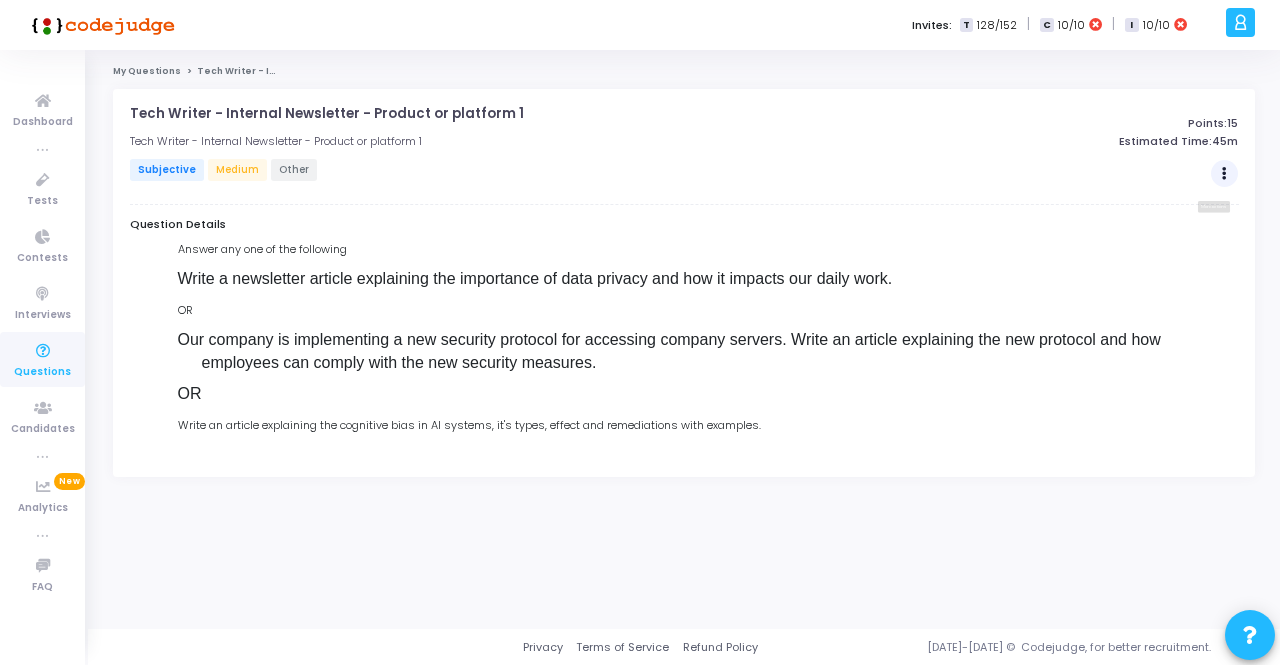 click at bounding box center [1225, 174] 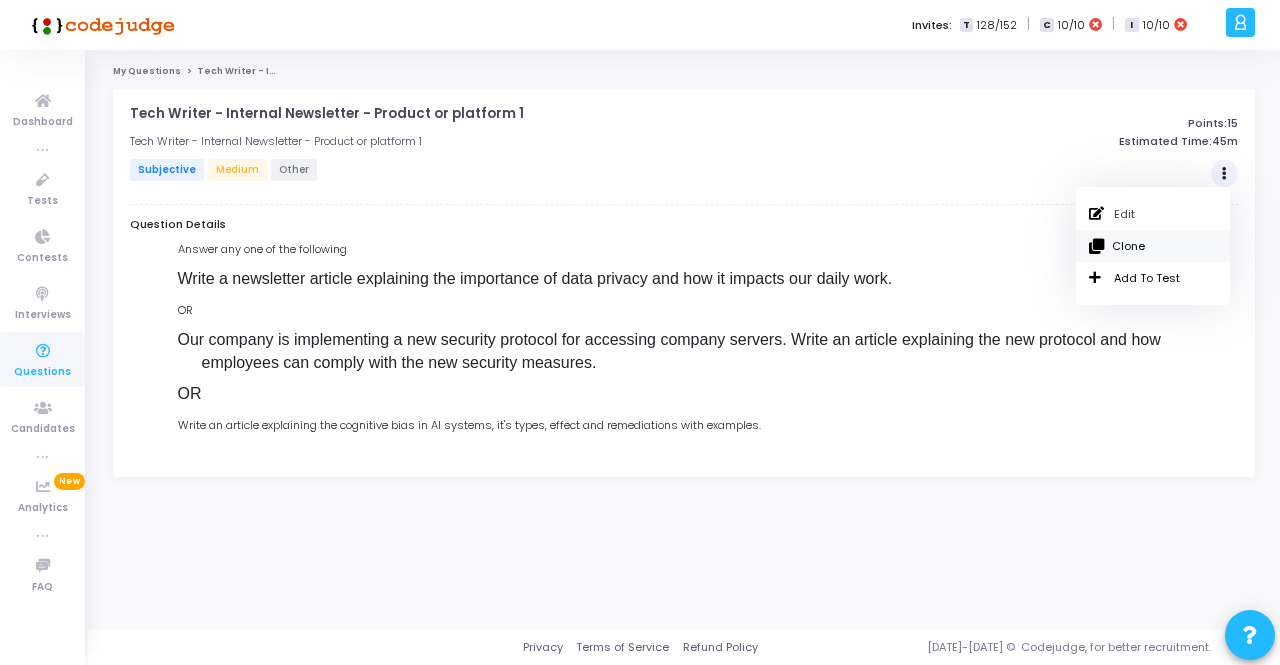 click on "Clone" at bounding box center (1153, 246) 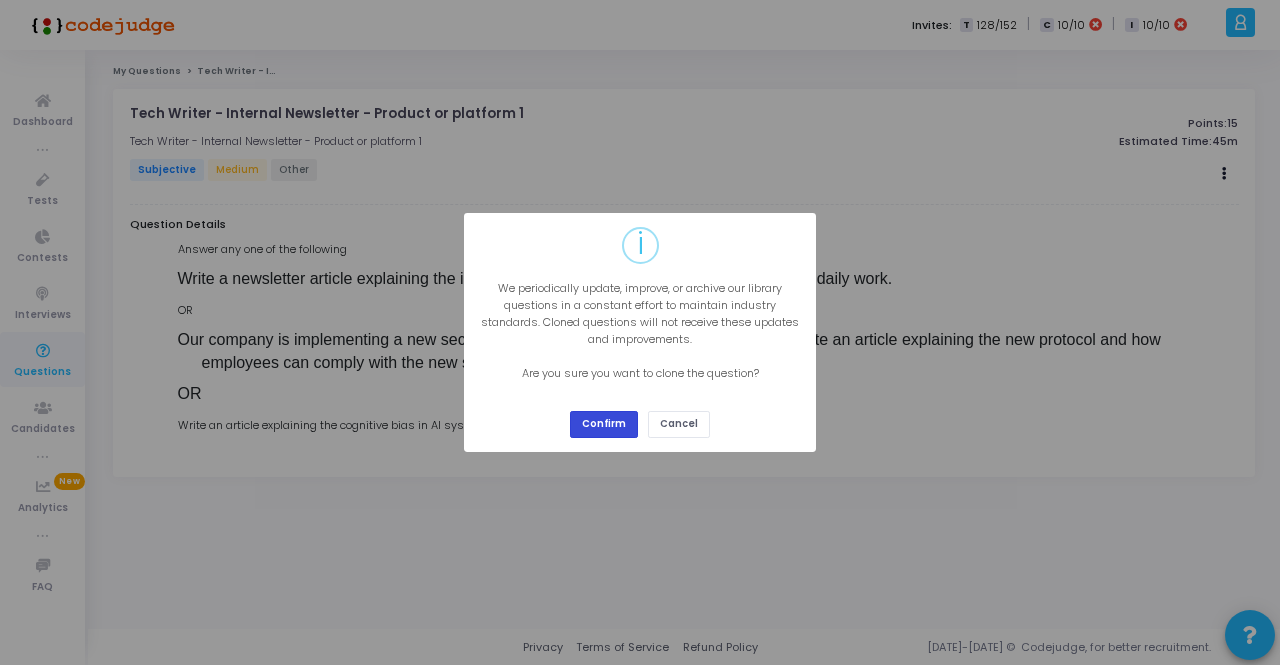 click on "Confirm" at bounding box center [604, 424] 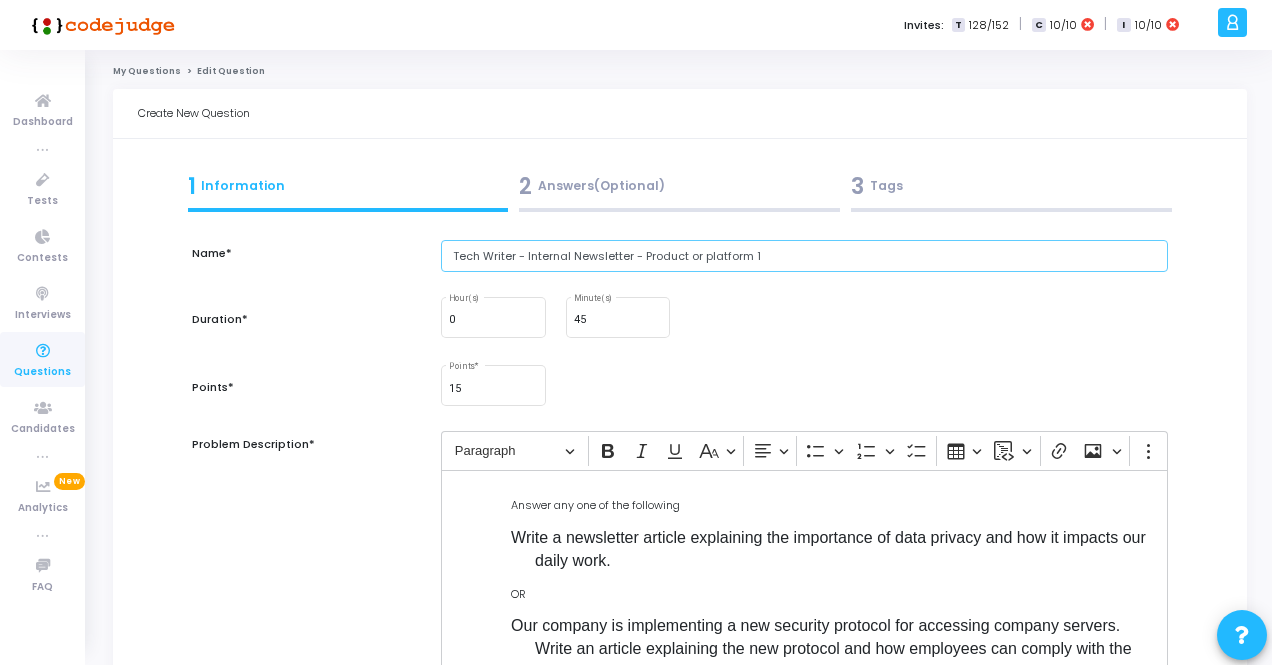 drag, startPoint x: 526, startPoint y: 257, endPoint x: 627, endPoint y: 253, distance: 101.07918 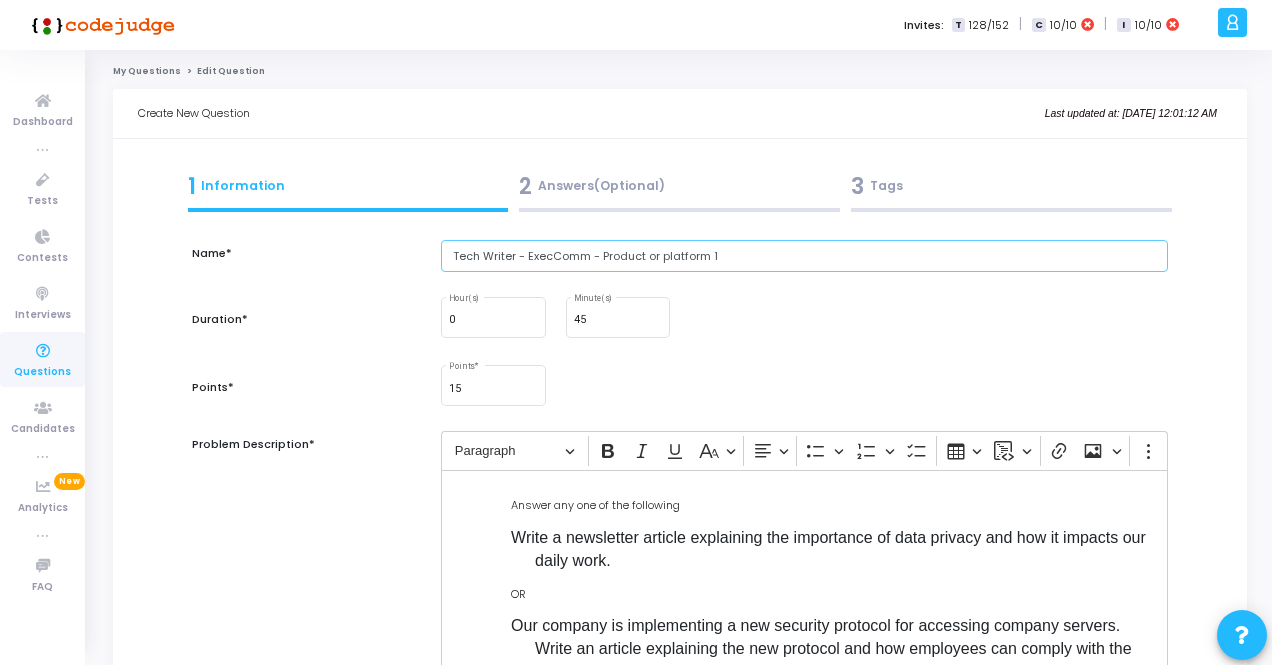 drag, startPoint x: 601, startPoint y: 255, endPoint x: 707, endPoint y: 253, distance: 106.01887 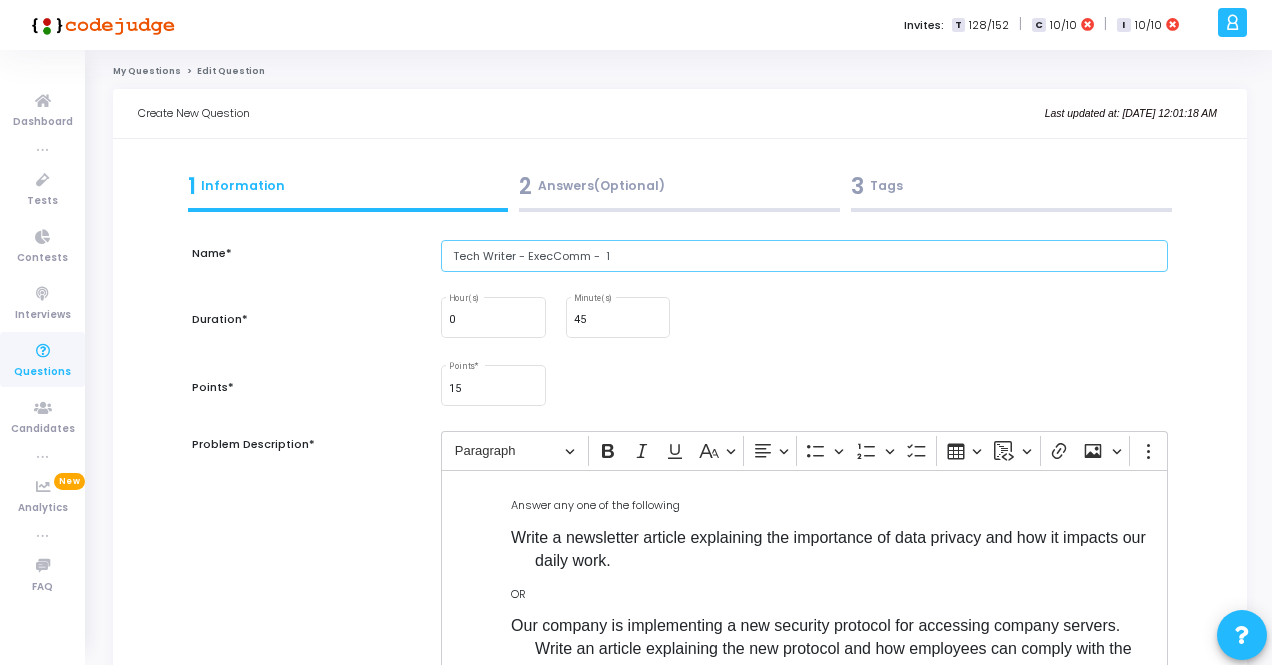 click on "Tech Writer - ExecComm -  1" at bounding box center (804, 256) 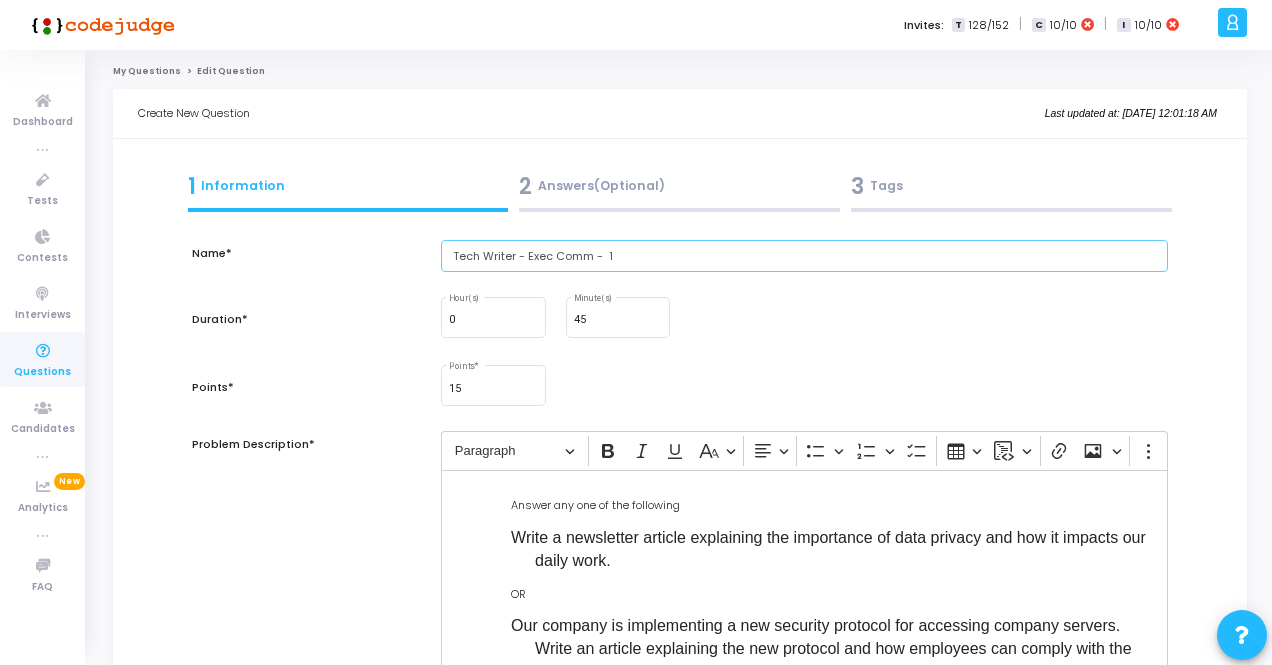 click on "Tech Writer - Exec Comm -  1" at bounding box center (804, 256) 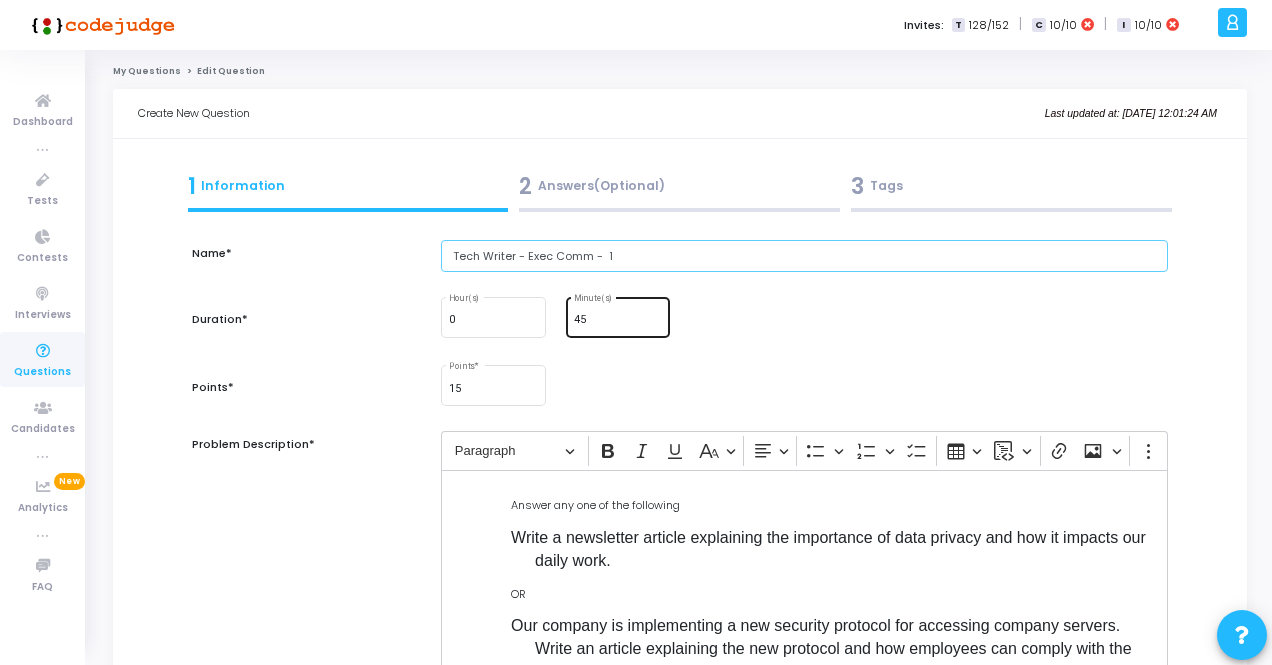 type on "Tech Writer - Exec Comm -  1" 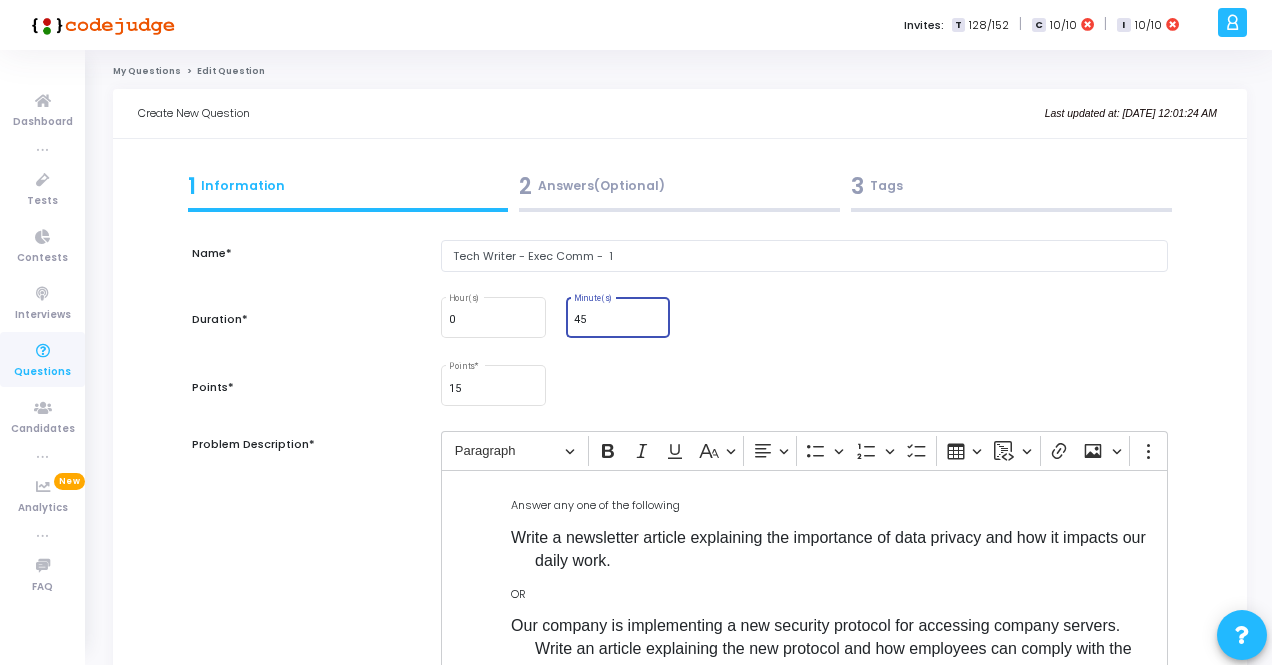 drag, startPoint x: 585, startPoint y: 318, endPoint x: 564, endPoint y: 316, distance: 21.095022 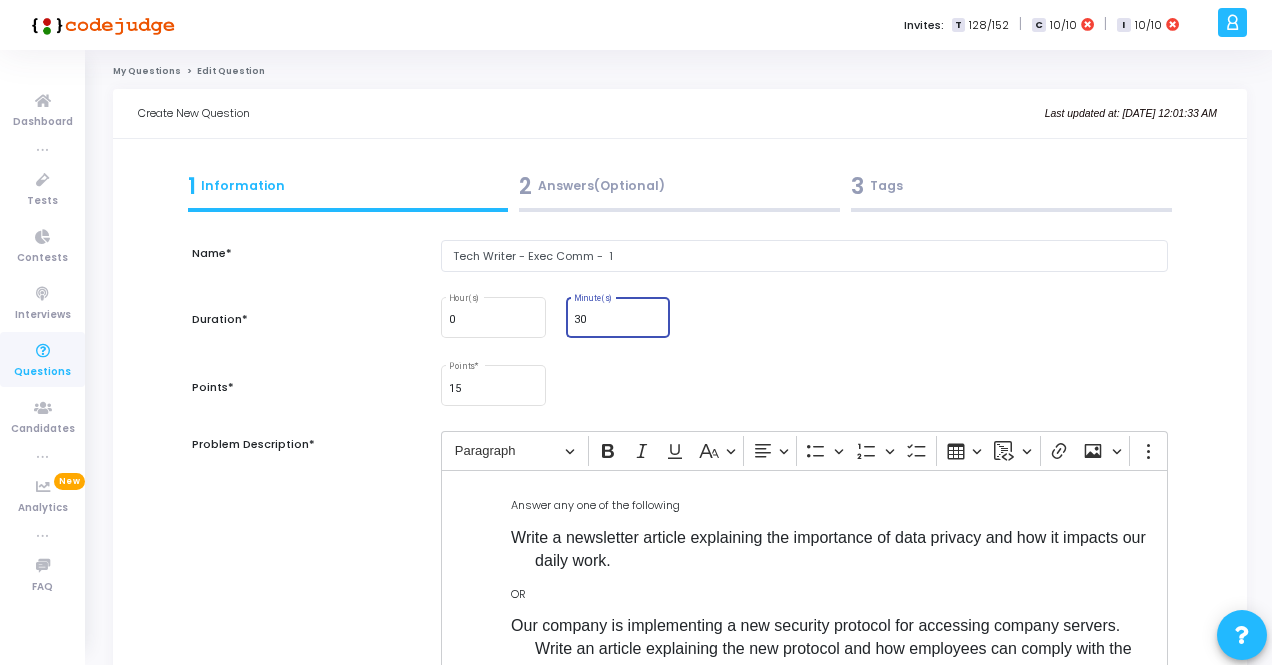 type on "30" 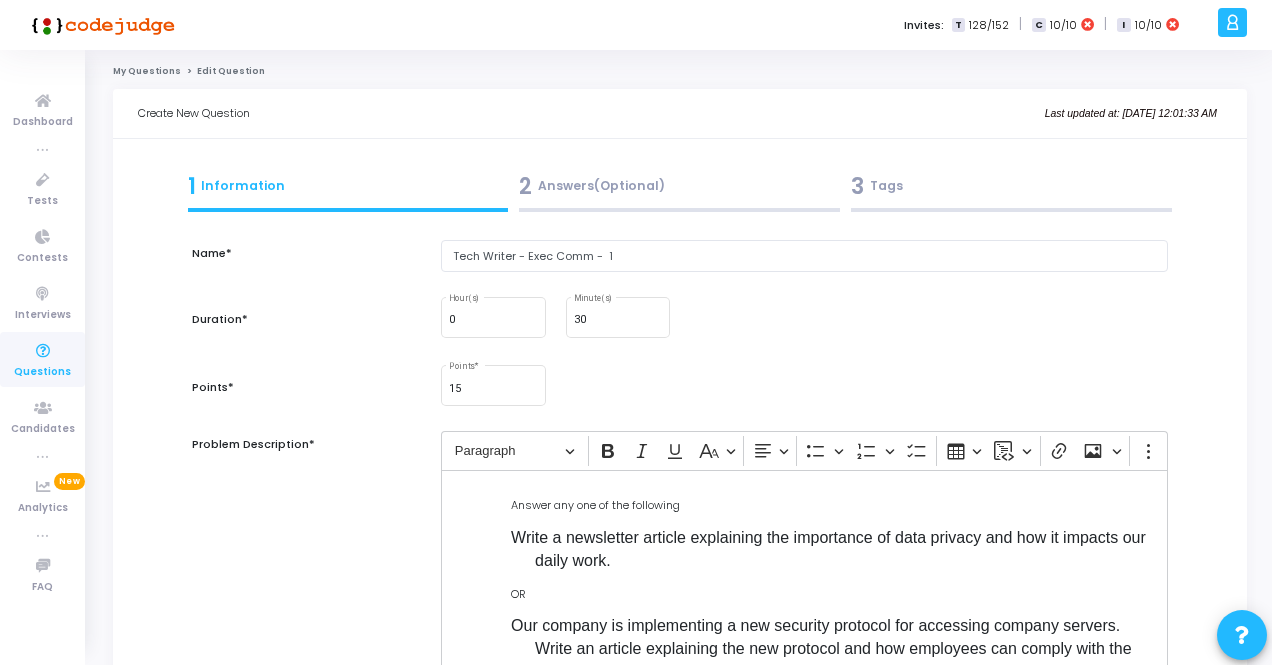 click on "0 Hour(s) 30 Minute(s)" at bounding box center (804, 317) 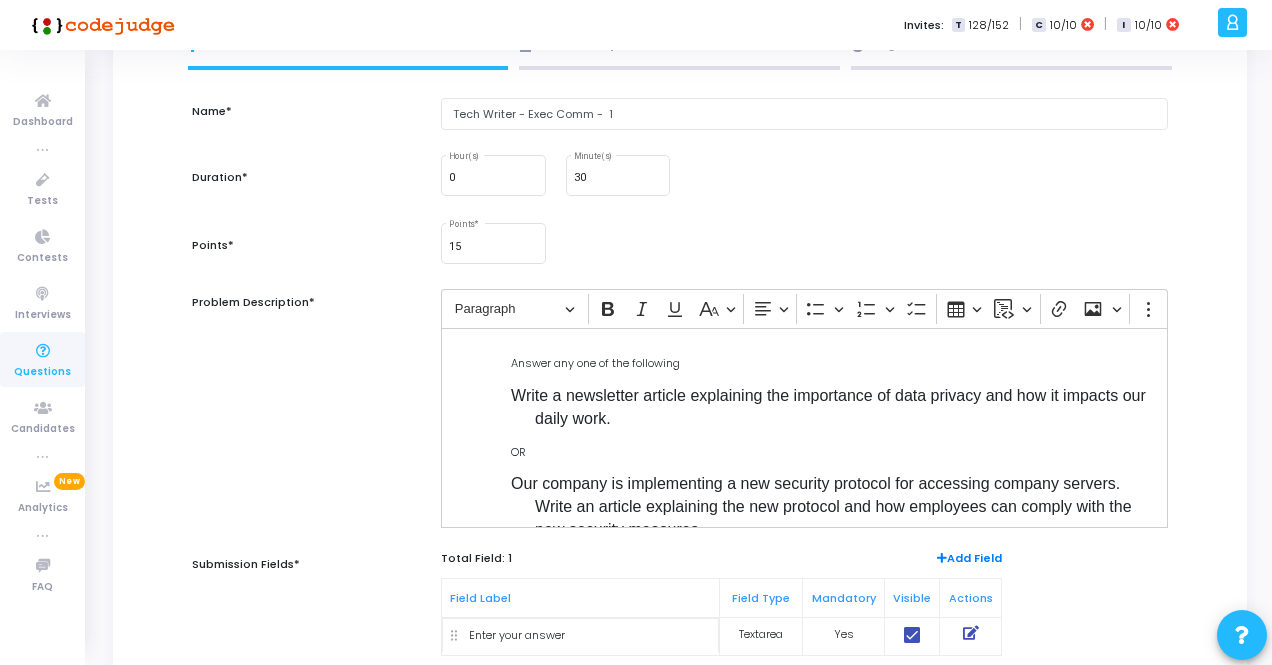 scroll, scrollTop: 200, scrollLeft: 0, axis: vertical 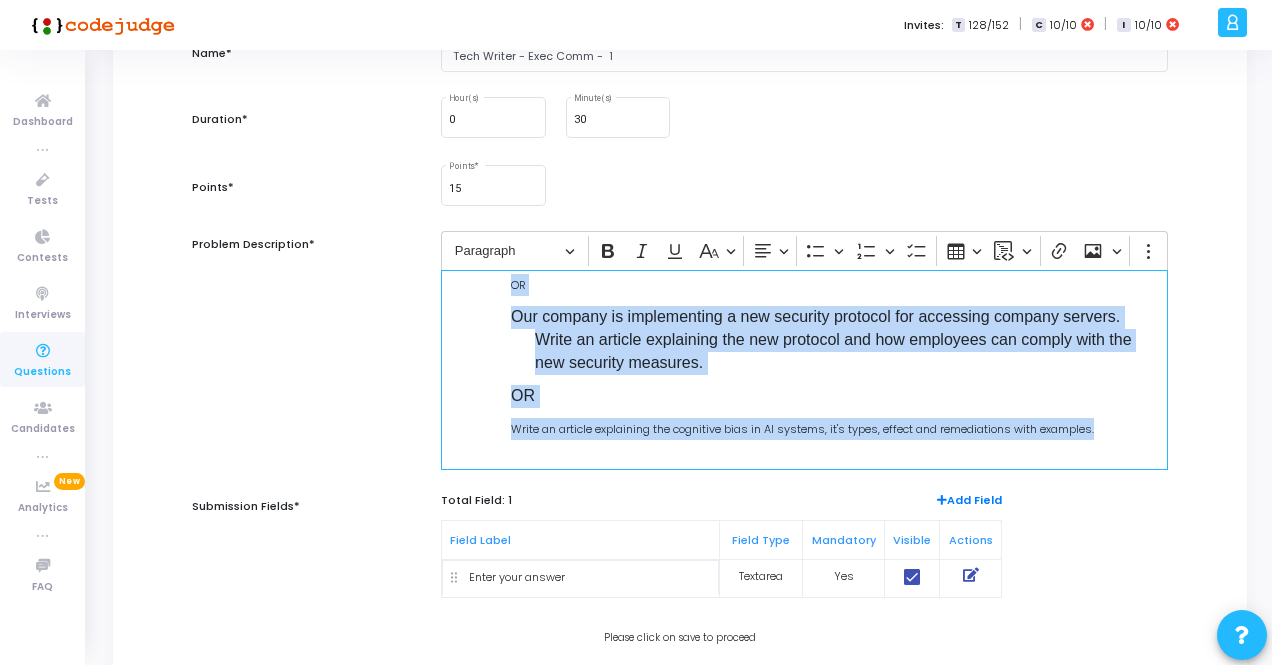 drag, startPoint x: 511, startPoint y: 333, endPoint x: 1129, endPoint y: 469, distance: 632.7875 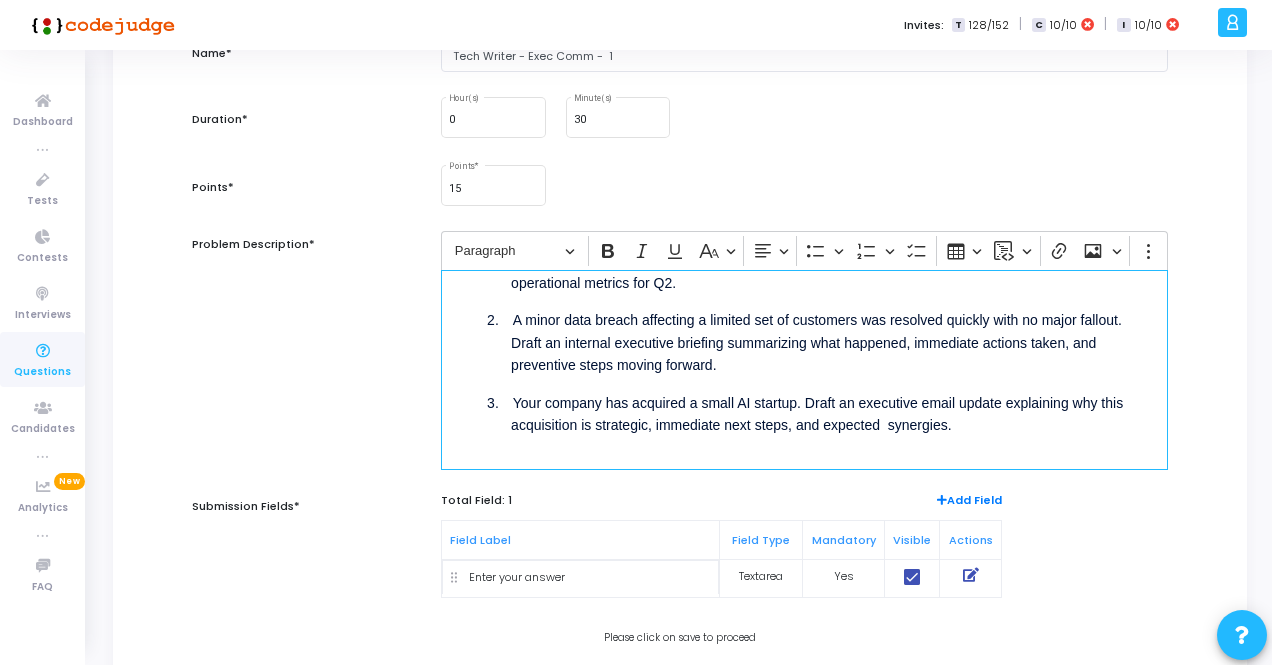 scroll, scrollTop: 0, scrollLeft: 0, axis: both 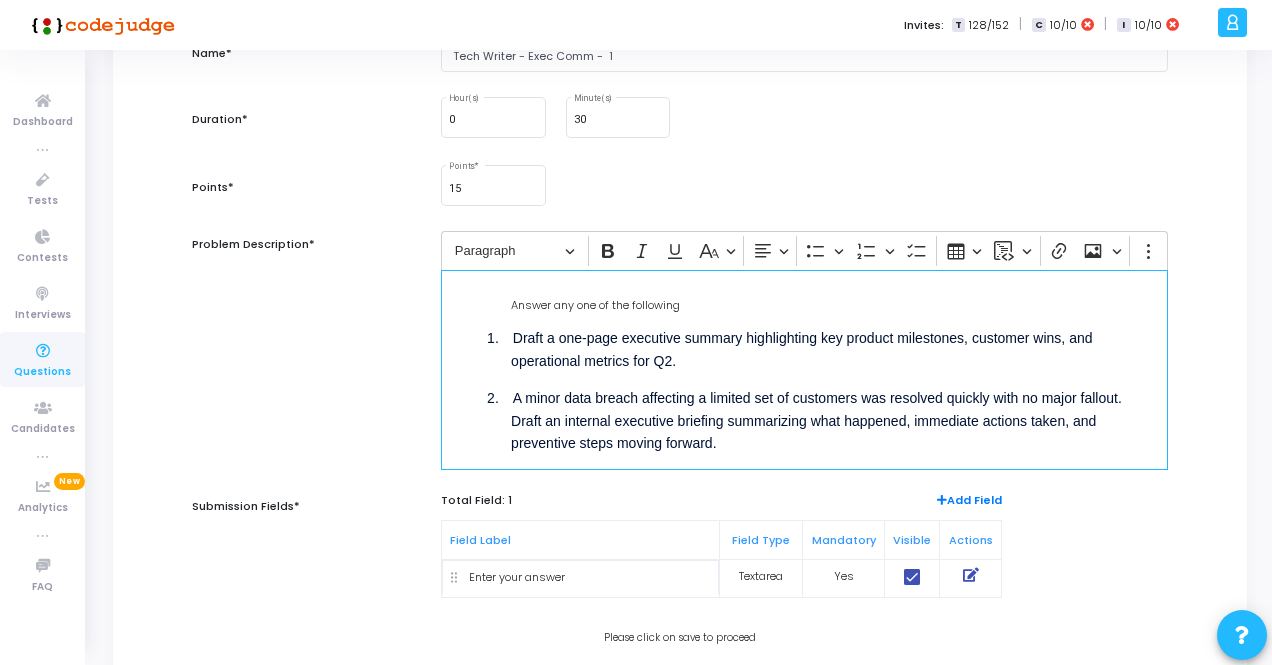 click on "Answer any one of the following" at bounding box center (840, 304) 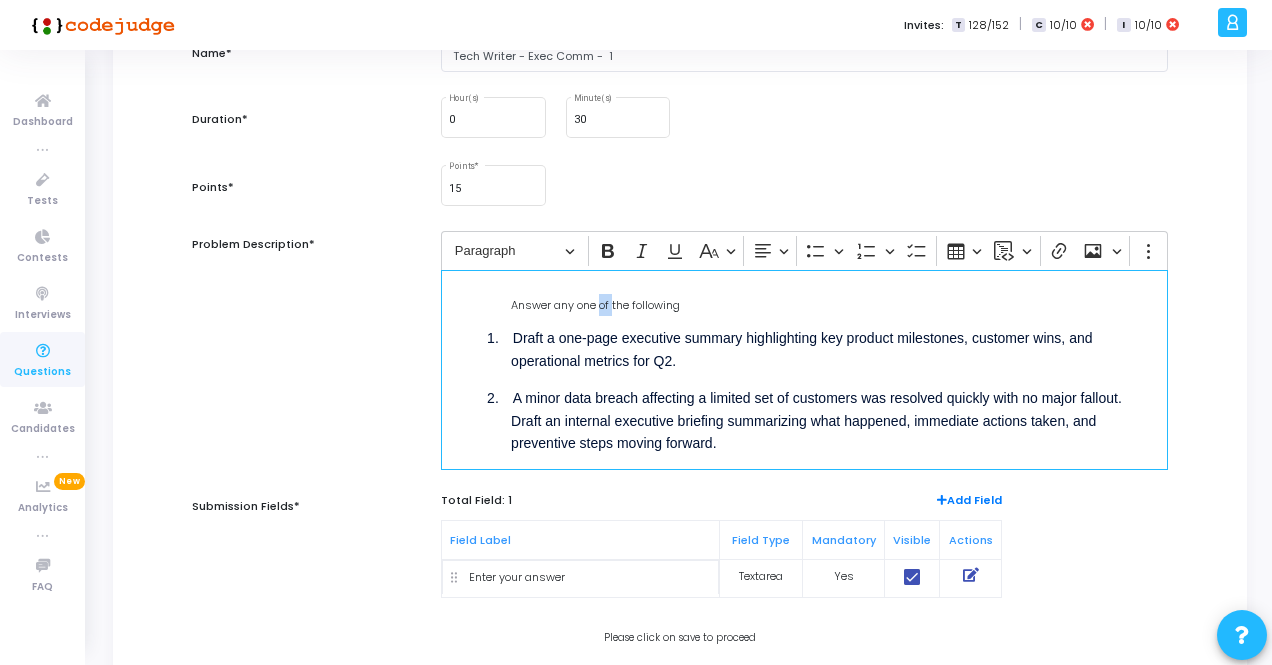 click on "Answer any one of the following" at bounding box center [840, 304] 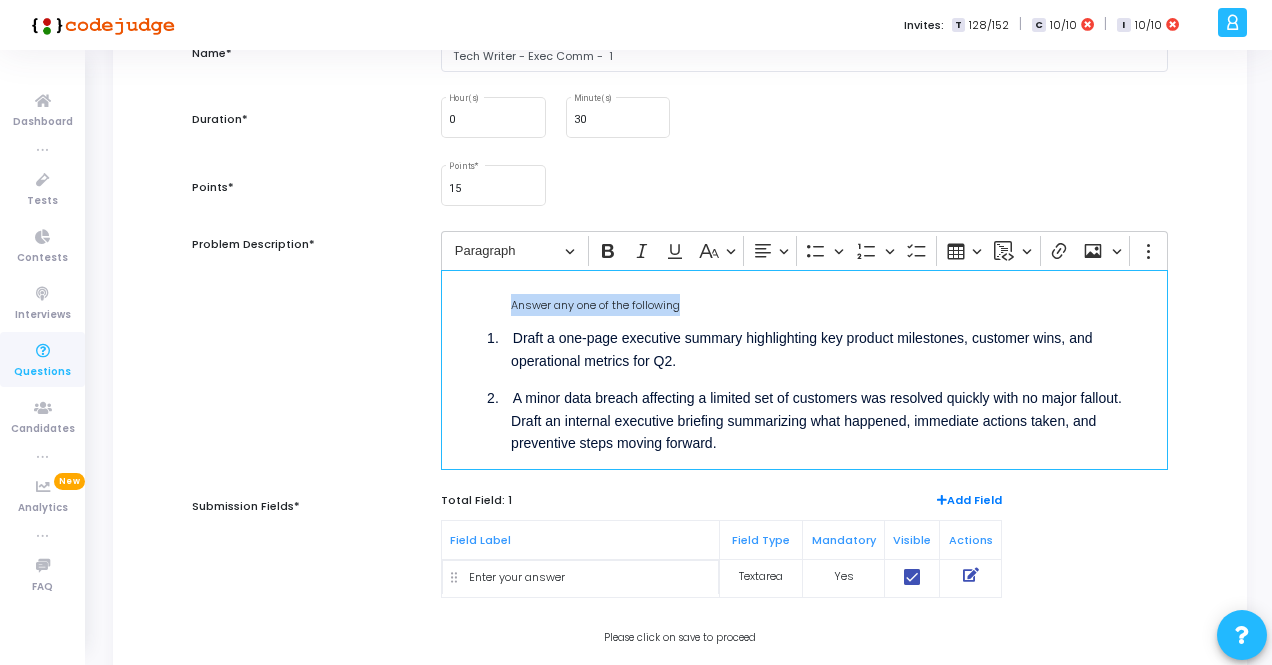 click on "Answer any one of the following" at bounding box center (840, 304) 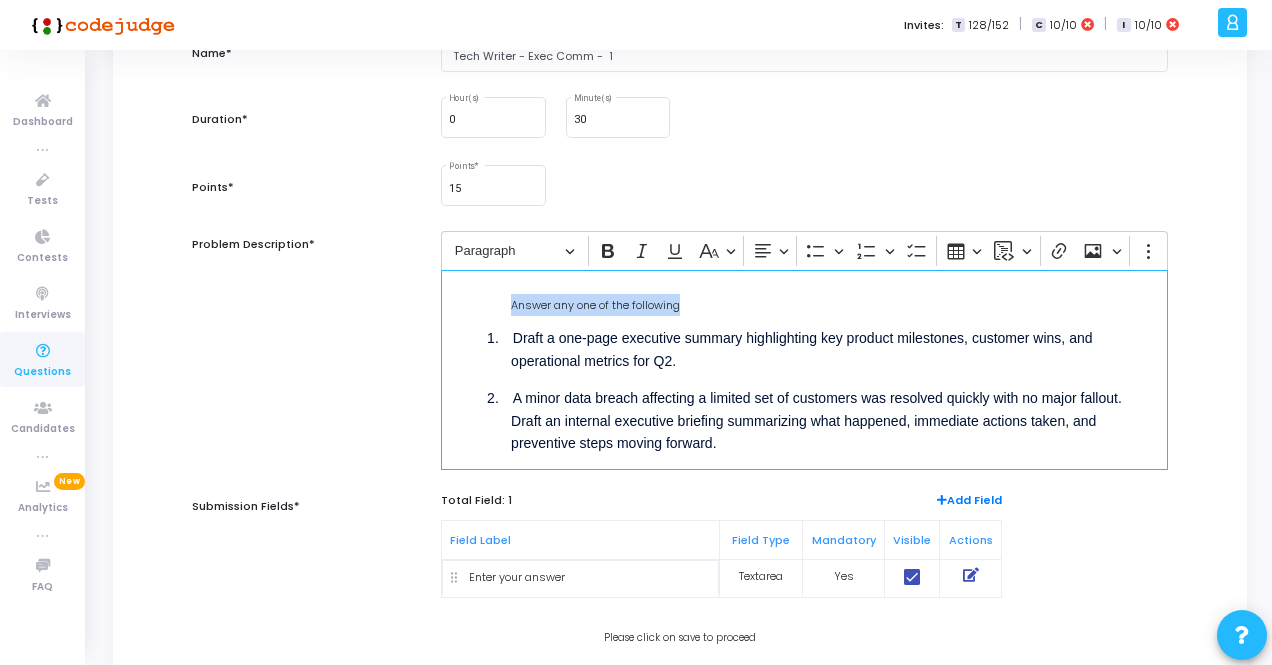 copy on "Answer any one of the following" 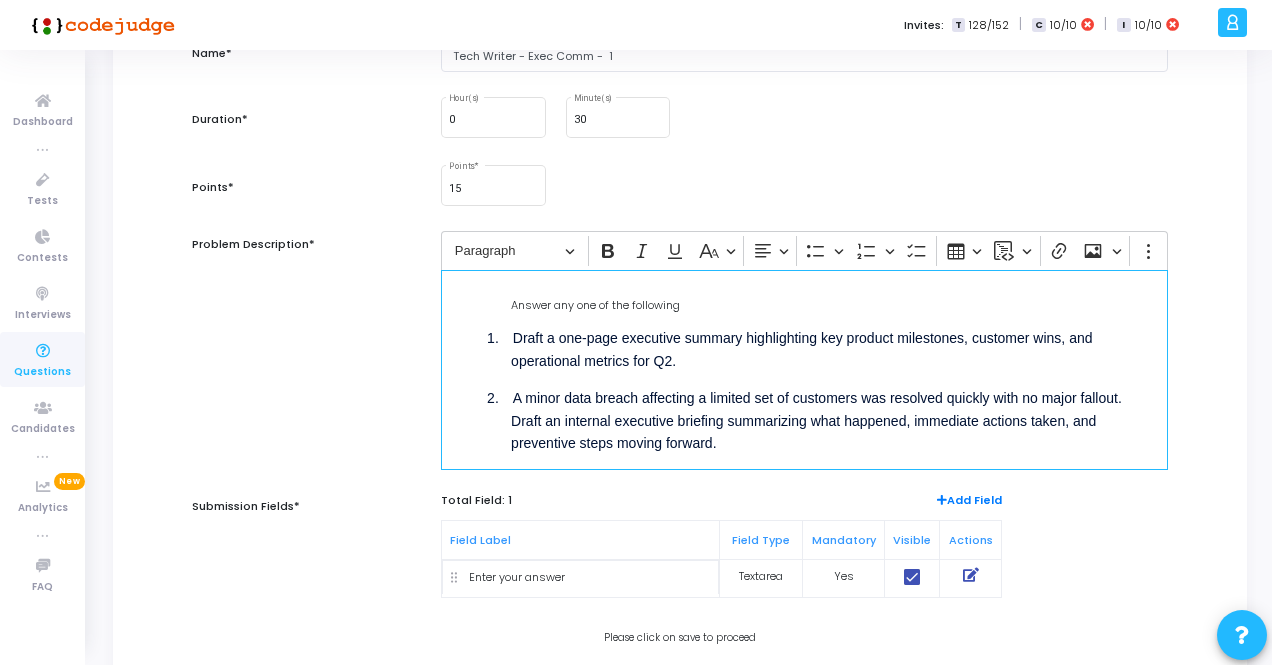 click on "Draft a one-page executive summary highlighting key product milestones, customer wins, and operational metrics for Q2." at bounding box center [801, 349] 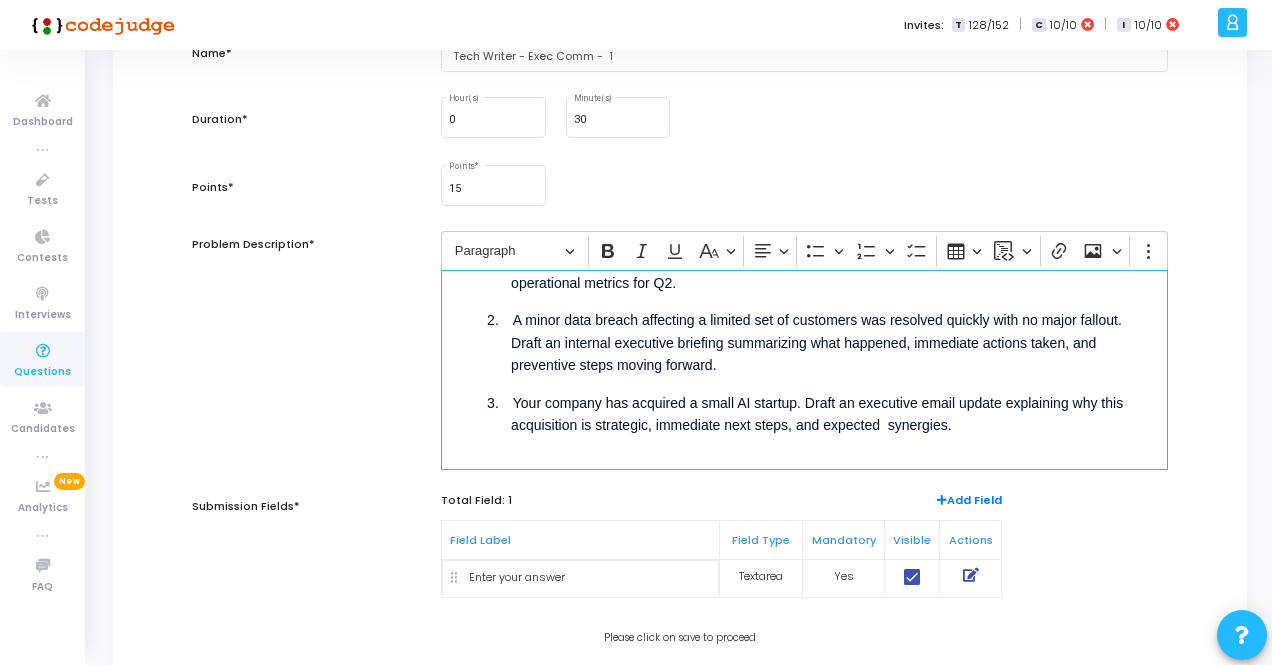 scroll, scrollTop: 0, scrollLeft: 0, axis: both 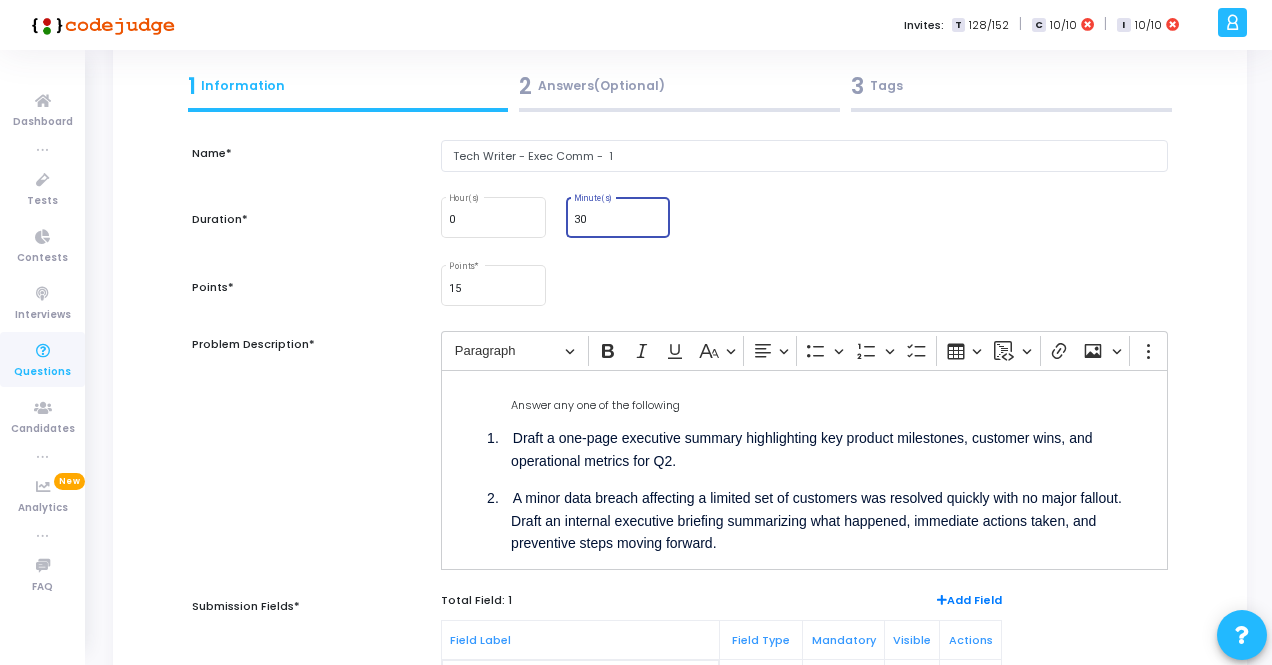 drag, startPoint x: 579, startPoint y: 221, endPoint x: 568, endPoint y: 219, distance: 11.18034 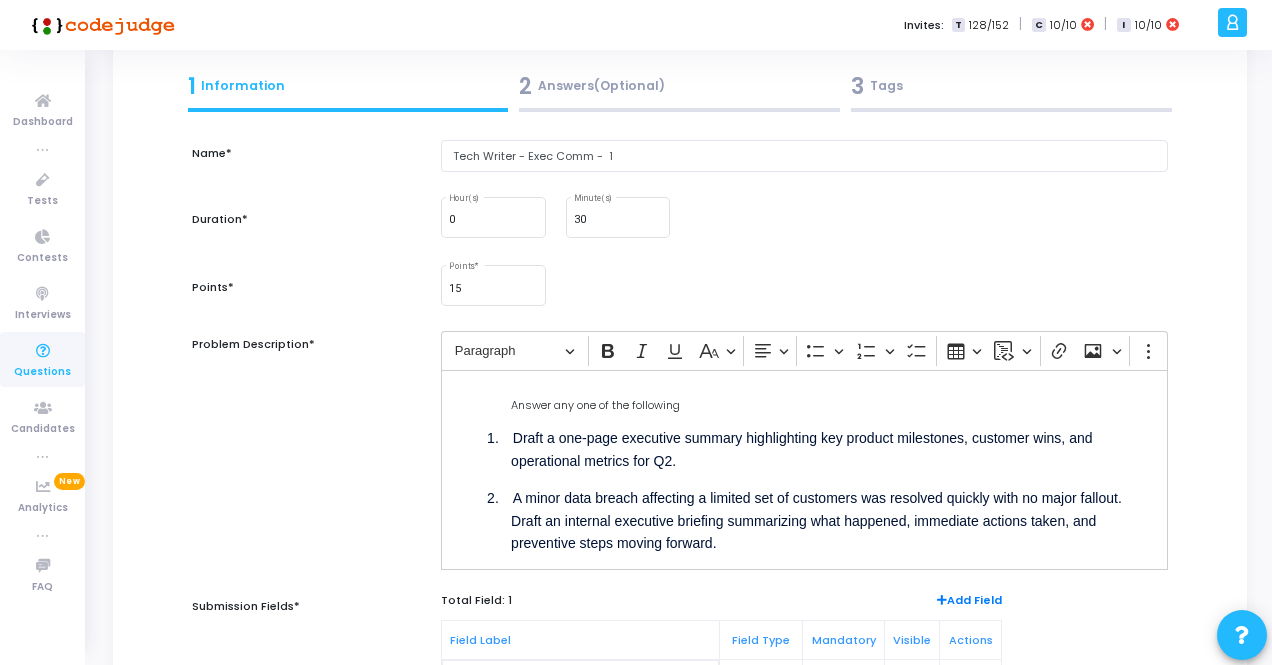 click on "0 Hour(s) 30 Minute(s)" at bounding box center (804, 228) 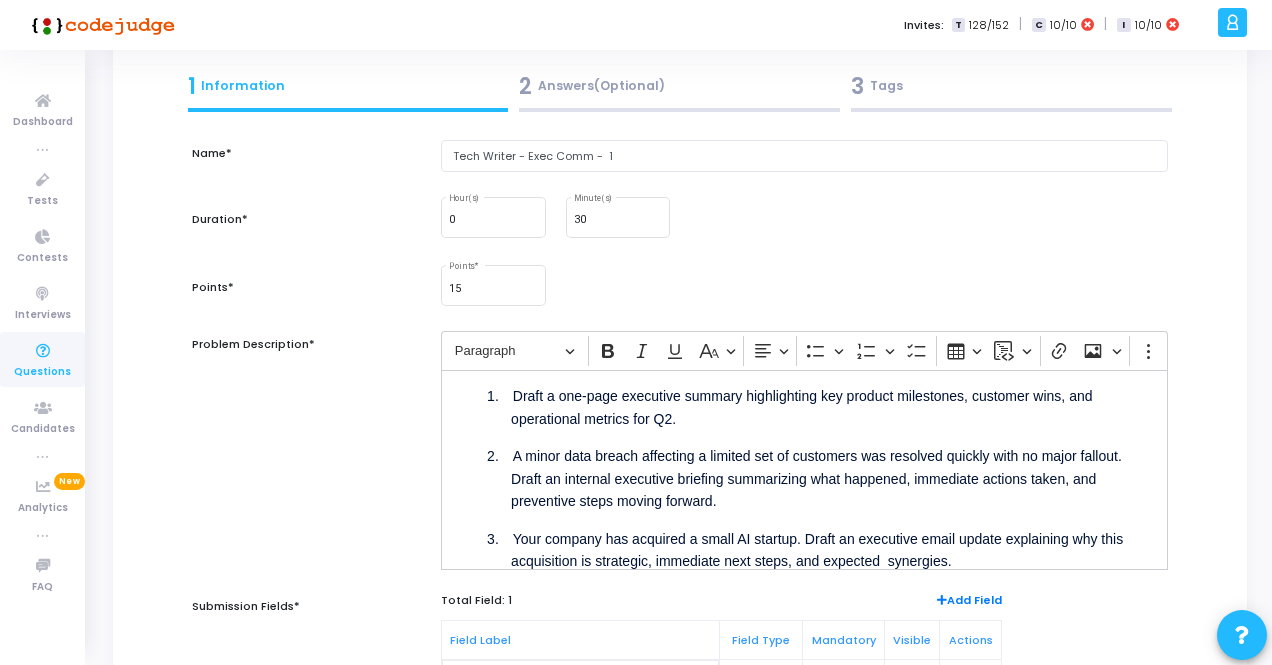 scroll, scrollTop: 78, scrollLeft: 0, axis: vertical 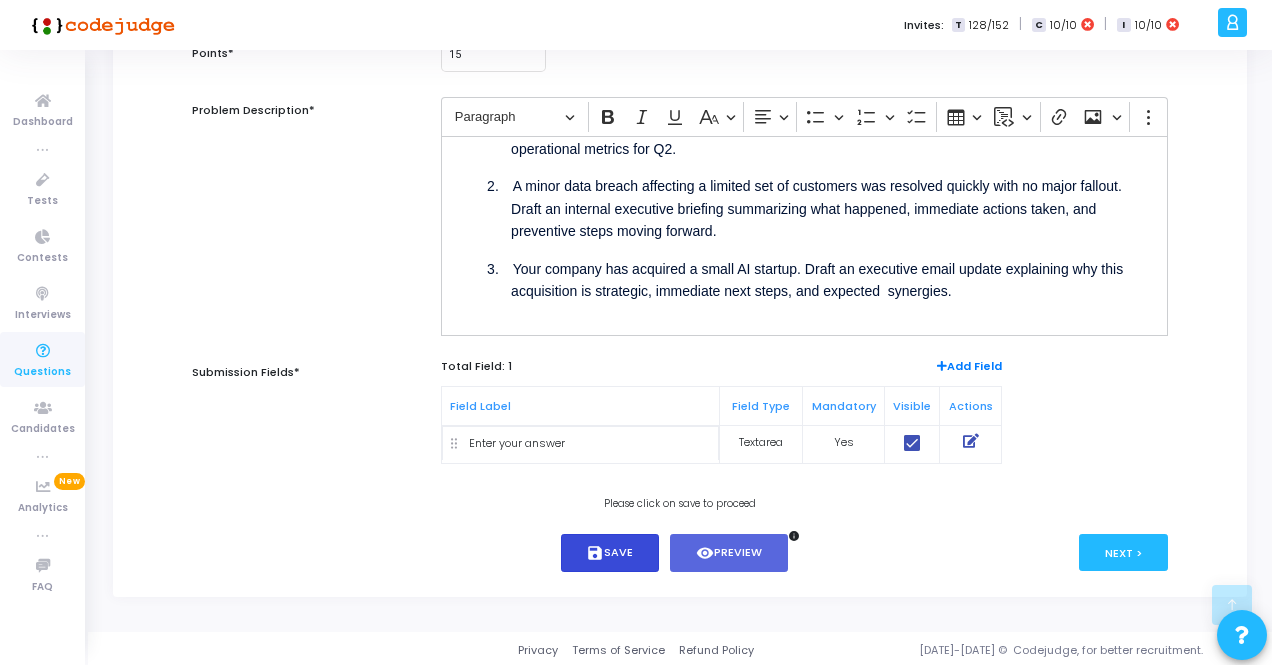 click on "save  Save" at bounding box center [610, 553] 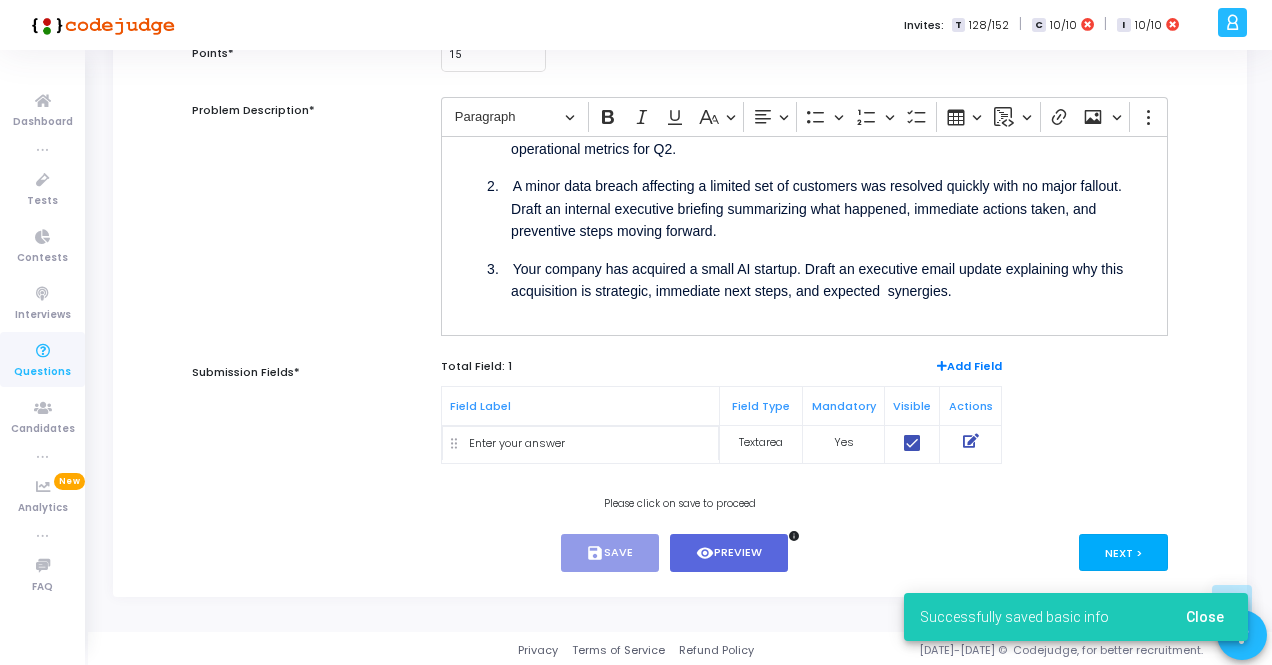 click on "Next >" at bounding box center (1123, 552) 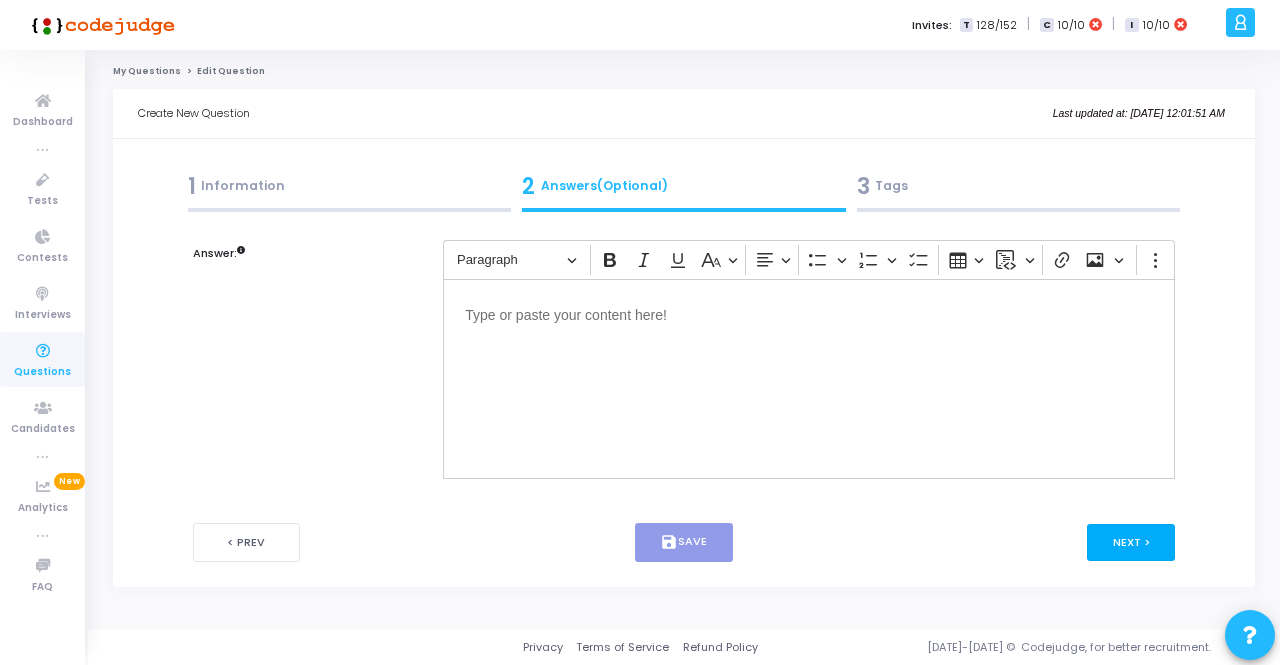 click on "Next >" at bounding box center (1131, 542) 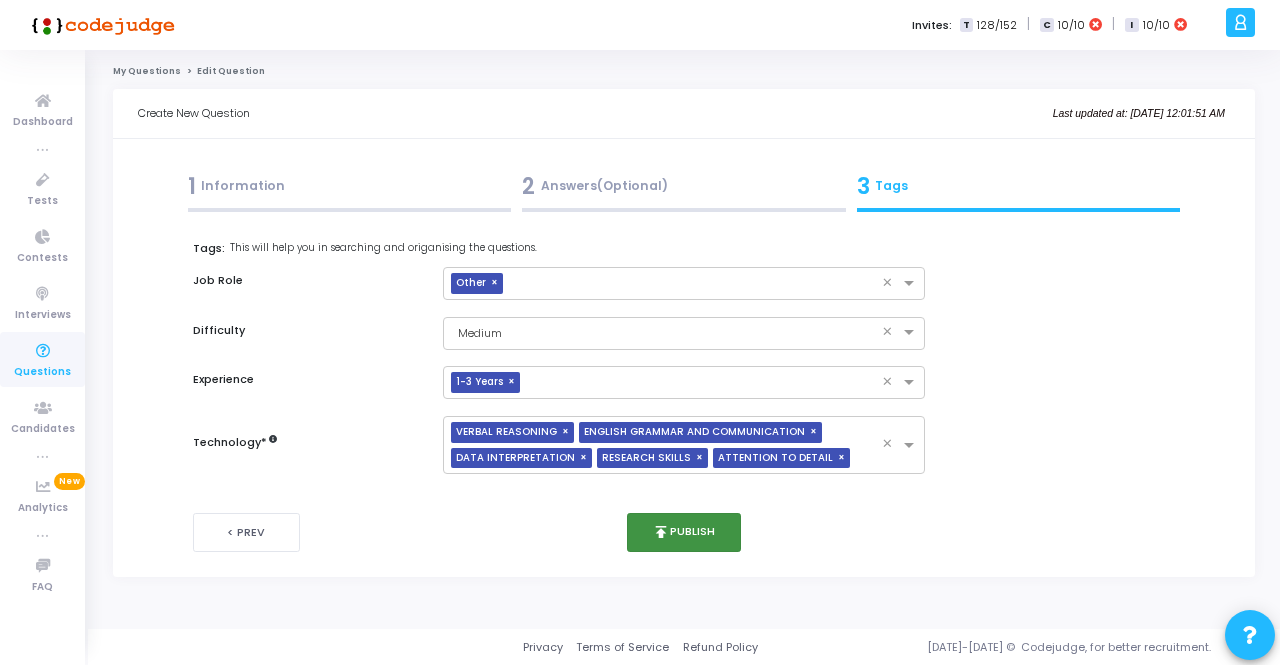 click on "publish  Publish" at bounding box center [684, 532] 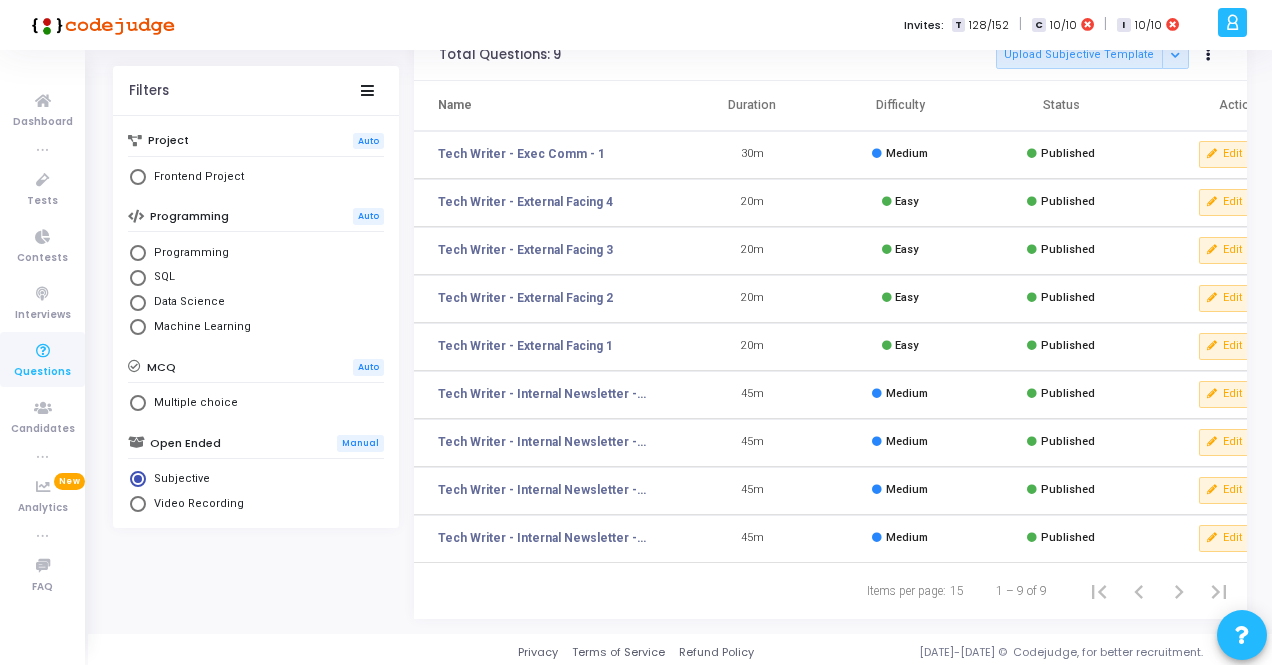 scroll, scrollTop: 0, scrollLeft: 0, axis: both 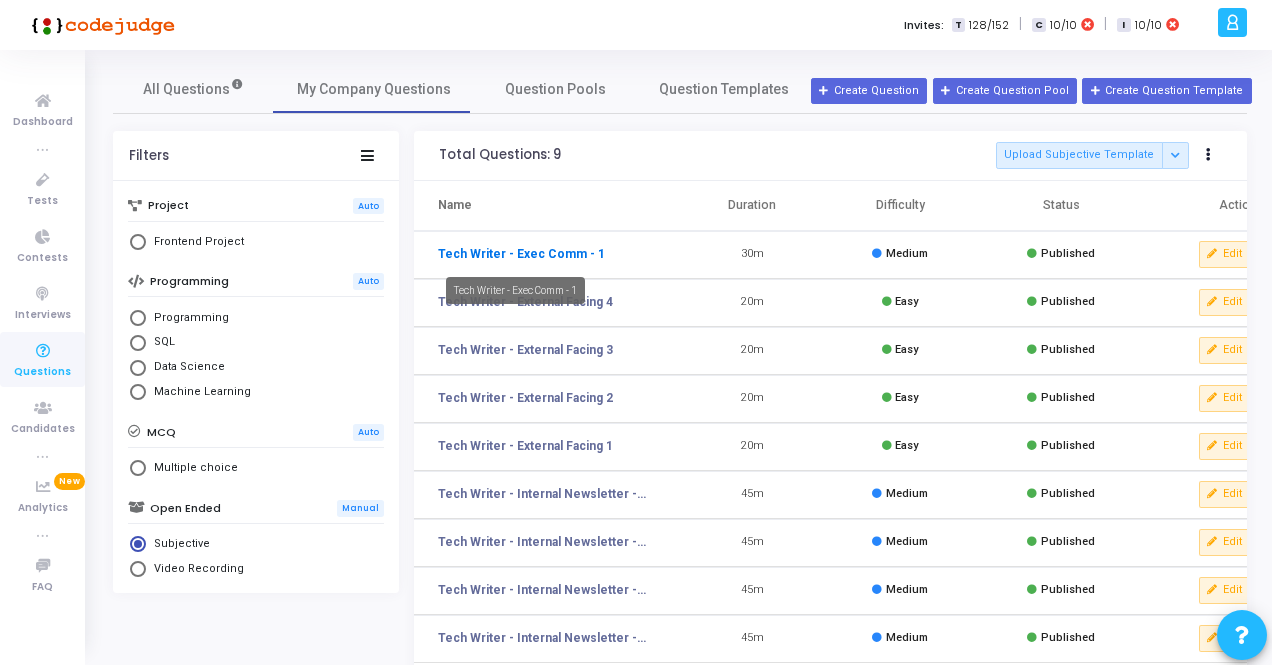click on "Tech Writer - Exec Comm -  1" at bounding box center (521, 254) 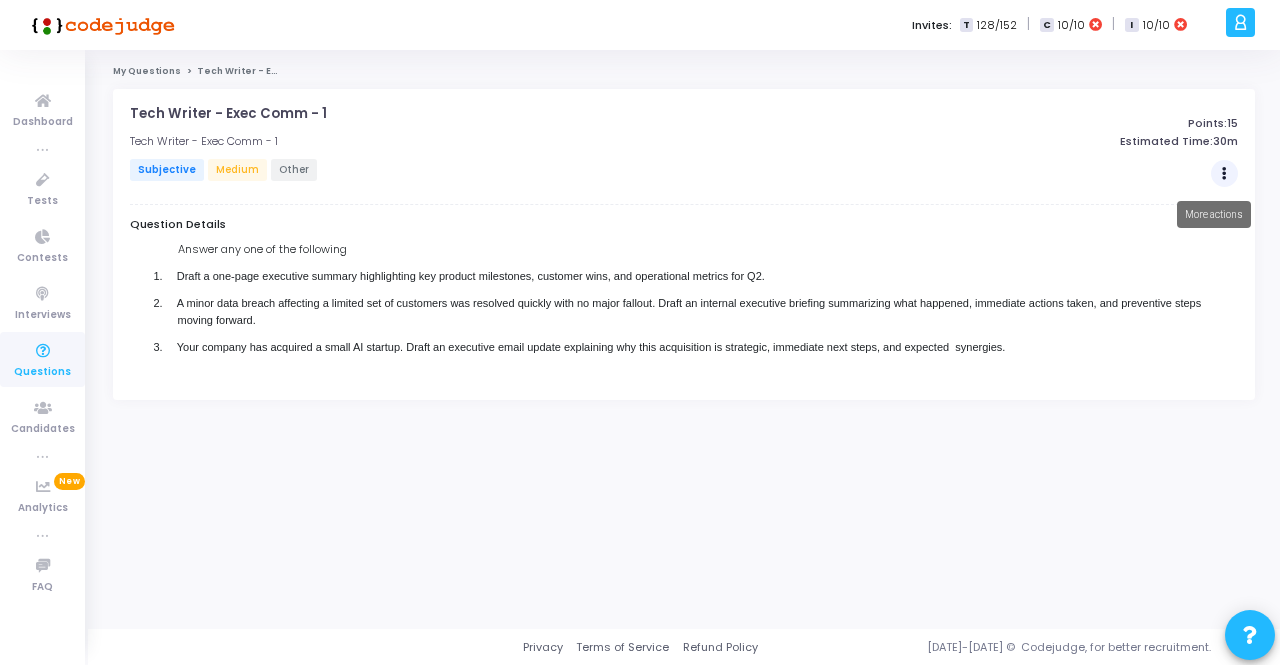 click at bounding box center [1225, 174] 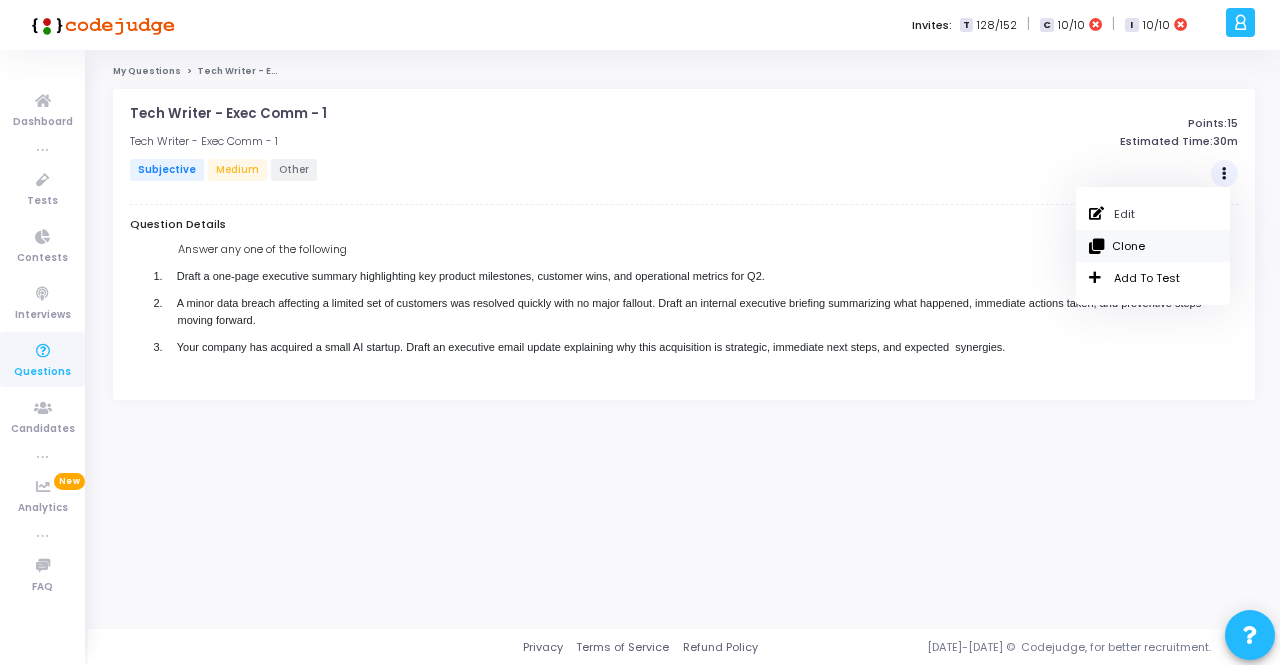 click on "Clone" at bounding box center [1153, 246] 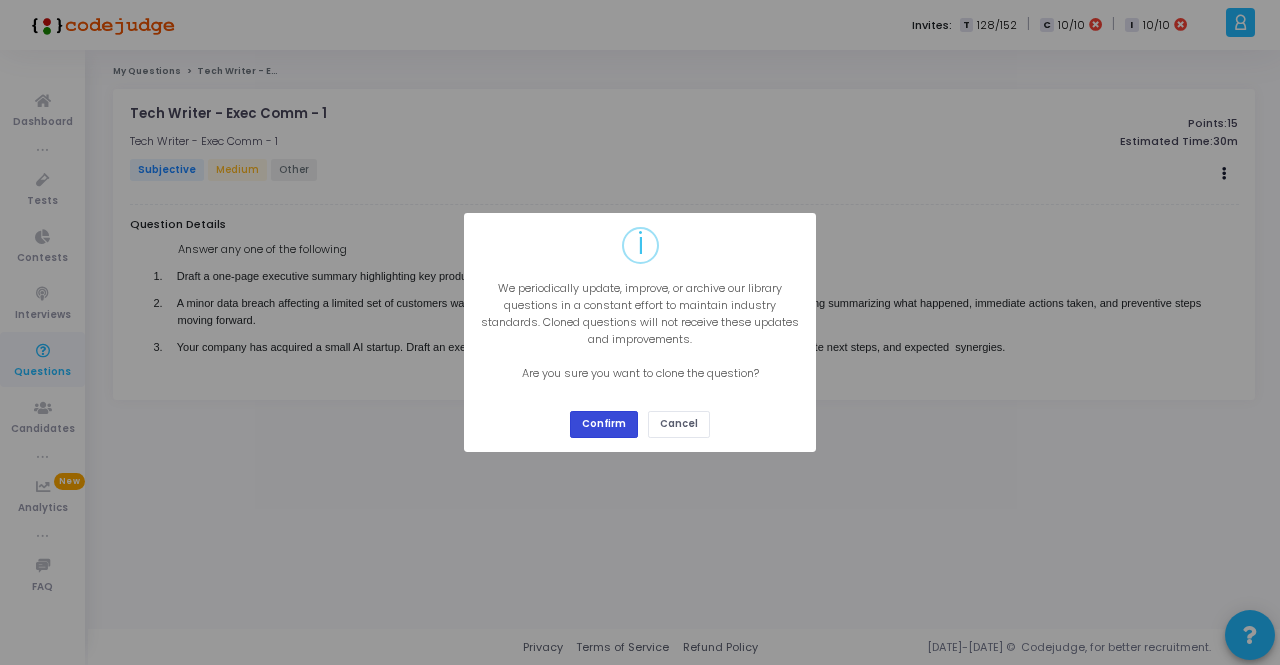 click on "Confirm" at bounding box center [604, 424] 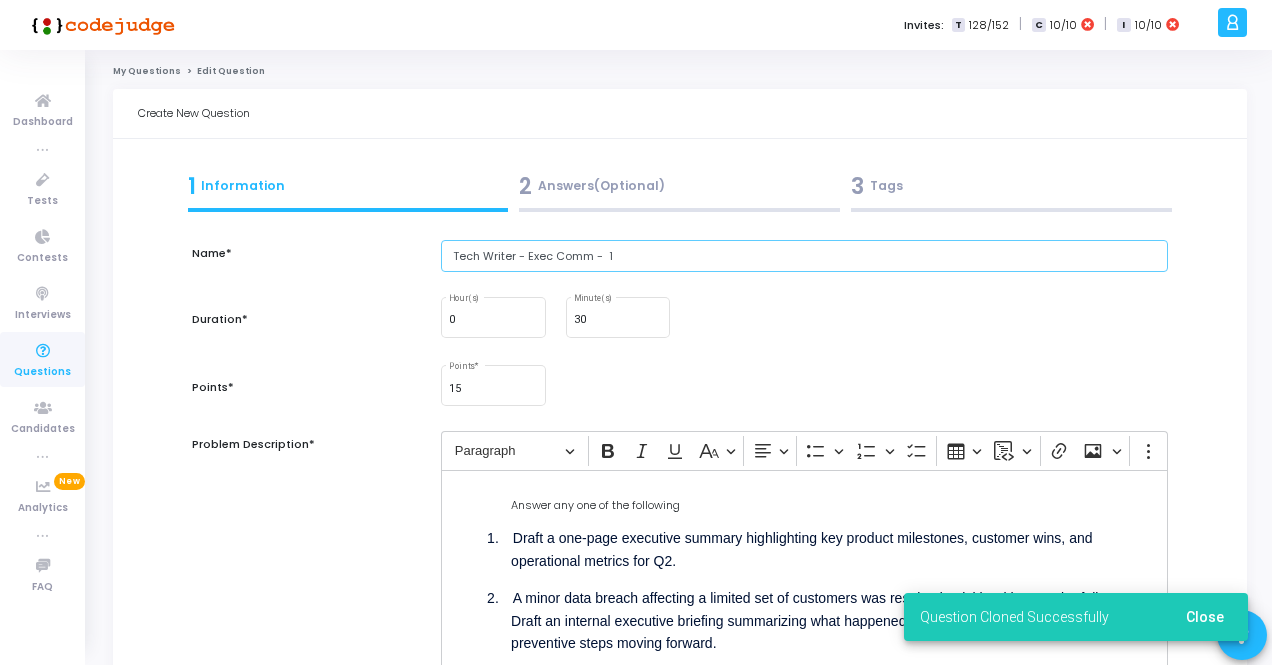 click on "Tech Writer - Exec Comm -  1" at bounding box center [804, 256] 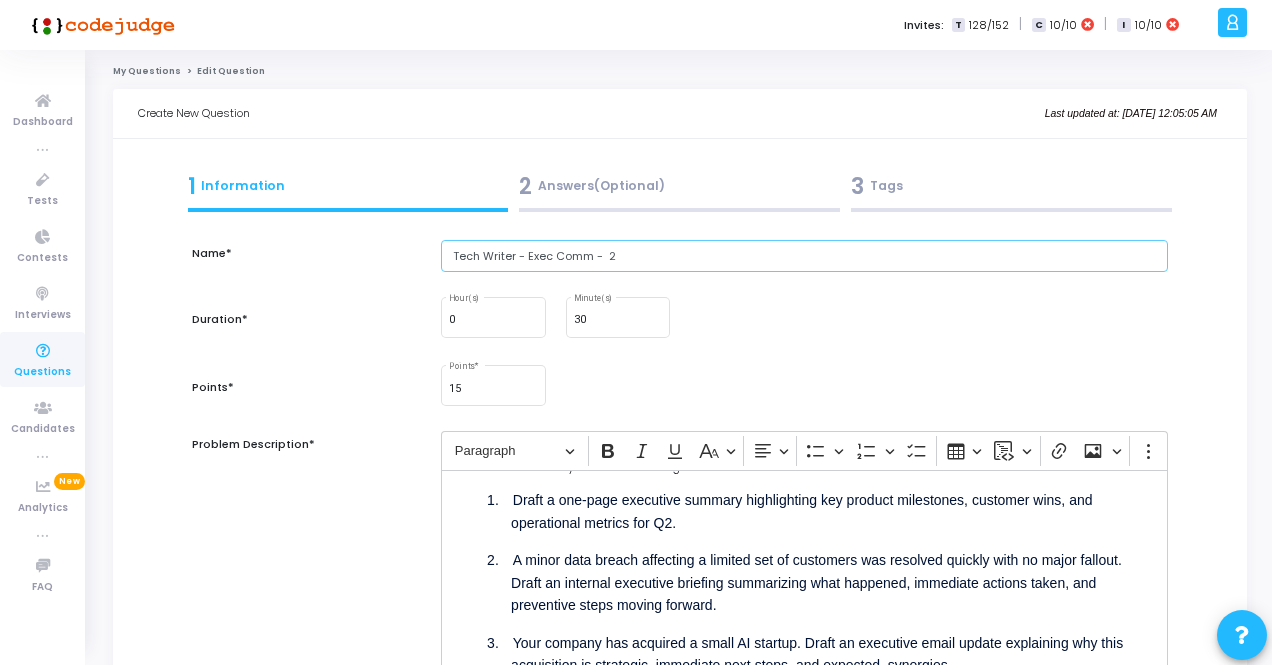 scroll, scrollTop: 0, scrollLeft: 0, axis: both 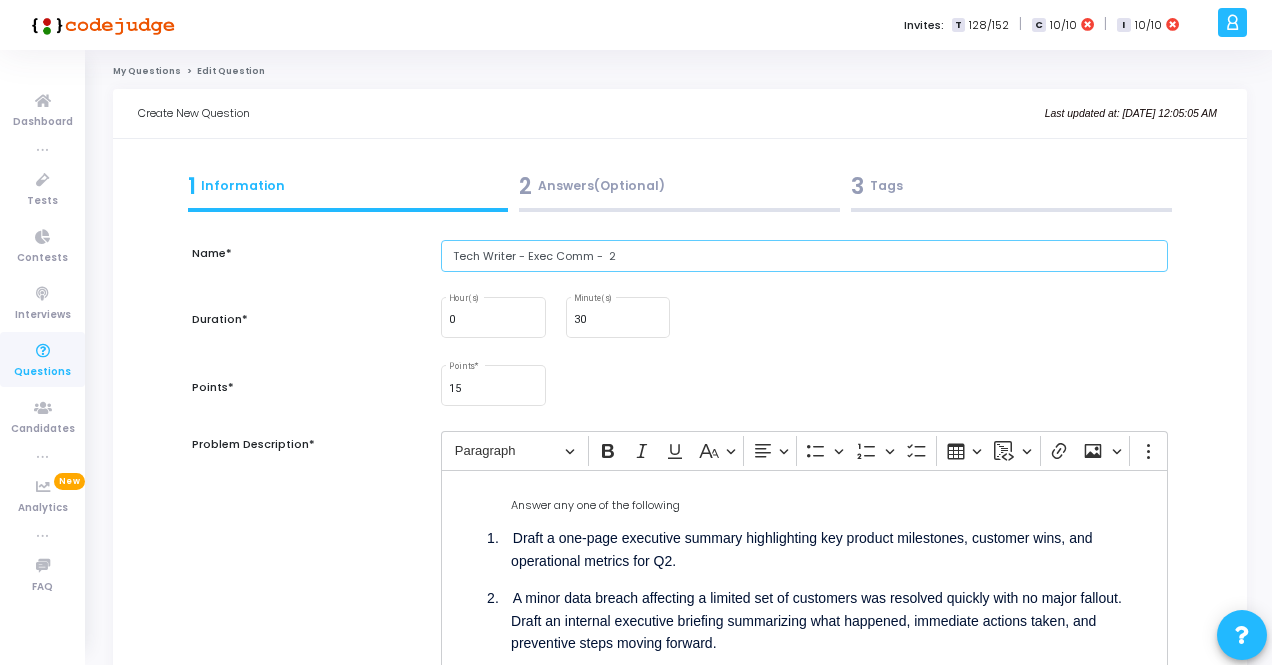type on "Tech Writer - Exec Comm -  2" 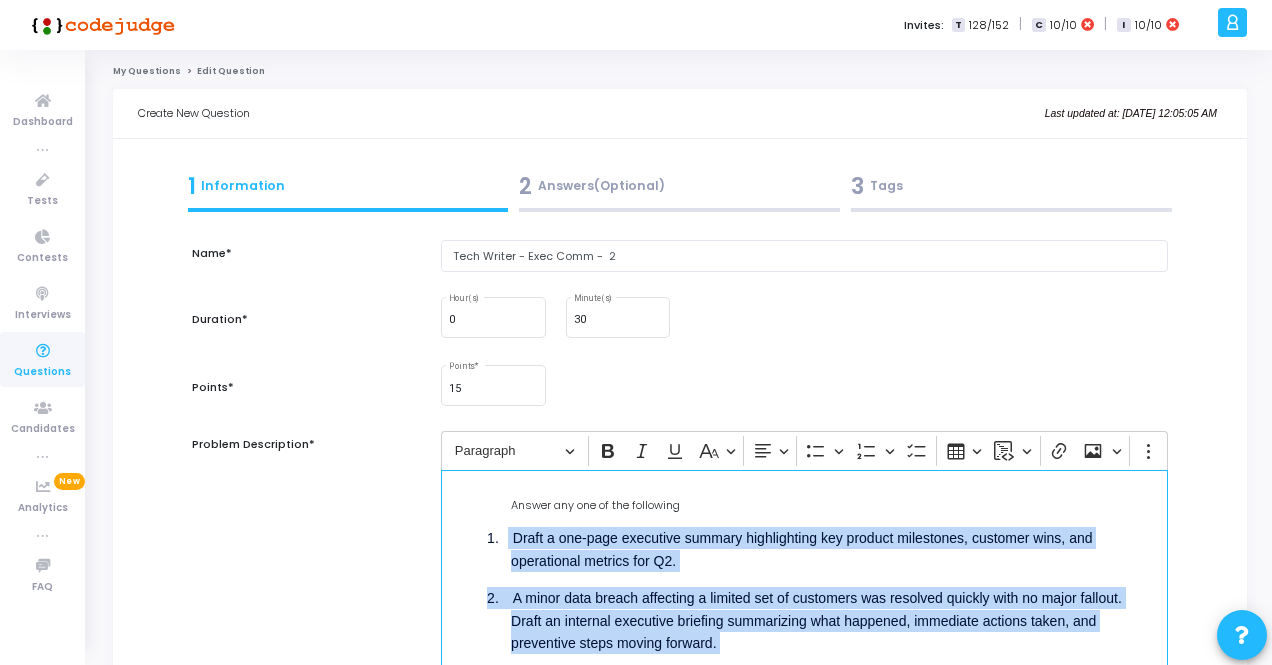 scroll, scrollTop: 72, scrollLeft: 0, axis: vertical 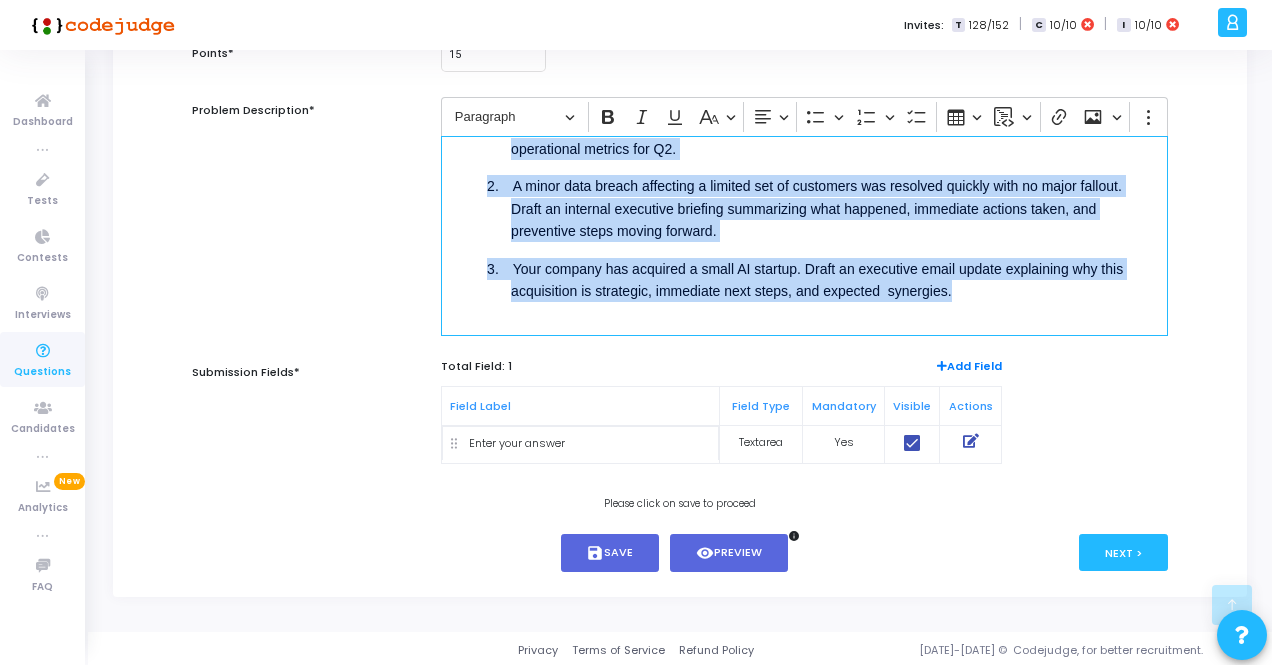 drag, startPoint x: 508, startPoint y: 534, endPoint x: 1076, endPoint y: 397, distance: 584.28845 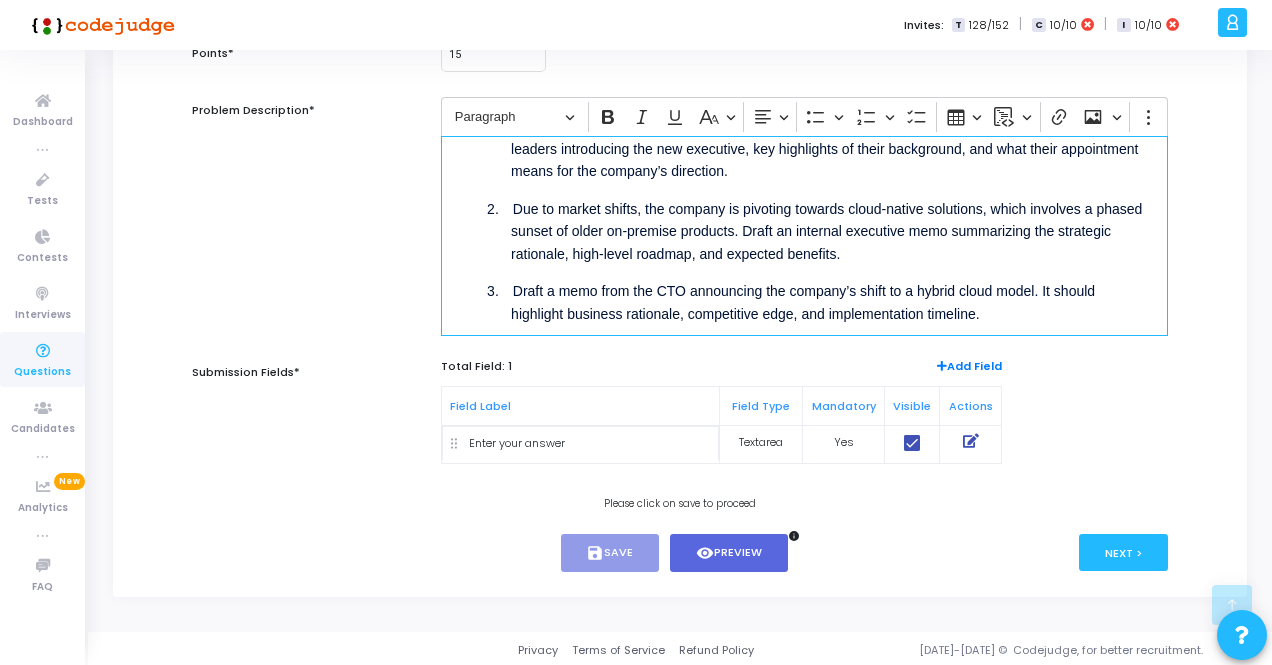scroll, scrollTop: 0, scrollLeft: 0, axis: both 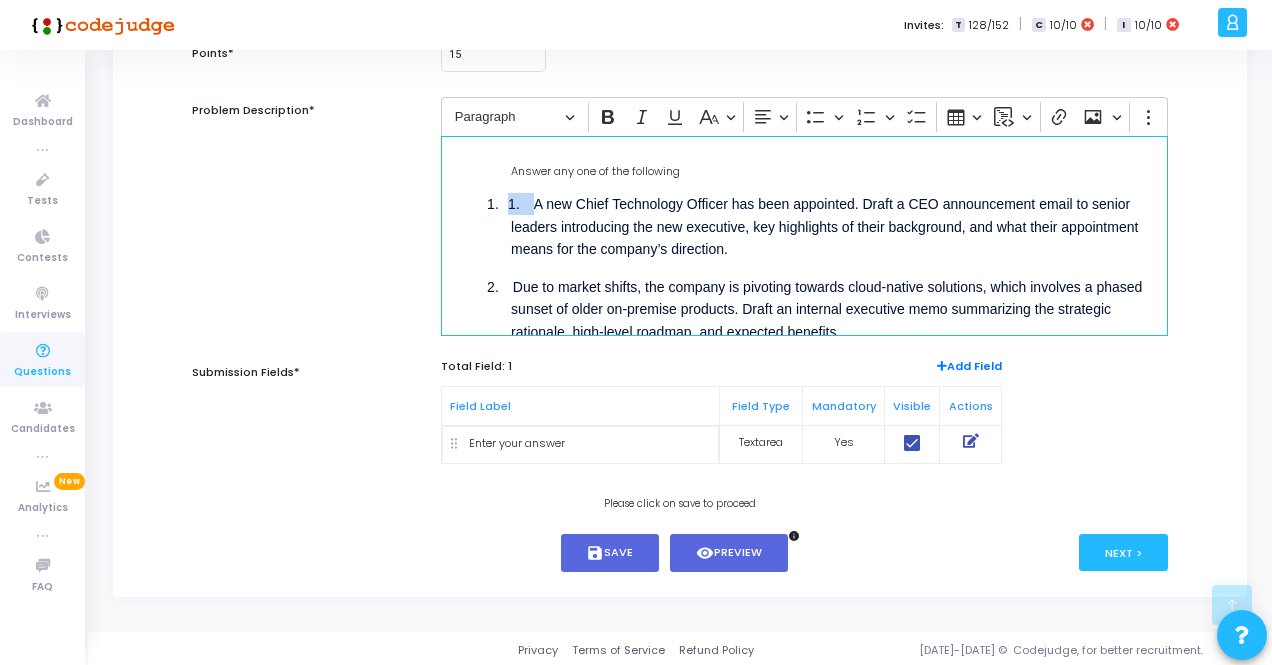 drag, startPoint x: 508, startPoint y: 201, endPoint x: 534, endPoint y: 201, distance: 26 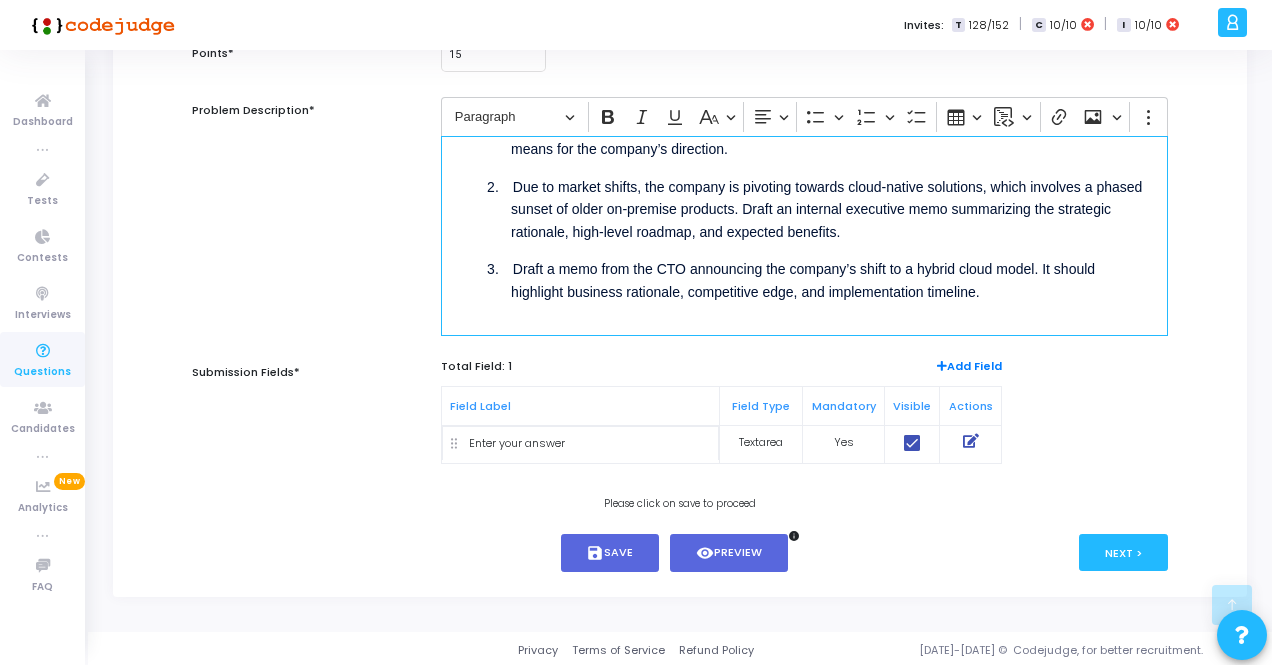 scroll, scrollTop: 100, scrollLeft: 0, axis: vertical 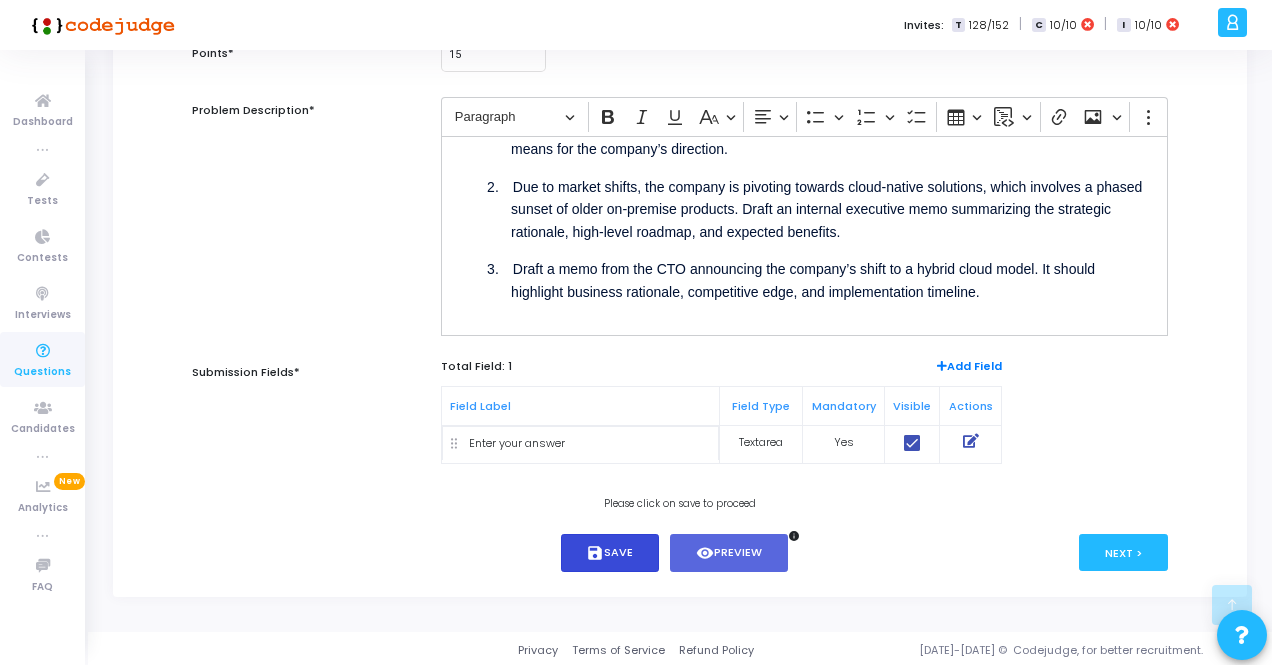 click on "save  Save" at bounding box center [610, 553] 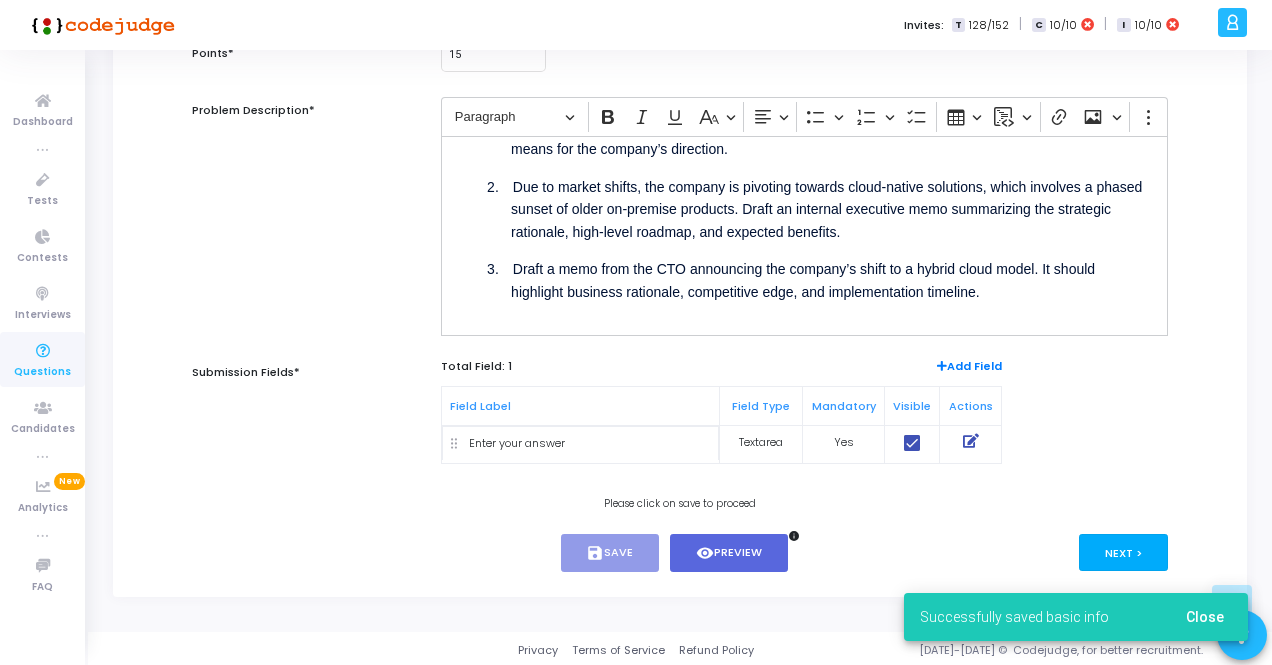 click on "Next >" at bounding box center (1123, 552) 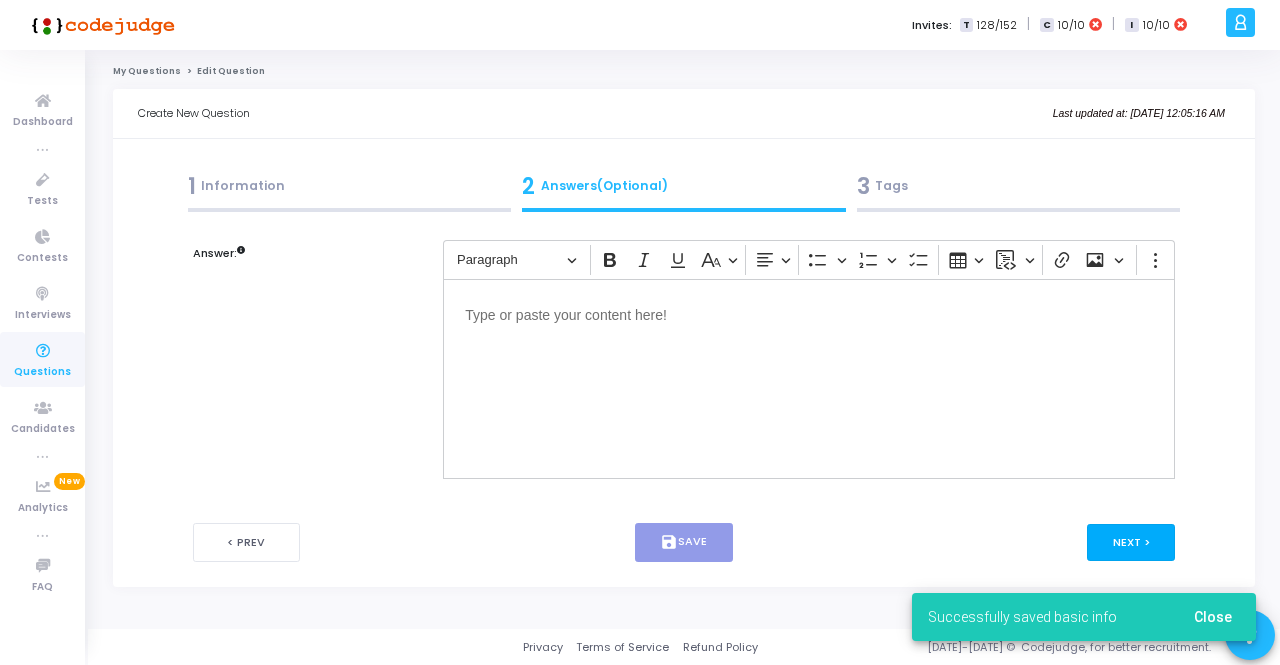 click on "Next >" at bounding box center [1131, 542] 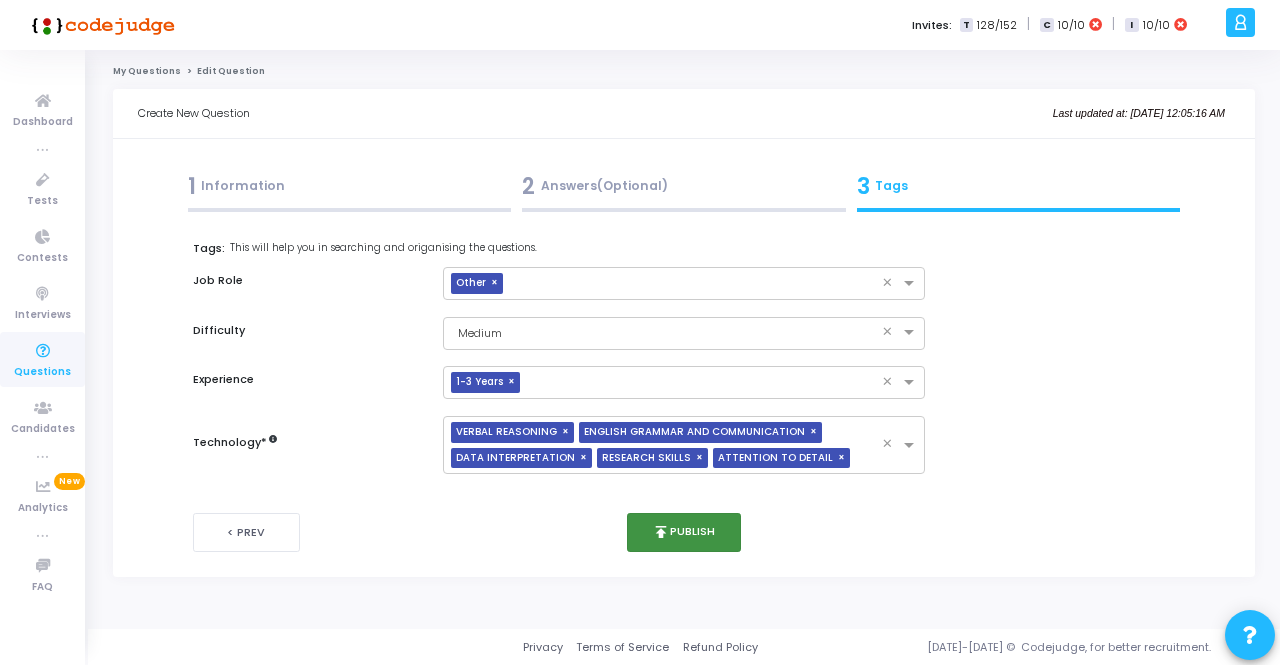click on "publish  Publish" at bounding box center (684, 532) 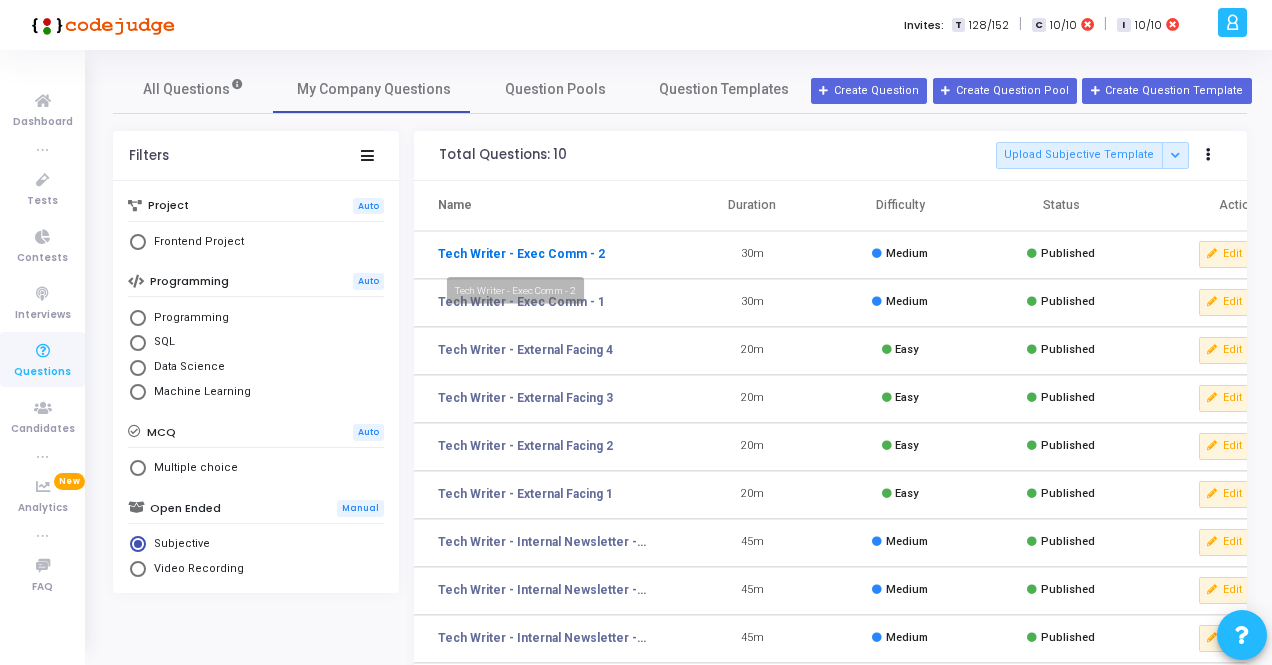 click on "Tech Writer - Exec Comm -  2" at bounding box center [521, 254] 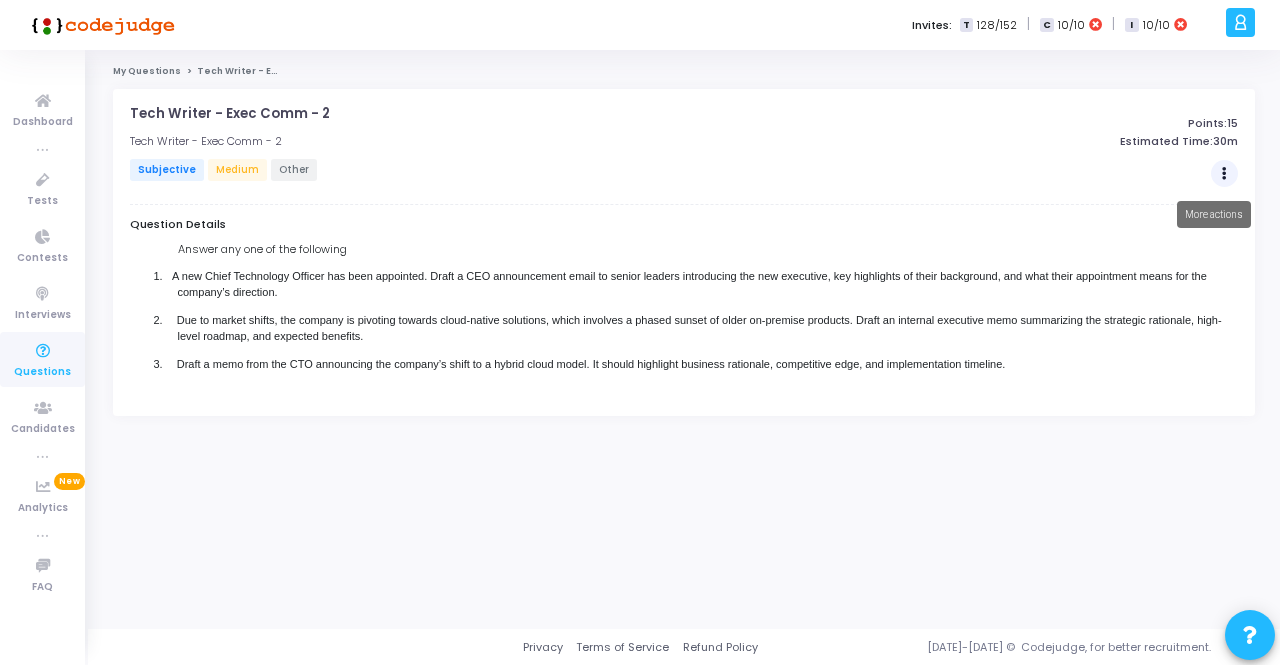 click at bounding box center (1225, 174) 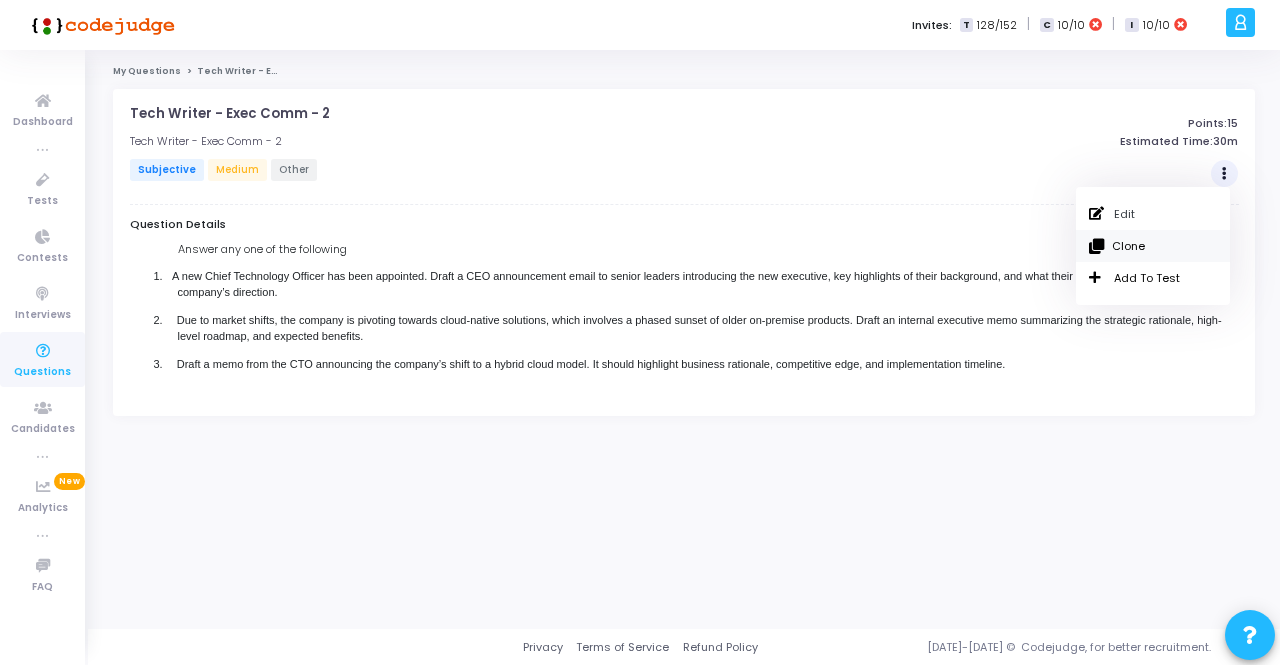 click on "Clone" at bounding box center (1153, 246) 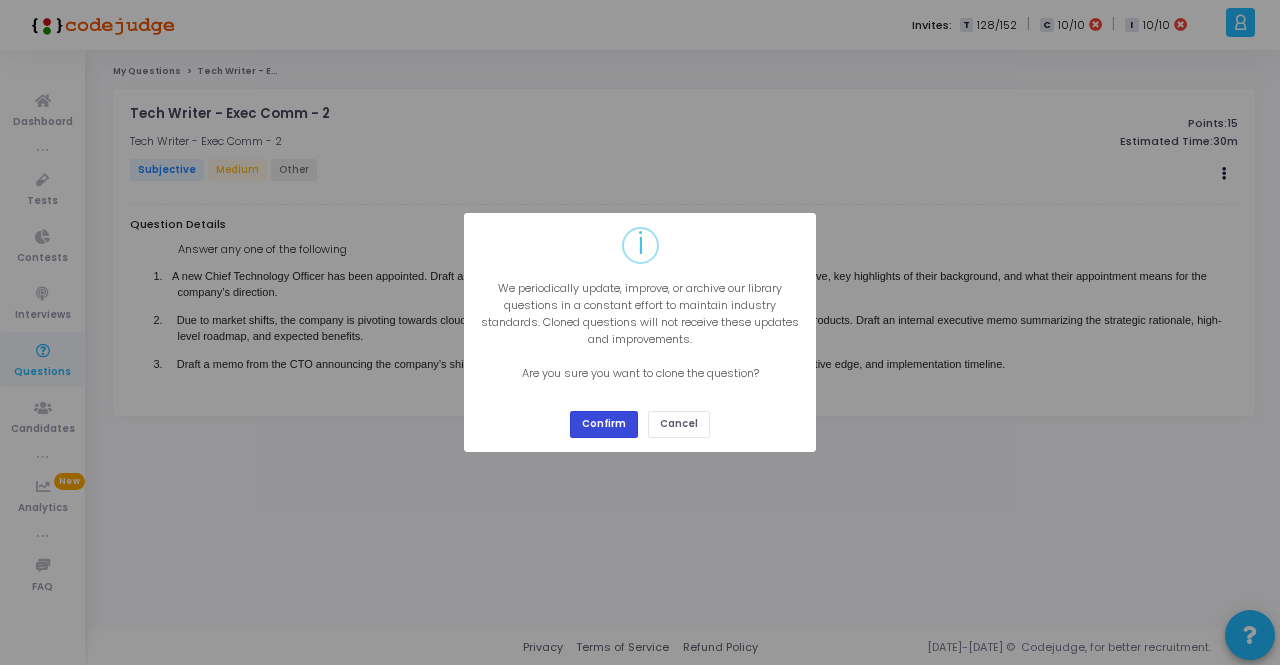 click on "Confirm" at bounding box center [604, 424] 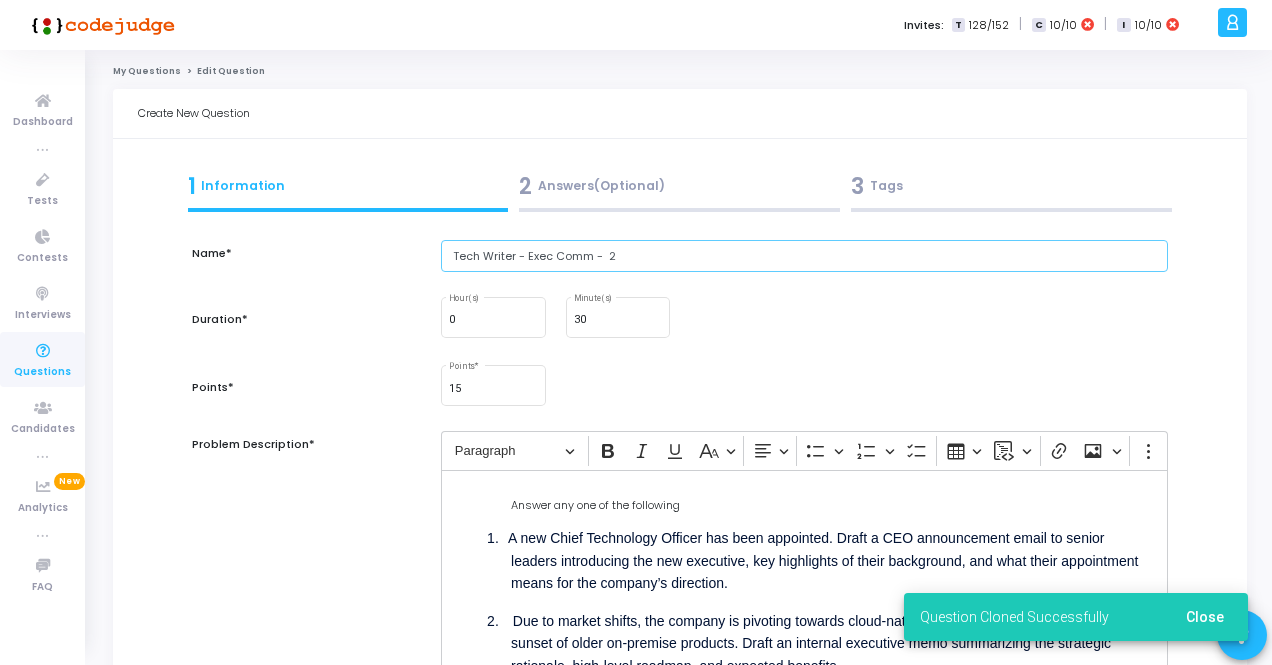 click on "Tech Writer - Exec Comm -  2" at bounding box center [804, 256] 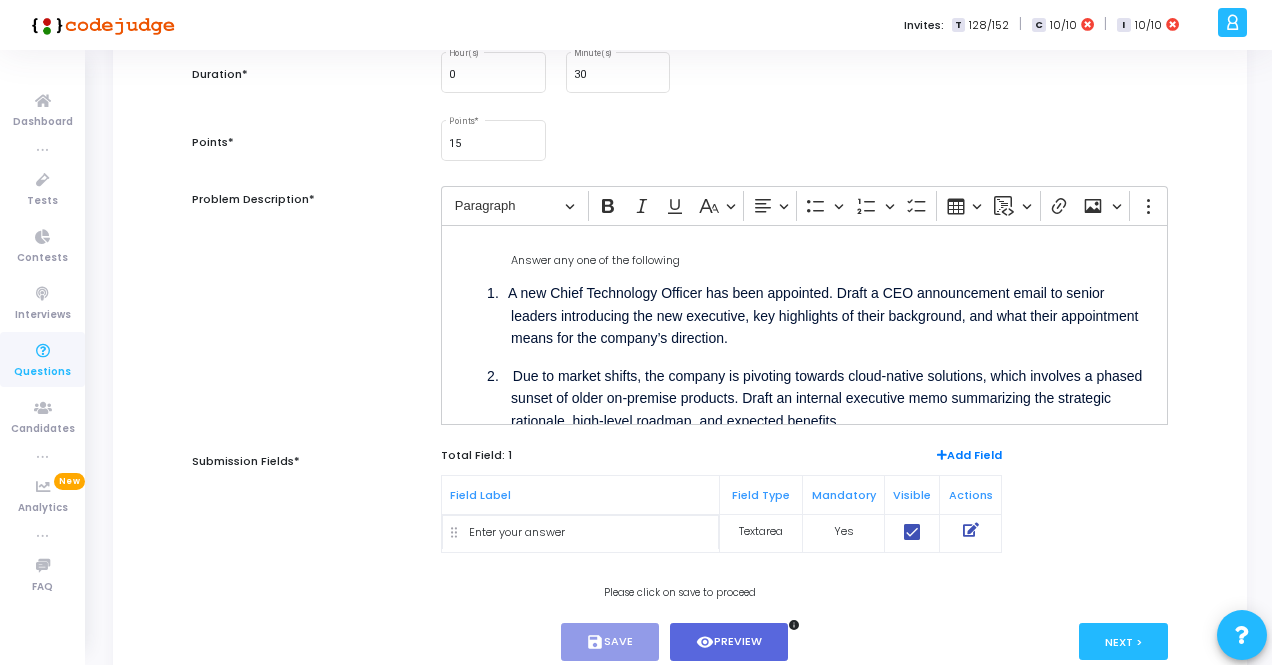 scroll, scrollTop: 334, scrollLeft: 0, axis: vertical 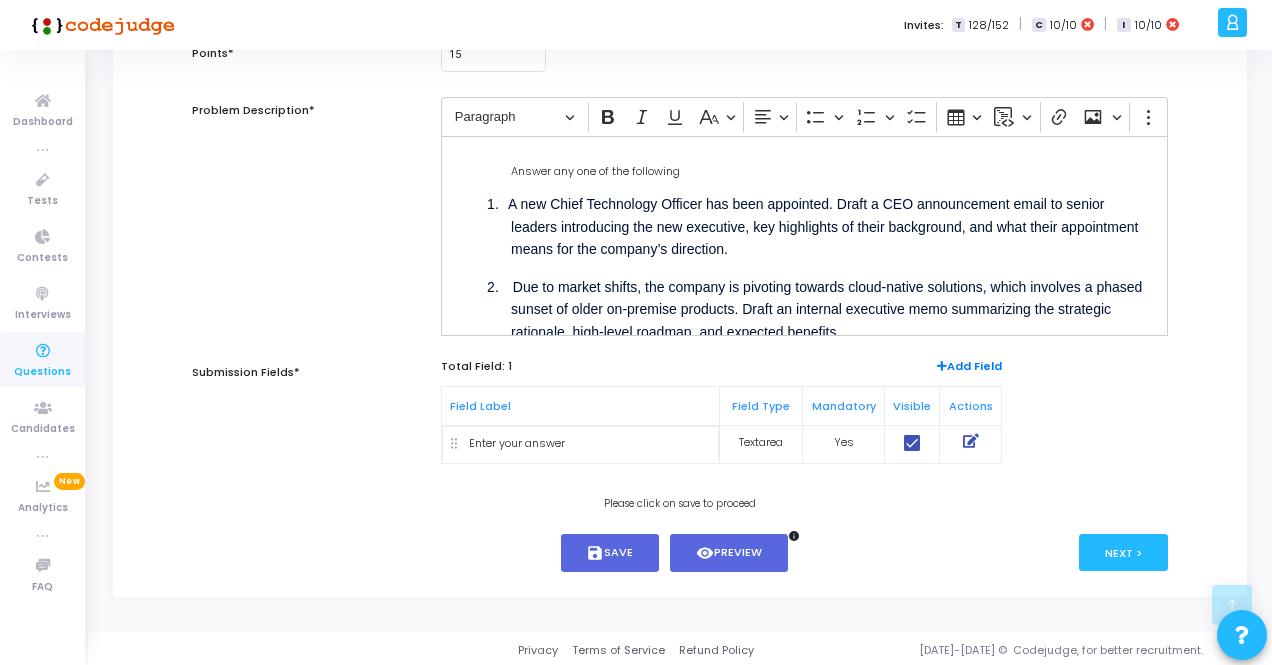 type on "Tech Writer - Exec Comm -  3" 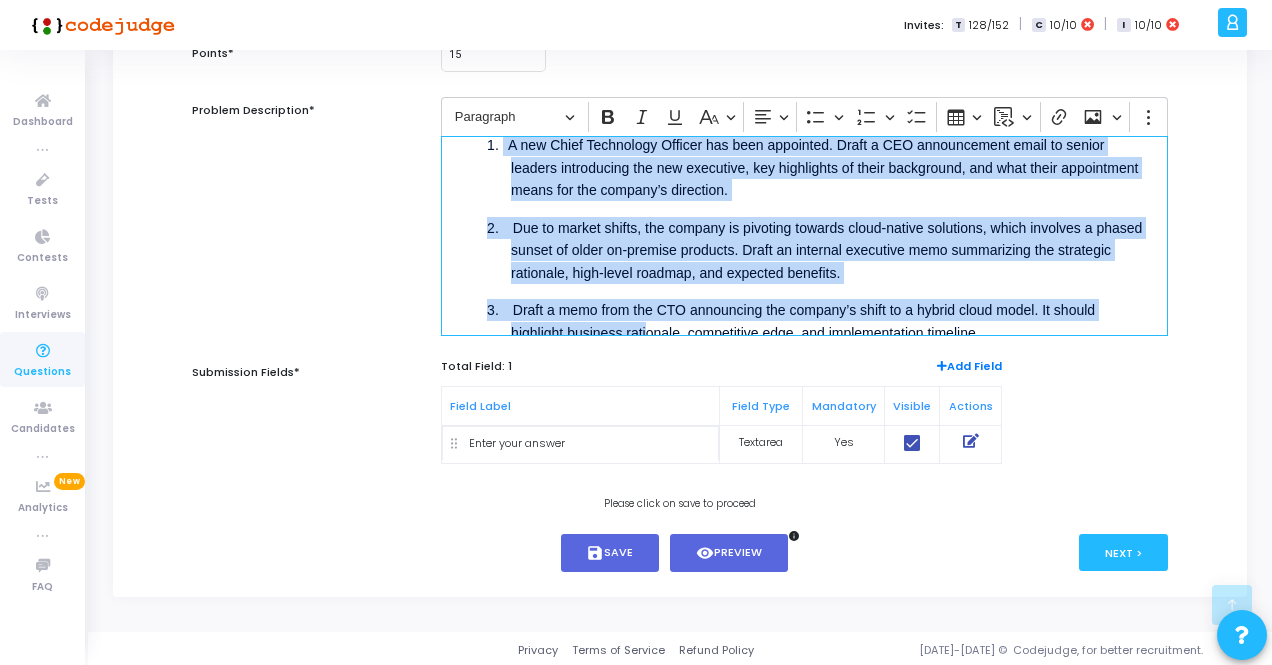 scroll, scrollTop: 100, scrollLeft: 0, axis: vertical 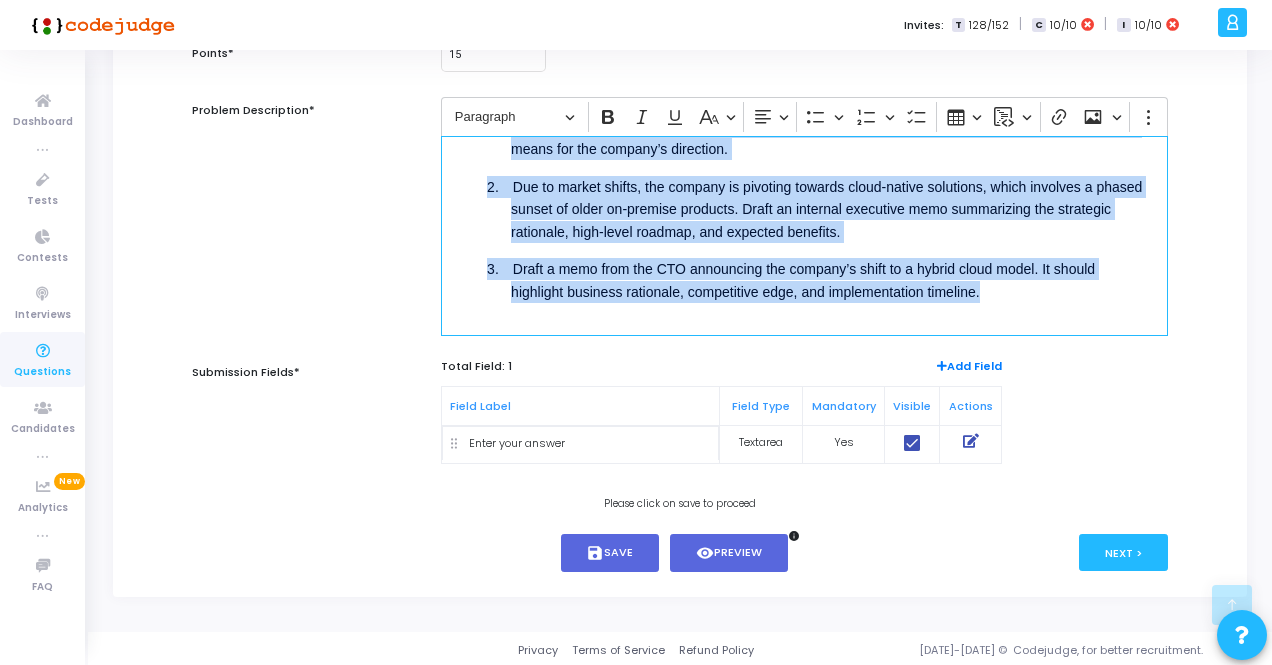 drag, startPoint x: 503, startPoint y: 205, endPoint x: 1116, endPoint y: 325, distance: 624.6351 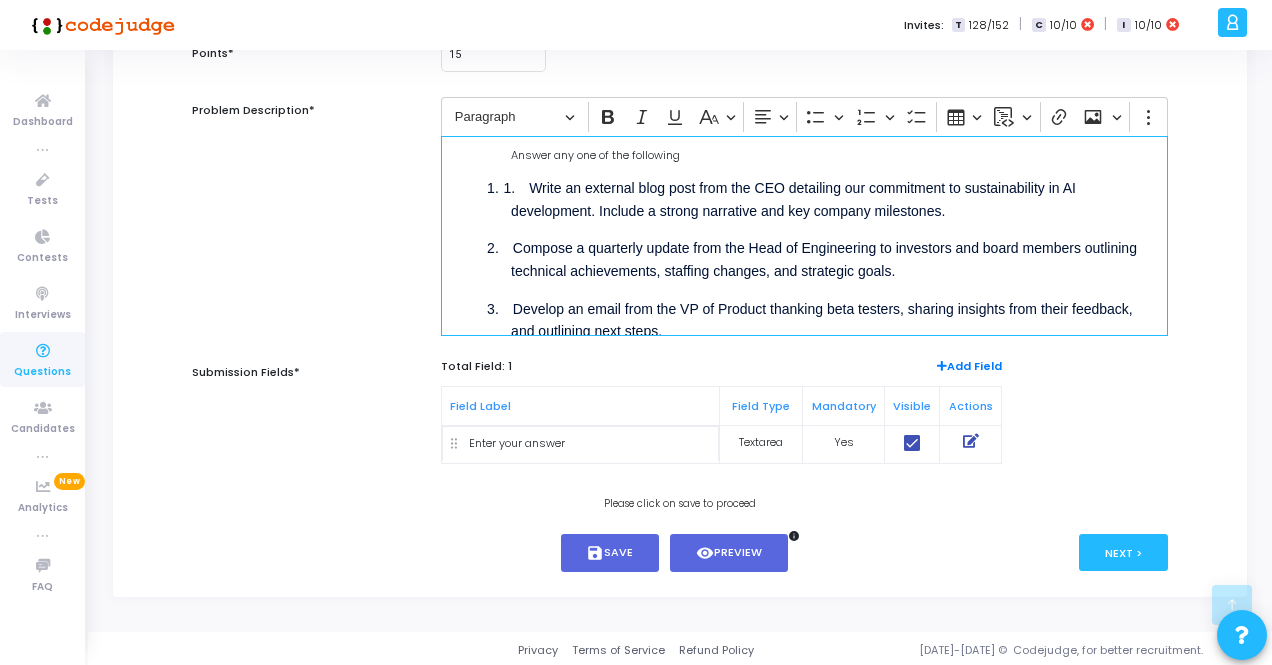 scroll, scrollTop: 0, scrollLeft: 0, axis: both 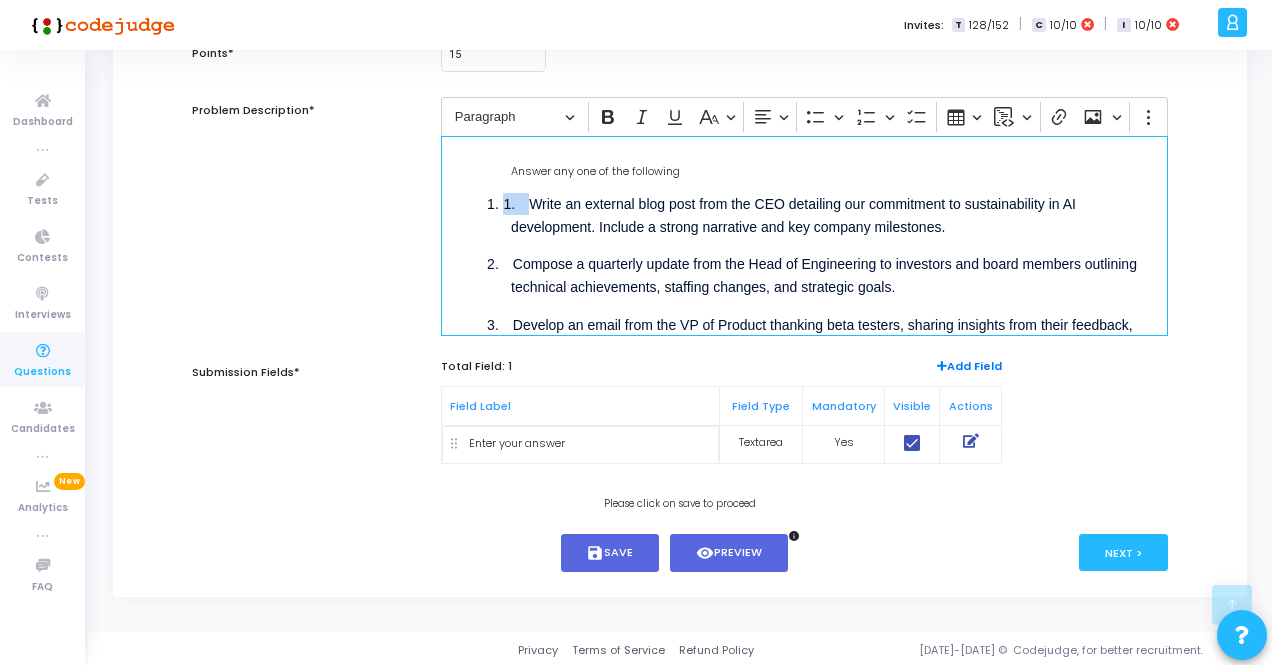 drag, startPoint x: 505, startPoint y: 202, endPoint x: 528, endPoint y: 205, distance: 23.194826 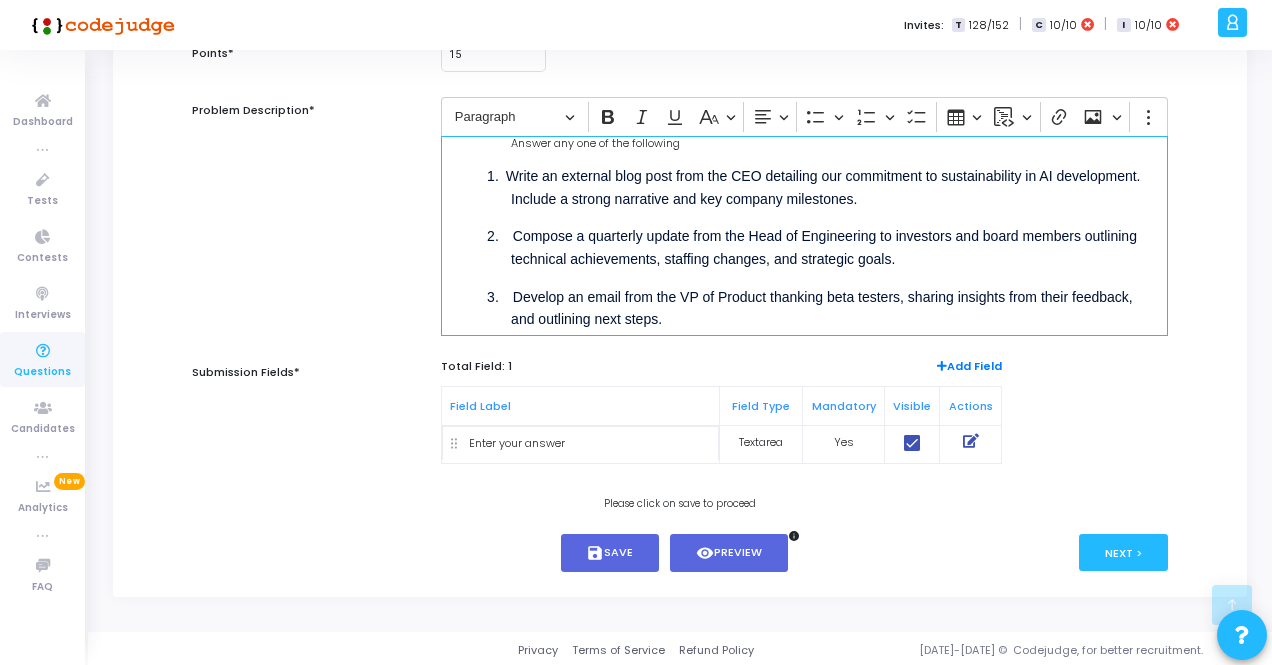 scroll, scrollTop: 56, scrollLeft: 0, axis: vertical 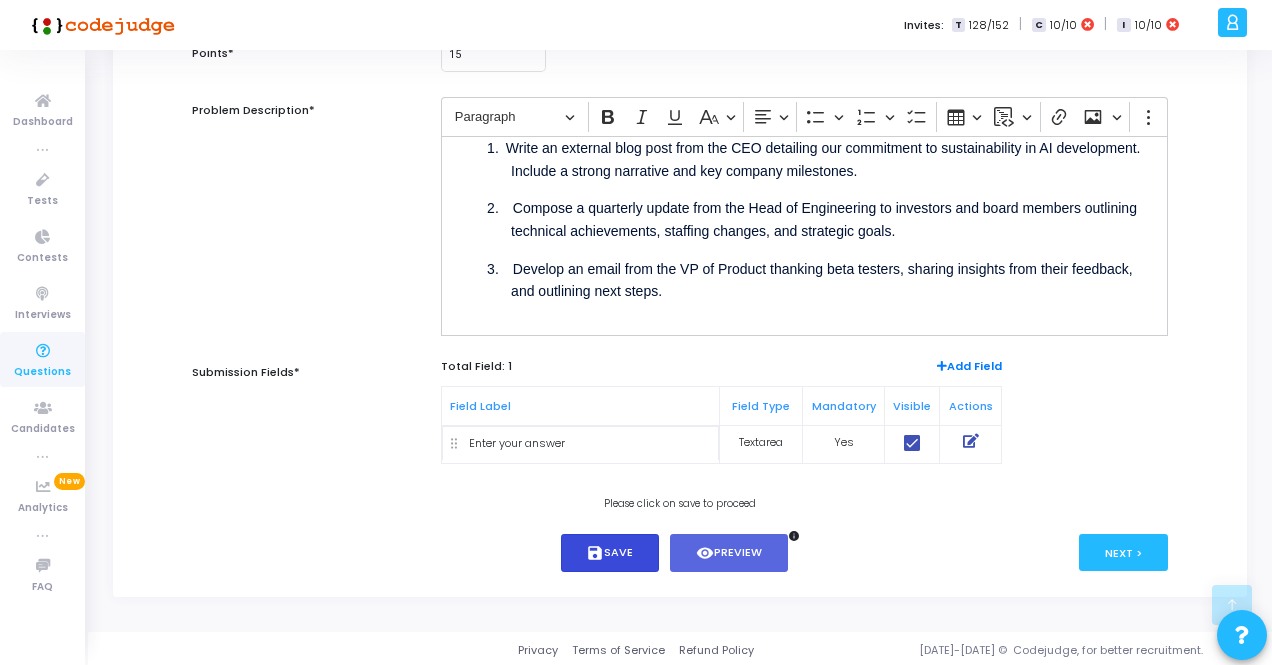 click on "save  Save" at bounding box center (610, 553) 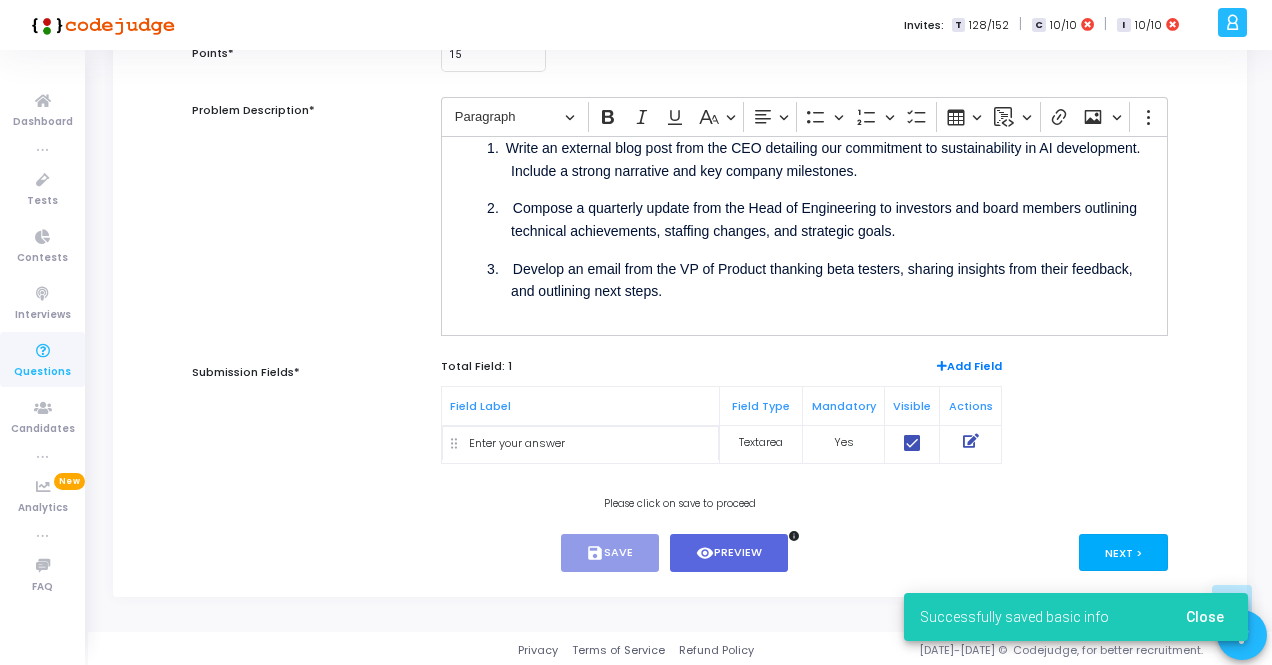 click on "Next >" at bounding box center (1123, 552) 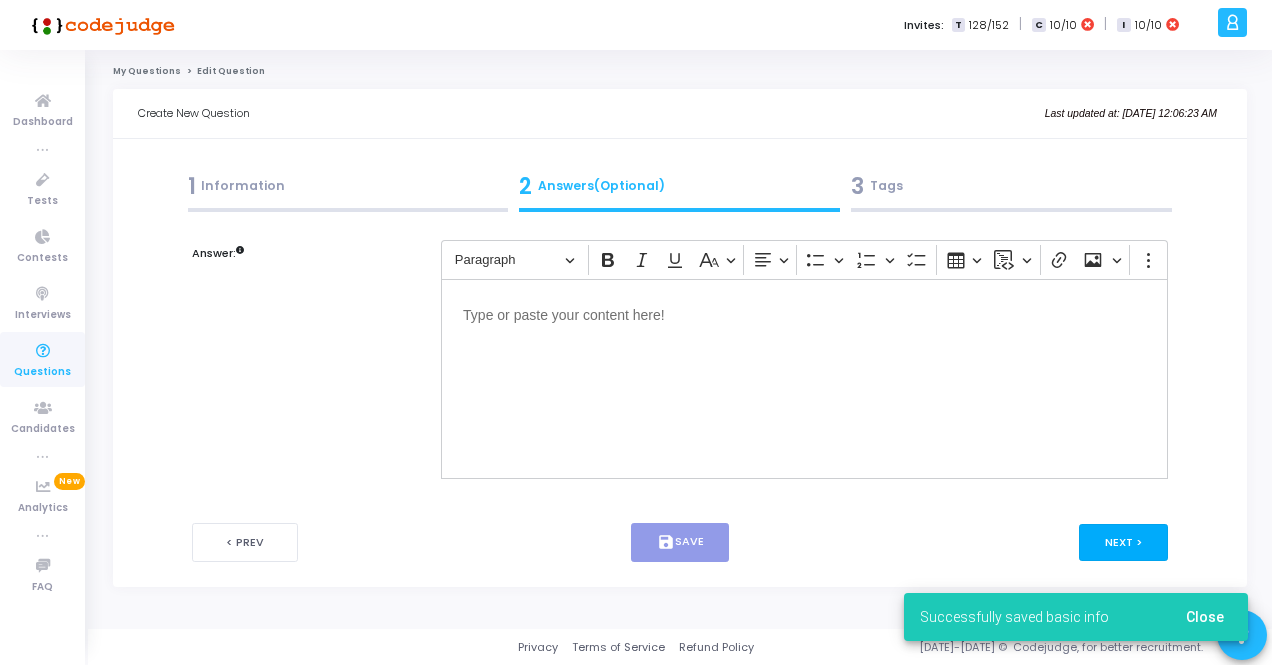 scroll, scrollTop: 0, scrollLeft: 0, axis: both 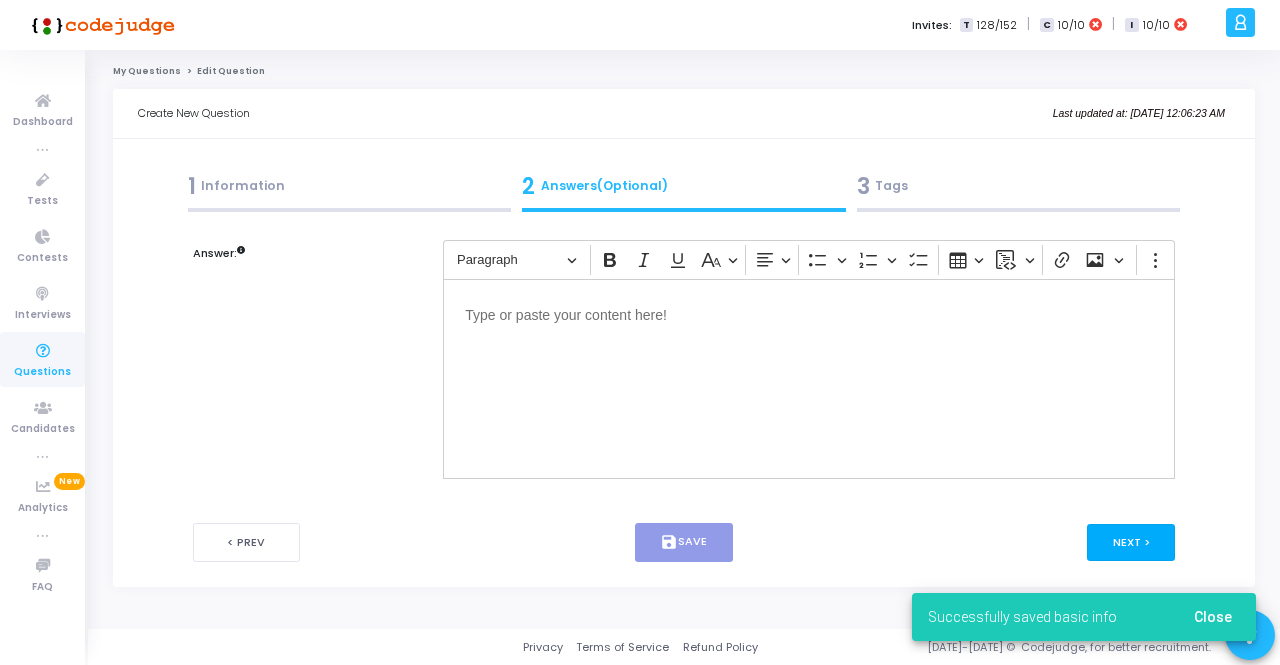 click on "Next >" at bounding box center [1131, 542] 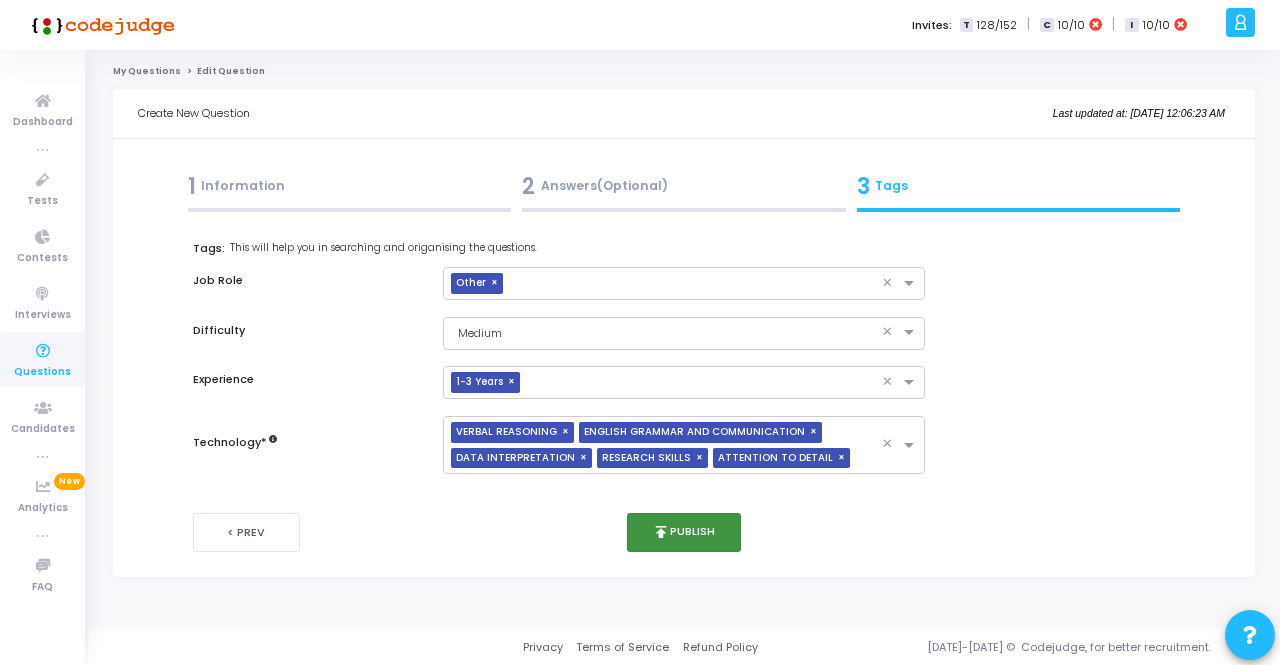 click on "publish  Publish" at bounding box center (684, 532) 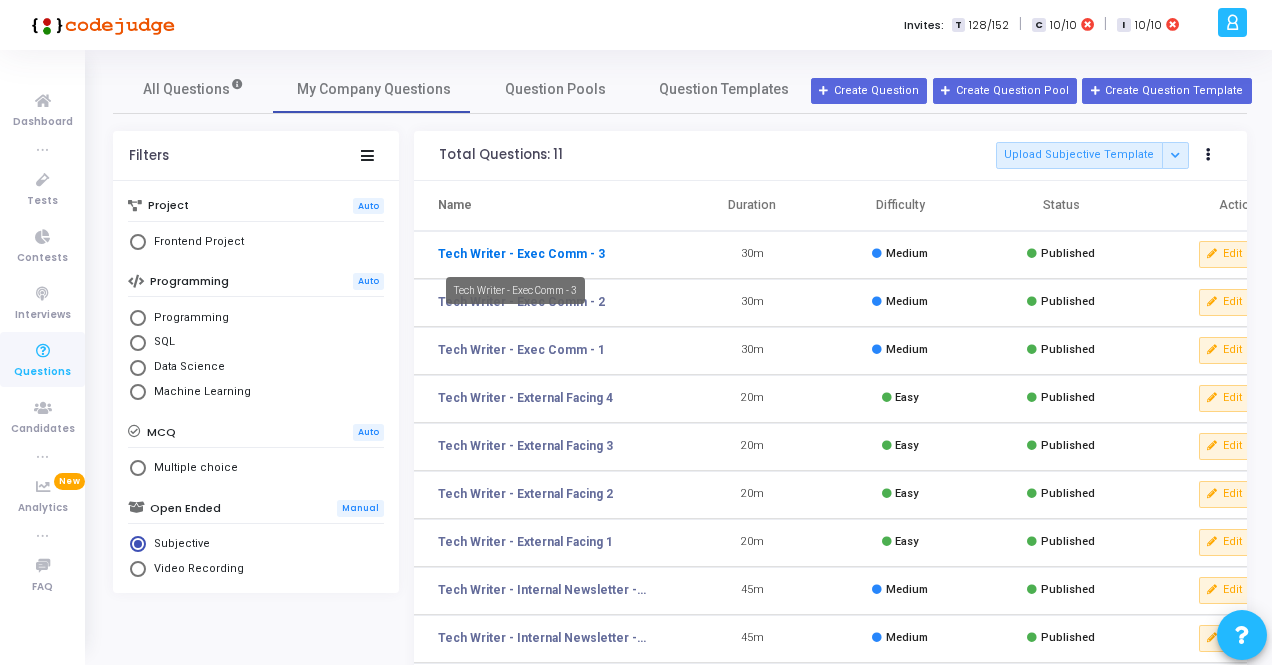 click on "Tech Writer - Exec Comm -  3" at bounding box center [521, 254] 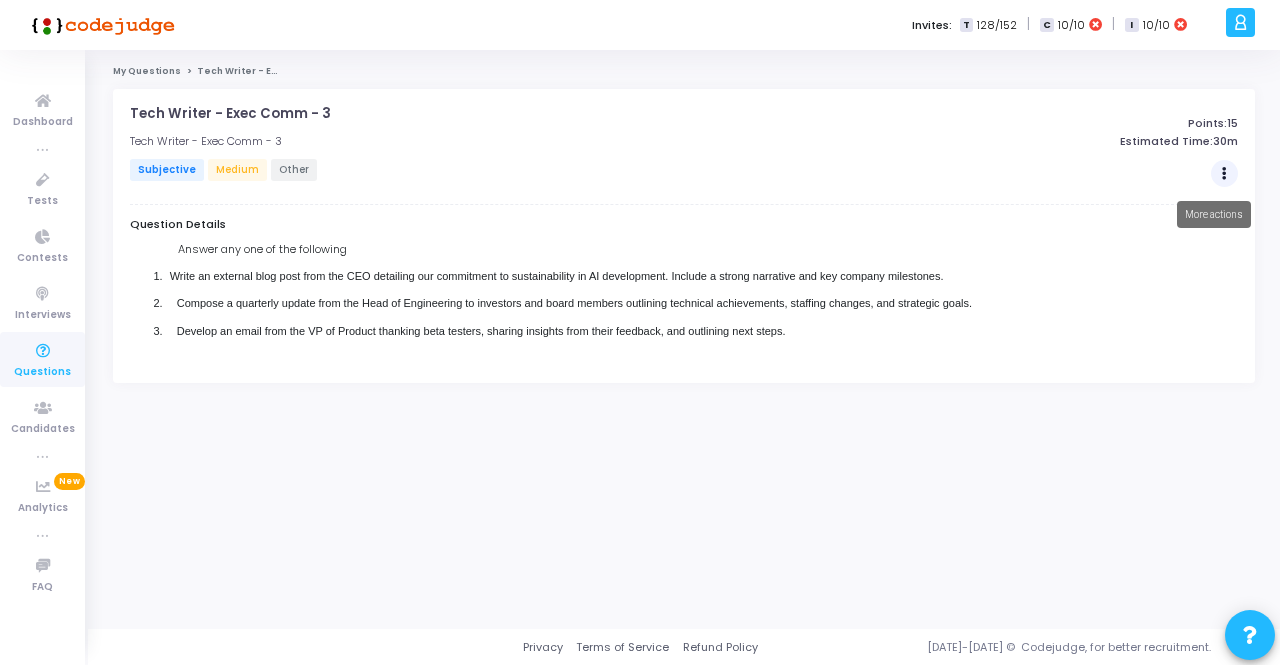 click at bounding box center [1224, 174] 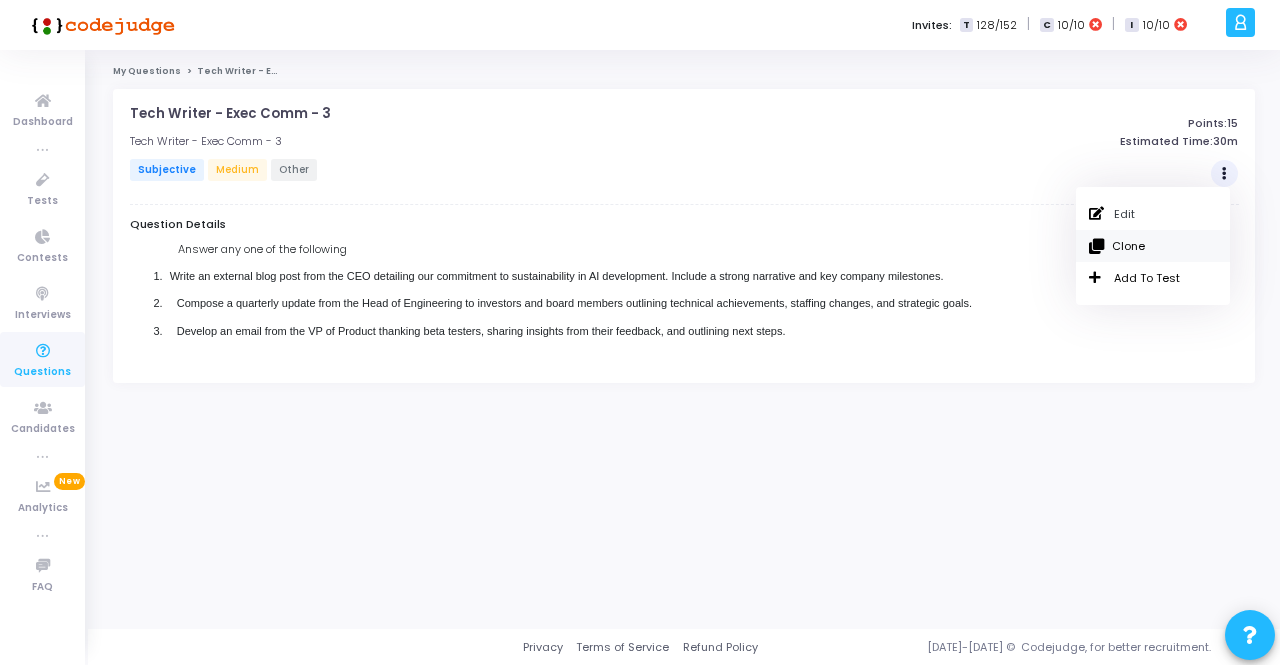 click on "Clone" at bounding box center (1153, 246) 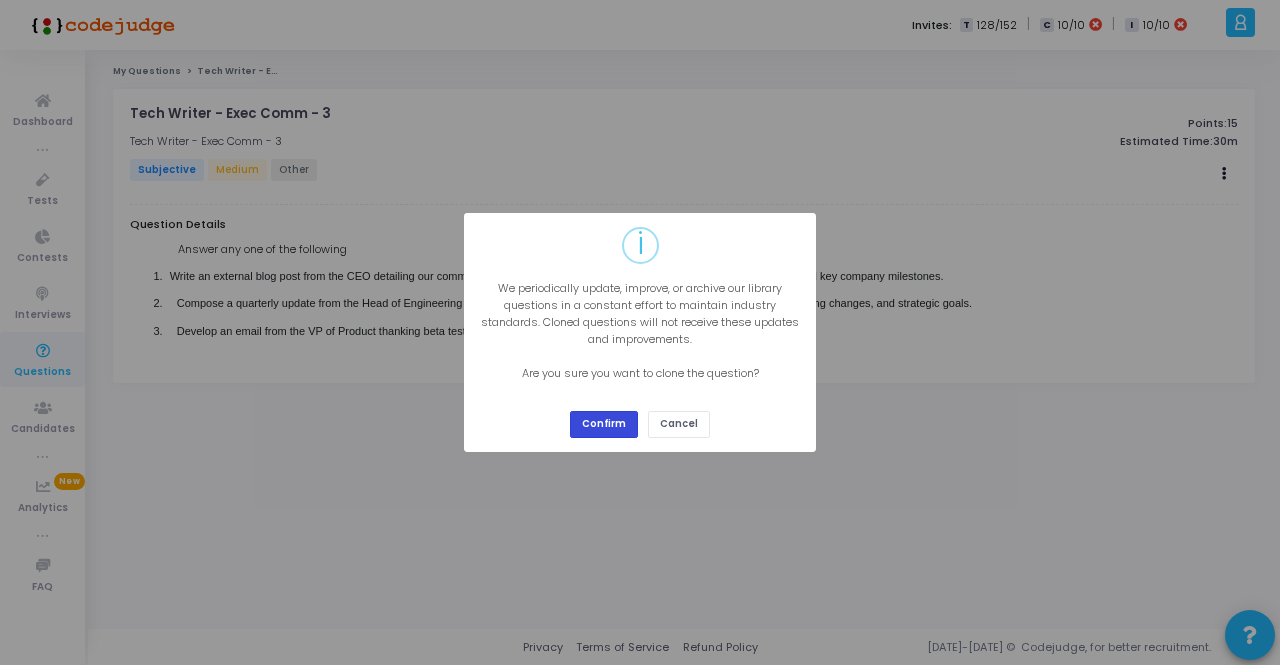 click on "Confirm" at bounding box center [604, 424] 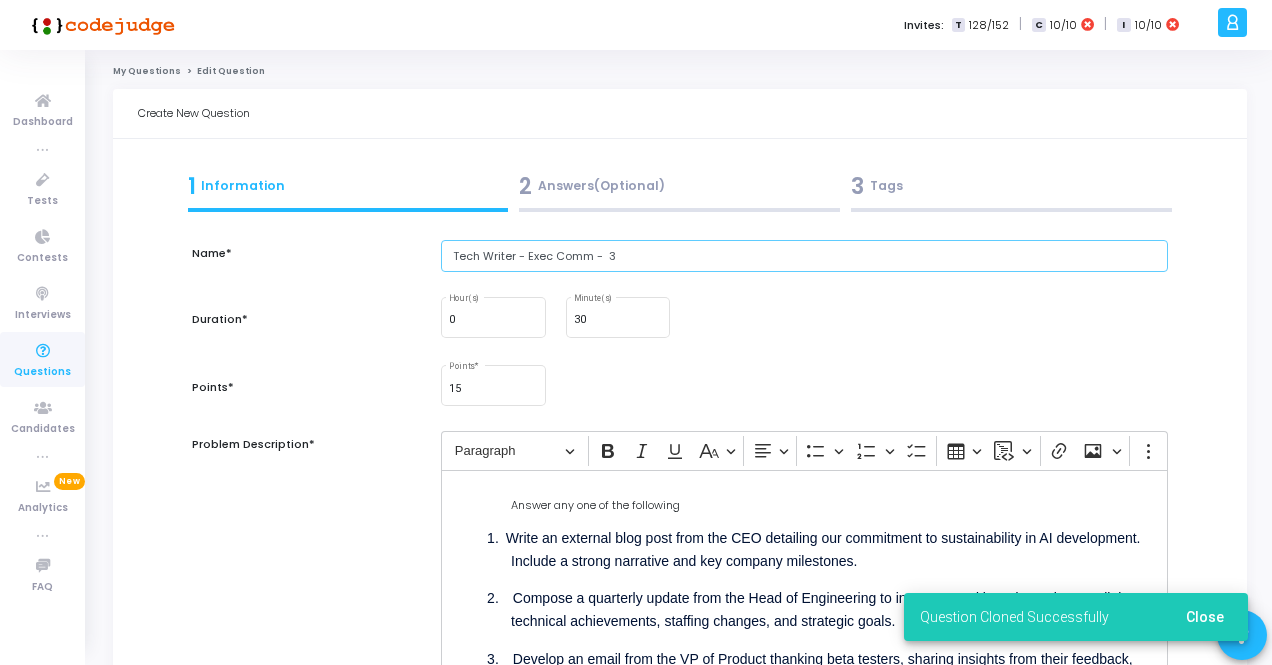 click on "Tech Writer - Exec Comm -  3" at bounding box center (804, 256) 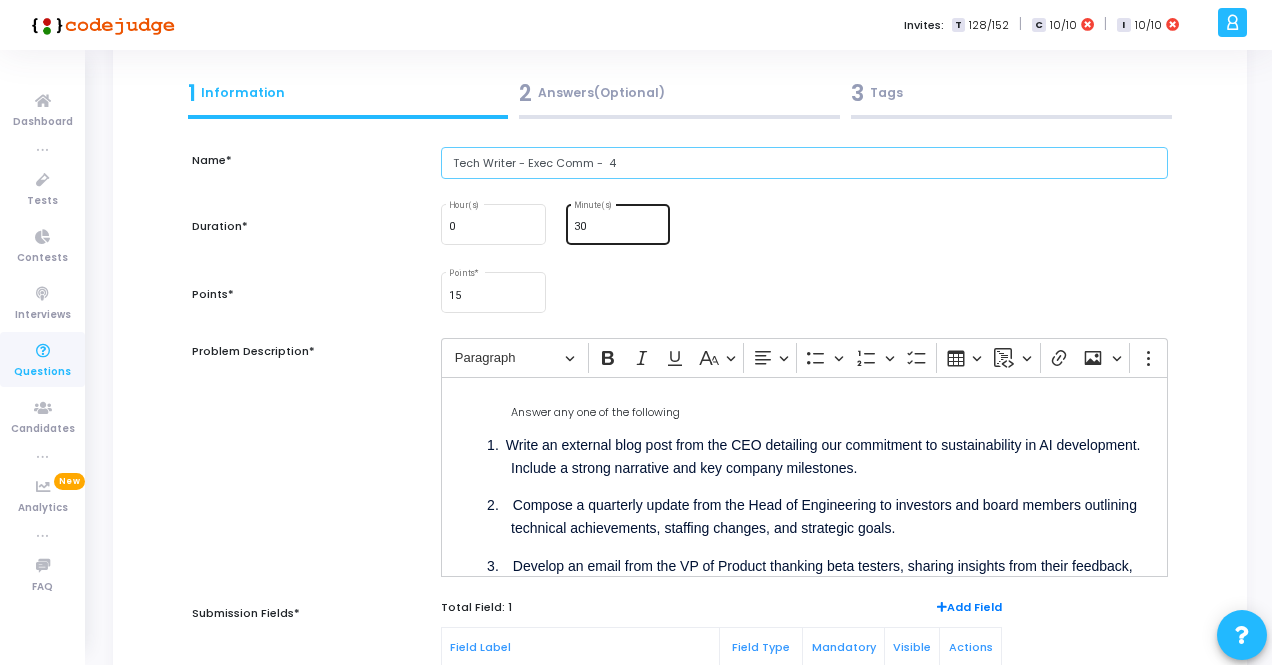 scroll, scrollTop: 334, scrollLeft: 0, axis: vertical 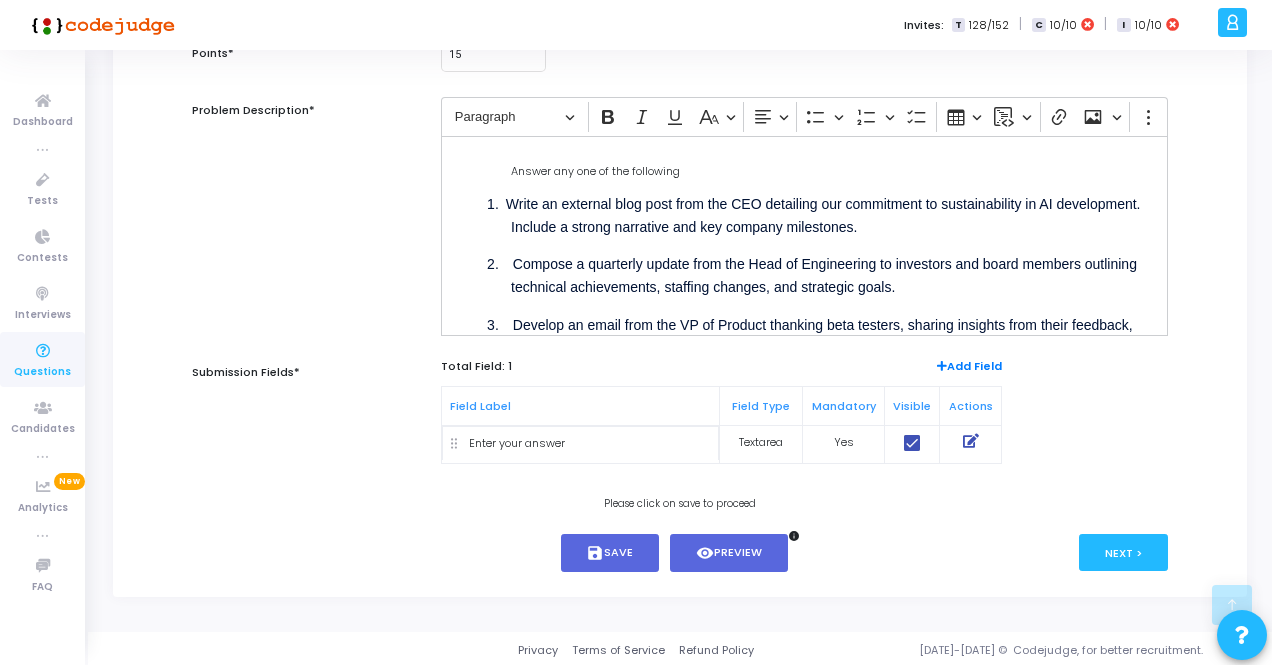 type on "Tech Writer - Exec Comm -  4" 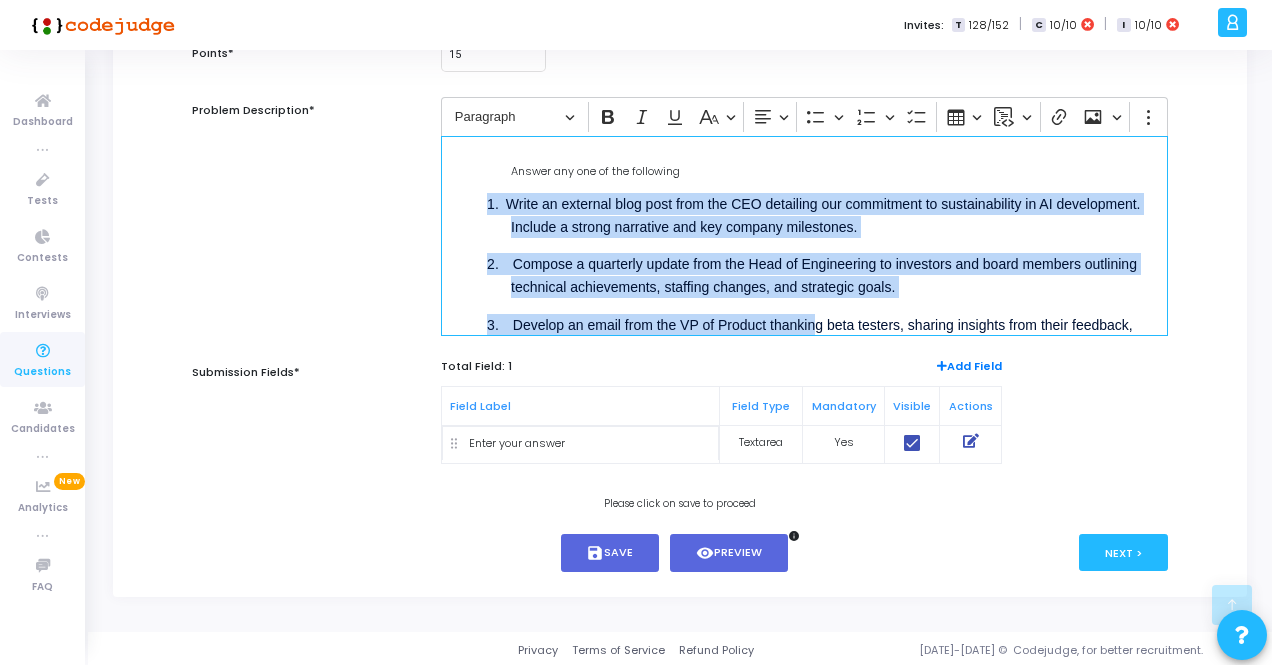 scroll, scrollTop: 56, scrollLeft: 0, axis: vertical 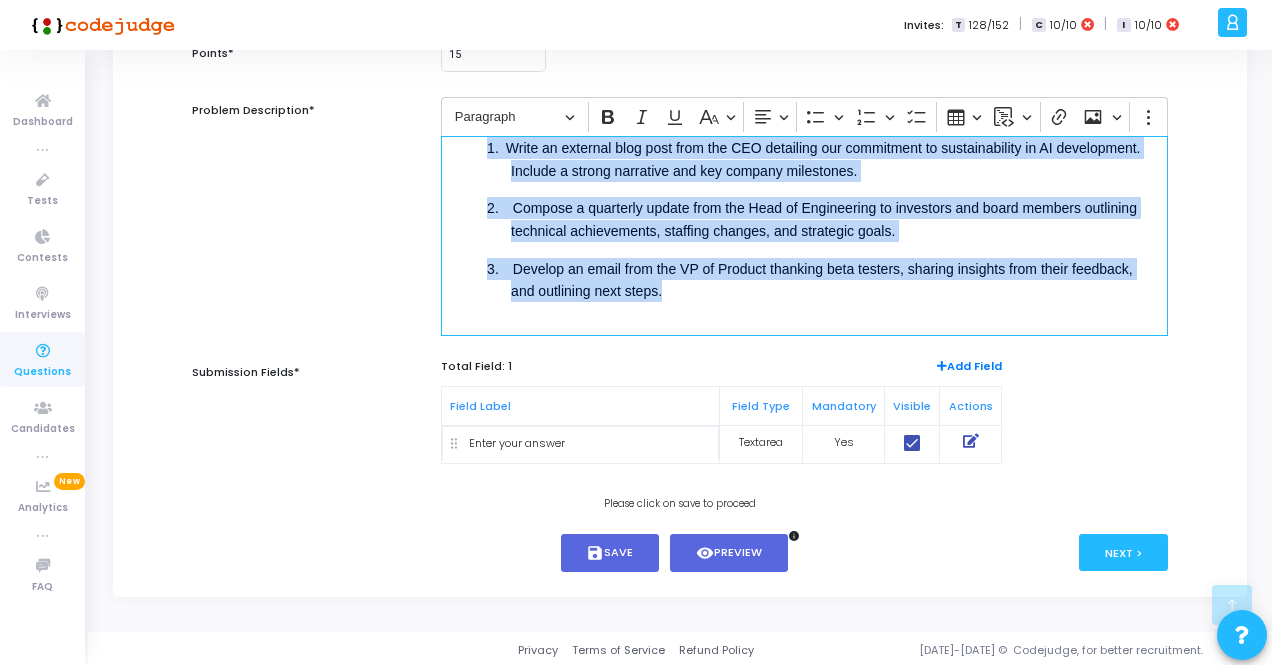 drag, startPoint x: 482, startPoint y: 200, endPoint x: 854, endPoint y: 341, distance: 397.82535 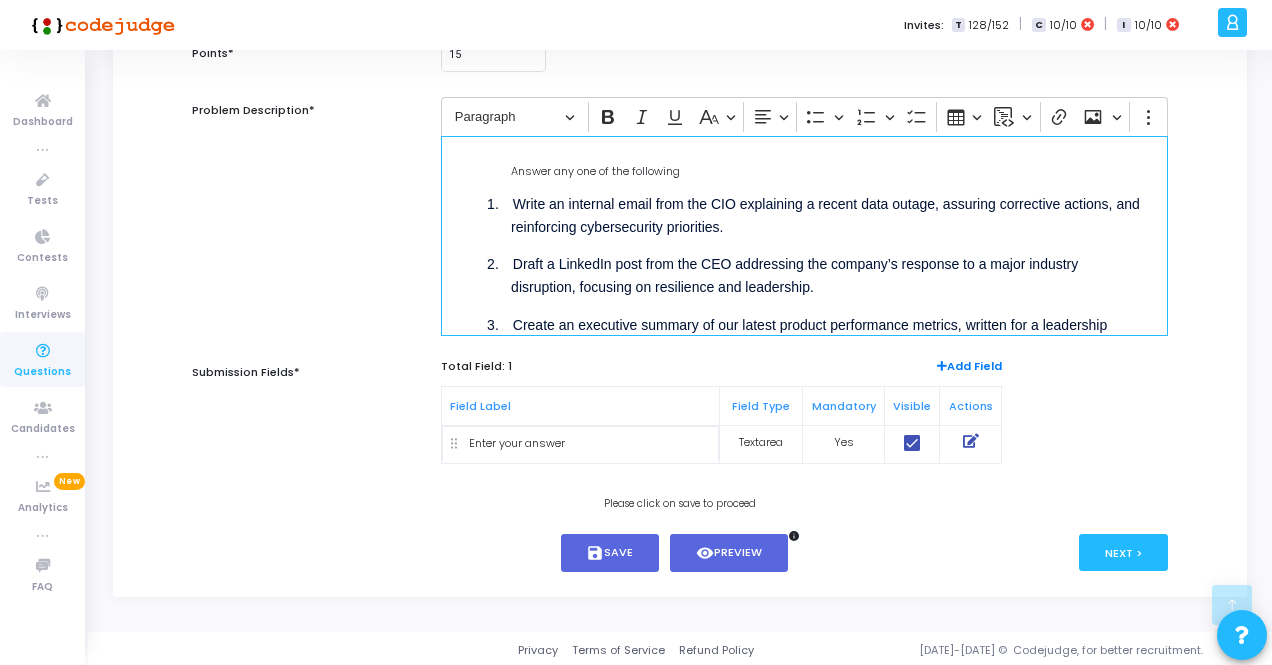 scroll, scrollTop: 56, scrollLeft: 0, axis: vertical 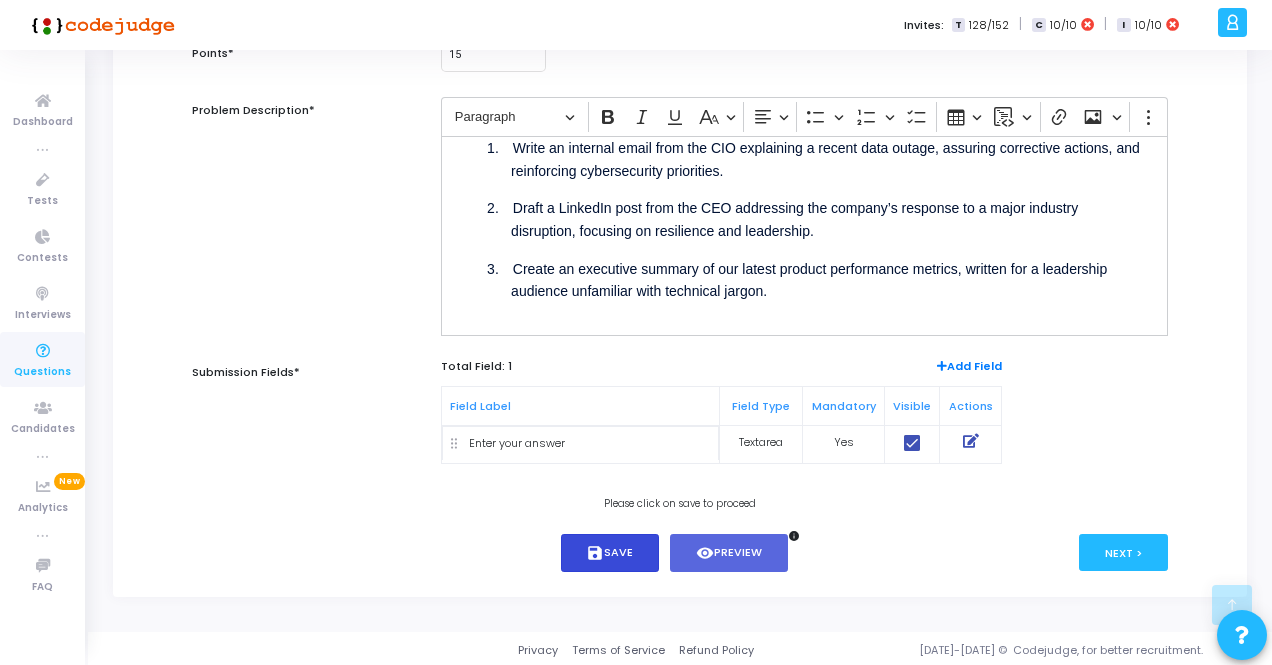click on "save  Save" at bounding box center (610, 553) 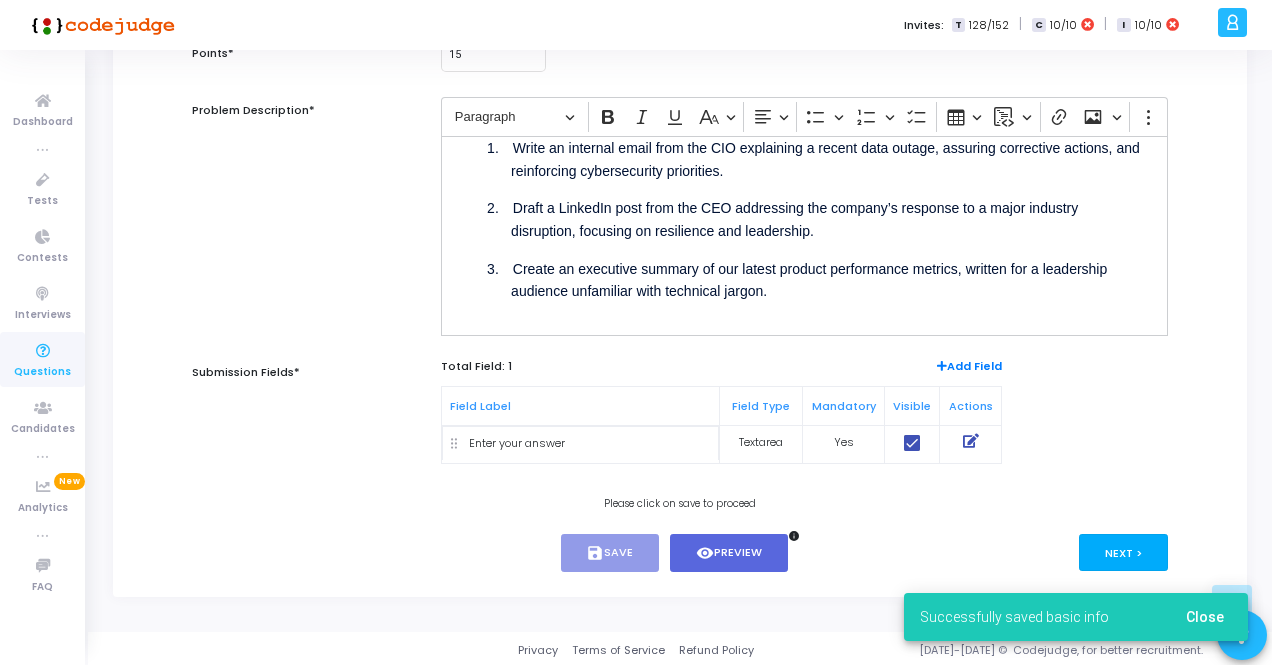 click on "Next >" at bounding box center [1123, 552] 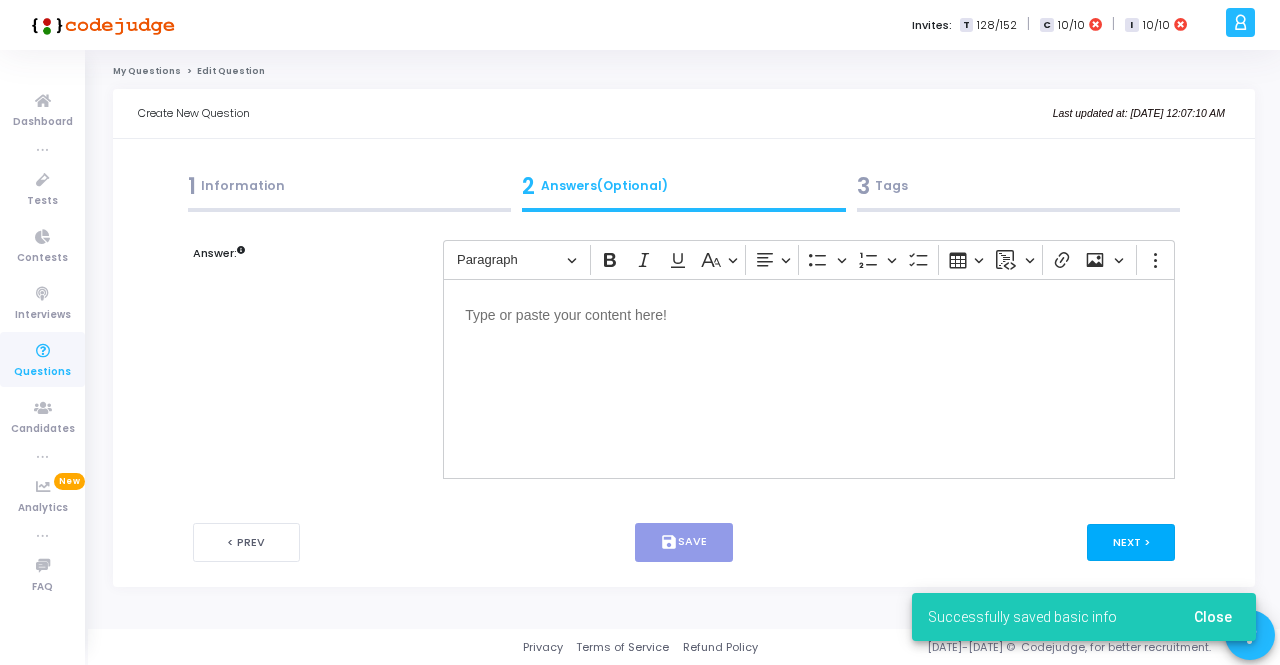 click on "Next >" at bounding box center (1131, 542) 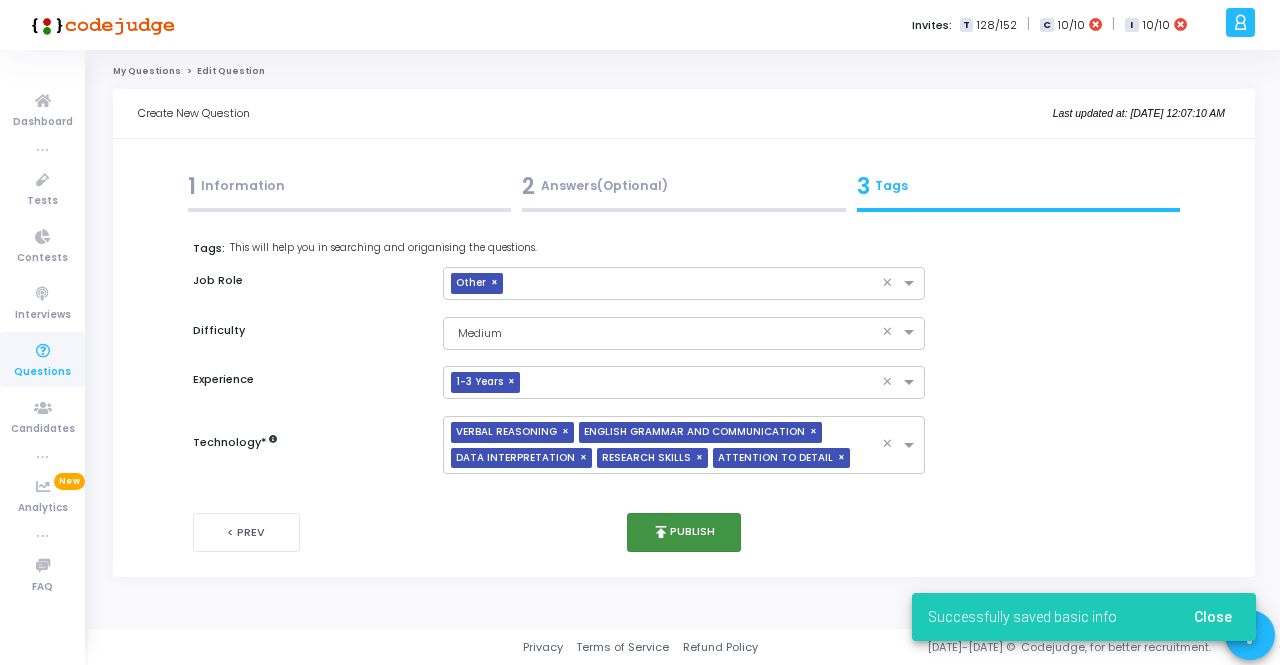 click on "publish  Publish" at bounding box center [684, 532] 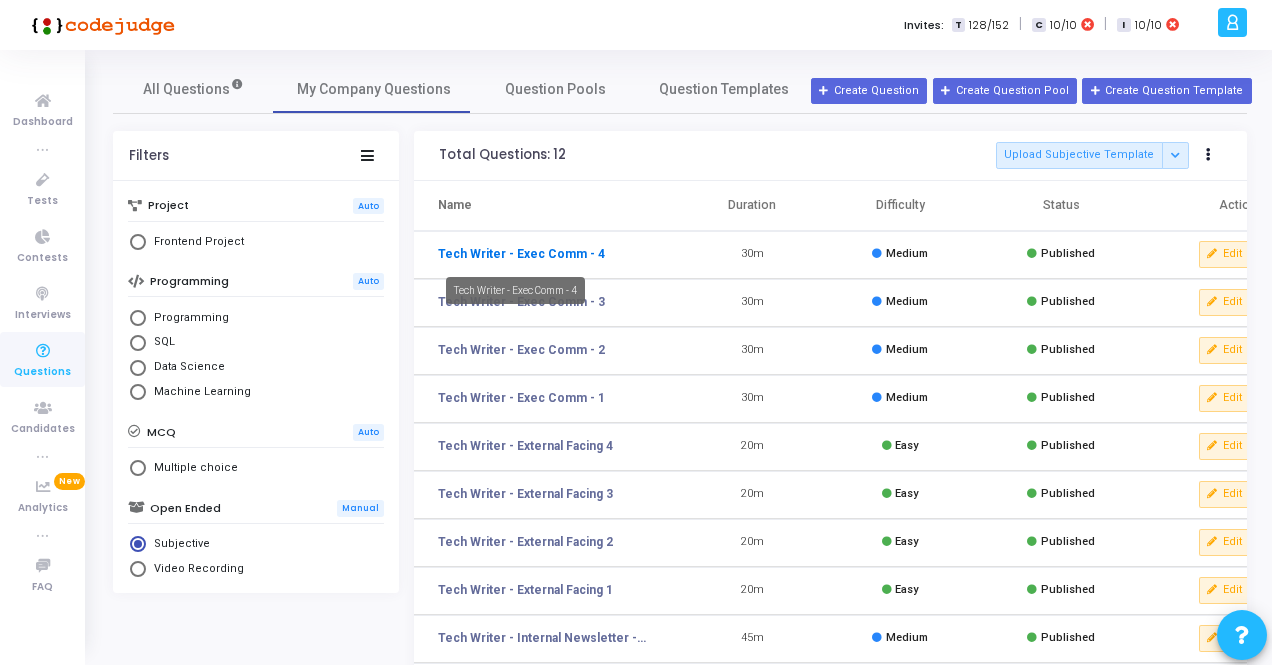 click on "Tech Writer - Exec Comm -  4" at bounding box center (521, 254) 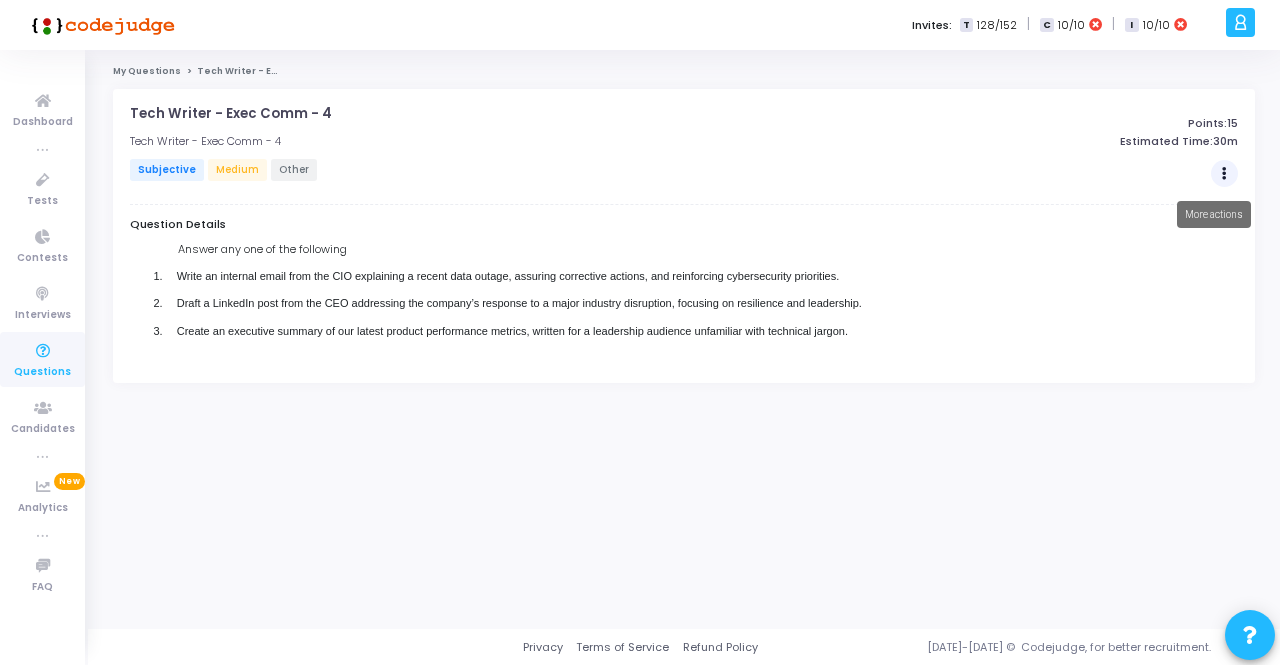 click at bounding box center [1224, 174] 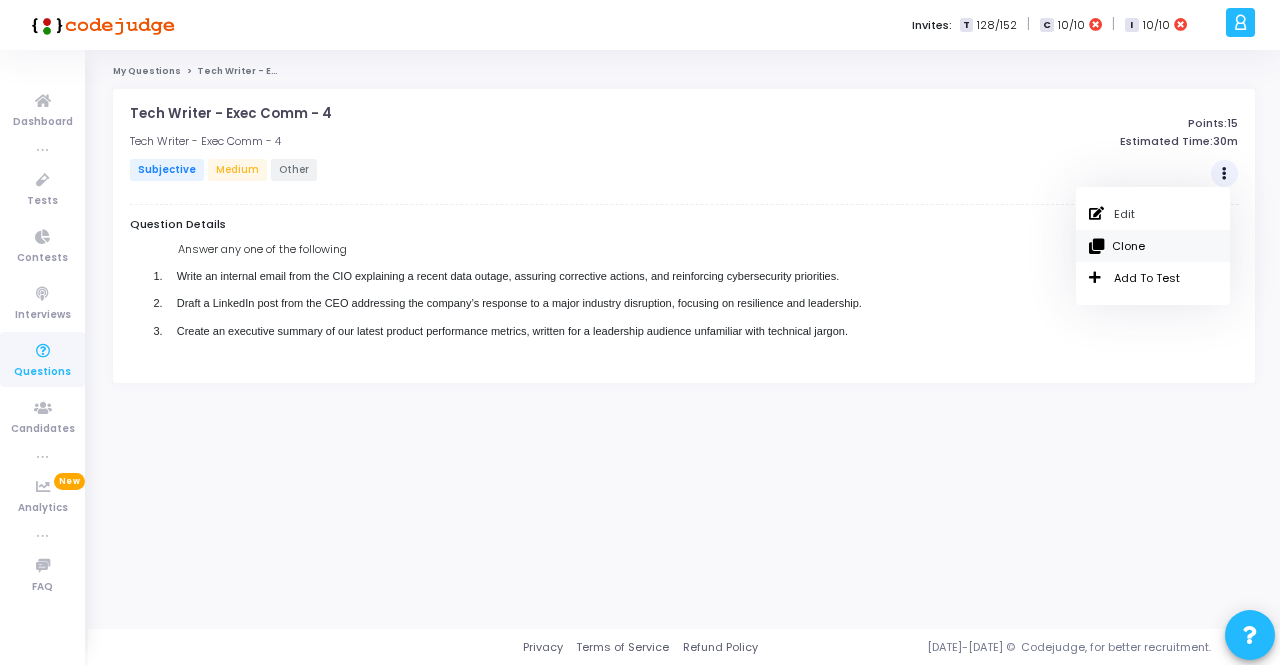 click on "Clone" at bounding box center (1153, 246) 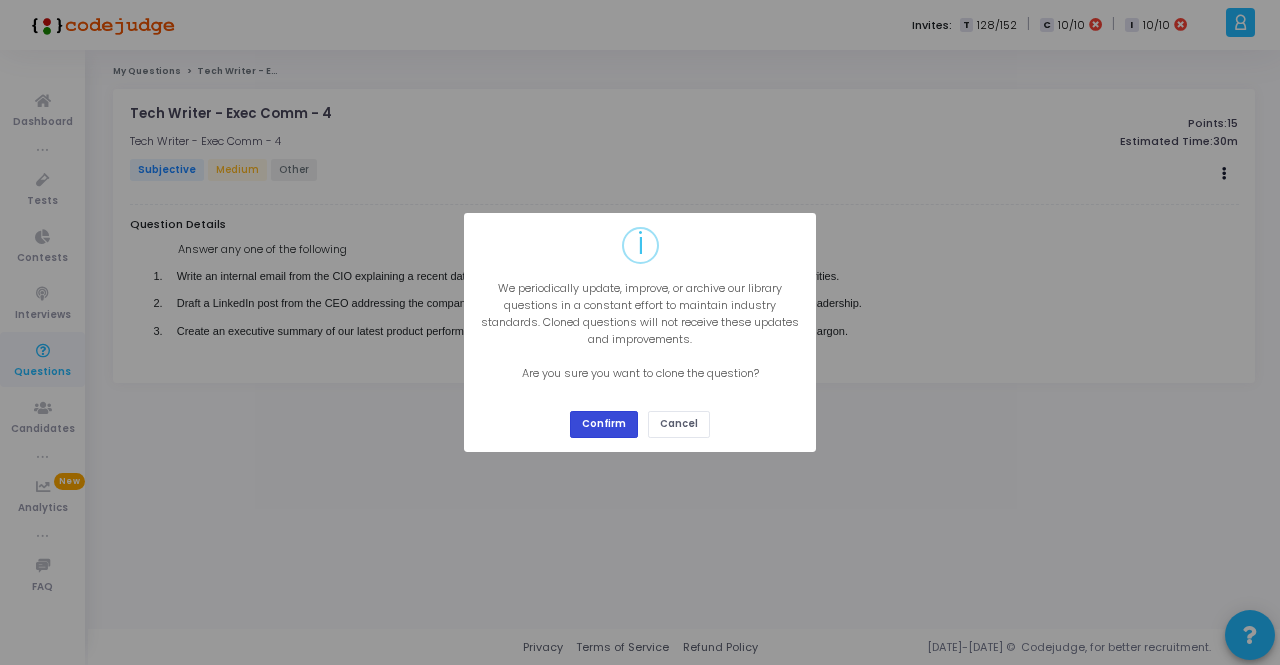 click on "Confirm" at bounding box center [604, 424] 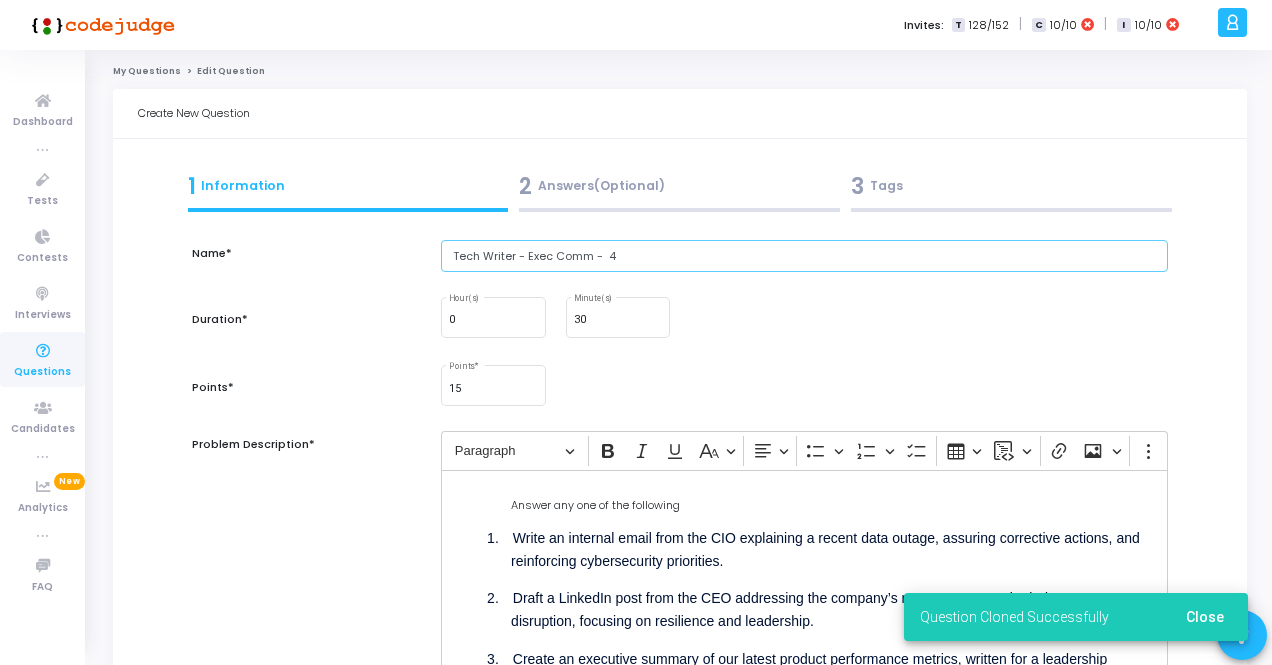 click on "Tech Writer - Exec Comm -  4" at bounding box center [804, 256] 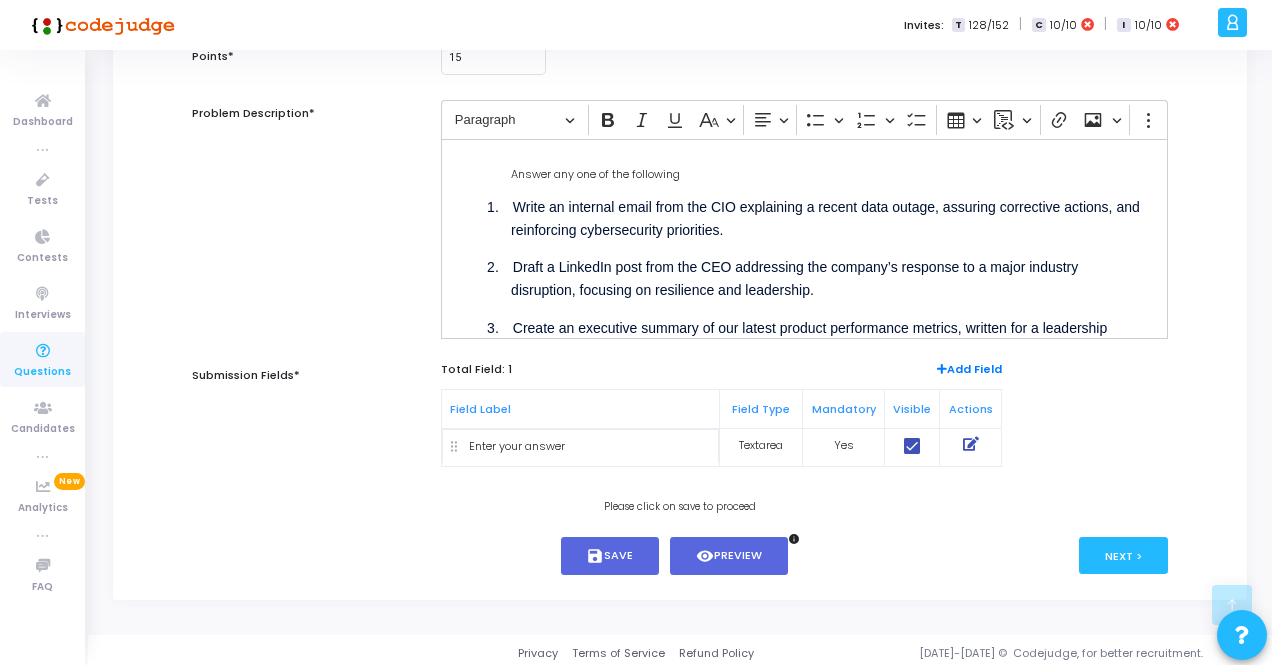 scroll, scrollTop: 334, scrollLeft: 0, axis: vertical 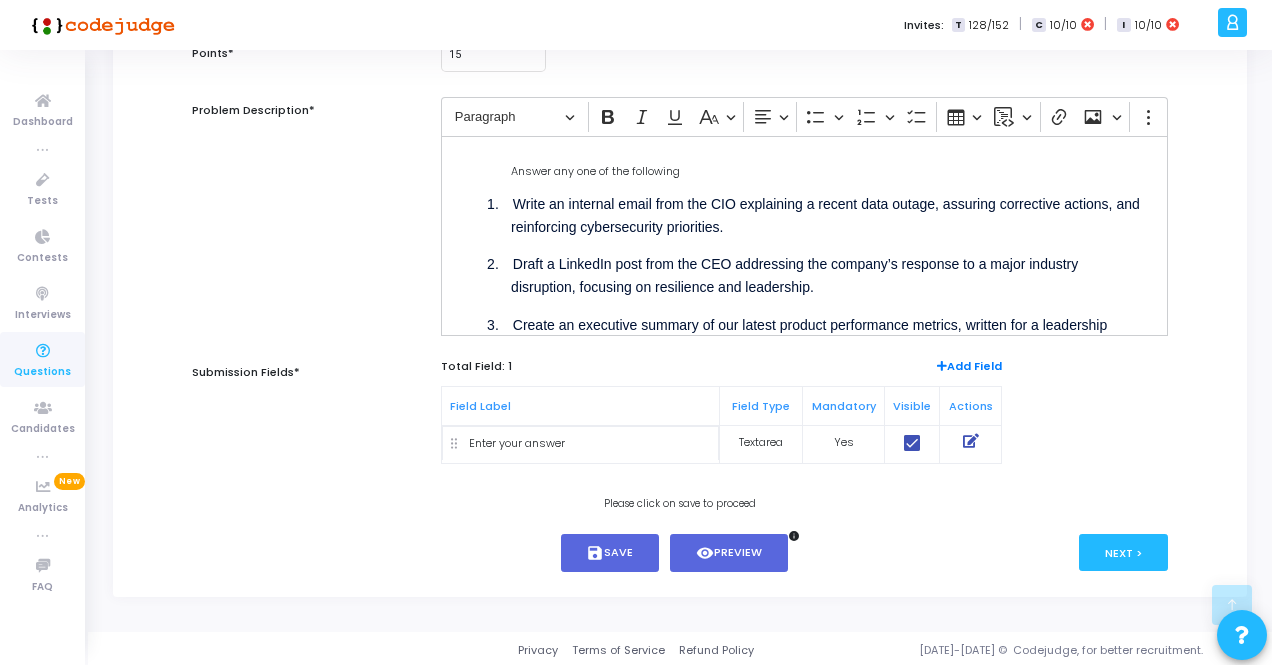 type on "Tech Writer - Exec Comm -  5" 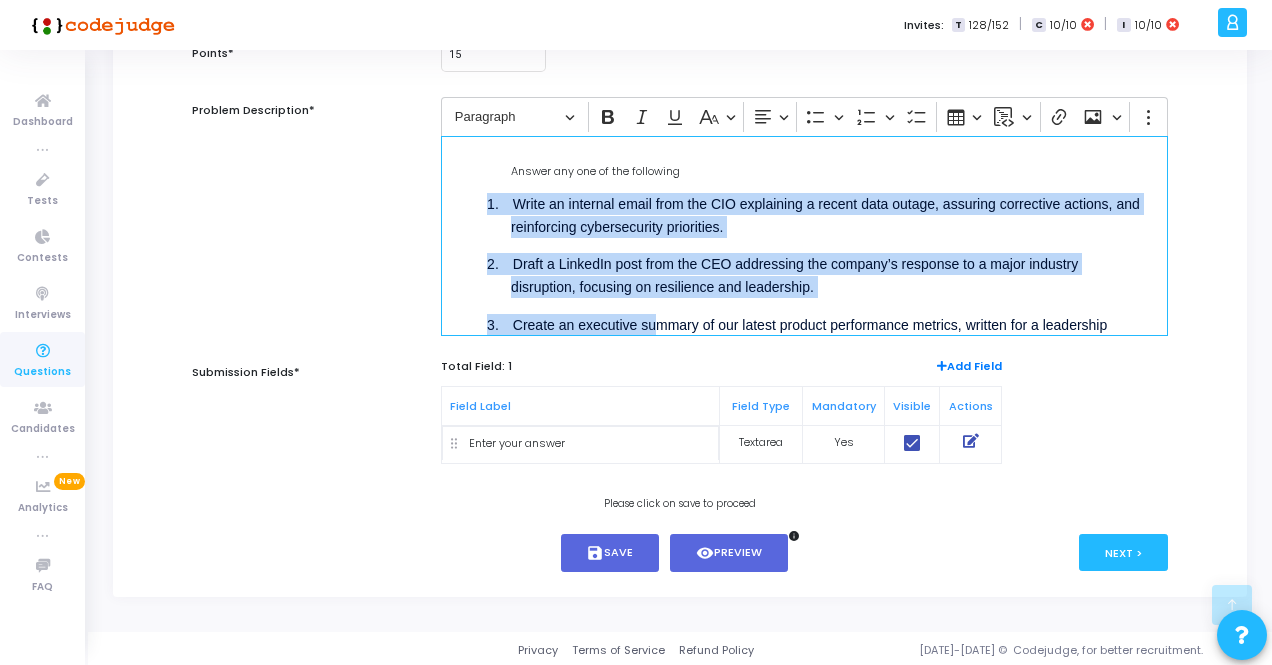 scroll, scrollTop: 56, scrollLeft: 0, axis: vertical 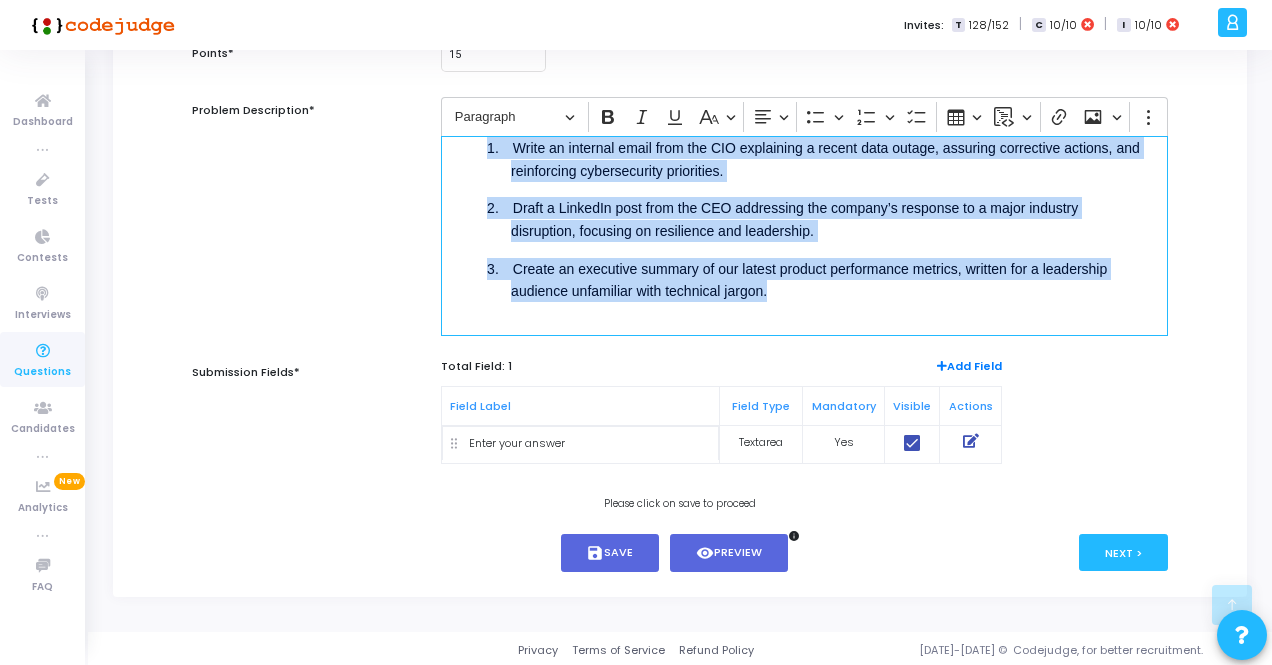 drag, startPoint x: 484, startPoint y: 205, endPoint x: 867, endPoint y: 369, distance: 416.63535 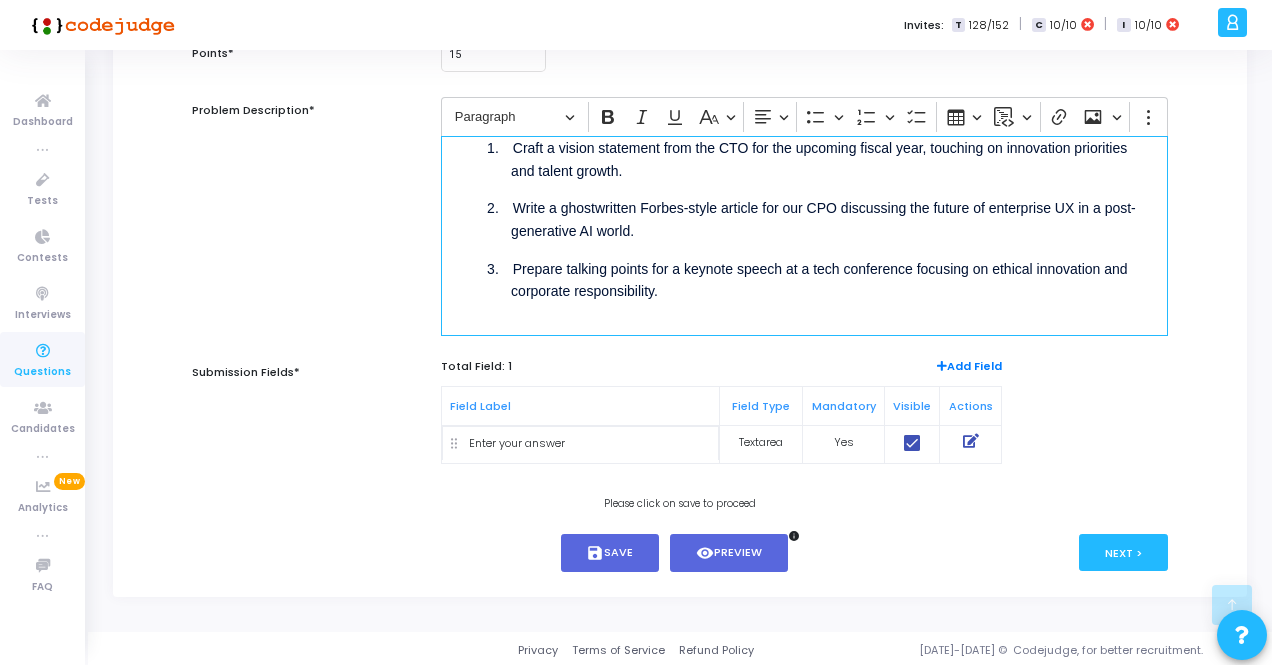 scroll, scrollTop: 0, scrollLeft: 0, axis: both 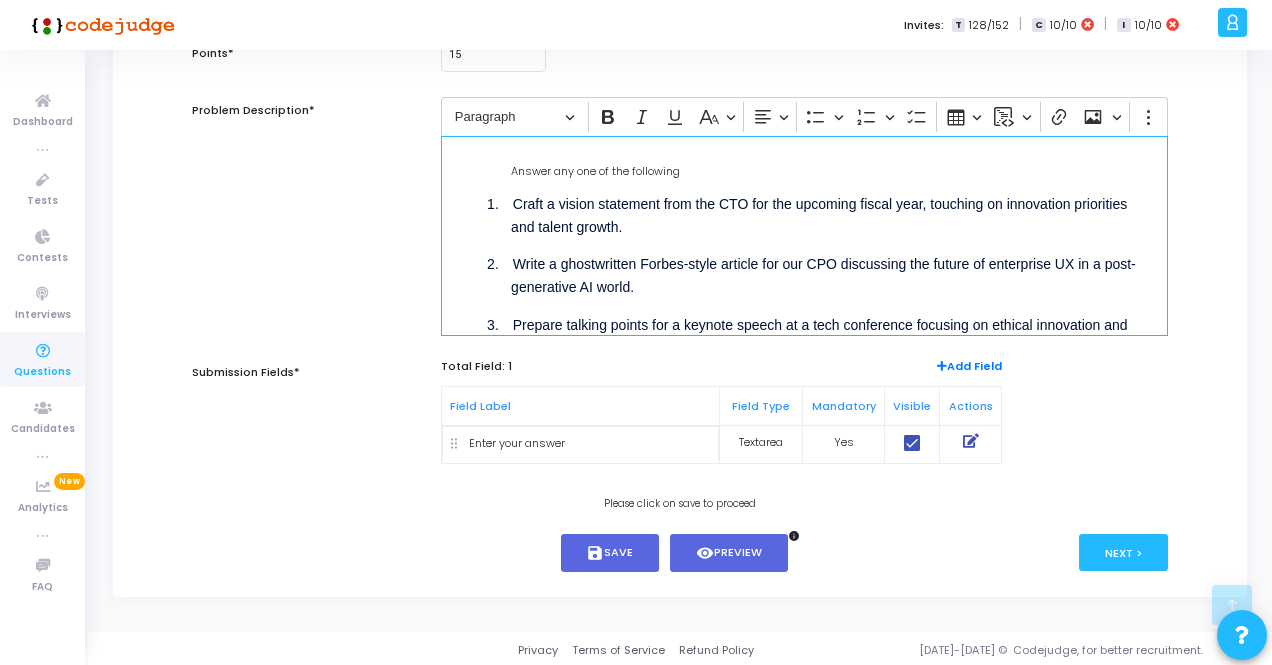 click on "Write a ghostwritten Forbes-style article for our CPO discussing the future of enterprise UX in a post-generative AI world." at bounding box center (823, 275) 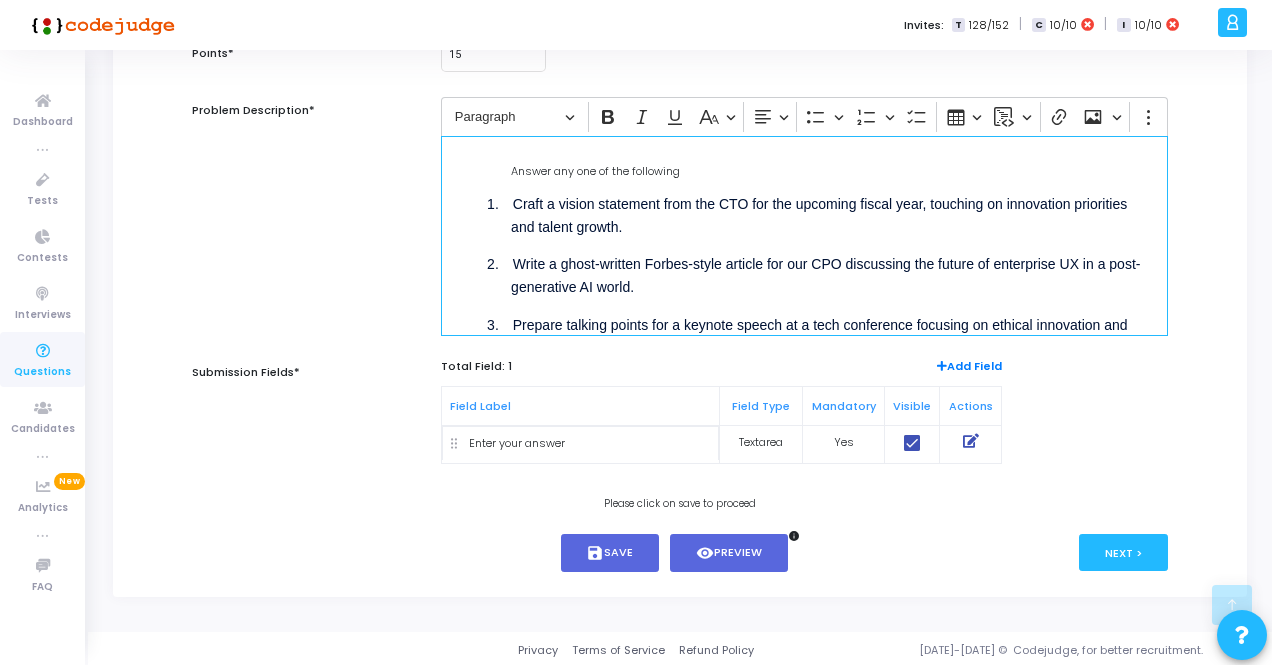 click on "2.        Write a ghost-written Forbes-style article for our CPO discussing the future of enterprise UX in a post-generative AI world." at bounding box center (828, 275) 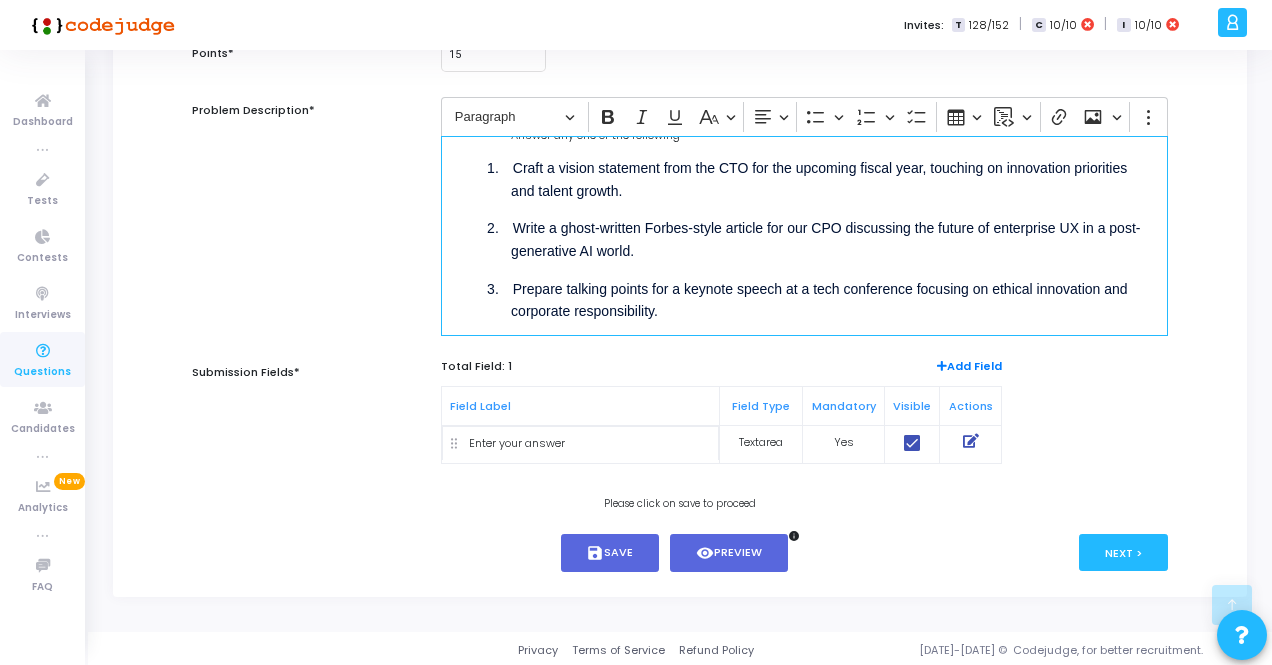 scroll, scrollTop: 56, scrollLeft: 0, axis: vertical 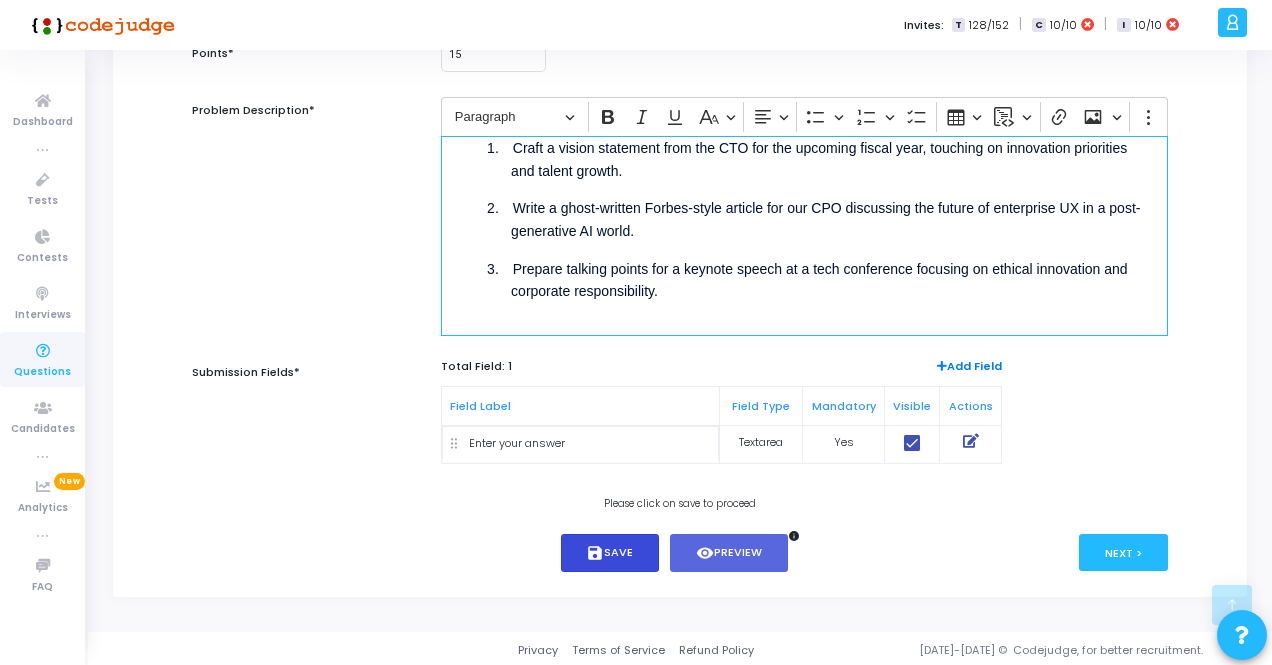 click on "save  Save" at bounding box center (610, 553) 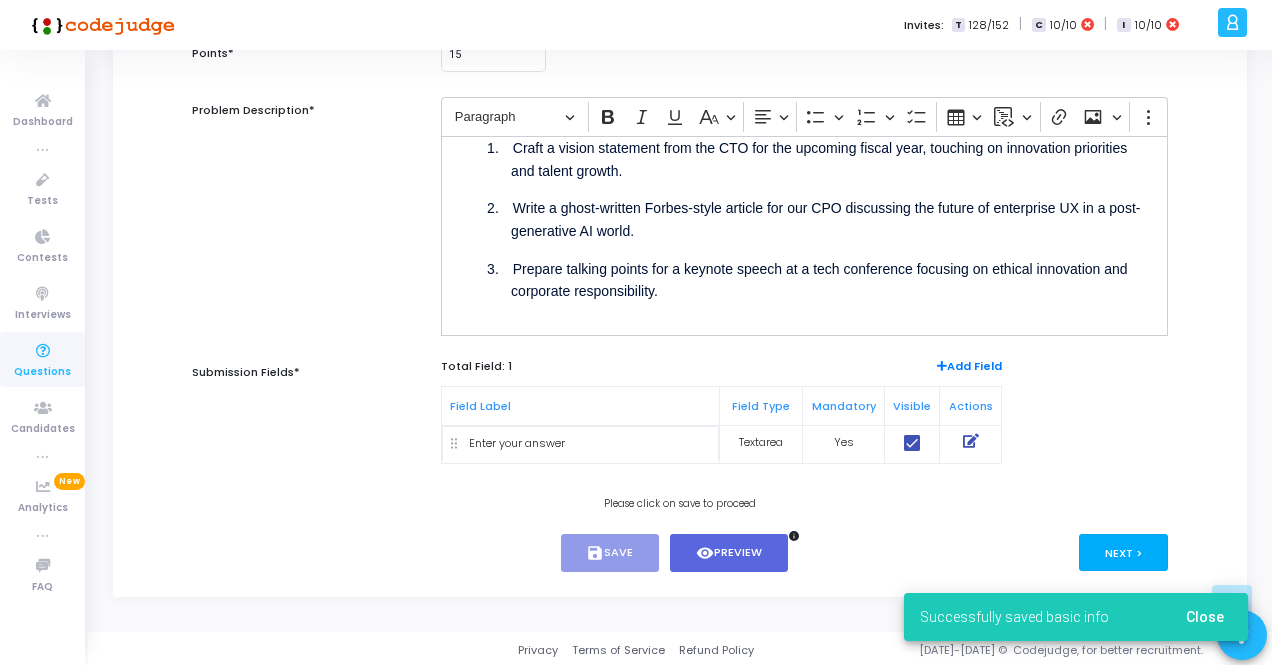 click on "Next >" at bounding box center (1123, 552) 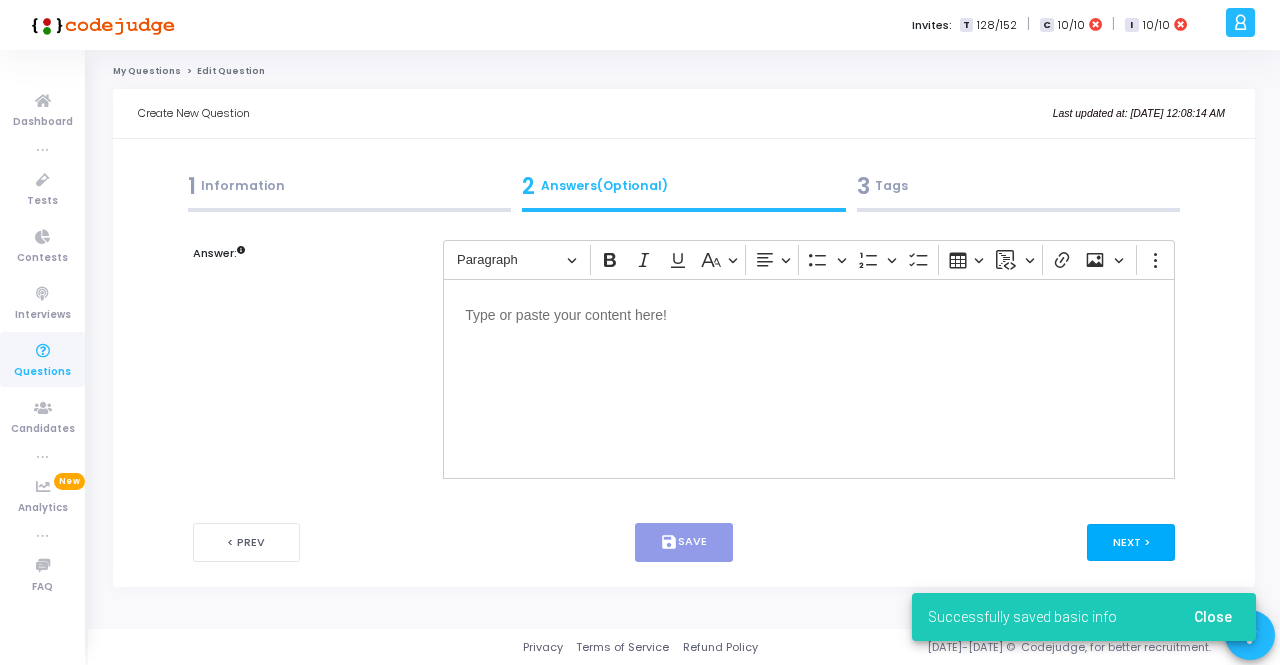 click on "Next >" at bounding box center [1131, 542] 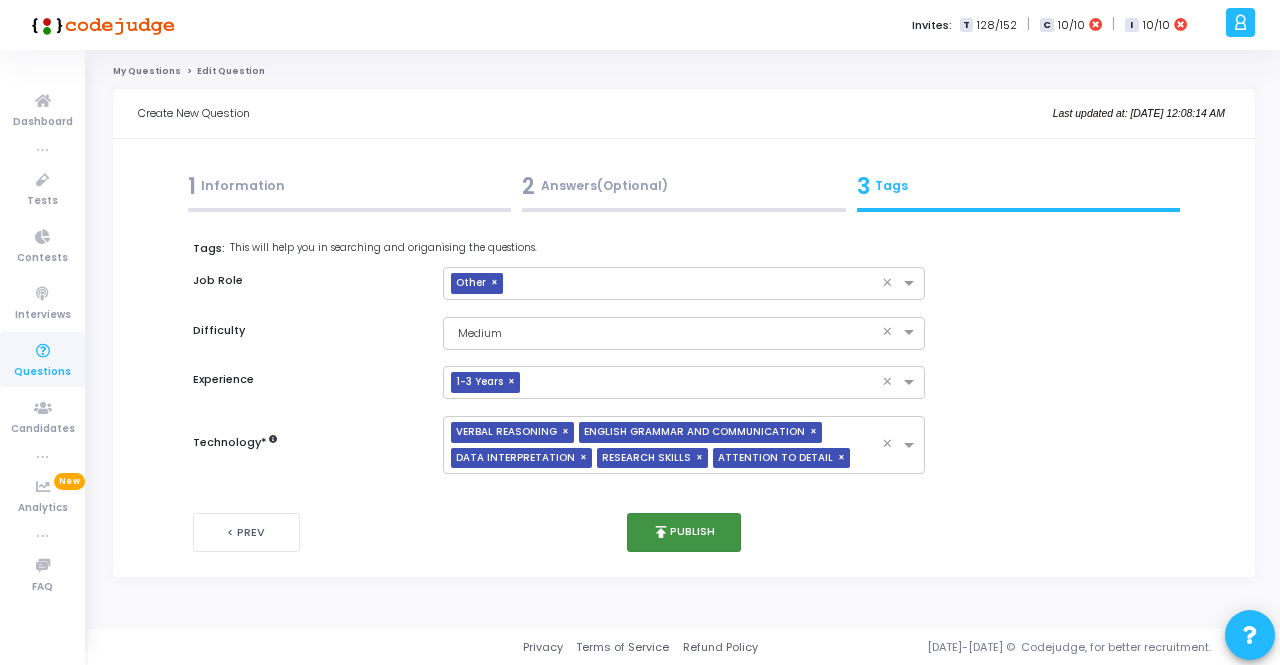 click on "publish  Publish" at bounding box center (684, 532) 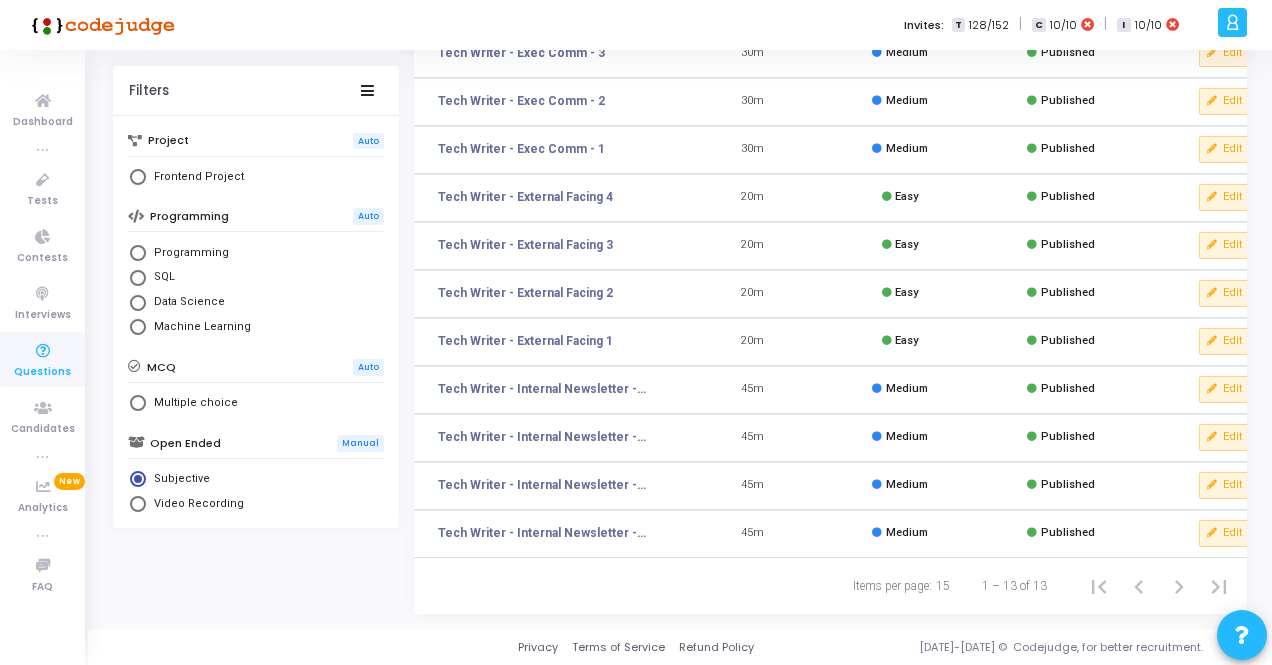 scroll, scrollTop: 0, scrollLeft: 0, axis: both 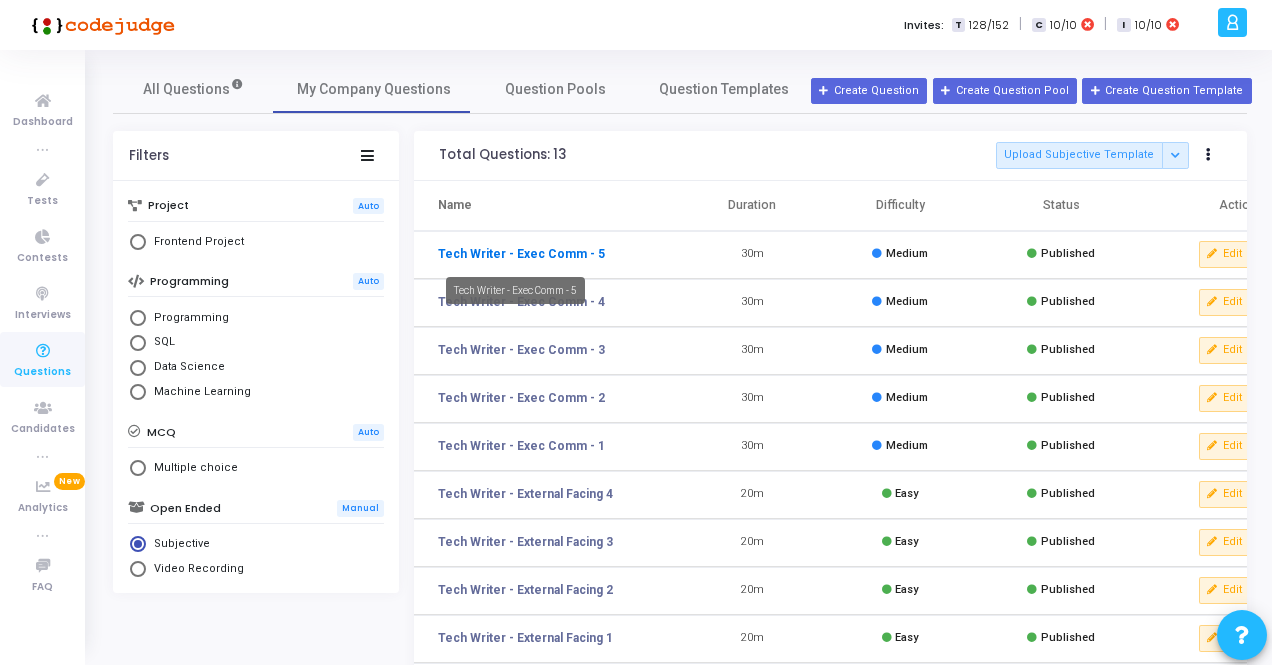 click on "Tech Writer - Exec Comm -  5" at bounding box center (521, 254) 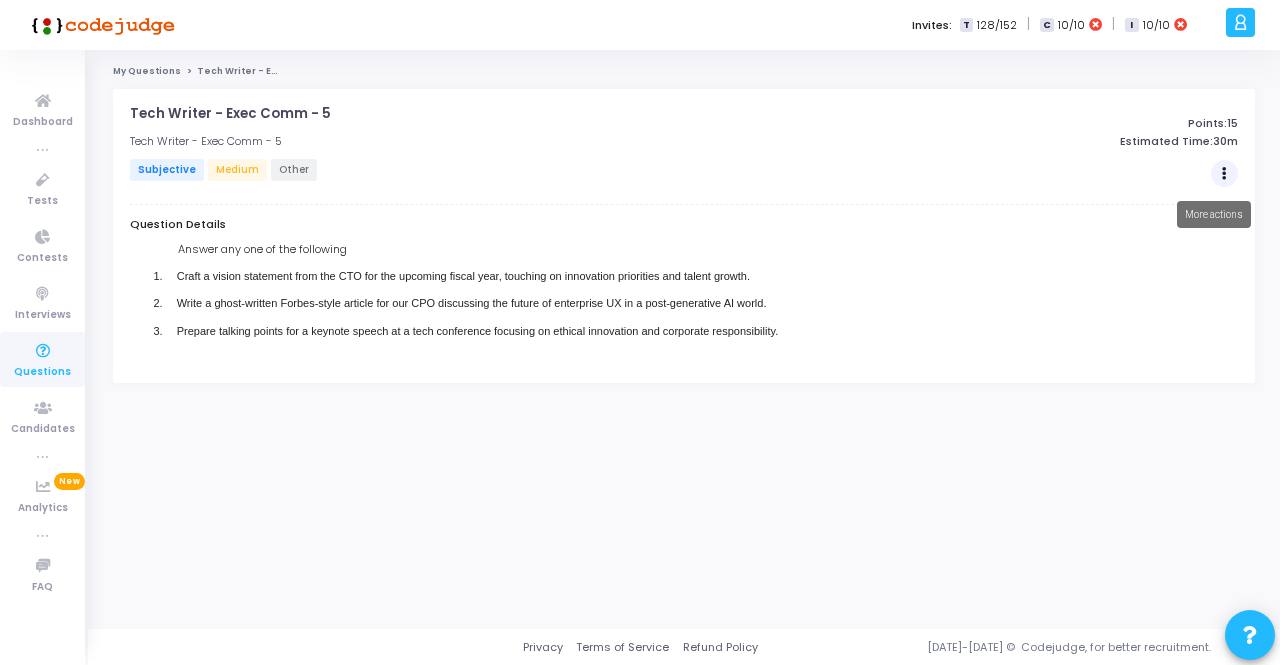 click at bounding box center (1224, 174) 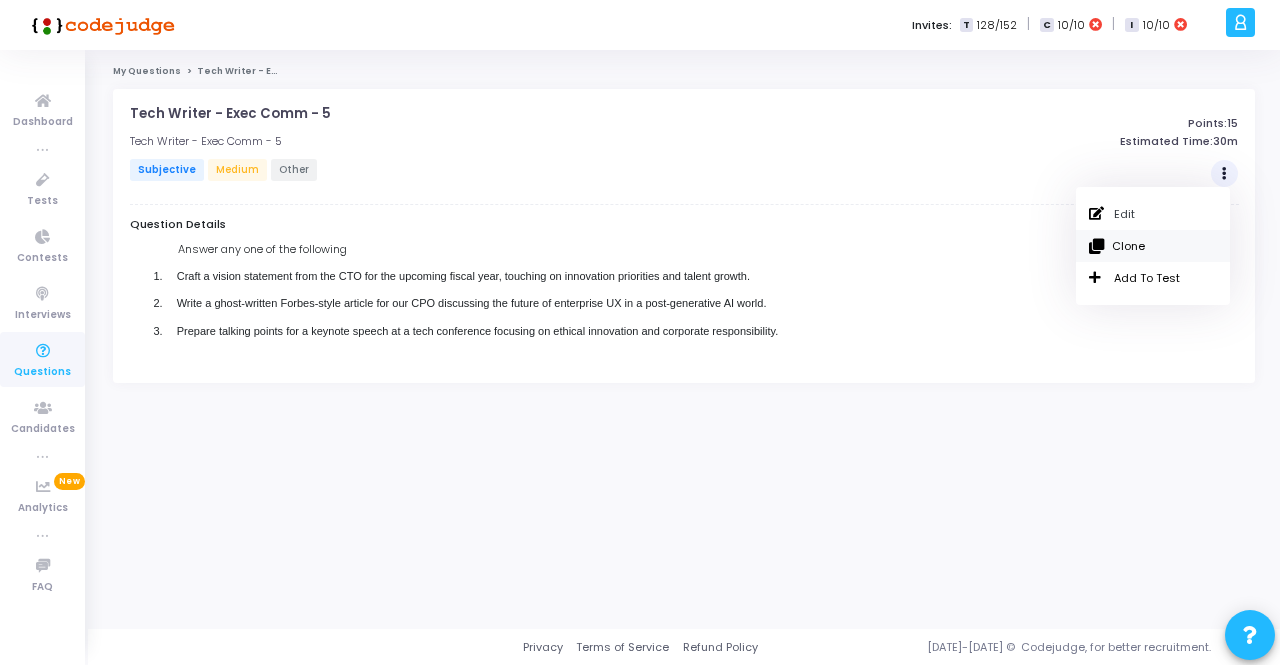 click on "Clone" at bounding box center (1153, 246) 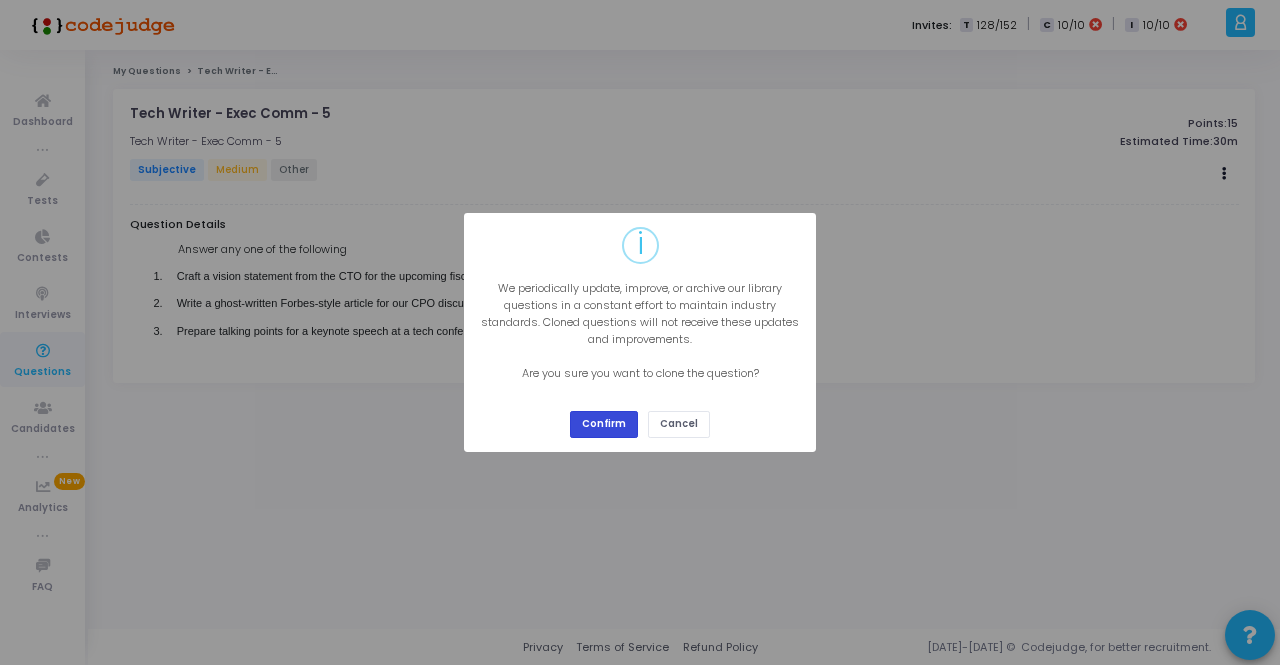 click on "Confirm" at bounding box center [604, 424] 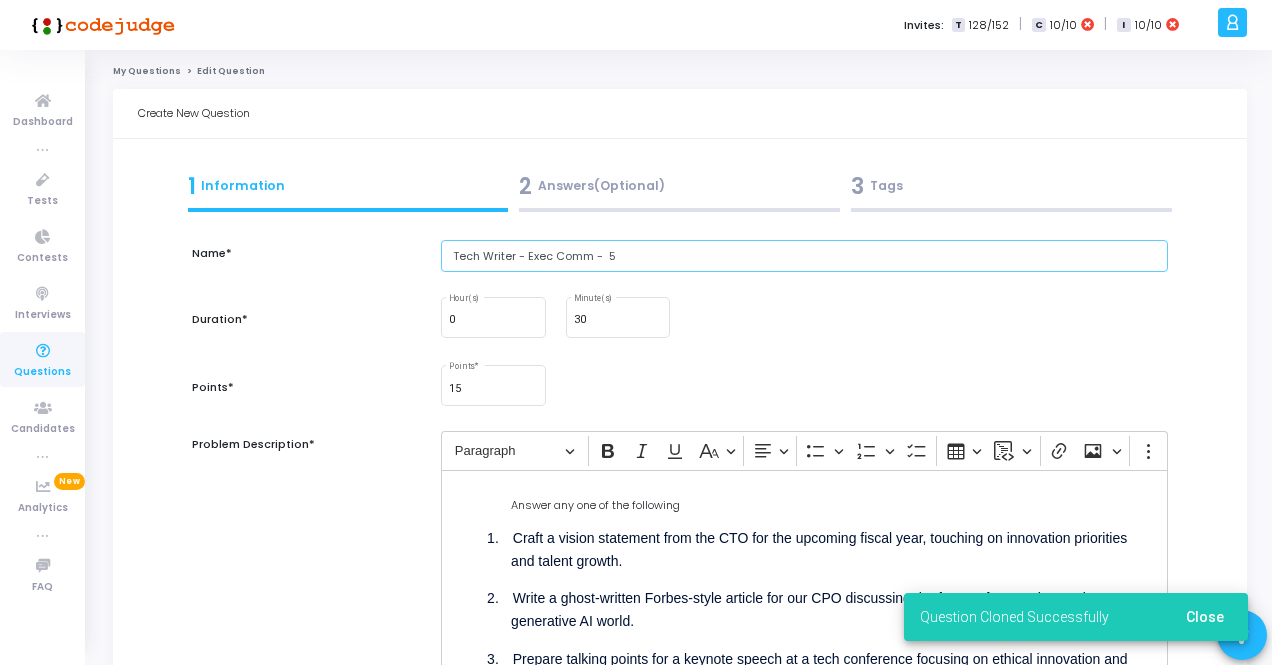 click on "Tech Writer - Exec Comm -  5" at bounding box center (804, 256) 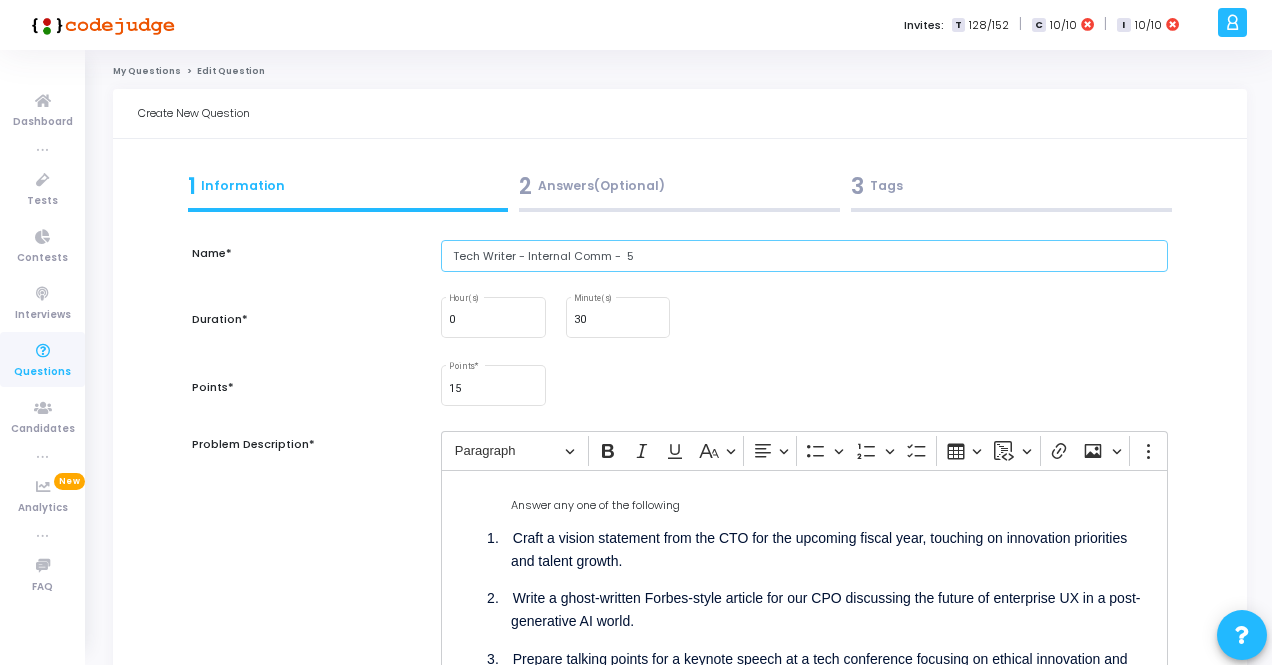 click on "Tech Writer - Internal Comm -  5" at bounding box center (804, 256) 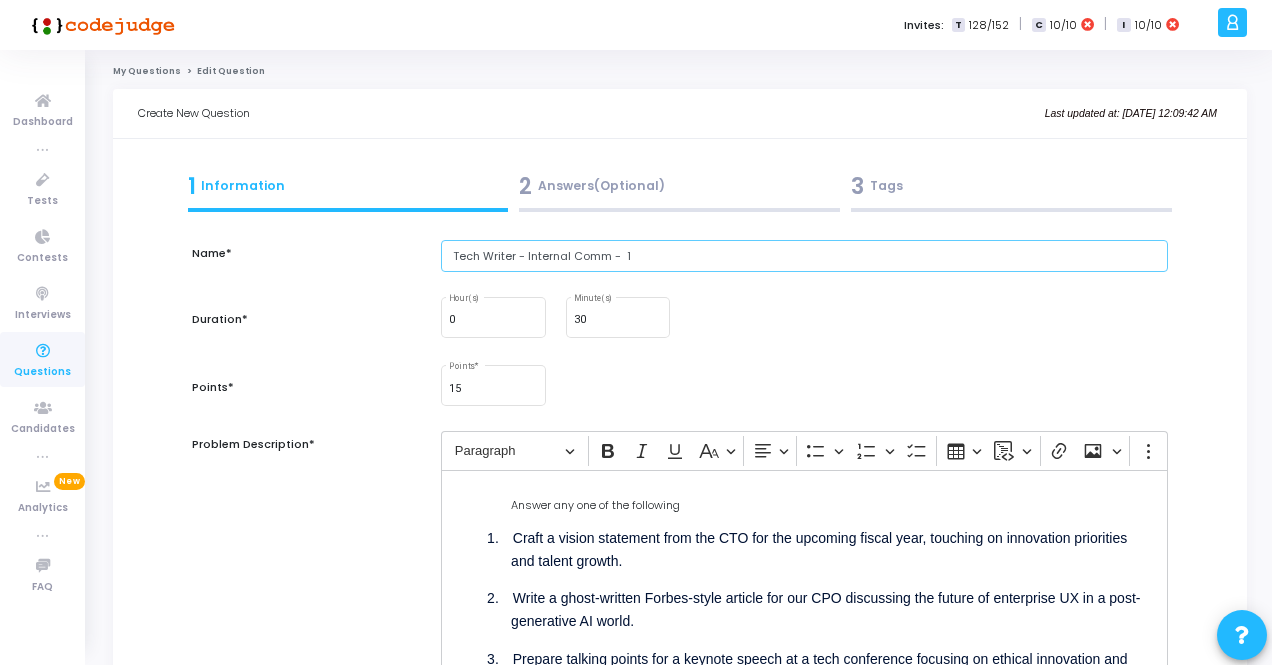 type on "Tech Writer - Internal Comm -  1" 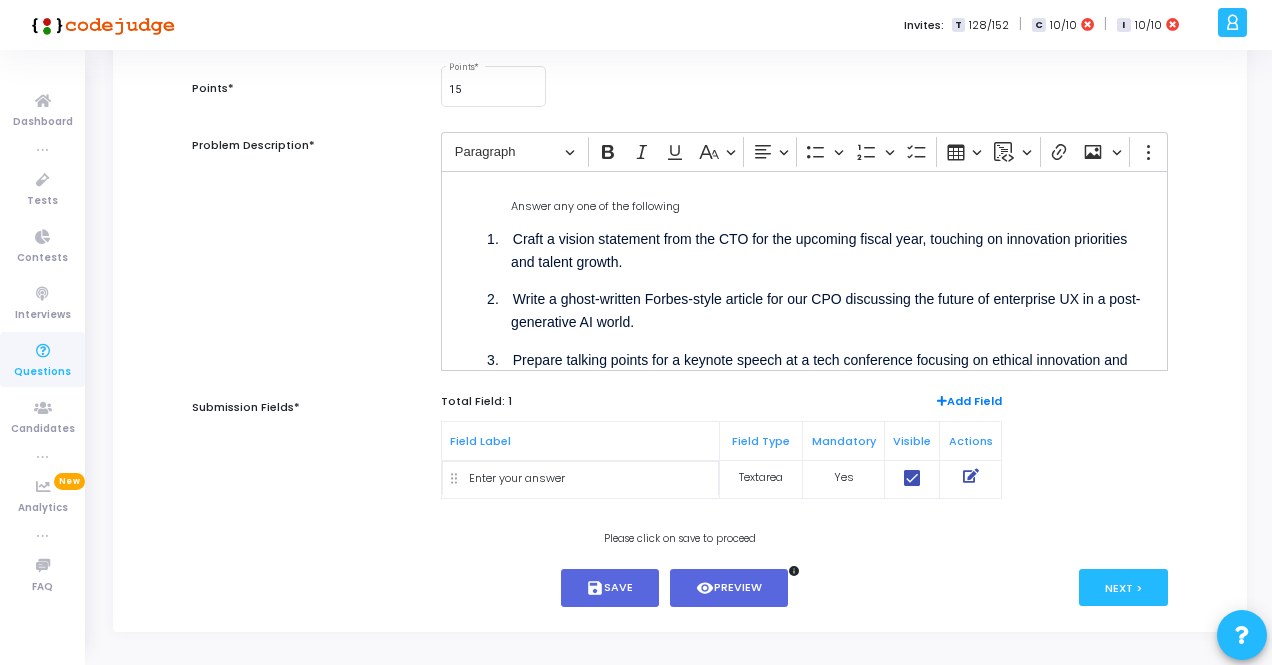 scroll, scrollTop: 300, scrollLeft: 0, axis: vertical 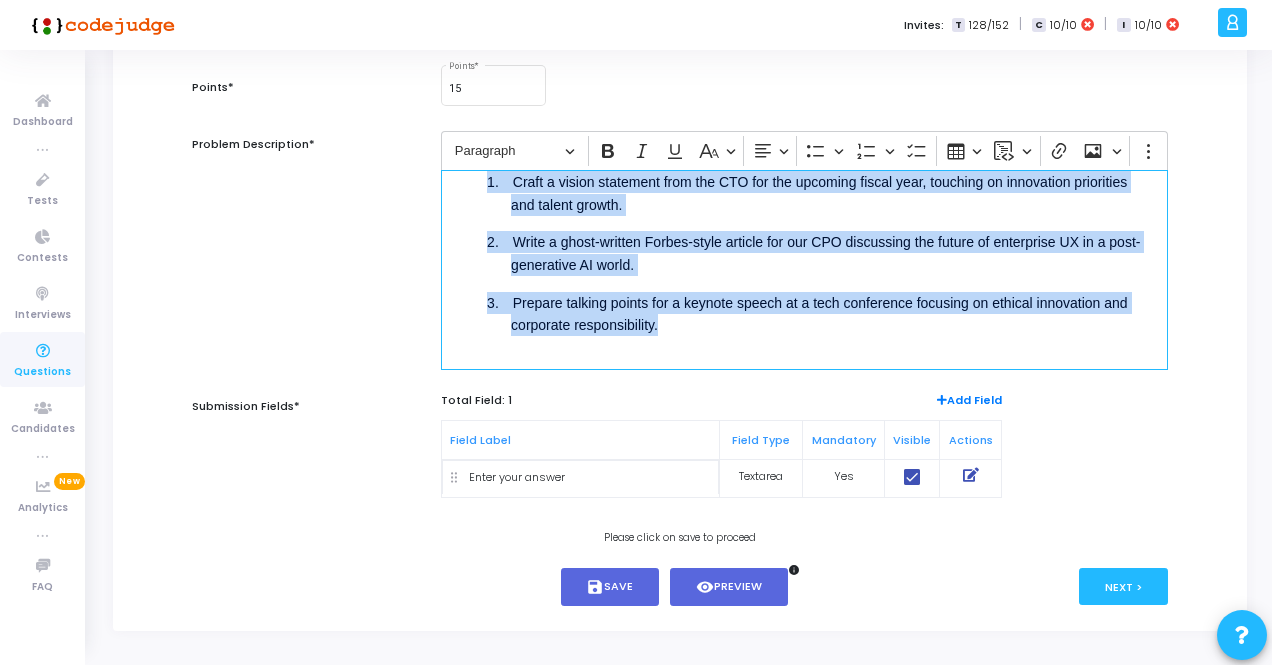 drag, startPoint x: 482, startPoint y: 240, endPoint x: 821, endPoint y: 373, distance: 364.15656 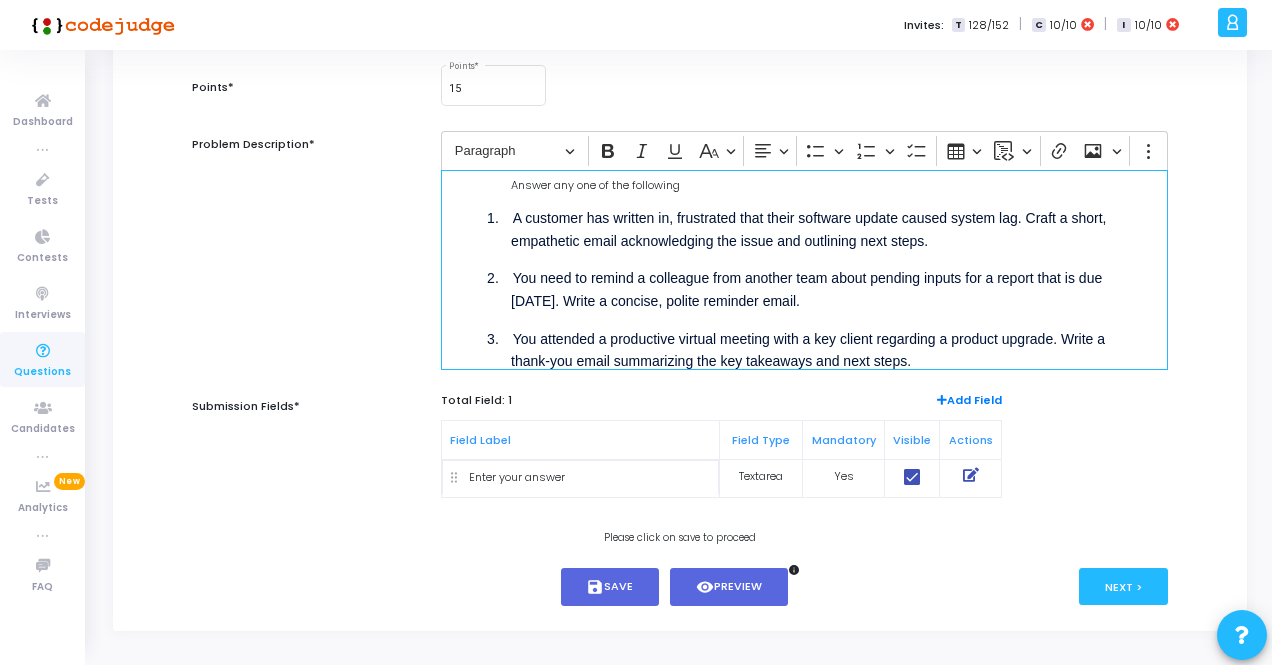 scroll, scrollTop: 0, scrollLeft: 0, axis: both 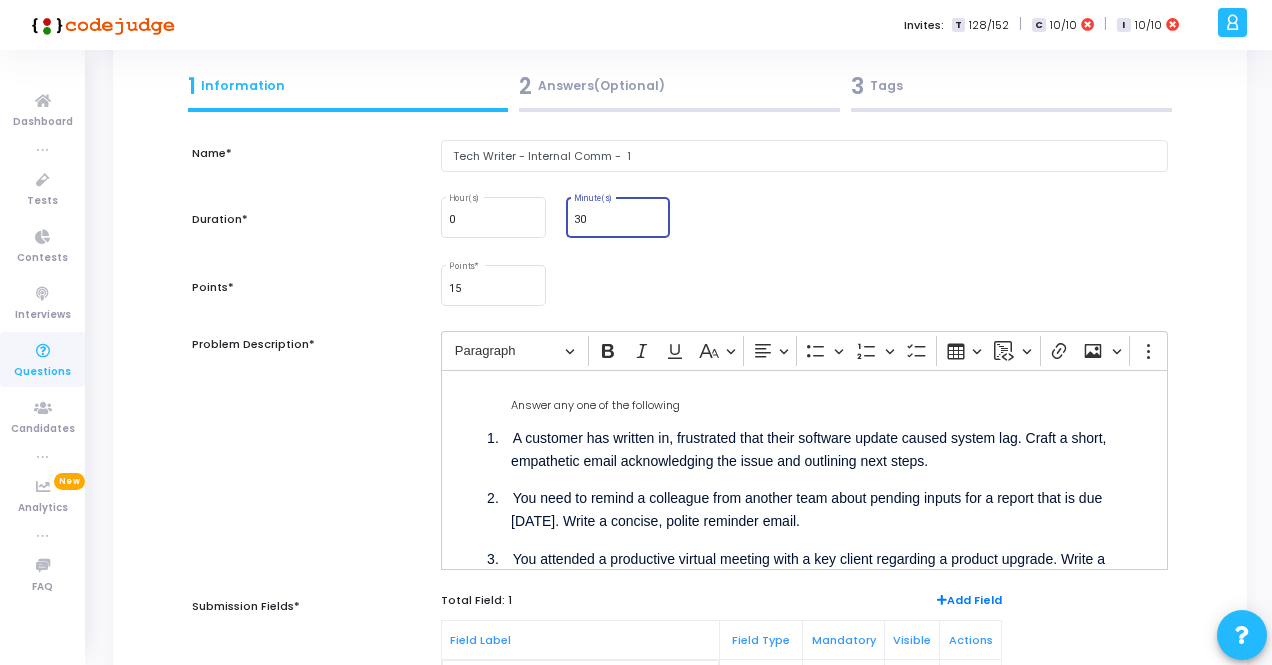 drag, startPoint x: 574, startPoint y: 218, endPoint x: 560, endPoint y: 218, distance: 14 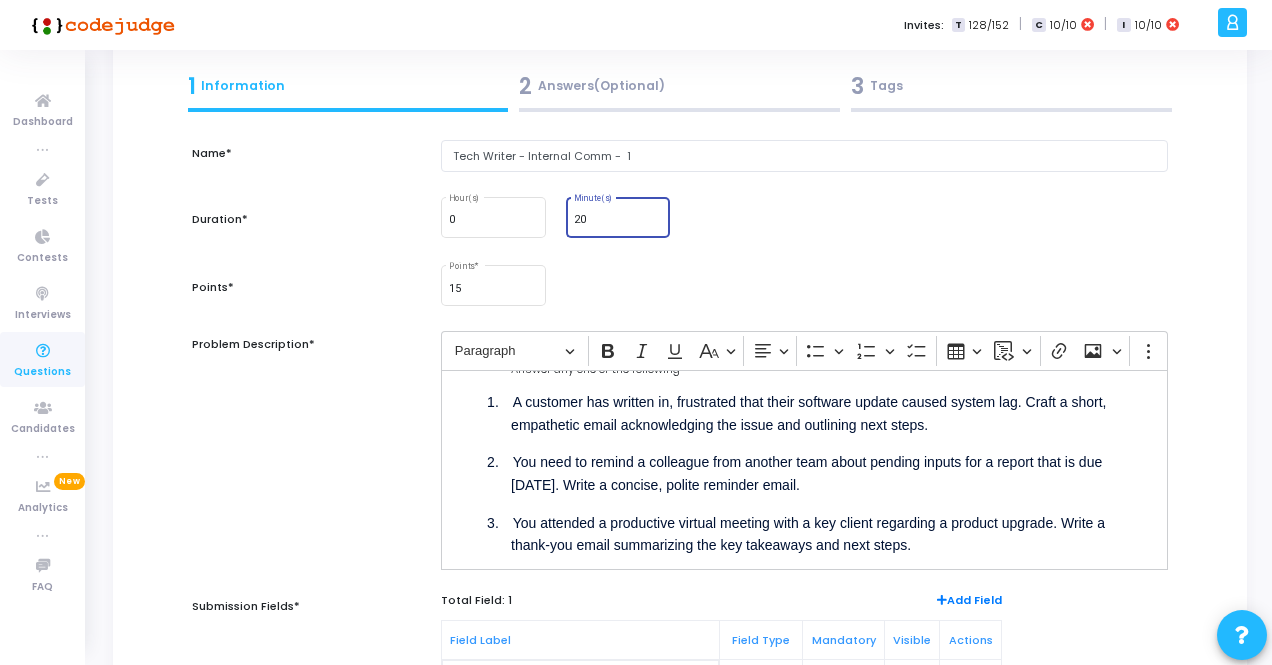 scroll, scrollTop: 56, scrollLeft: 0, axis: vertical 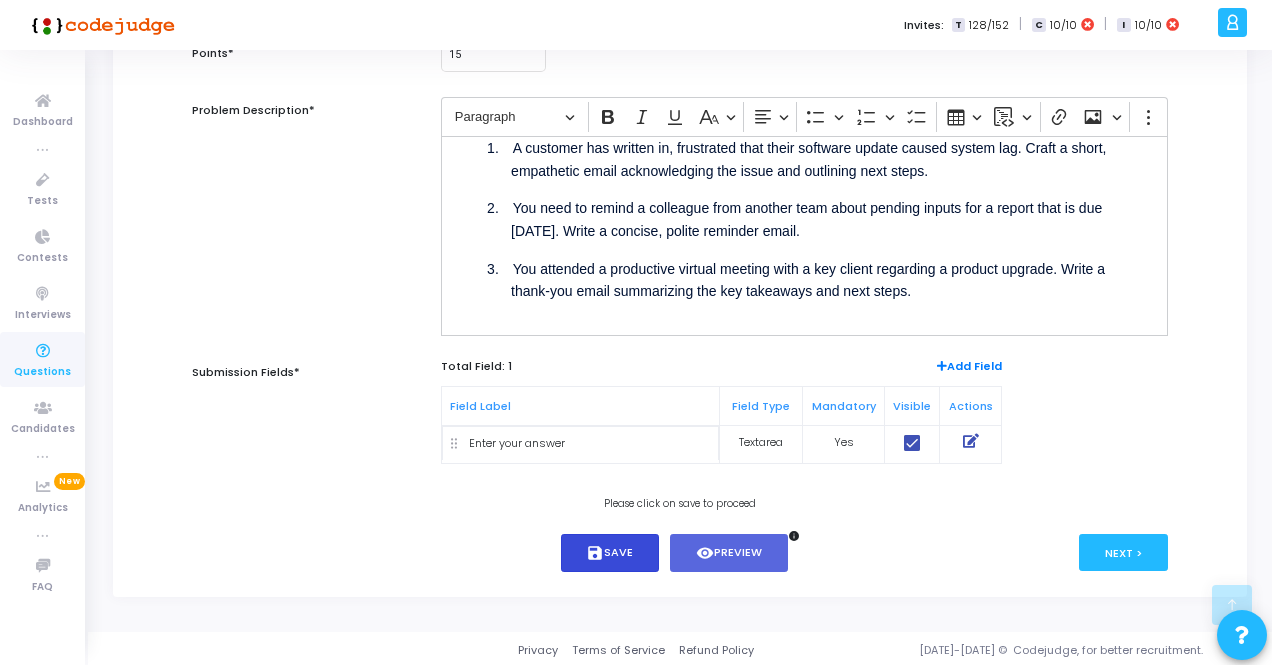 type on "20" 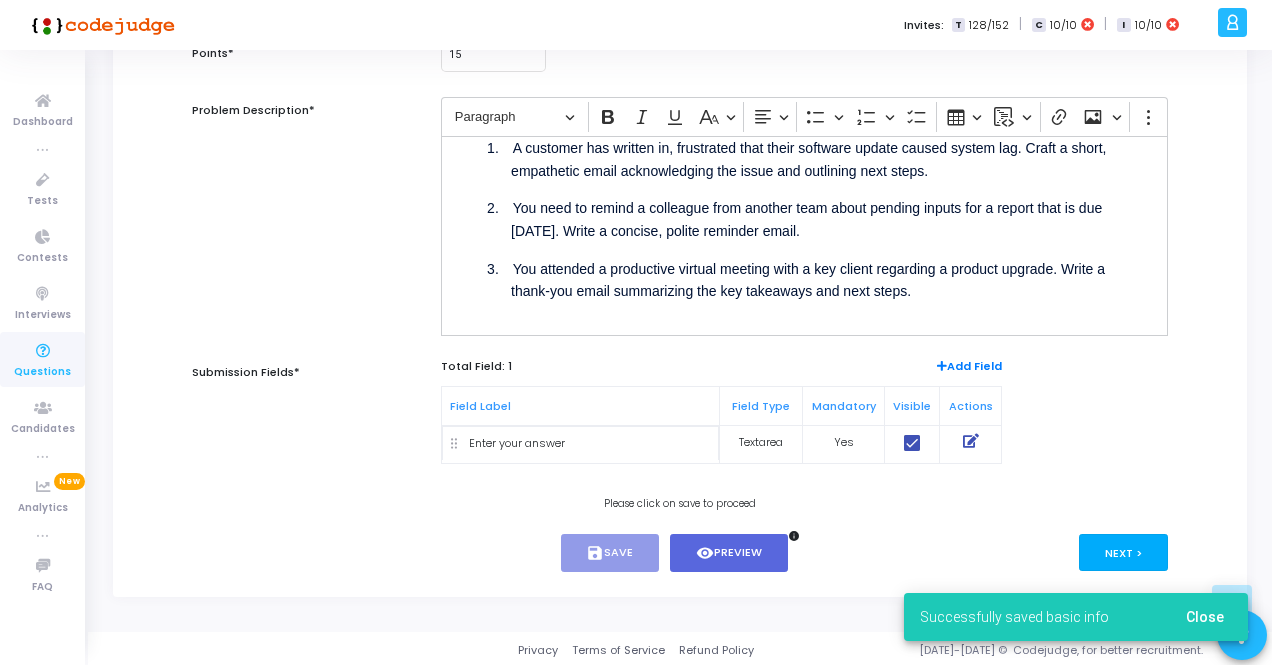 click on "Next >" at bounding box center [1123, 552] 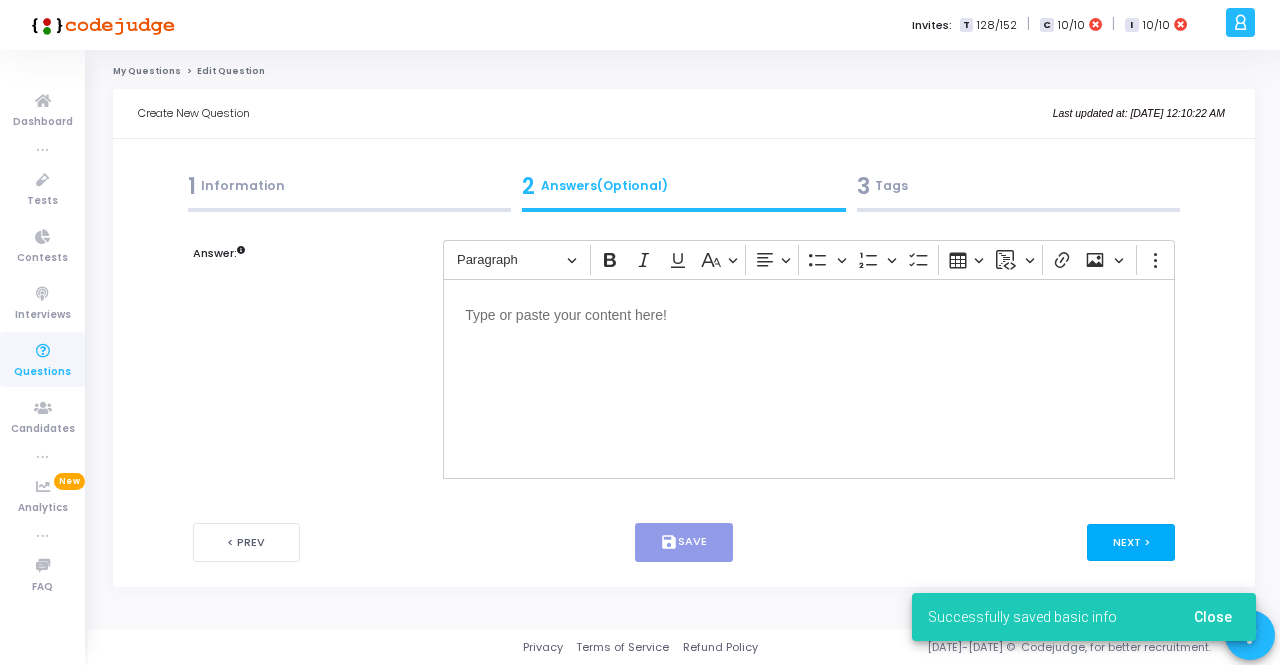 click on "Next >" at bounding box center [1131, 542] 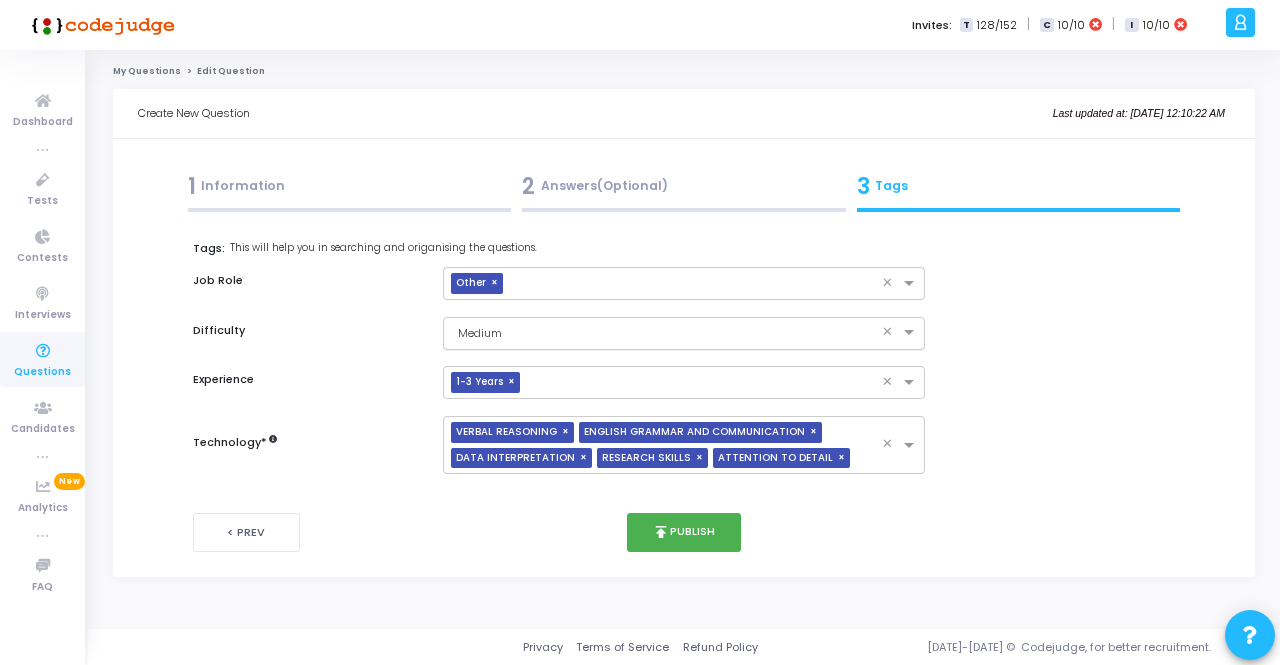 click at bounding box center [663, 331] 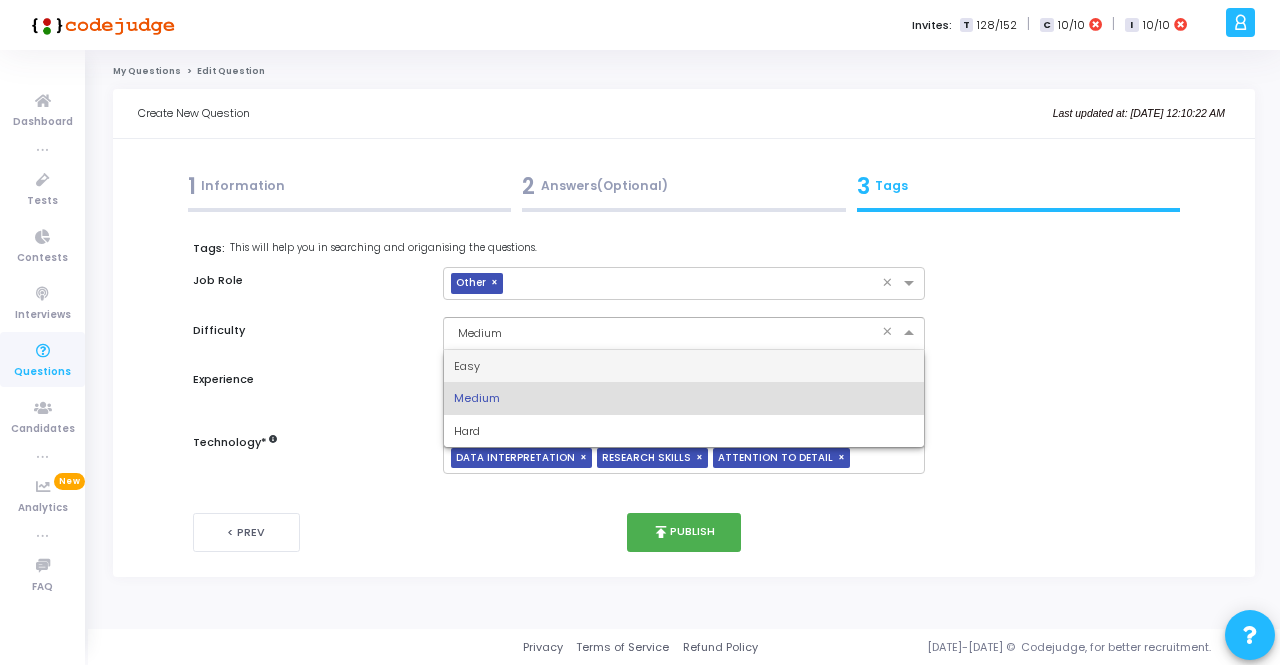 click on "Easy" at bounding box center [683, 366] 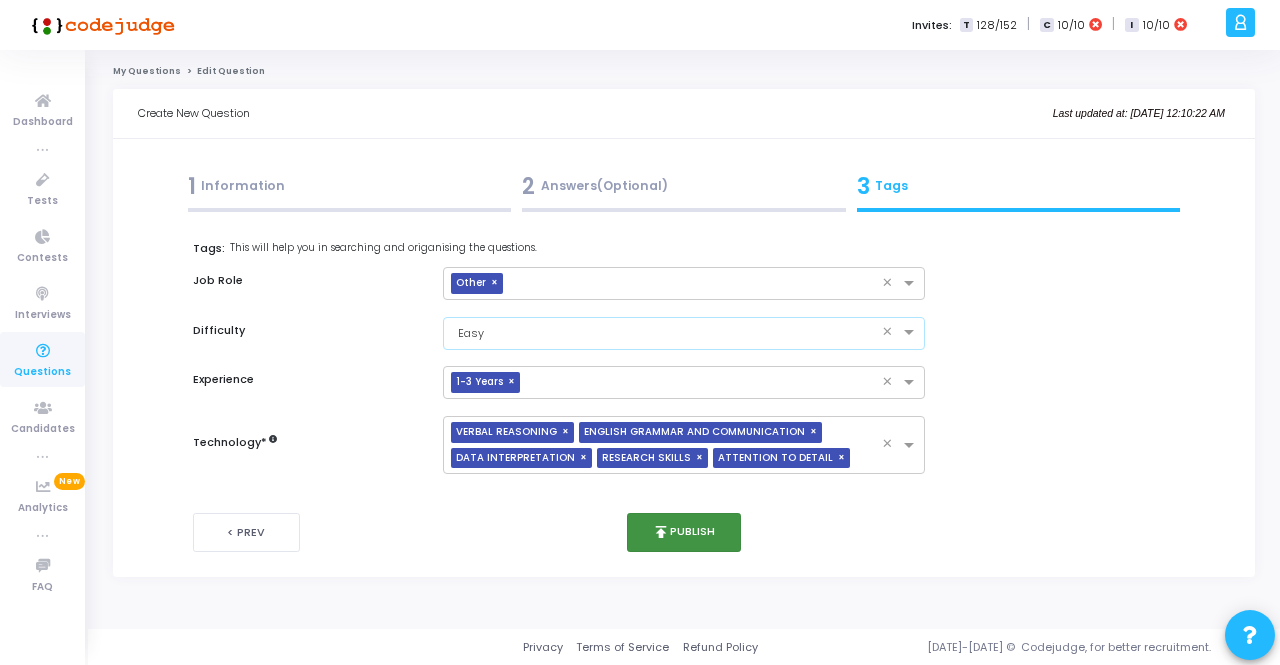 click on "publish  Publish" at bounding box center [684, 532] 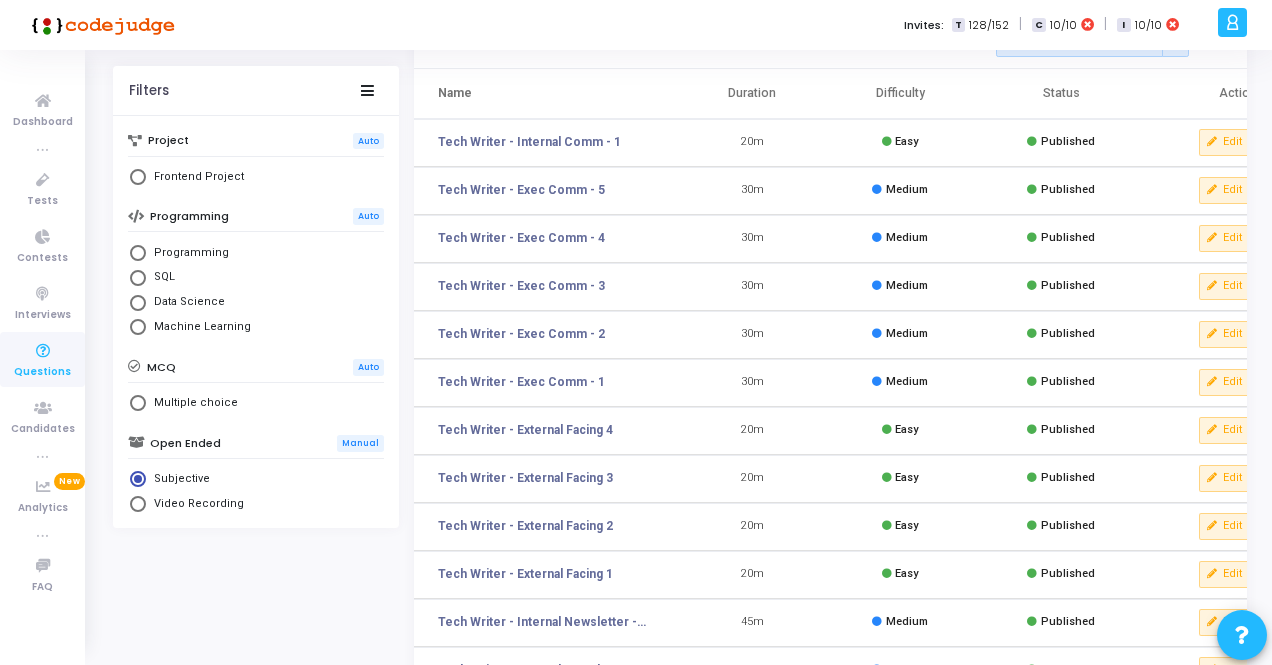 scroll, scrollTop: 0, scrollLeft: 0, axis: both 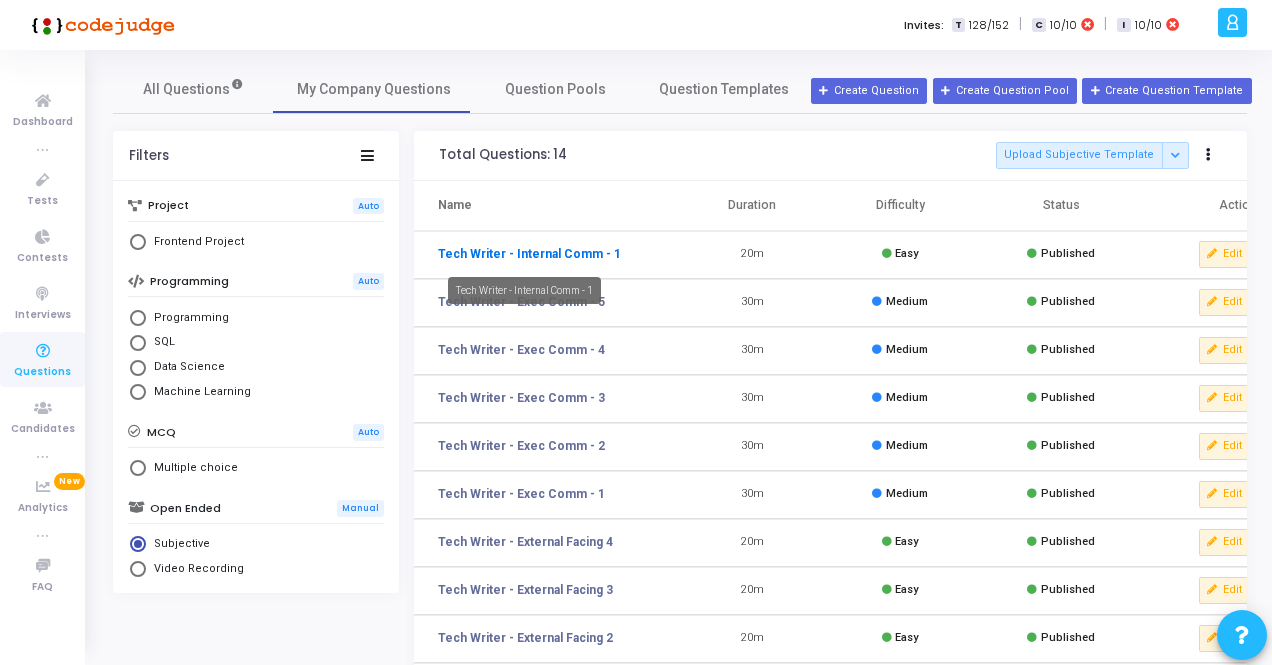 click on "Tech Writer - Internal Comm -  1" at bounding box center (529, 254) 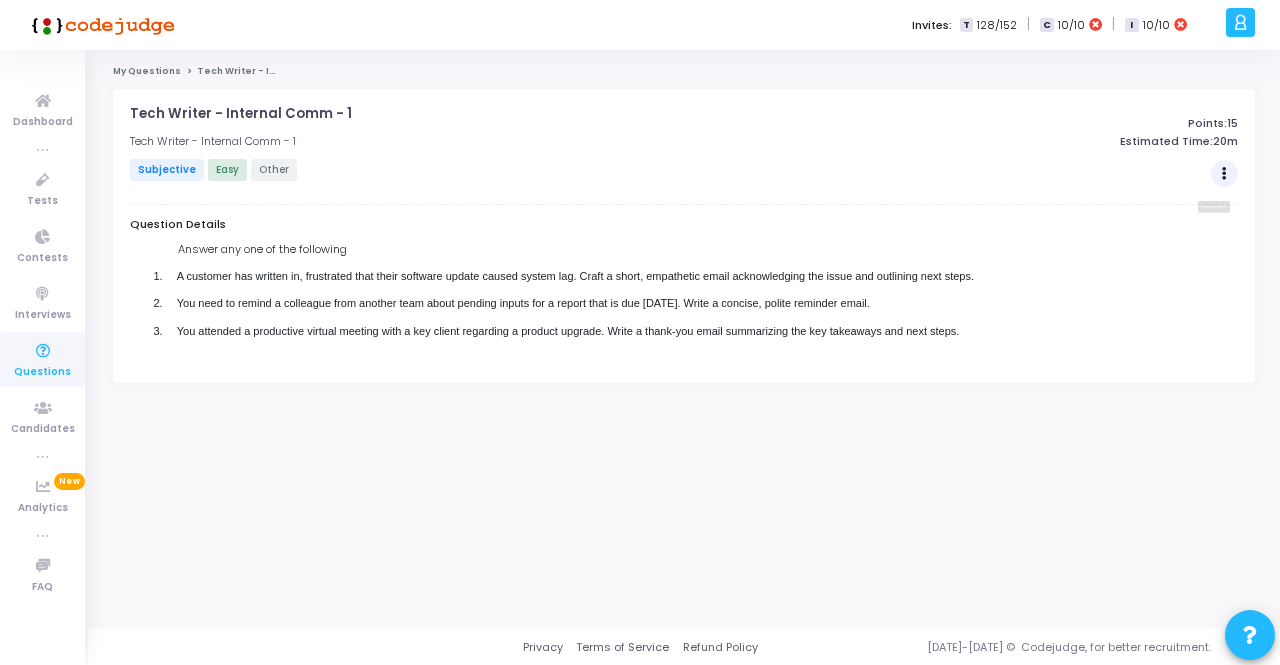 click at bounding box center (1225, 174) 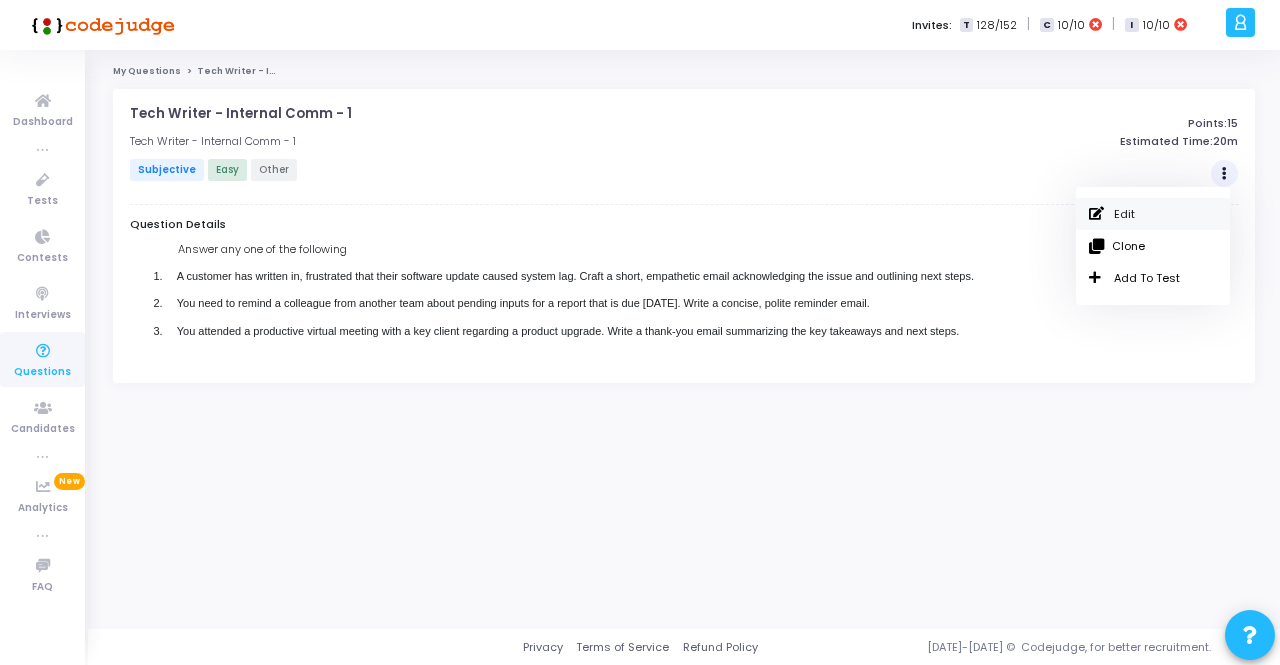 click on "Edit" at bounding box center (1153, 214) 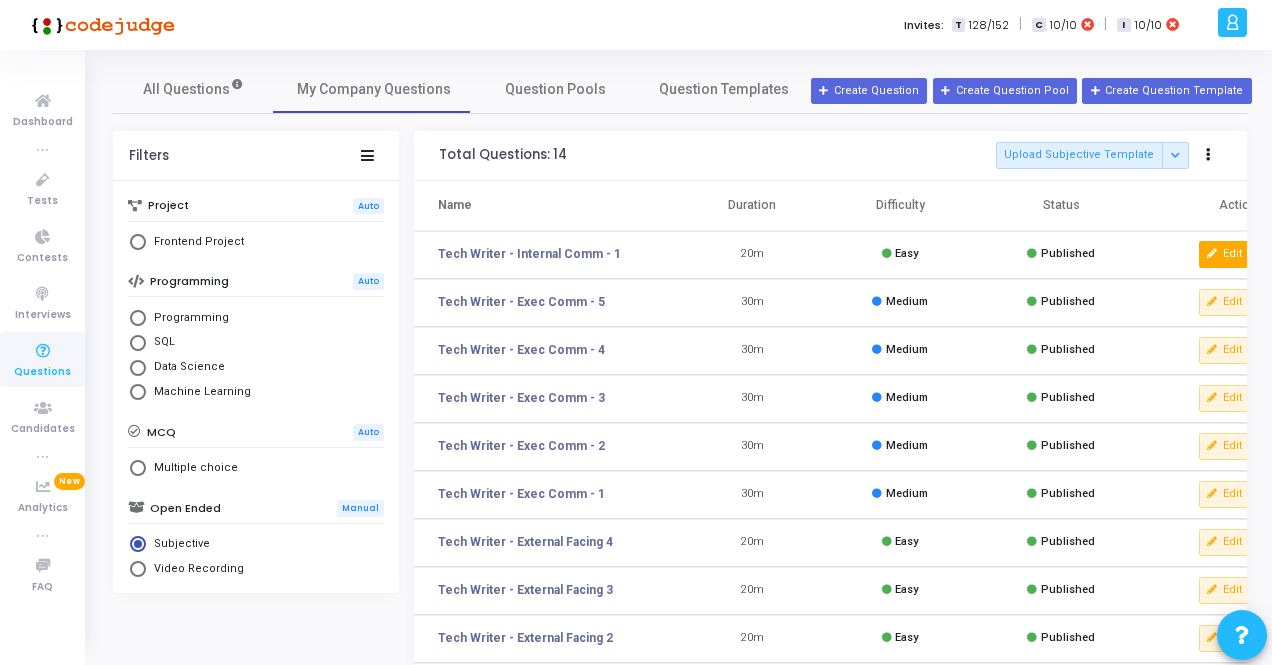 click at bounding box center (1212, 254) 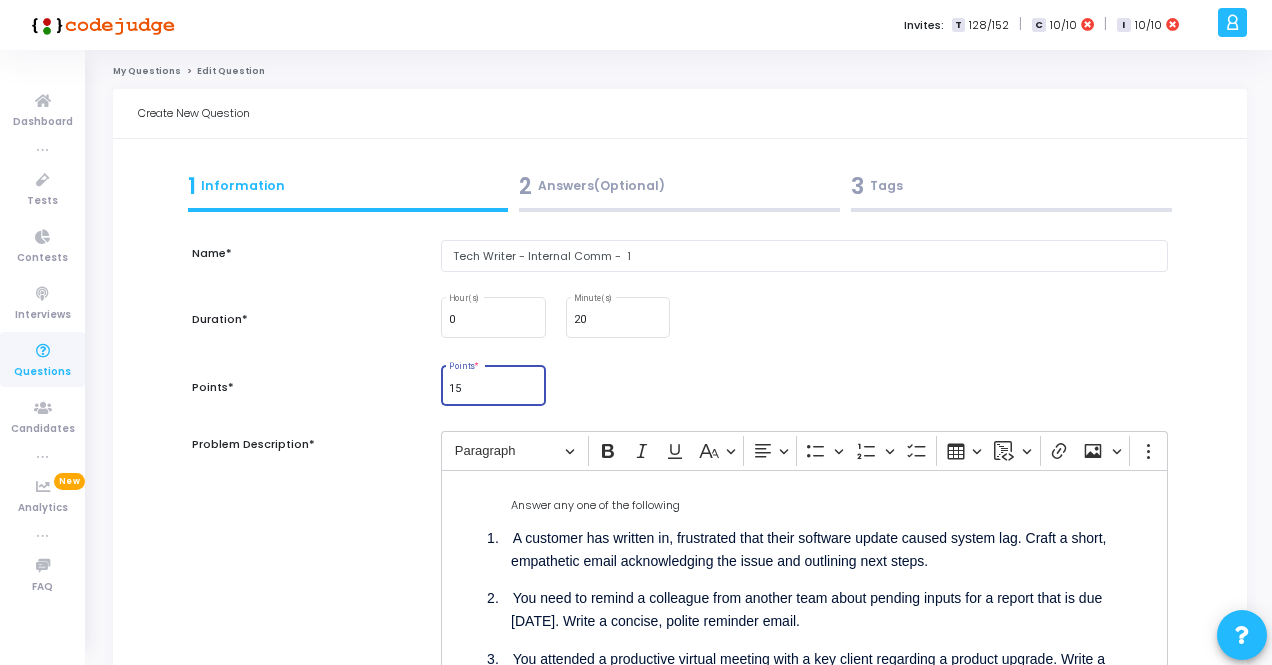 drag, startPoint x: 466, startPoint y: 388, endPoint x: 366, endPoint y: 387, distance: 100.005 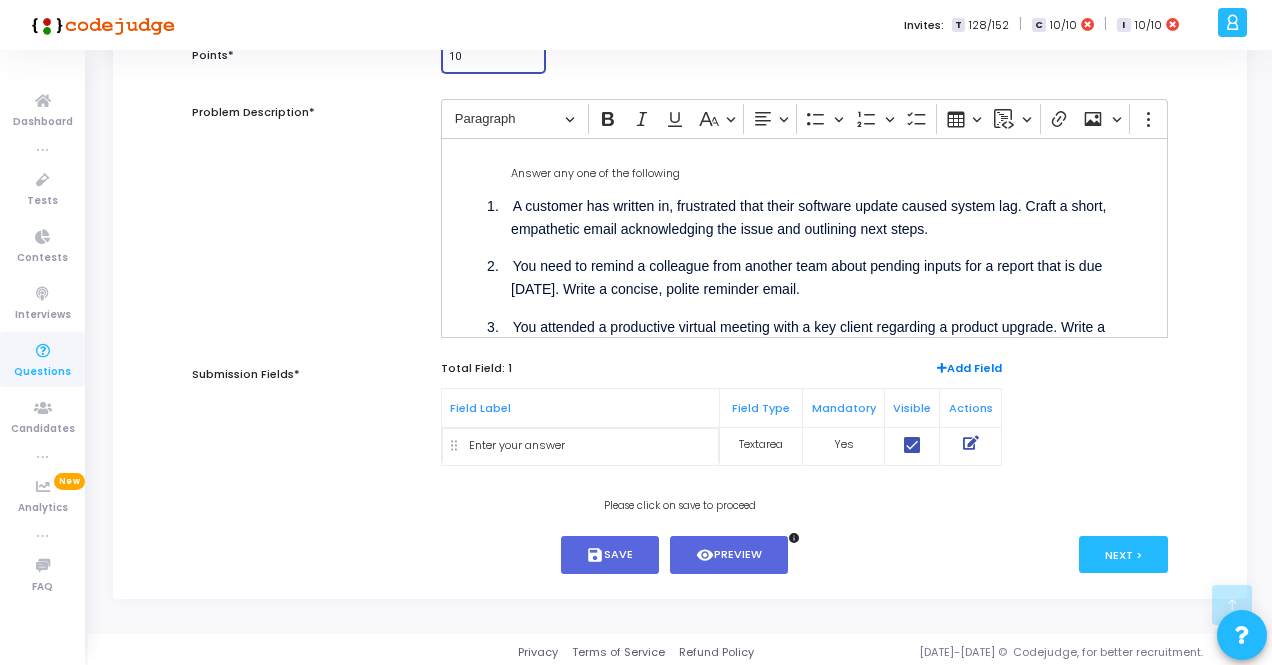 scroll, scrollTop: 334, scrollLeft: 0, axis: vertical 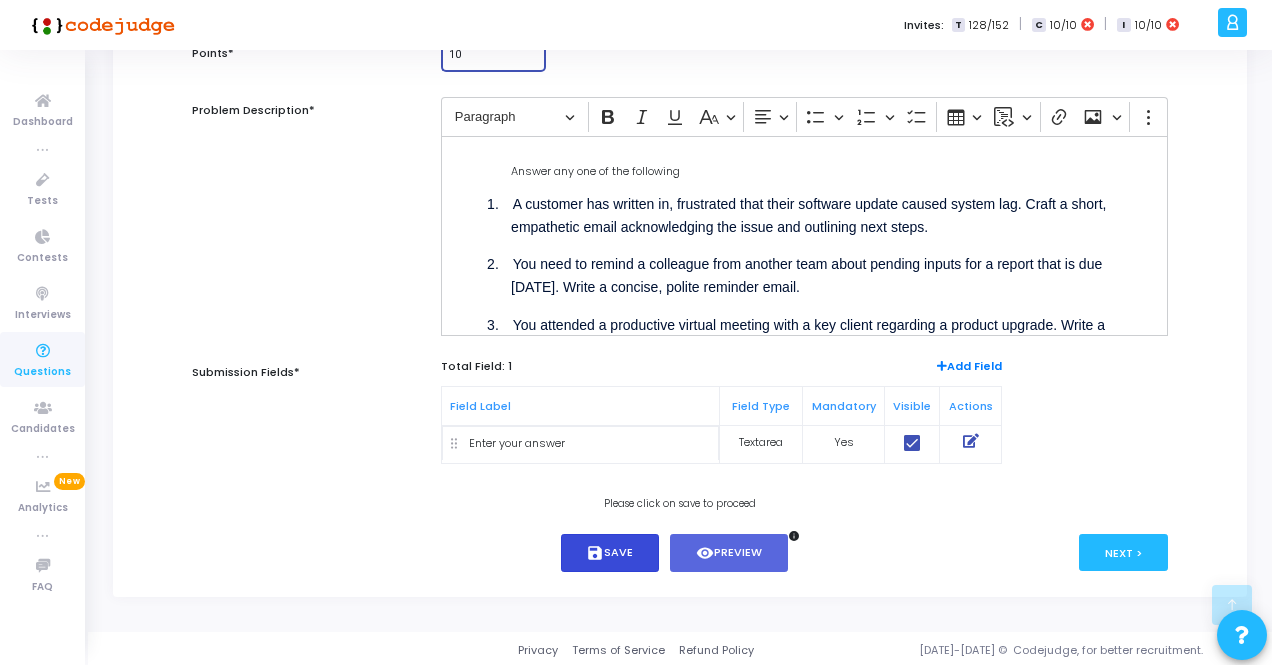 type on "10" 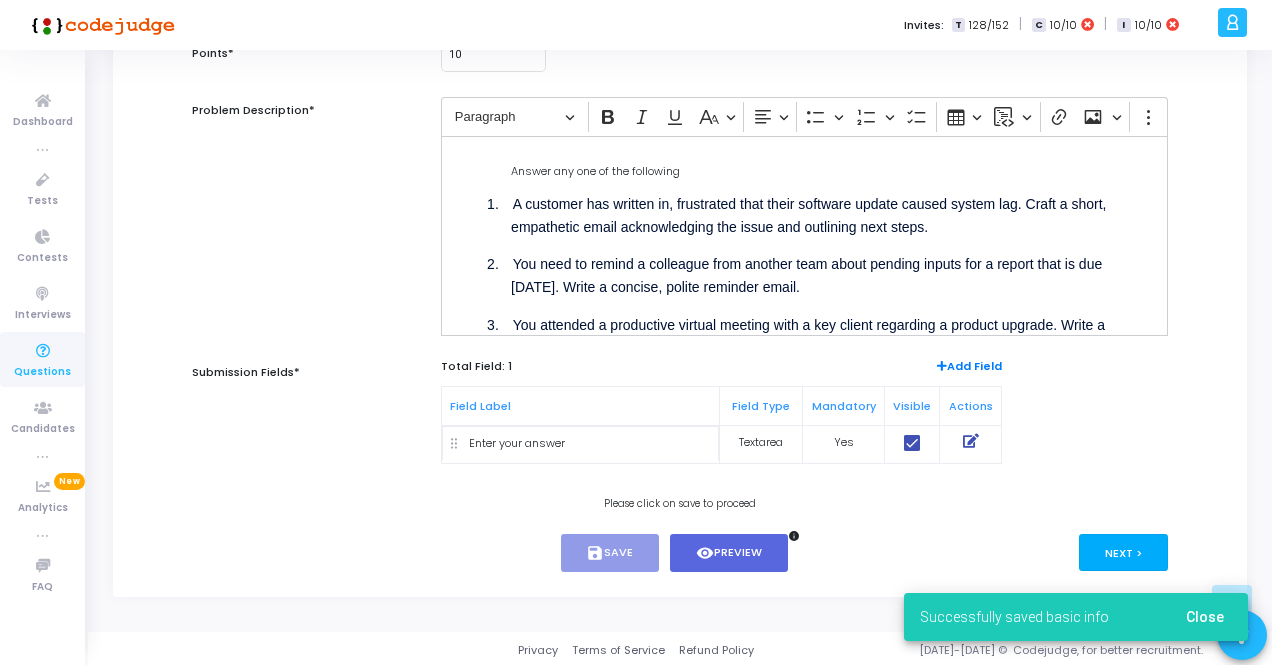 click on "Next >" at bounding box center (1123, 552) 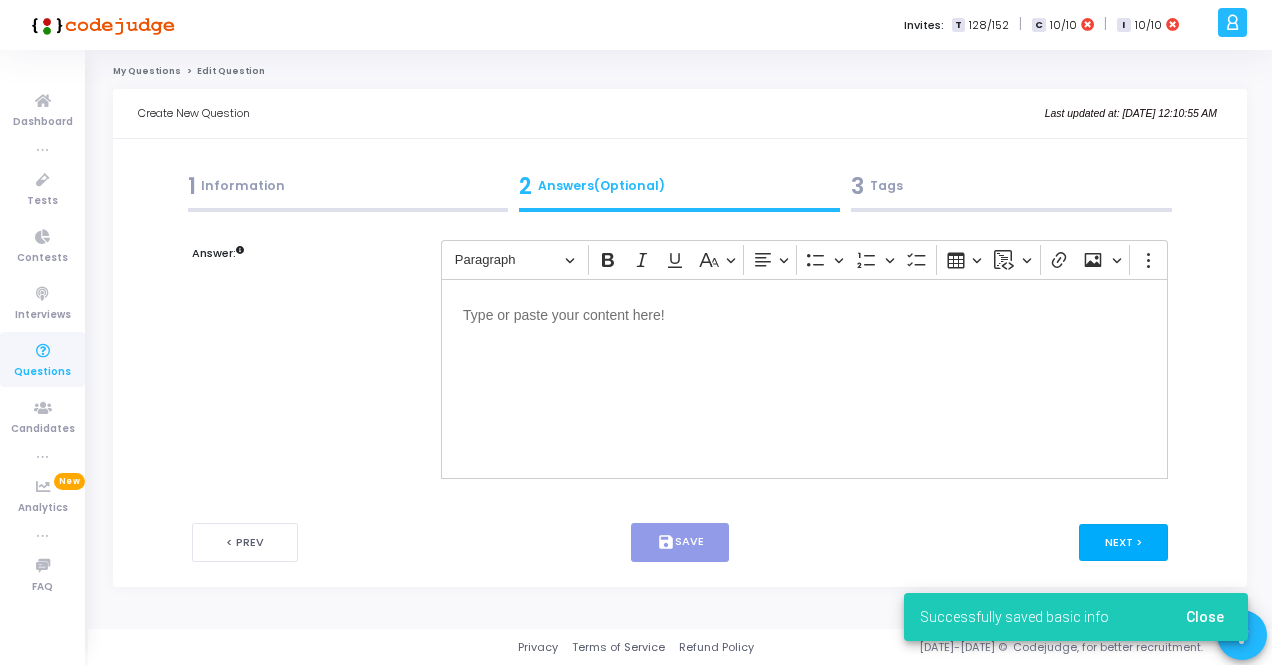 scroll, scrollTop: 0, scrollLeft: 0, axis: both 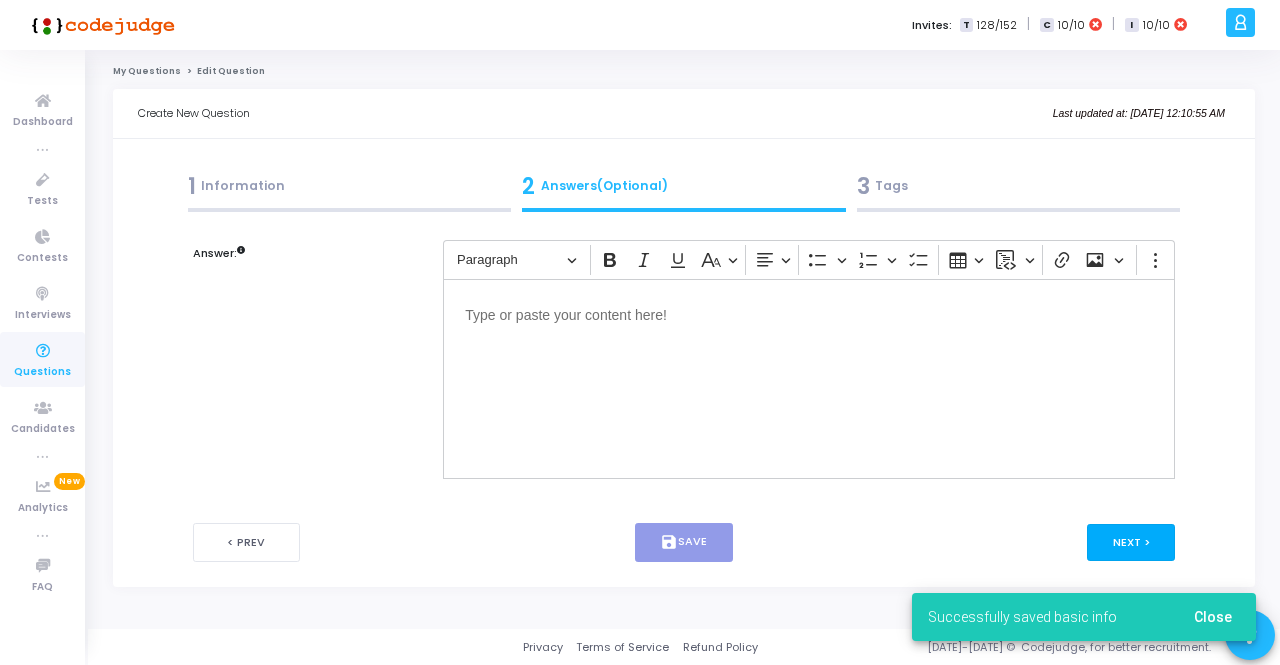 click on "Next >" at bounding box center (1131, 542) 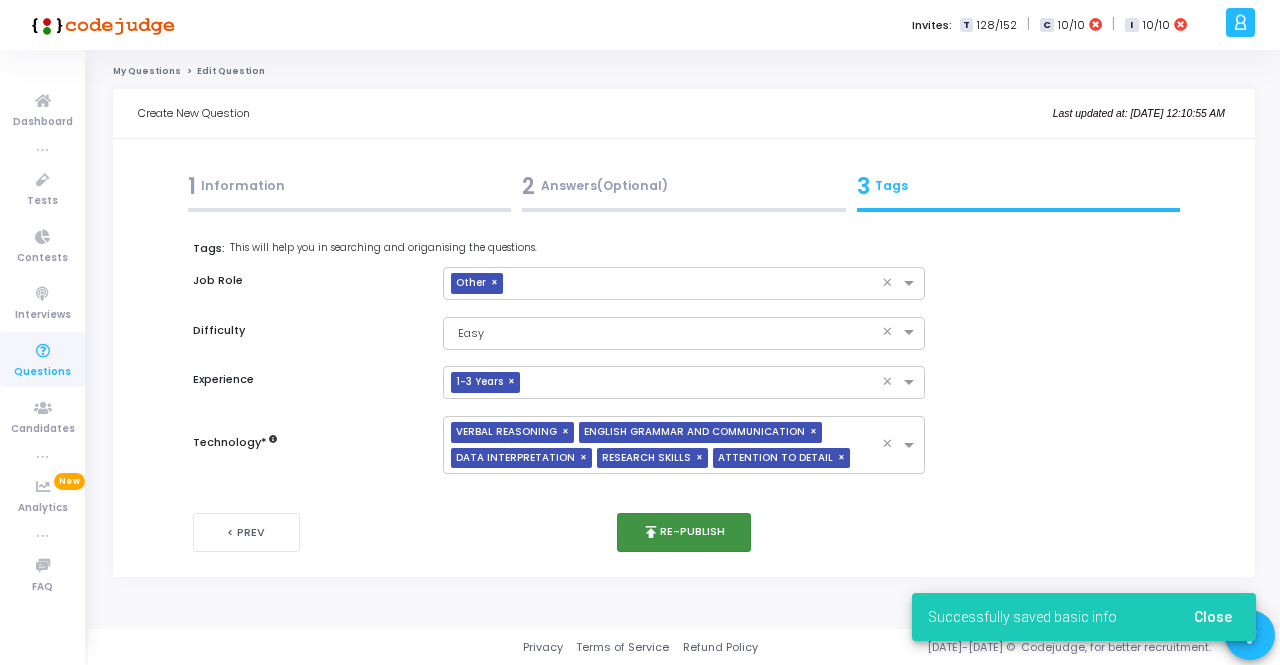 click on "publish  Re-publish" at bounding box center [684, 532] 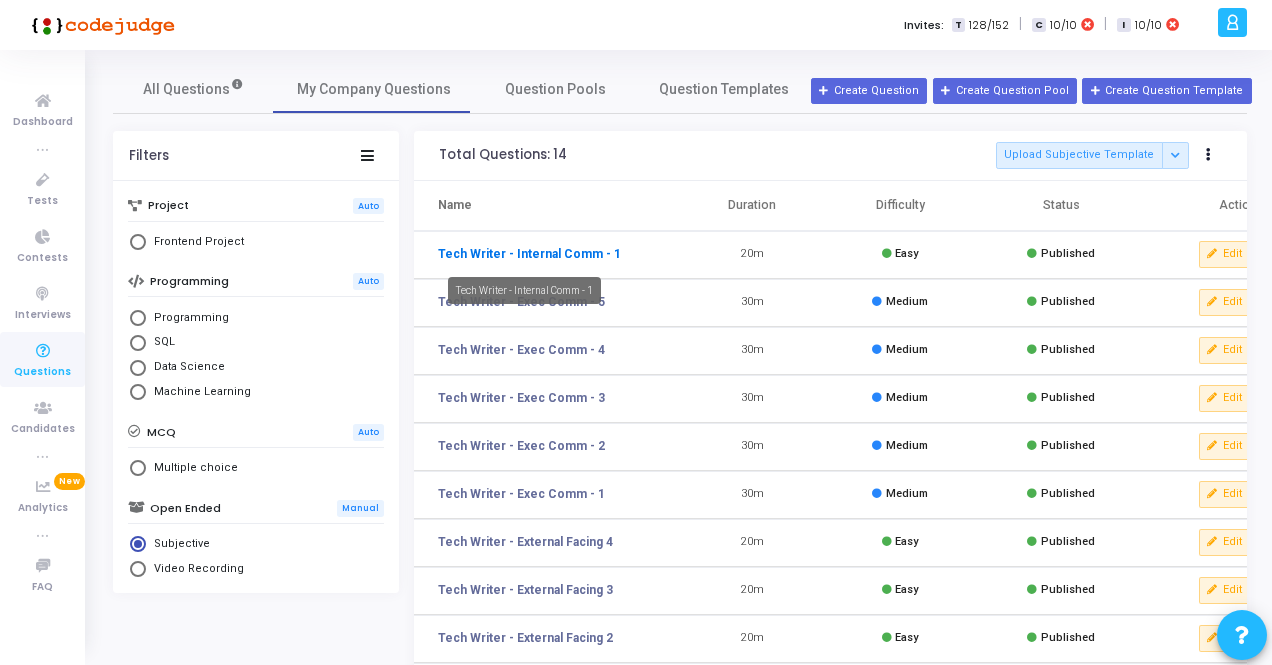 click on "Tech Writer - Internal Comm -  1" at bounding box center (529, 254) 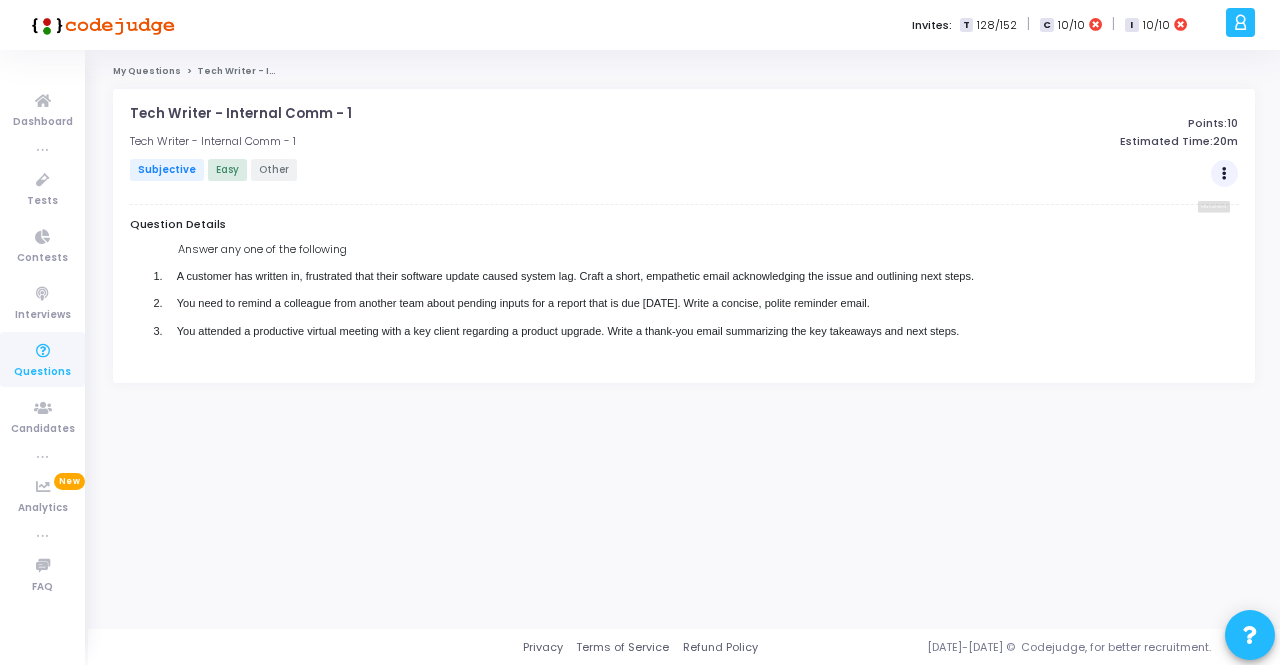 click at bounding box center [1225, 174] 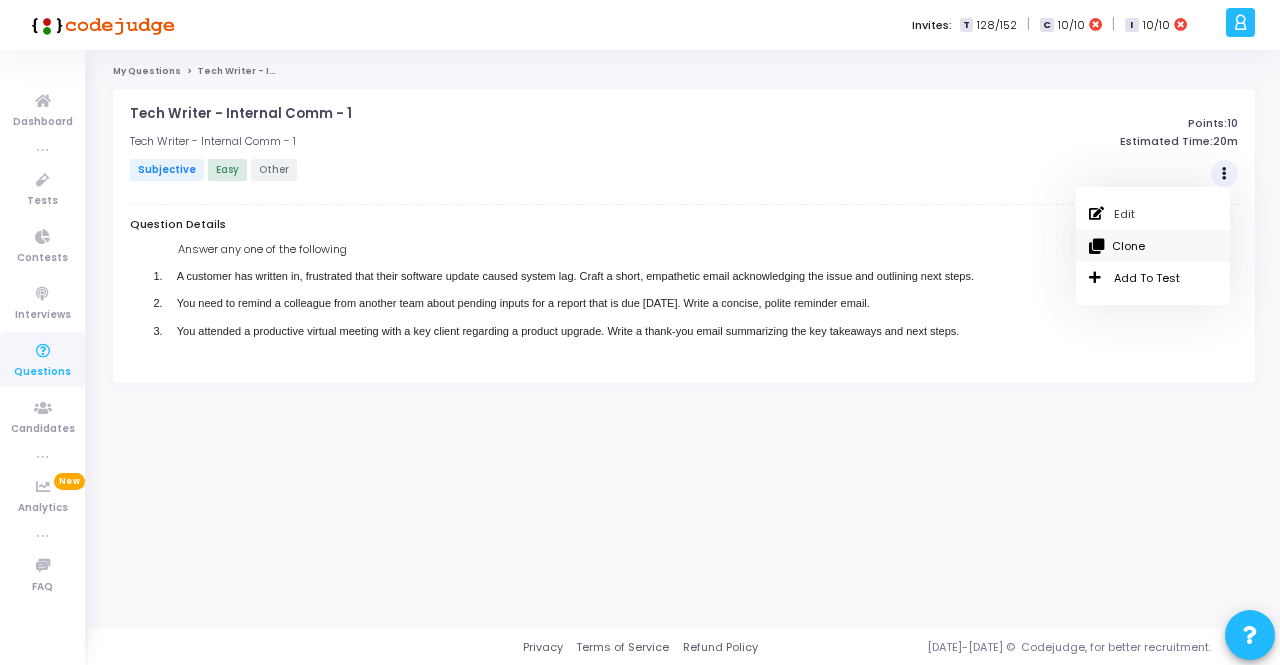 click on "Clone" at bounding box center [1153, 246] 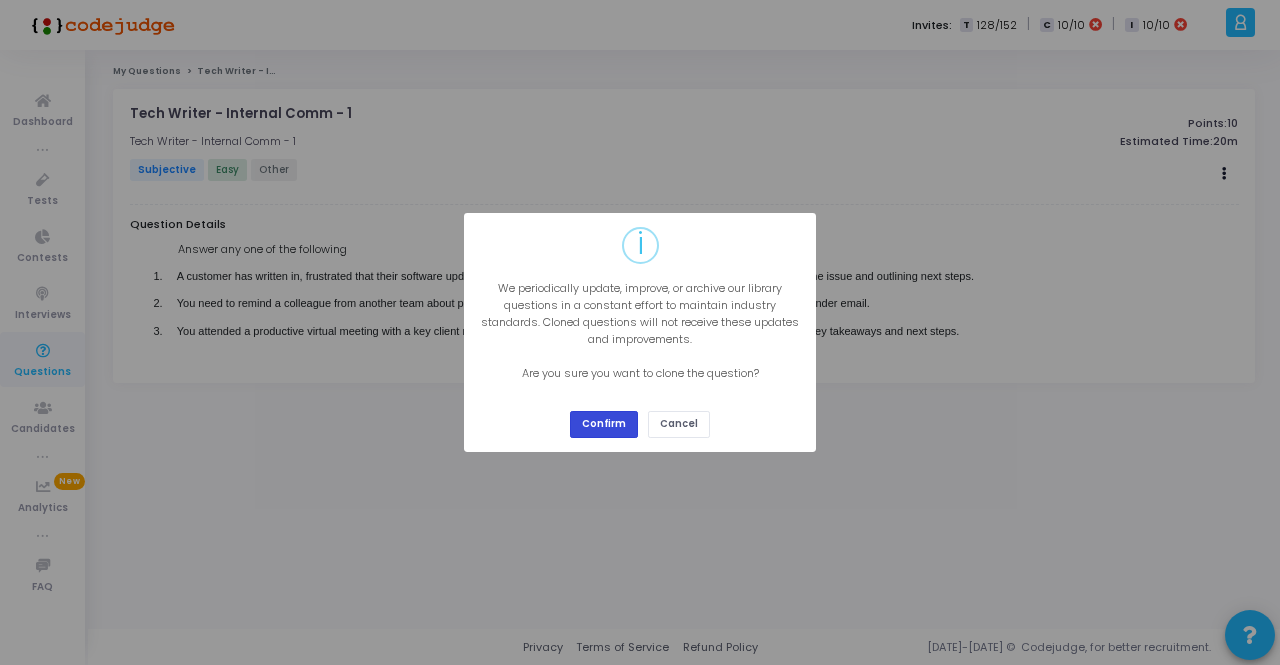click on "Confirm" at bounding box center (604, 424) 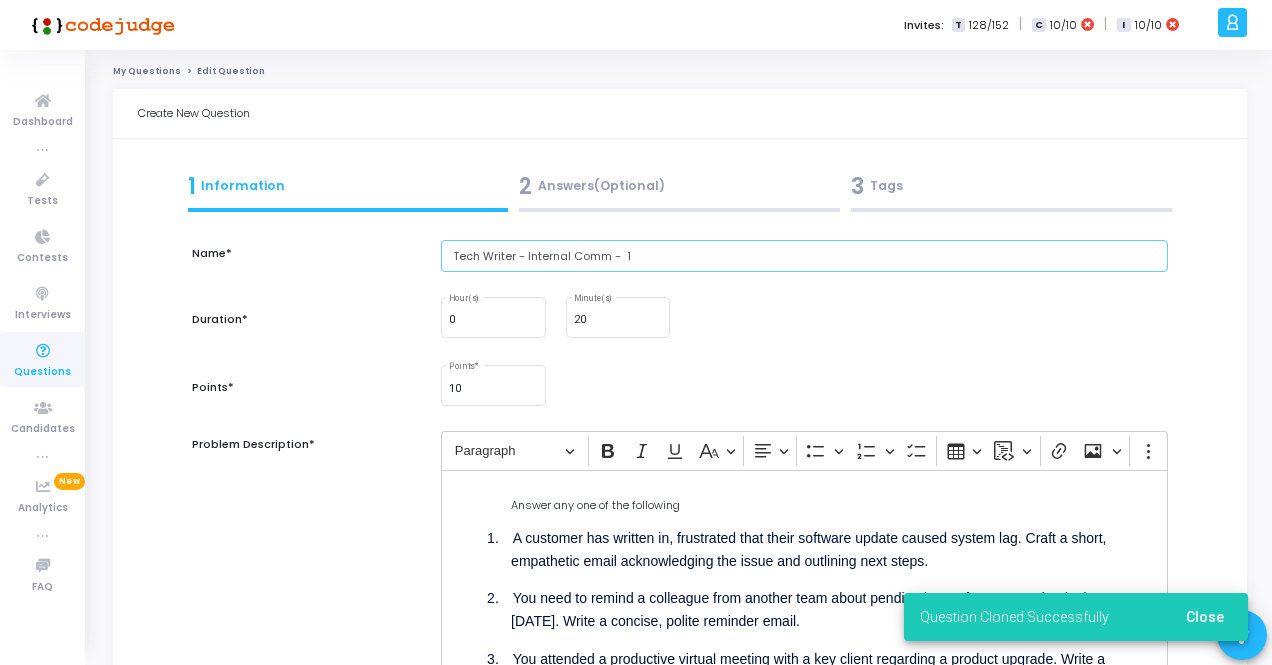 click on "Tech Writer - Internal Comm -  1" at bounding box center [804, 256] 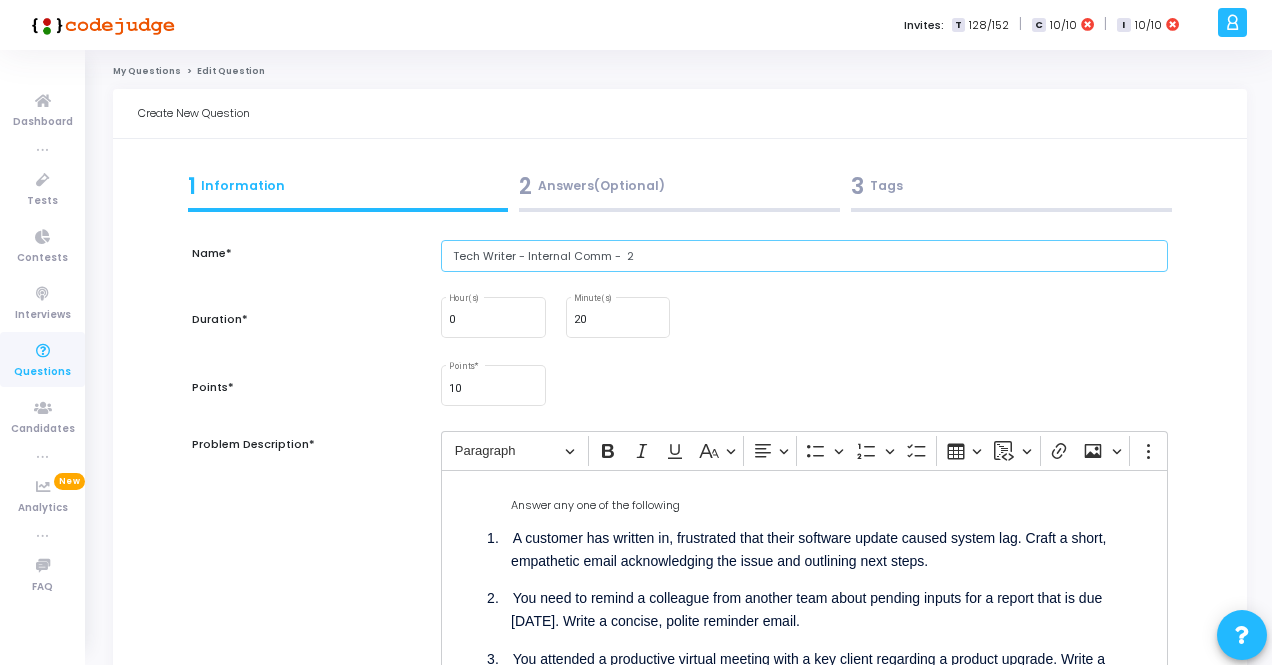 type on "Tech Writer - Internal Comm -  2" 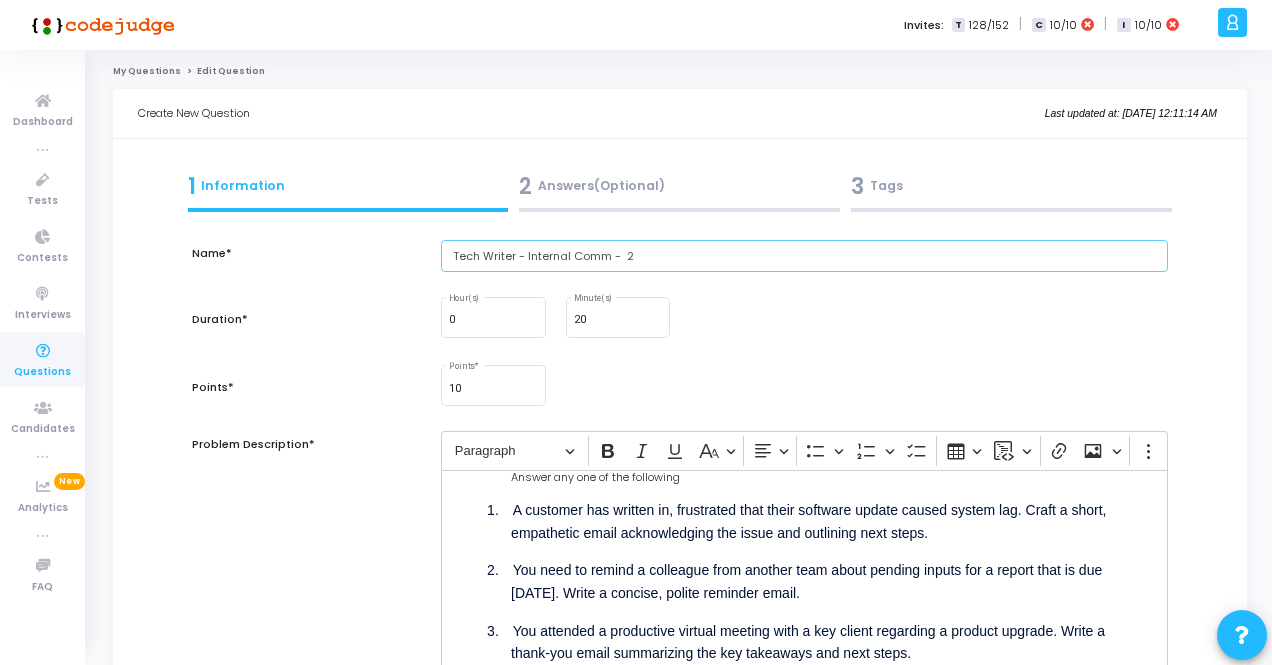 scroll, scrollTop: 56, scrollLeft: 0, axis: vertical 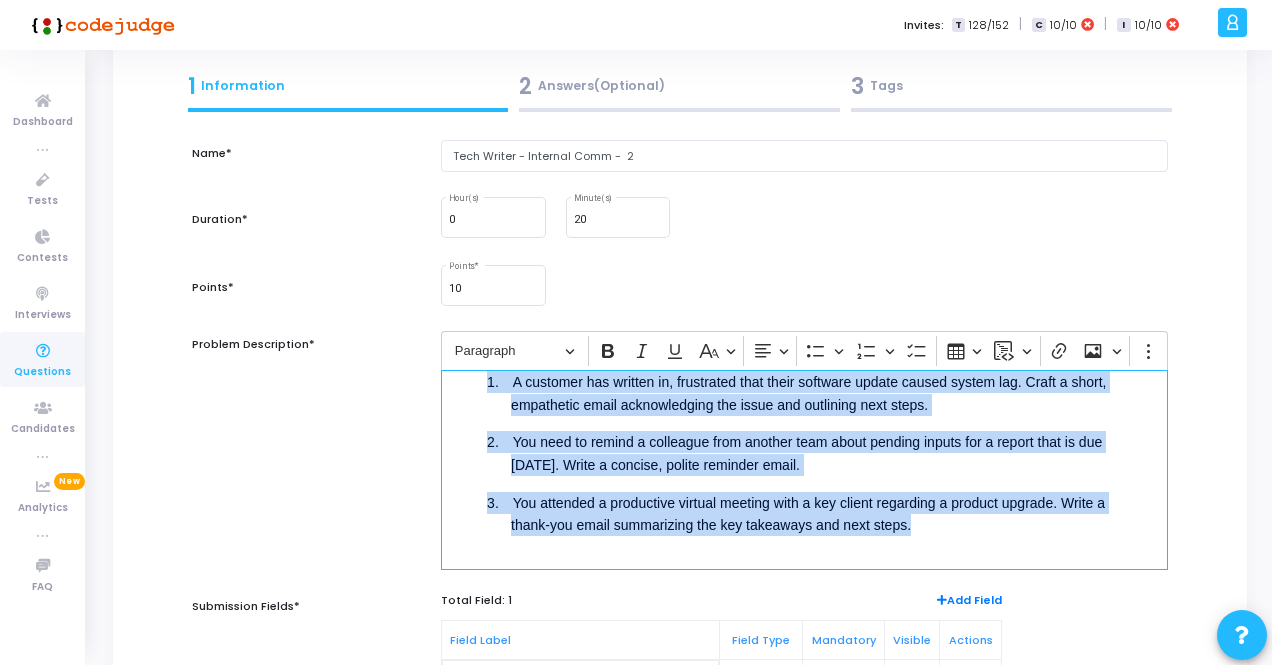 drag, startPoint x: 486, startPoint y: 435, endPoint x: 1015, endPoint y: 605, distance: 555.64465 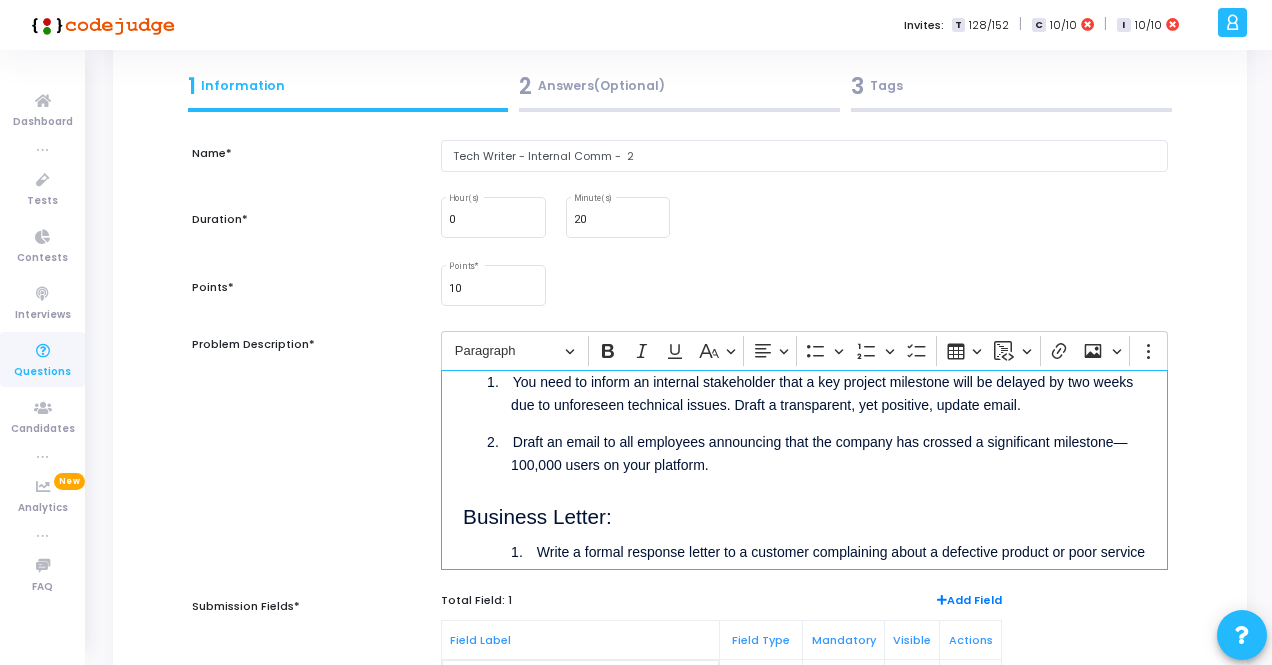 scroll, scrollTop: 88, scrollLeft: 0, axis: vertical 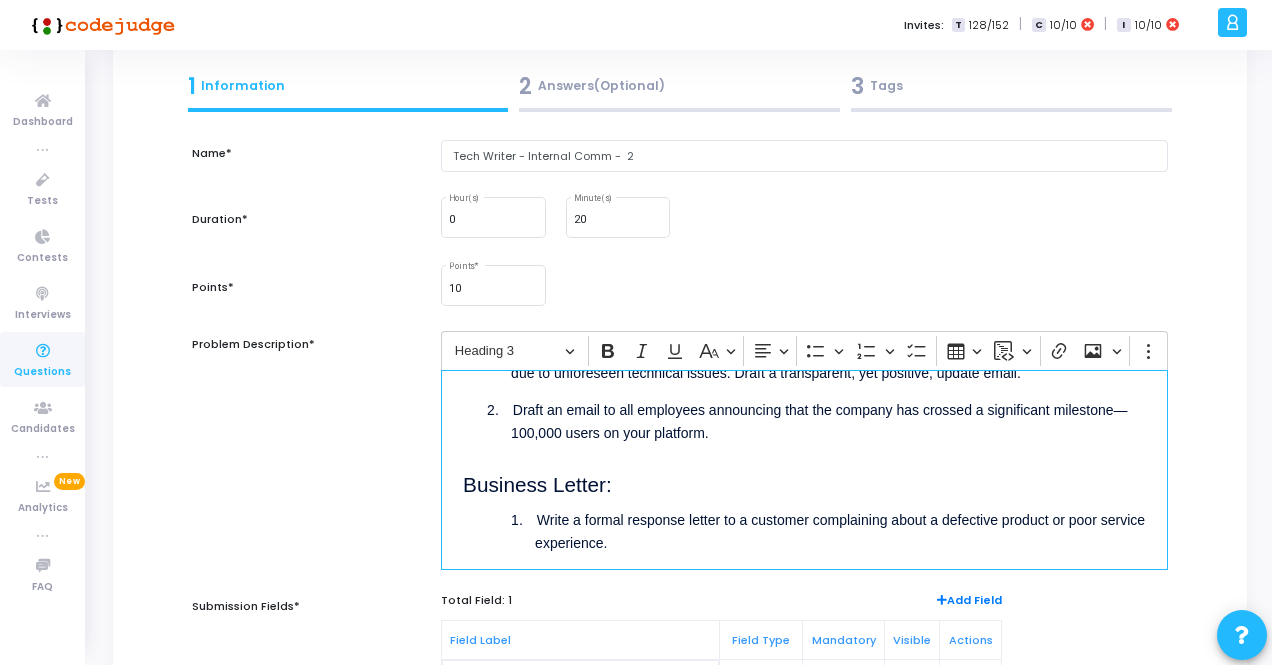 drag, startPoint x: 640, startPoint y: 486, endPoint x: 415, endPoint y: 465, distance: 225.97787 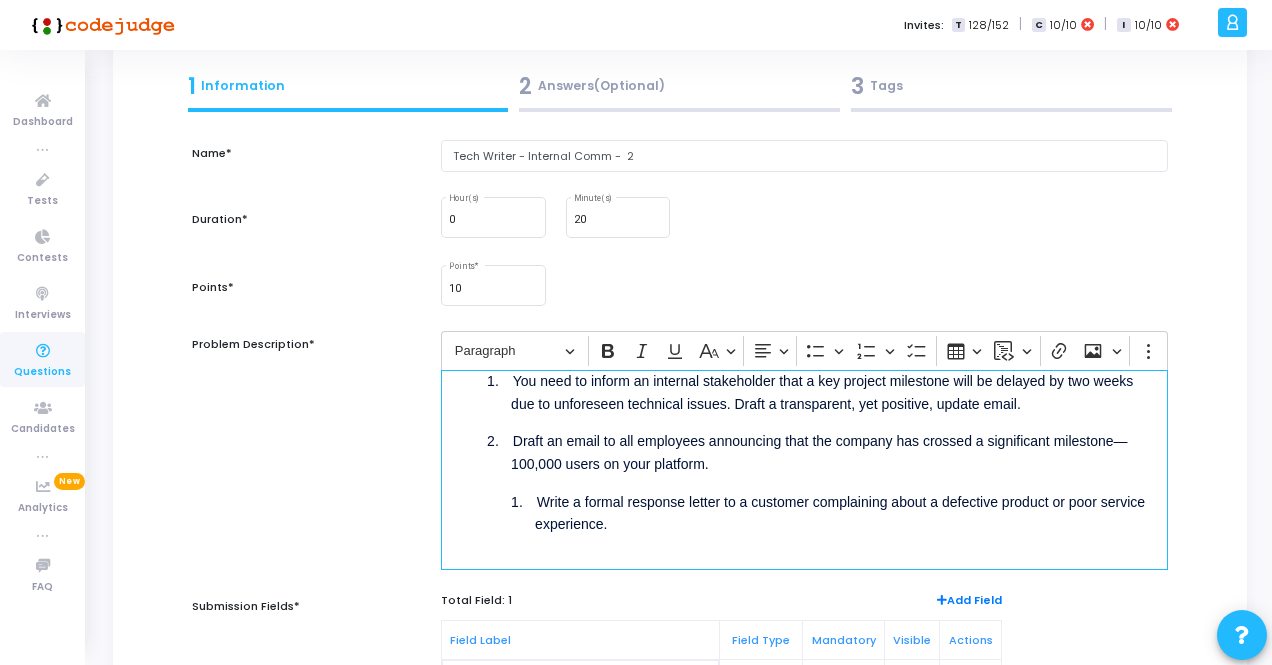 scroll, scrollTop: 56, scrollLeft: 0, axis: vertical 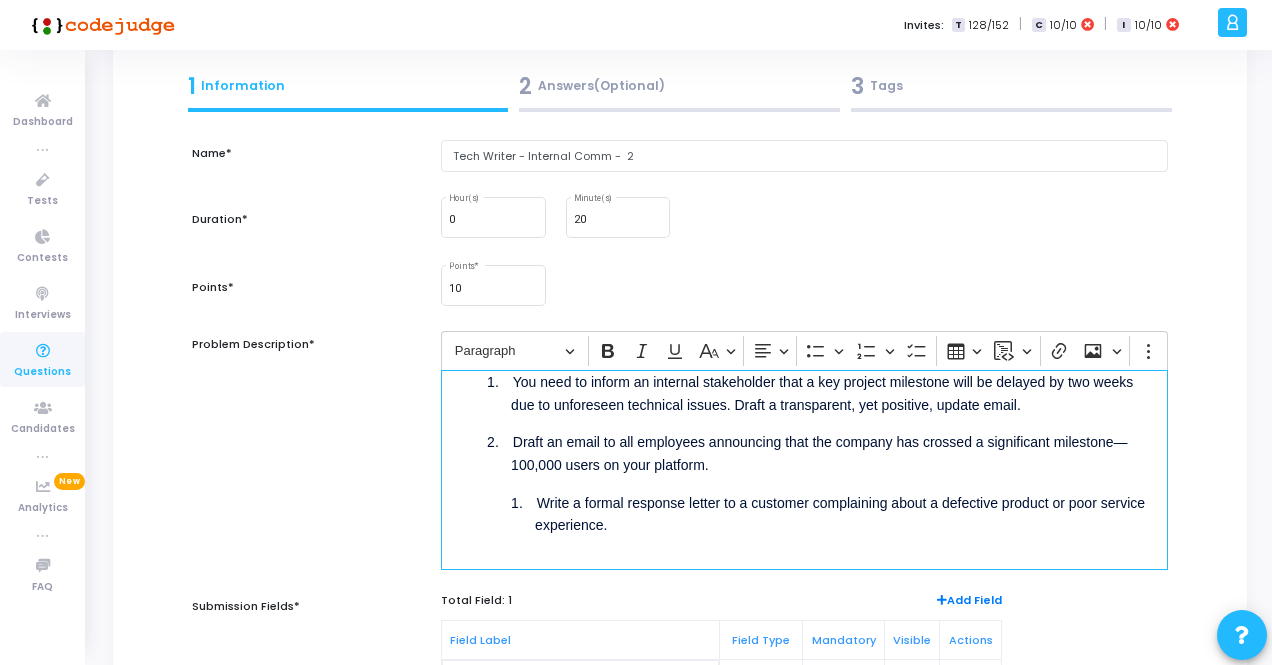 click on "Write a formal response letter to a customer complaining about a defective product or poor service experience." at bounding box center (840, 514) 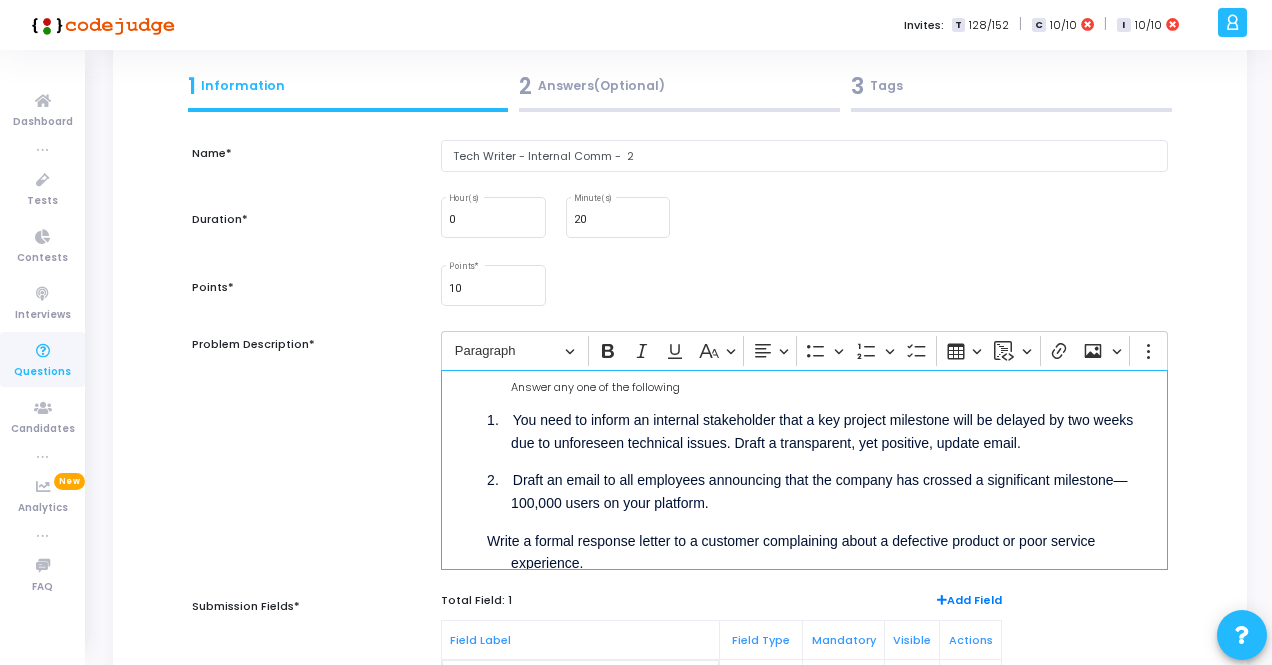 scroll, scrollTop: 56, scrollLeft: 0, axis: vertical 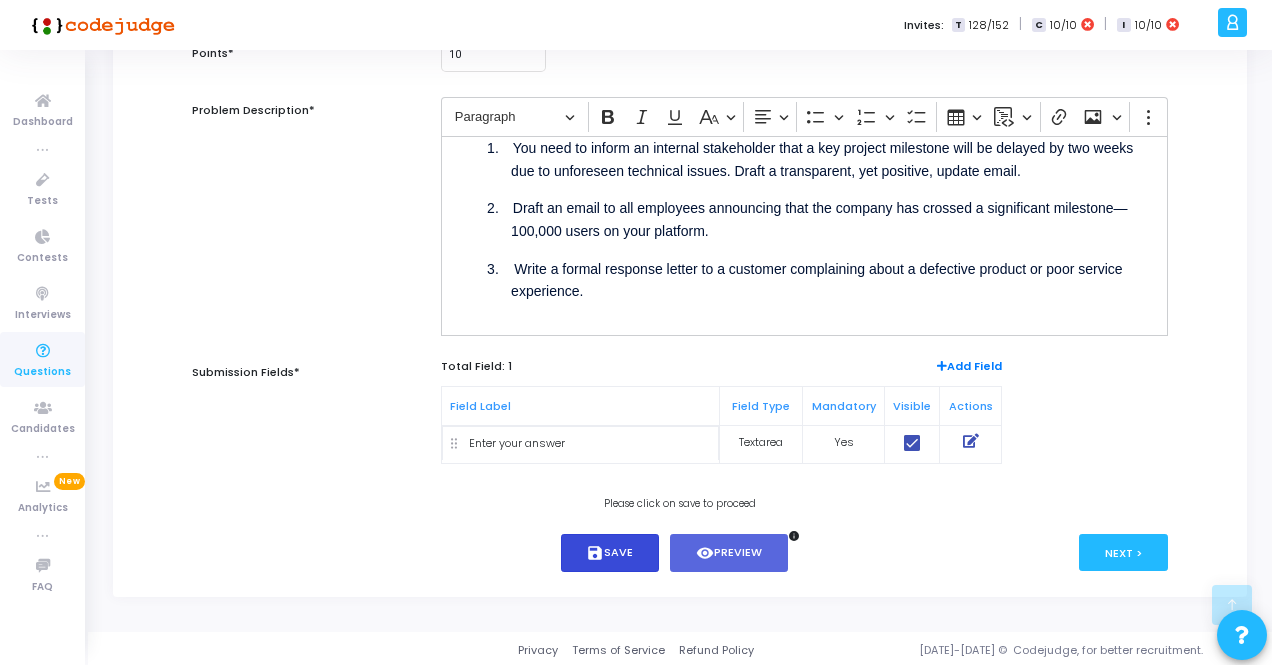 click on "save  Save" at bounding box center (610, 553) 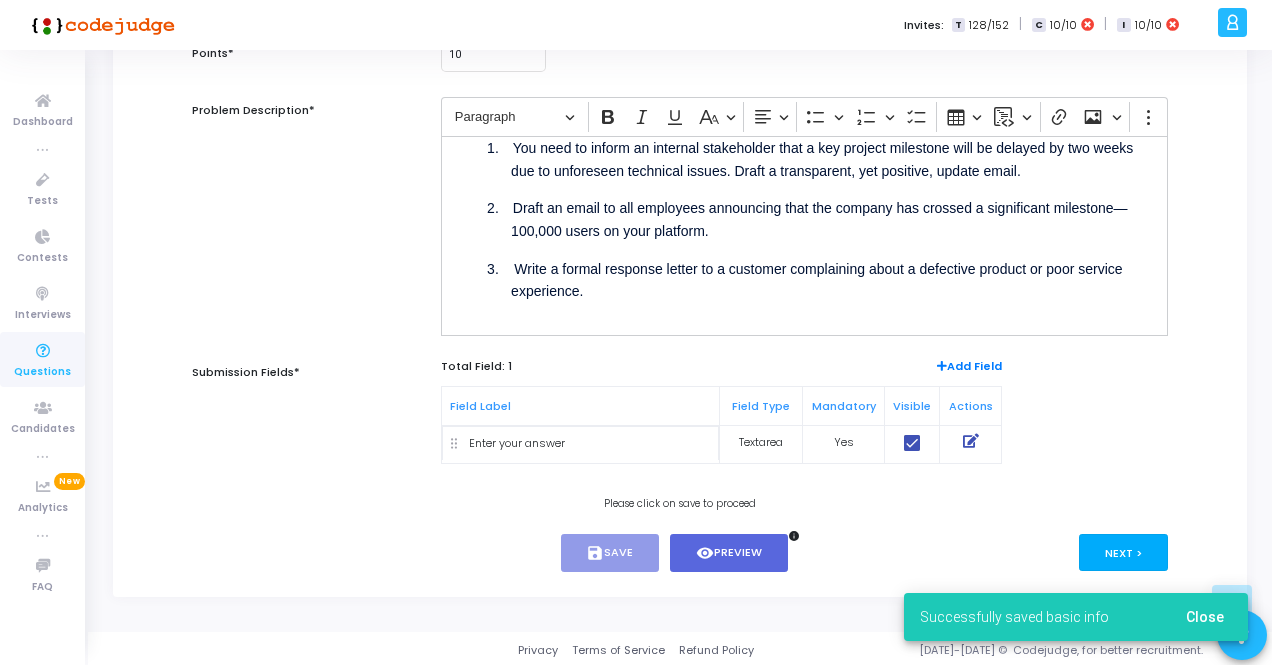 click on "Next >" at bounding box center [1123, 552] 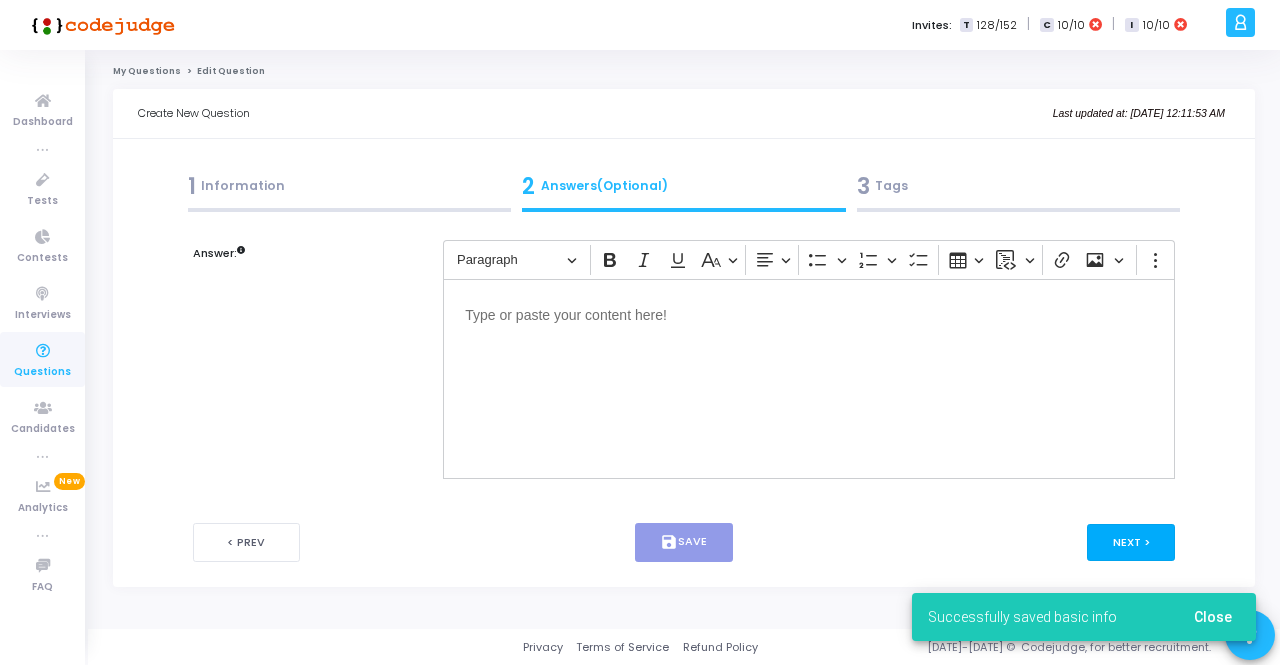 click on "Next >" at bounding box center [1131, 542] 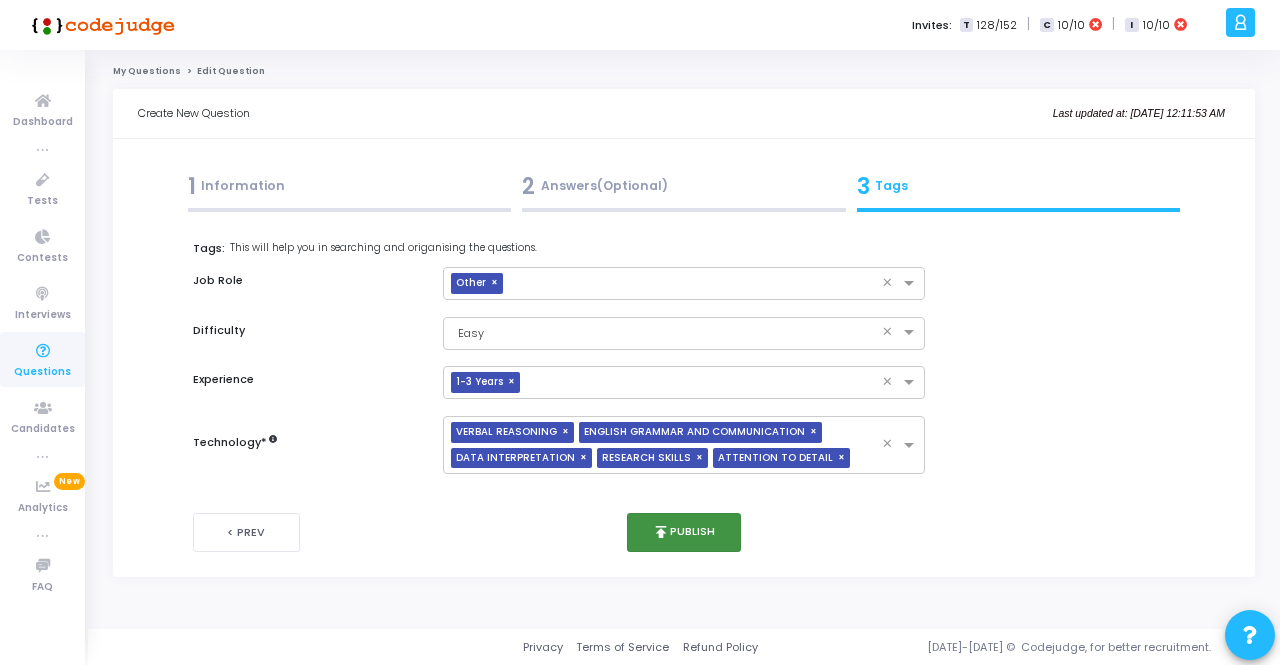 click on "publish  Publish" at bounding box center (684, 532) 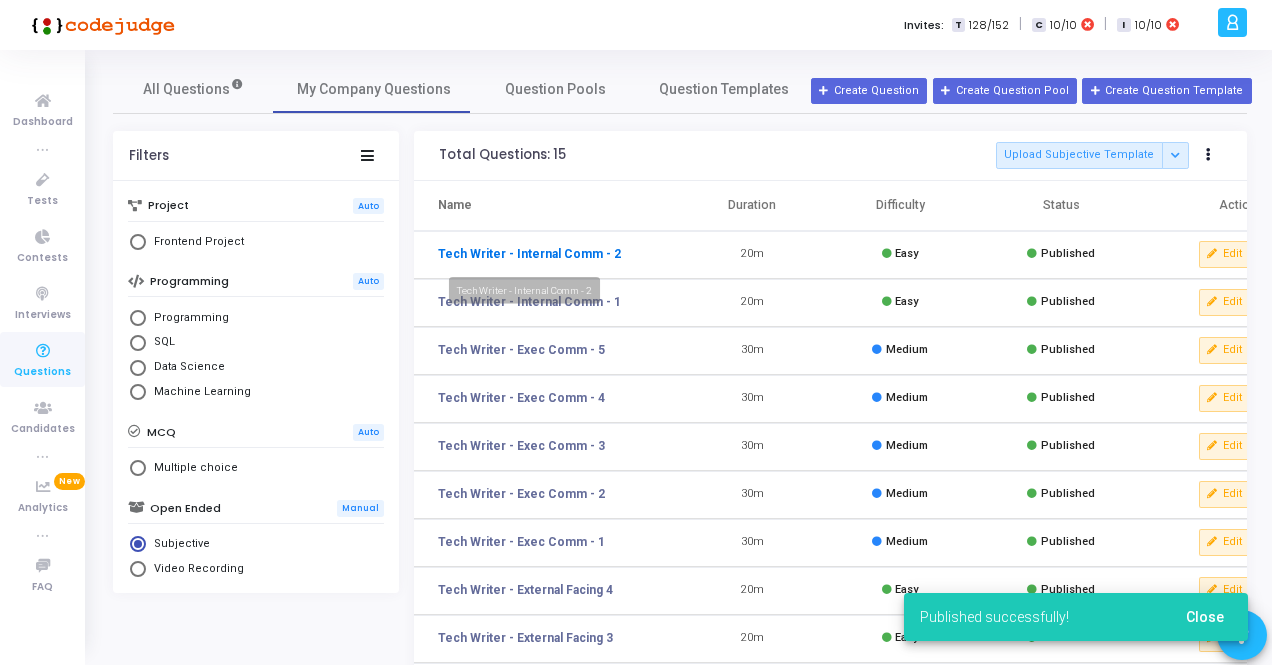 click on "Tech Writer - Internal Comm -  2" at bounding box center [529, 254] 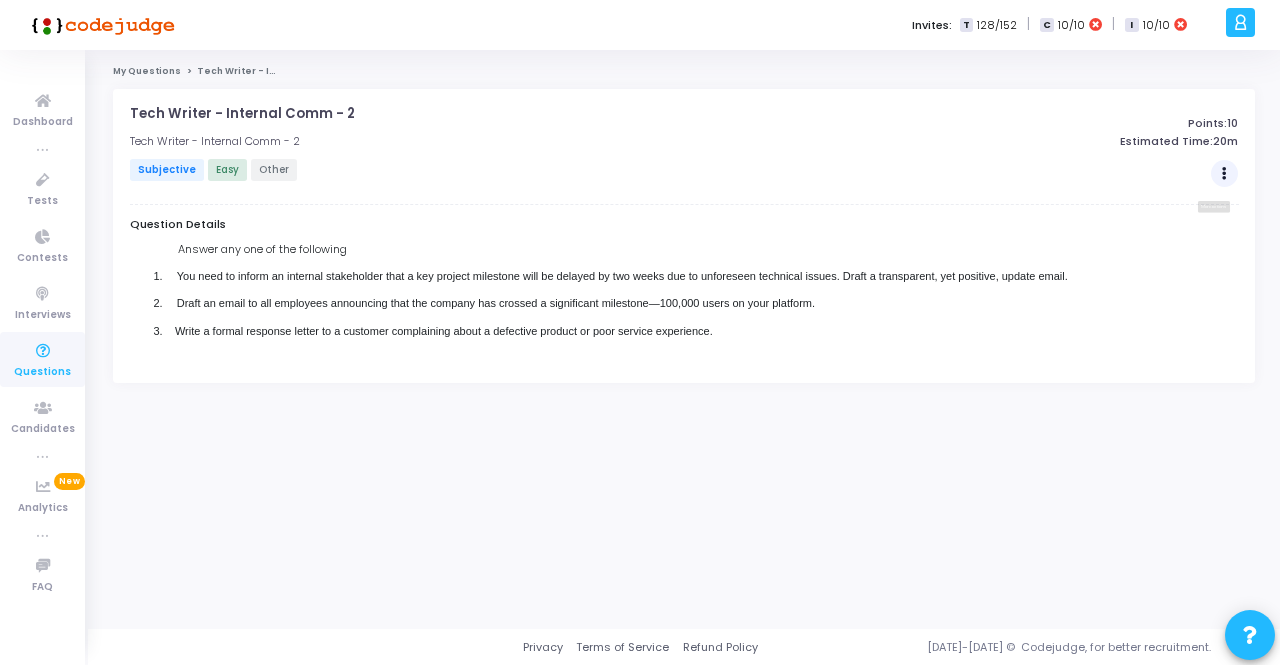 click at bounding box center (1225, 174) 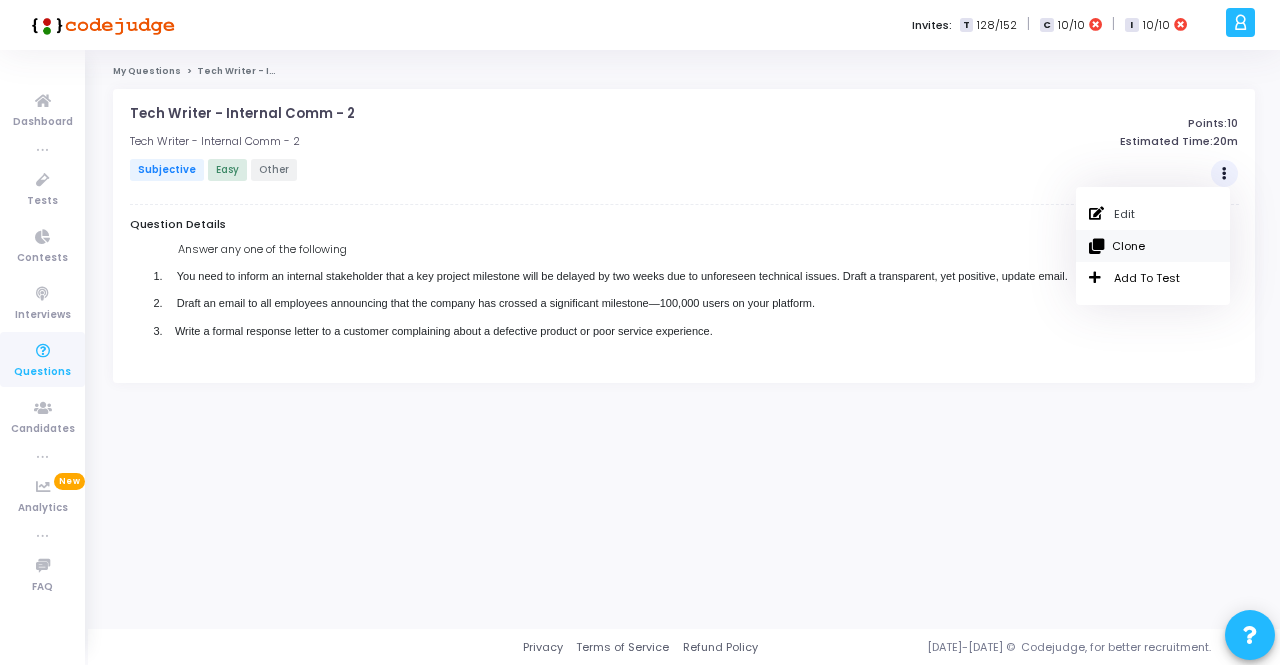 click on "Clone" at bounding box center [1153, 246] 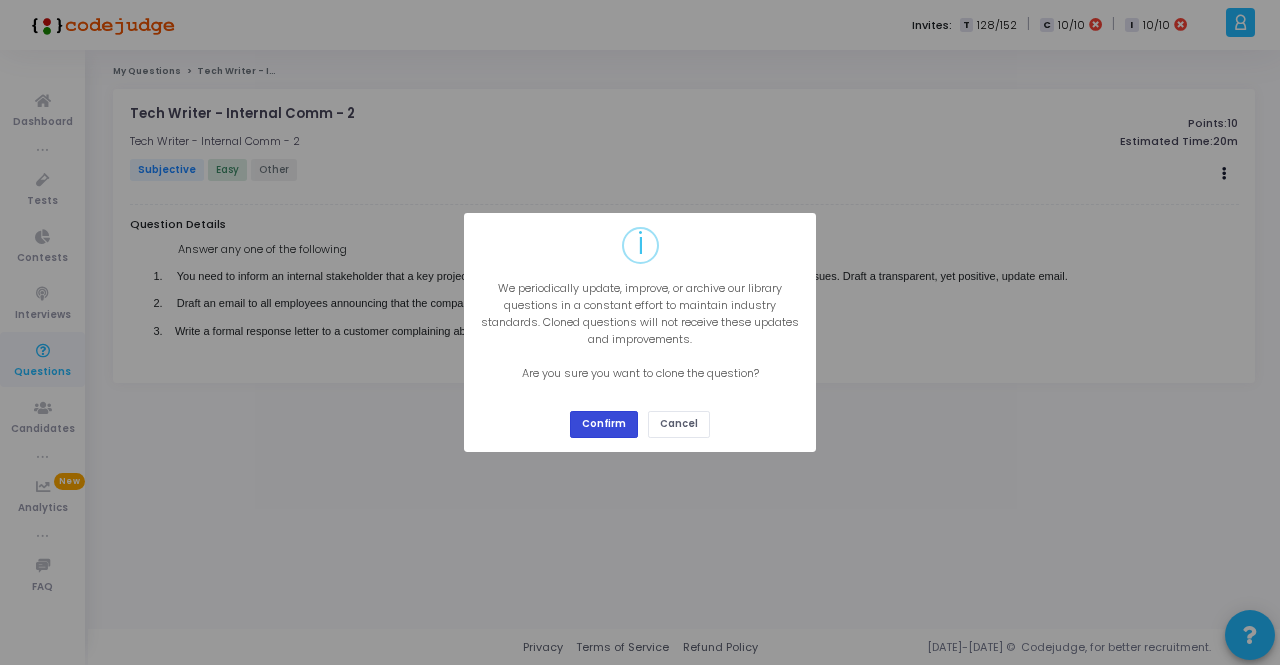 click on "Confirm" at bounding box center (604, 424) 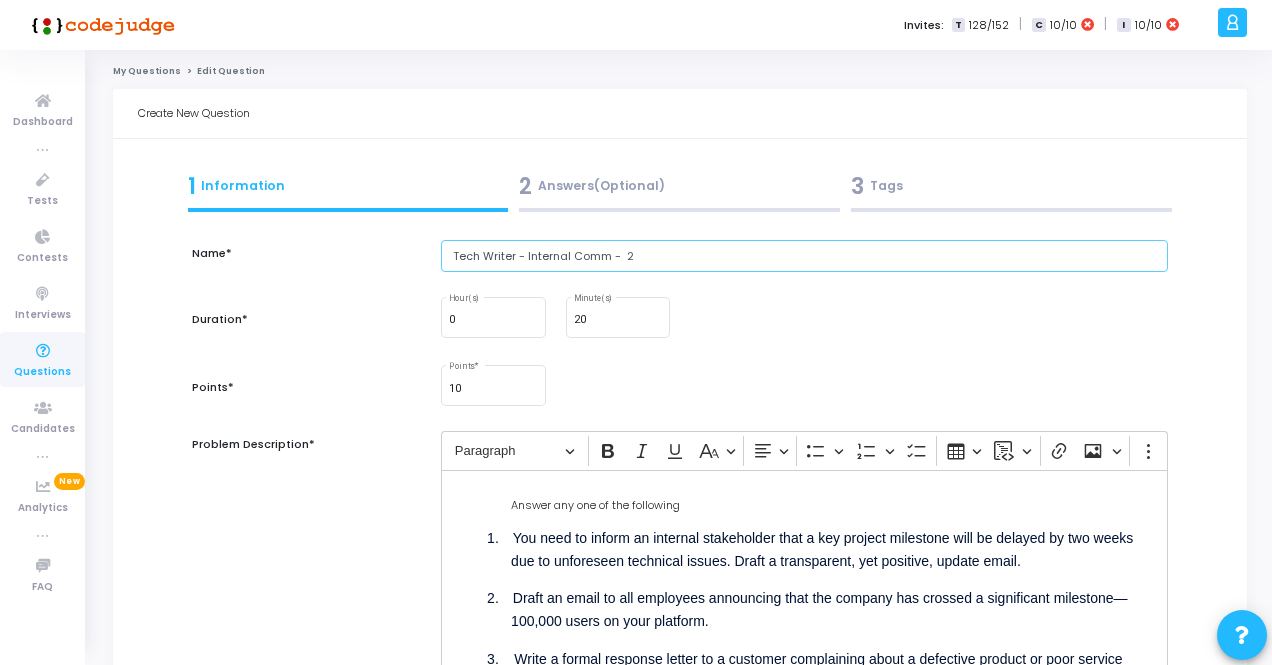 click on "Tech Writer - Internal Comm -  2" at bounding box center (804, 256) 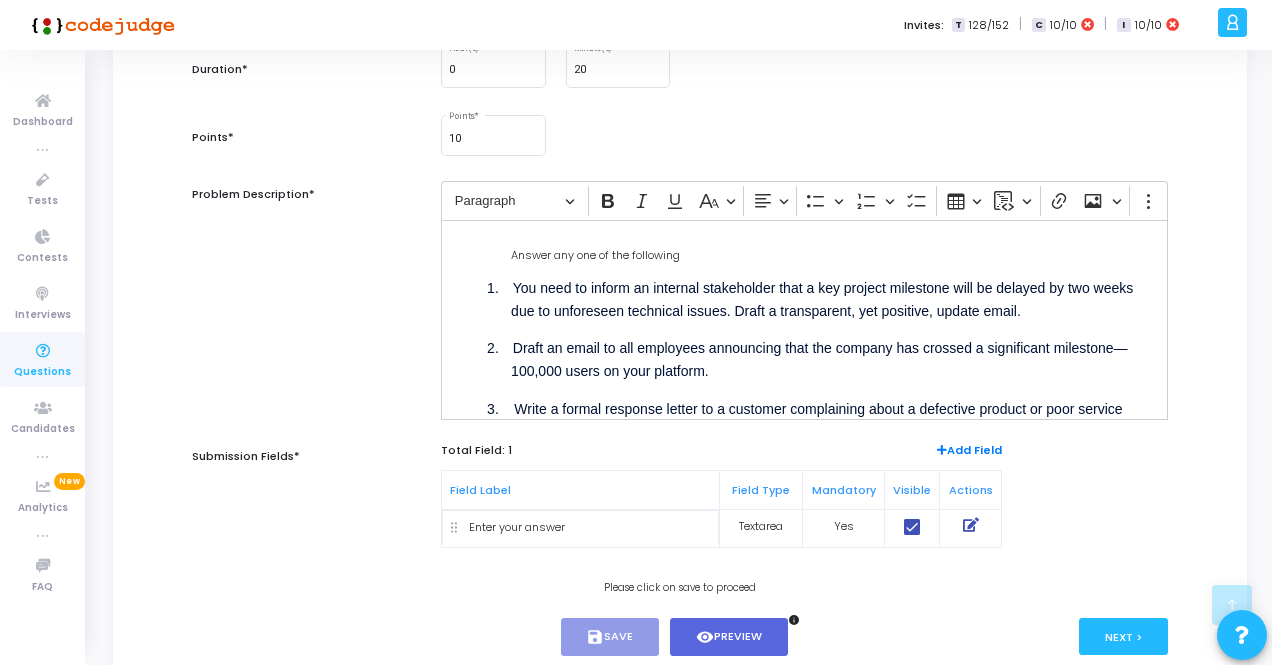 scroll, scrollTop: 334, scrollLeft: 0, axis: vertical 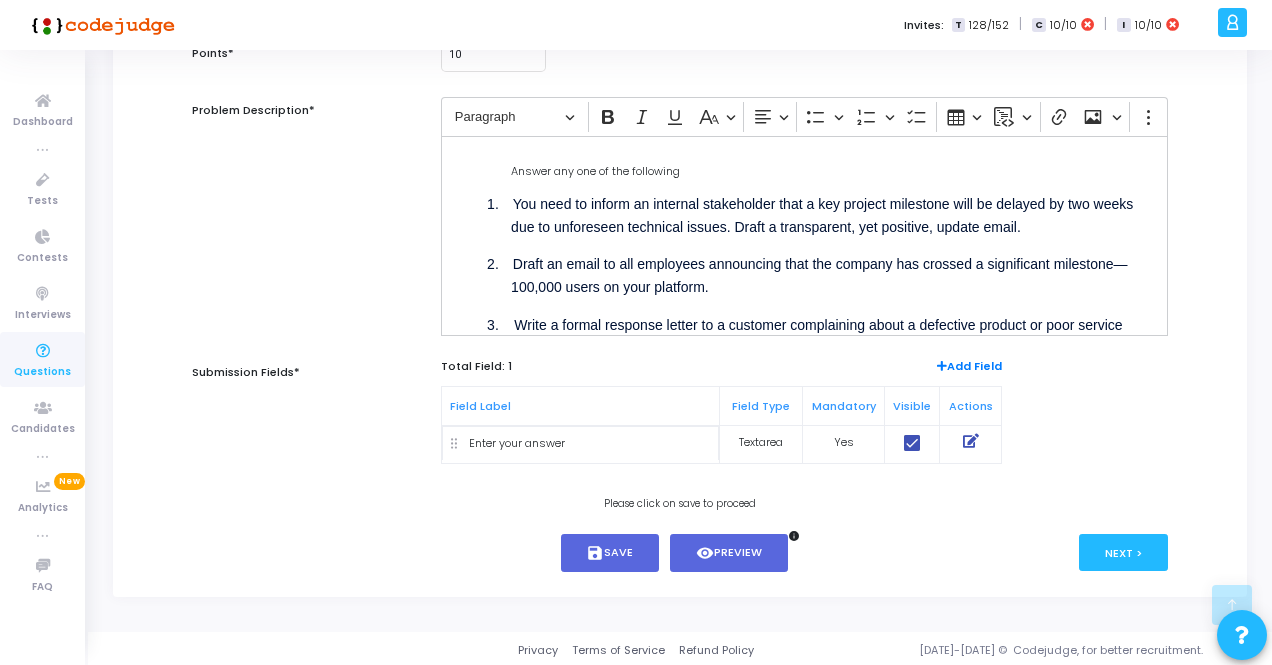 type on "Tech Writer - Internal Comm -  3" 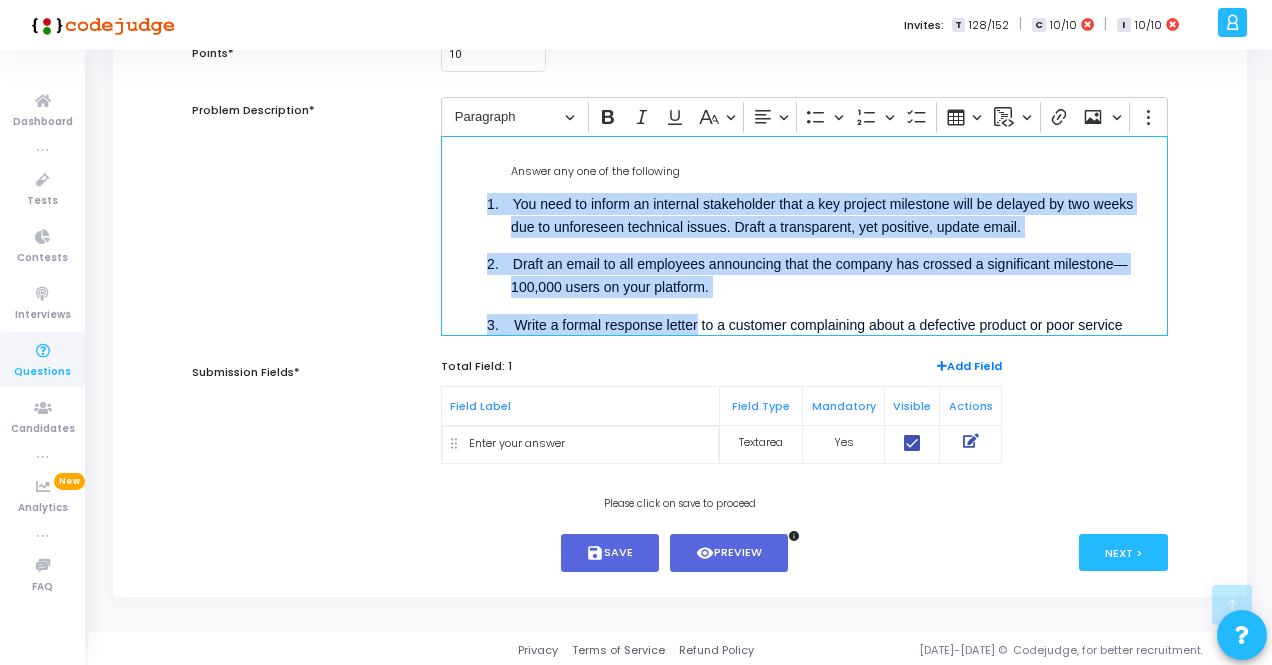 scroll, scrollTop: 56, scrollLeft: 0, axis: vertical 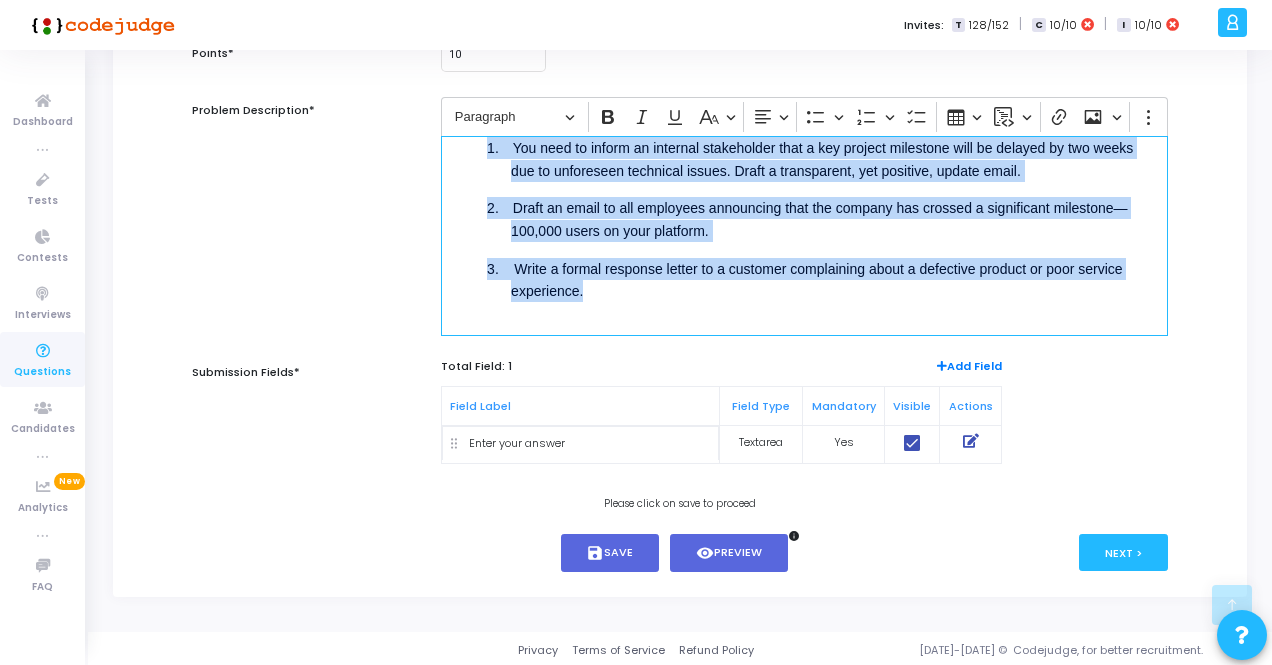 drag, startPoint x: 477, startPoint y: 202, endPoint x: 820, endPoint y: 371, distance: 382.37418 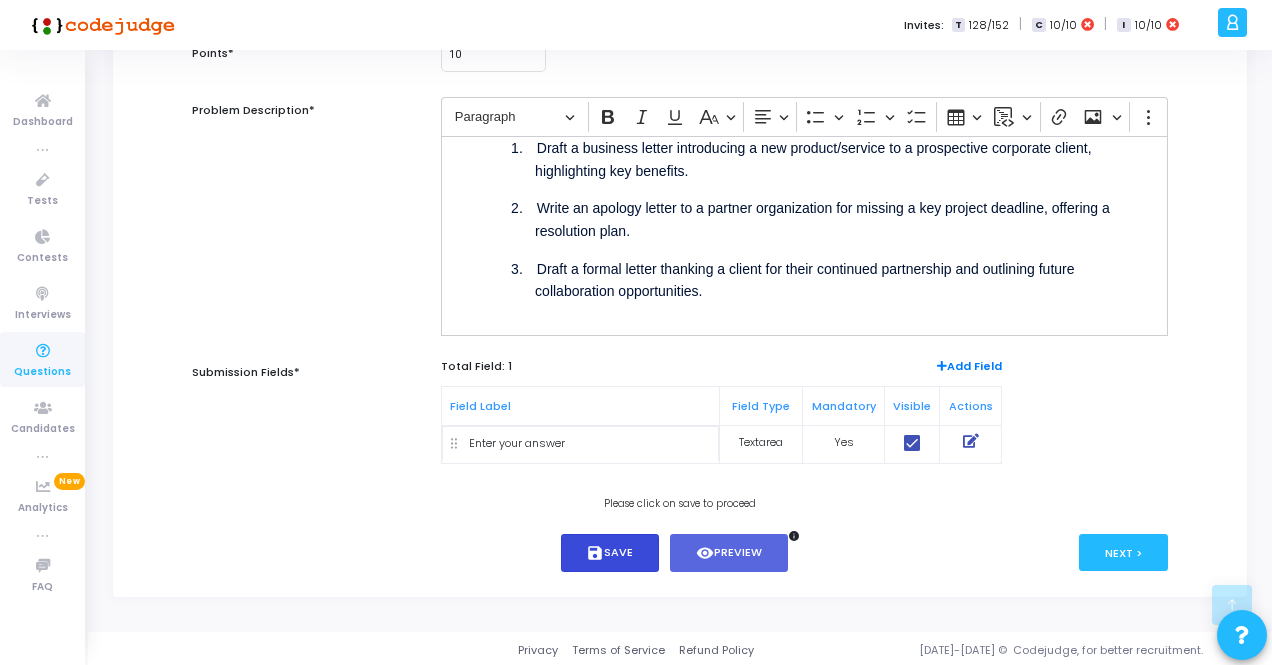 click on "save  Save" at bounding box center (610, 553) 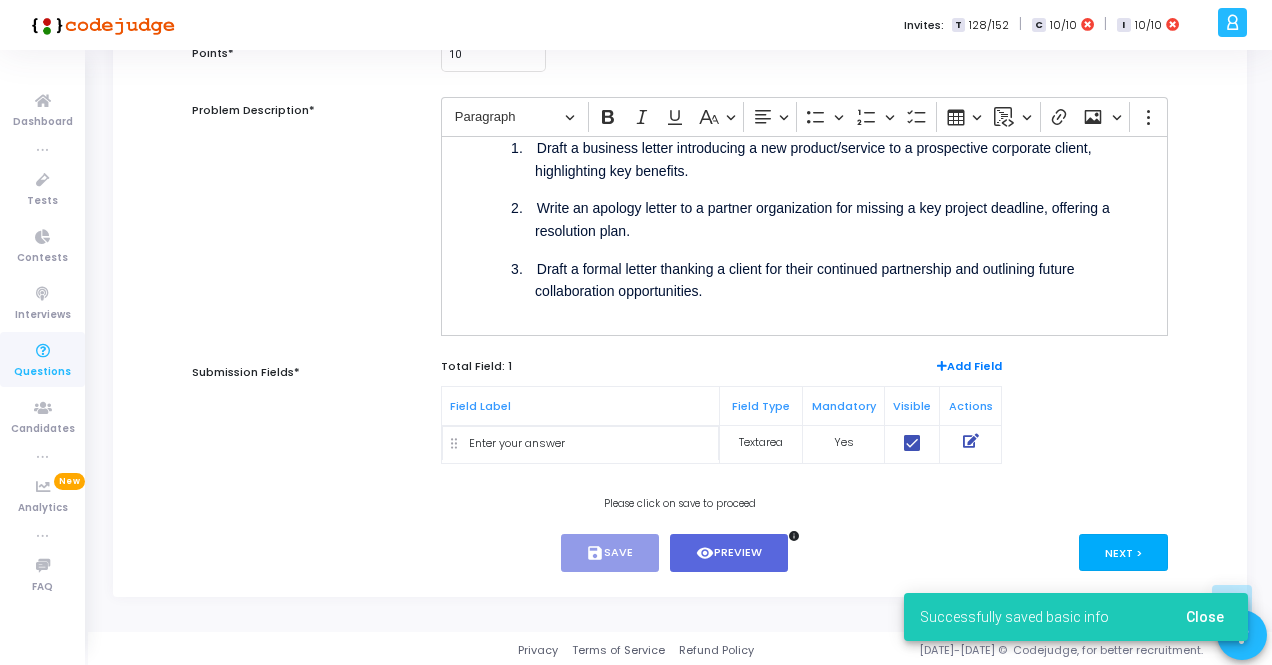 click on "Next >" at bounding box center (1123, 552) 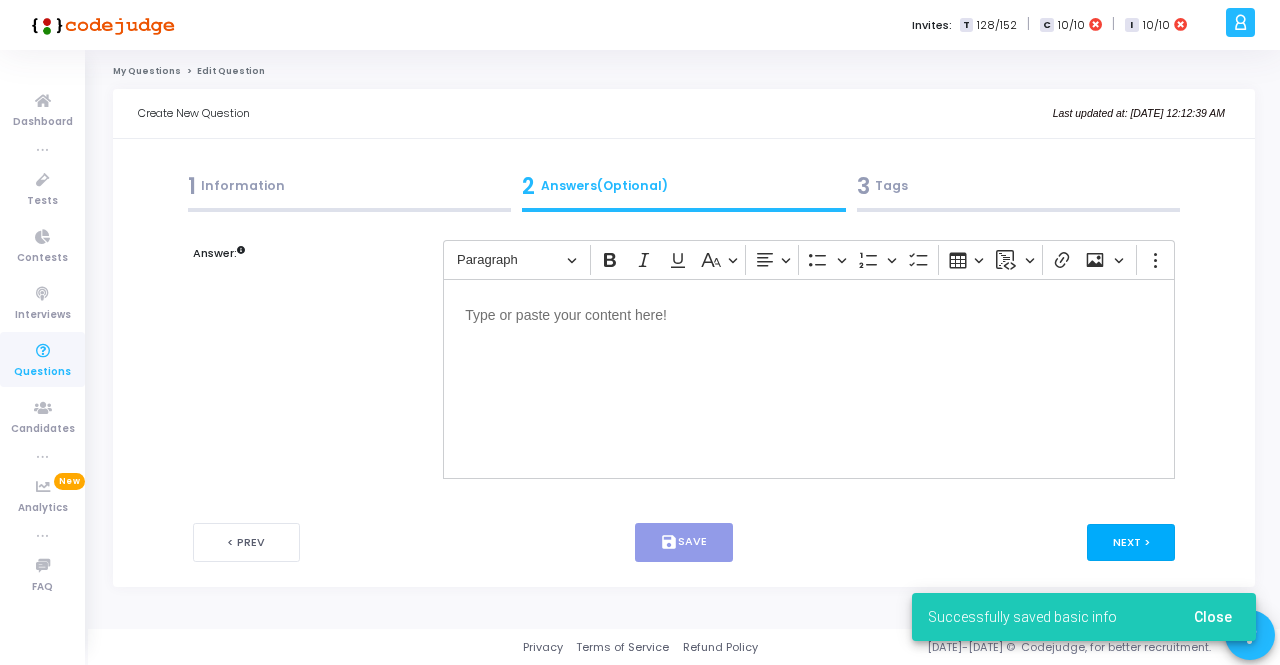 click on "Next >" at bounding box center [1131, 542] 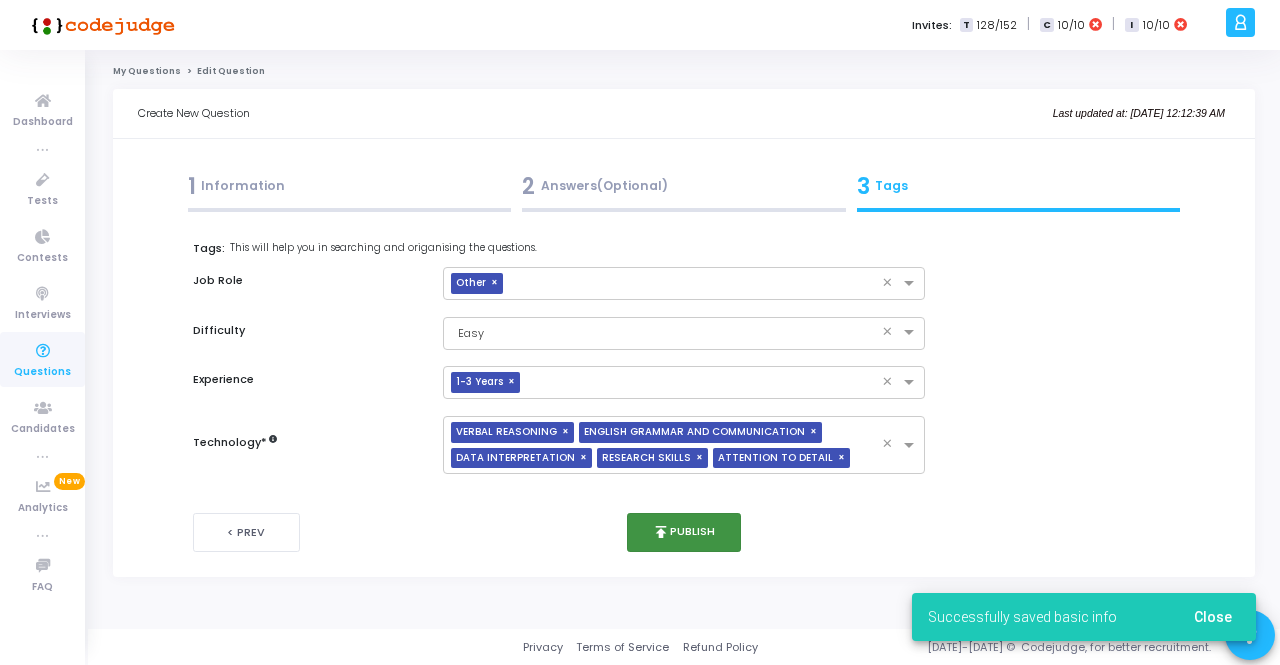 click on "publish  Publish" at bounding box center [684, 532] 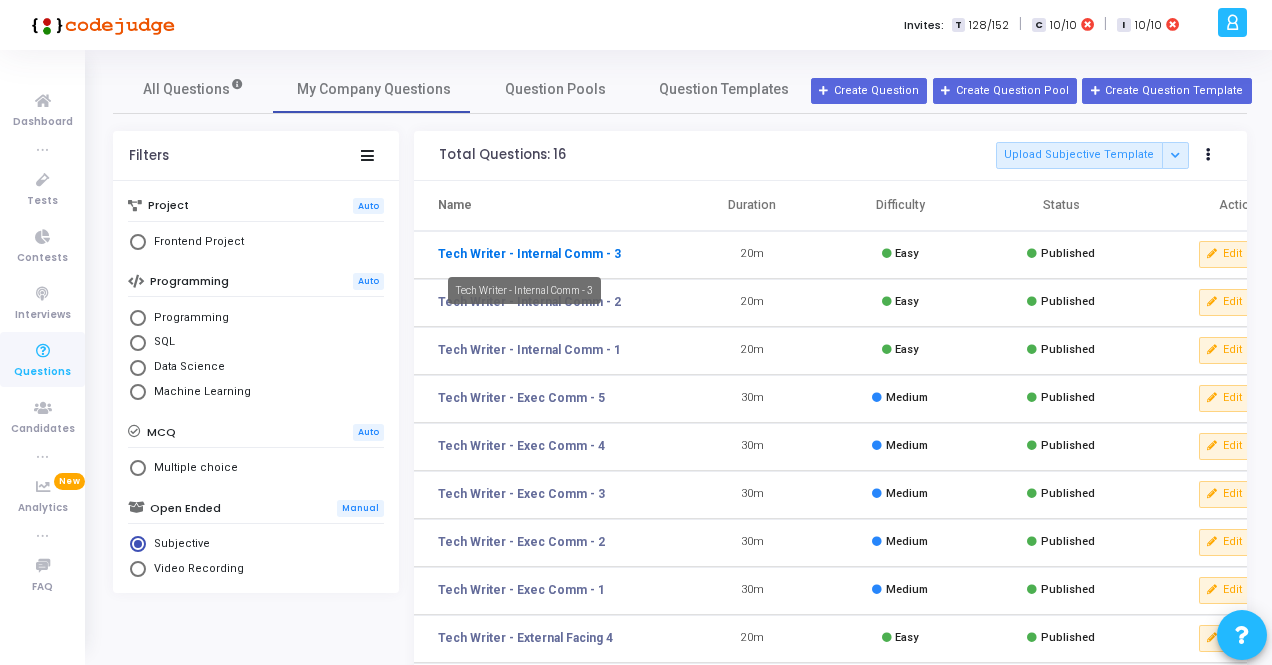 click on "Tech Writer - Internal Comm -  3" at bounding box center (529, 254) 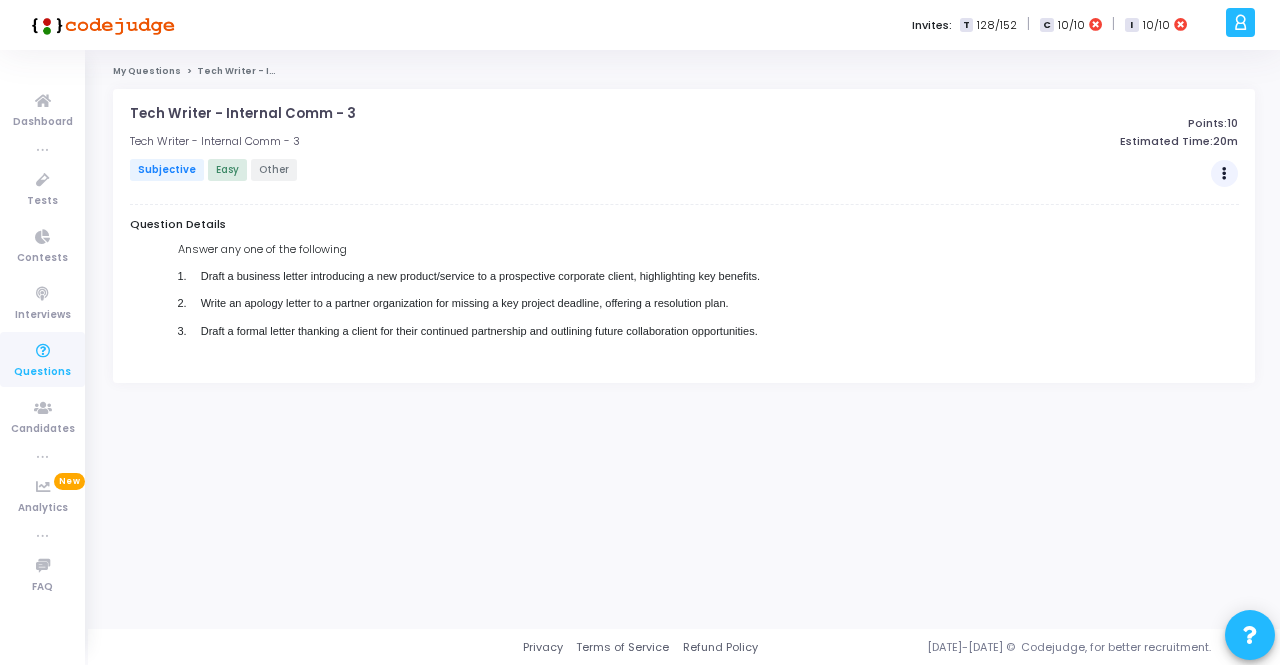 click at bounding box center [1224, 174] 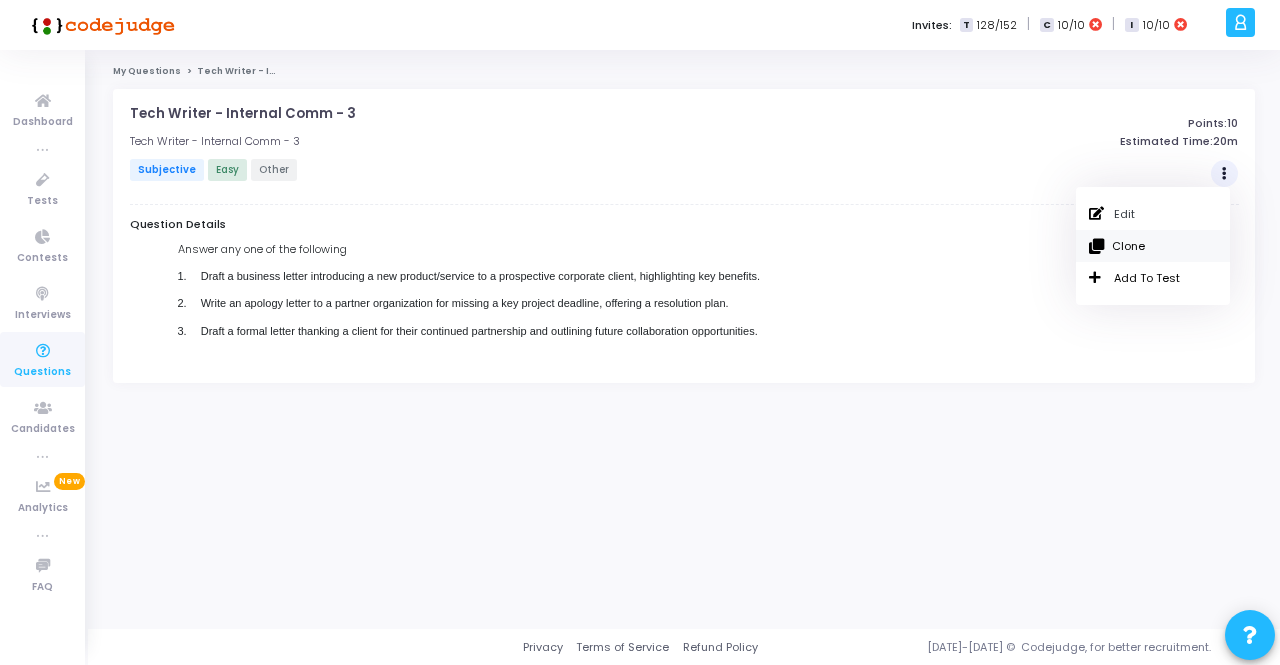 click on "Clone" at bounding box center (1153, 246) 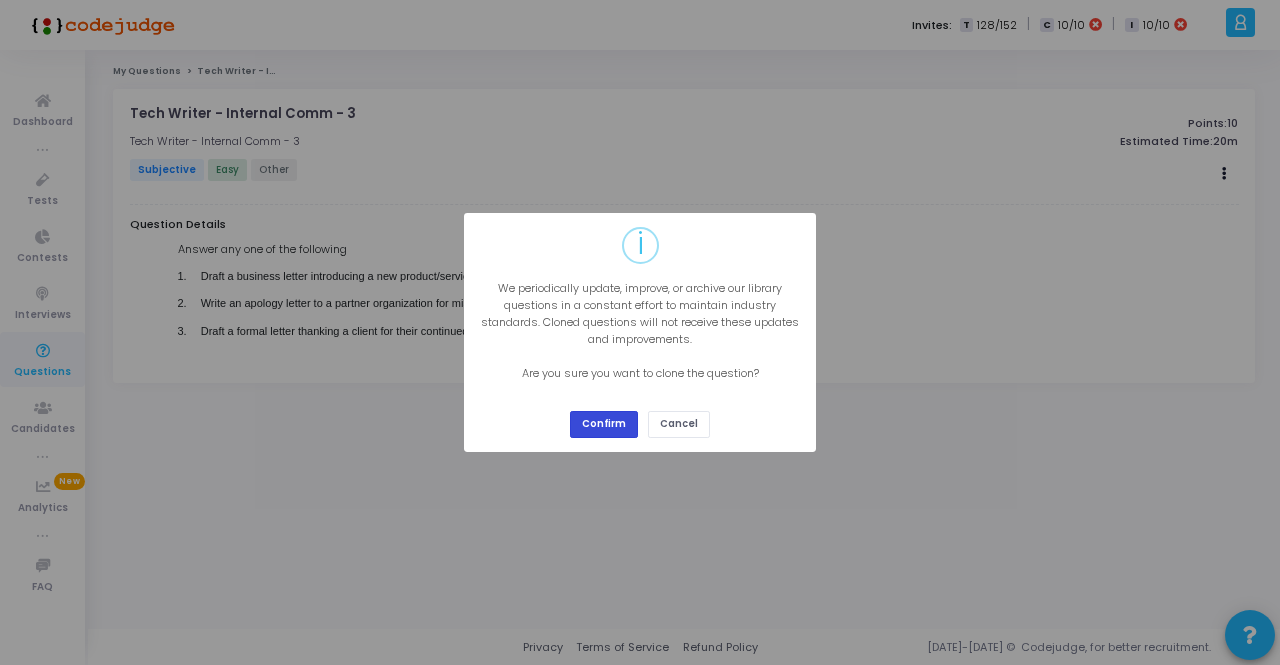 click on "Confirm" at bounding box center [604, 424] 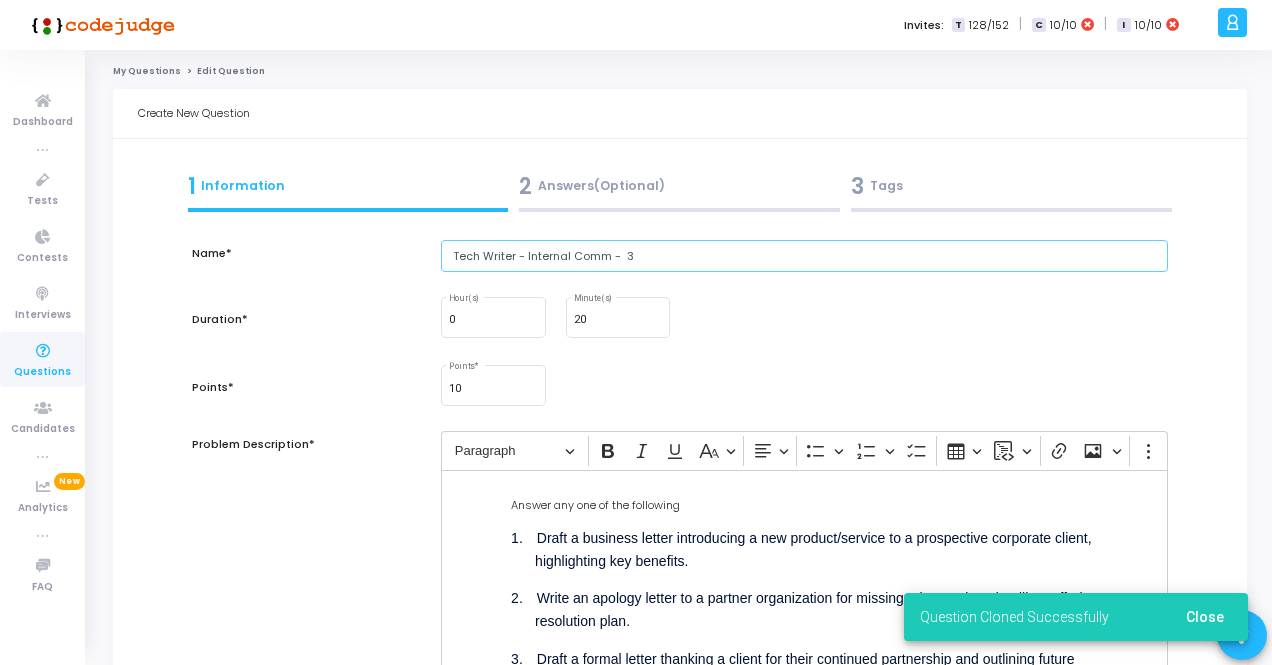 click on "Tech Writer - Internal Comm -  3" at bounding box center [804, 256] 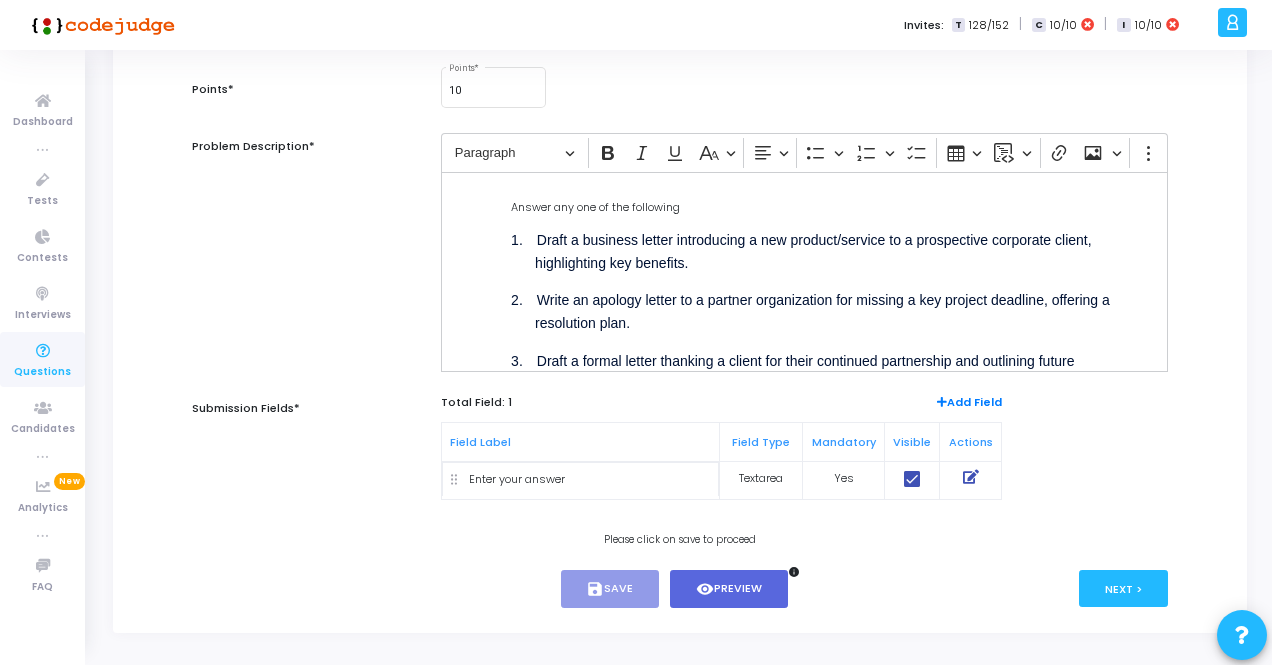 scroll, scrollTop: 300, scrollLeft: 0, axis: vertical 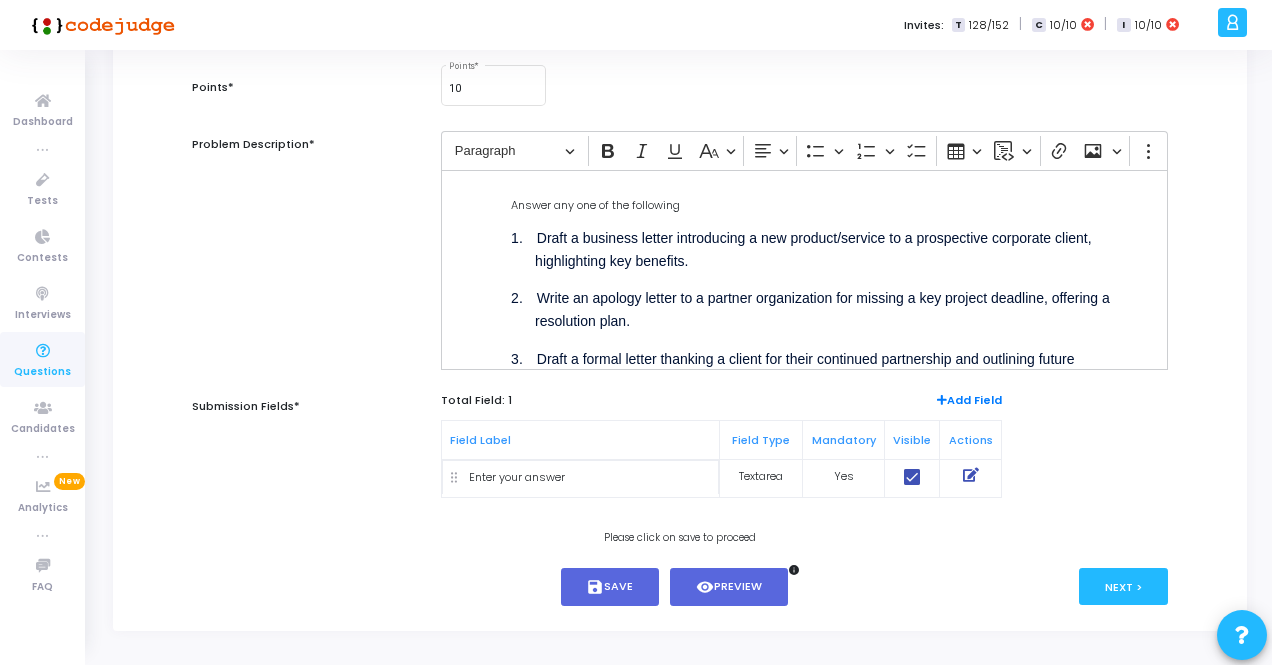 type on "Tech Writer - Internal Comm -  4" 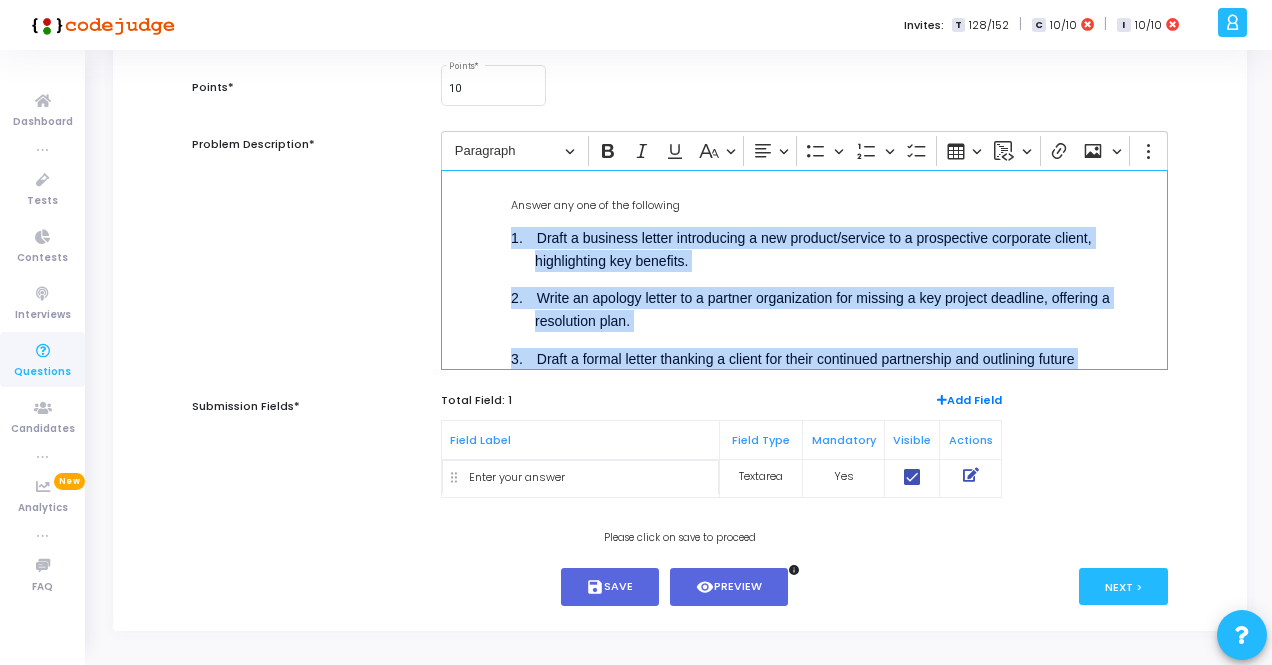 scroll, scrollTop: 56, scrollLeft: 0, axis: vertical 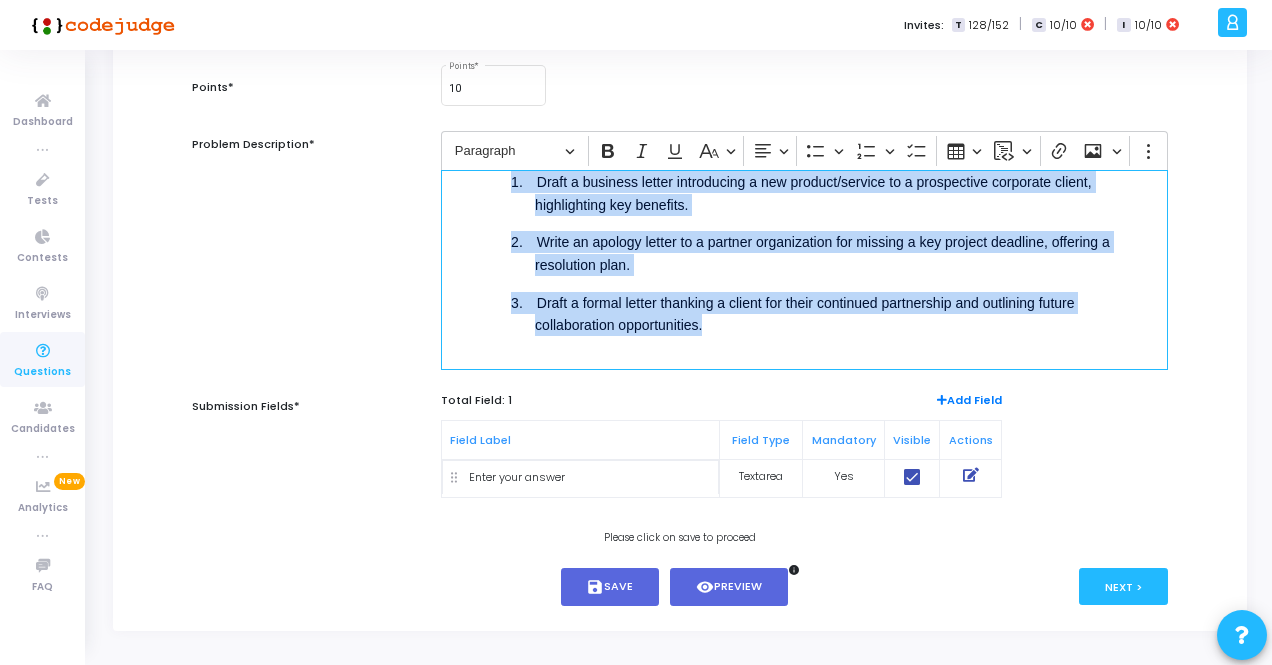 drag, startPoint x: 504, startPoint y: 232, endPoint x: 714, endPoint y: 388, distance: 261.60275 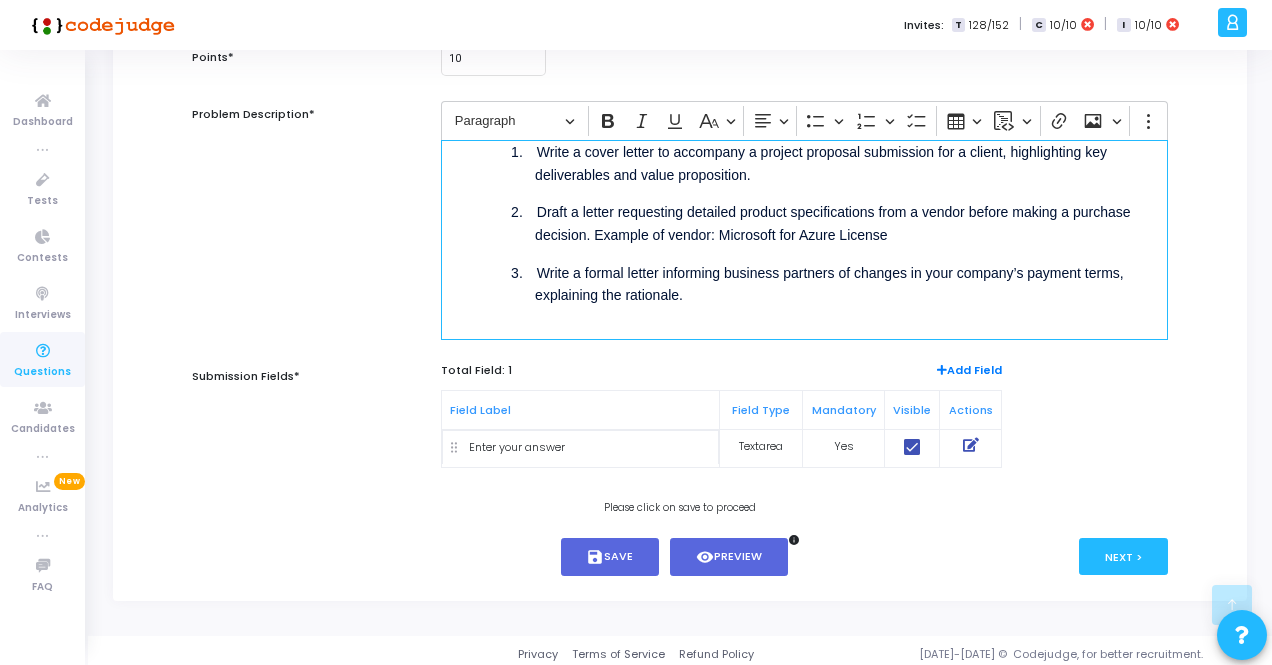 scroll, scrollTop: 334, scrollLeft: 0, axis: vertical 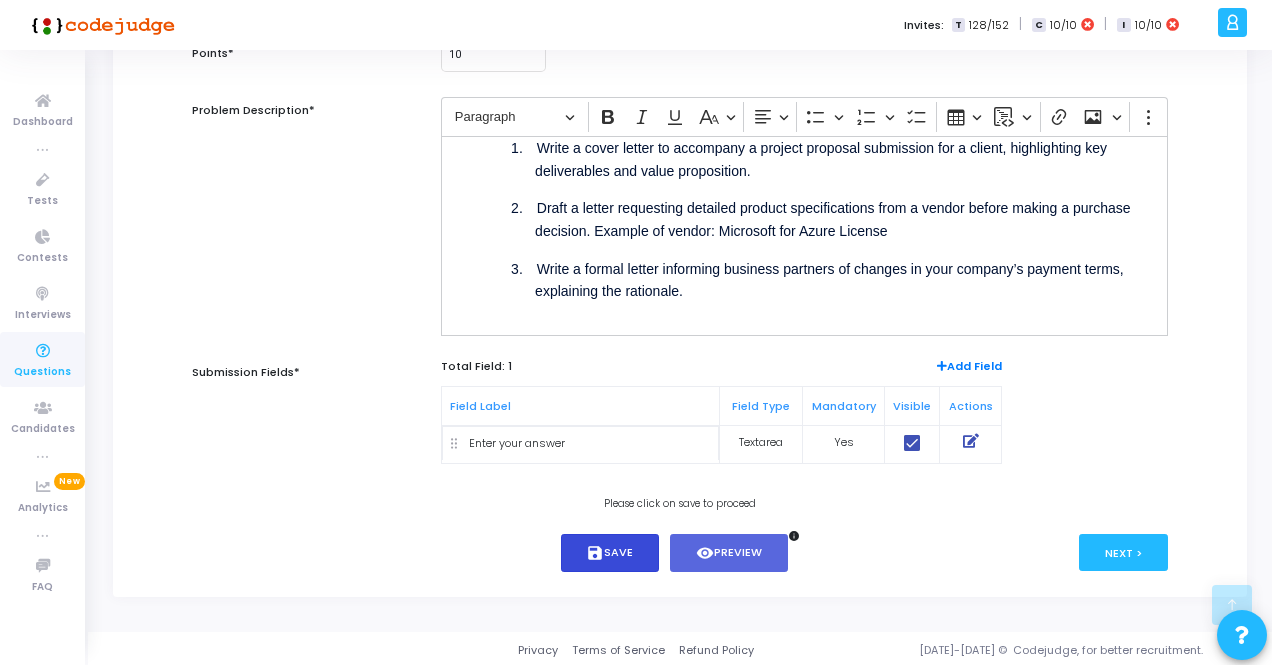 click on "save  Save" at bounding box center [610, 553] 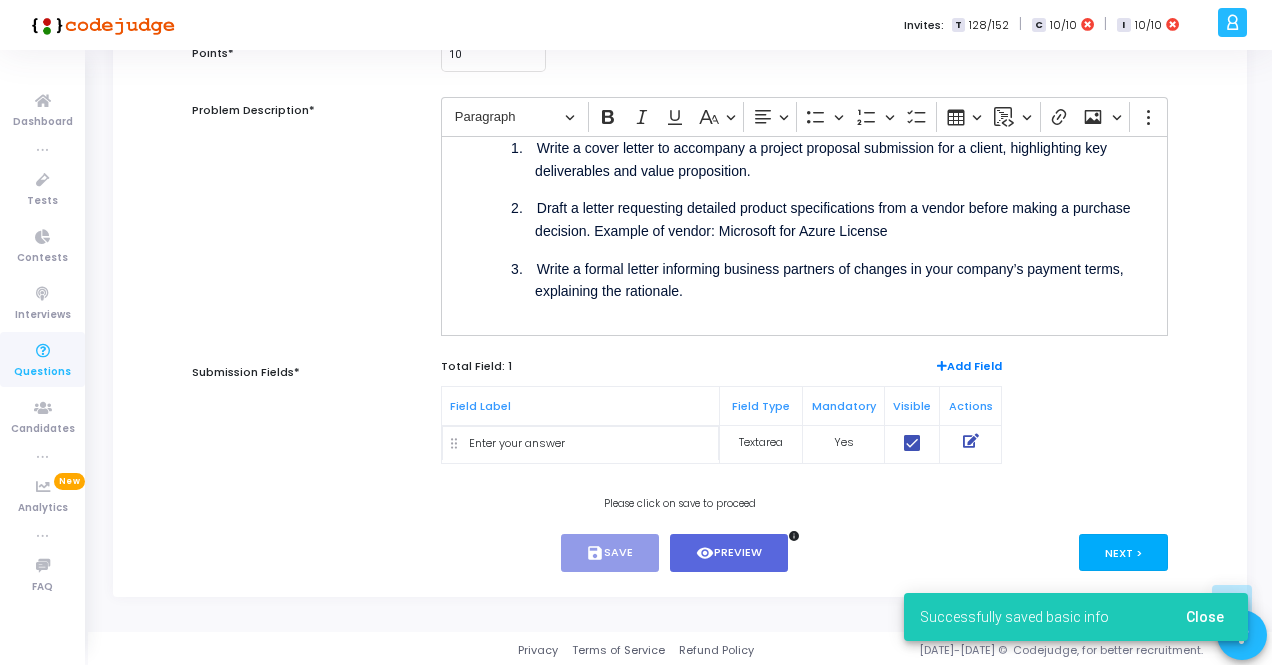 click on "Next >" at bounding box center [1123, 552] 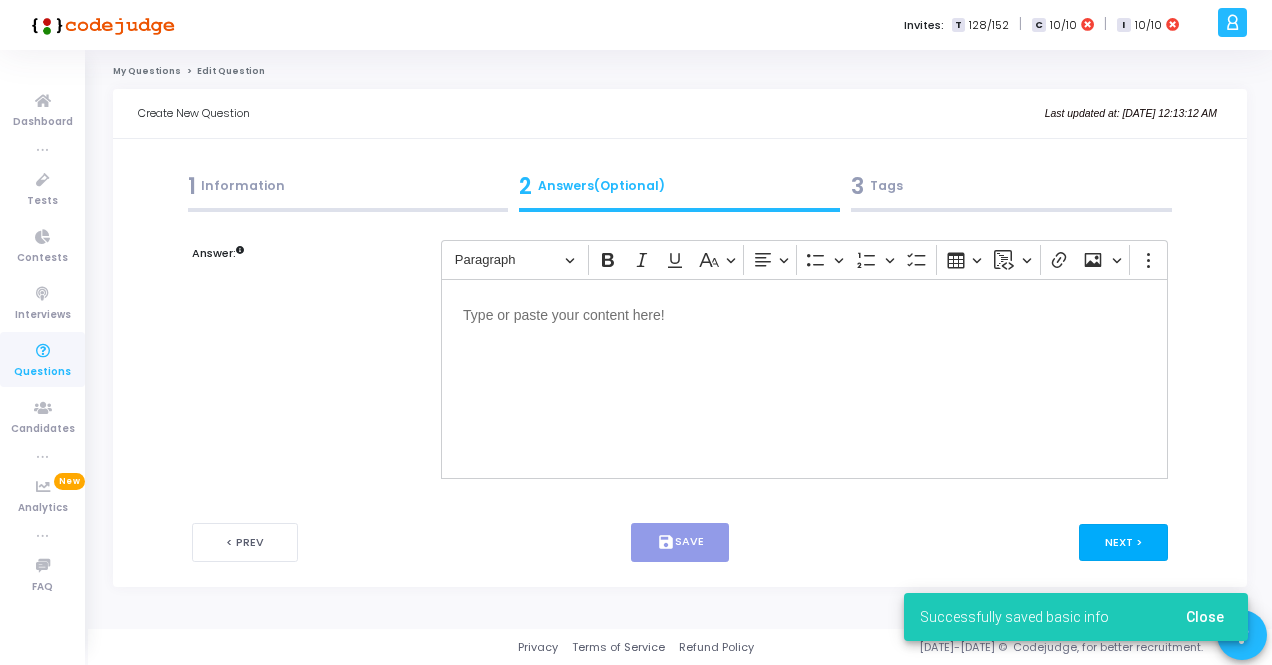 scroll, scrollTop: 0, scrollLeft: 0, axis: both 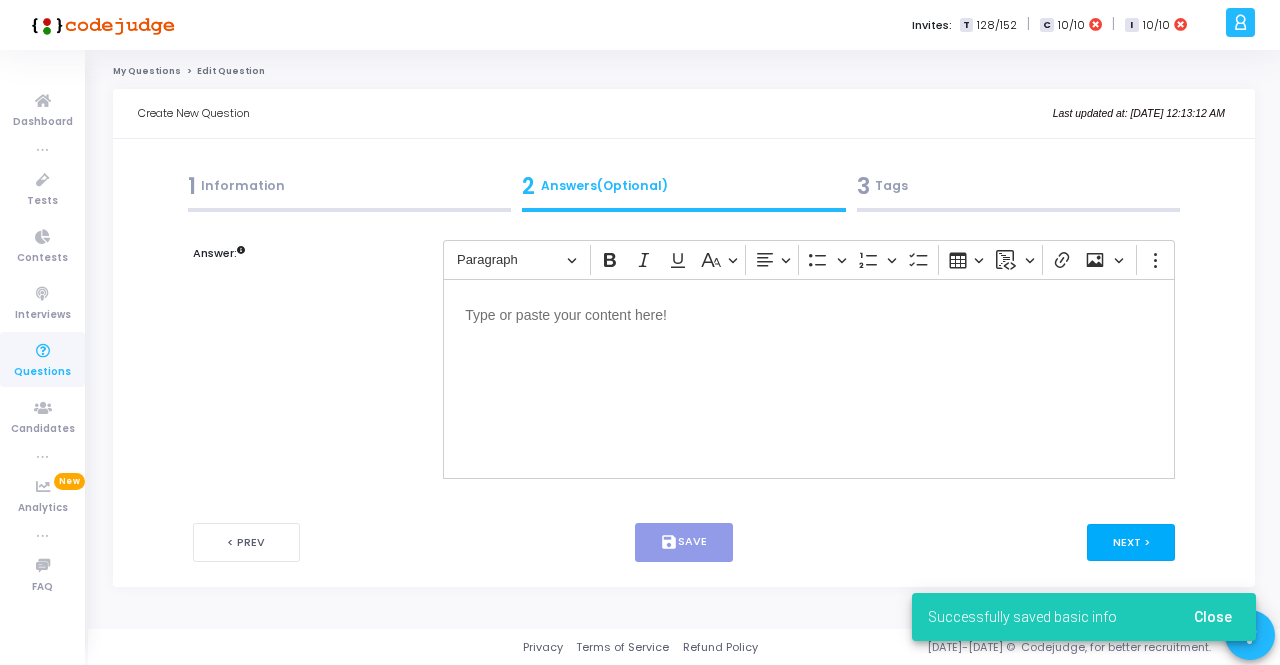 click on "Next >" at bounding box center (1131, 542) 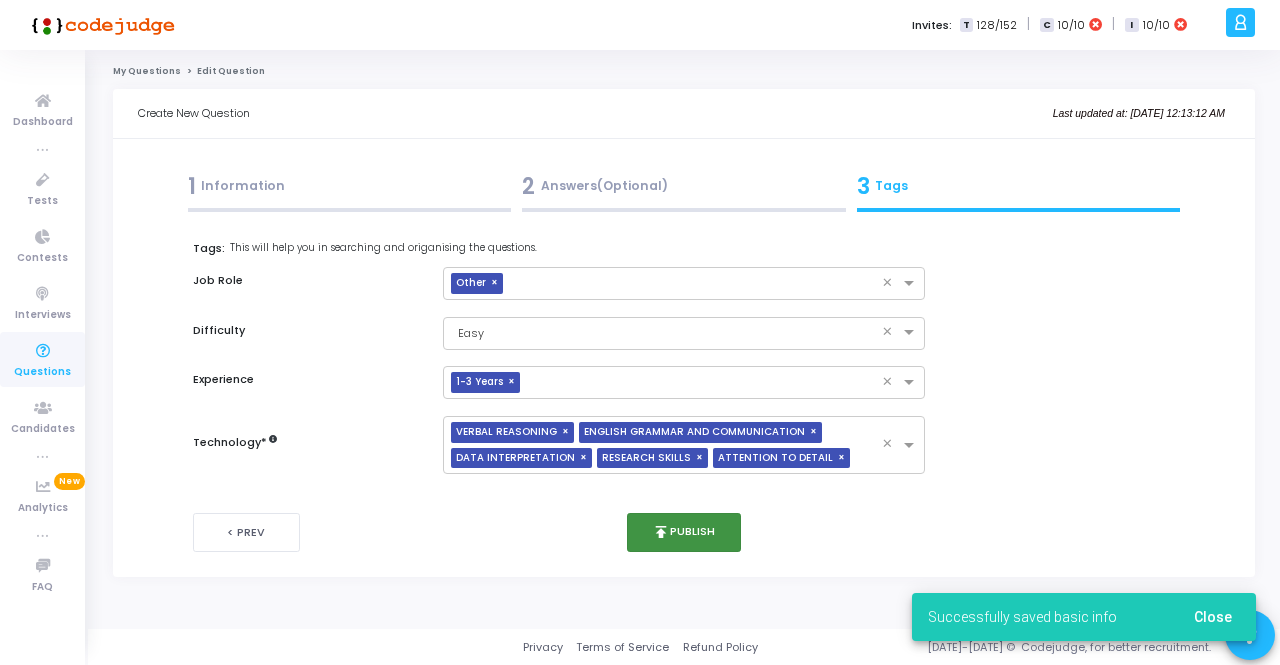 click on "publish  Publish" at bounding box center (684, 532) 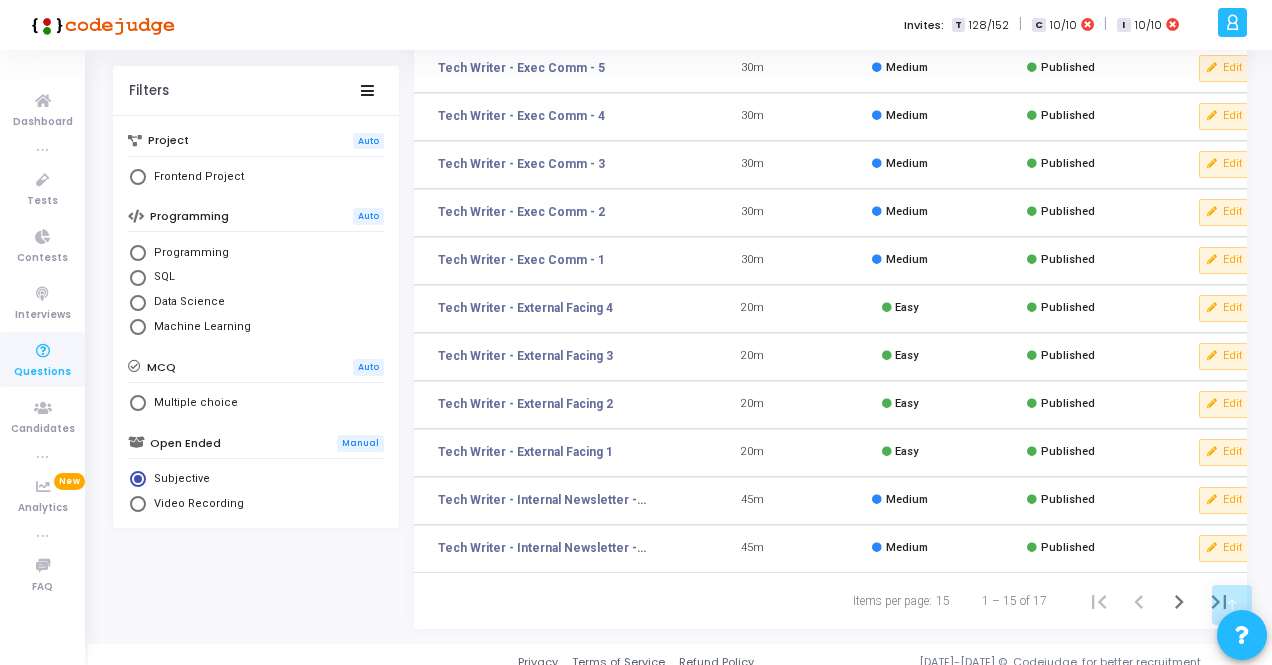 scroll, scrollTop: 400, scrollLeft: 0, axis: vertical 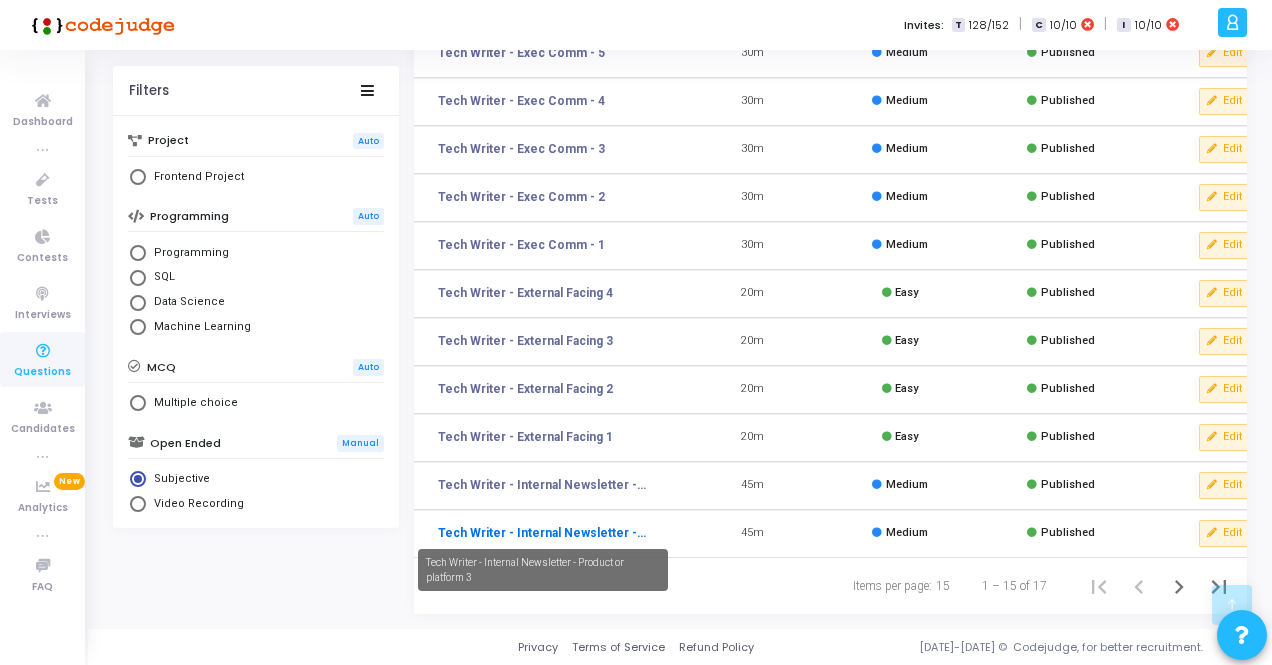 click on "Tech Writer - Internal Newsletter - Product or platform 3" at bounding box center [543, 533] 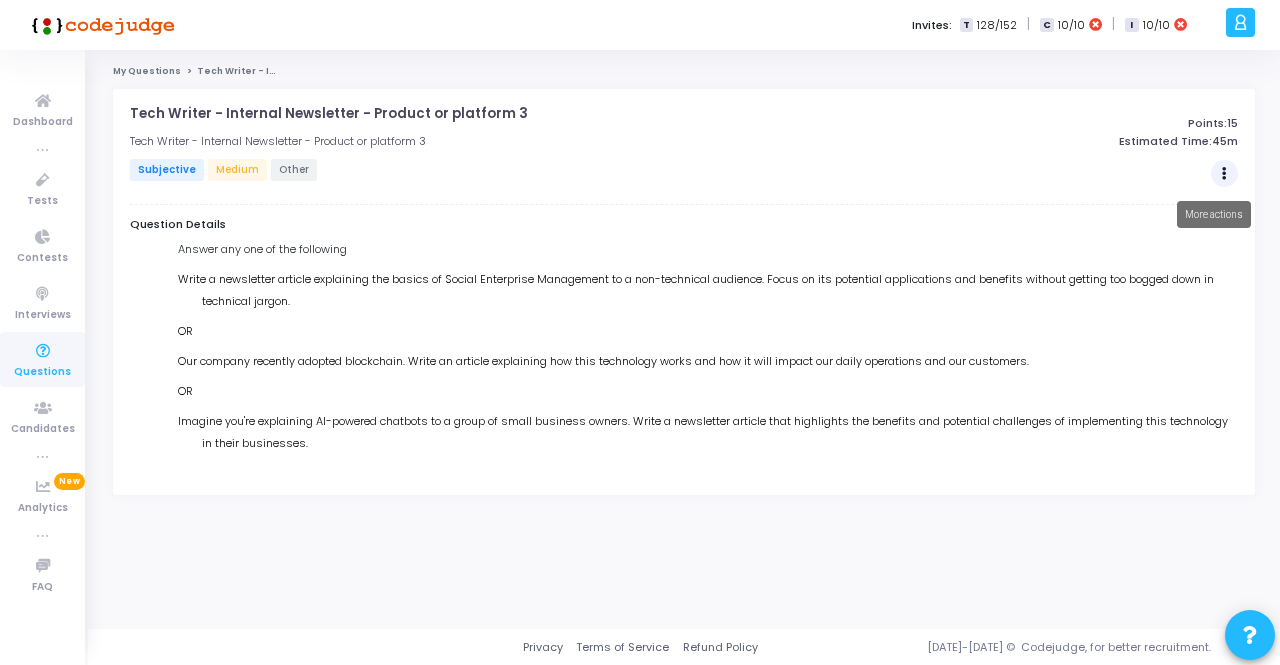 click at bounding box center (1224, 174) 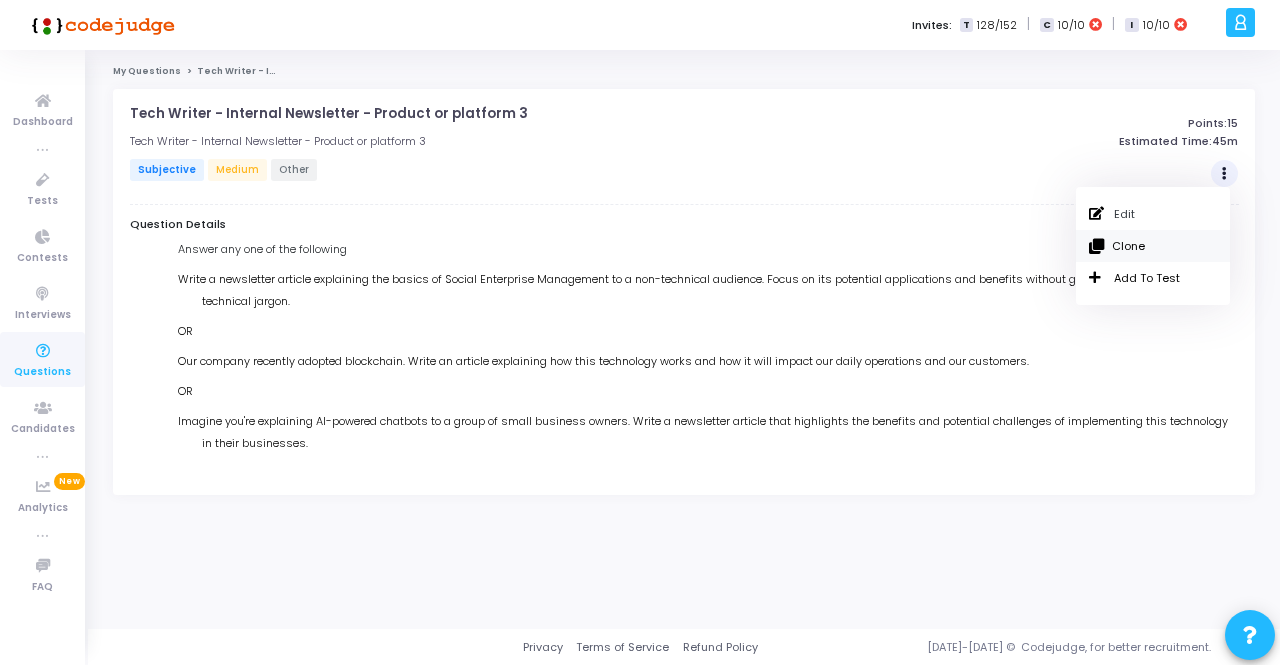click on "Clone" at bounding box center (1153, 246) 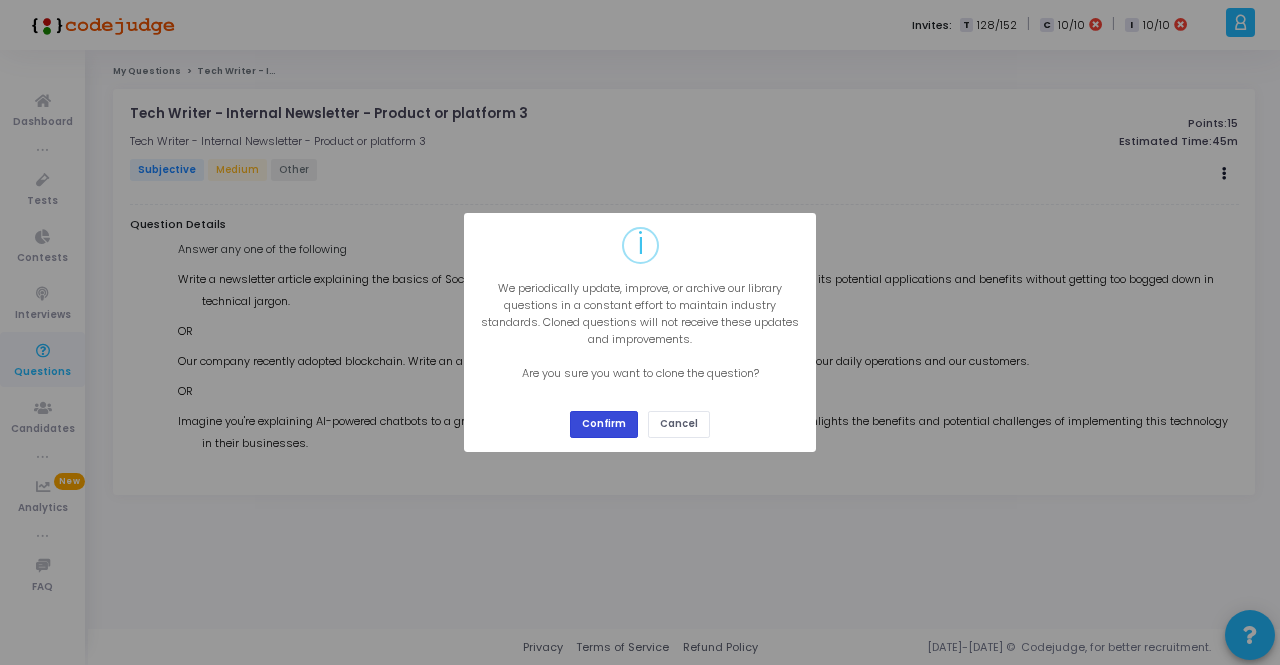click on "Confirm" at bounding box center [604, 424] 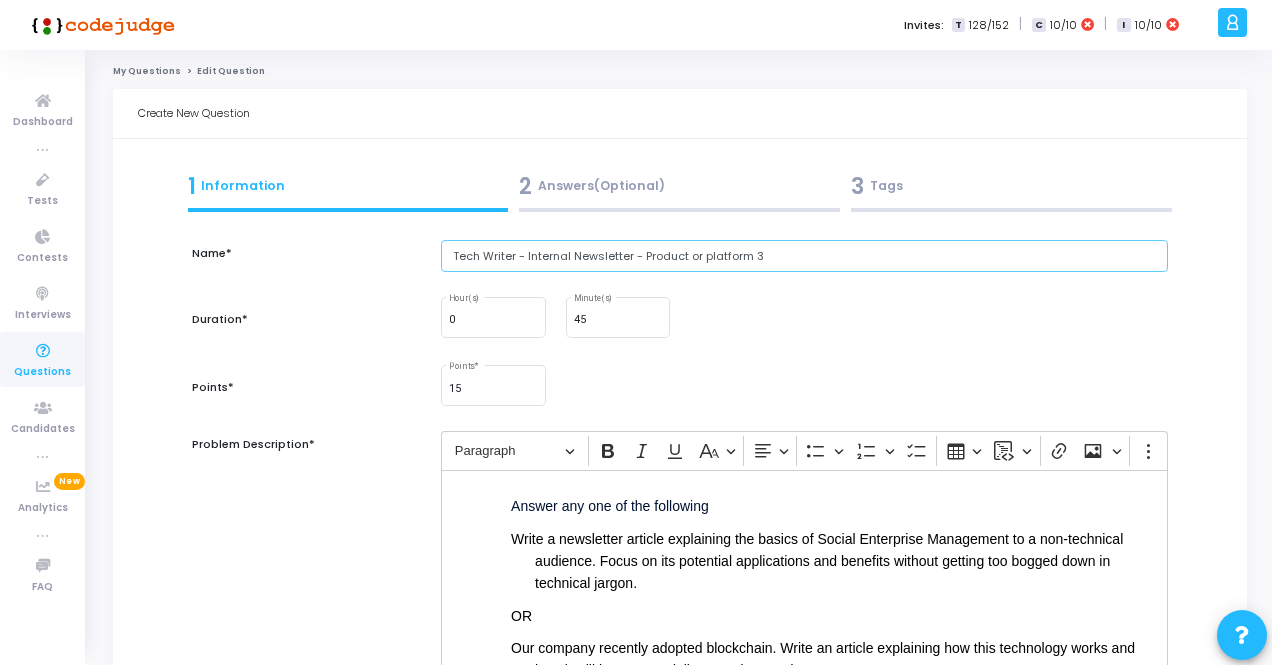 drag, startPoint x: 526, startPoint y: 257, endPoint x: 790, endPoint y: 259, distance: 264.00757 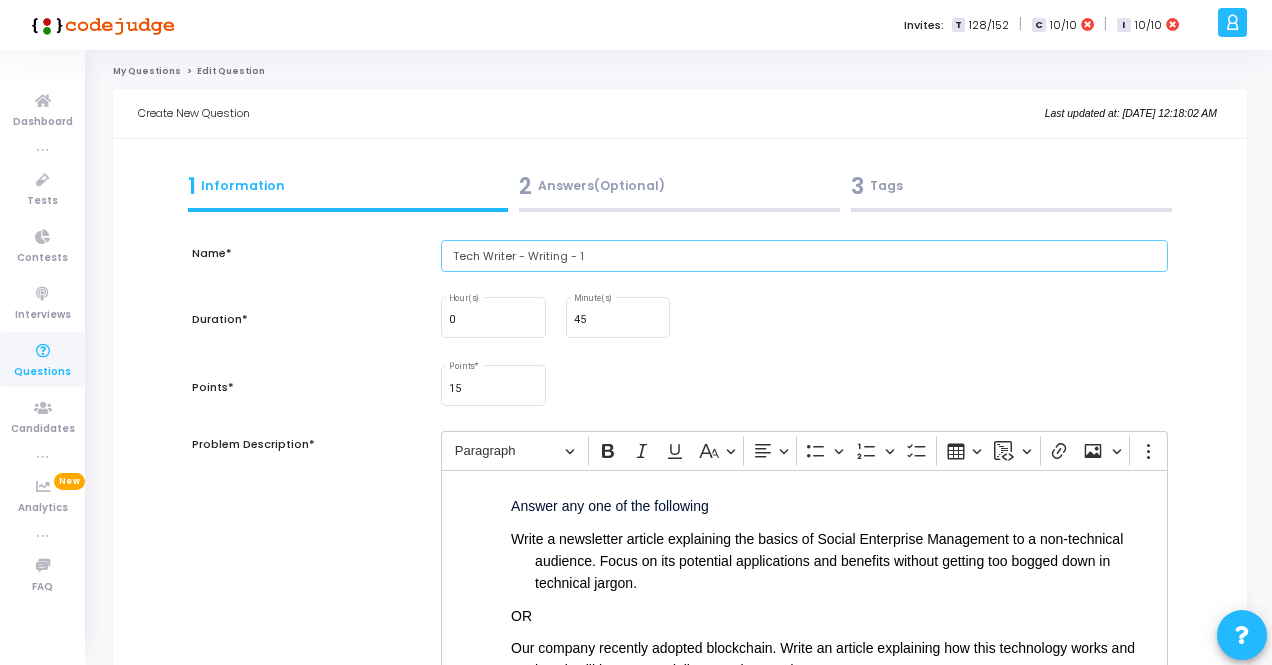 type on "Tech Writer - Writing - 1" 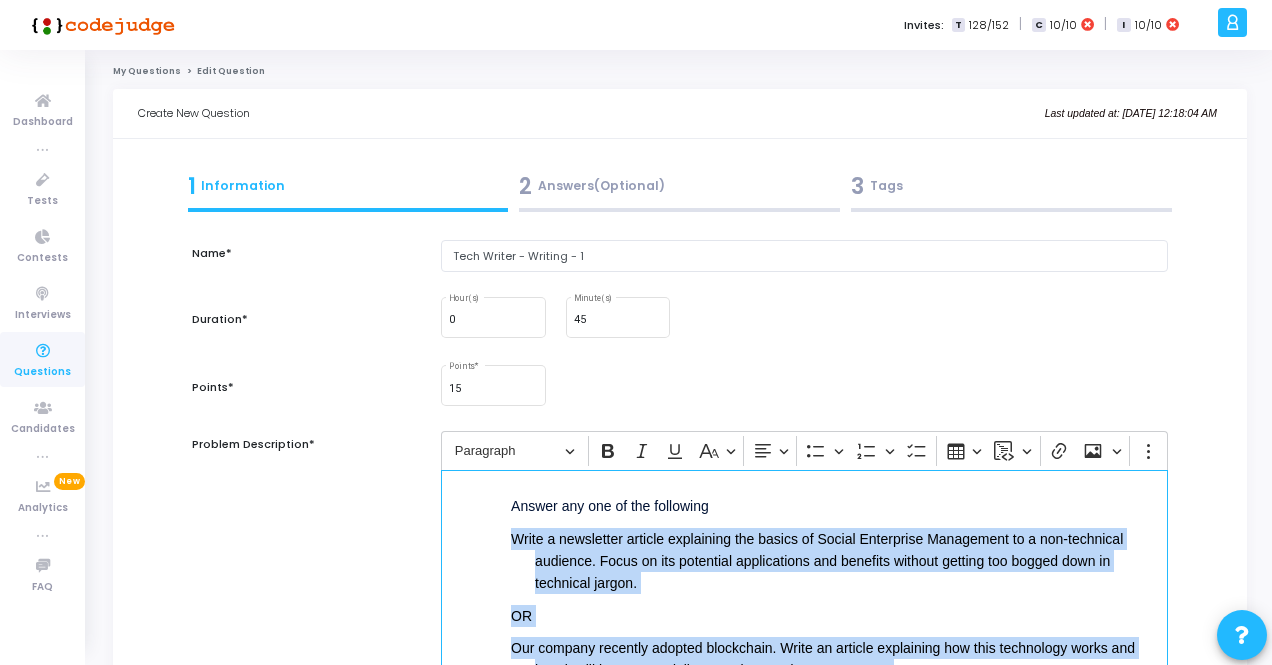 scroll, scrollTop: 2, scrollLeft: 0, axis: vertical 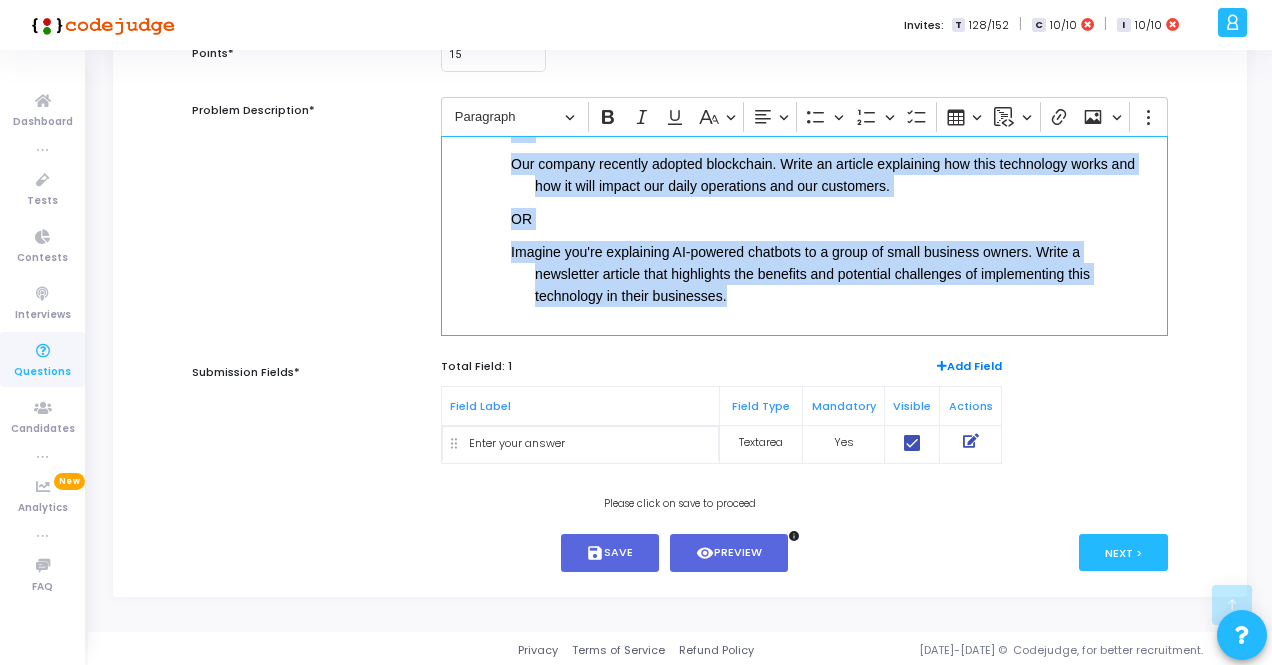 drag, startPoint x: 510, startPoint y: 535, endPoint x: 901, endPoint y: 522, distance: 391.21606 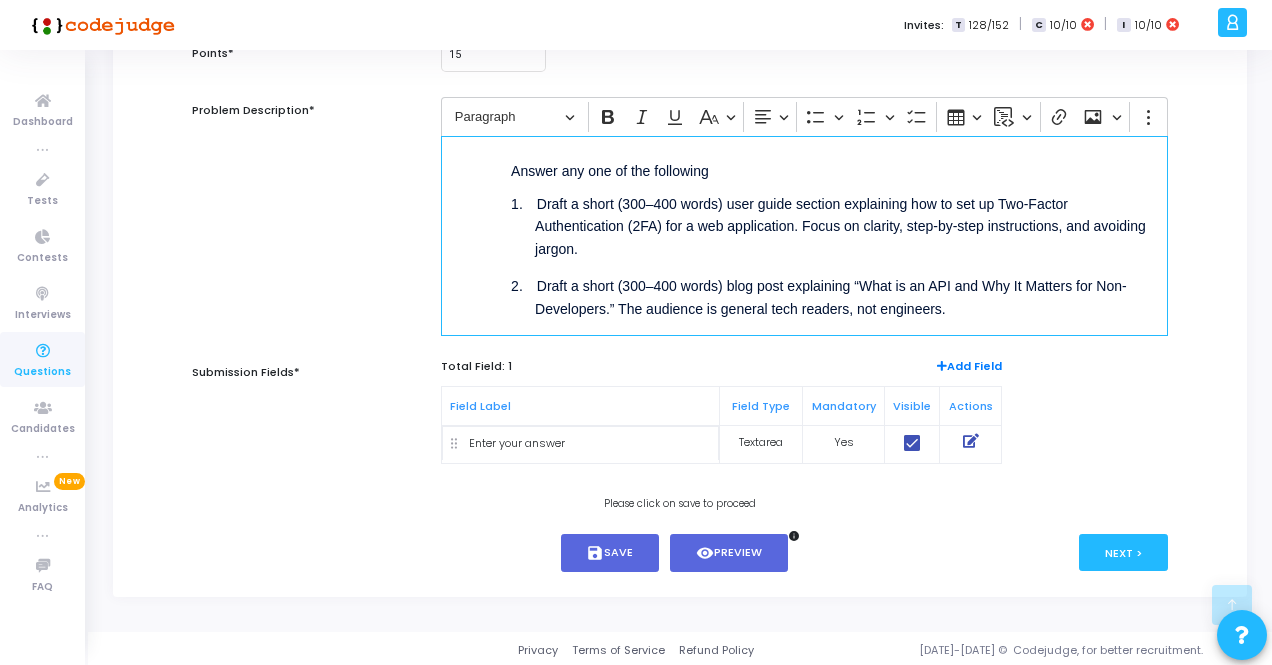 scroll, scrollTop: 101, scrollLeft: 0, axis: vertical 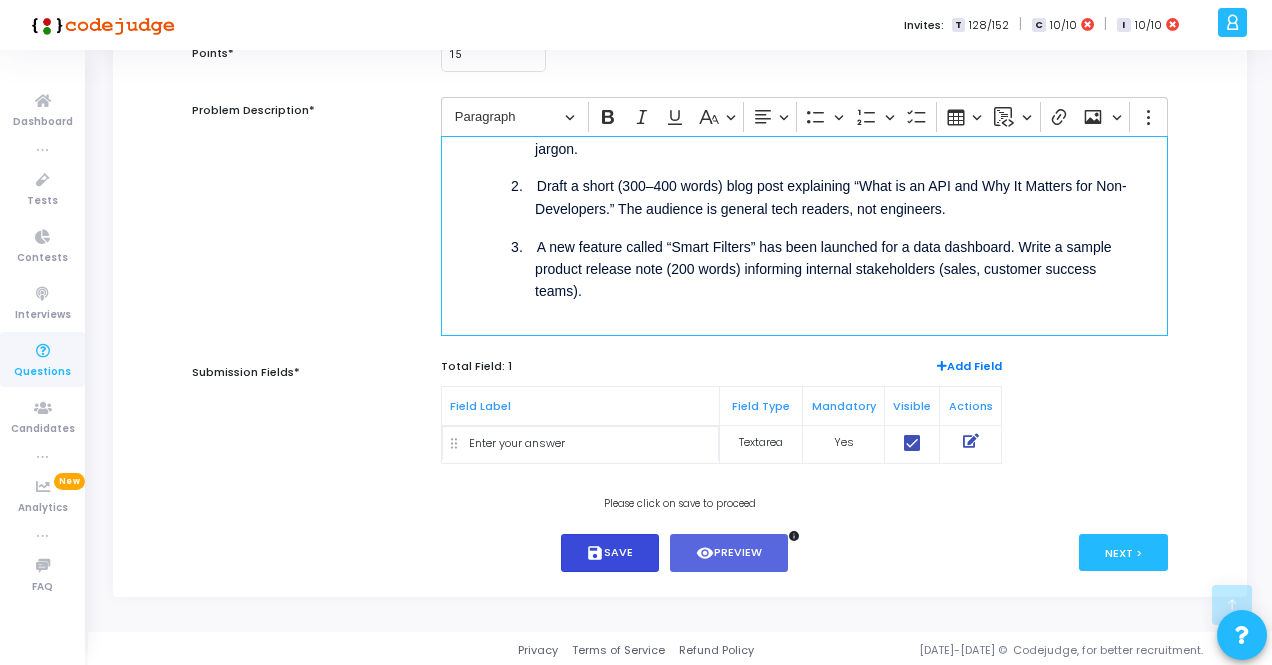 click on "save  Save" at bounding box center (610, 553) 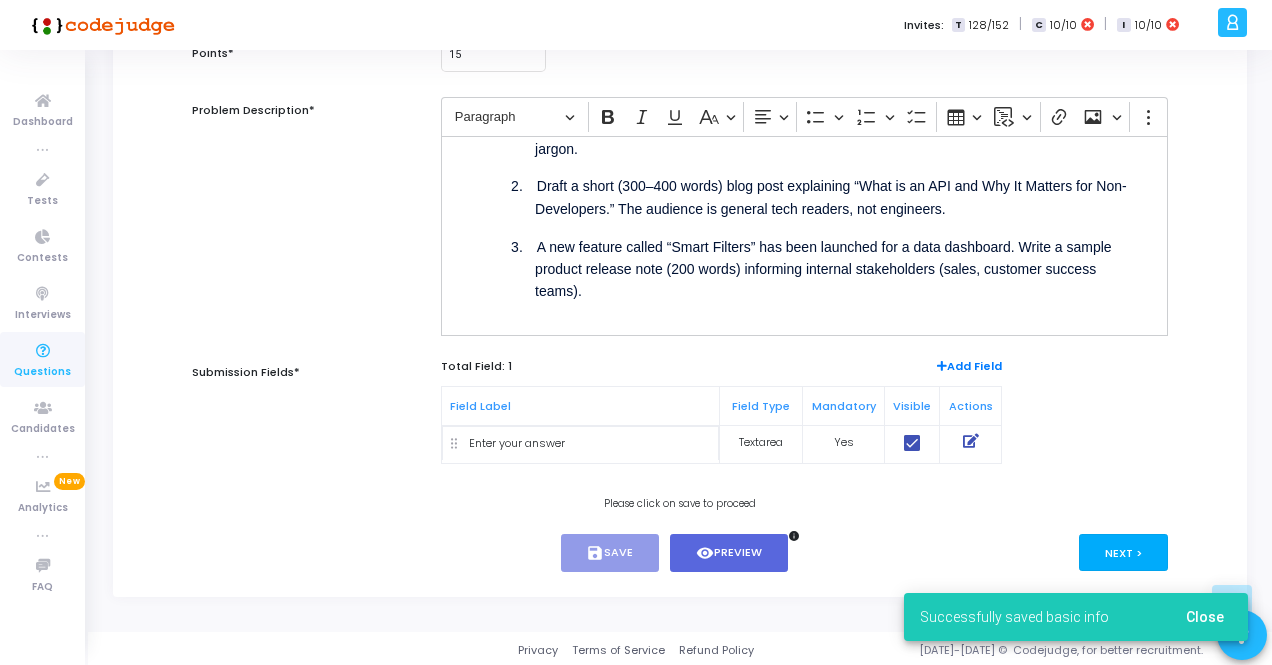 click on "Next >" at bounding box center (1123, 552) 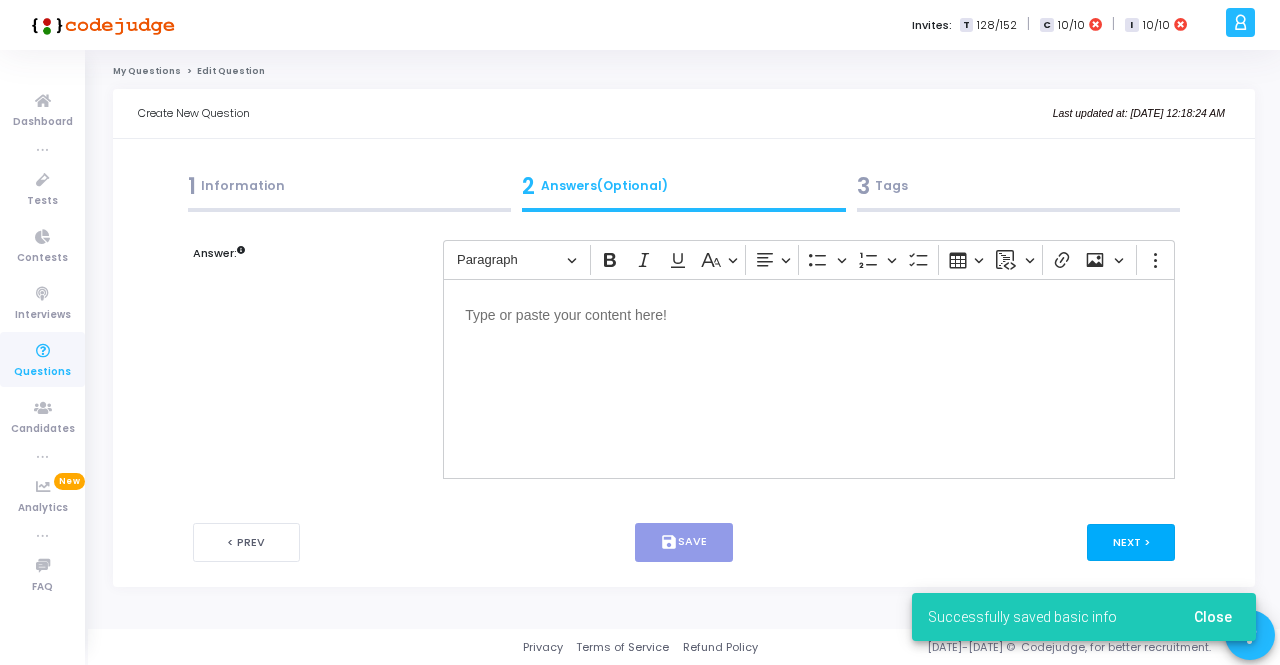 click on "Next >" at bounding box center (1131, 542) 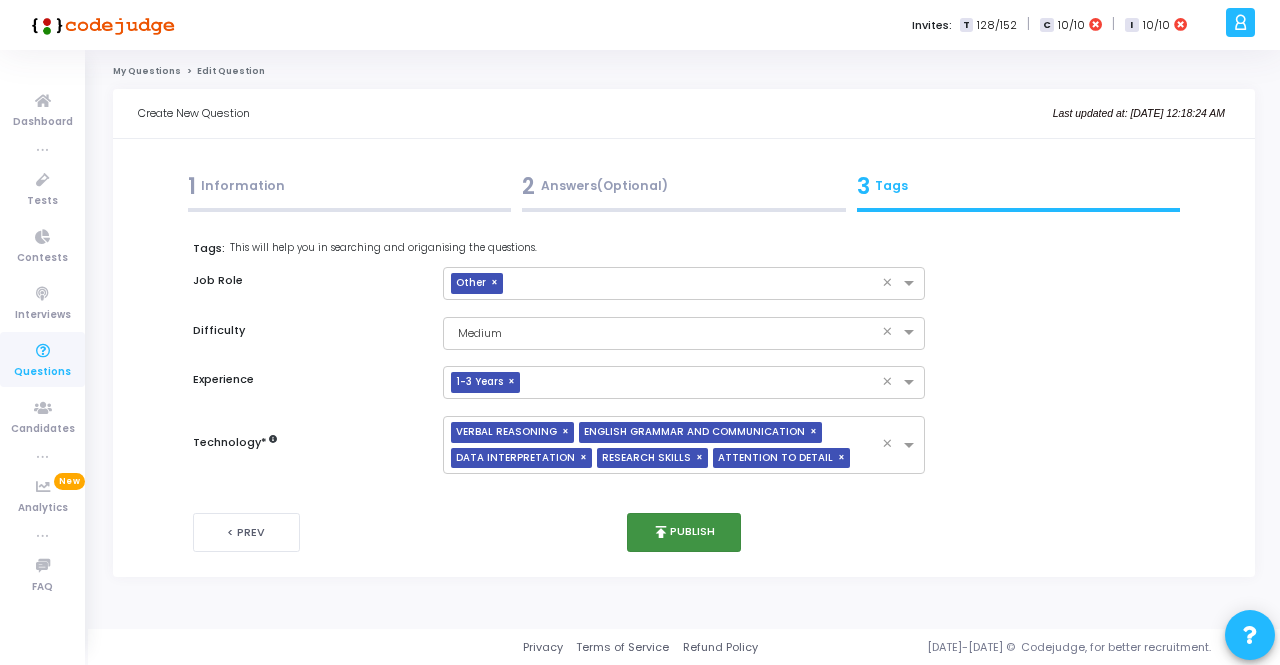 click on "publish  Publish" at bounding box center [684, 532] 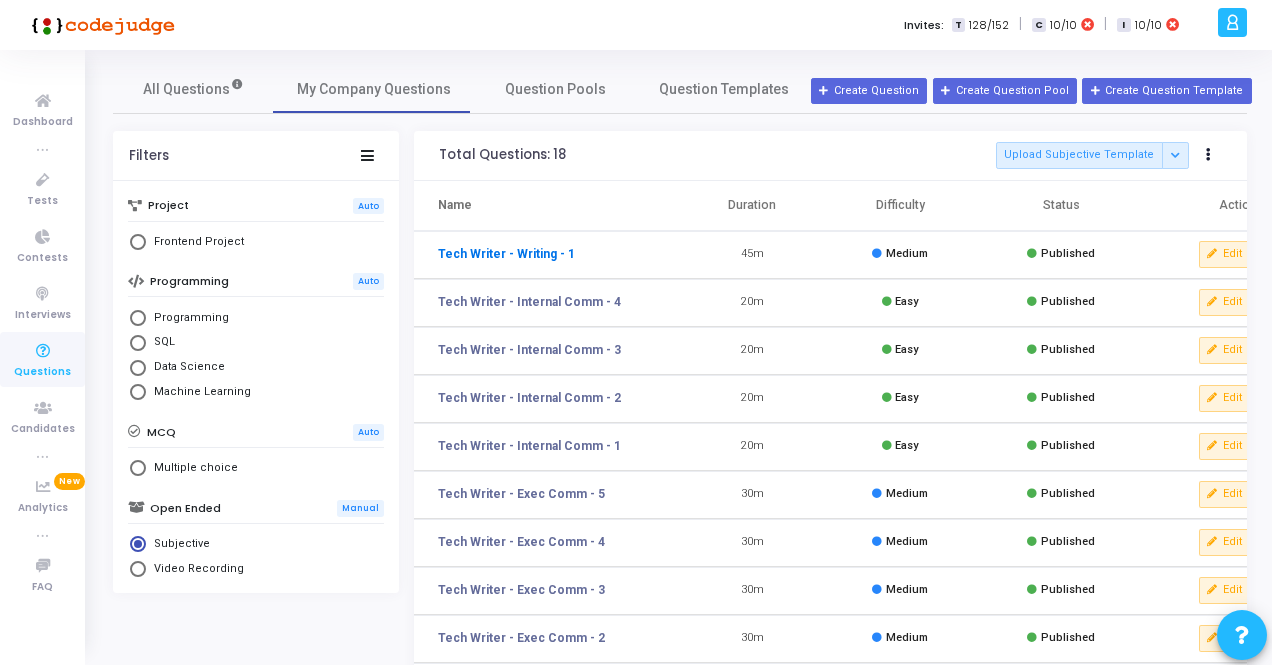click on "Tech Writer - Writing - 1" at bounding box center [506, 254] 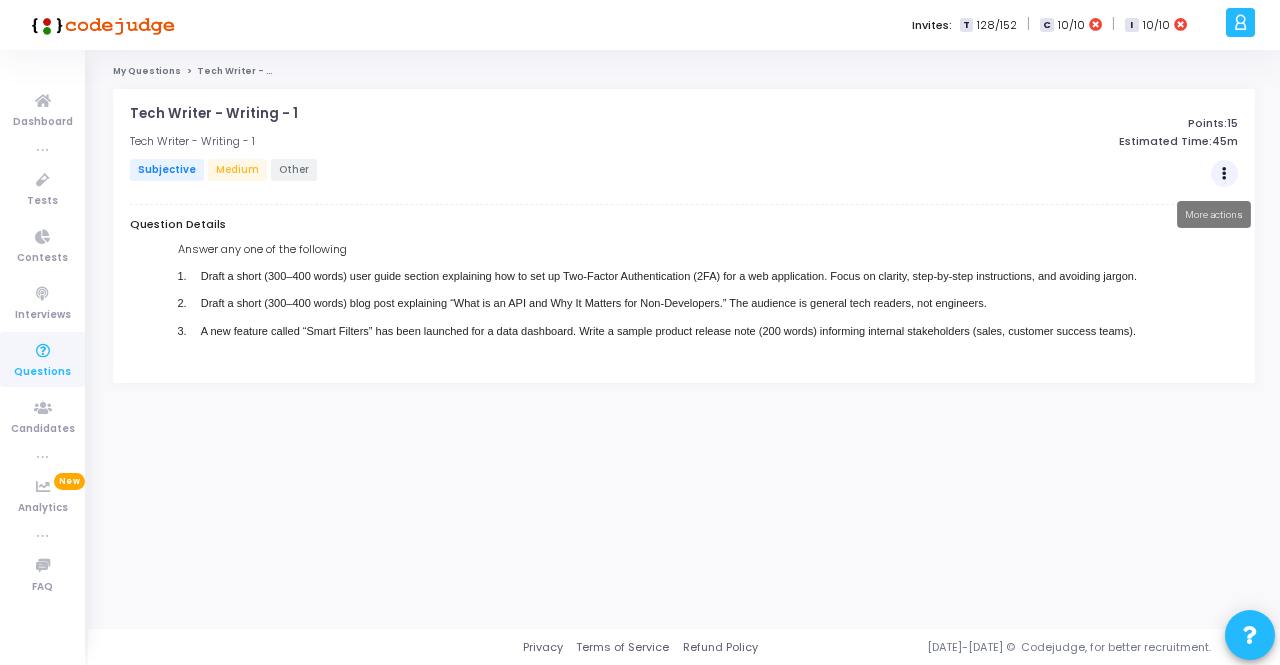 click at bounding box center (1224, 174) 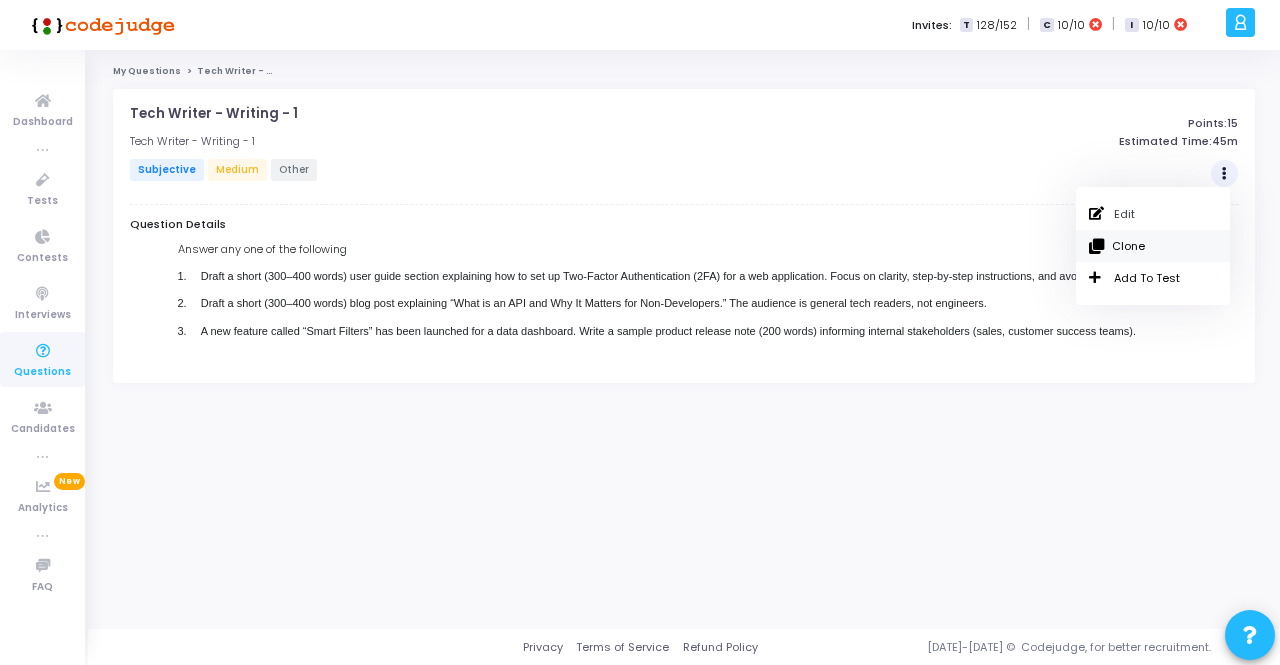 click on "Clone" at bounding box center (1153, 246) 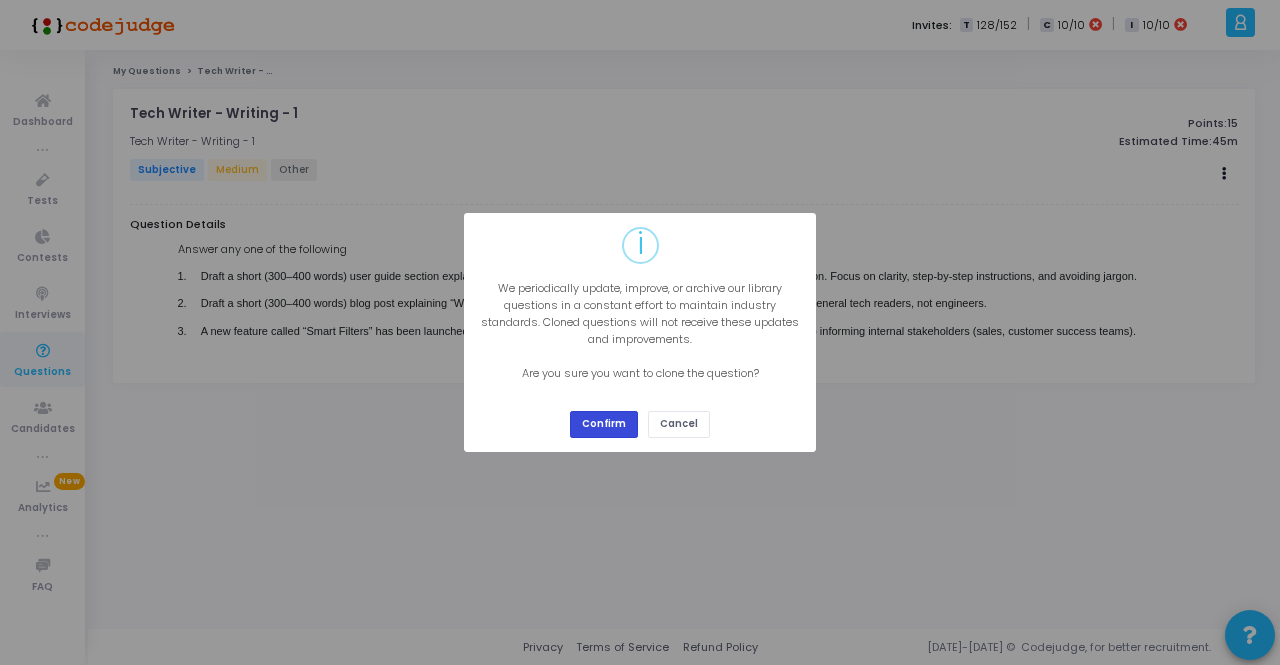 click on "Confirm" at bounding box center (604, 424) 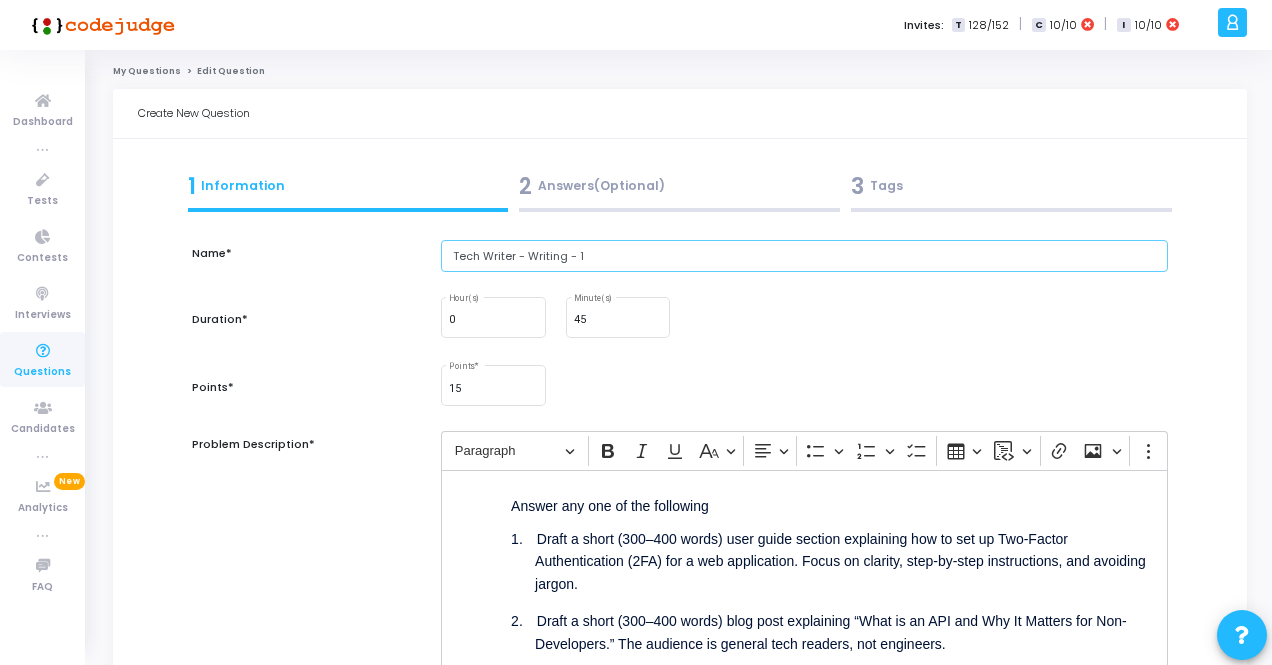 click on "Tech Writer - Writing - 1" at bounding box center [804, 256] 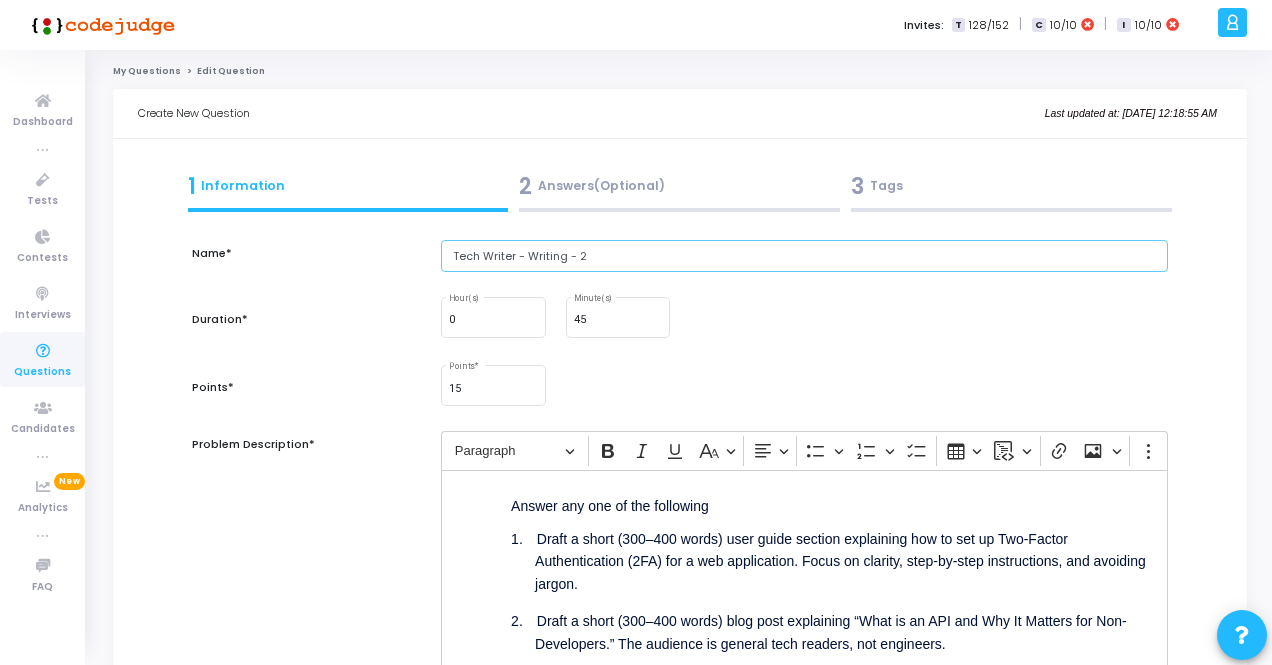 type on "Tech Writer - Writing - 2" 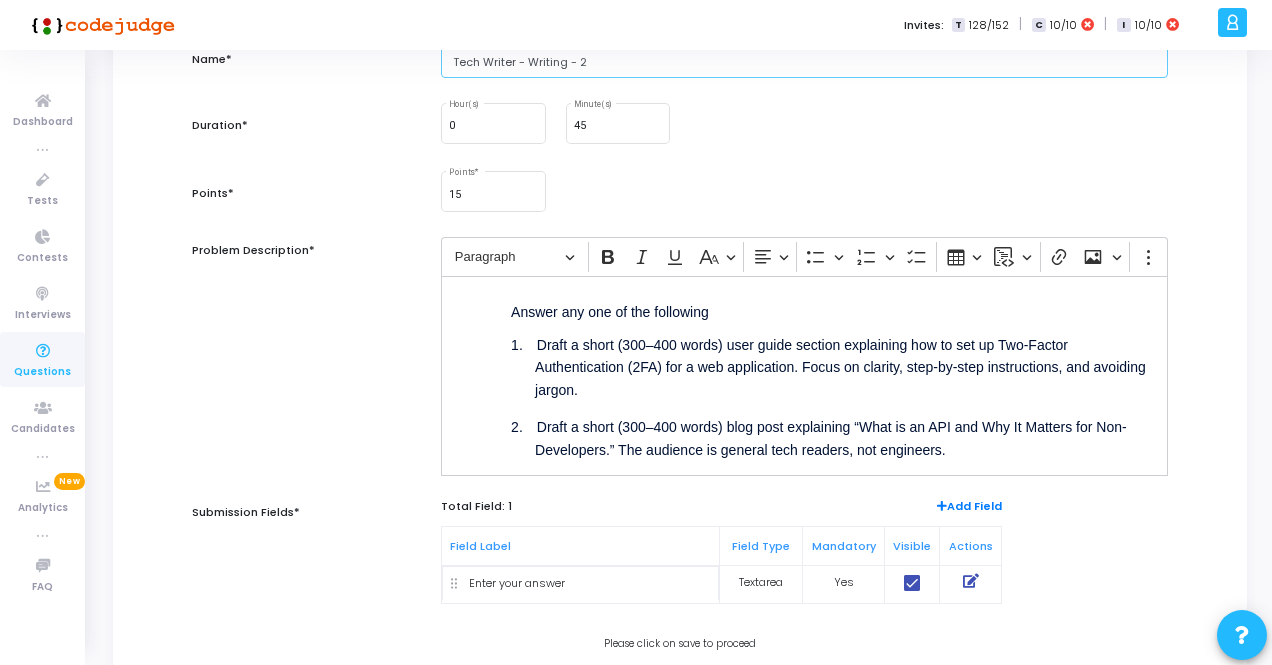 scroll, scrollTop: 200, scrollLeft: 0, axis: vertical 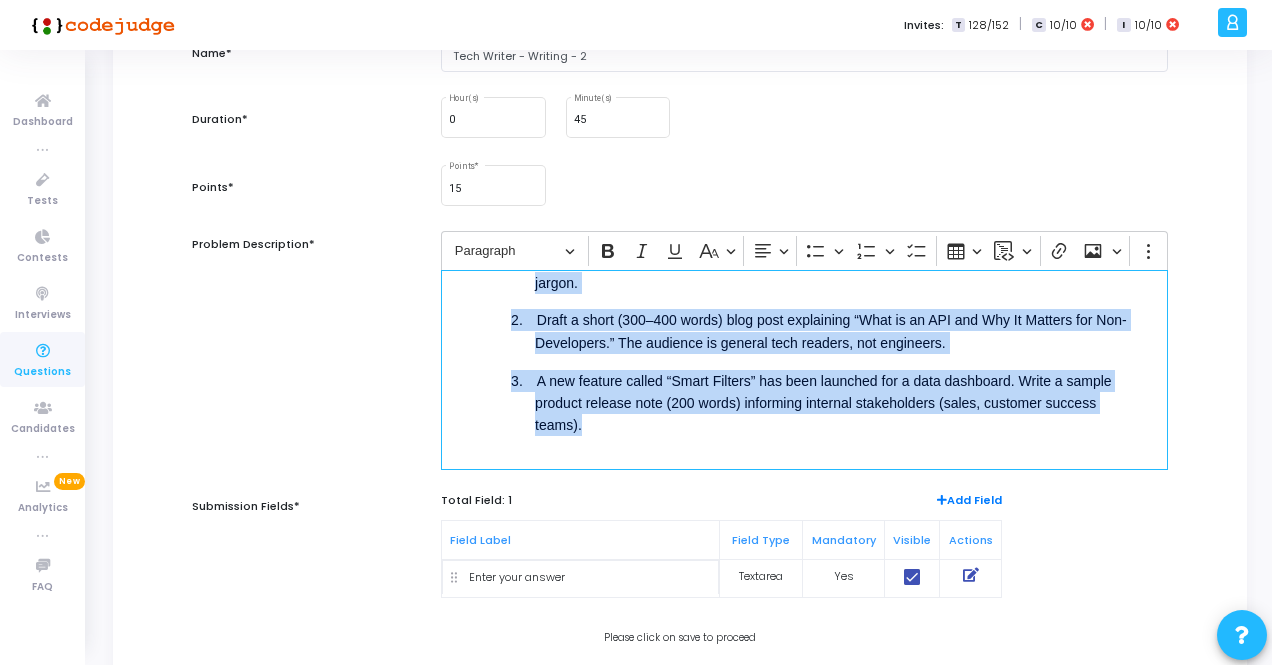 drag, startPoint x: 510, startPoint y: 333, endPoint x: 625, endPoint y: 488, distance: 193.0026 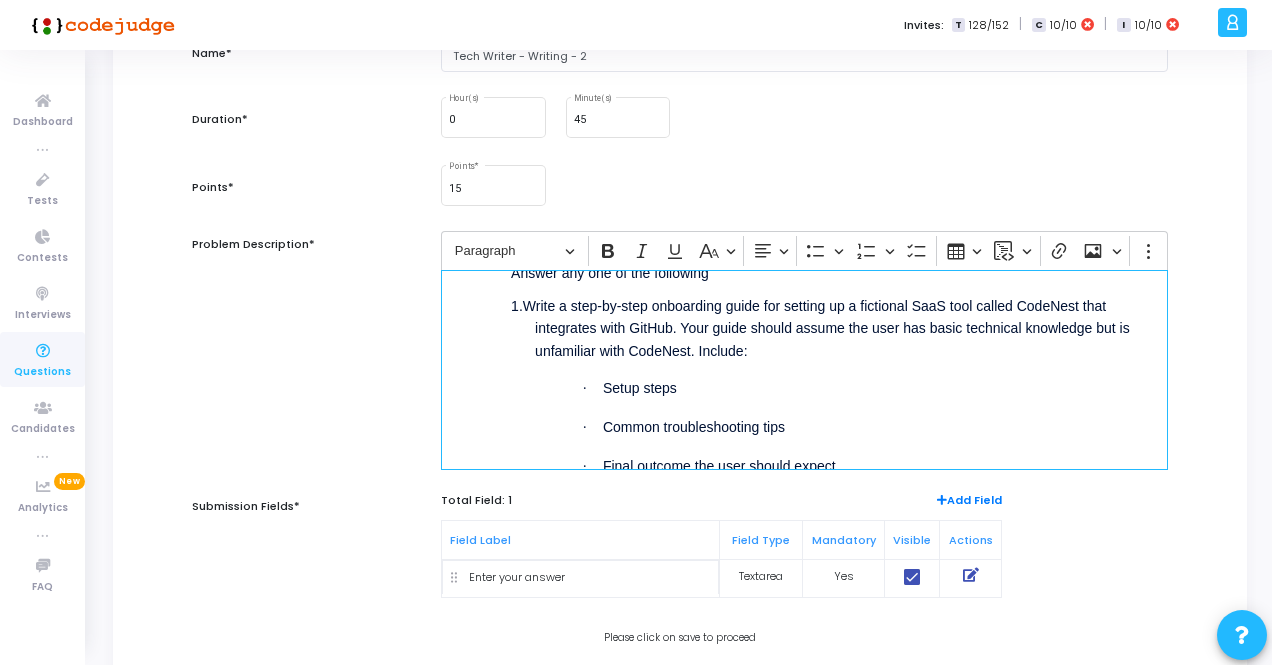 scroll, scrollTop: 2, scrollLeft: 0, axis: vertical 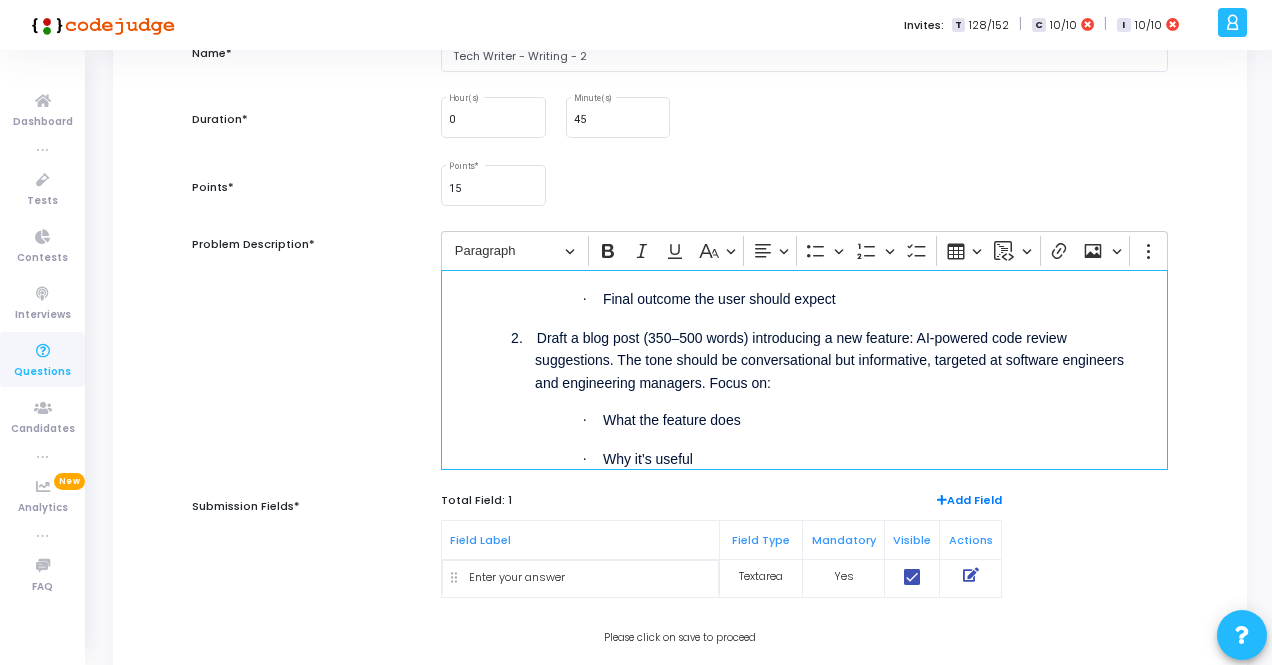 click on "2.        Draft a blog post (350–500 words) introducing a new feature: AI-powered code review suggestions. The tone should be conversational but informative, targeted at software engineers and engineering managers. Focus on:" at bounding box center [840, 359] 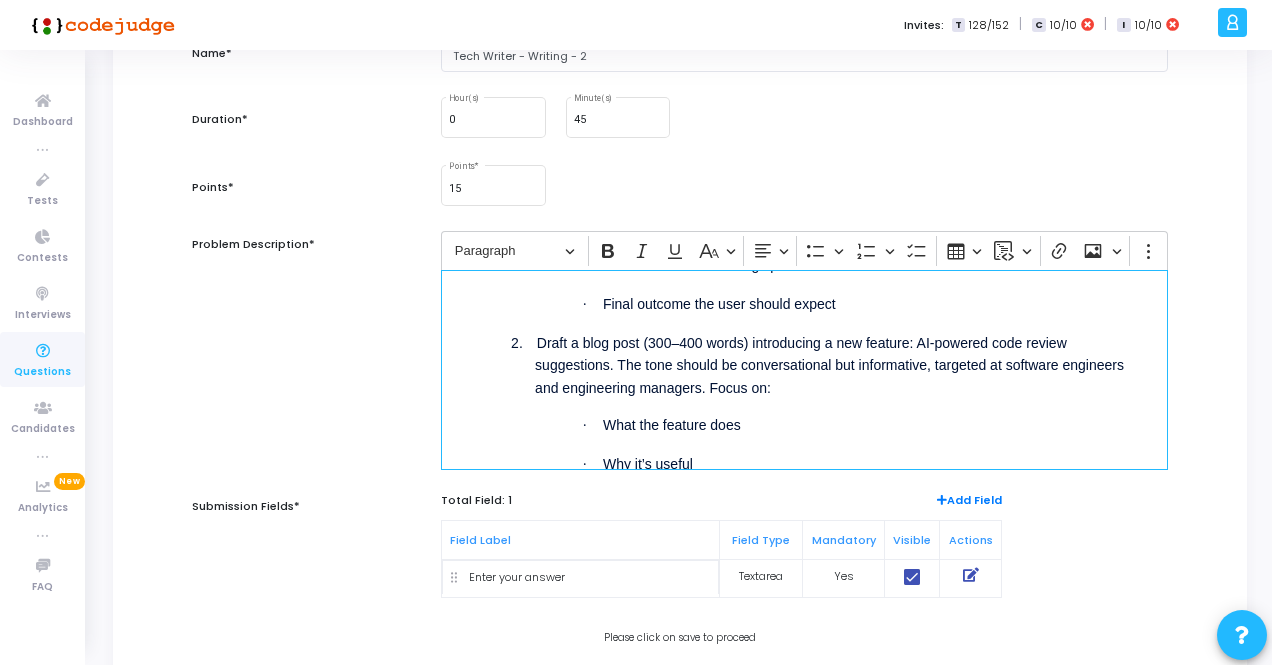scroll, scrollTop: 200, scrollLeft: 0, axis: vertical 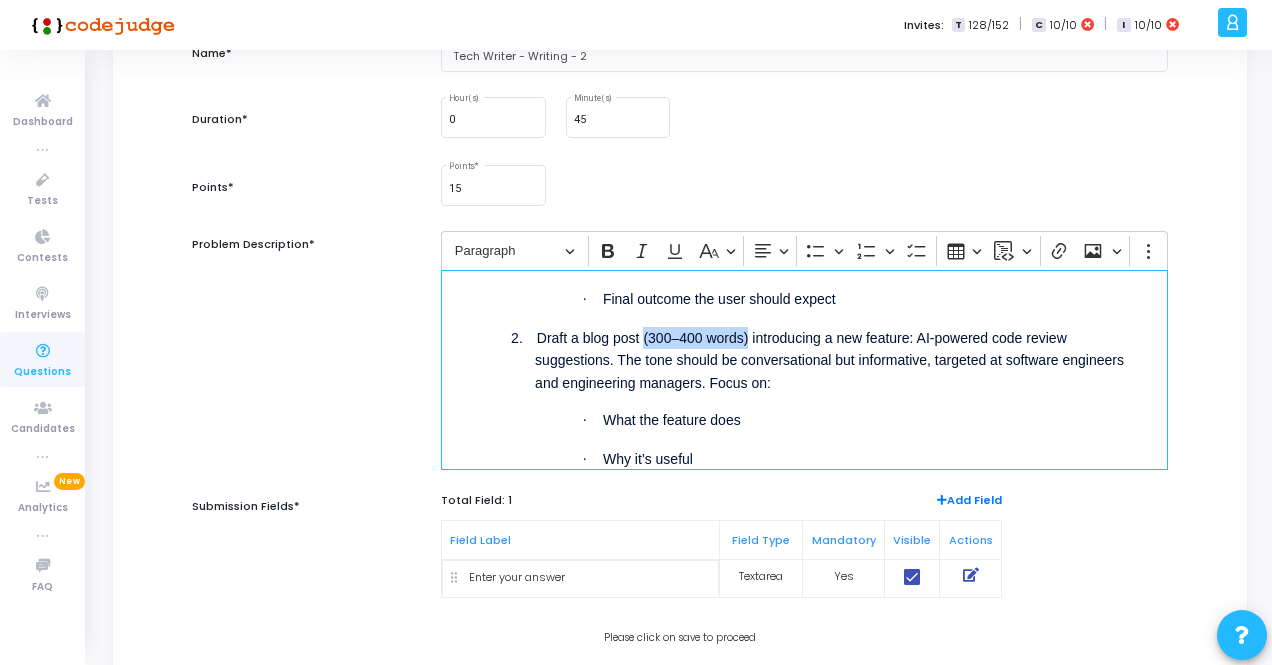 drag, startPoint x: 642, startPoint y: 334, endPoint x: 746, endPoint y: 334, distance: 104 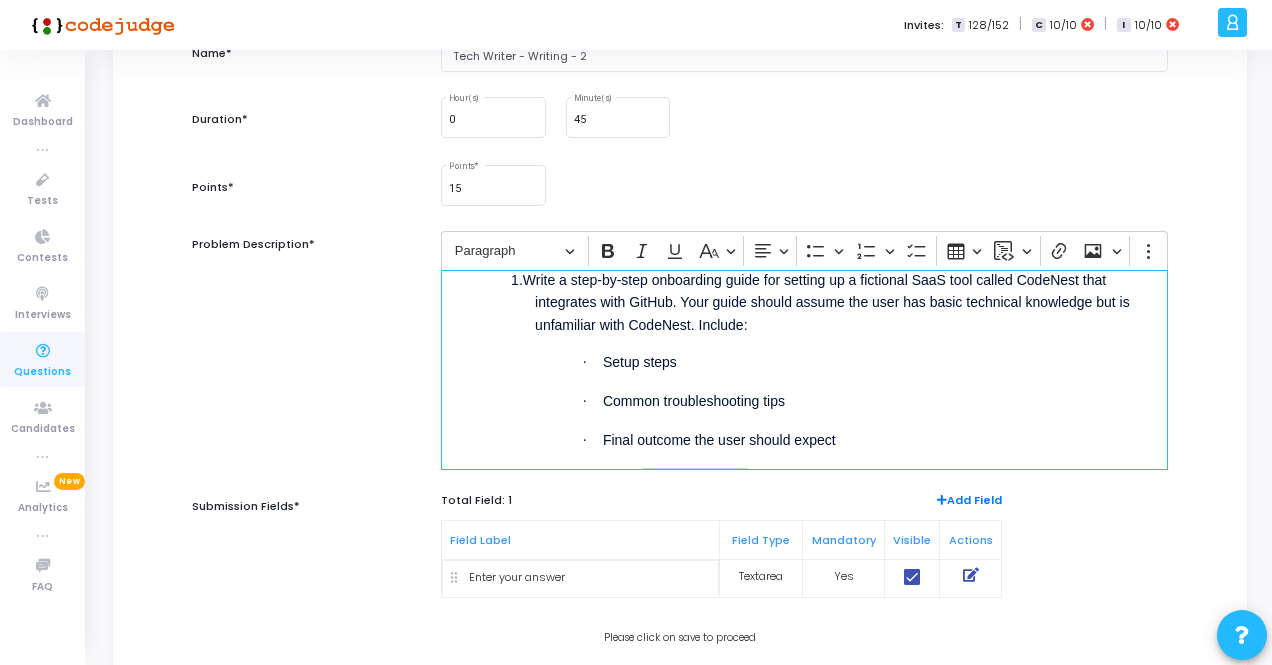 scroll, scrollTop: 0, scrollLeft: 0, axis: both 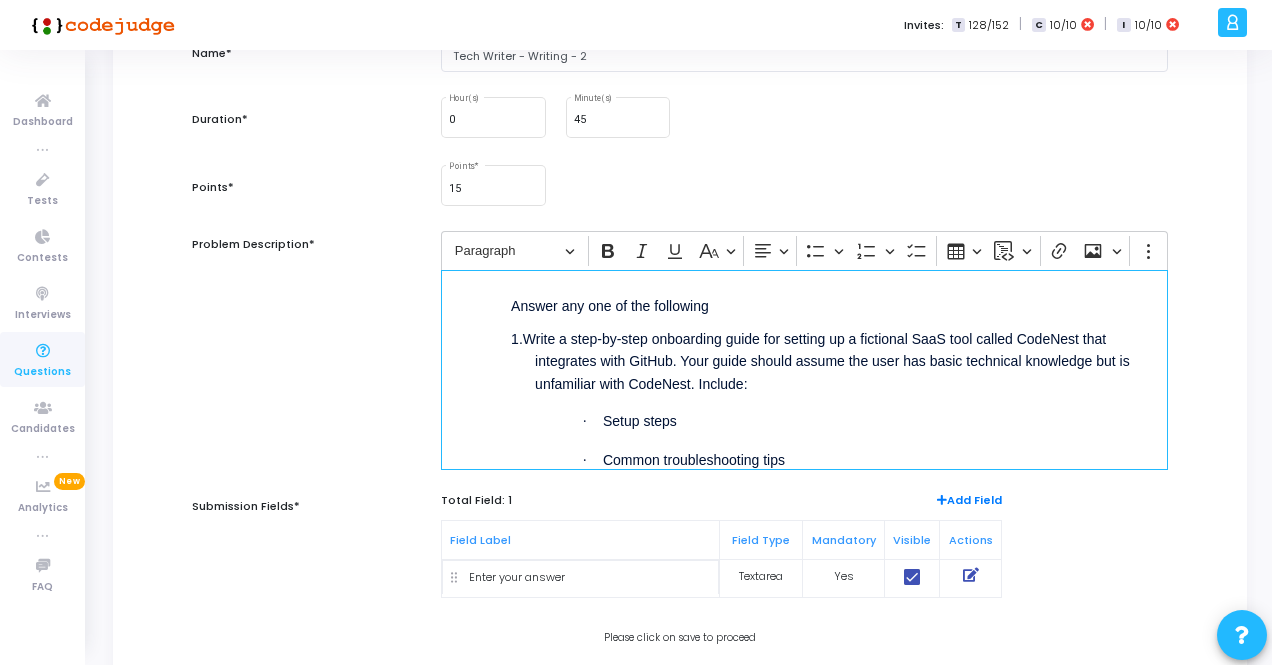 click on "1.        Write a step-by-step onboarding guide for setting up a fictional SaaS tool called CodeNest that integrates with GitHub. Your guide should assume the user has basic technical knowledge but is unfamiliar with CodeNest. Include:" at bounding box center [840, 360] 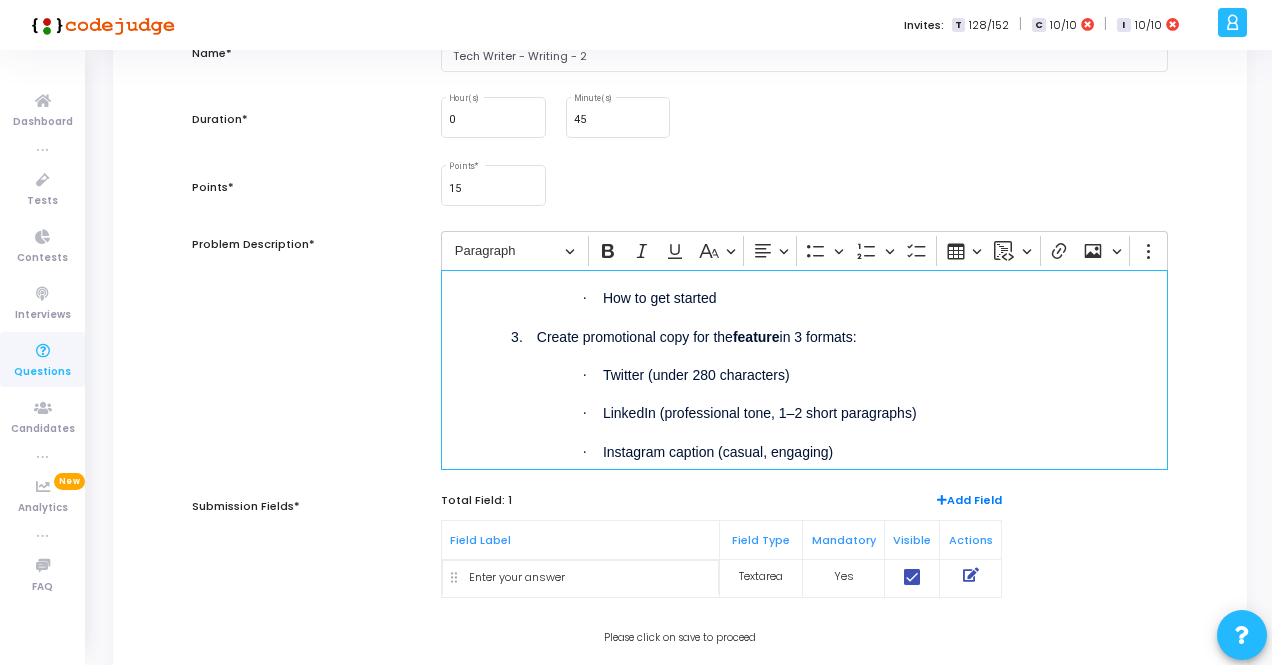 scroll, scrollTop: 418, scrollLeft: 0, axis: vertical 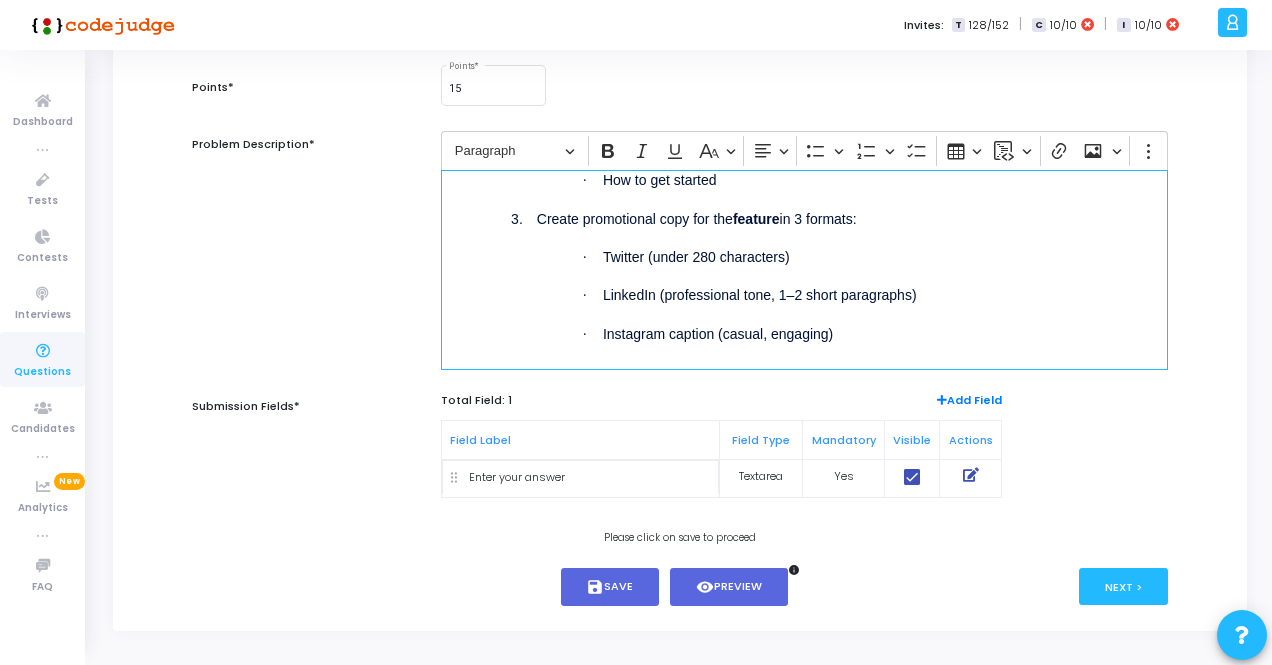 click on "·         Instagram caption (casual, engaging)" at bounding box center [876, 333] 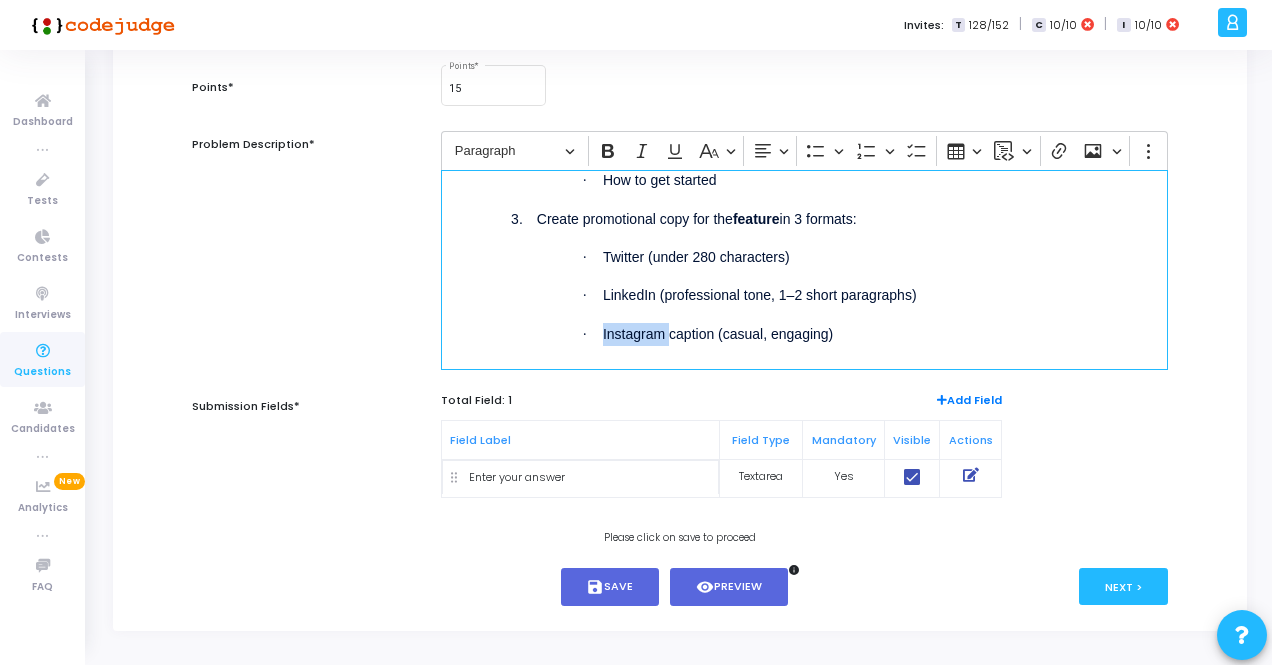 click on "·         Instagram caption (casual, engaging)" at bounding box center [876, 333] 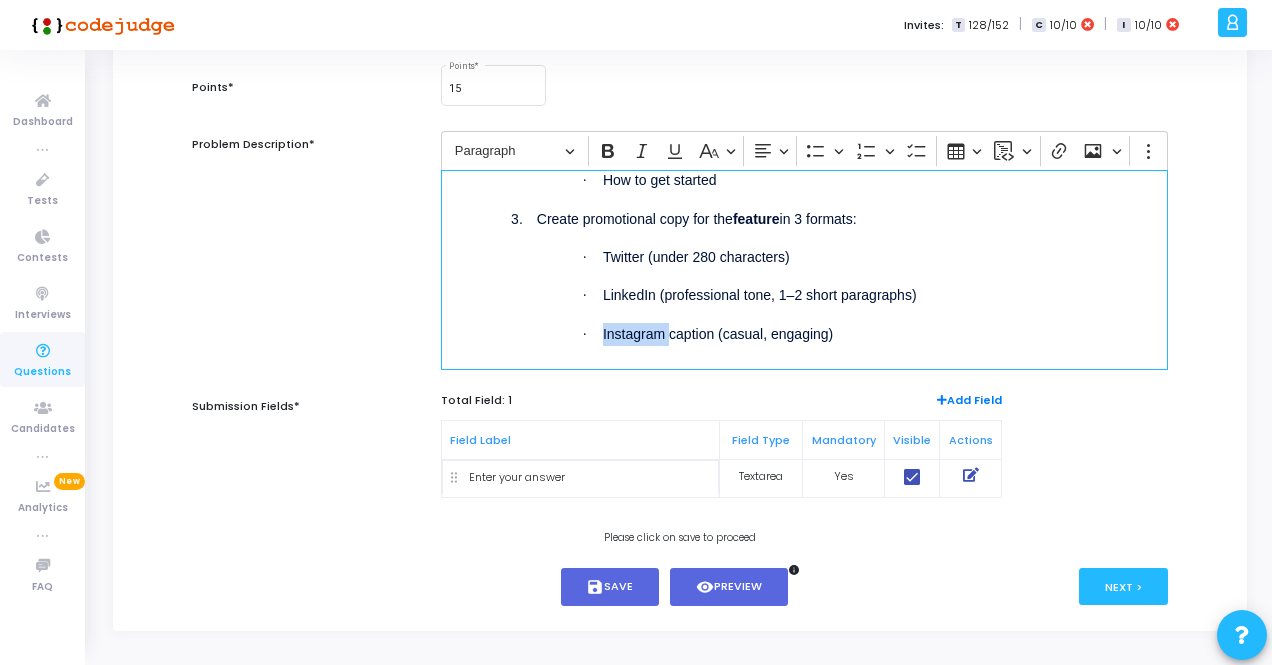 click on "·         Instagram caption (casual, engaging)" at bounding box center [876, 333] 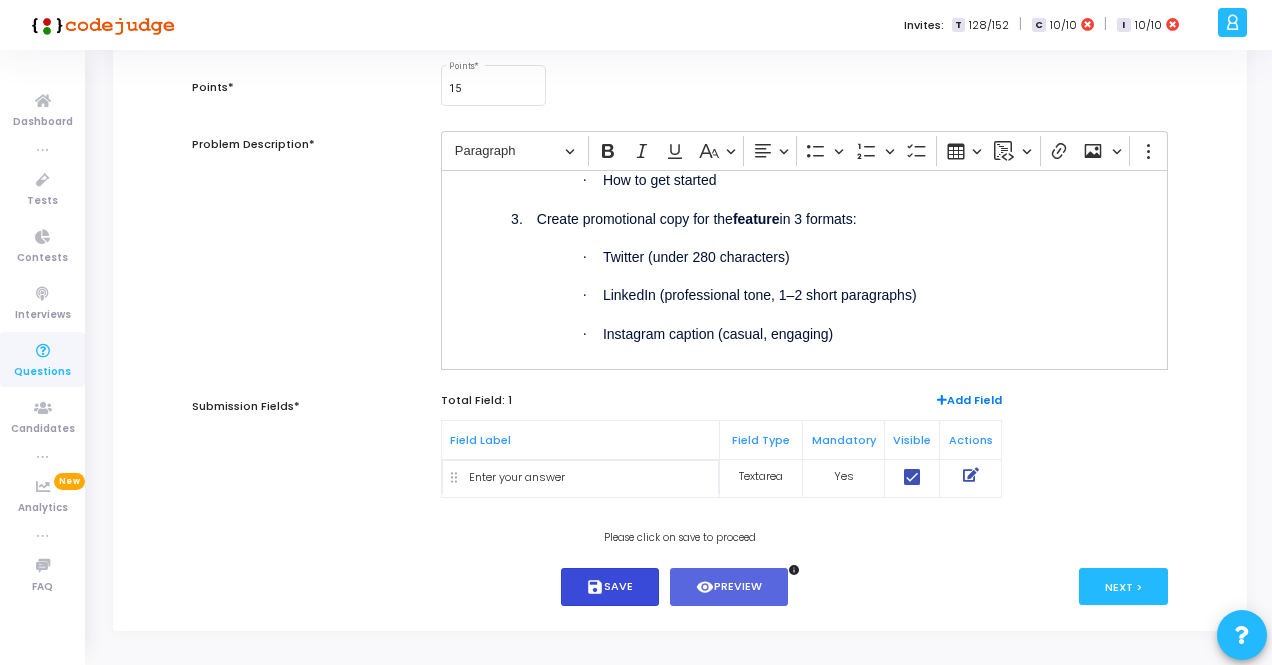click on "save  Save" at bounding box center (610, 587) 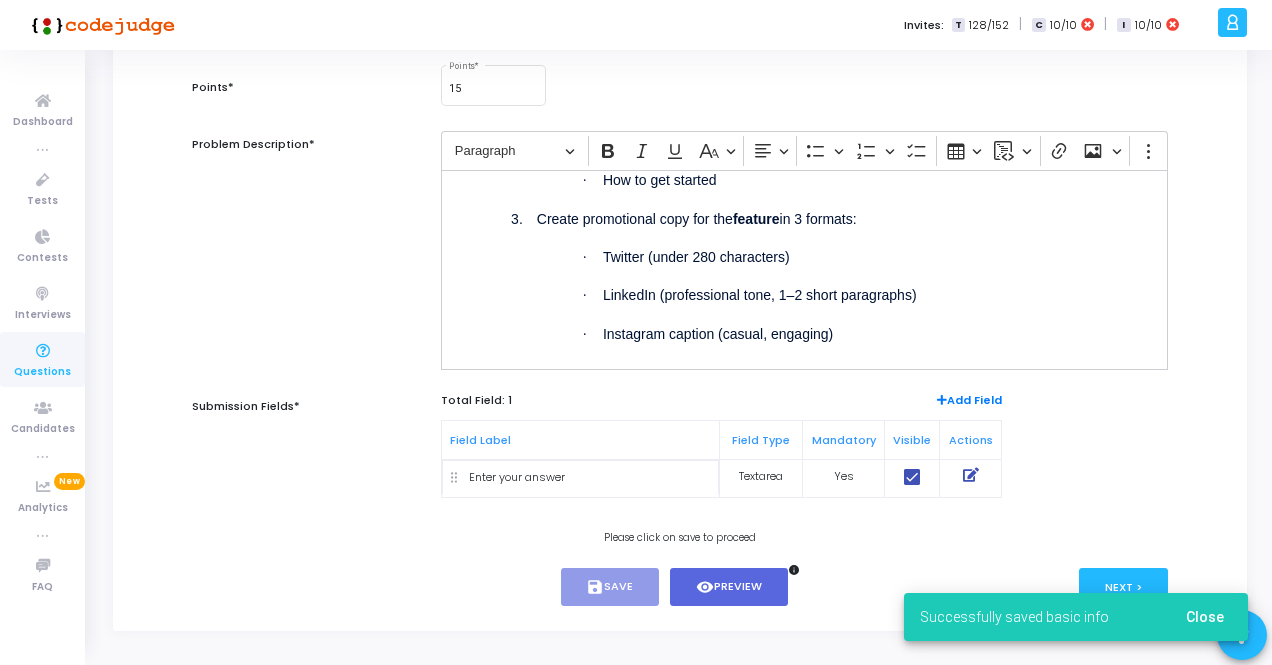 click on "Successfully saved basic info Close" at bounding box center (1076, 617) 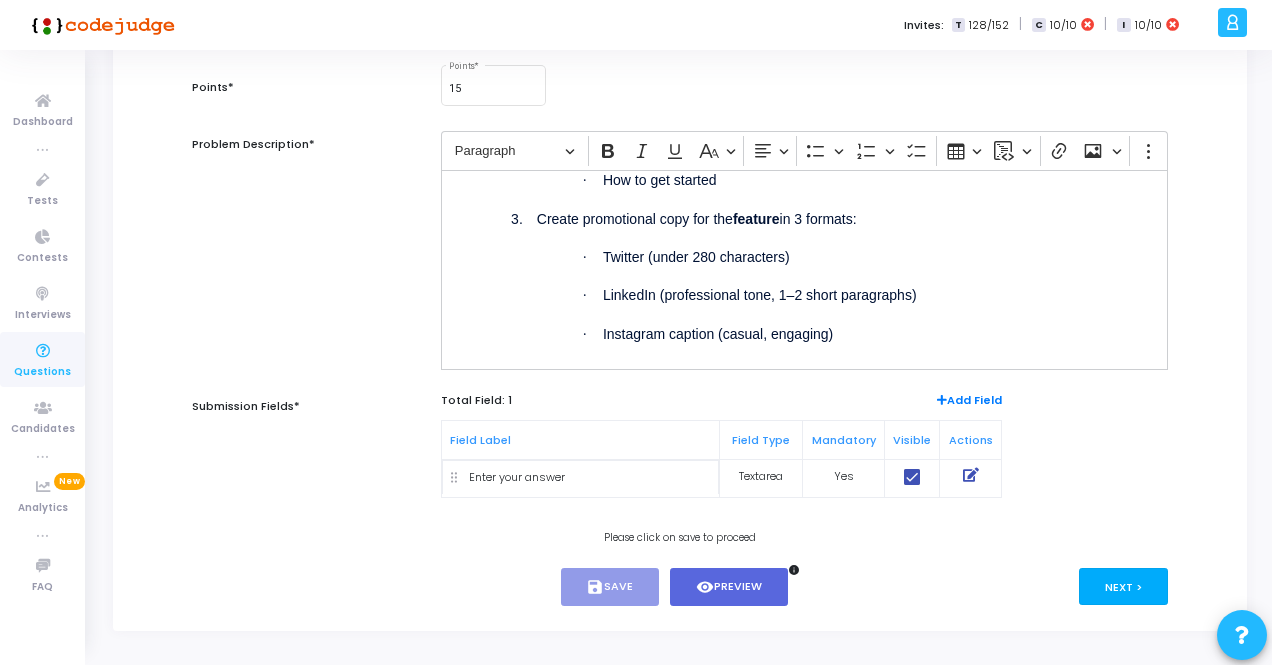 click on "Next >" at bounding box center (1123, 586) 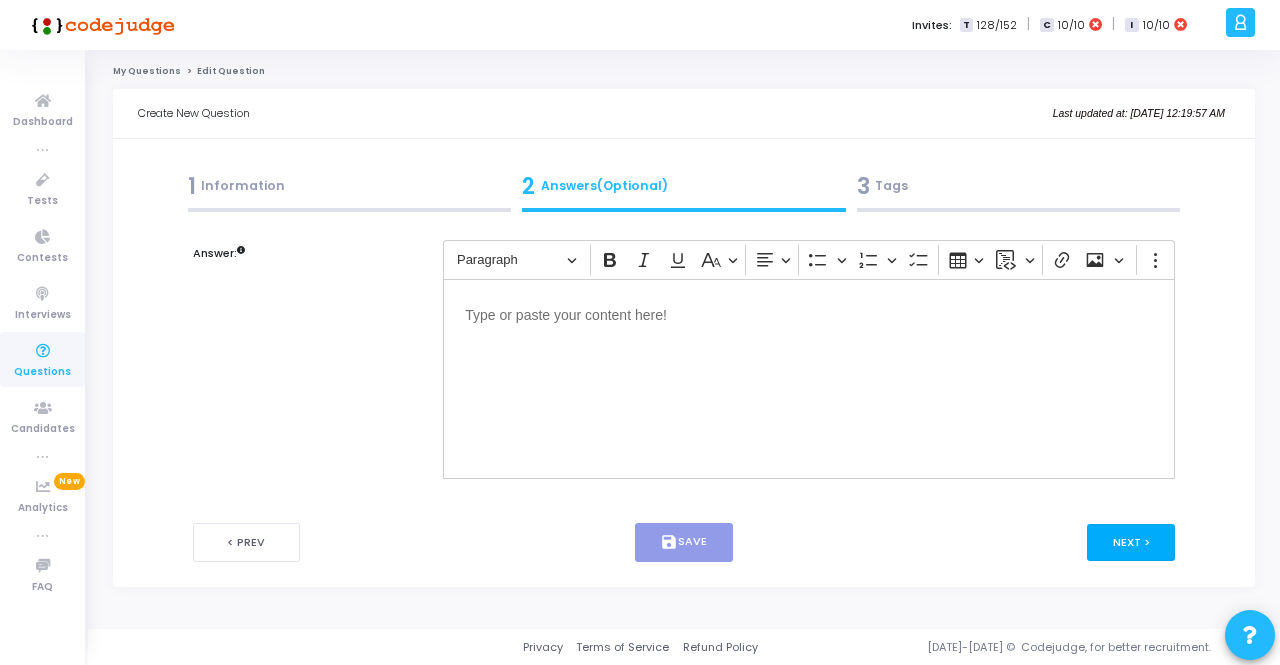 click on "Next >" at bounding box center [1131, 542] 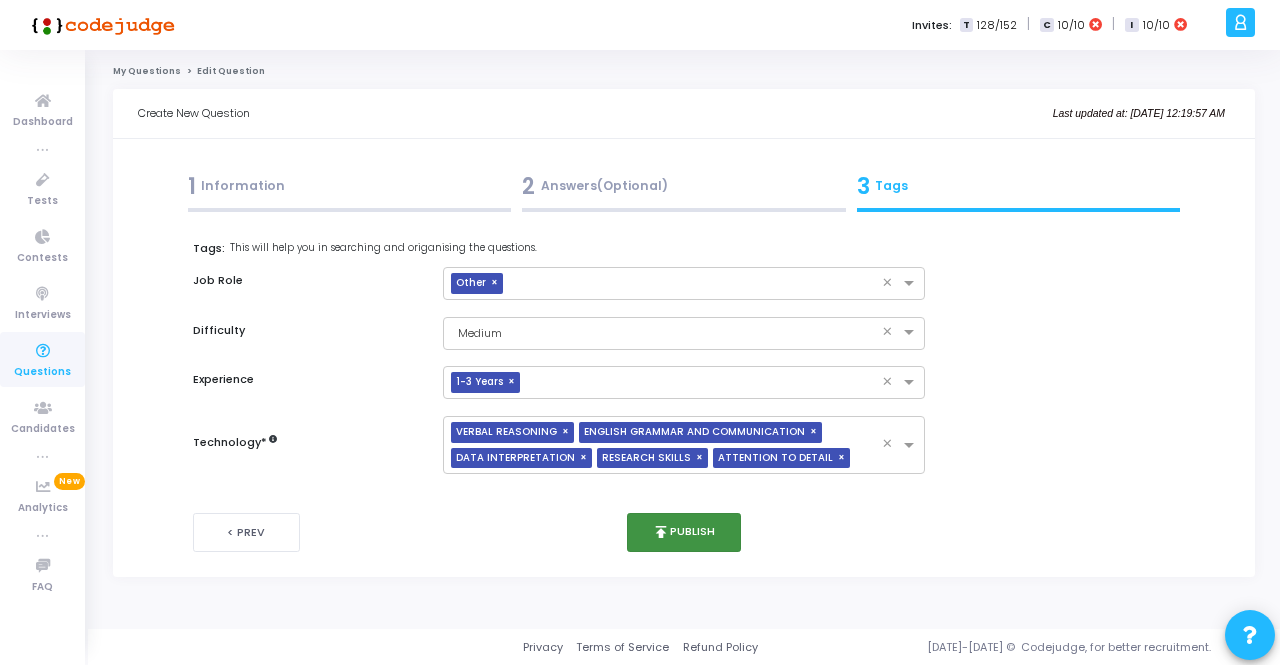click on "publish  Publish" at bounding box center (684, 532) 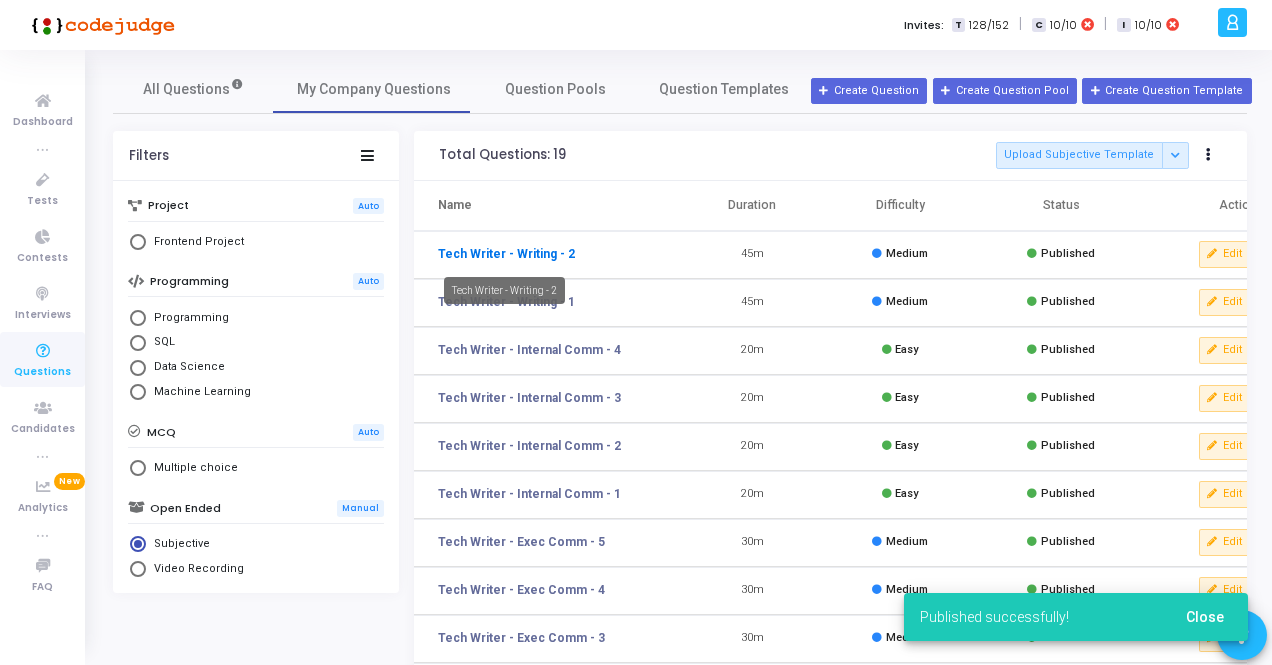click on "Tech Writer - Writing - 2" at bounding box center (506, 254) 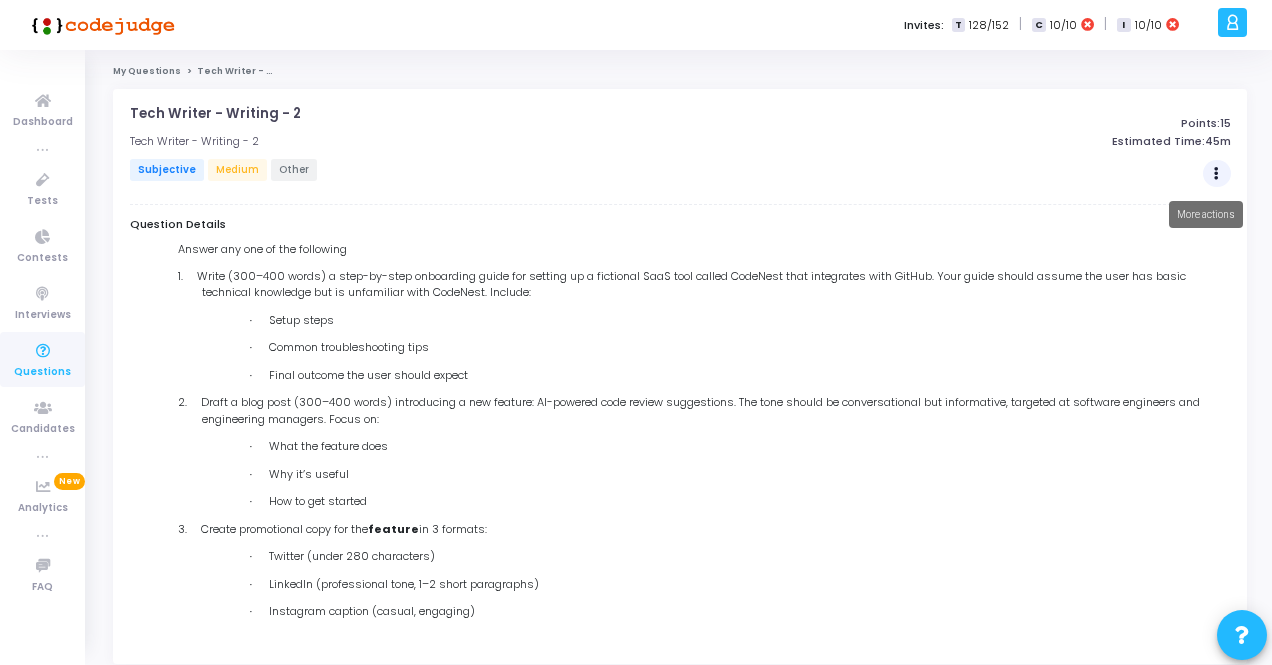 click at bounding box center (1216, 174) 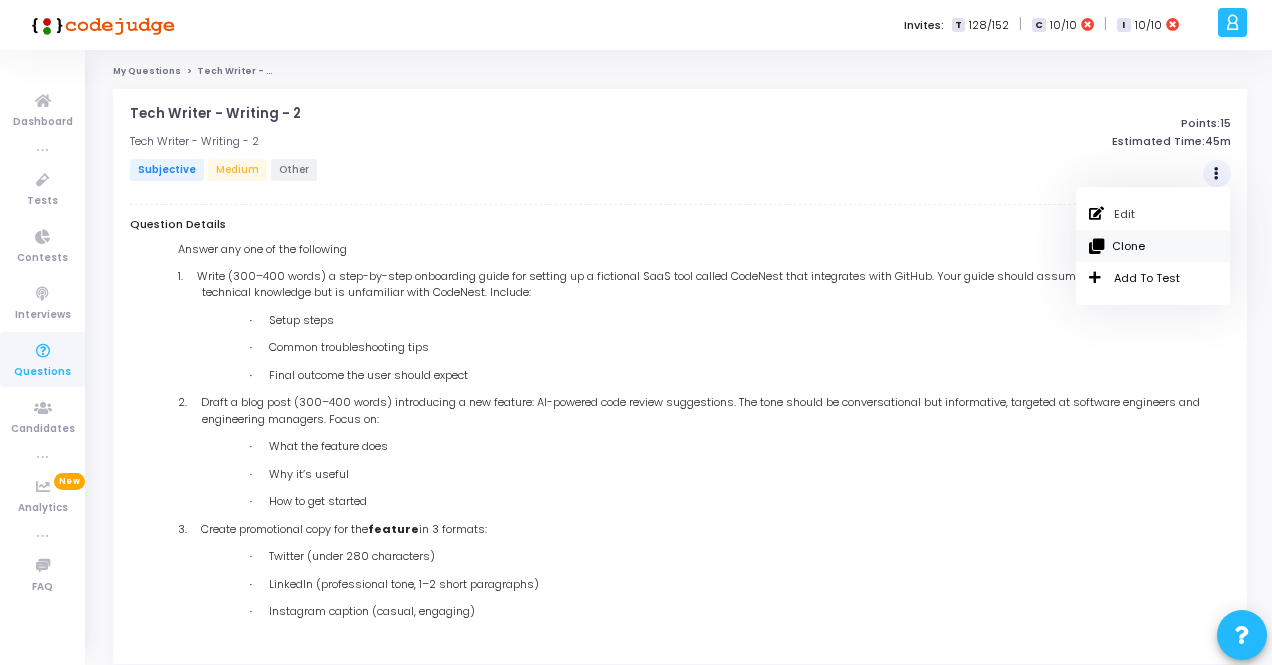 click on "Clone" at bounding box center (1153, 246) 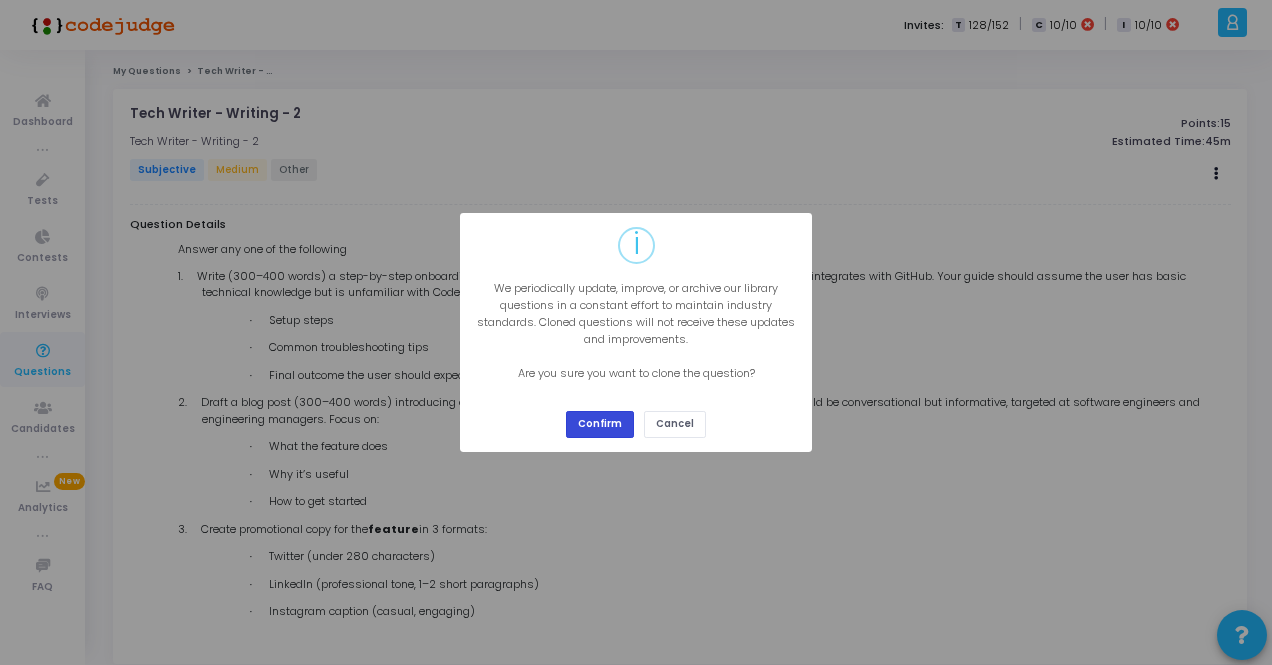 click on "Confirm" at bounding box center (600, 424) 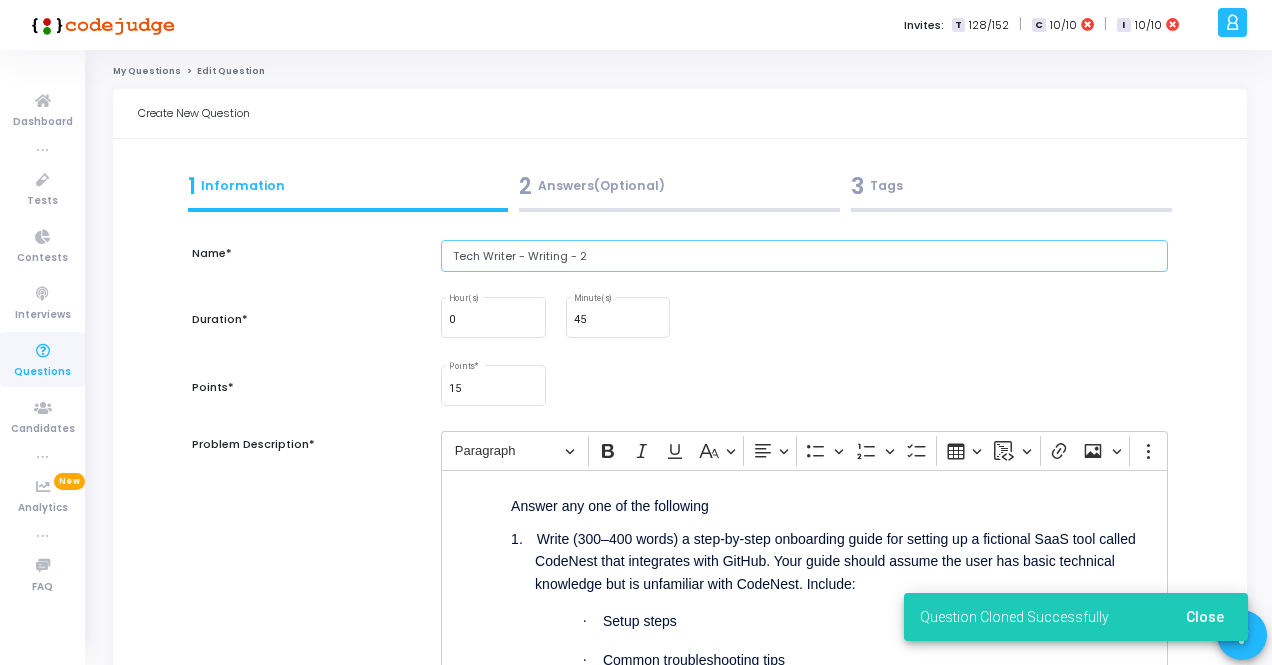 click on "Tech Writer - Writing - 2" at bounding box center [804, 256] 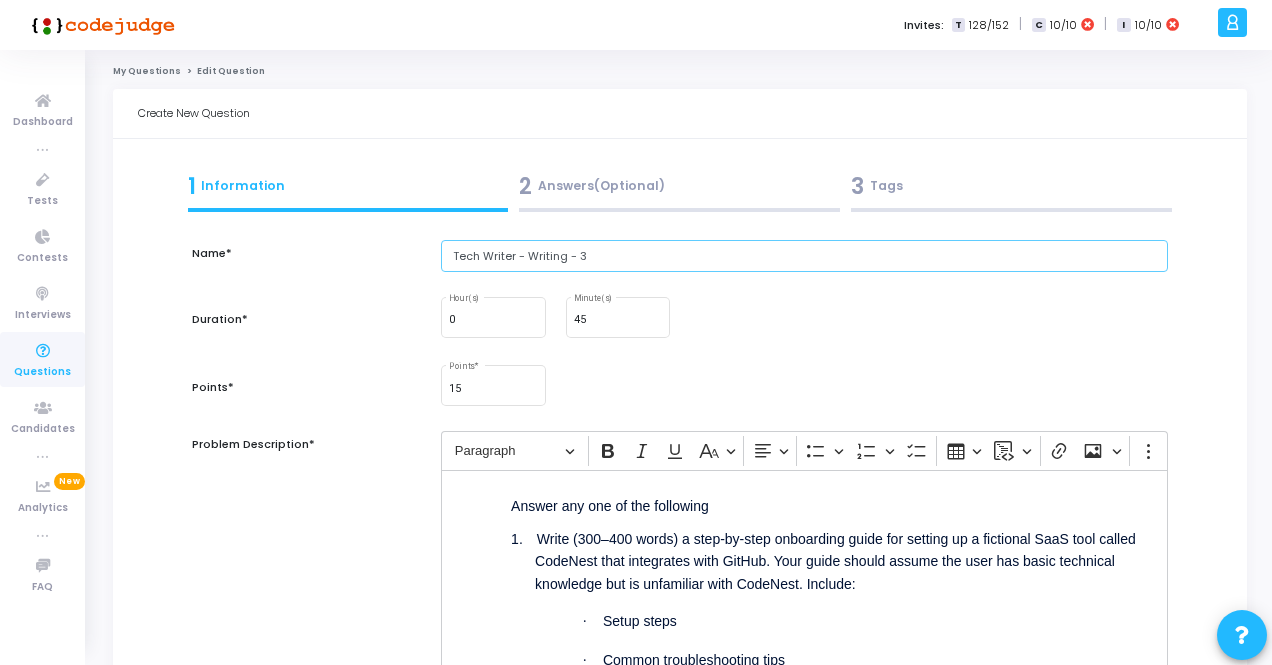 type on "Tech Writer - Writing - 3" 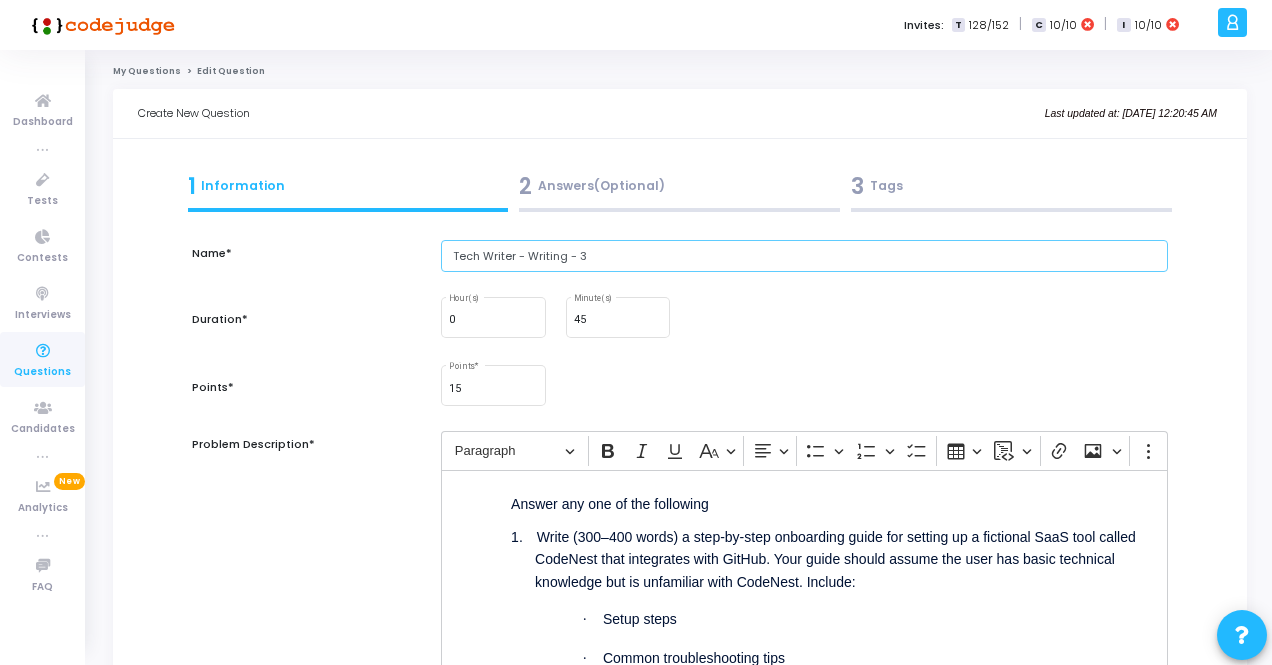 scroll, scrollTop: 0, scrollLeft: 0, axis: both 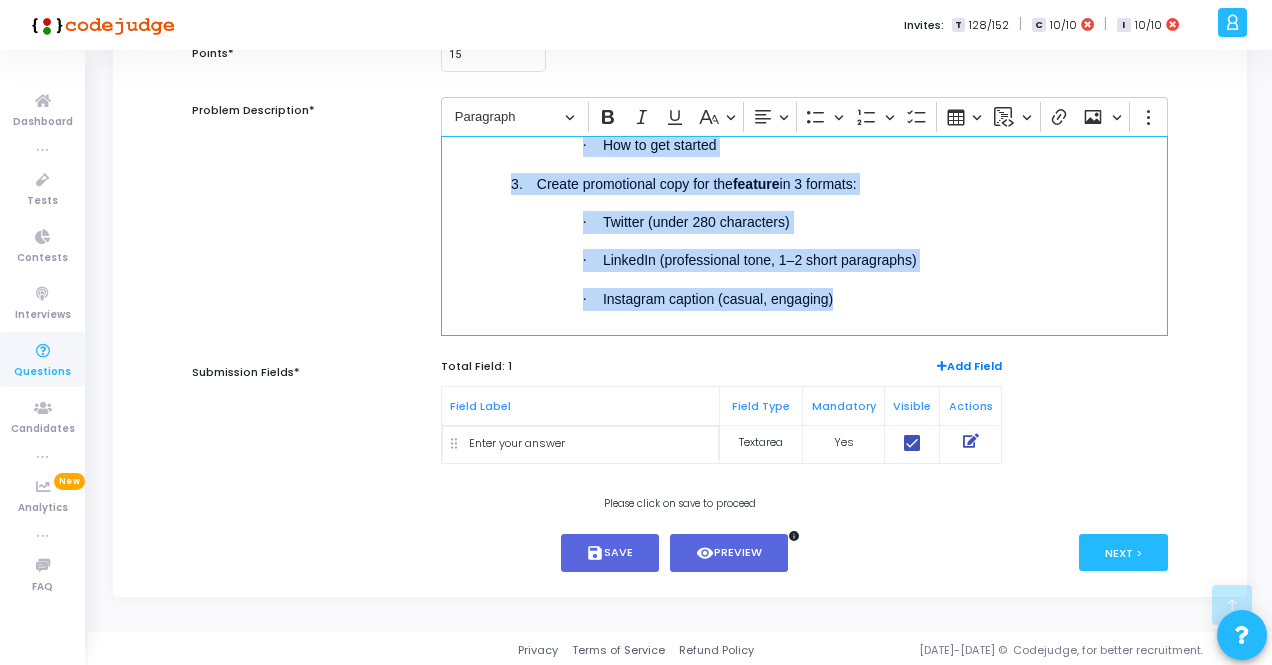 drag, startPoint x: 502, startPoint y: 533, endPoint x: 1042, endPoint y: 414, distance: 552.9566 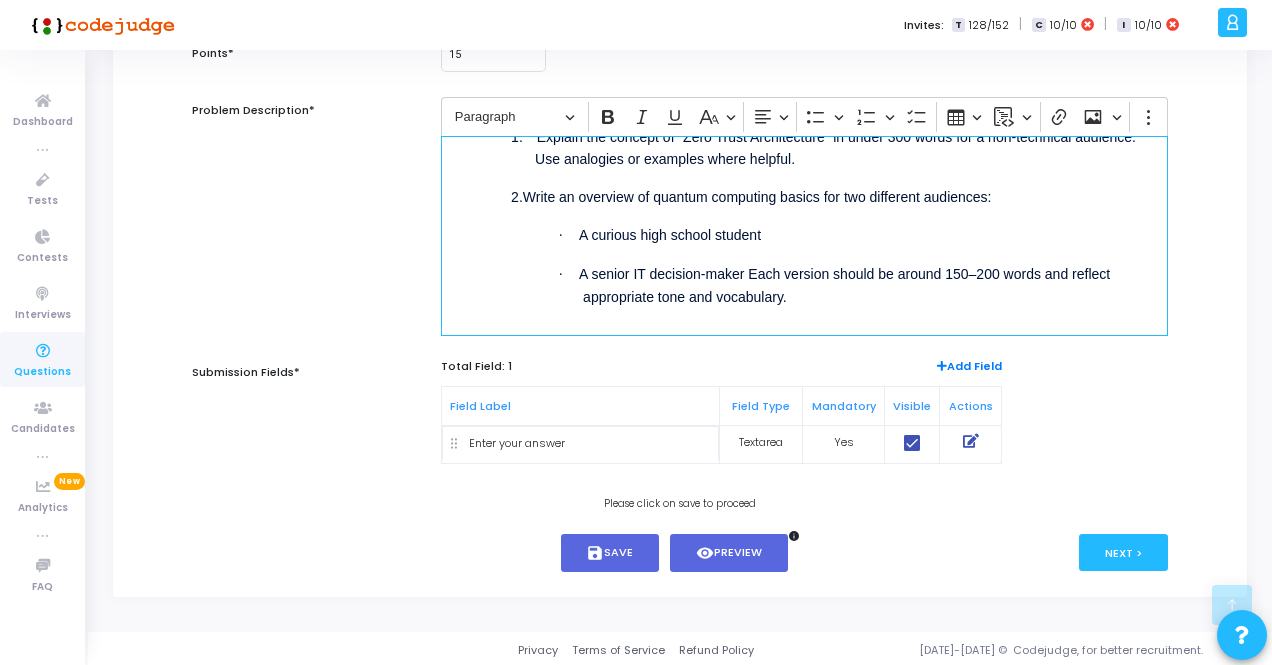 scroll, scrollTop: 100, scrollLeft: 0, axis: vertical 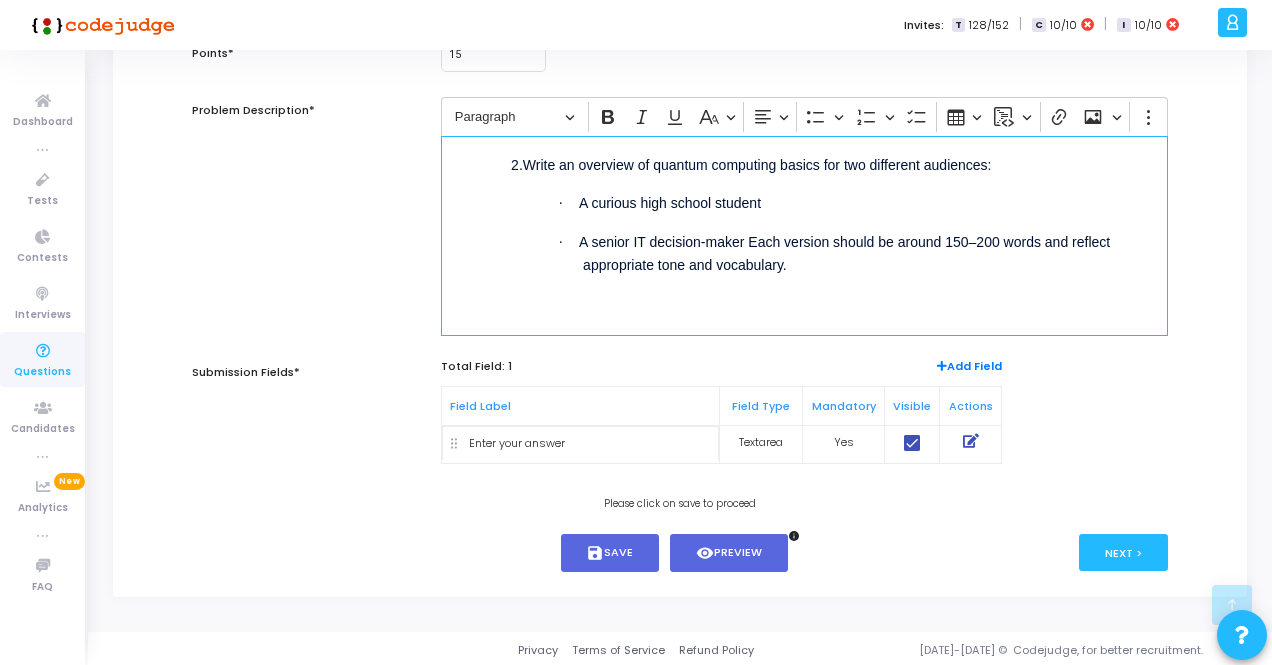 click on "2." at bounding box center (517, 165) 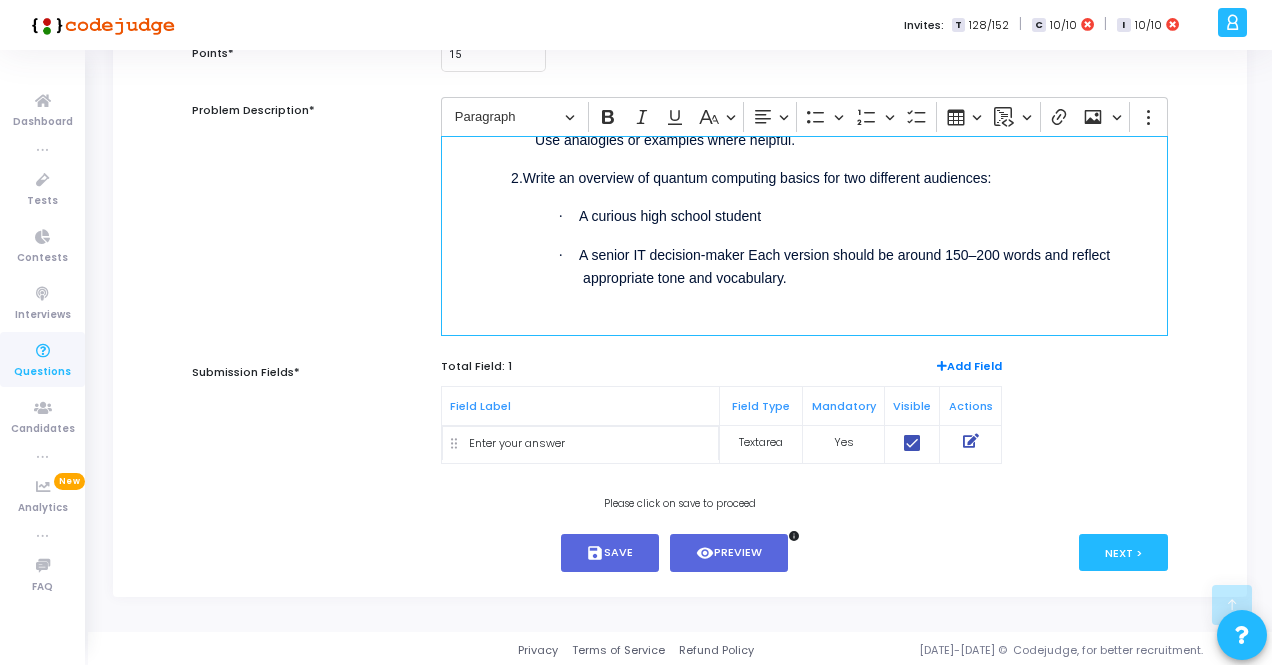 scroll, scrollTop: 0, scrollLeft: 0, axis: both 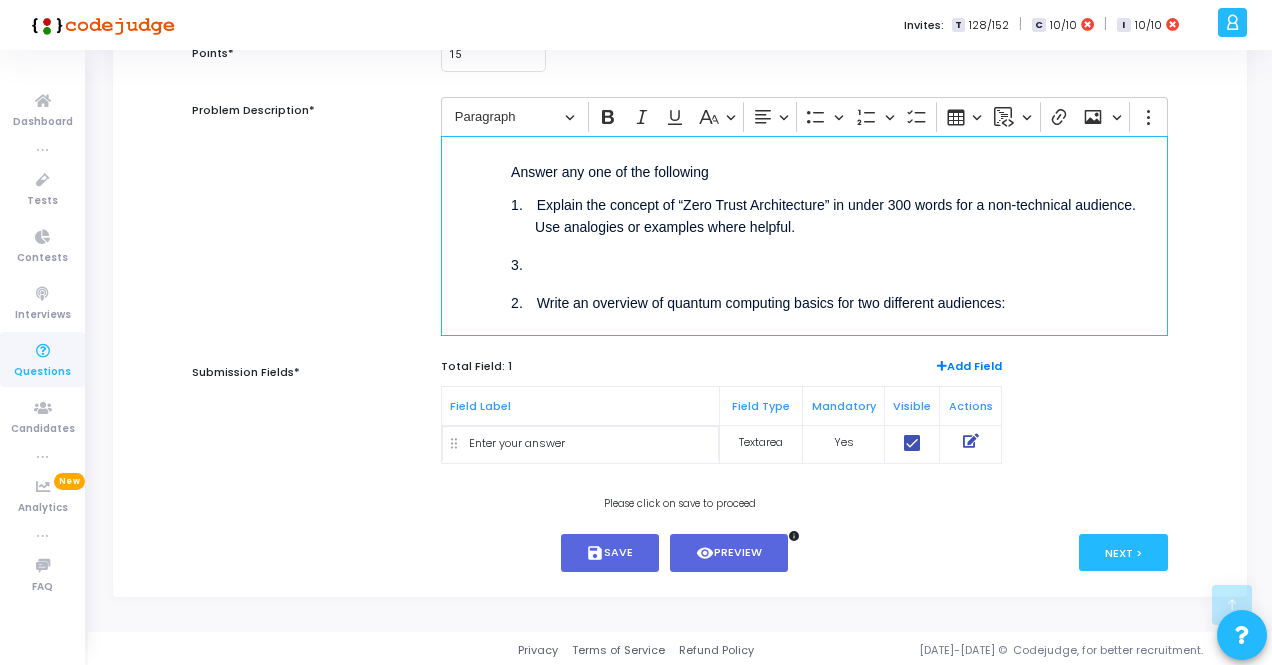 click on "3." at bounding box center (840, 263) 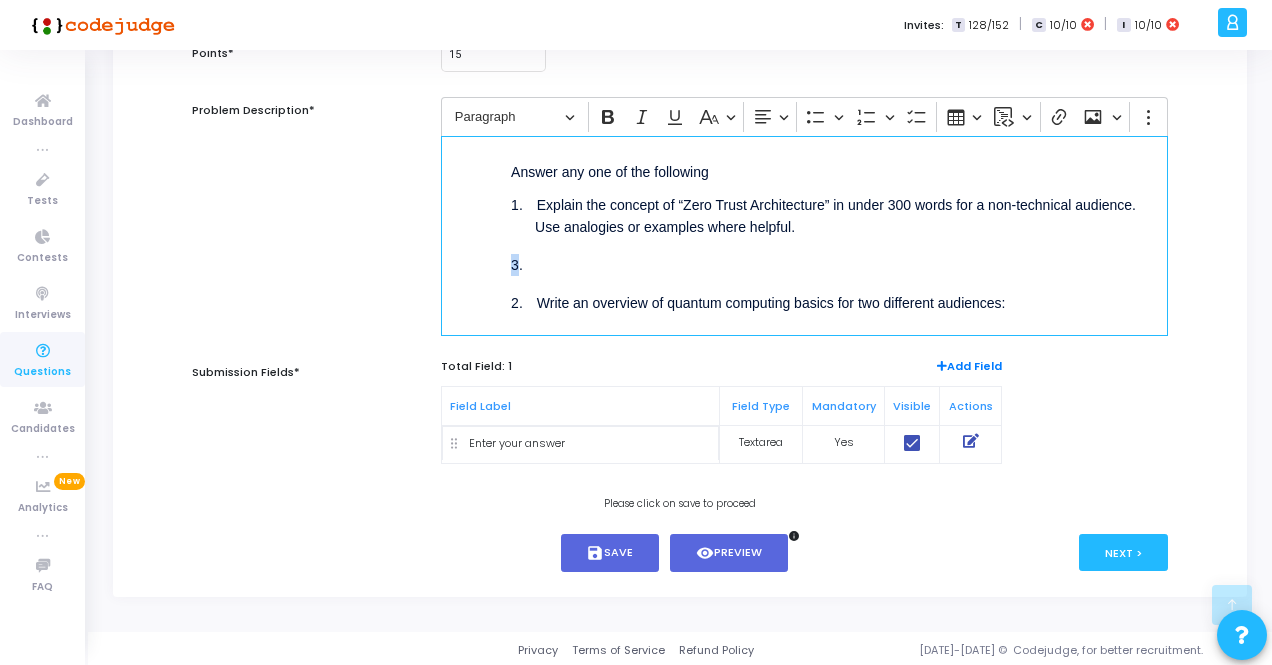 click on "3." at bounding box center [517, 265] 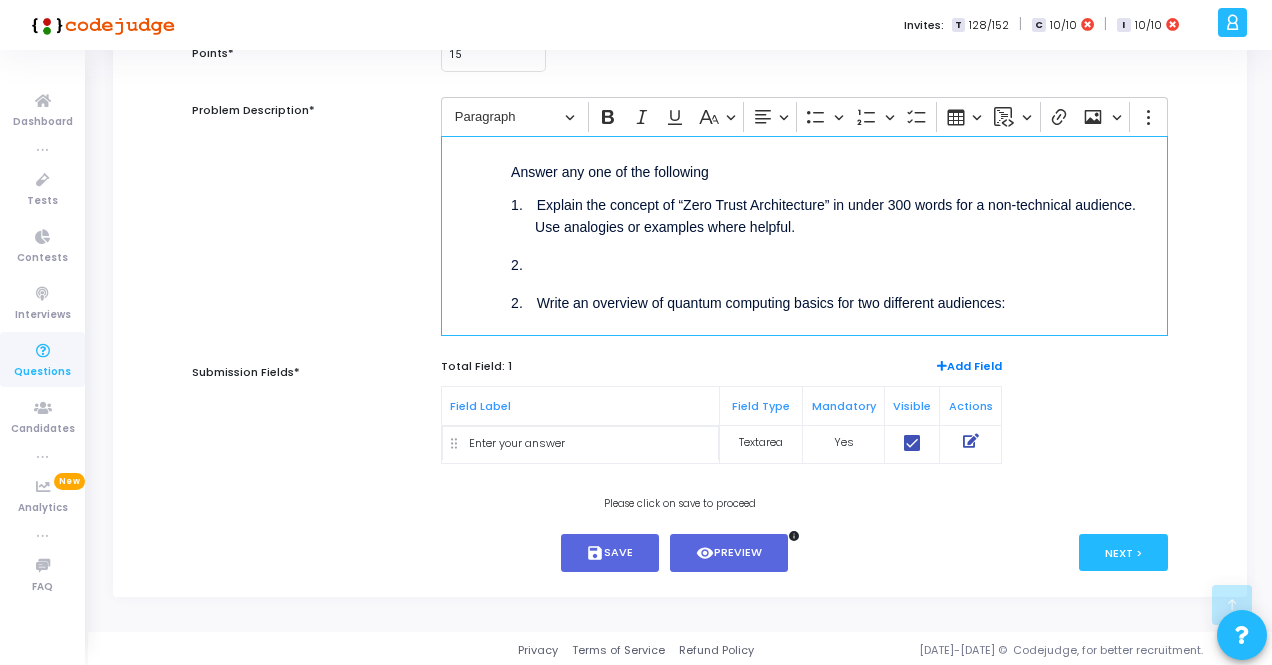 click on "2." at bounding box center (840, 263) 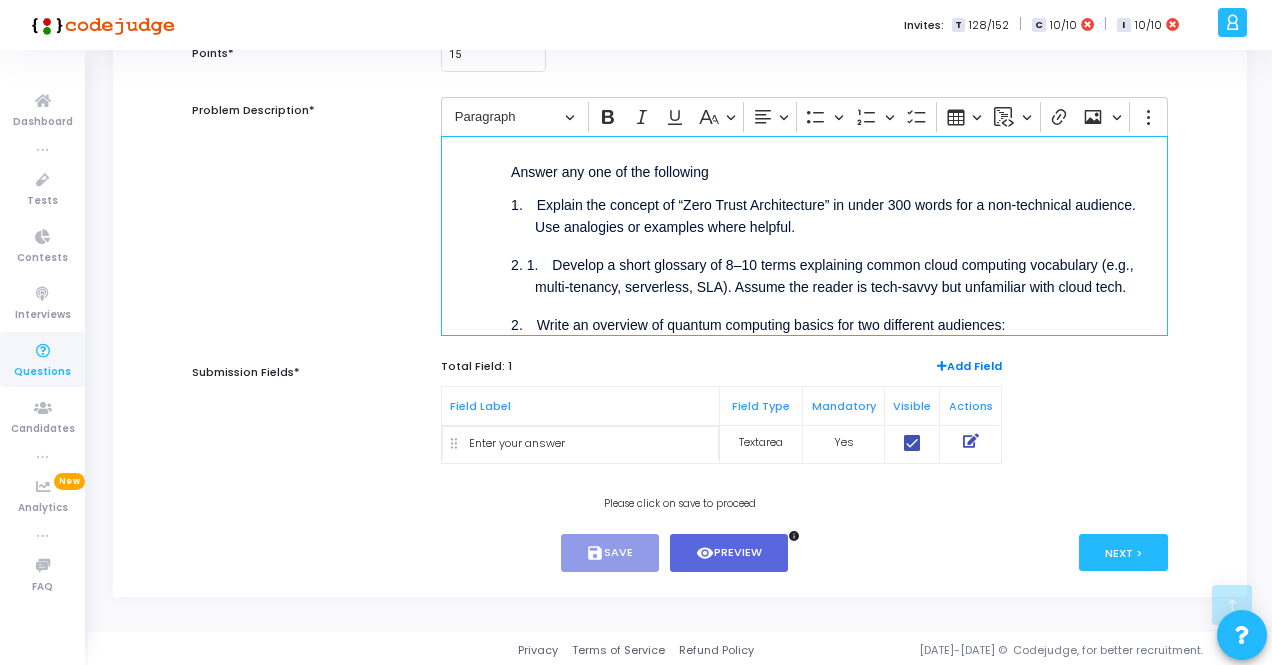 click at bounding box center (545, 267) 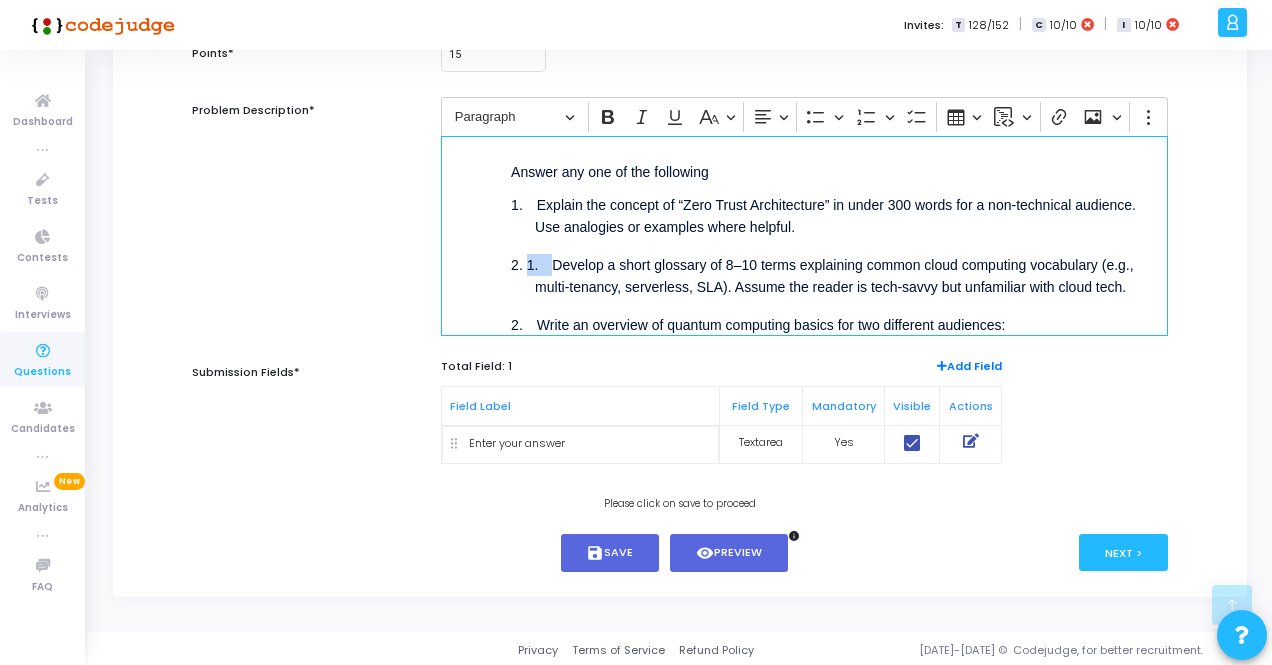 drag, startPoint x: 527, startPoint y: 263, endPoint x: 555, endPoint y: 263, distance: 28 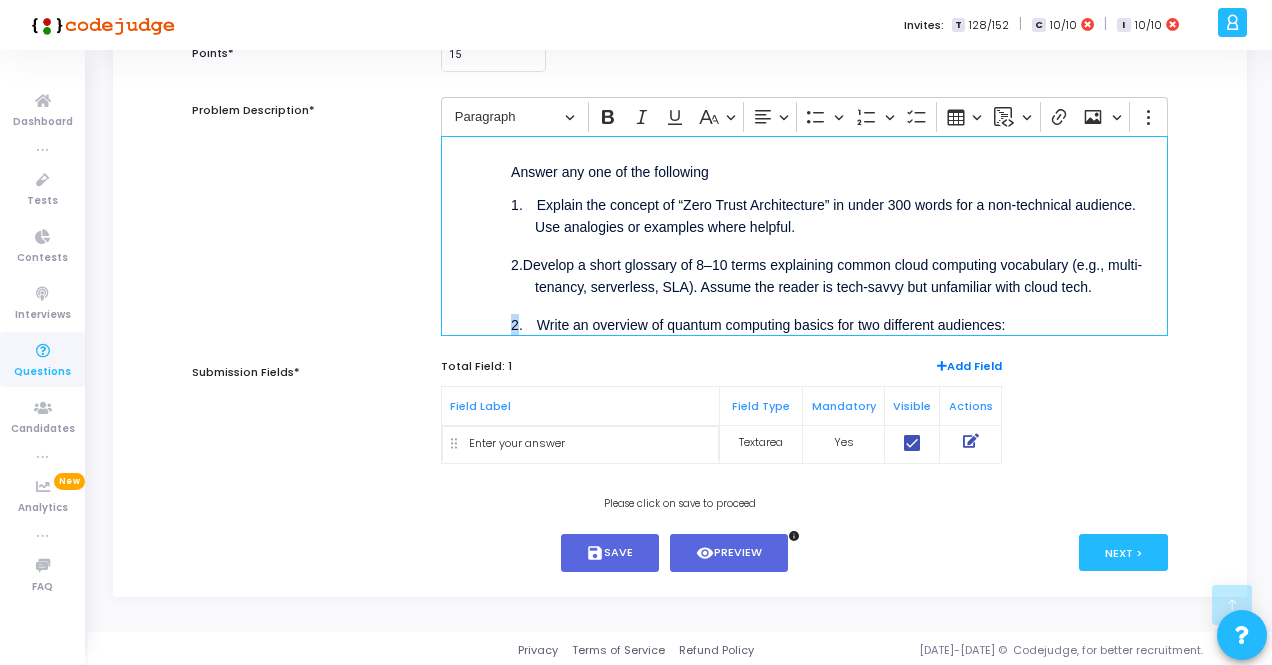 click on "2." at bounding box center [517, 325] 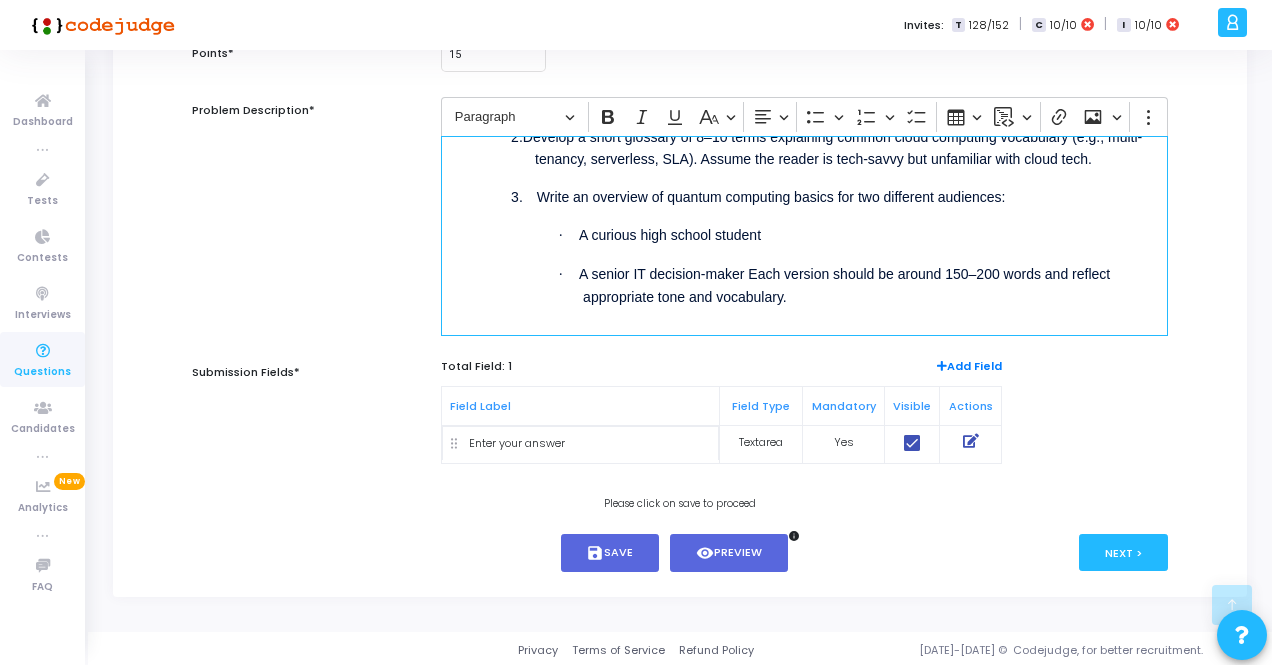 scroll, scrollTop: 147, scrollLeft: 0, axis: vertical 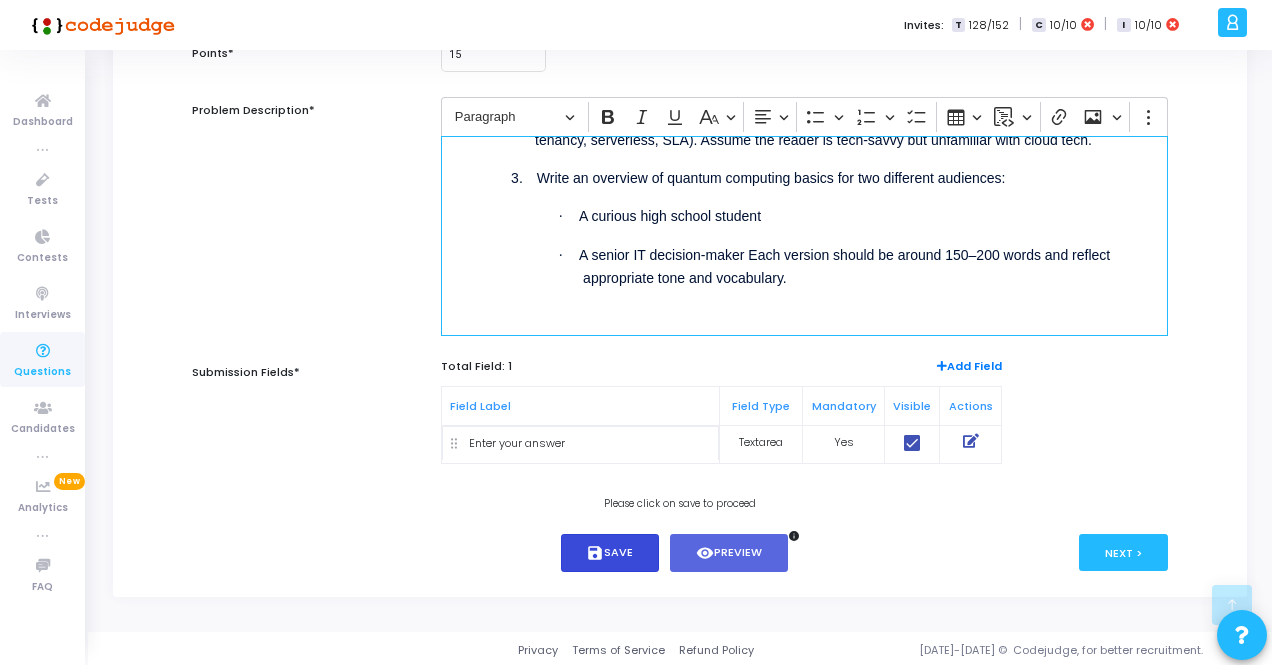 click on "save  Save" at bounding box center [610, 553] 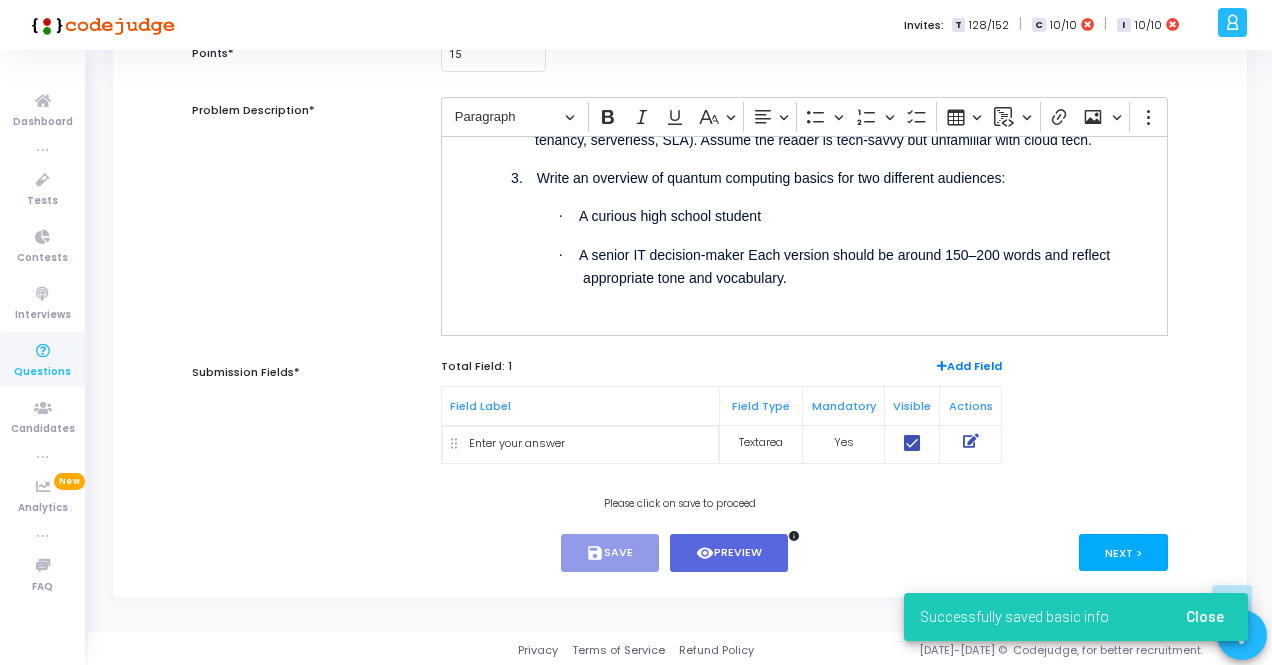 click on "Next >" at bounding box center [1123, 552] 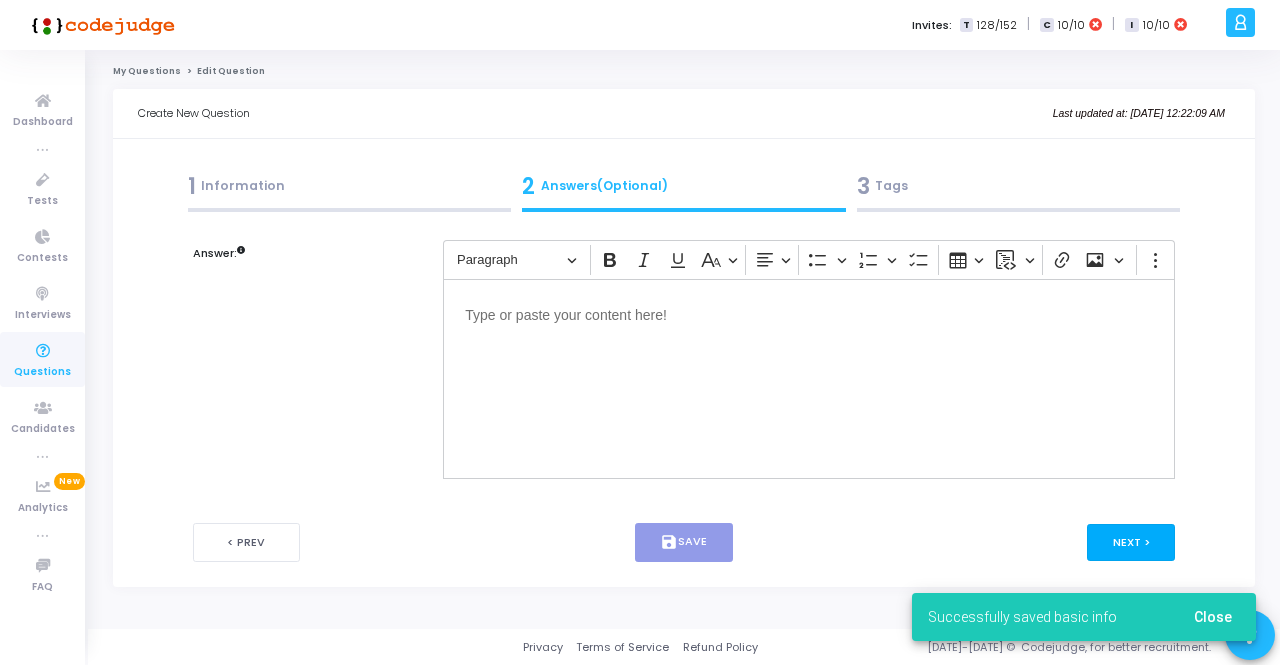 type 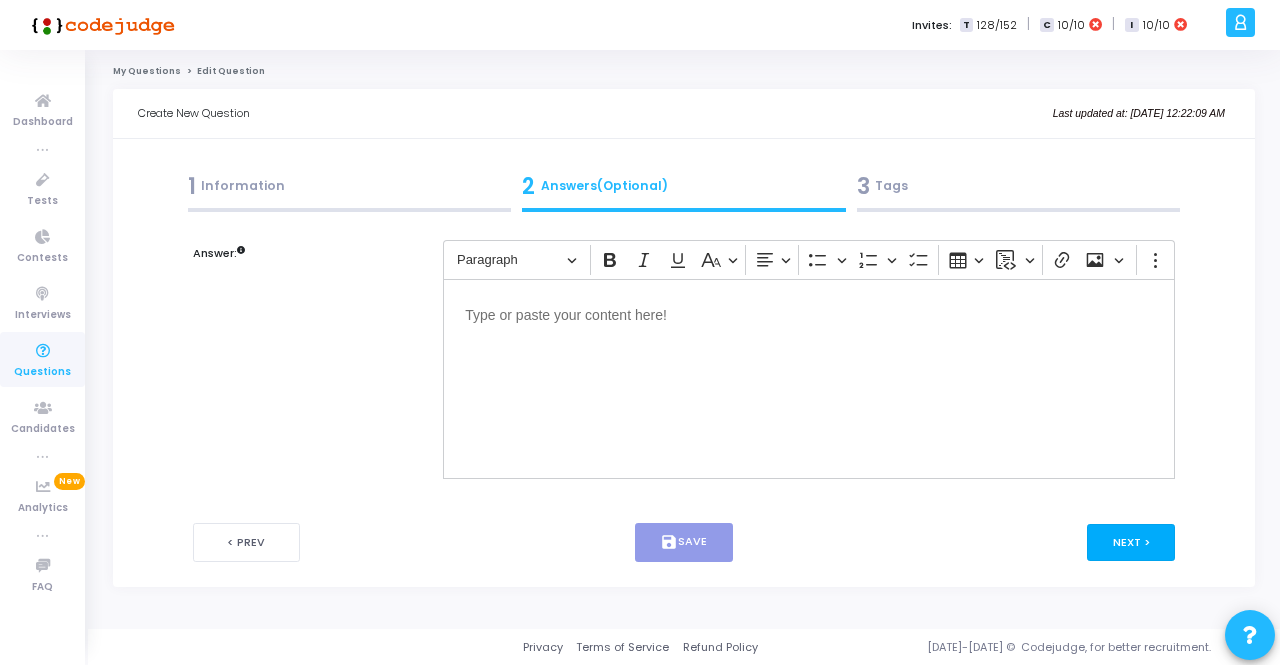 click on "Next >" at bounding box center (1131, 542) 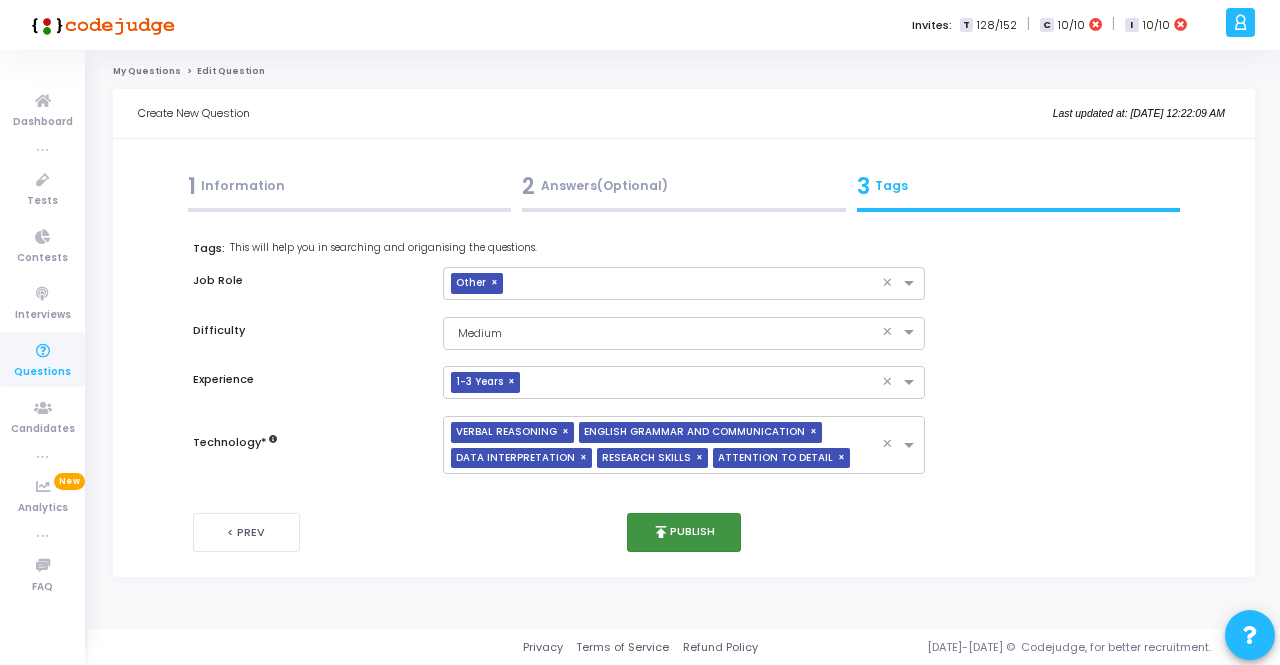click on "publish  Publish" at bounding box center (684, 532) 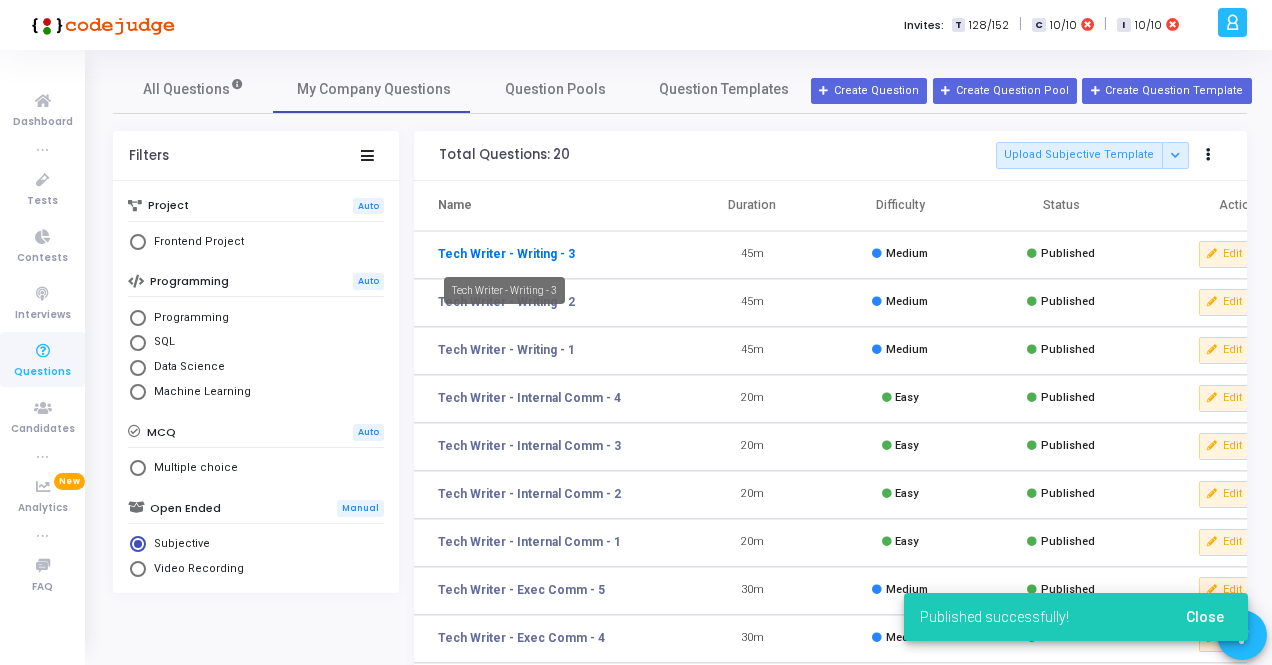 click on "Tech Writer - Writing - 3" at bounding box center [506, 254] 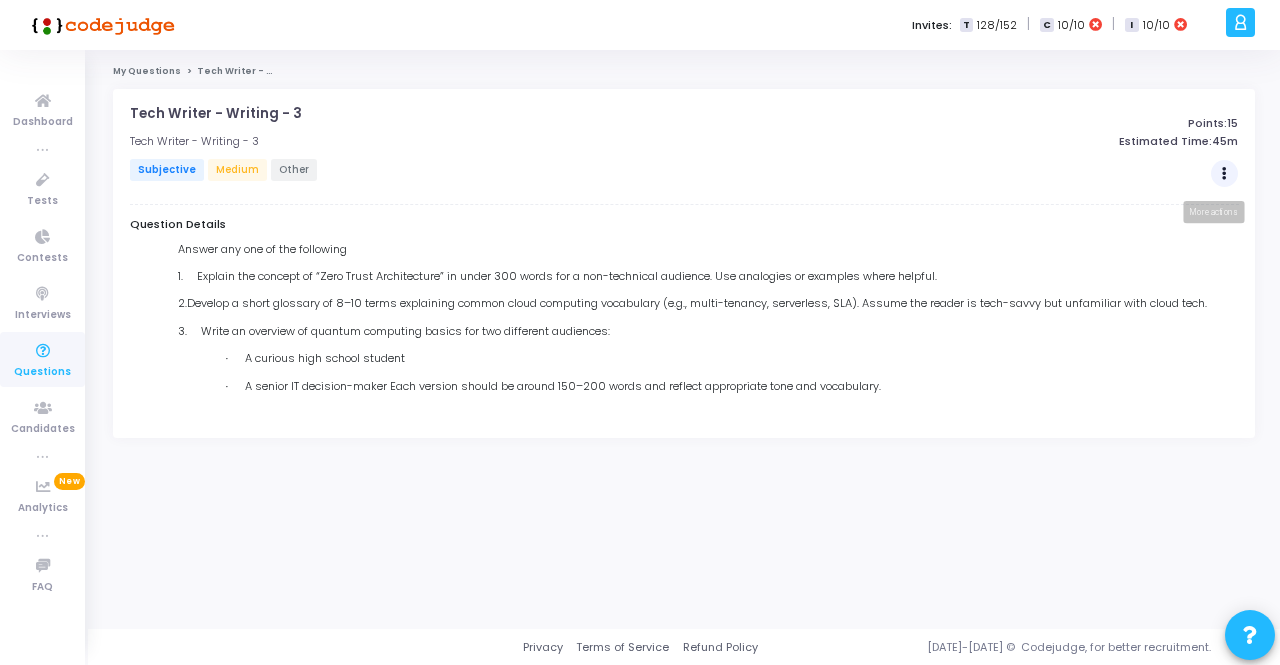 click at bounding box center [1224, 174] 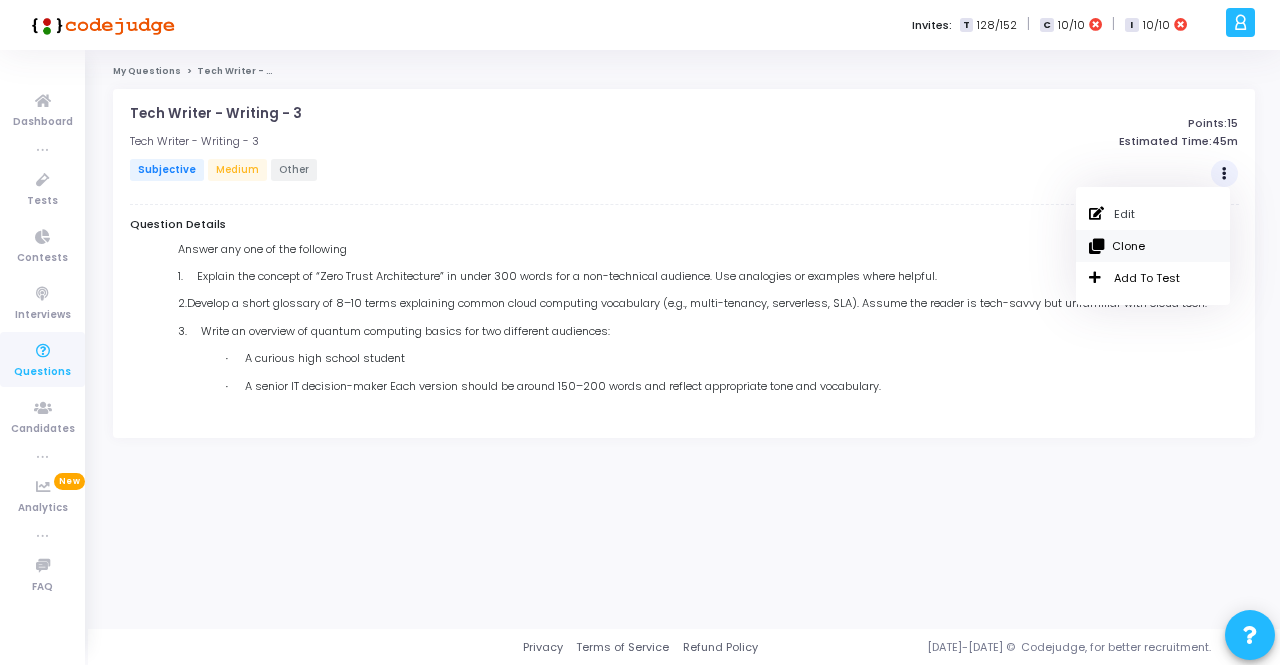 click on "Clone" at bounding box center [1153, 246] 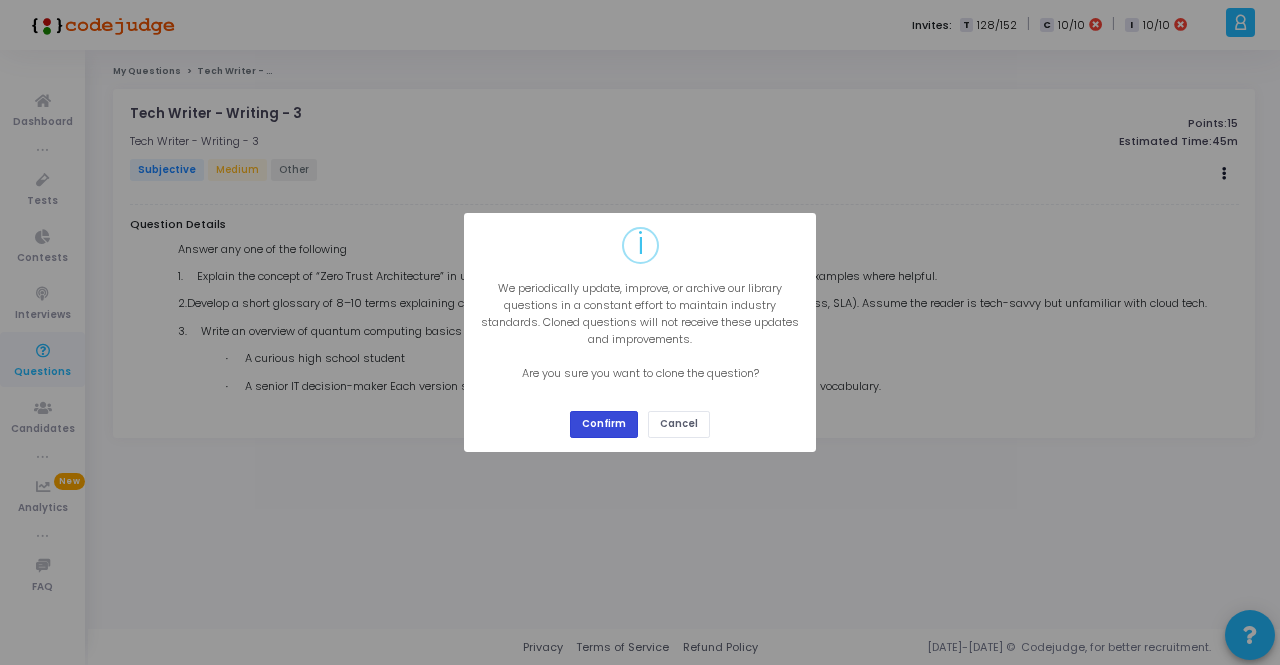click on "Confirm" at bounding box center (604, 424) 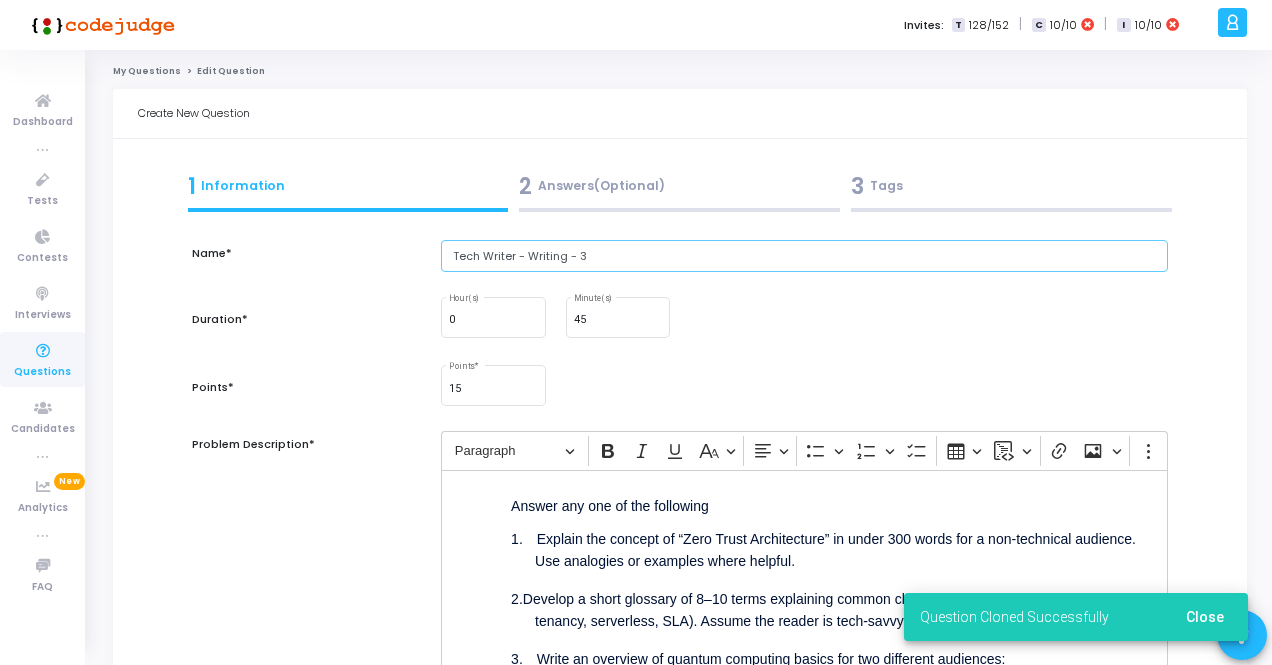 click on "Tech Writer - Writing - 3" at bounding box center [804, 256] 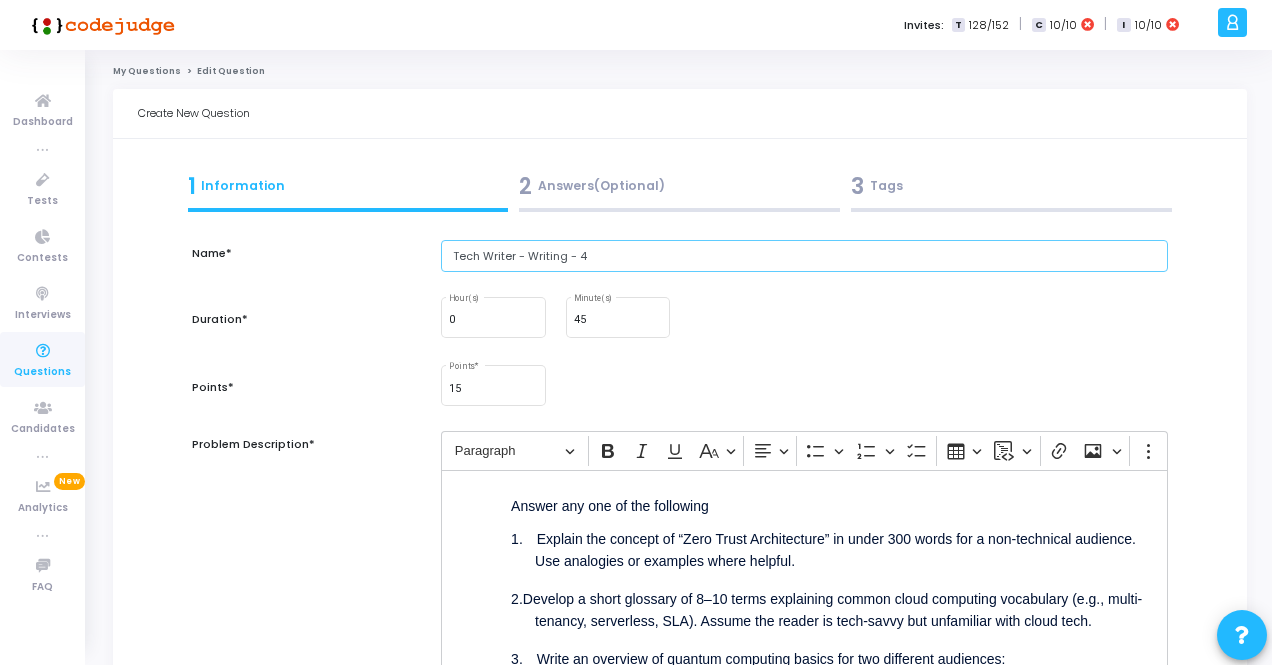type on "Tech Writer - Writing - 4" 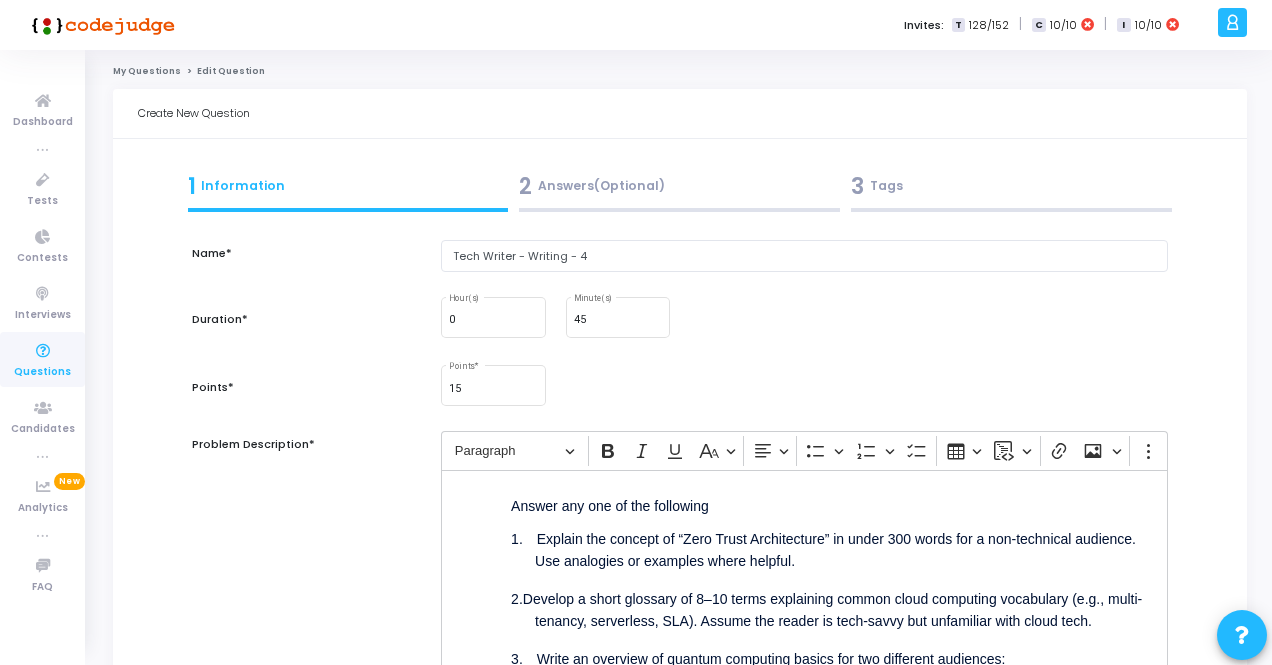 click on "Answer any one of the following 1.        Explain the concept of “Zero Trust Architecture” in under 300 words for a non-technical audience. Use analogies or examples where helpful. 2.  Develop a short glossary of 8–10 terms explaining common cloud computing vocabulary (e.g., multi-tenancy, serverless, SLA). Assume the reader is tech-savvy but unfamiliar with cloud tech. 3.        Write an overview of quantum computing basics for two different audiences: ·         A curious high school student ·         A senior IT decision-maker Each version should be around 150–200 words and reflect appropriate tone and vocabulary." at bounding box center [804, 570] 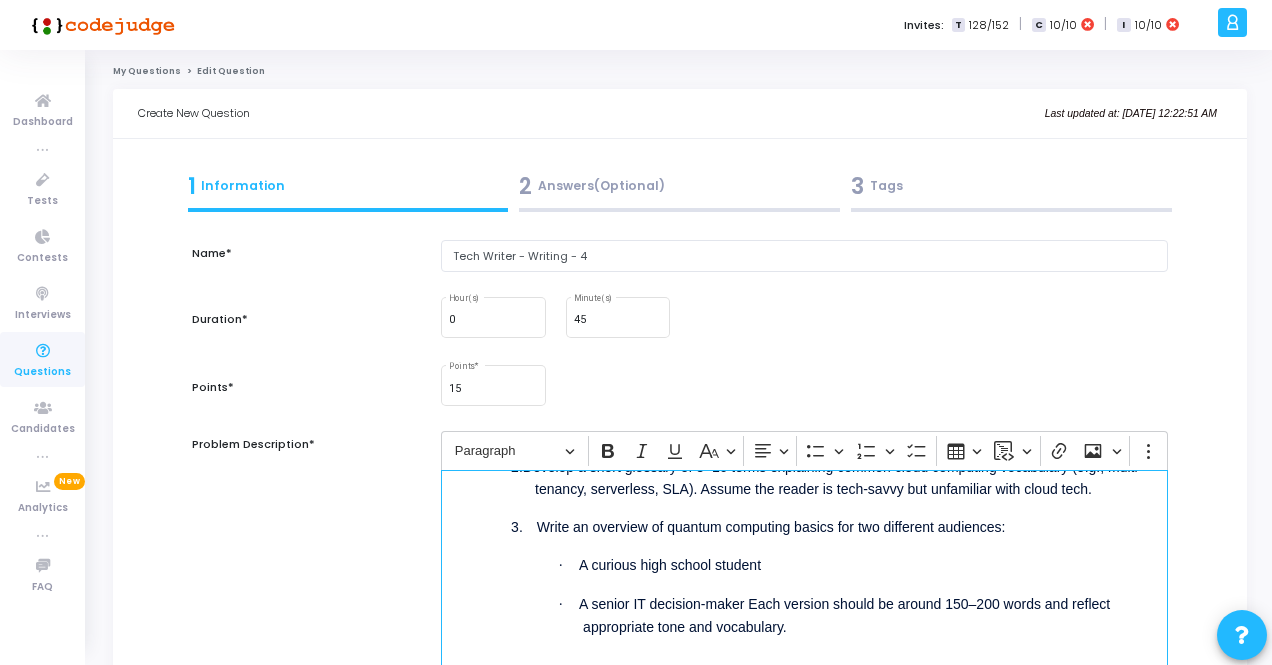 scroll, scrollTop: 147, scrollLeft: 0, axis: vertical 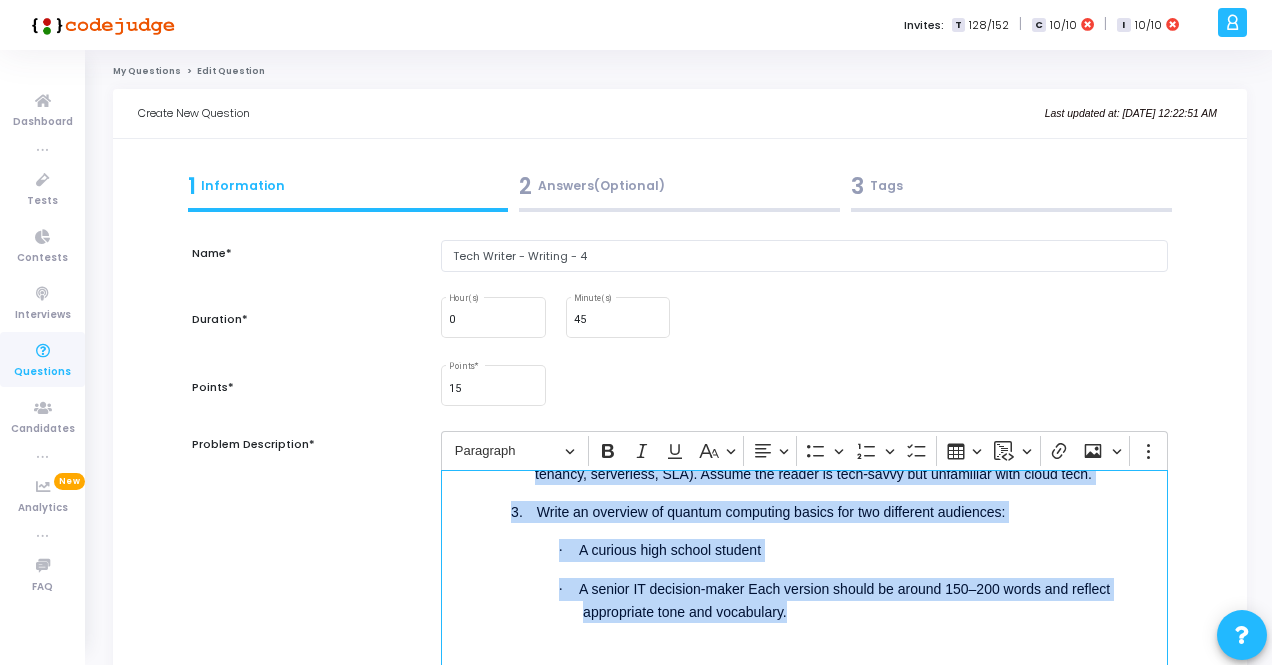 click on "·         A senior IT decision-maker Each version should be around 150–200 words and reflect appropriate tone and vocabulary." at bounding box center (864, 599) 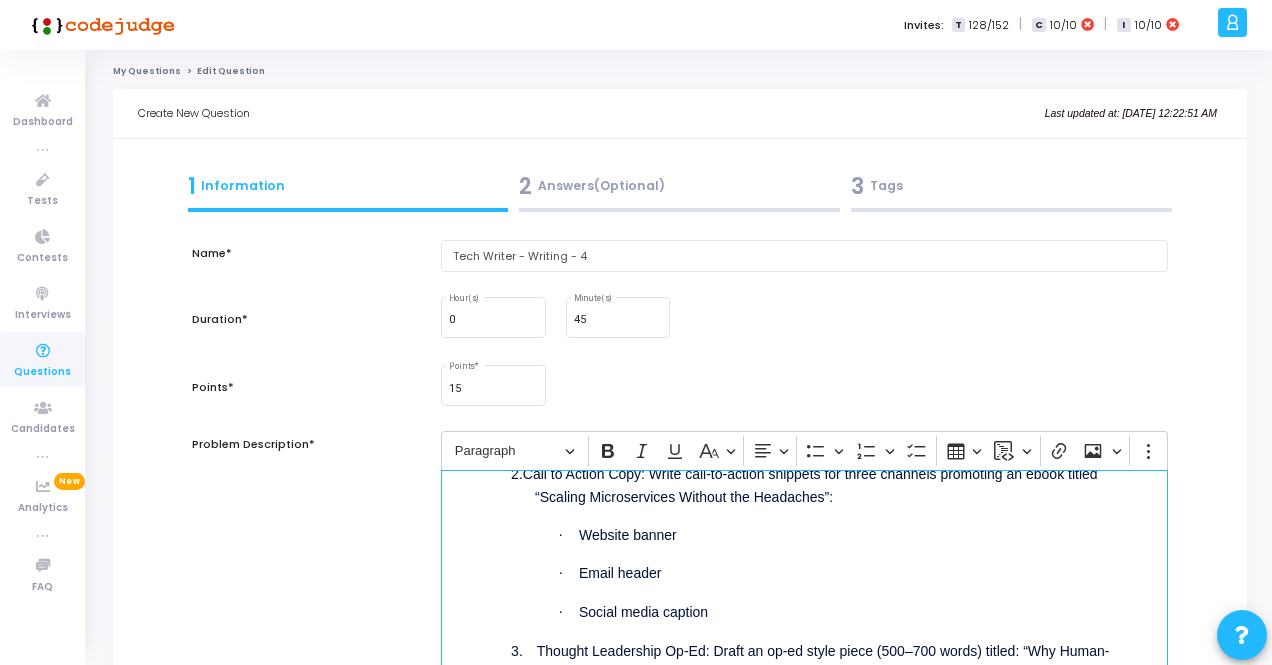 scroll, scrollTop: 2, scrollLeft: 0, axis: vertical 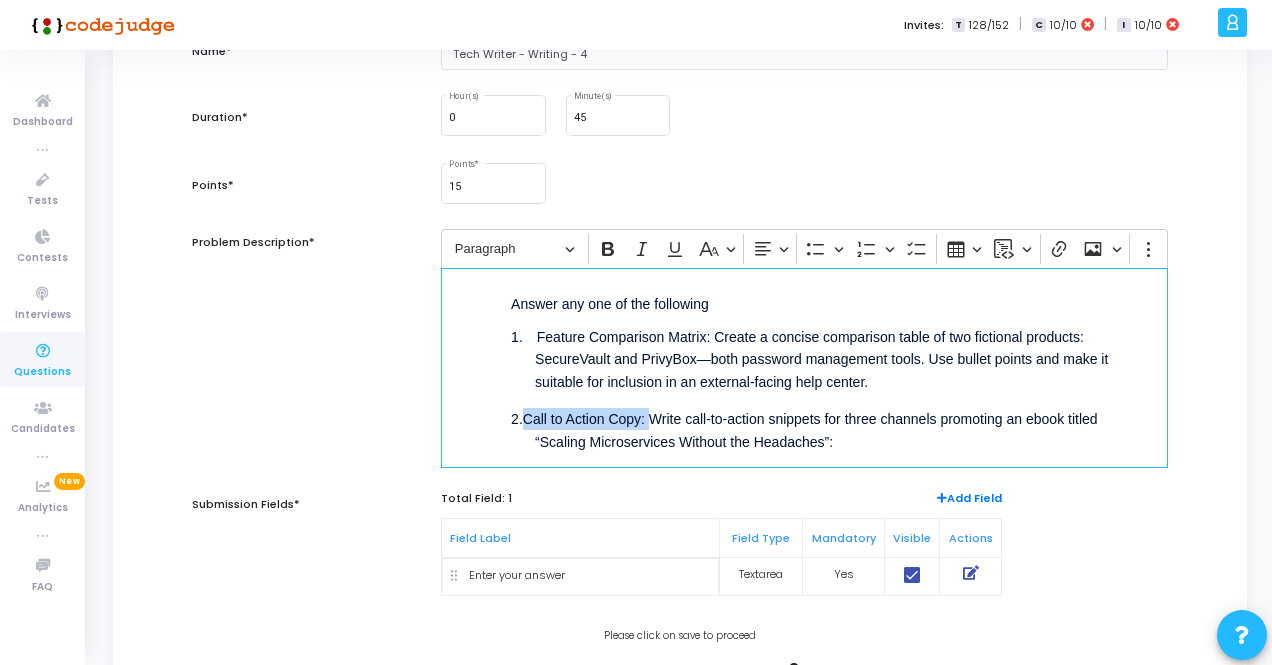 drag, startPoint x: 649, startPoint y: 419, endPoint x: 526, endPoint y: 417, distance: 123.01626 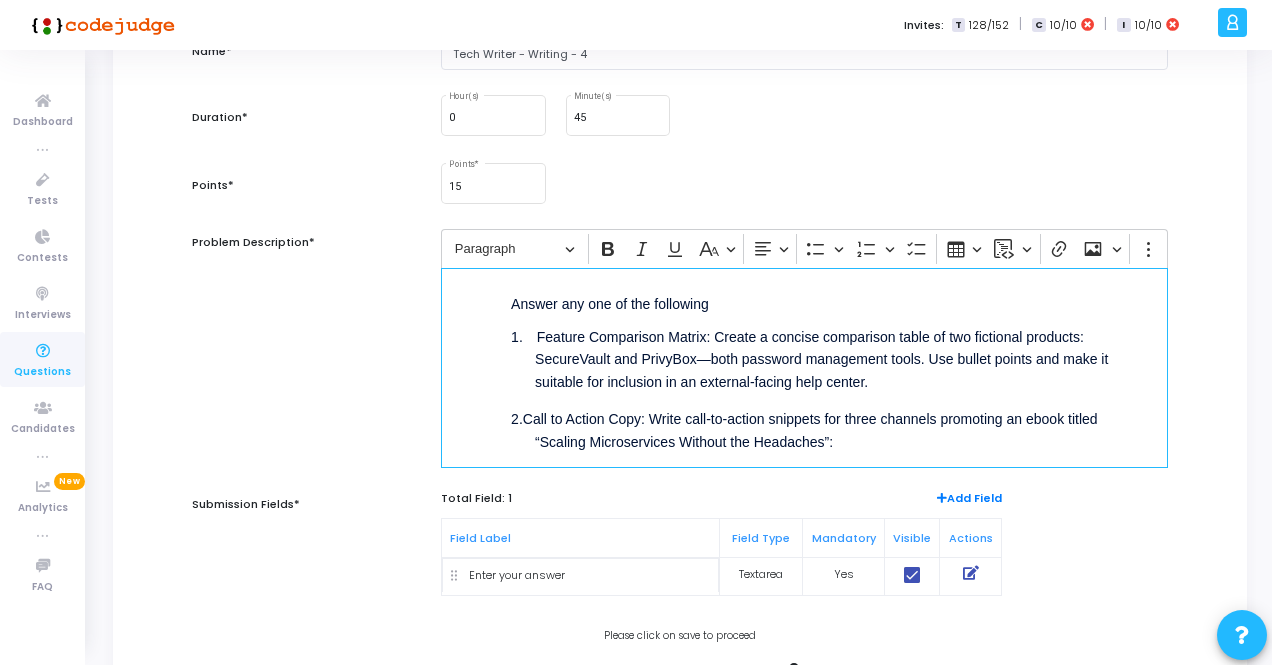 scroll, scrollTop: 182, scrollLeft: 0, axis: vertical 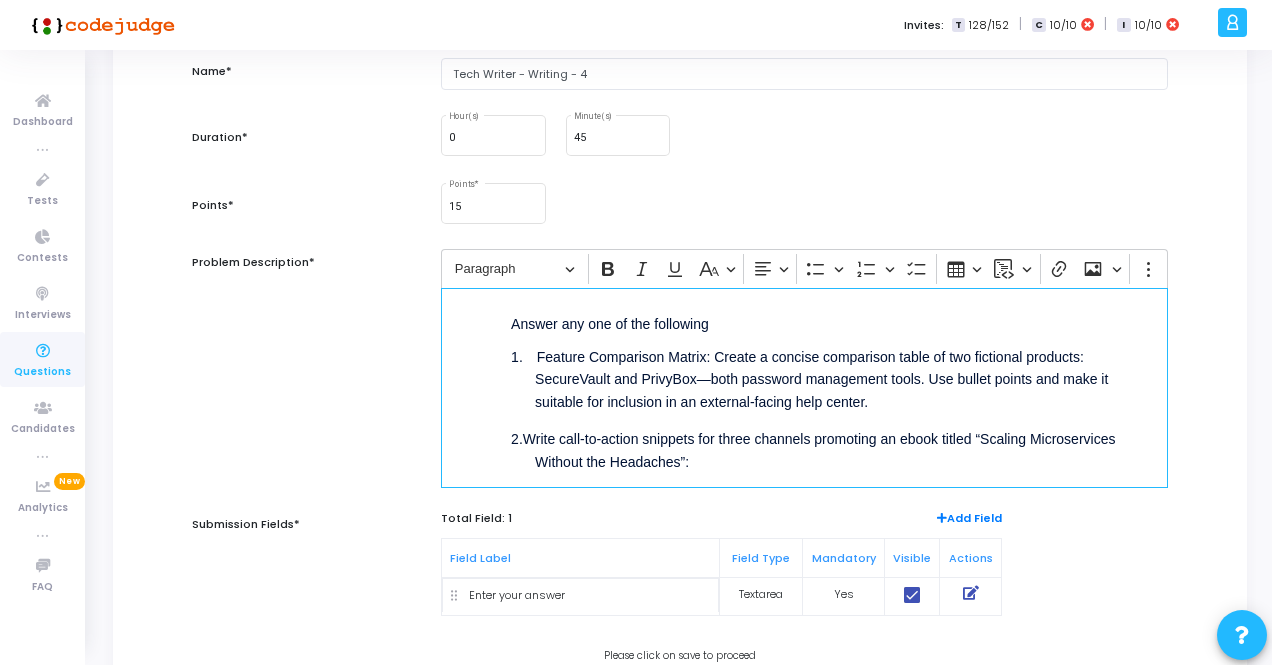 click on "2.             Write call-to-action snippets for three channels promoting an ebook titled “Scaling Microservices Without the Headaches”:" at bounding box center [840, 450] 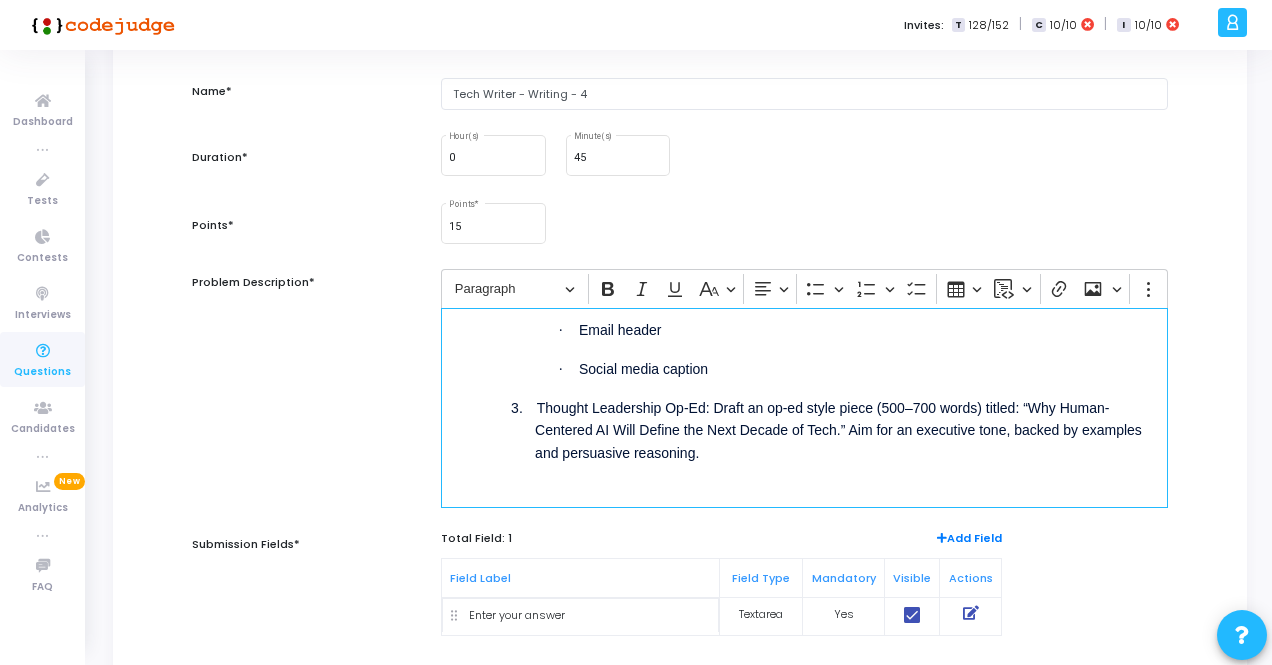 scroll, scrollTop: 230, scrollLeft: 0, axis: vertical 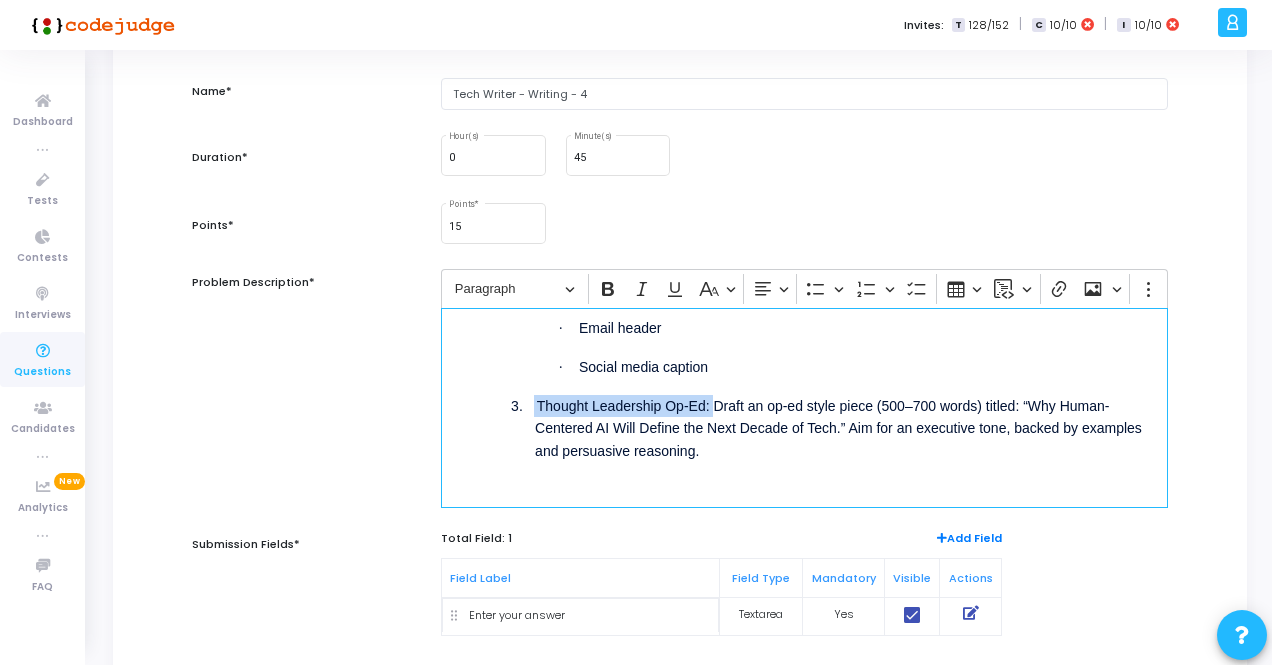 drag, startPoint x: 713, startPoint y: 407, endPoint x: 533, endPoint y: 398, distance: 180.22485 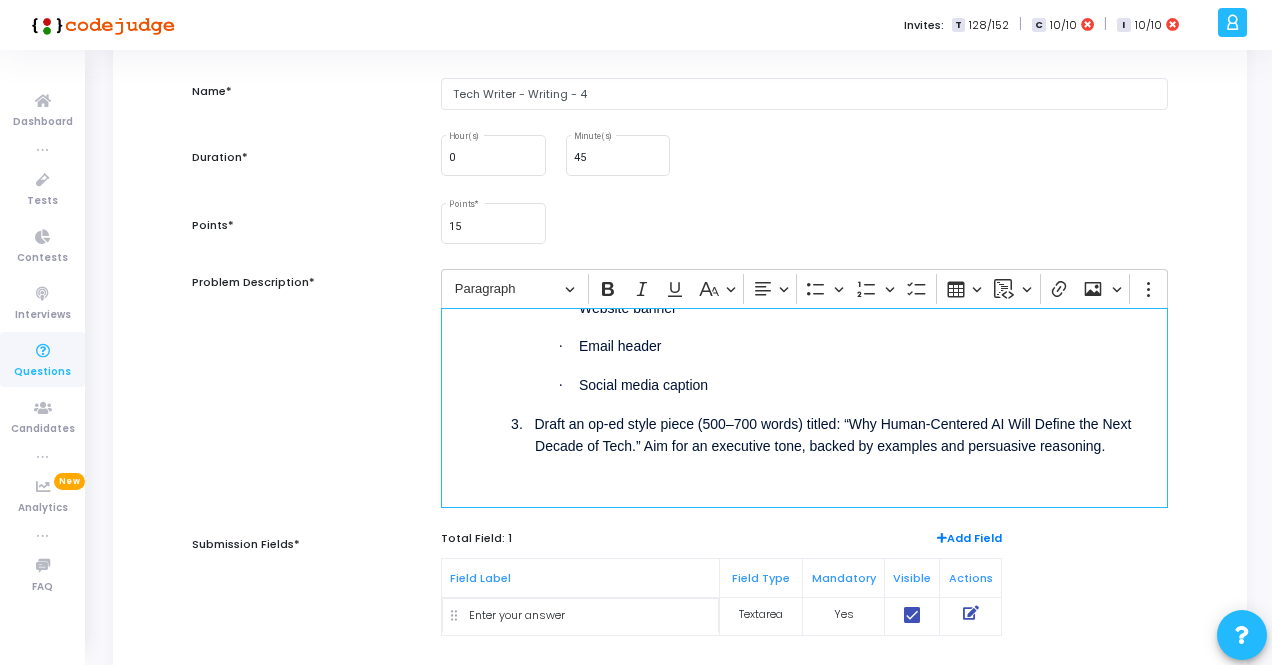 scroll, scrollTop: 208, scrollLeft: 0, axis: vertical 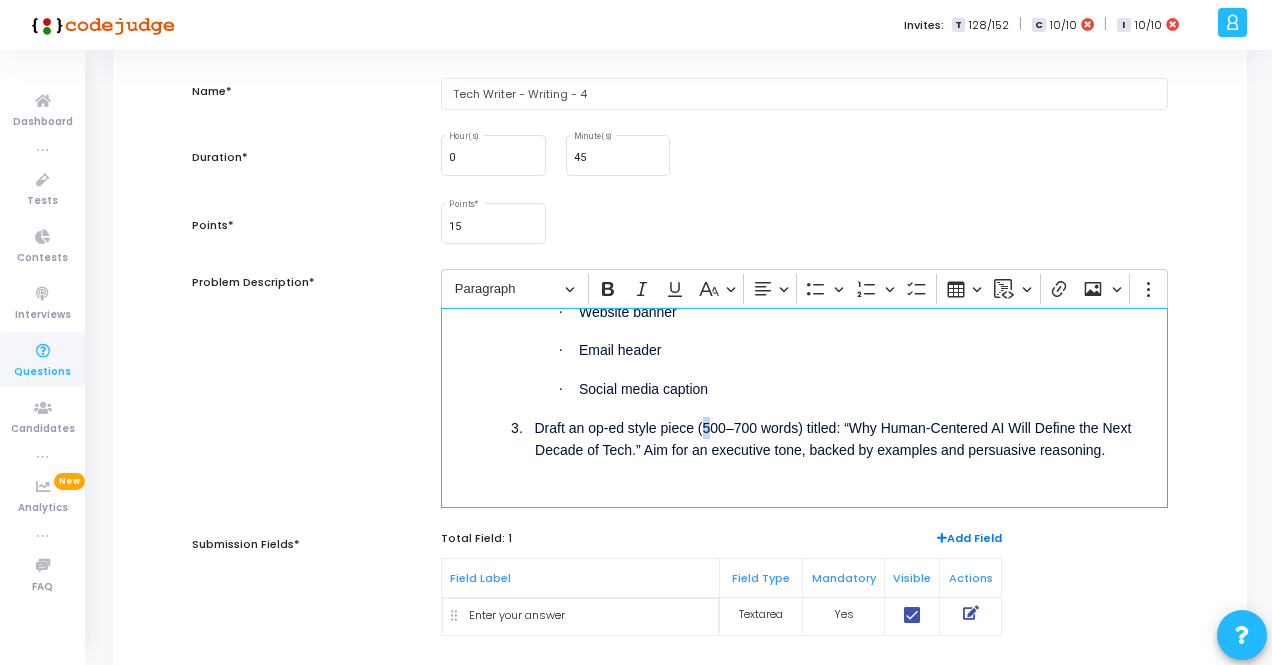 click on "3.       Draft an op-ed style piece (500–700 words) titled: “Why Human-Centered AI Will Define the Next Decade of Tech.” Aim for an executive tone, backed by examples and persuasive reasoning." at bounding box center (840, 438) 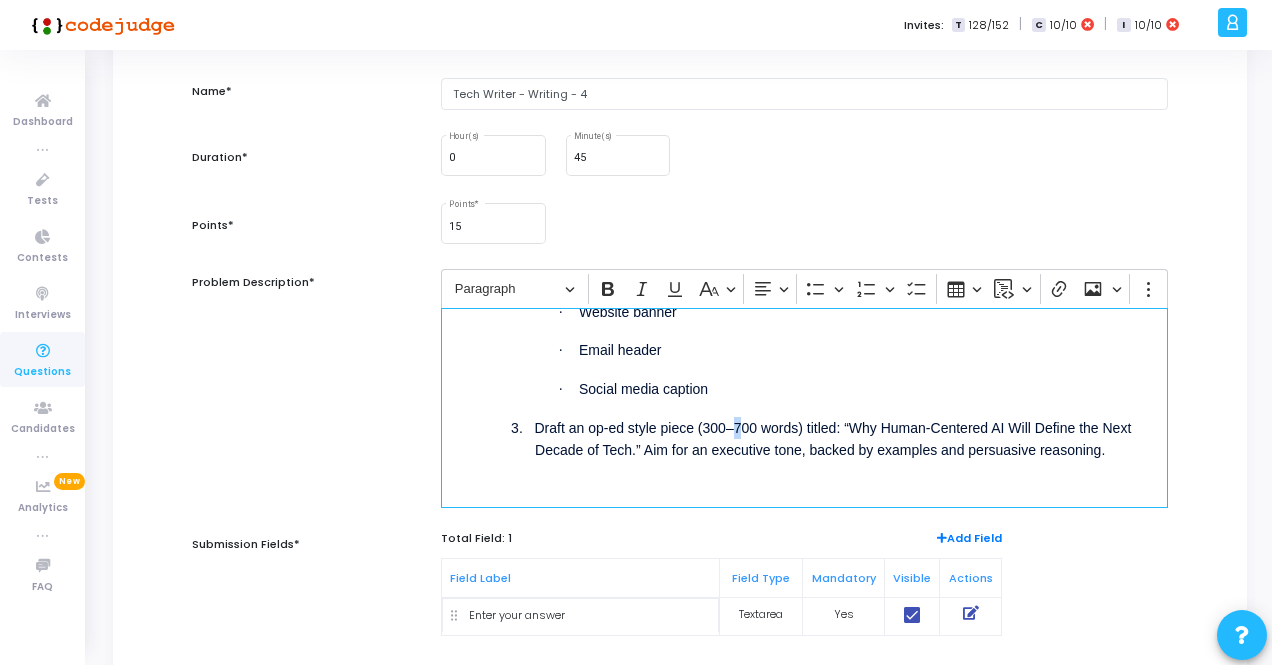 click on "3.       Draft an op-ed style piece (300–700 words) titled: “Why Human-Centered AI Will Define the Next Decade of Tech.” Aim for an executive tone, backed by examples and persuasive reasoning." at bounding box center [840, 438] 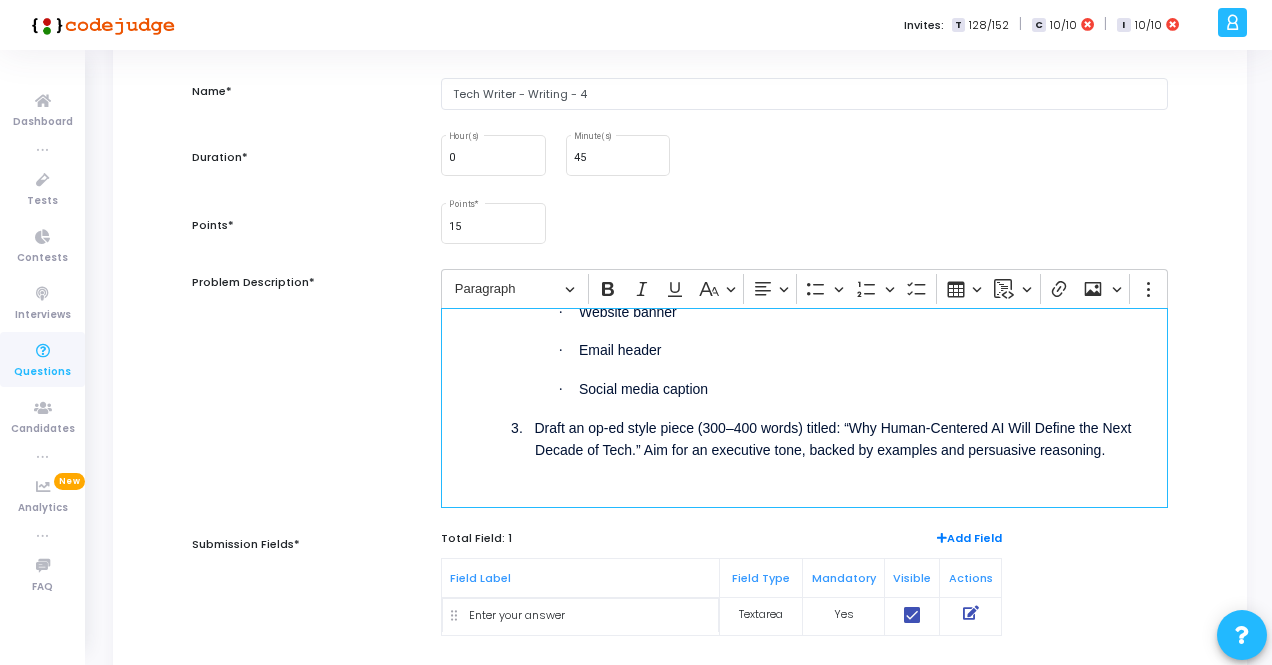 scroll, scrollTop: 0, scrollLeft: 0, axis: both 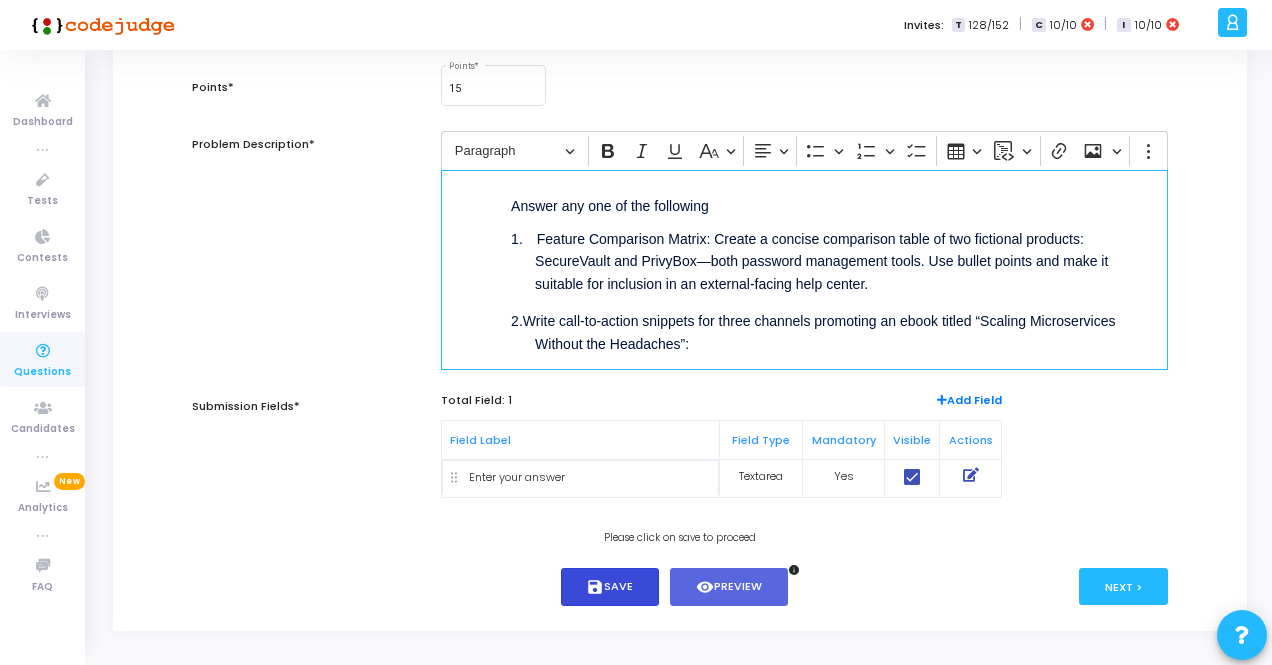 click on "save  Save" at bounding box center (610, 587) 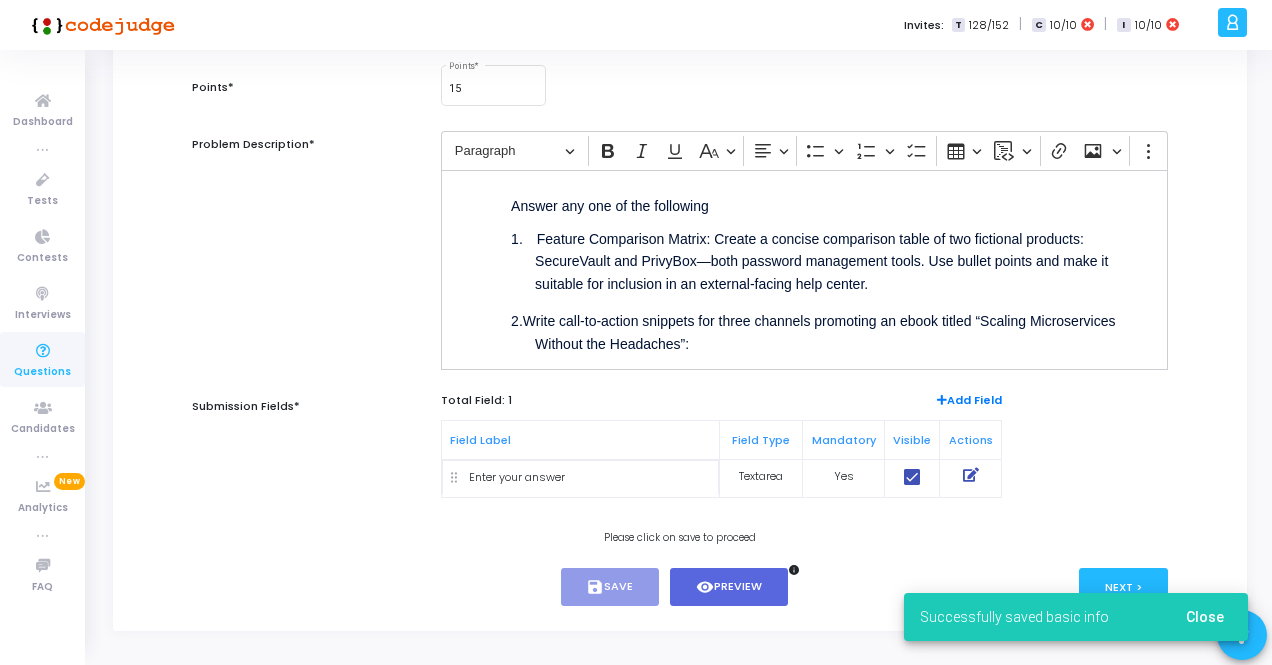click on "Successfully saved basic info Close" at bounding box center (1076, 617) 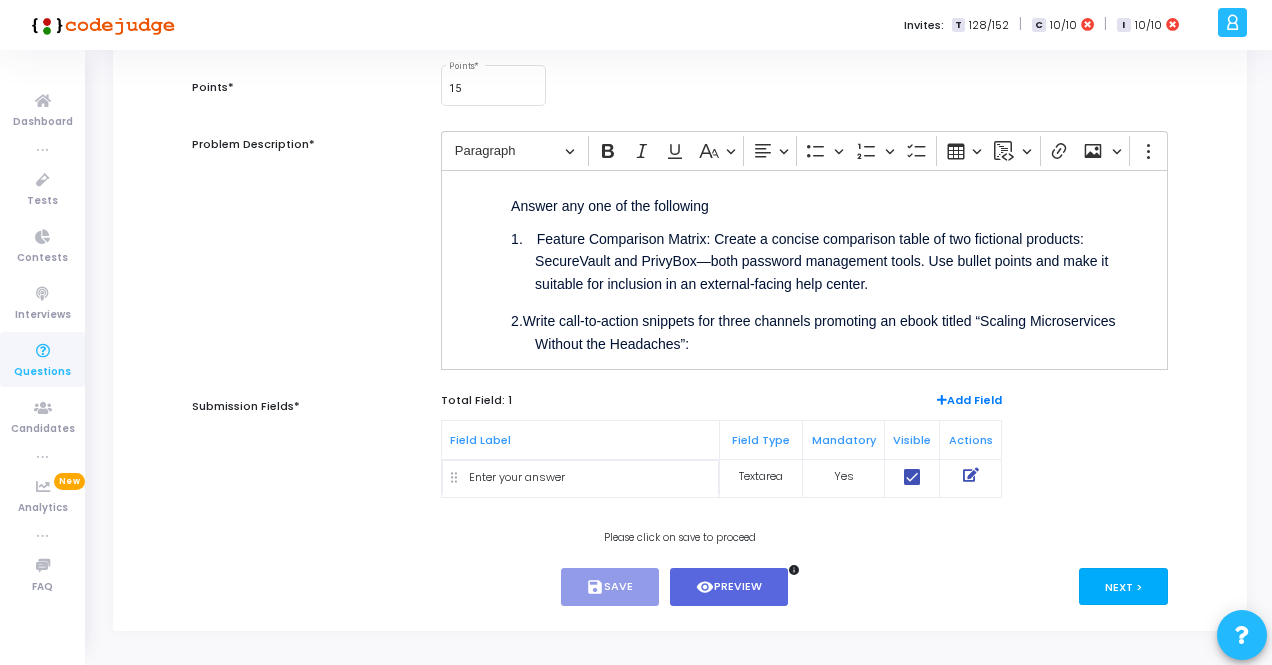click on "Next >" at bounding box center [1123, 586] 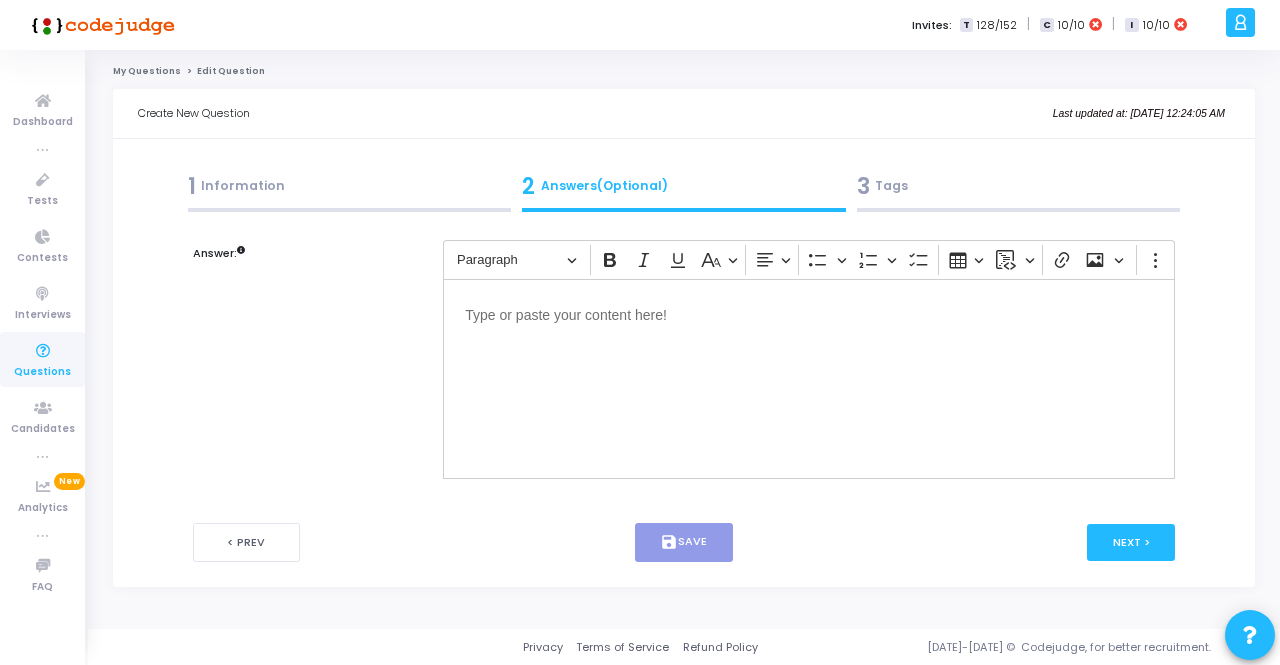 click on "1  Information  2  Answers(Optional)  3  Tags  Name* Tech Writer - Writing - 4 Duration* 0 Hour(s) 45 Minute(s) Points* 15 Points  * Problem Description* Rich Text Editor Paragraph Bold Italic Underline Basic styles Text alignment Bulleted List Bulleted List Numbered List Numbered List To-do List Insert table Insert code block Insert code block Link Insert image Insert image Show more items Answer any one of the following 1.        Feature Comparison Matrix: Create a concise comparison table of two fictional products: SecureVault and PrivyBox—both password management tools. Use bullet points and make it suitable for inclusion in an external-facing help center. 2.                Write call-to-action snippets for three channels promoting an ebook titled “Scaling Microservices Without the Headaches”: ·         Website banner ·         Email header ·         Social media caption 3.       Words: 92 Characters: 668 Submission Fields* Total Field: 1   Add Field  Visible" 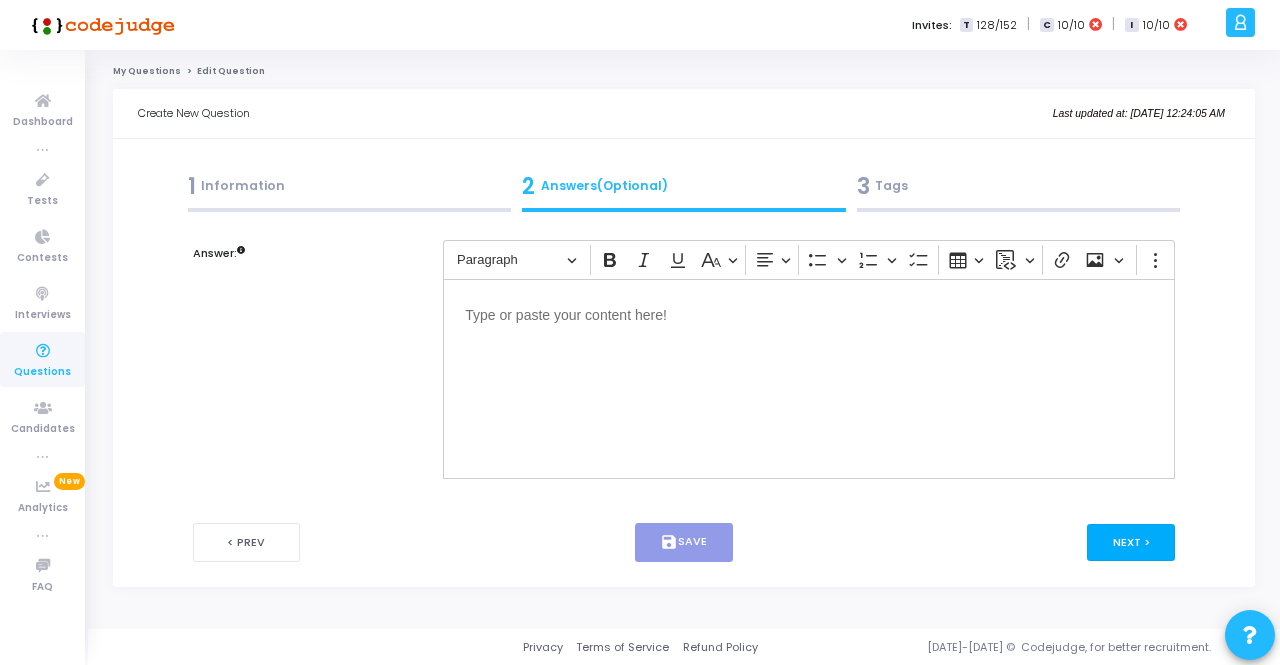 click on "Next >" at bounding box center (1131, 542) 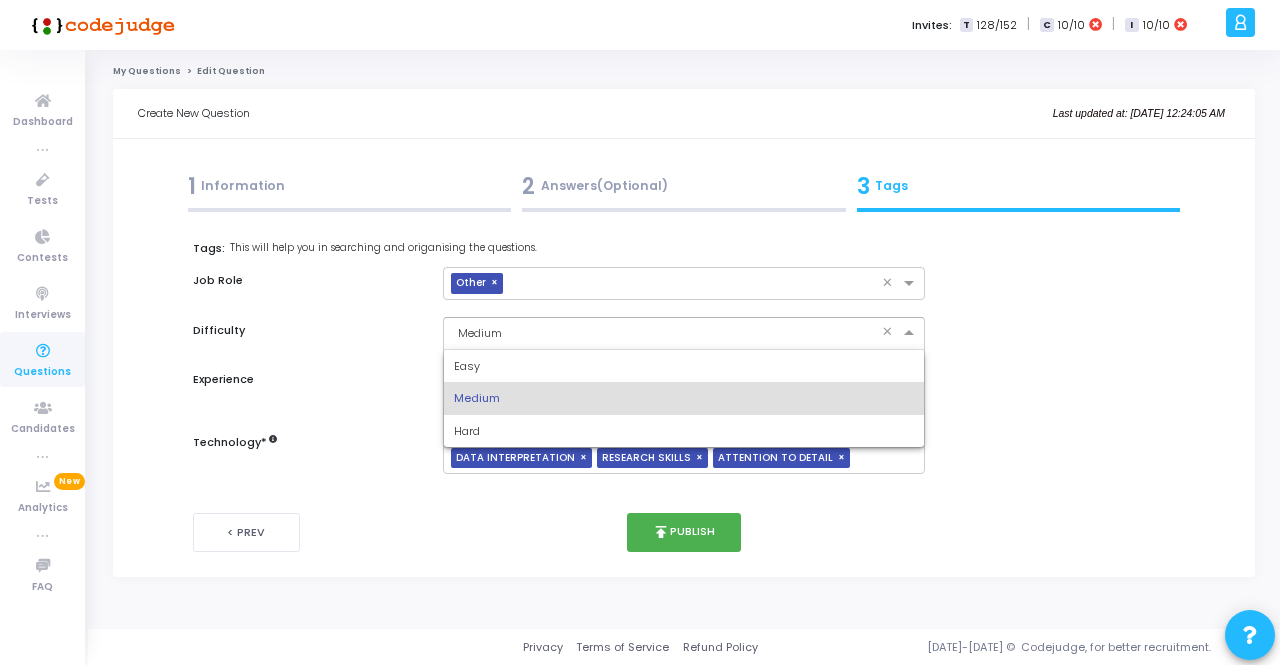 click at bounding box center (663, 331) 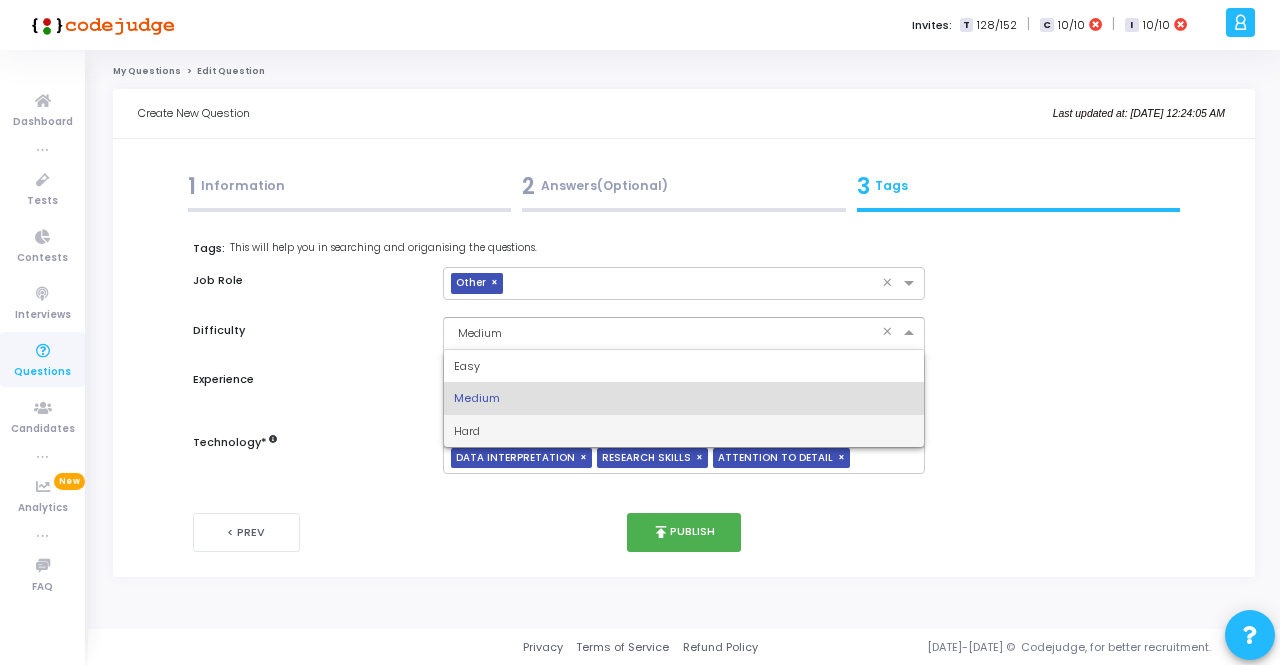 click on "Hard" at bounding box center [467, 431] 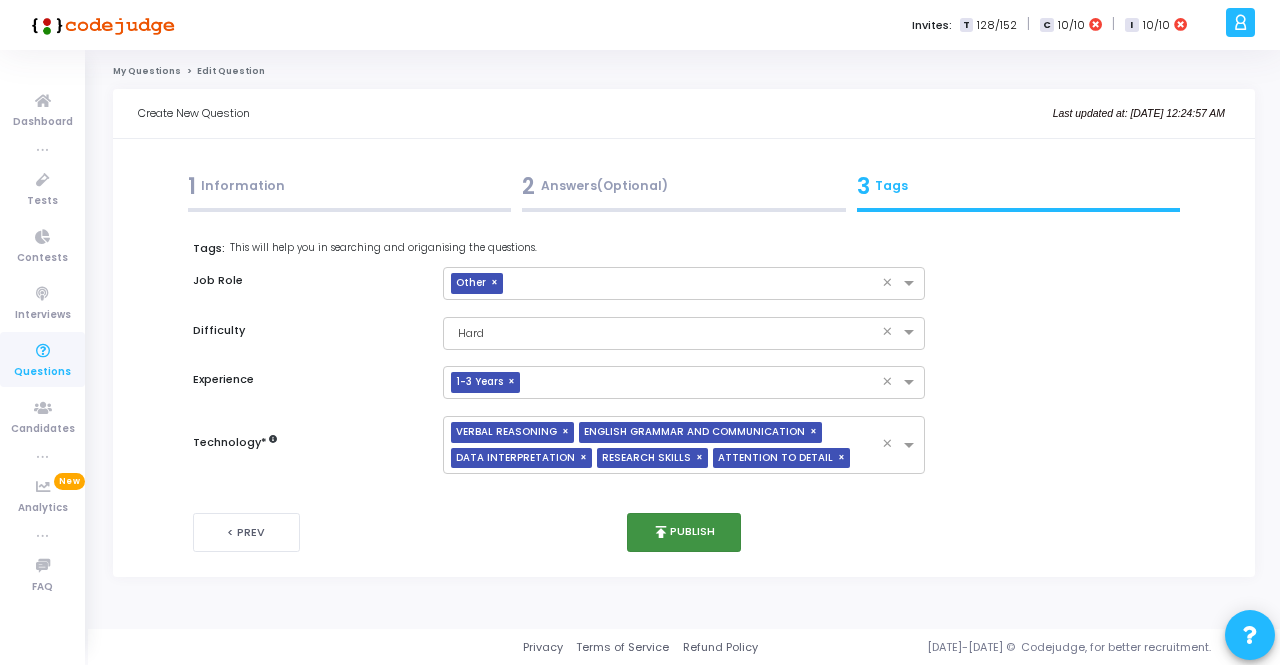 click on "publish  Publish" at bounding box center [684, 532] 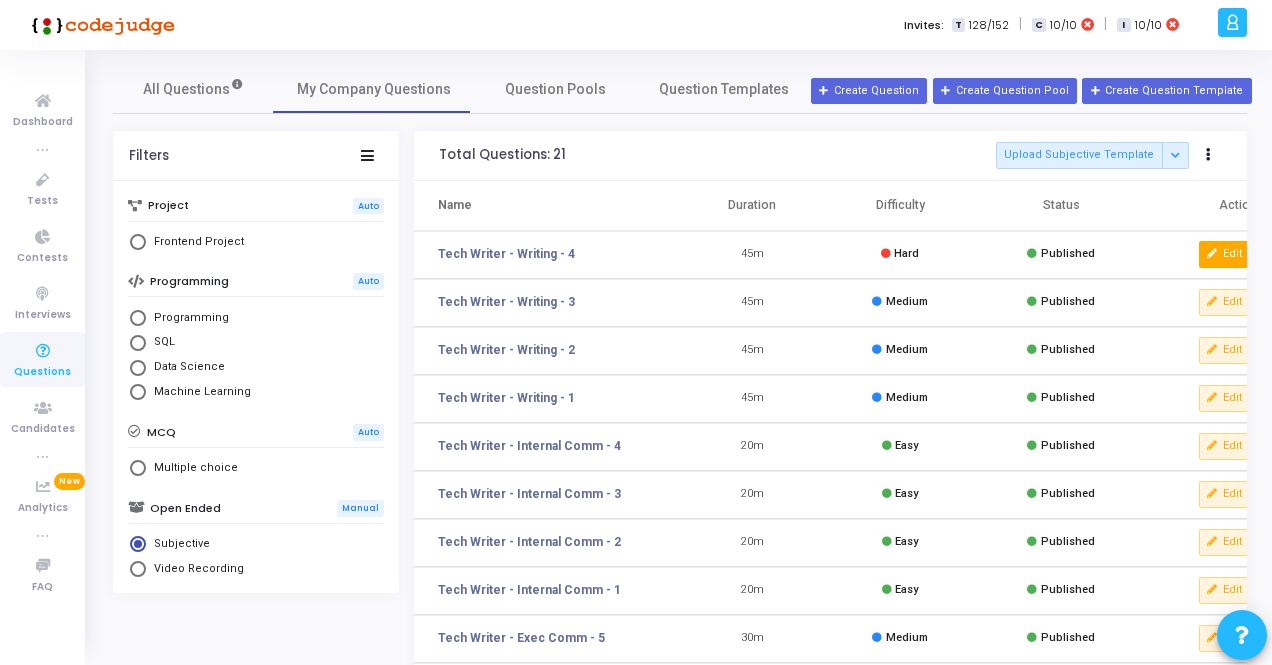 click on "Edit" at bounding box center (1225, 254) 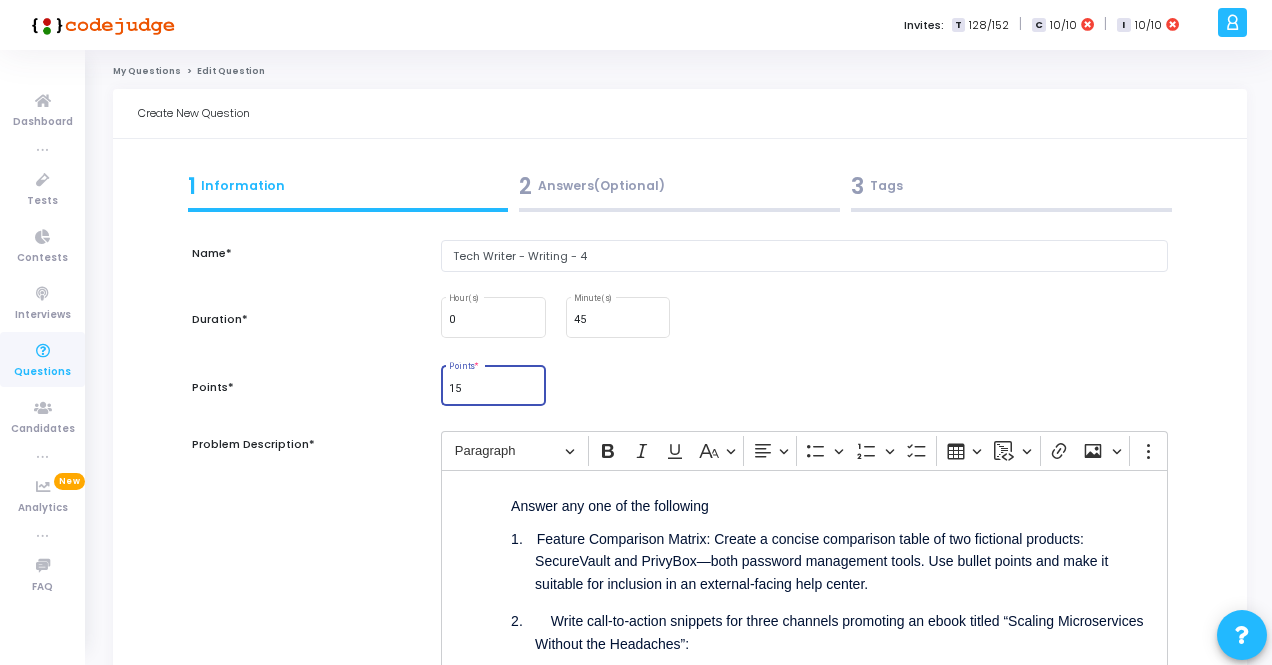 drag, startPoint x: 474, startPoint y: 384, endPoint x: 432, endPoint y: 385, distance: 42.0119 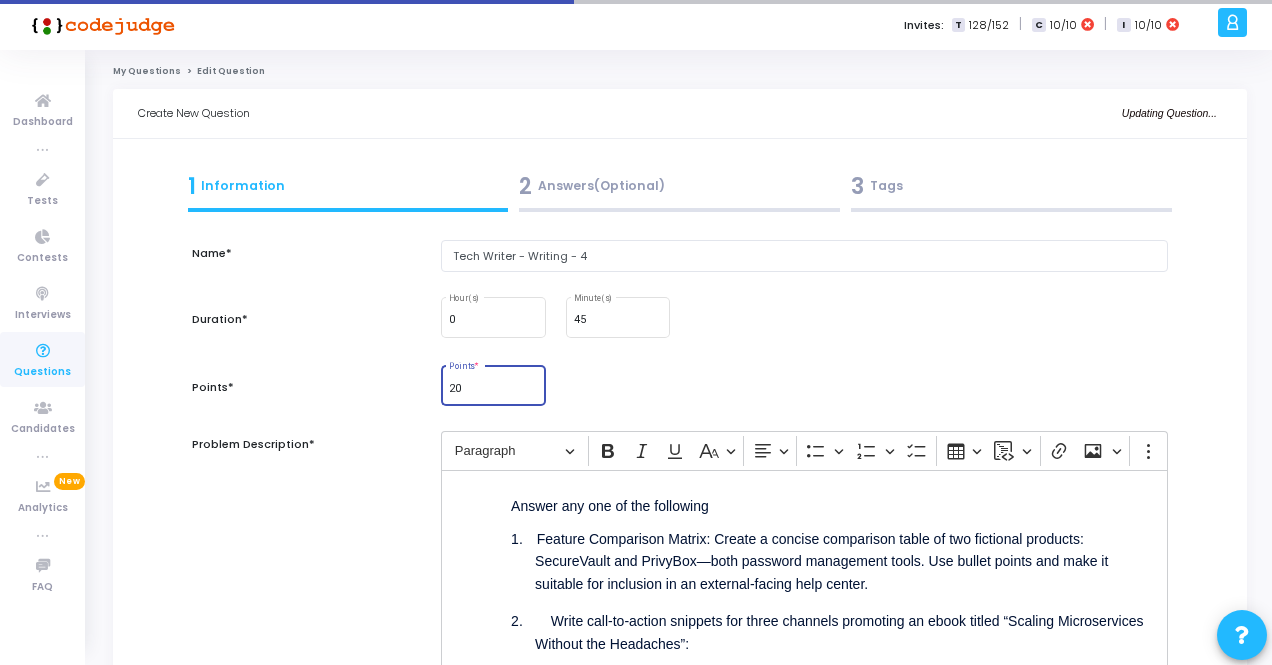 scroll, scrollTop: 207, scrollLeft: 0, axis: vertical 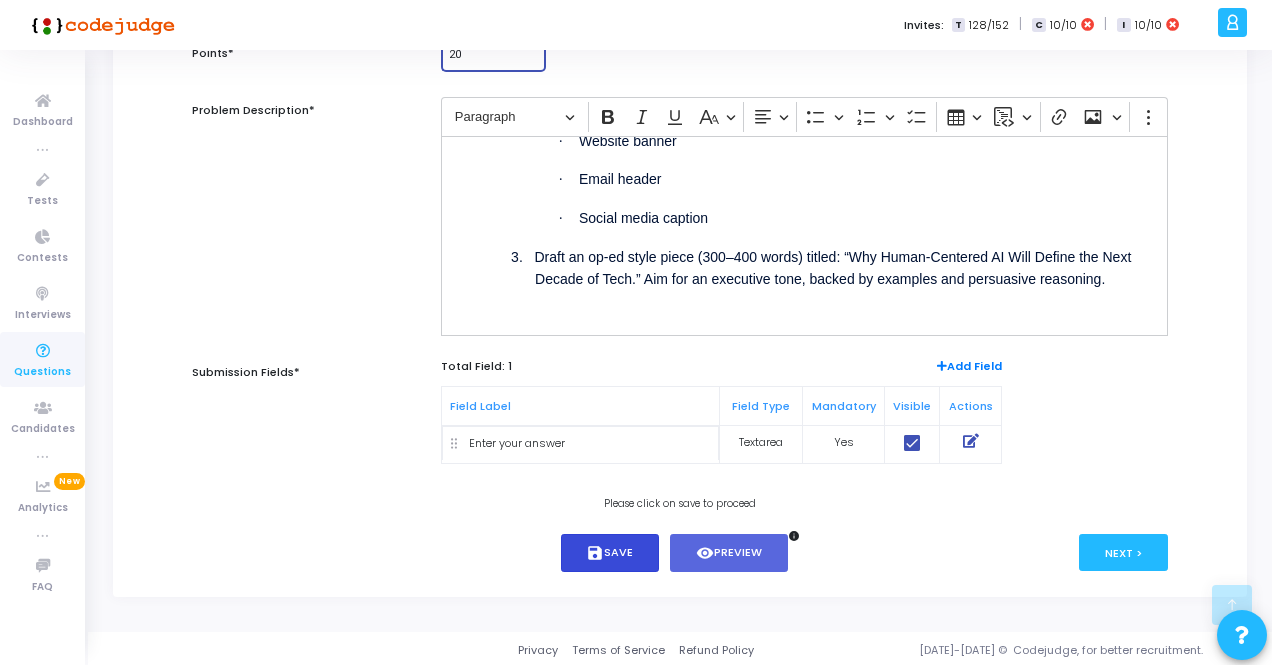 type on "20" 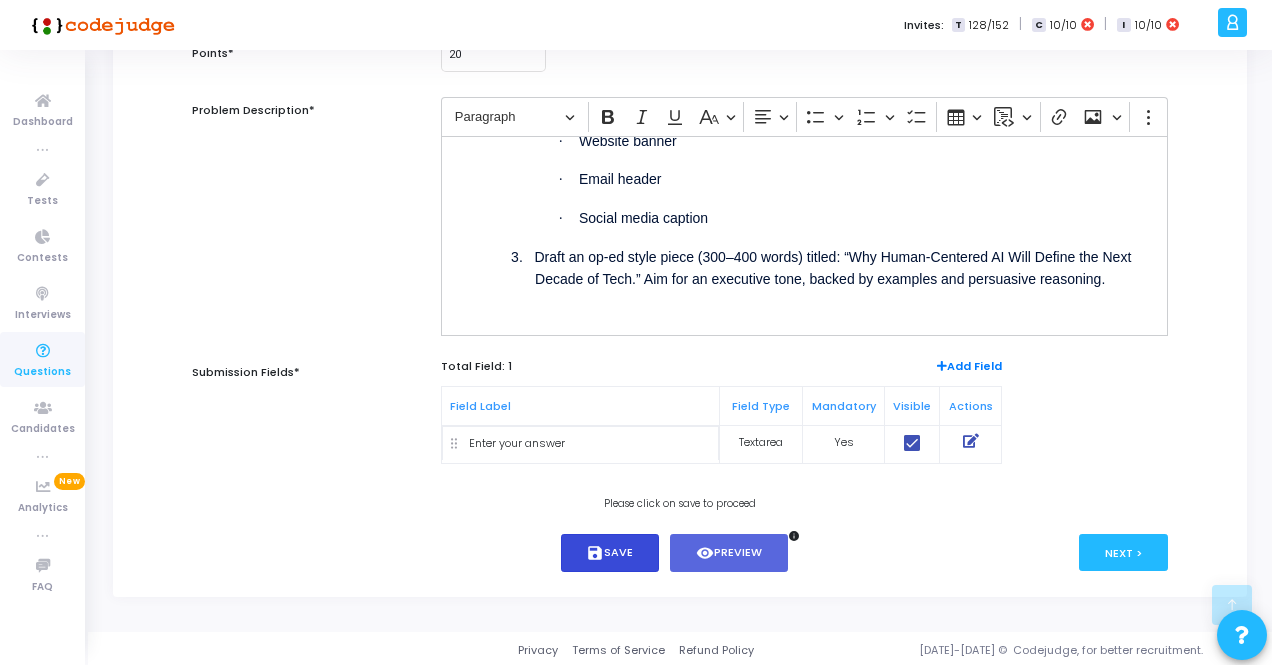 click on "save  Save" at bounding box center (610, 553) 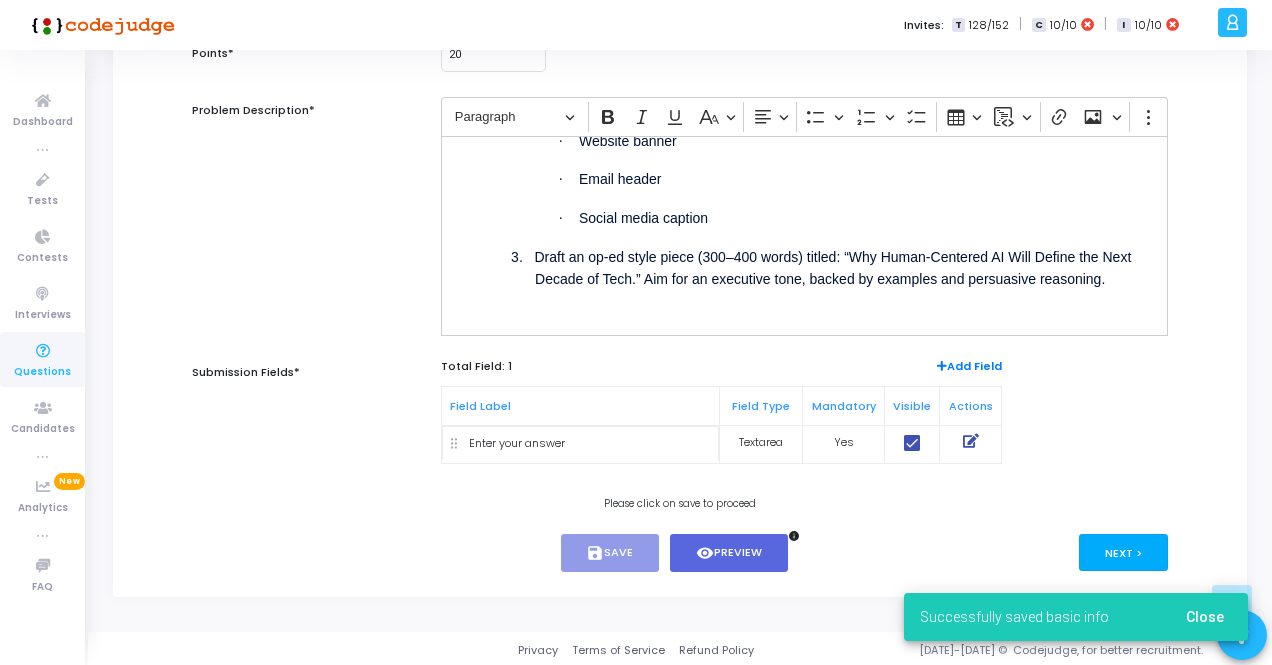 click on "Next >" at bounding box center [1123, 552] 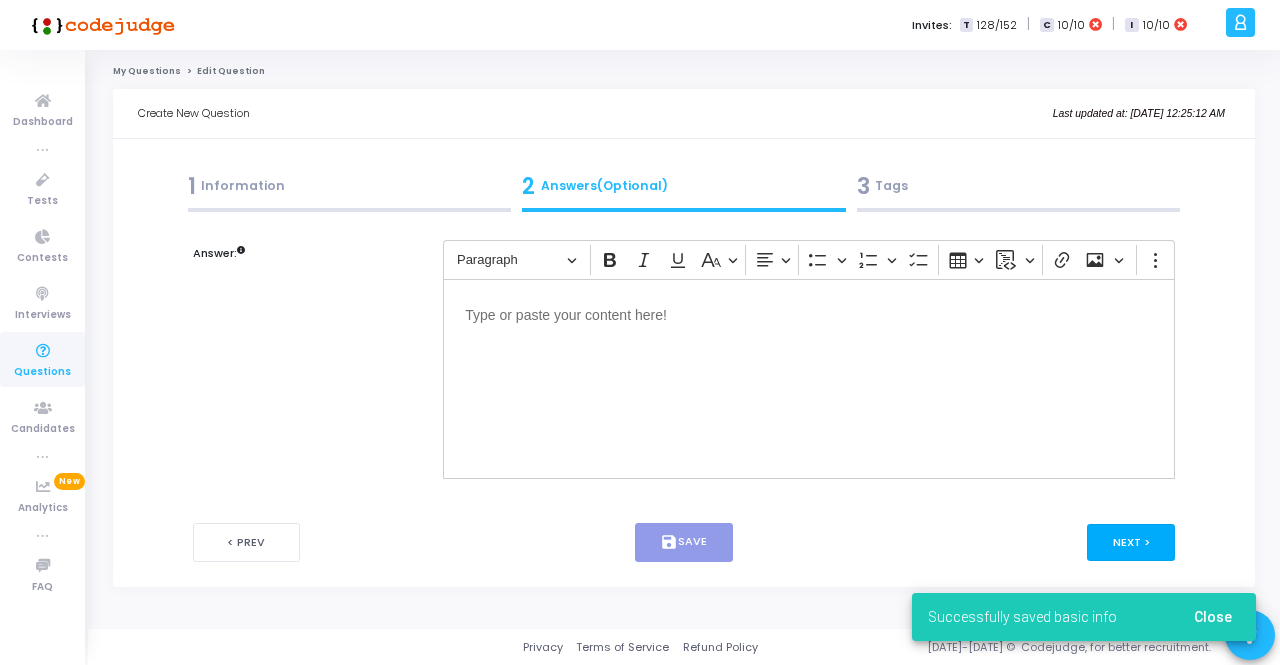 click on "Next >" at bounding box center [1131, 542] 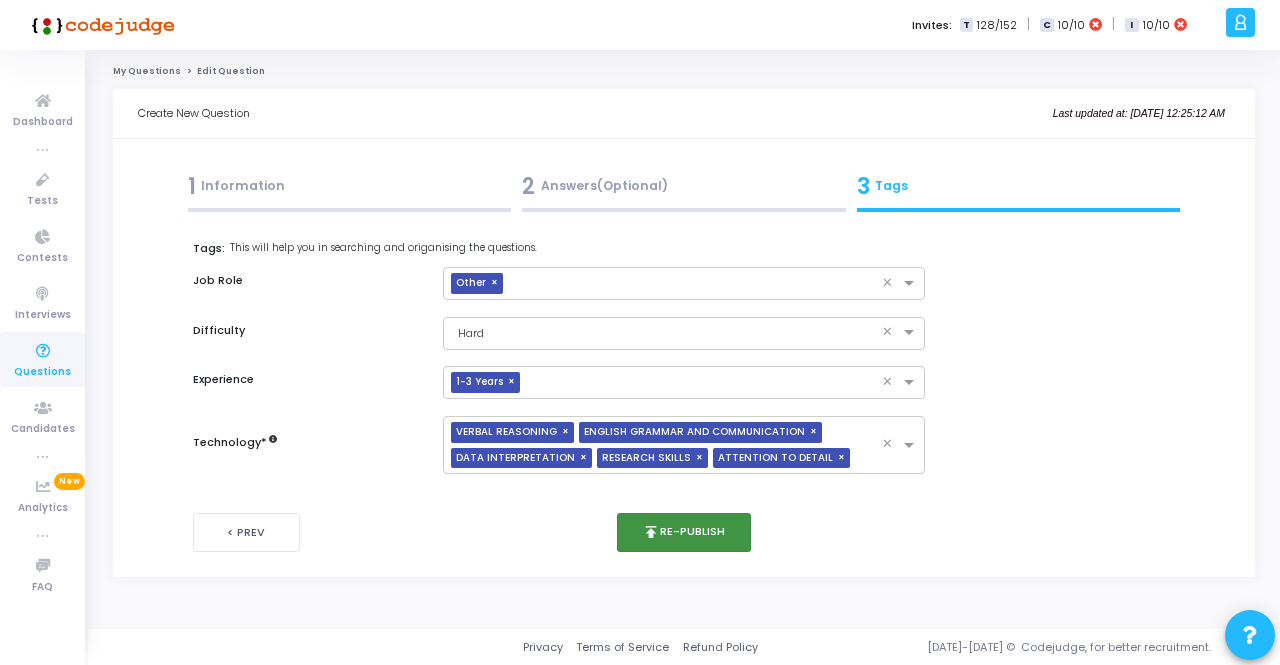 click on "publish  Re-publish" at bounding box center [684, 532] 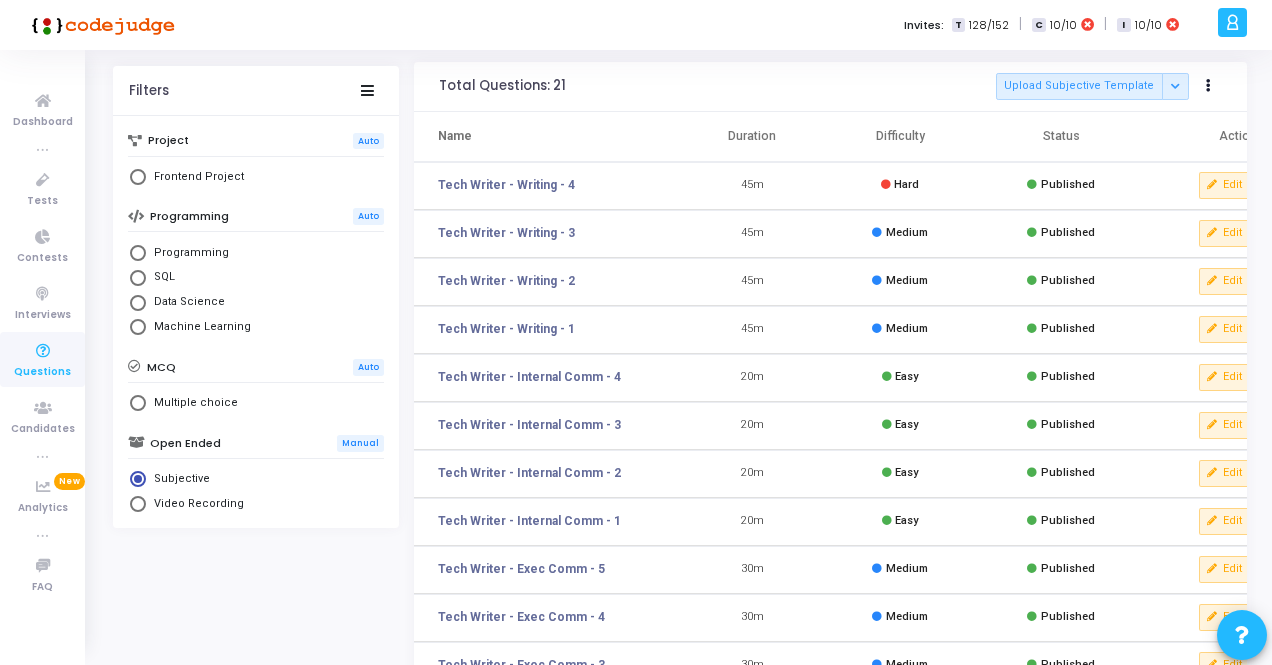 scroll, scrollTop: 100, scrollLeft: 0, axis: vertical 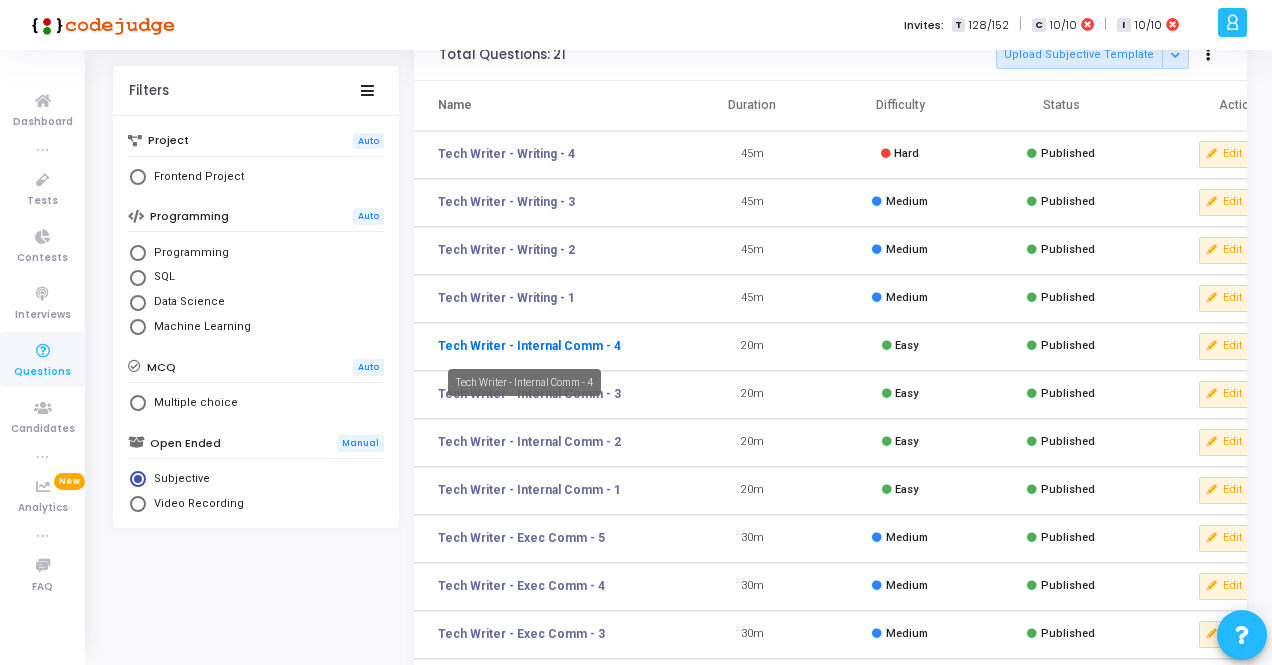 click on "Tech Writer - Internal Comm -  4" at bounding box center (529, 346) 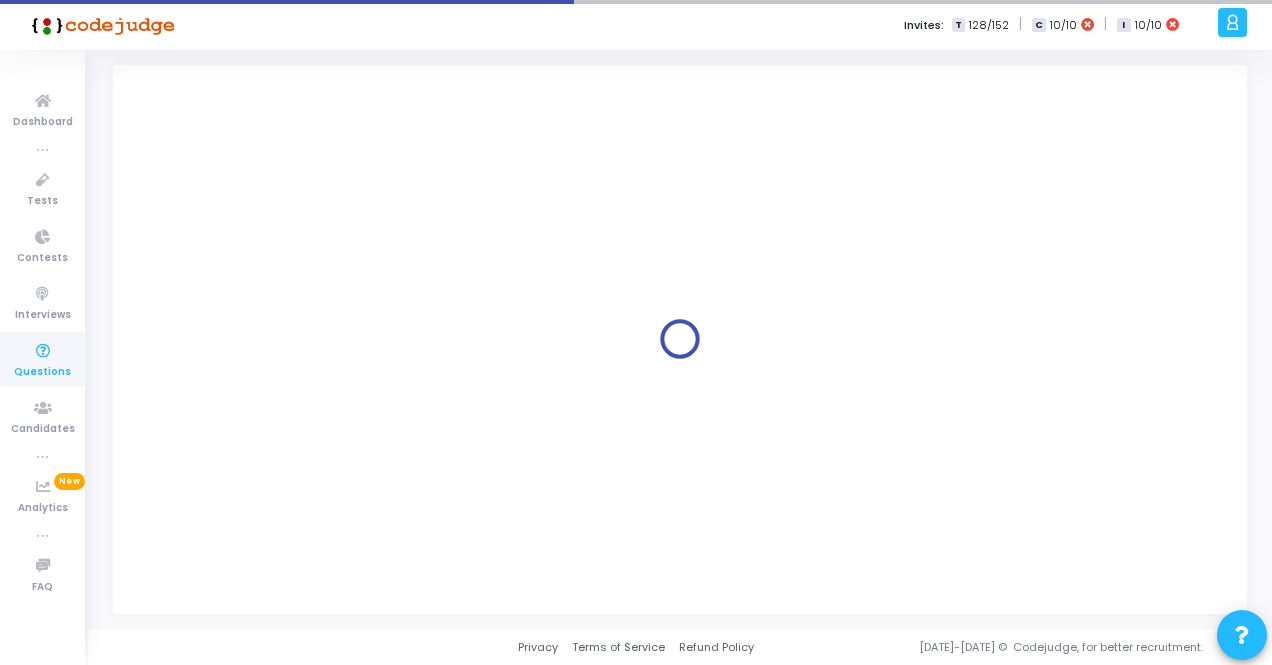 scroll, scrollTop: 0, scrollLeft: 0, axis: both 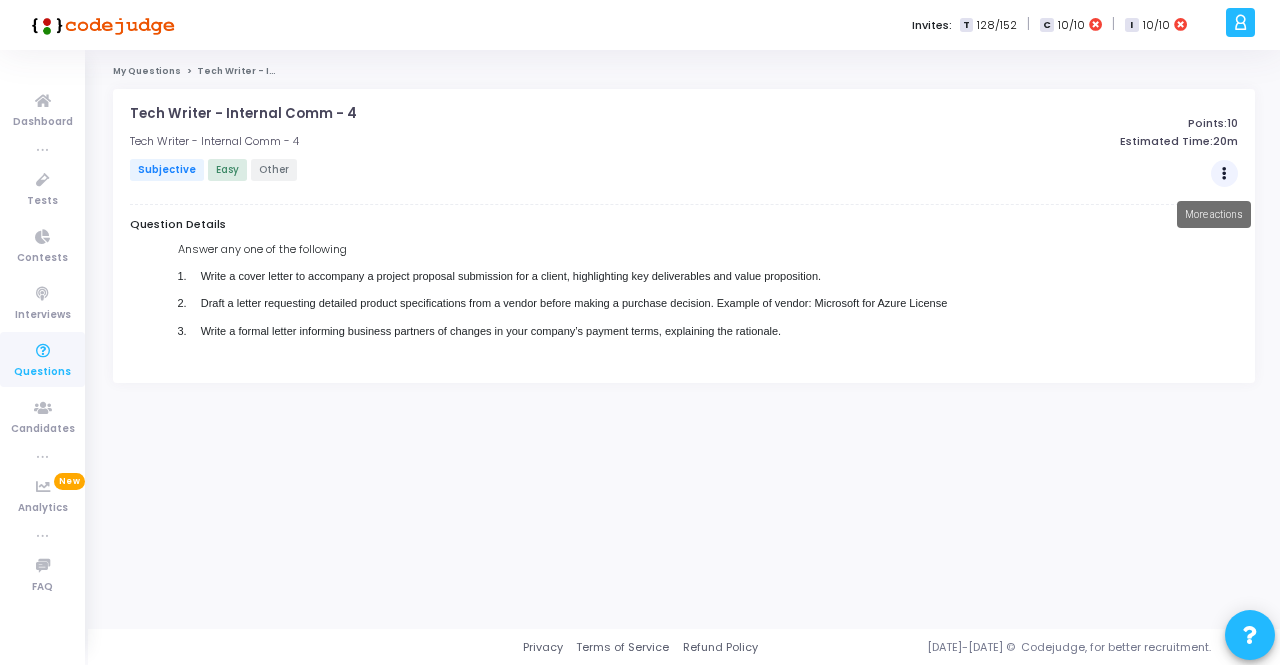 click at bounding box center (1225, 174) 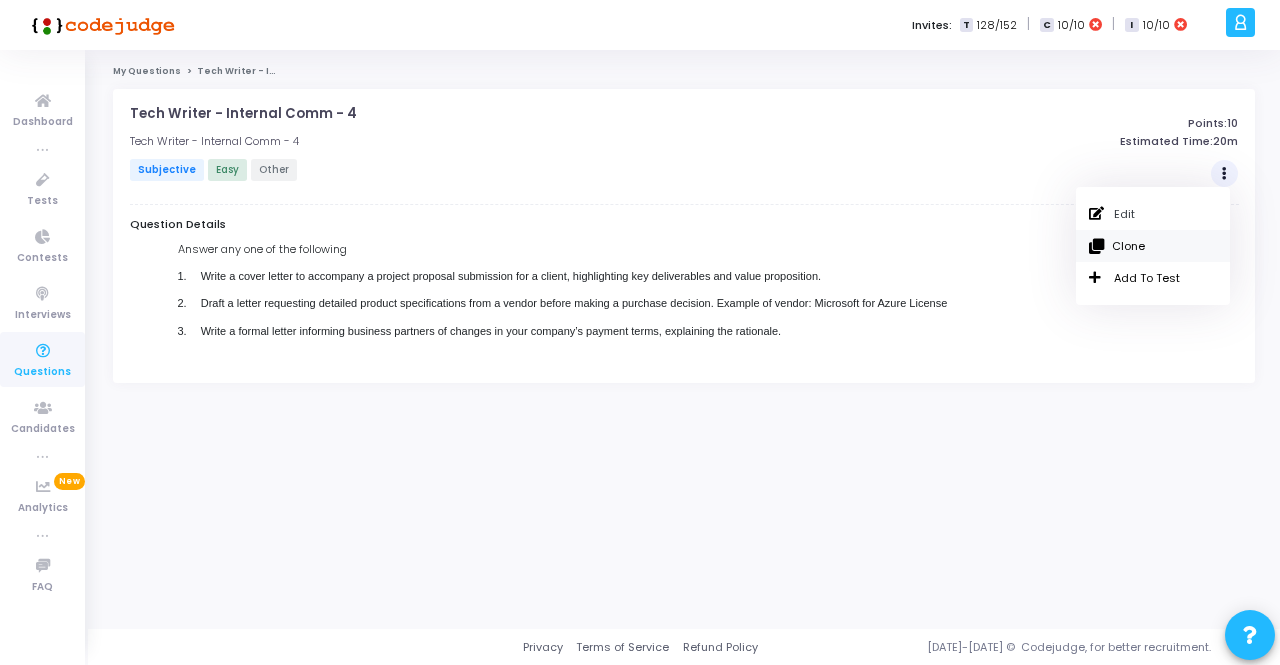 click on "Clone" at bounding box center [1153, 246] 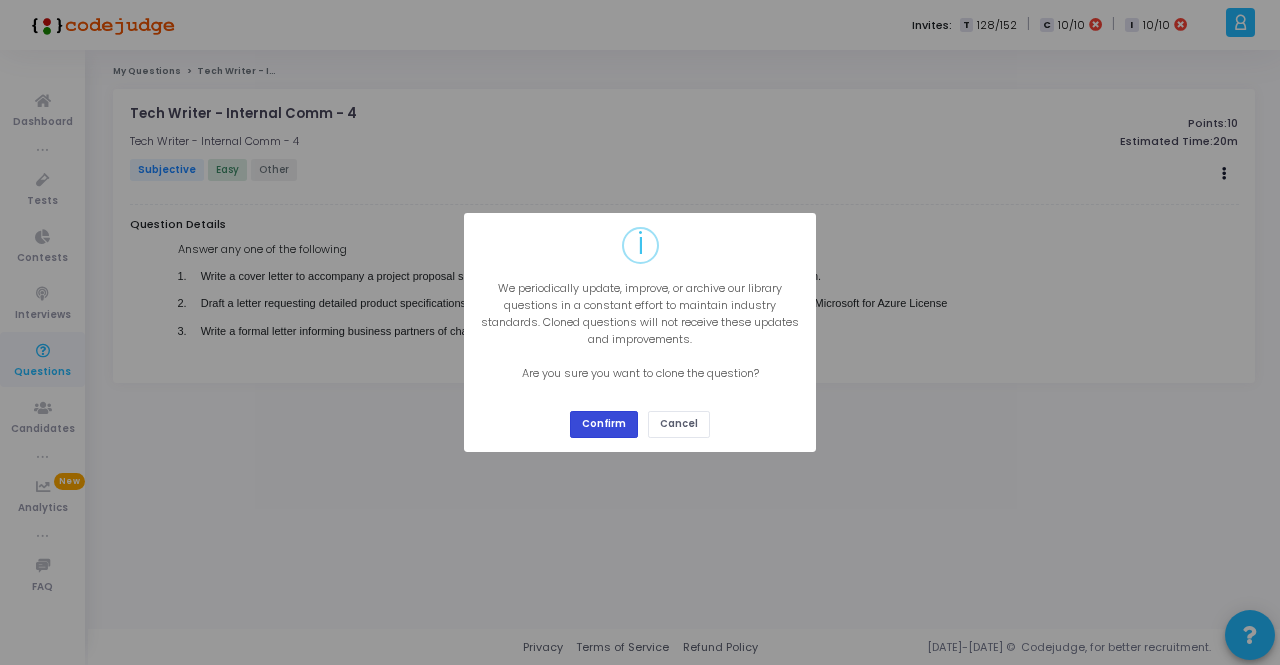 click on "Confirm" at bounding box center (604, 424) 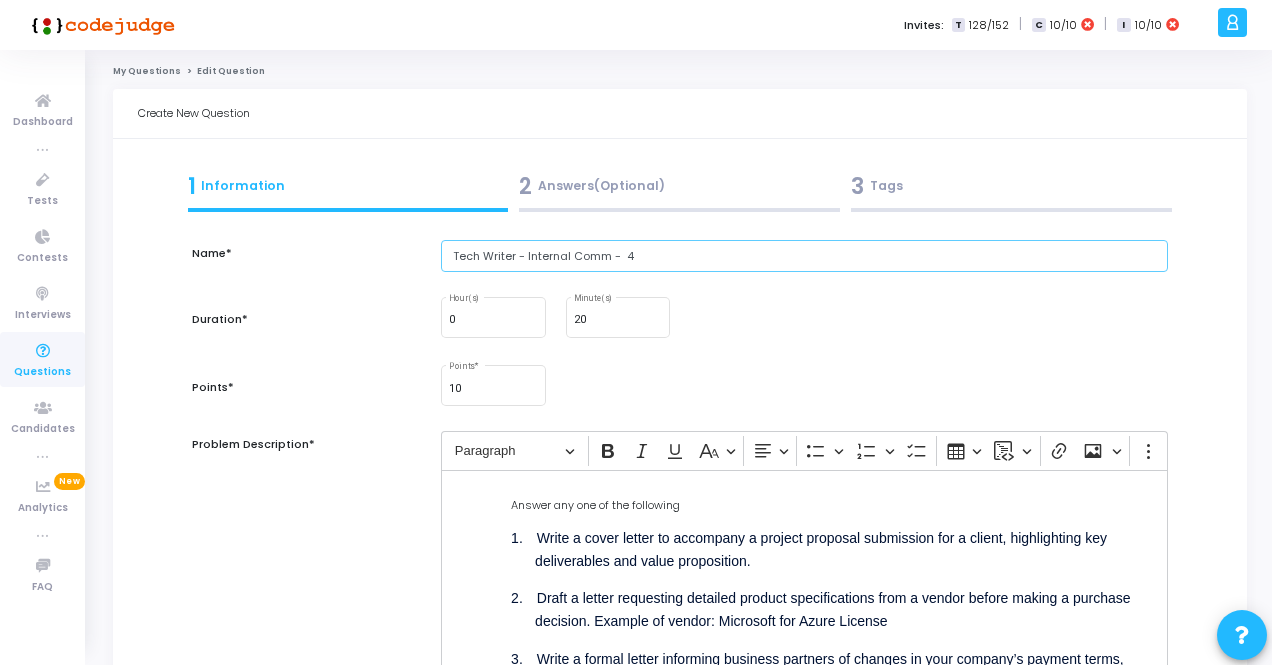 drag, startPoint x: 526, startPoint y: 255, endPoint x: 606, endPoint y: 257, distance: 80.024994 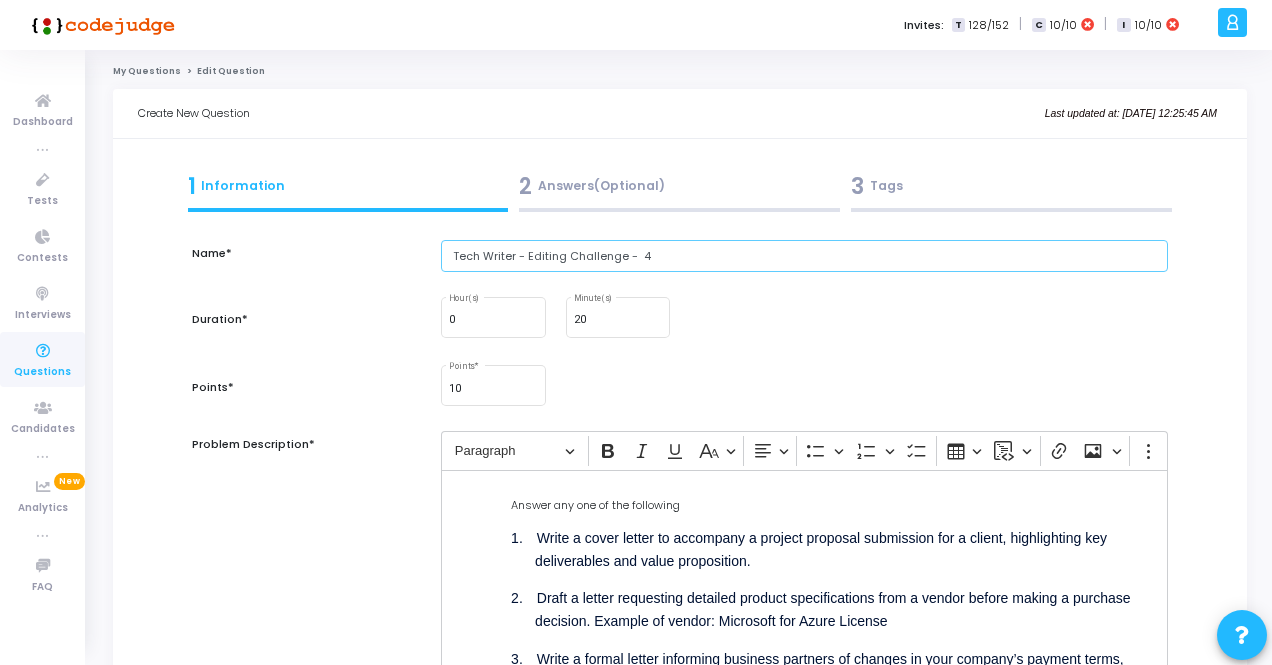 type on "Tech Writer - Editing Challenge -  4" 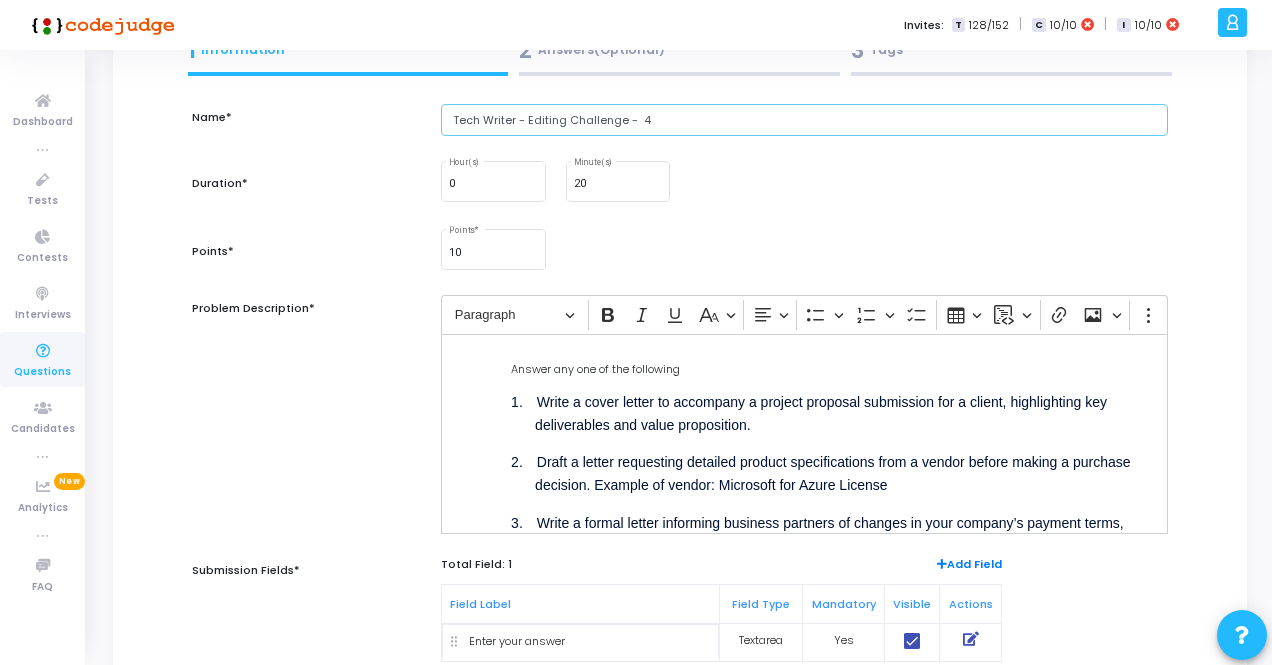 scroll, scrollTop: 200, scrollLeft: 0, axis: vertical 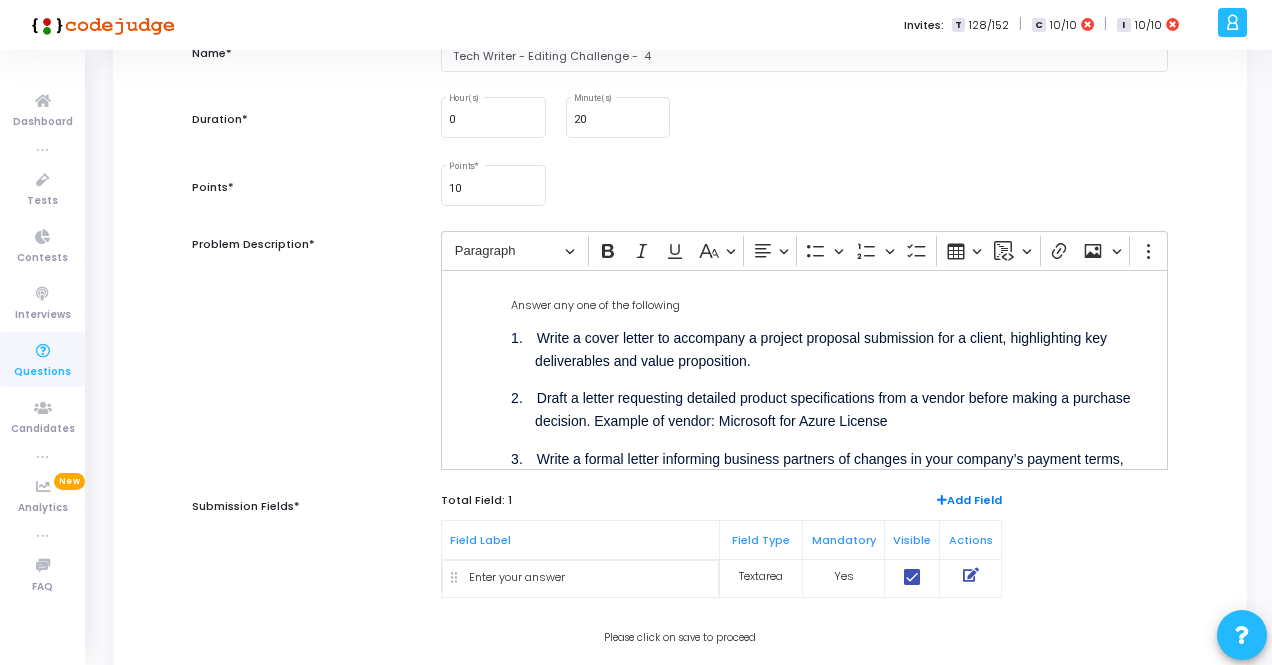 click on "Draft a letter requesting detailed product specifications from a vendor before making a purchase decision. Example of vendor: Microsoft for Azure License" at bounding box center (832, 409) 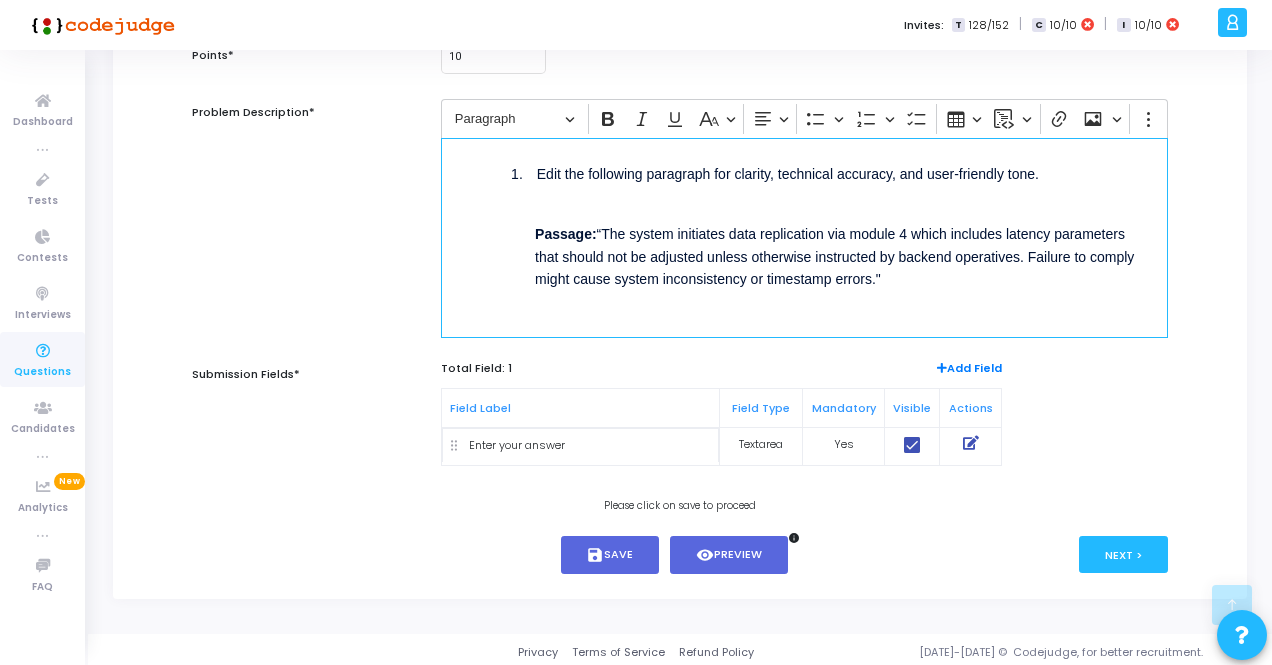 scroll, scrollTop: 334, scrollLeft: 0, axis: vertical 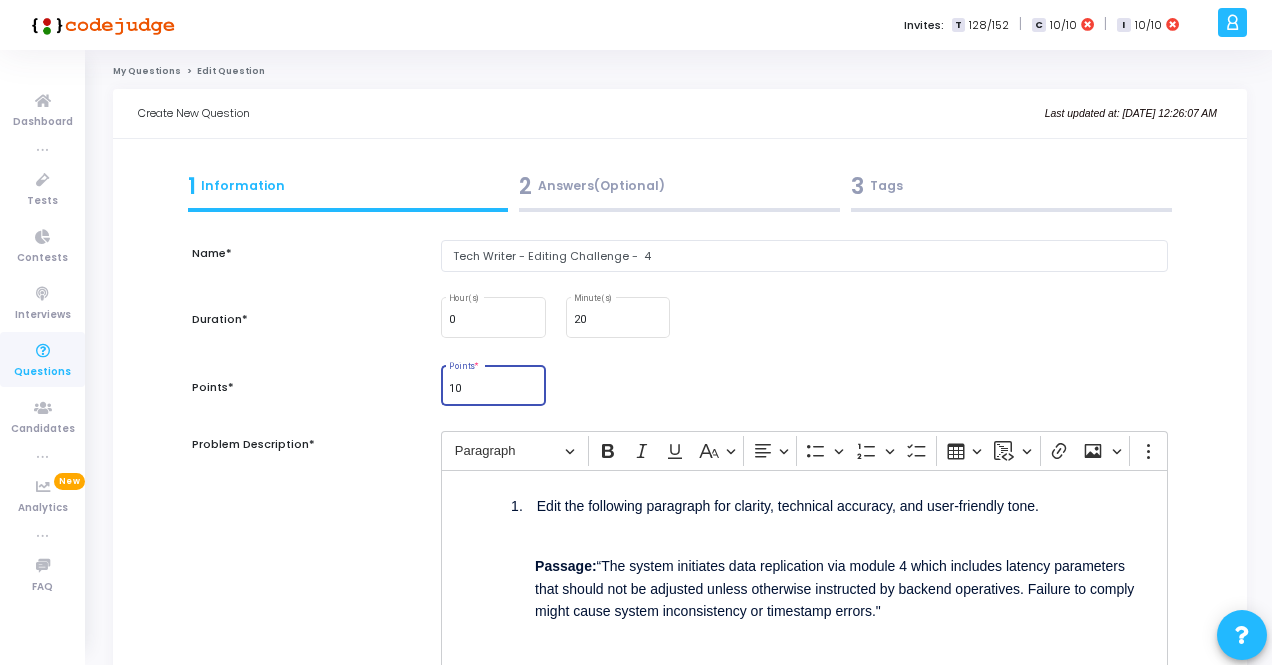 drag, startPoint x: 463, startPoint y: 384, endPoint x: 452, endPoint y: 384, distance: 11 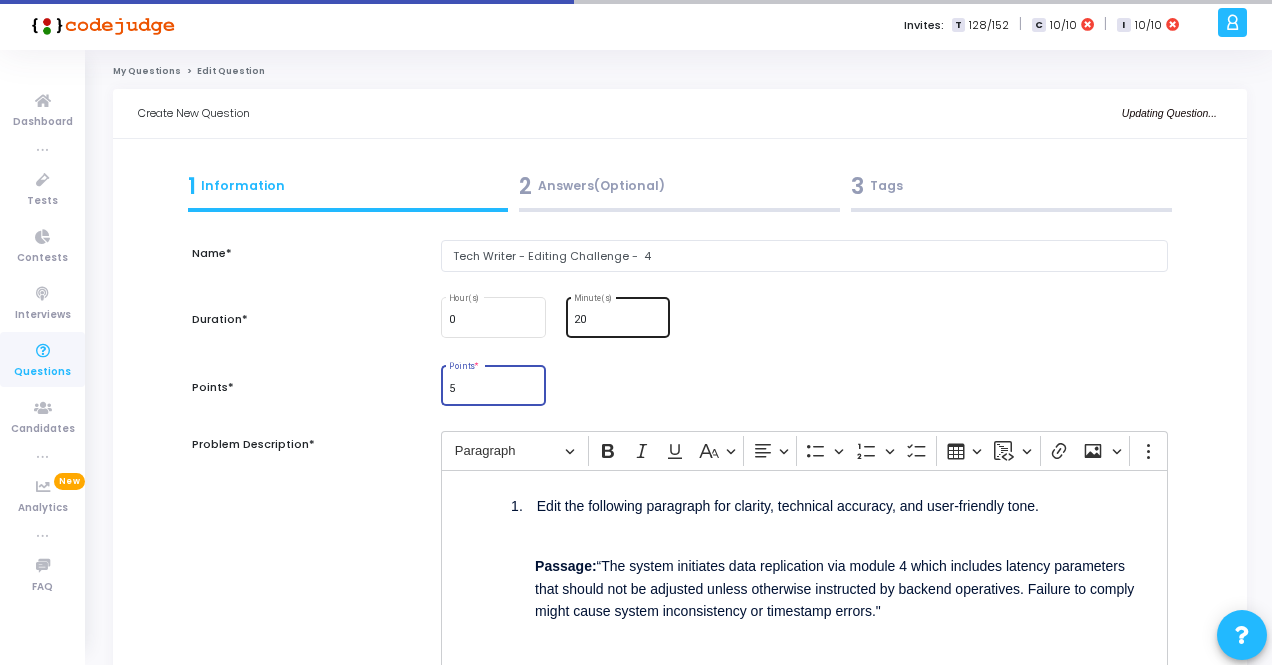 type on "5" 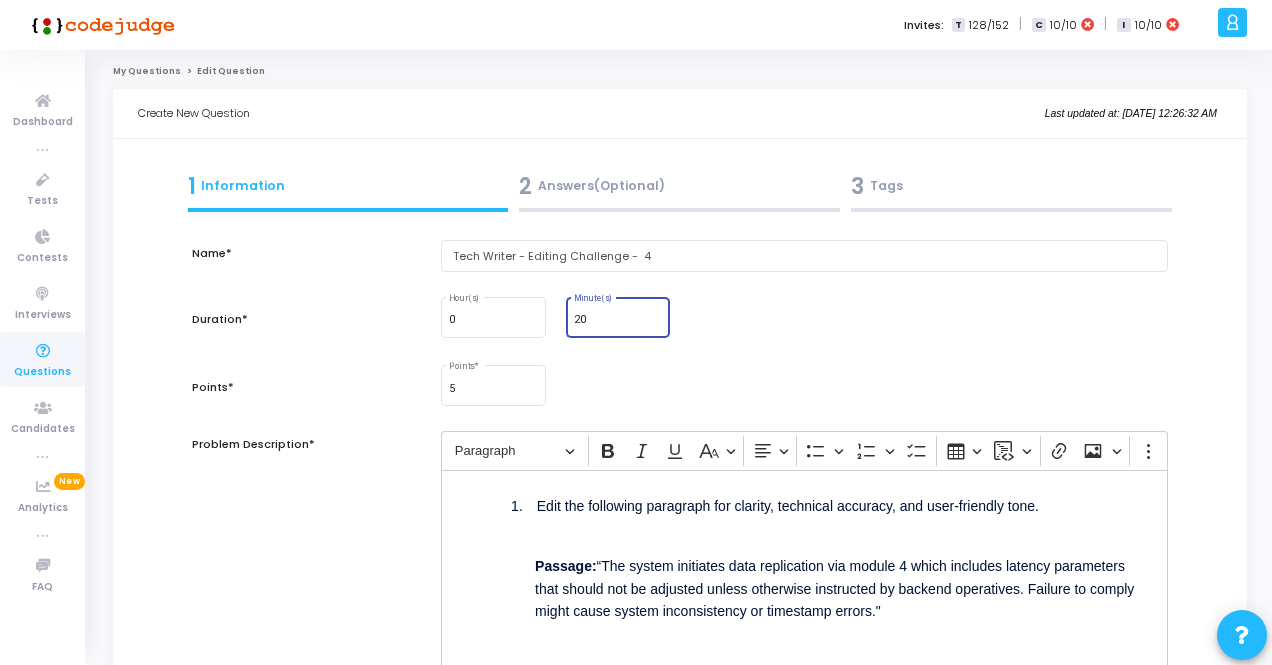 type on "2" 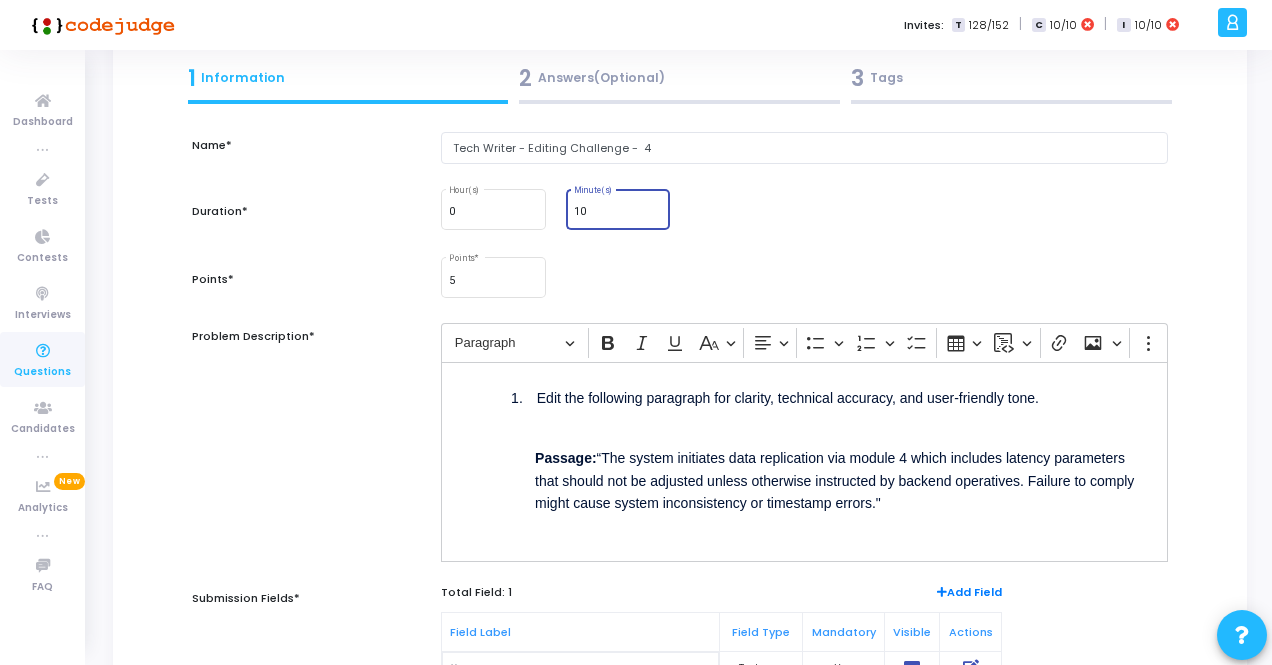 scroll, scrollTop: 0, scrollLeft: 0, axis: both 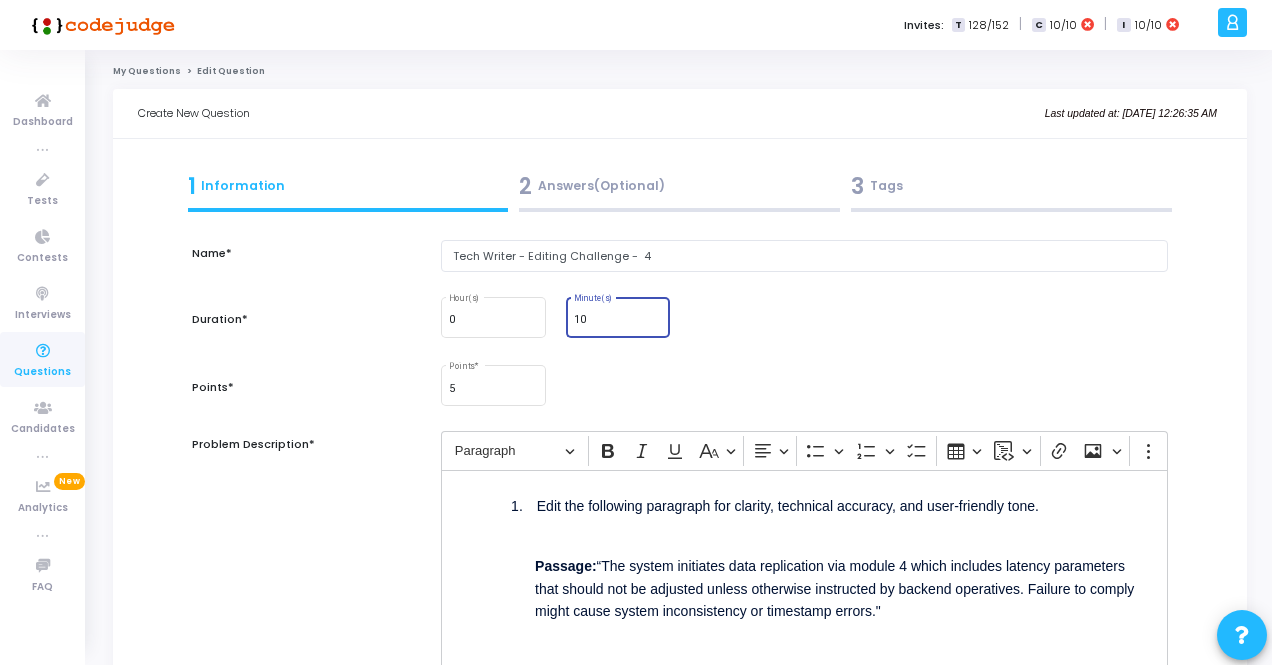 type on "10" 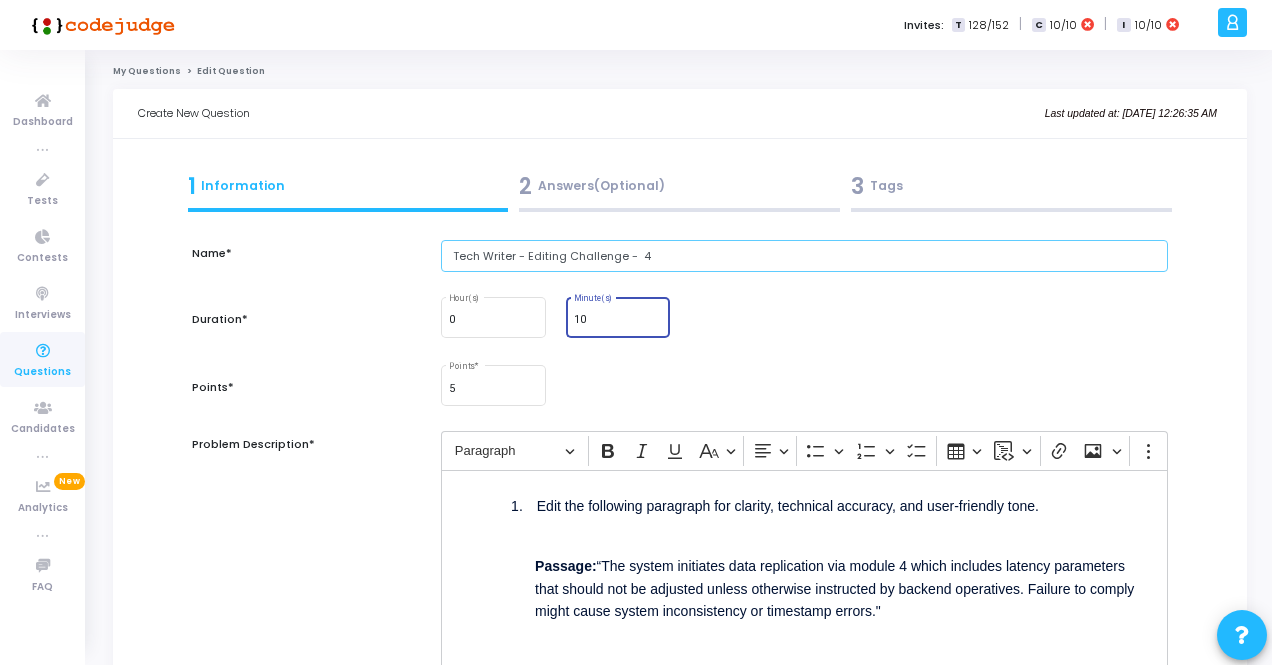 click on "Tech Writer - Editing Challenge -  4" at bounding box center (804, 256) 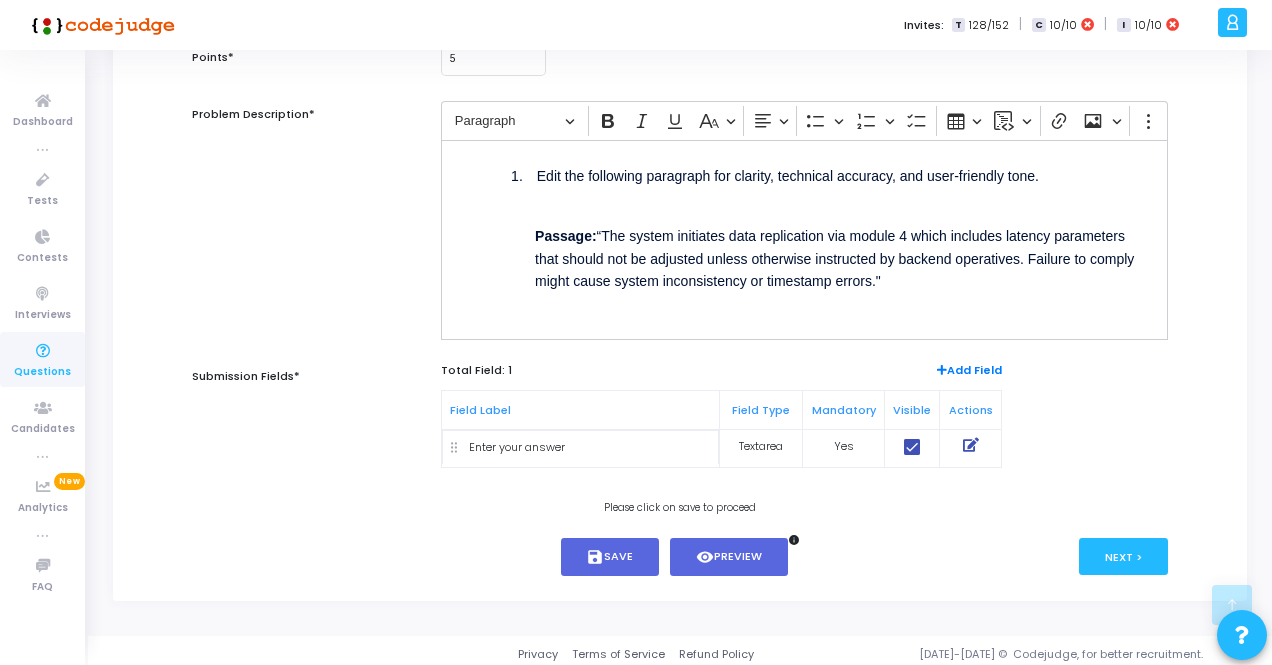 scroll, scrollTop: 334, scrollLeft: 0, axis: vertical 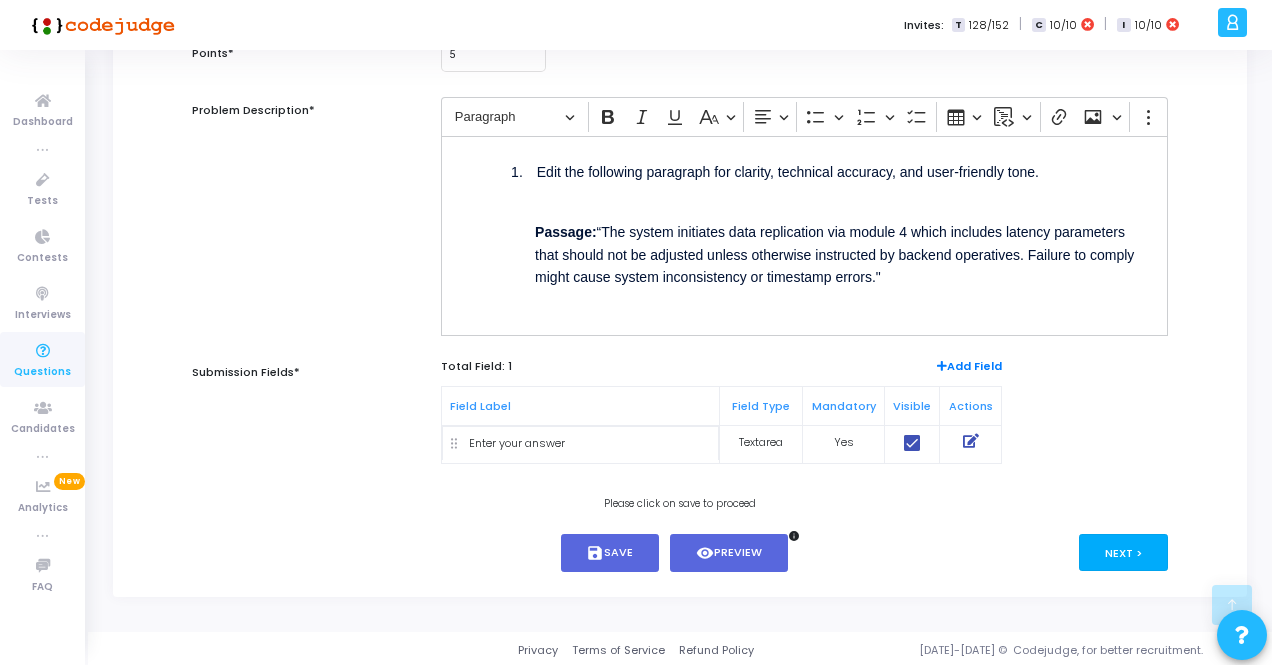 type on "Tech Writer - Editing Challenge -  1" 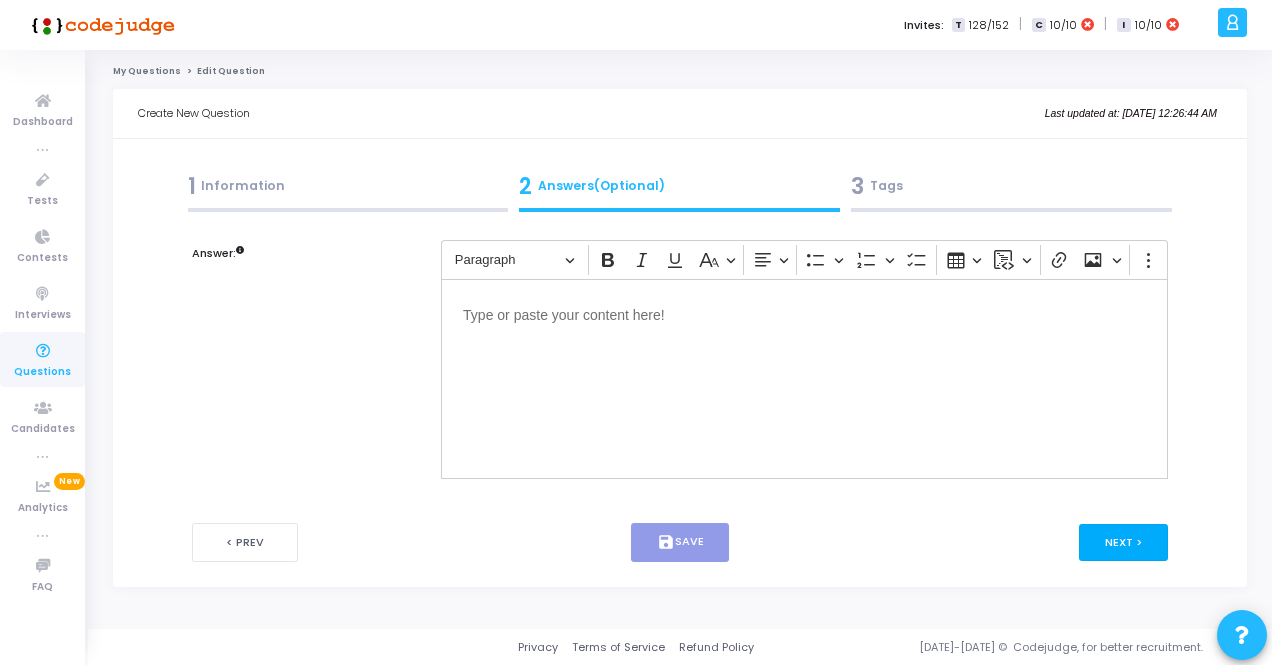 scroll, scrollTop: 0, scrollLeft: 0, axis: both 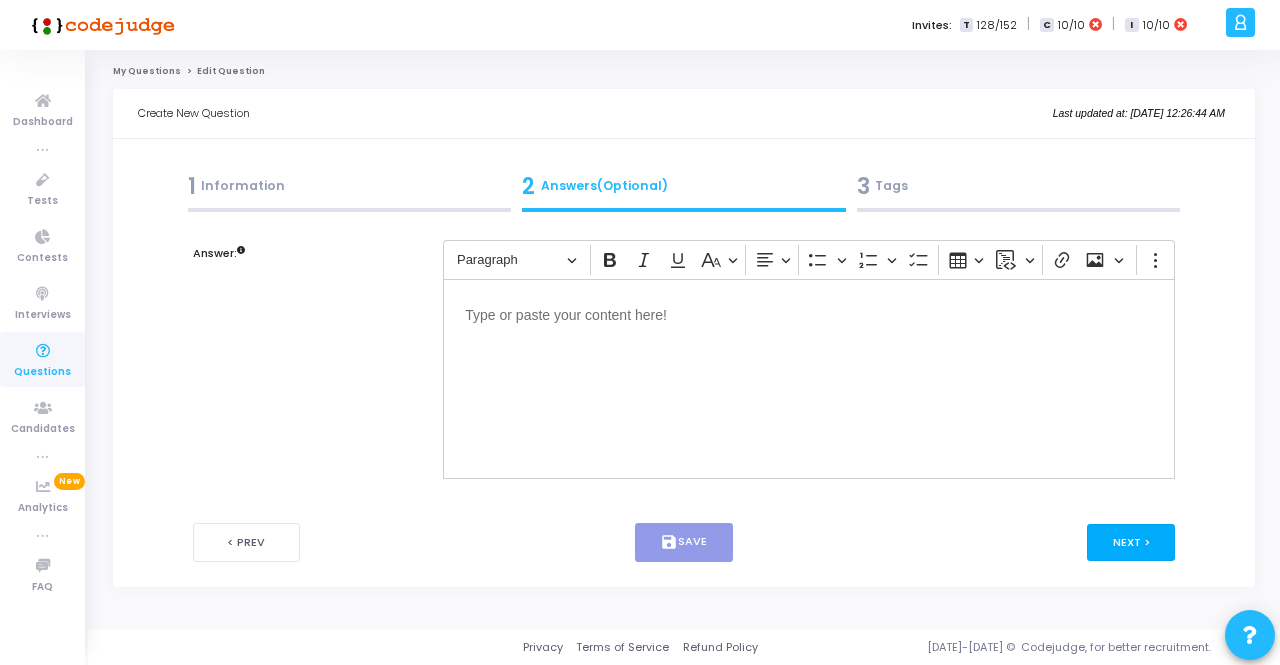 click on "Next >" at bounding box center (1131, 542) 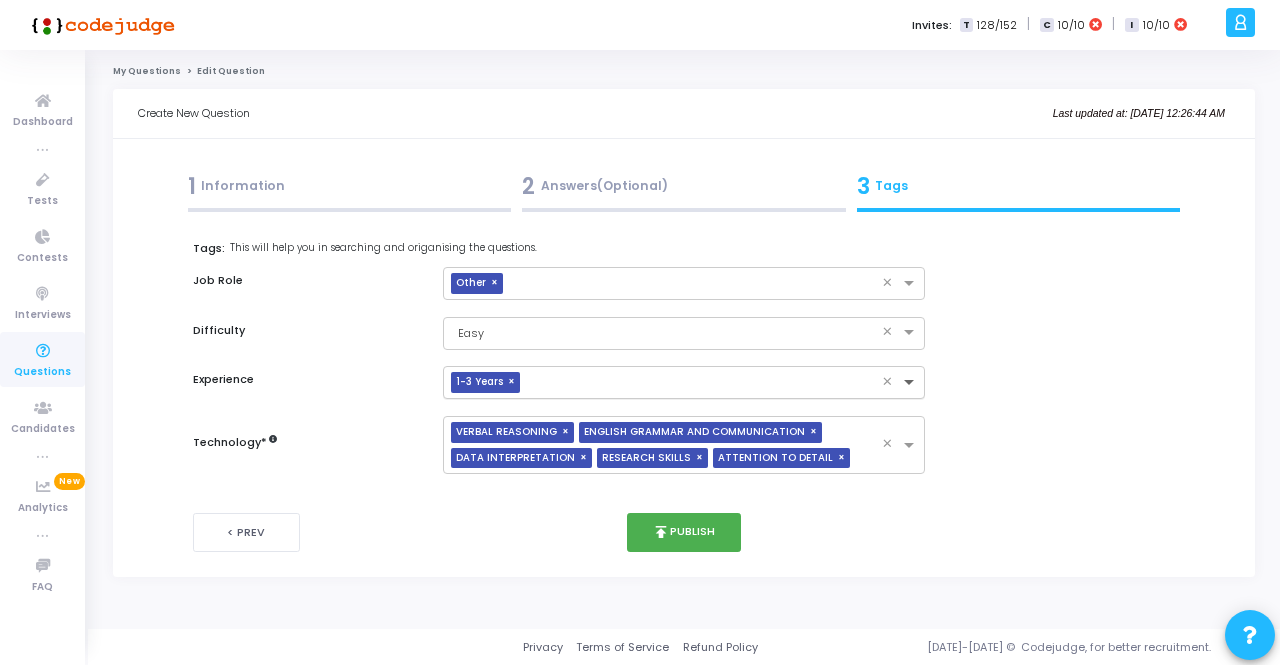 click at bounding box center [911, 383] 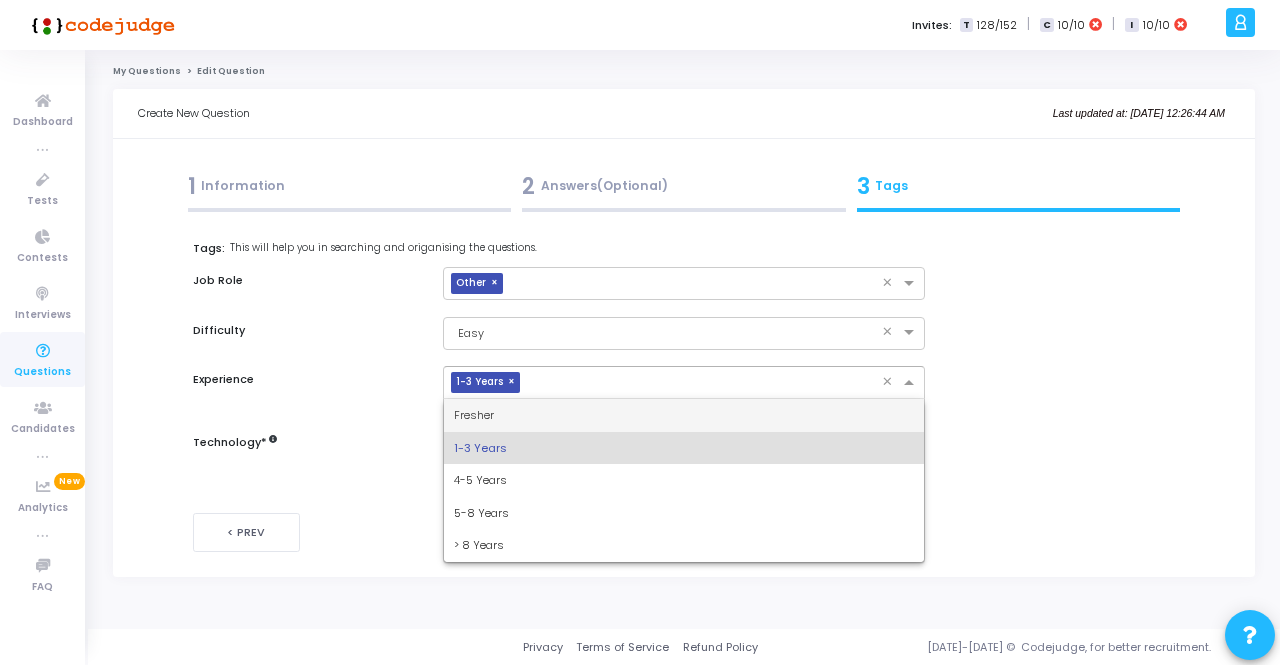 click on "Fresher" at bounding box center (683, 415) 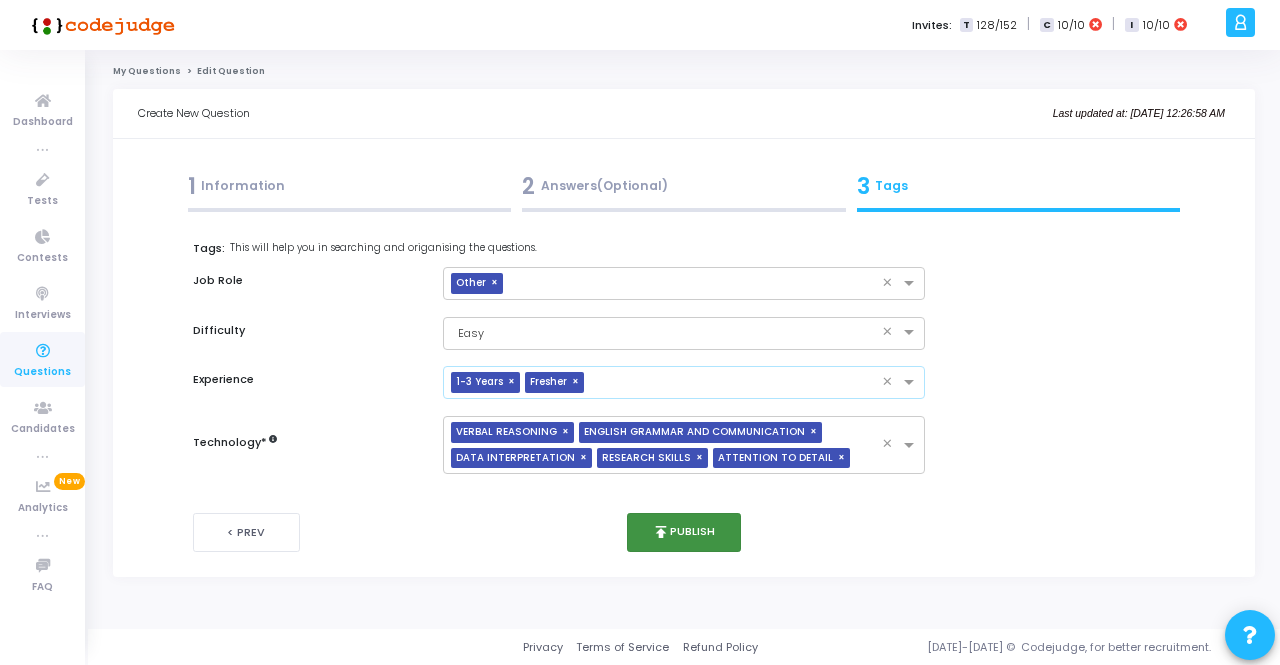 click on "publish  Publish" at bounding box center (684, 532) 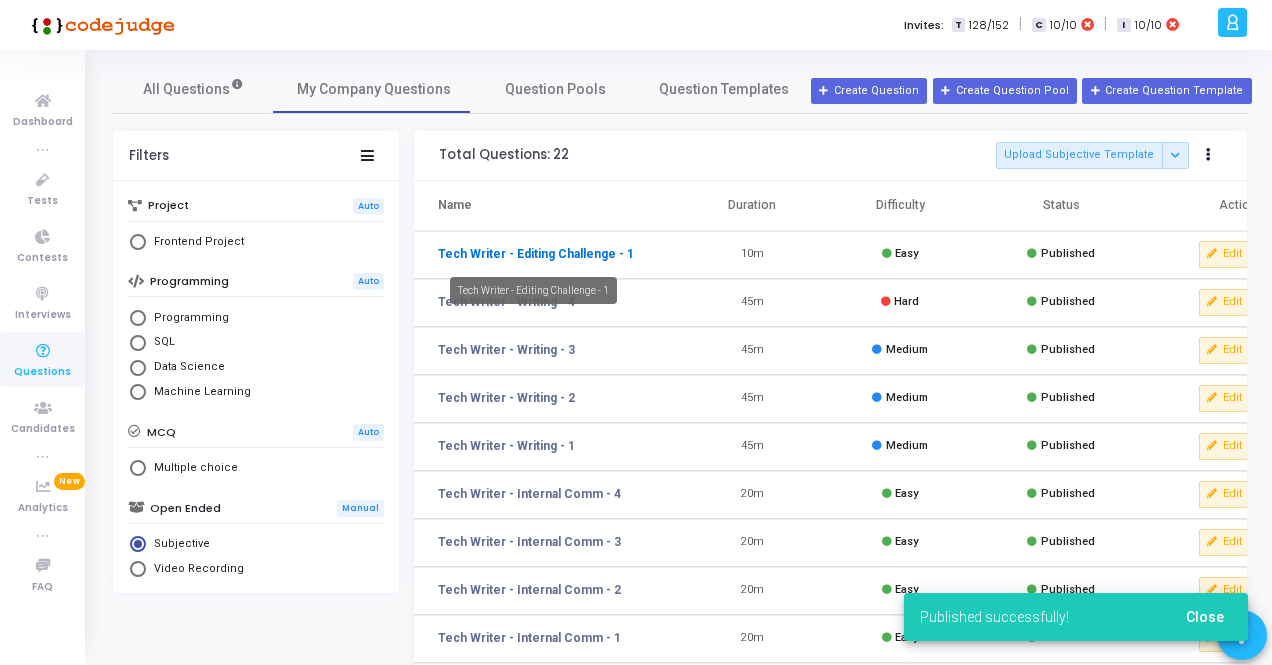 click on "Tech Writer - Editing Challenge -  1" at bounding box center (536, 254) 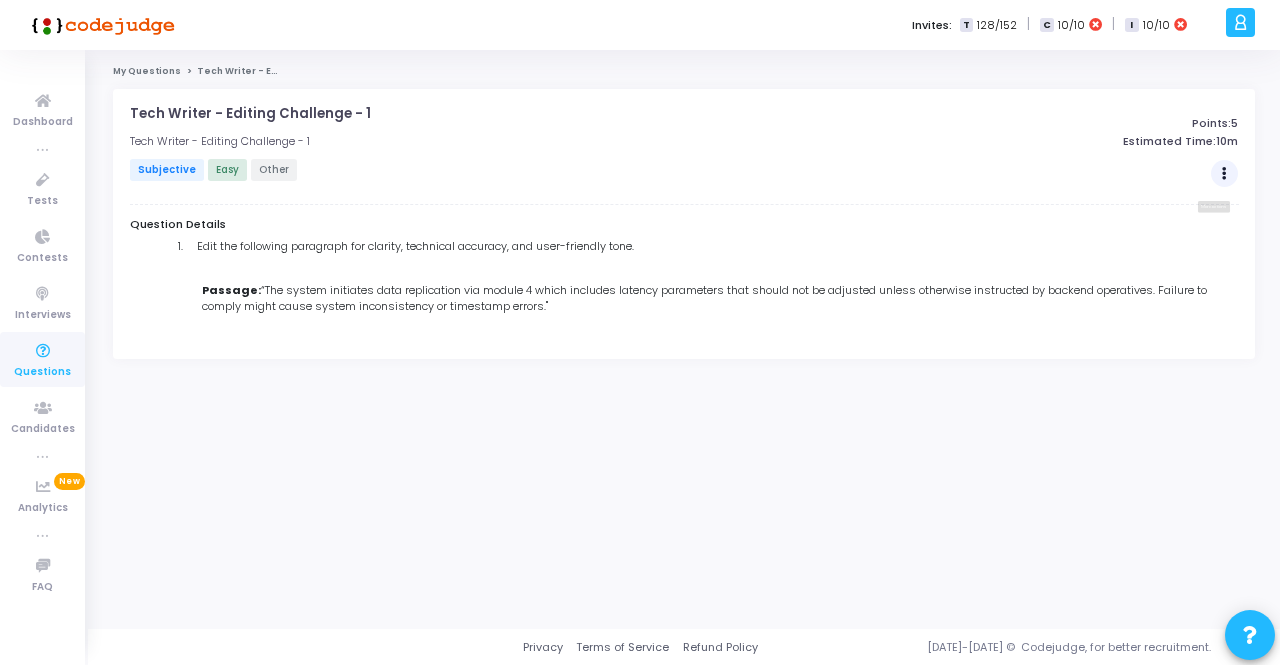 click at bounding box center (1225, 174) 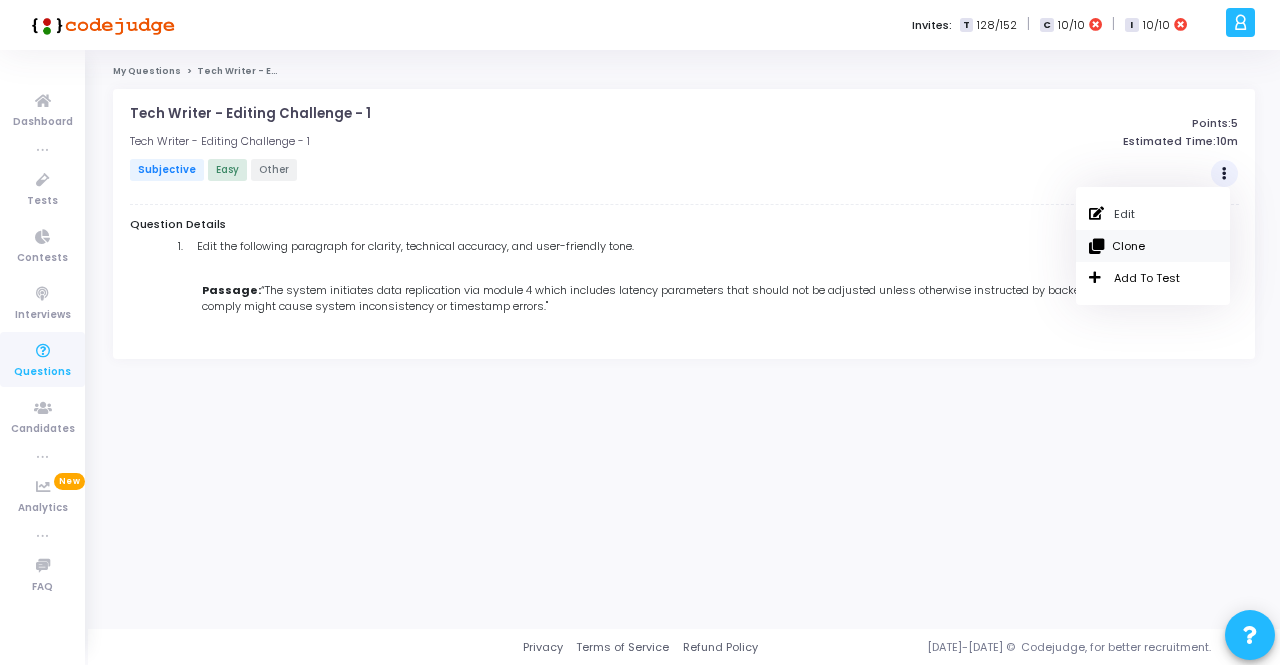 click on "Clone" at bounding box center [1153, 246] 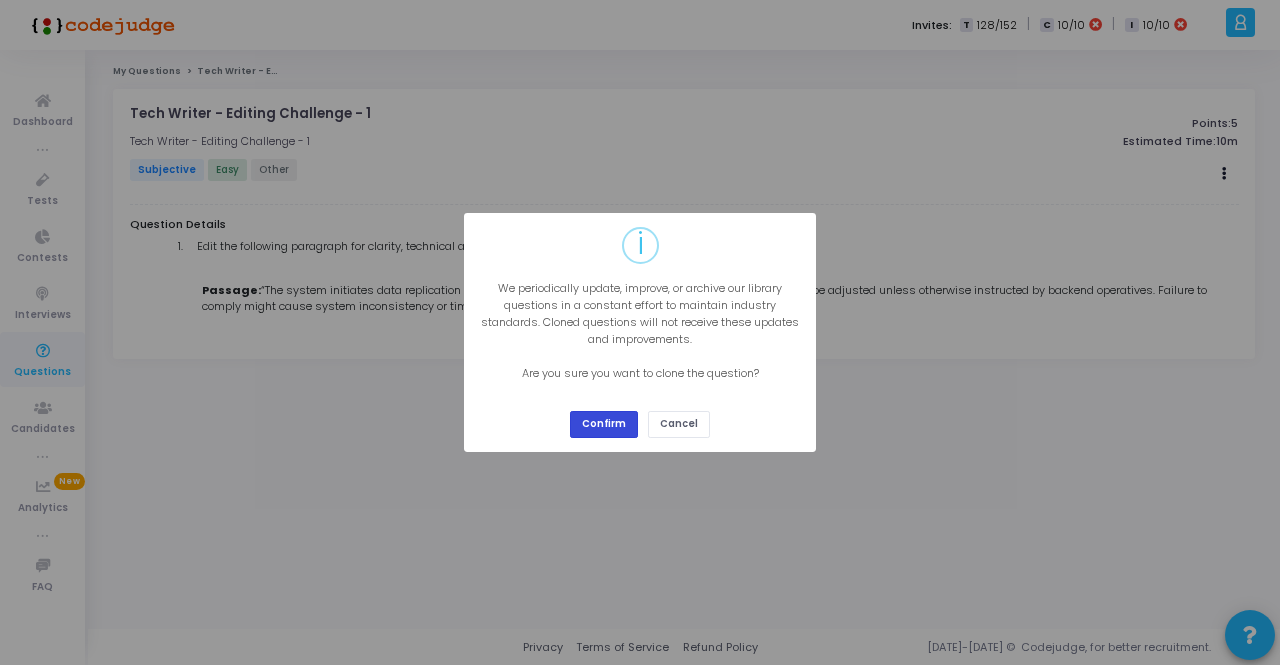 click on "Confirm" at bounding box center (604, 424) 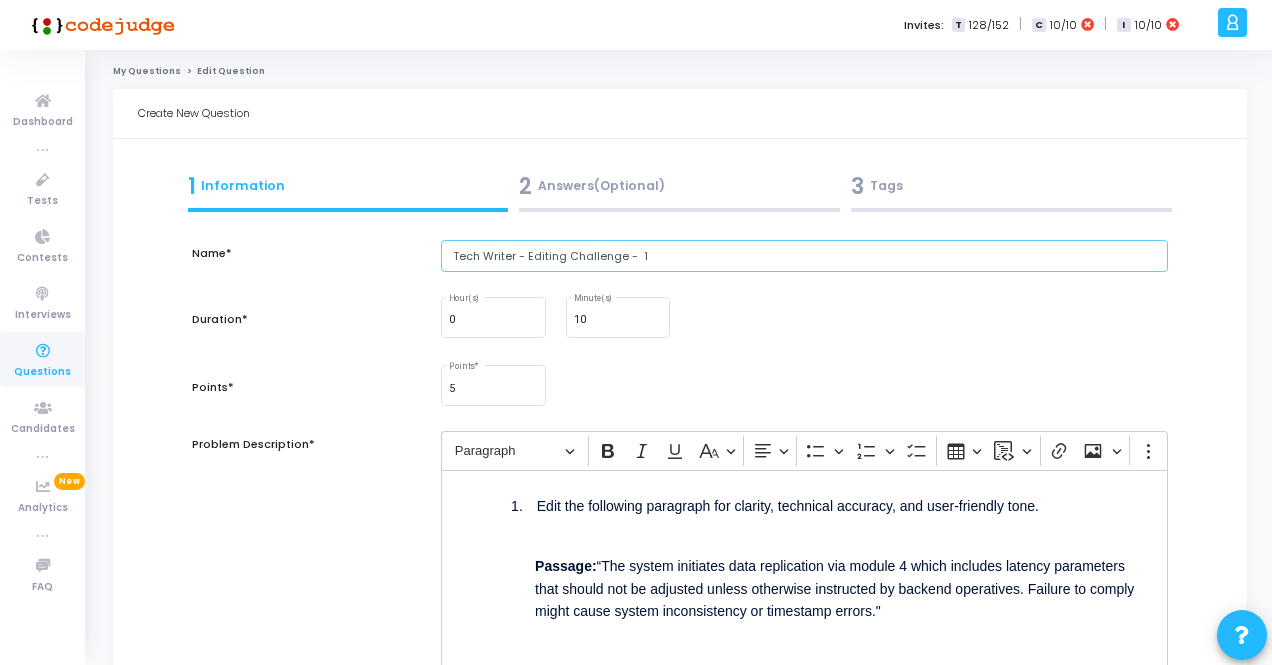 click on "Tech Writer - Editing Challenge -  1" at bounding box center (804, 256) 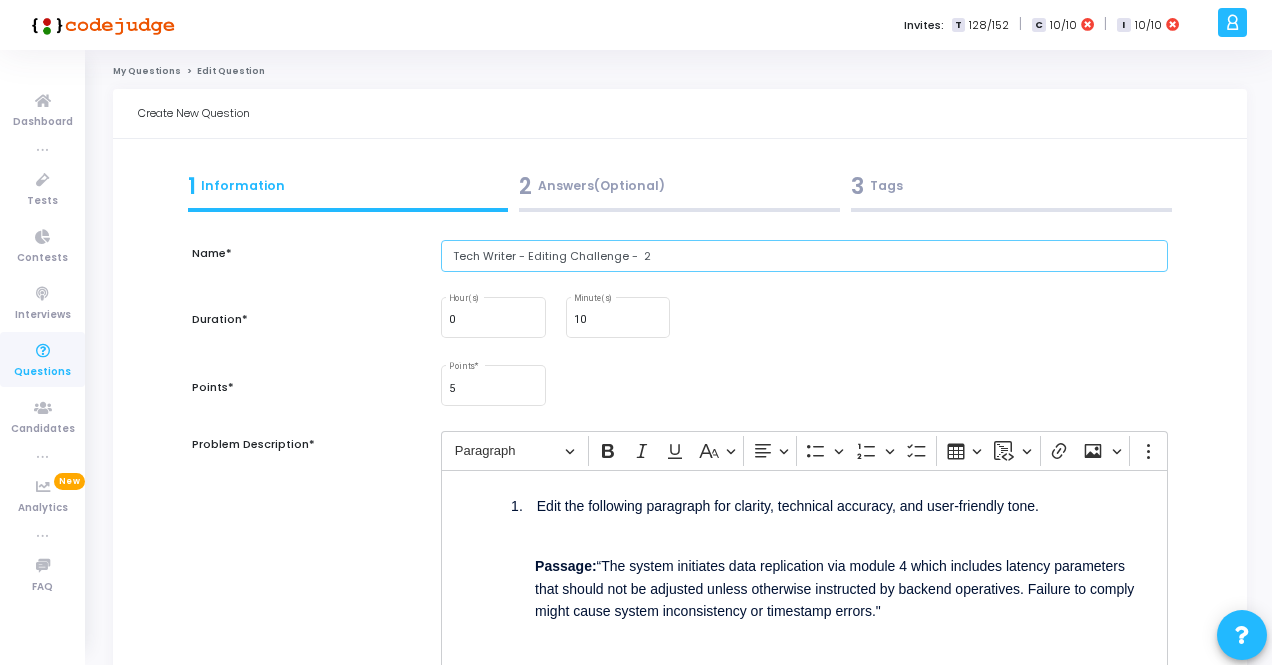 type on "Tech Writer - Editing Challenge -  2" 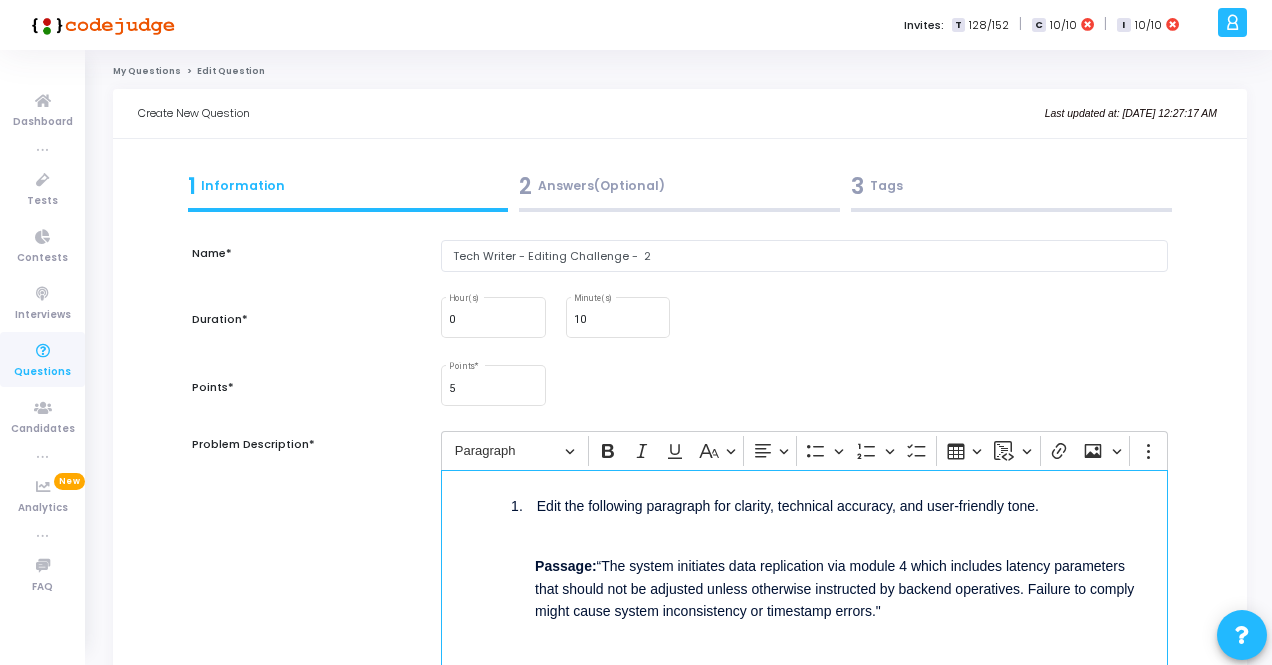 drag, startPoint x: 492, startPoint y: 501, endPoint x: 942, endPoint y: 629, distance: 467.8504 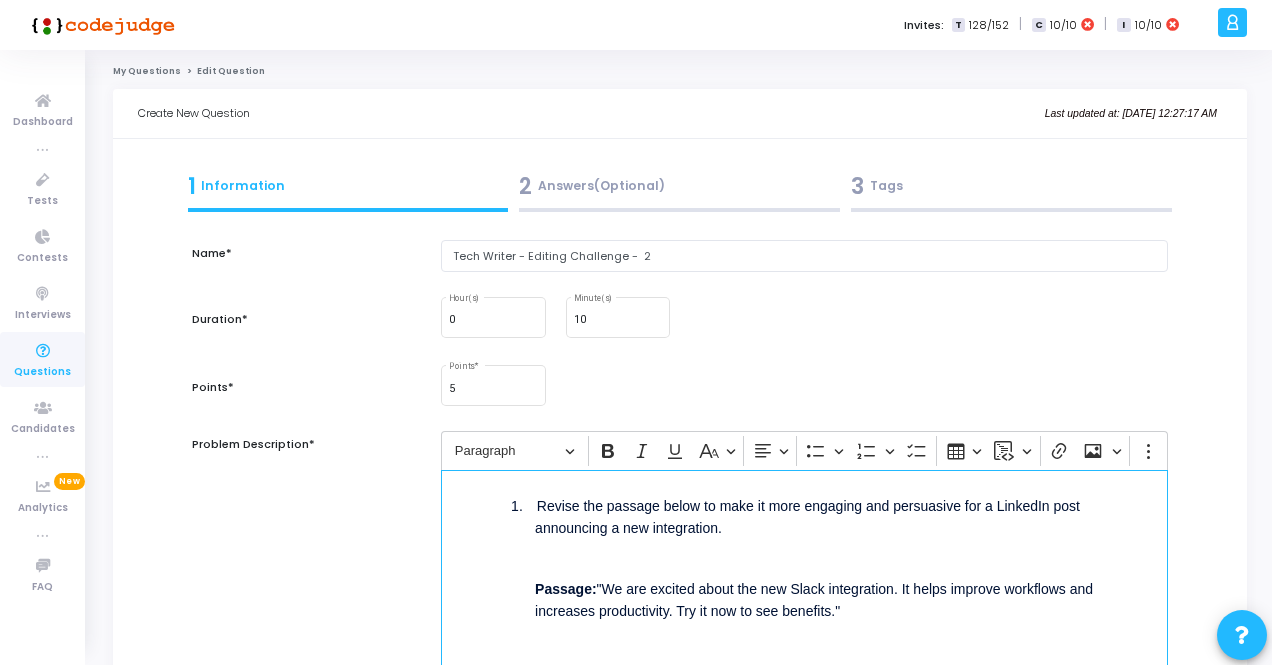 click at bounding box center (530, 508) 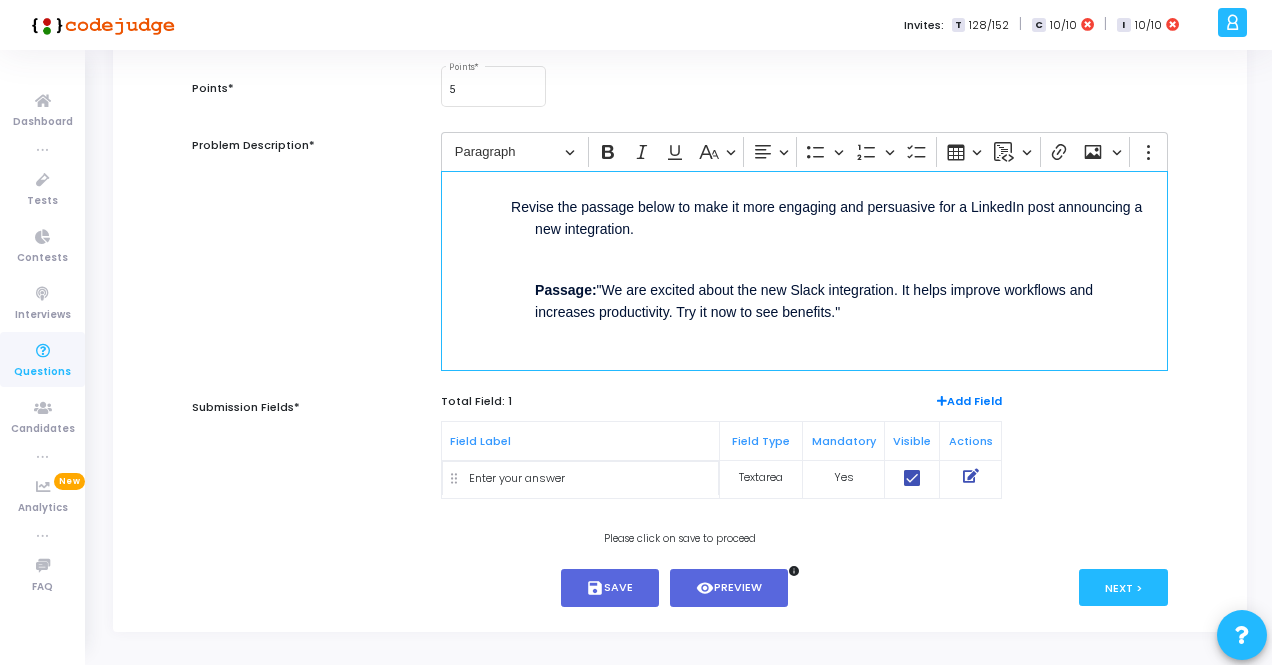 scroll, scrollTop: 300, scrollLeft: 0, axis: vertical 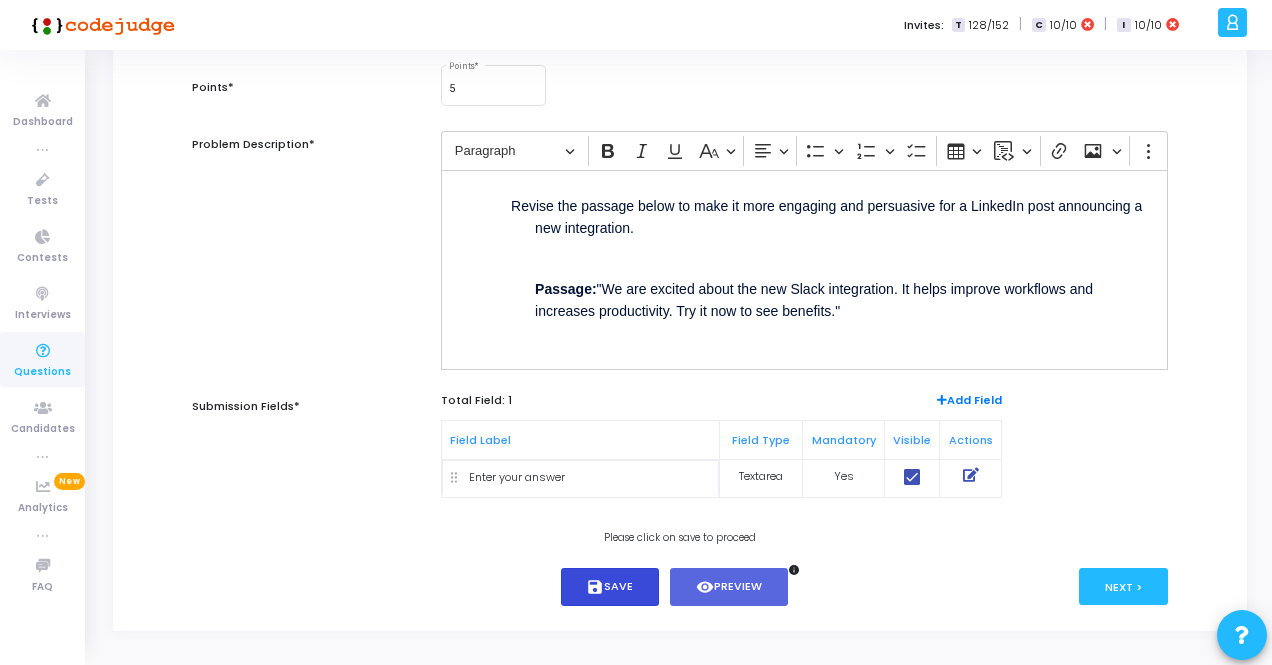 click on "save  Save" at bounding box center (610, 587) 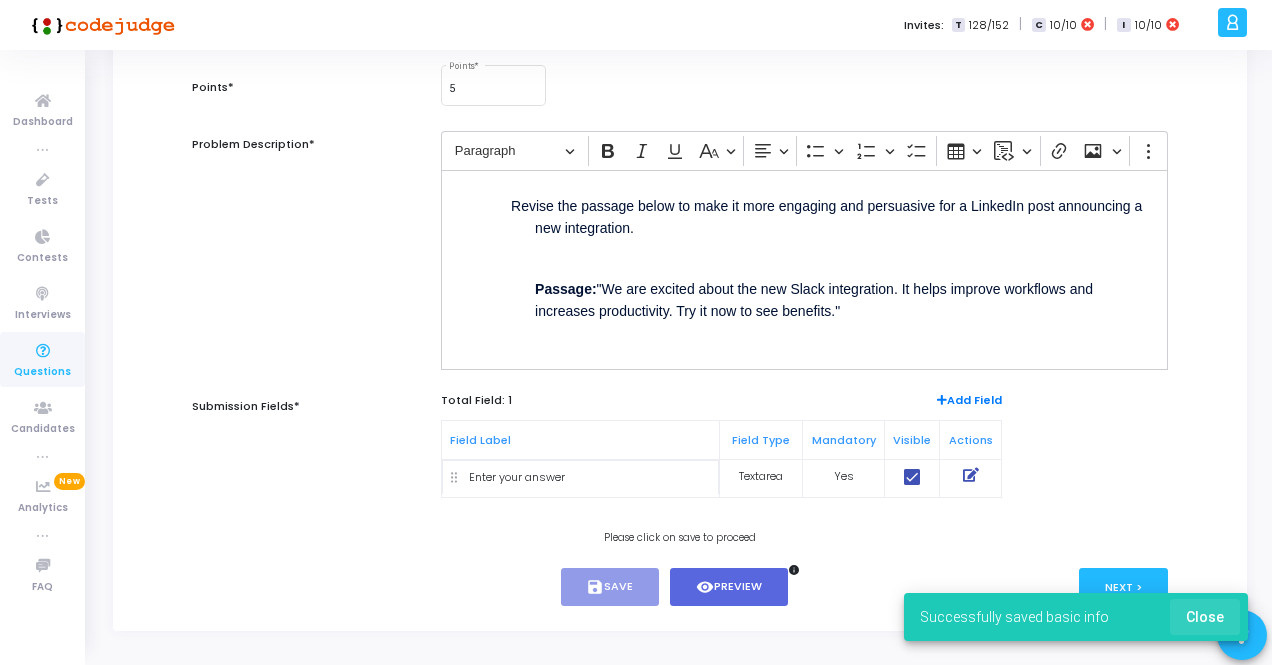 click on "Close" at bounding box center (1205, 617) 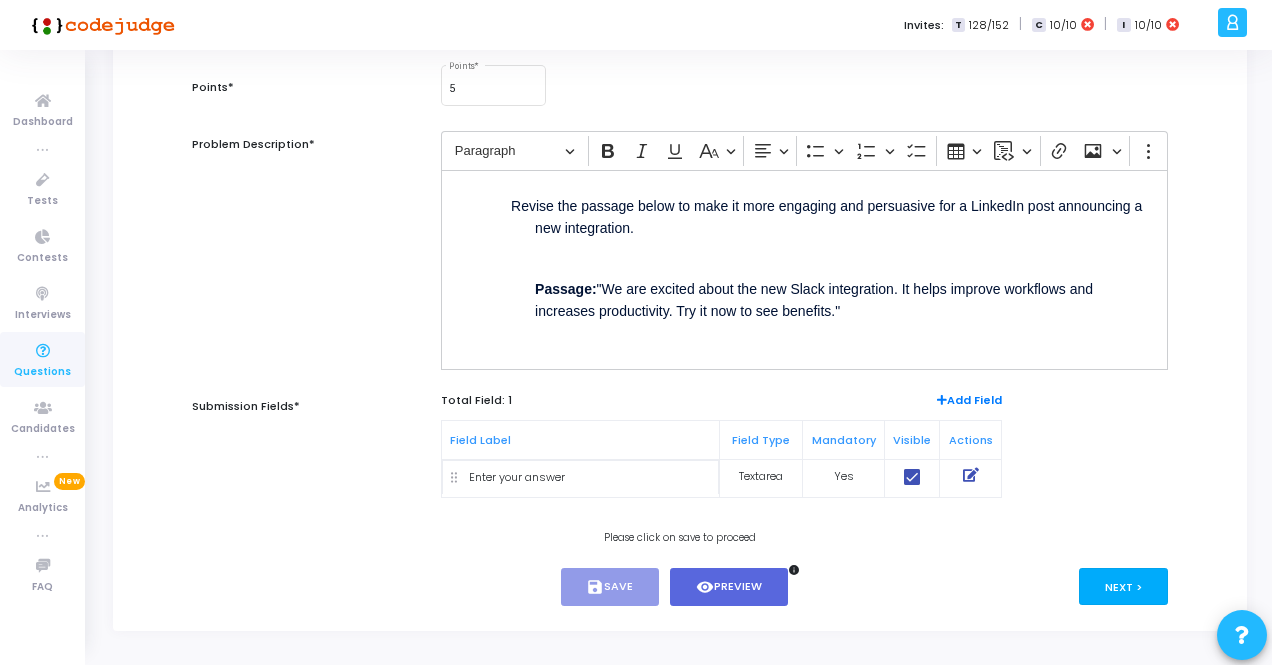 click on "Next >" at bounding box center [1123, 586] 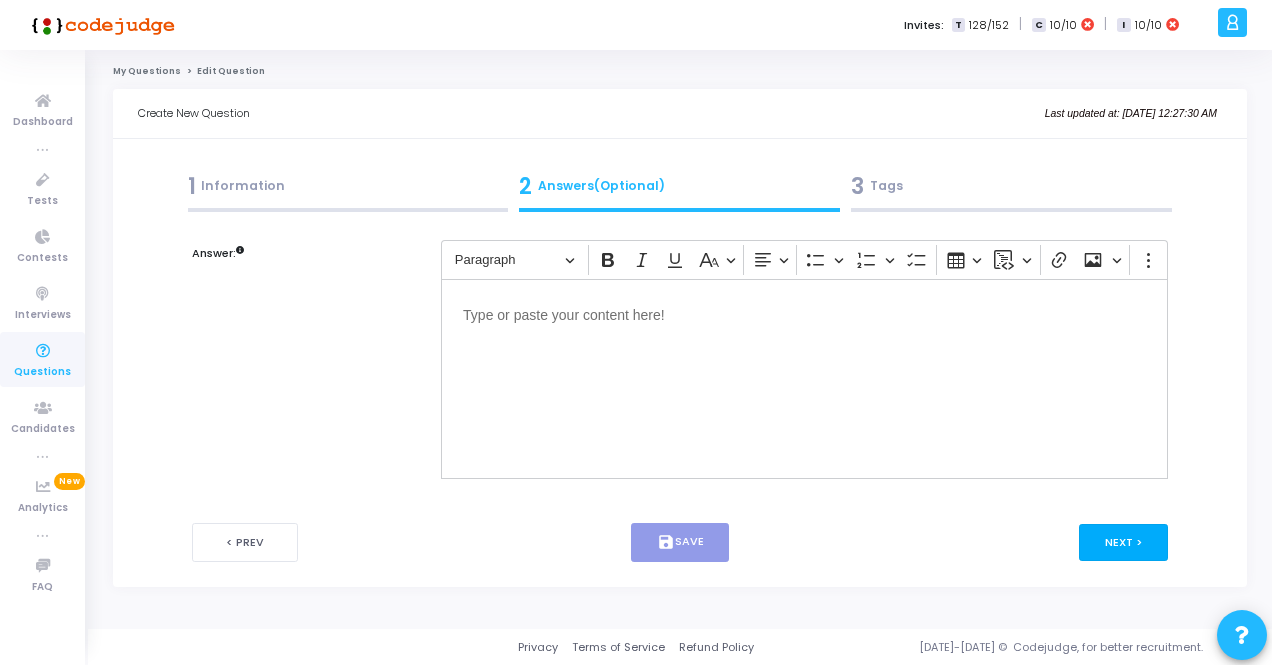 scroll, scrollTop: 0, scrollLeft: 0, axis: both 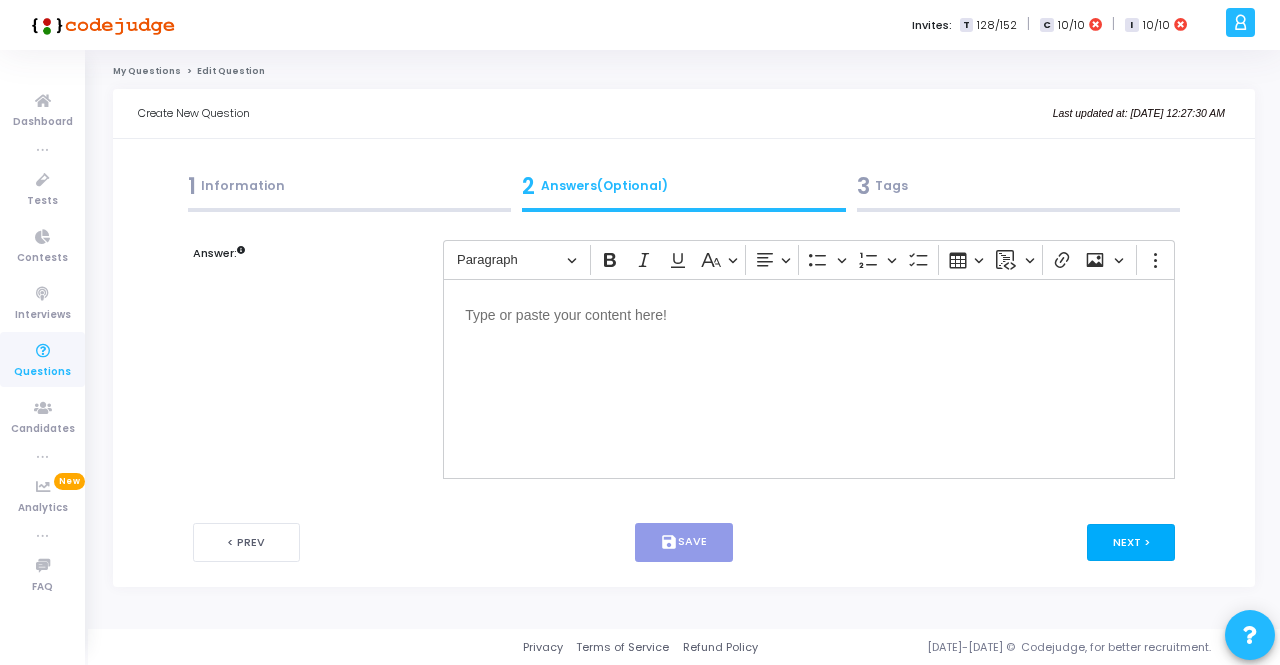 click on "Next >" at bounding box center [1131, 542] 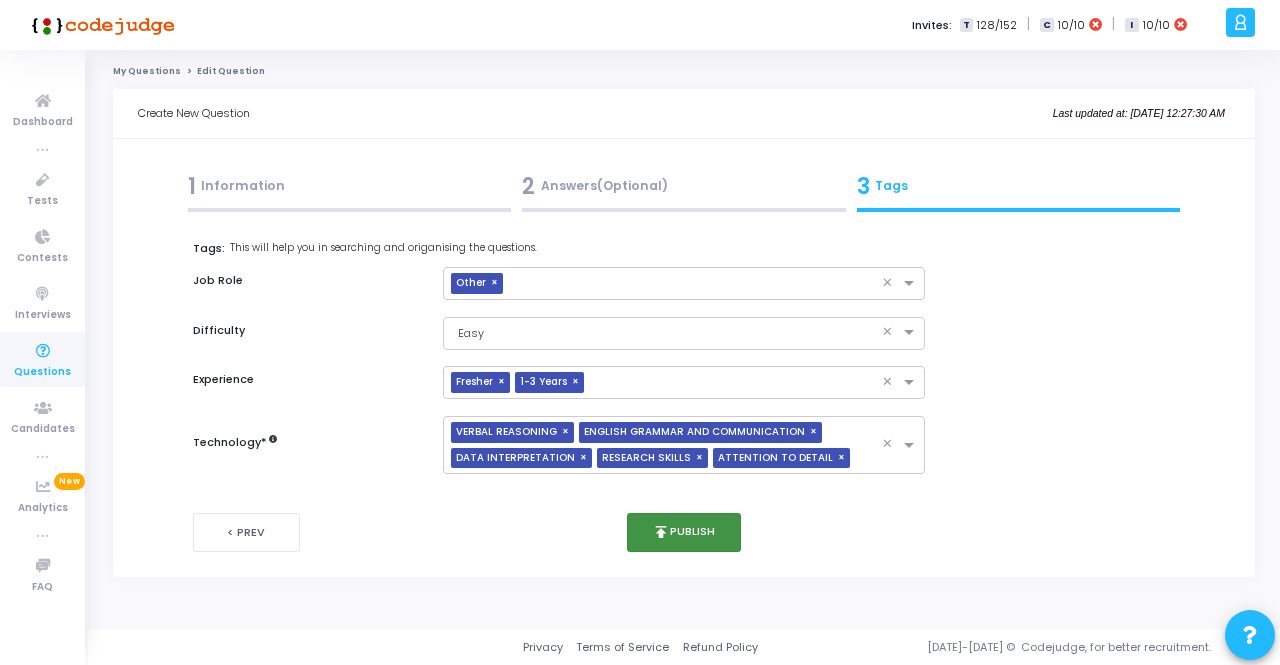 click on "publish  Publish" at bounding box center [684, 532] 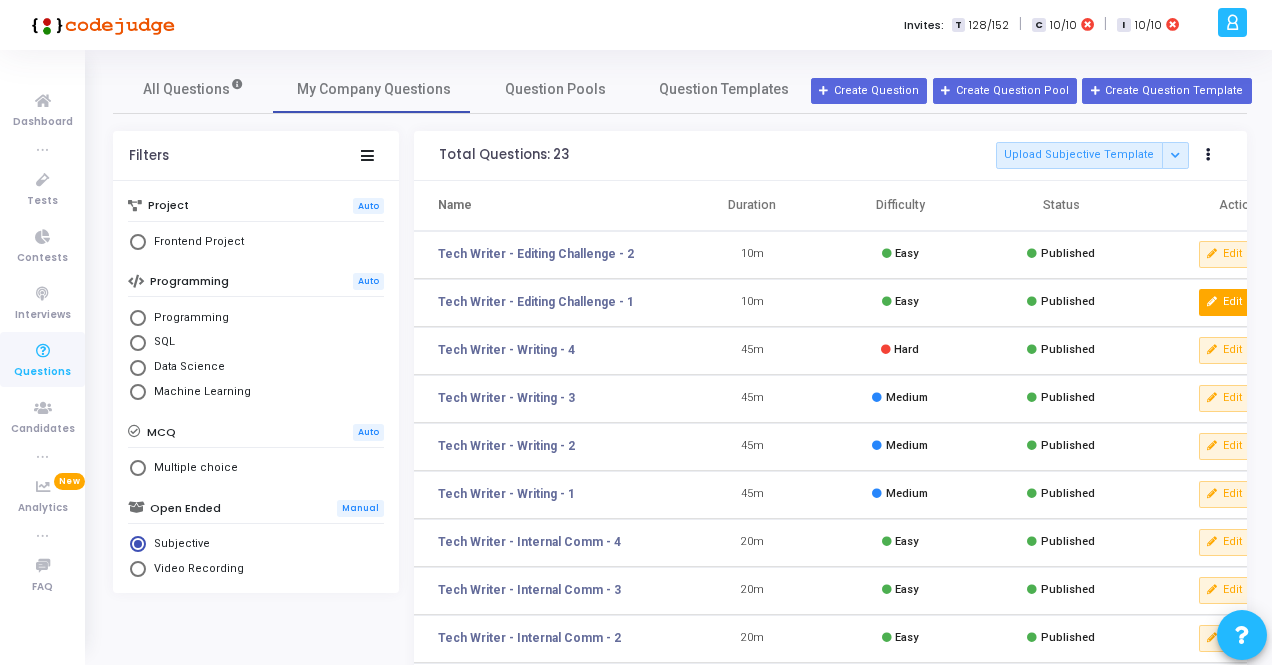 click on "Edit" at bounding box center (1225, 302) 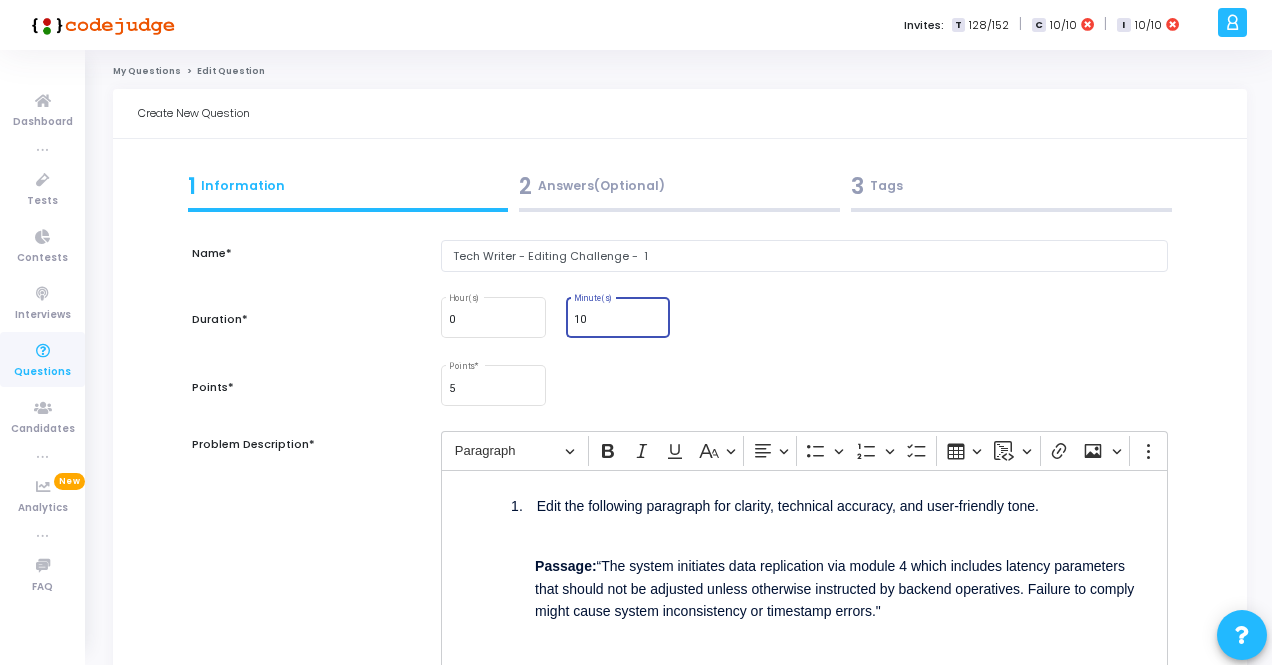 drag, startPoint x: 599, startPoint y: 319, endPoint x: 561, endPoint y: 316, distance: 38.118237 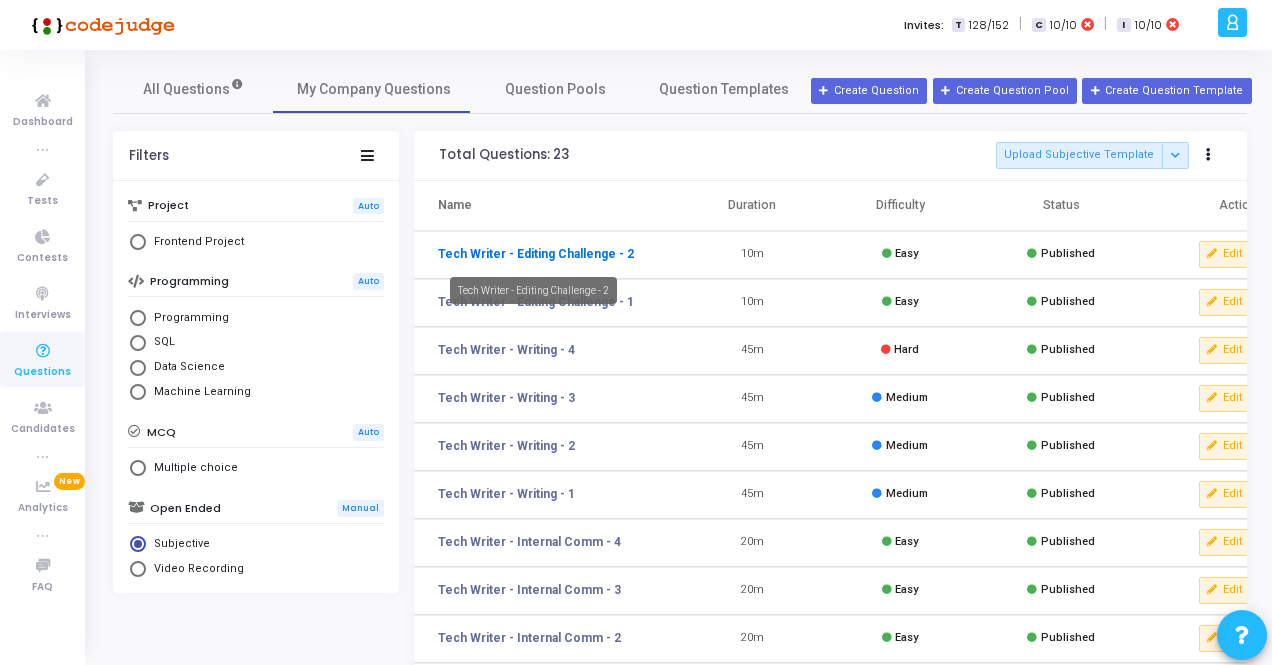 click on "Tech Writer - Editing Challenge -  2" at bounding box center [536, 254] 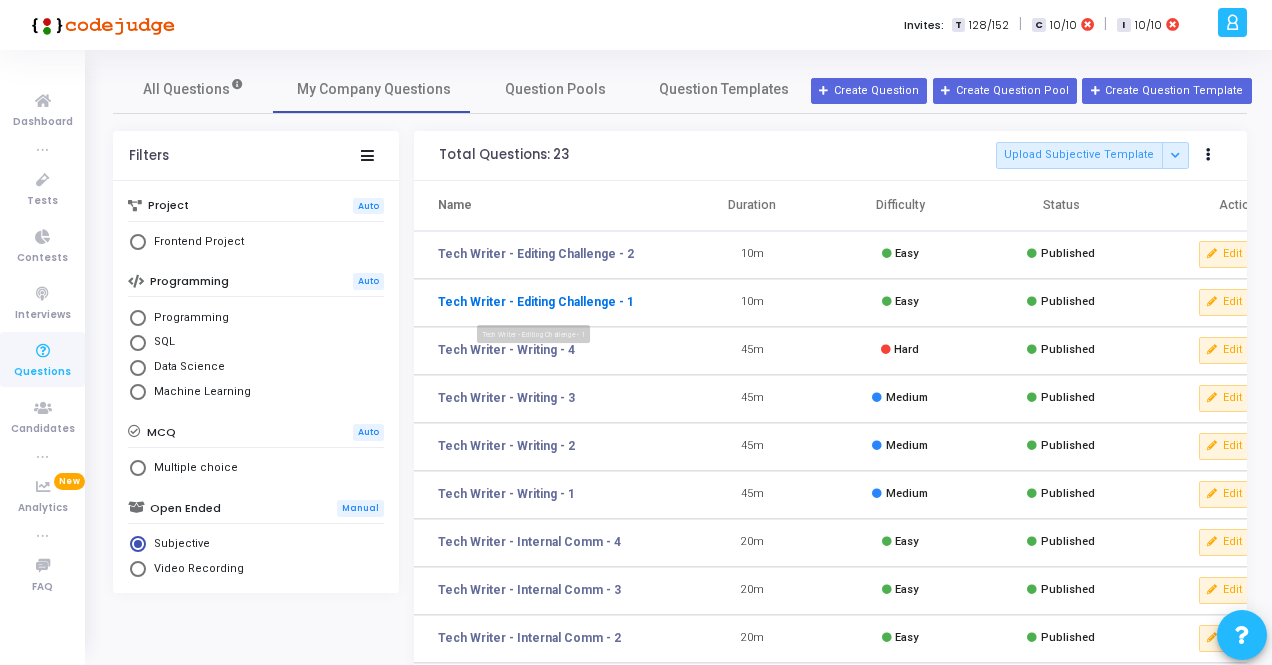click on "Tech Writer - Editing Challenge -  1" at bounding box center [536, 302] 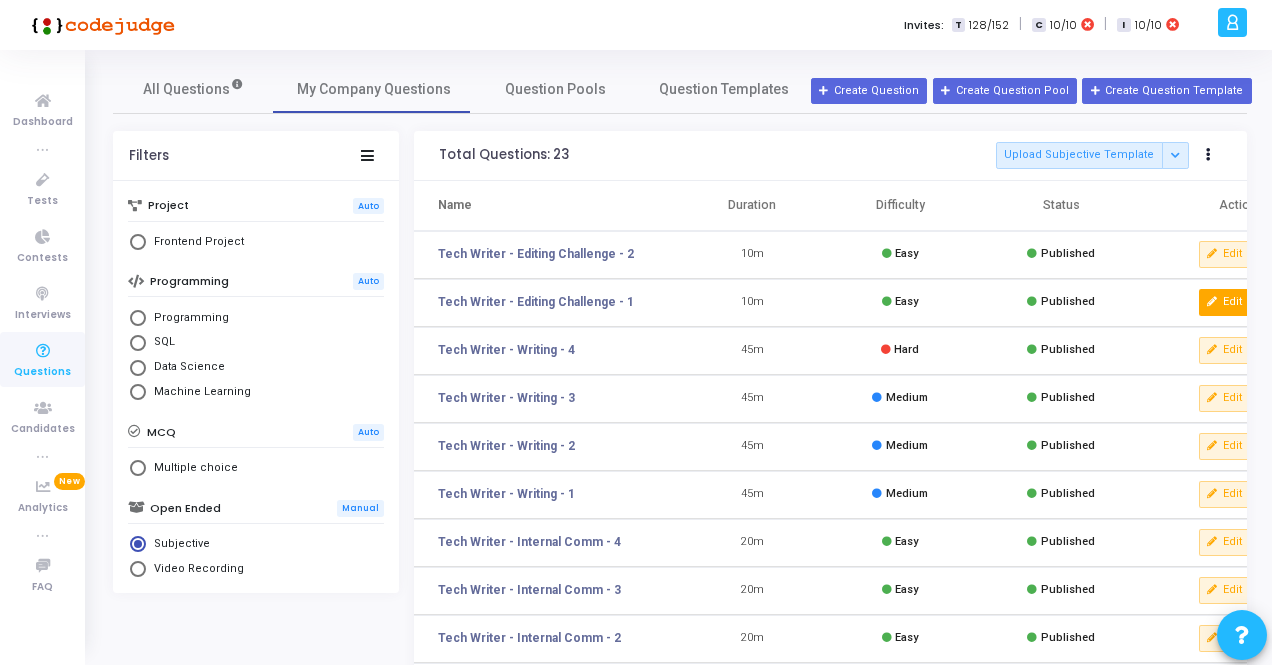 click on "Edit" at bounding box center [1225, 302] 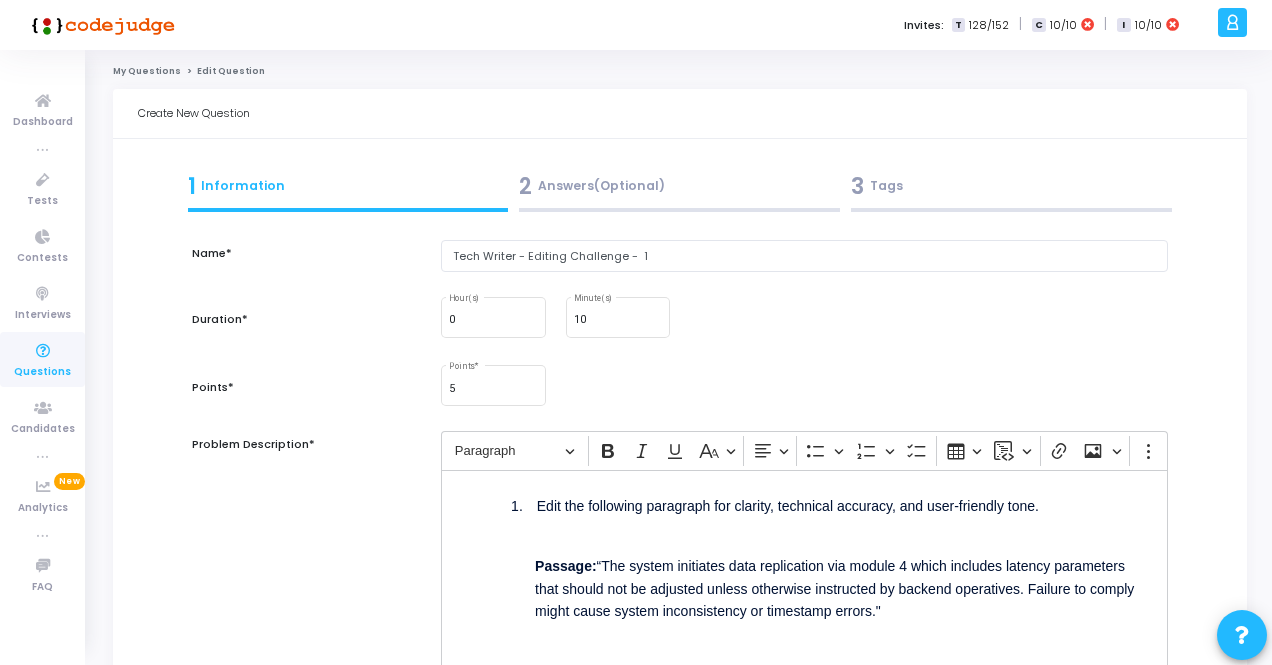 click at bounding box center (530, 508) 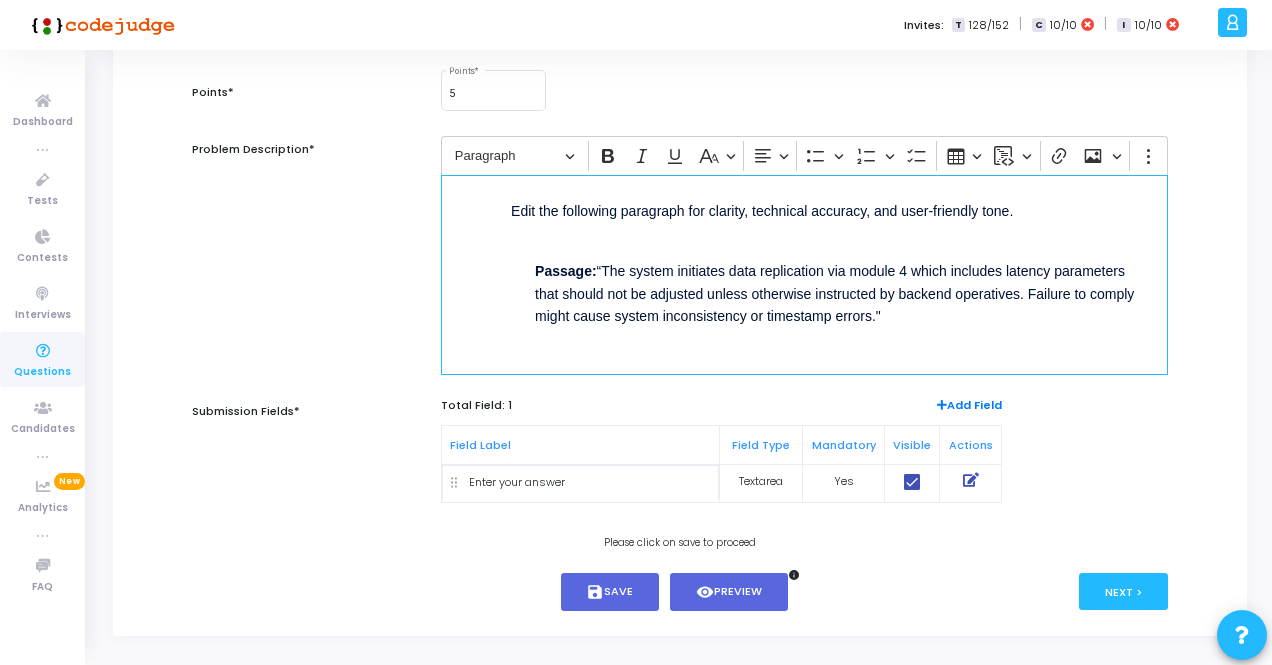 scroll, scrollTop: 300, scrollLeft: 0, axis: vertical 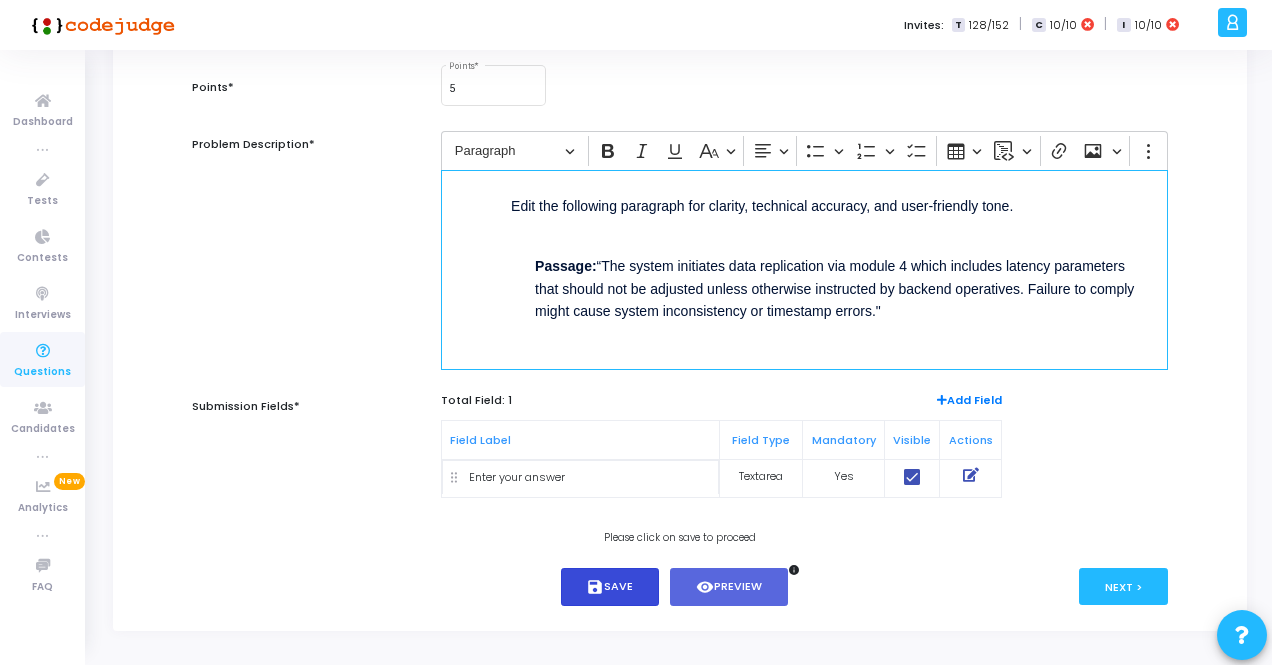 click on "save" at bounding box center [595, 587] 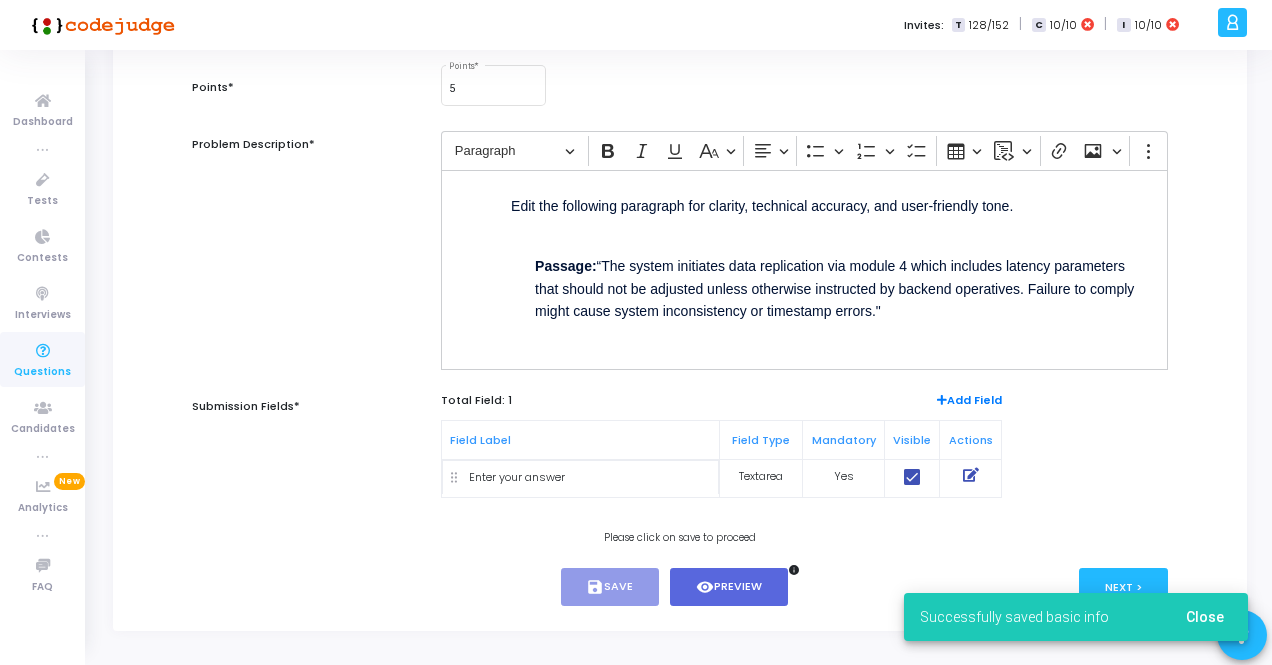 click on "Successfully saved basic info Close" at bounding box center (1076, 617) 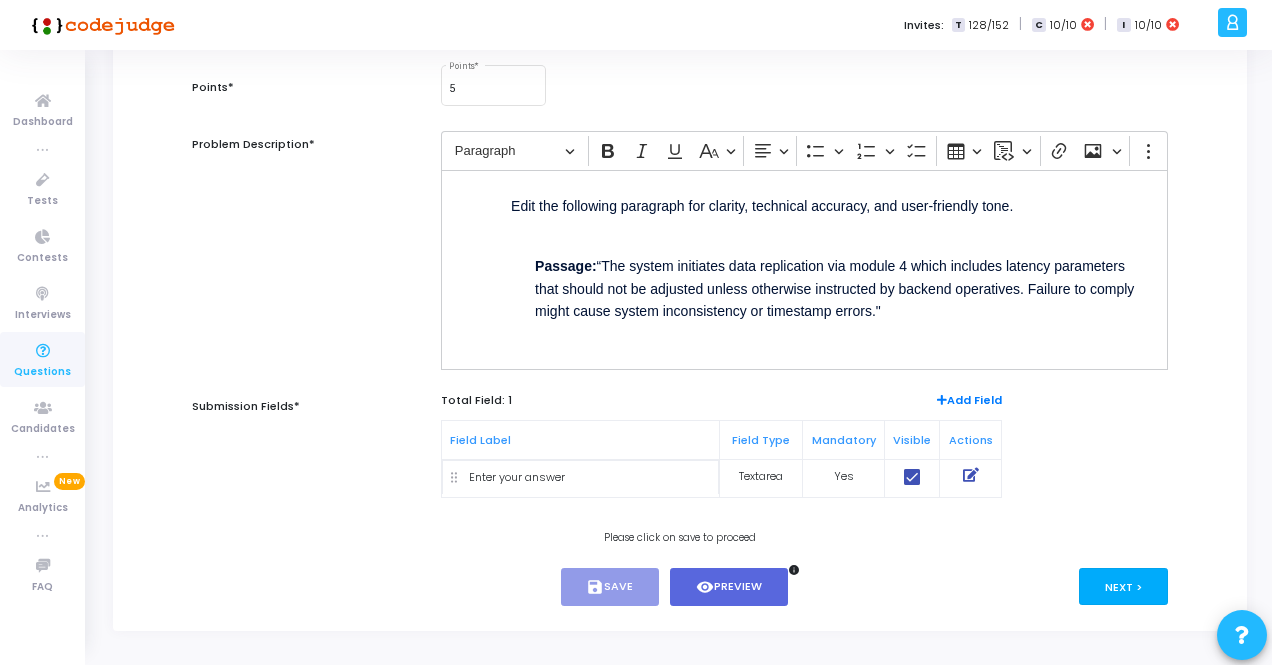click on "Next >" at bounding box center [1123, 586] 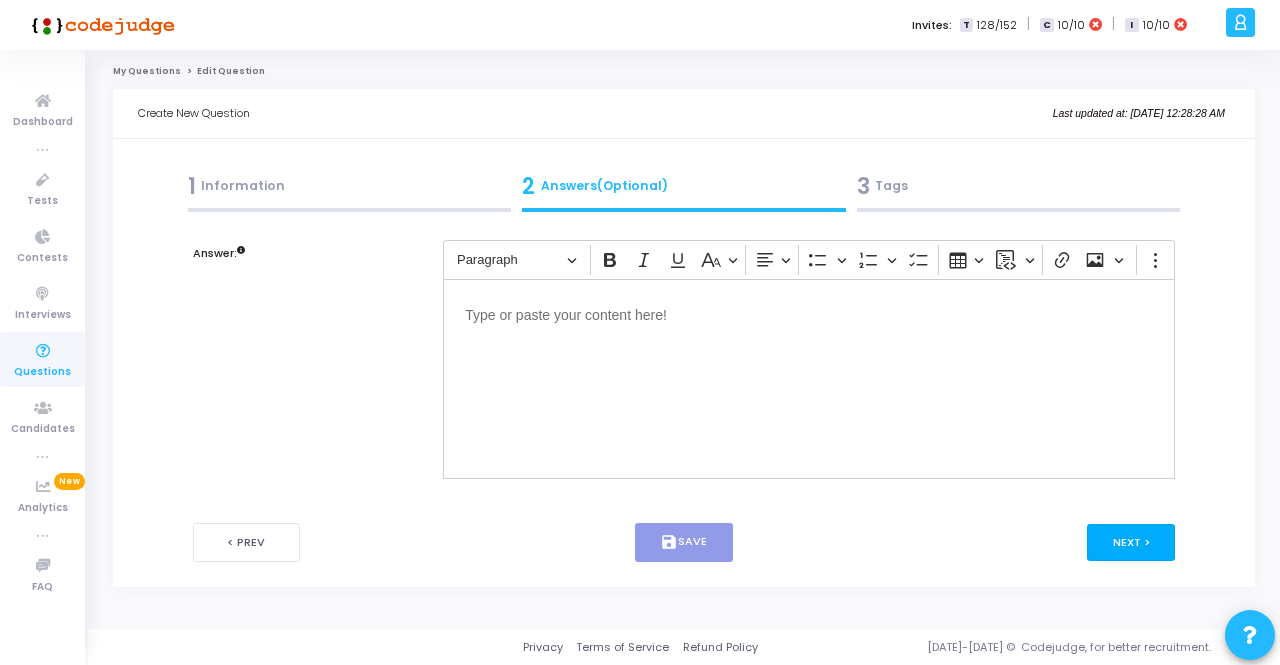 click on "Next >" at bounding box center (1131, 542) 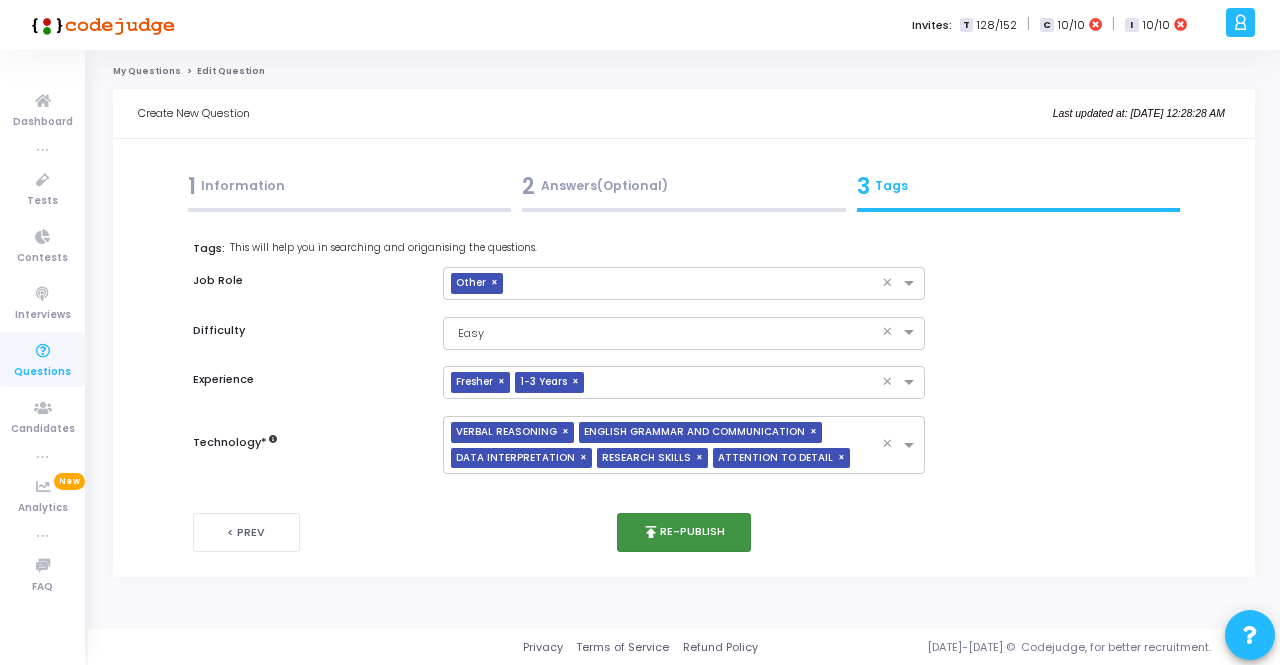 click on "publish  Re-publish" at bounding box center [684, 532] 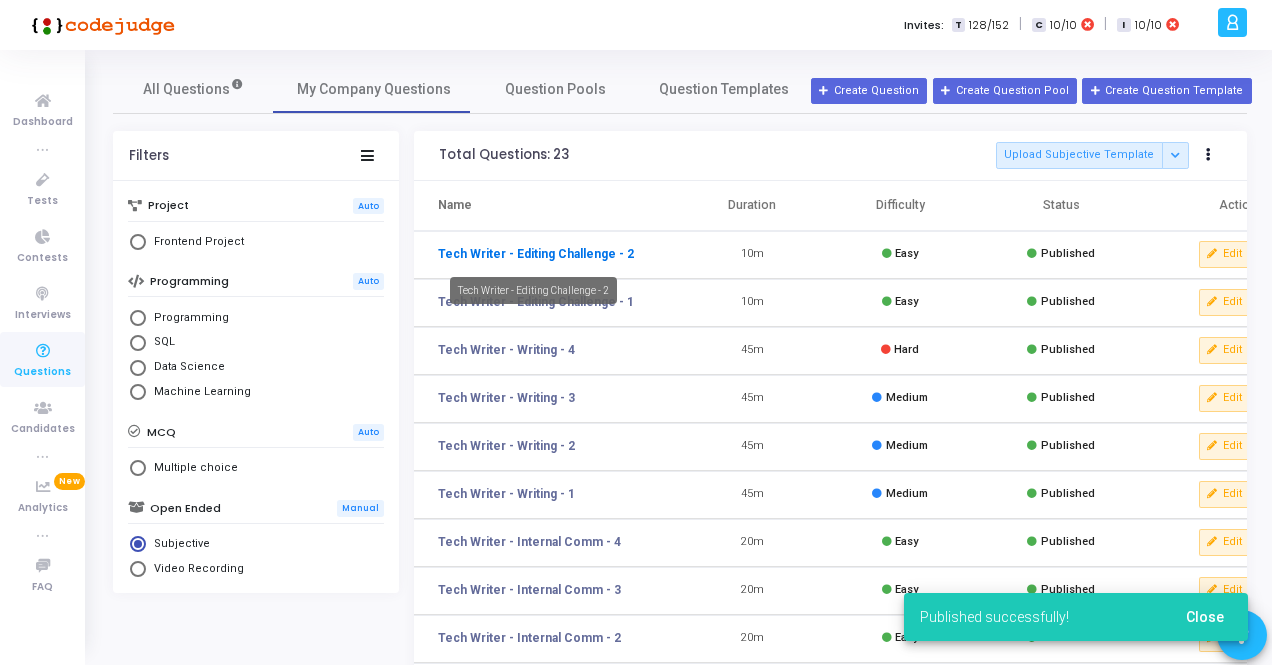 click on "Tech Writer - Editing Challenge -  2" at bounding box center [536, 254] 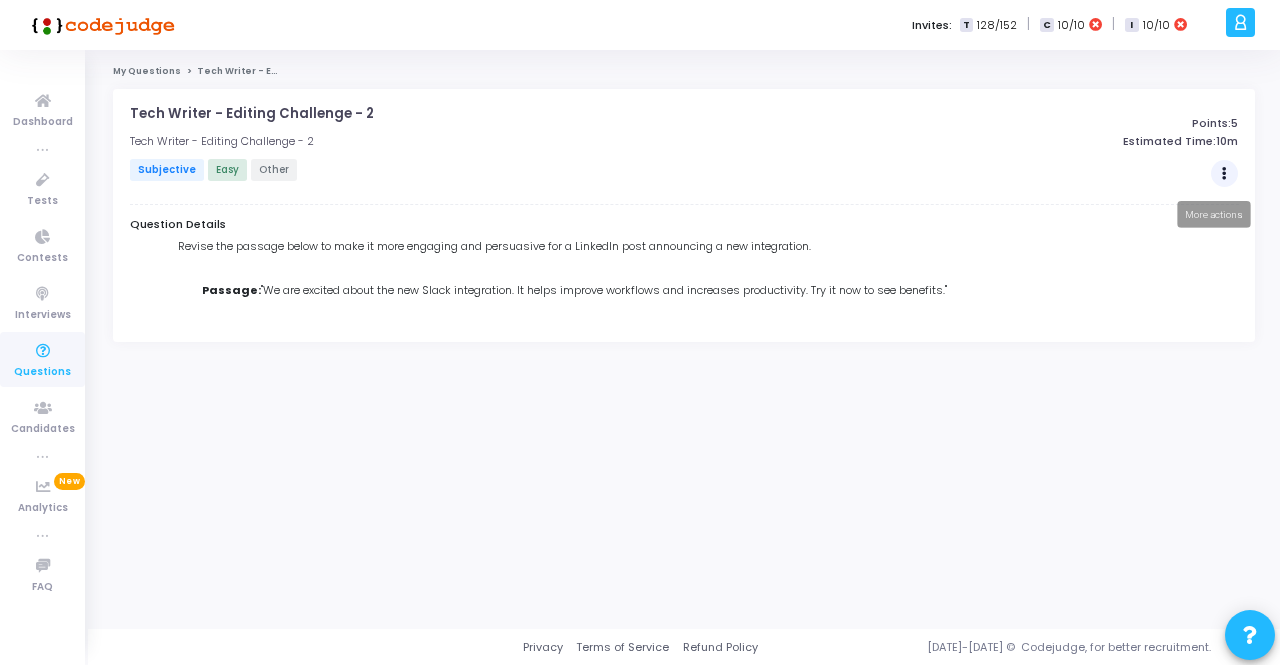 click at bounding box center (1225, 174) 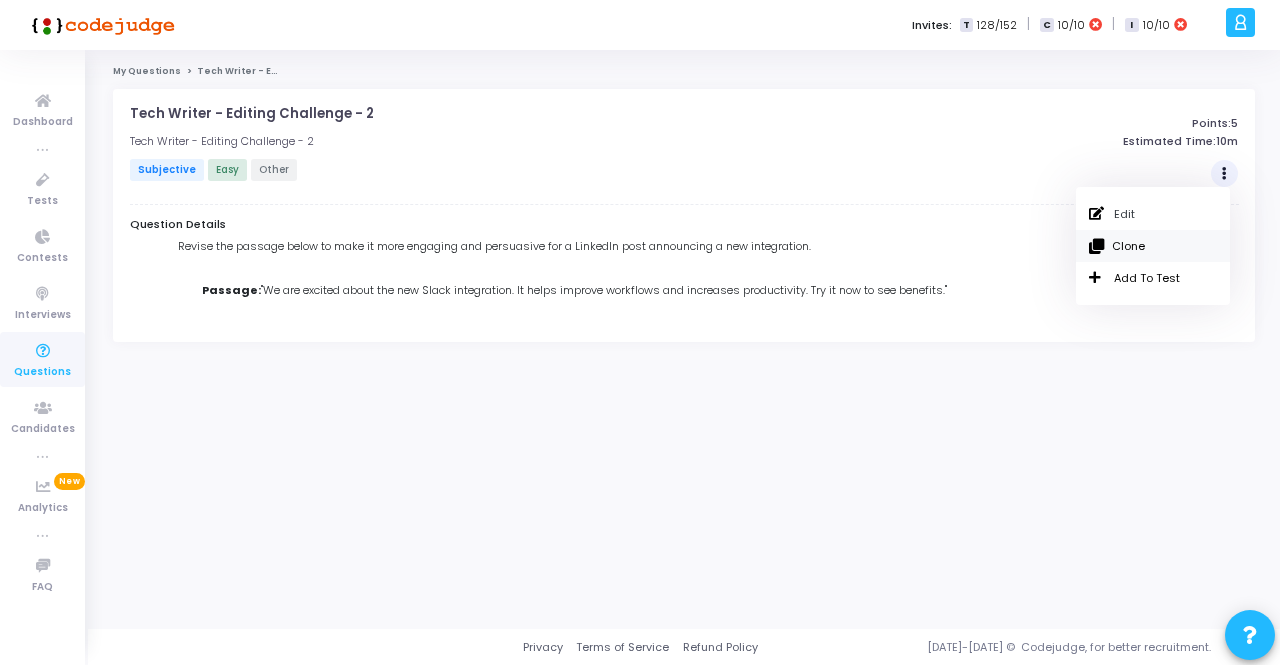 click on "Clone" at bounding box center [1153, 246] 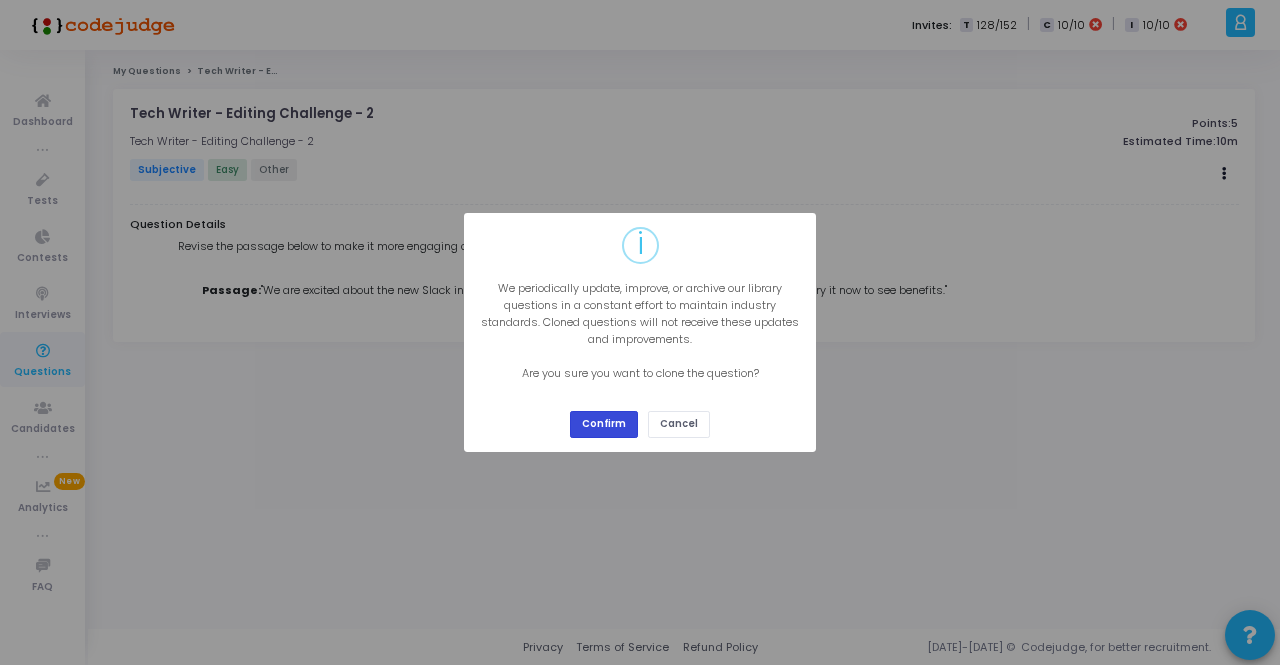 click on "Confirm" at bounding box center [604, 424] 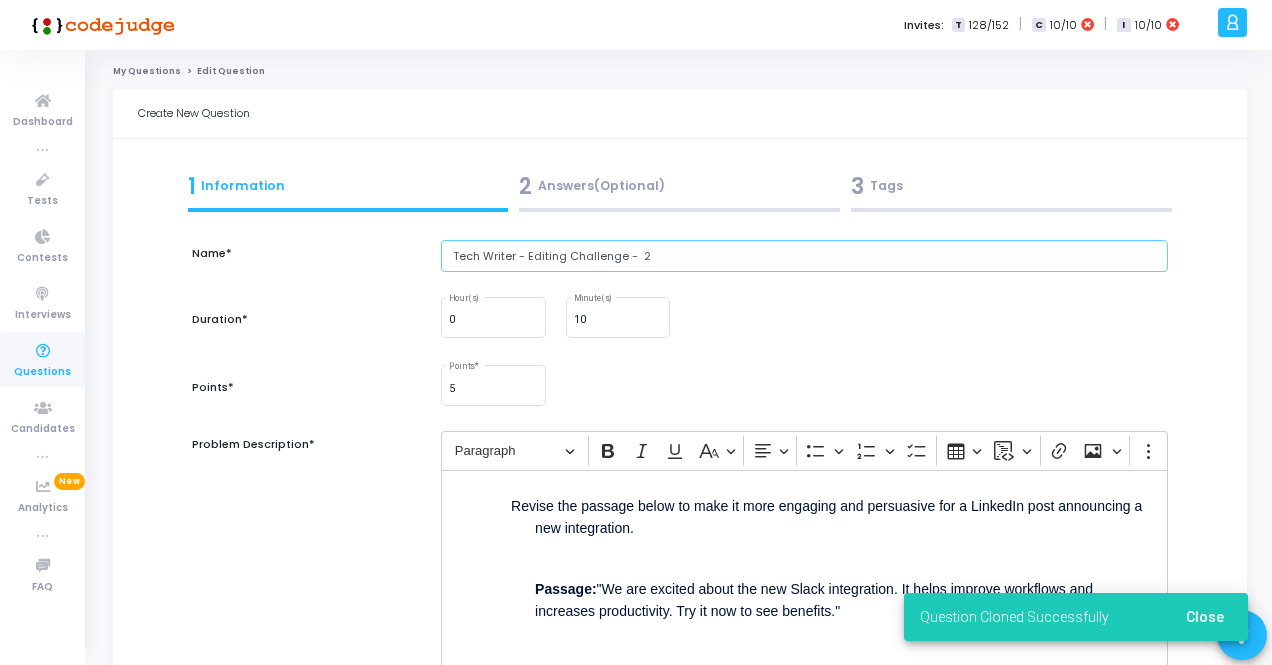 click on "Tech Writer - Editing Challenge -  2" at bounding box center [804, 256] 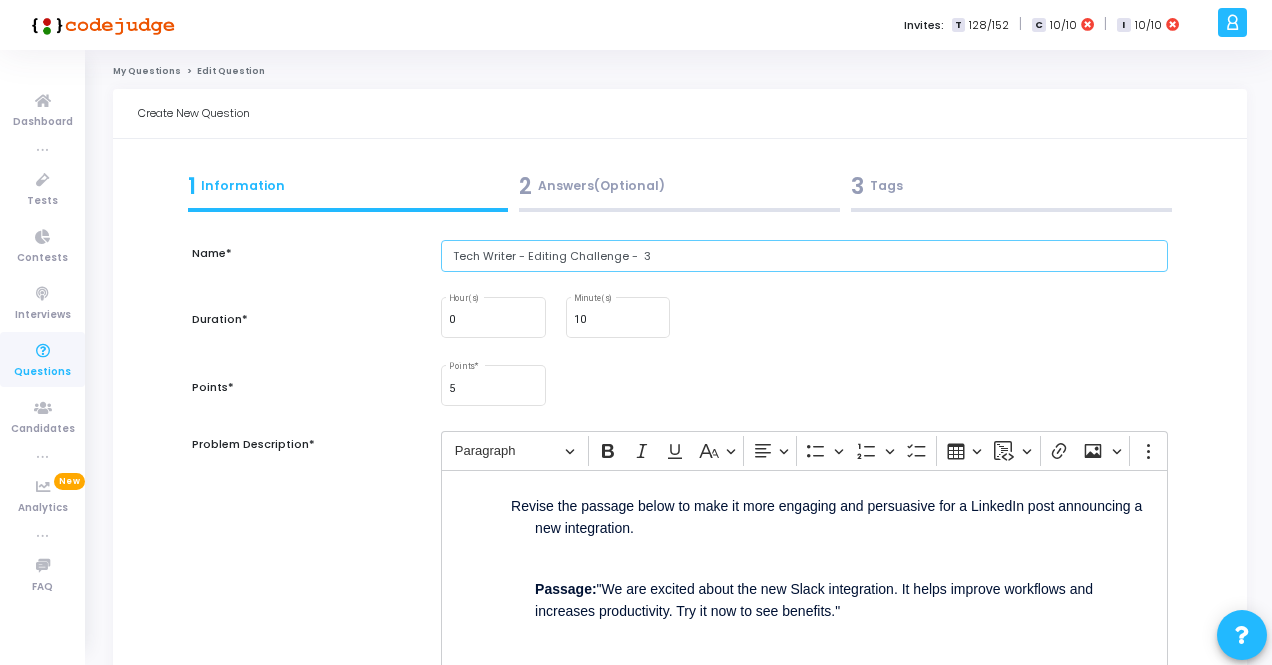 type on "Tech Writer - Editing Challenge -  3" 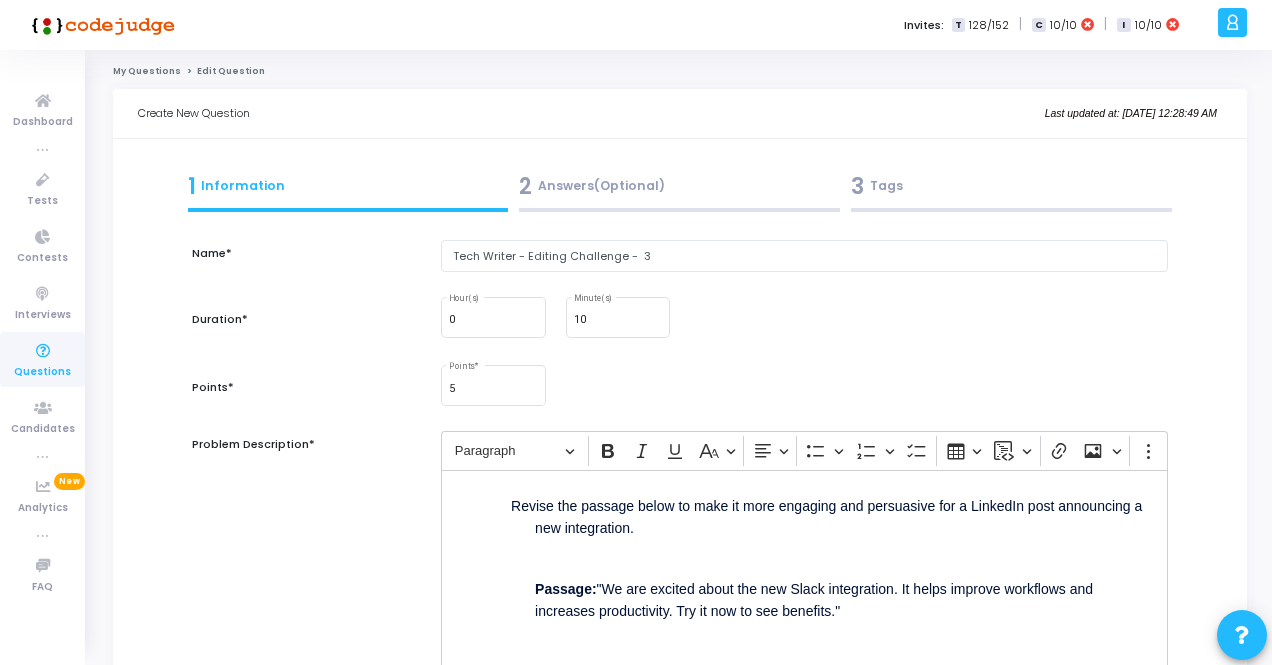 click on "Revise the passage below to make it more engaging and persuasive for a LinkedIn post announcing a new integration. Passage:  "We are excited about the new Slack integration. It helps improve workflows and increases productivity. Try it now to see benefits."" at bounding box center [804, 570] 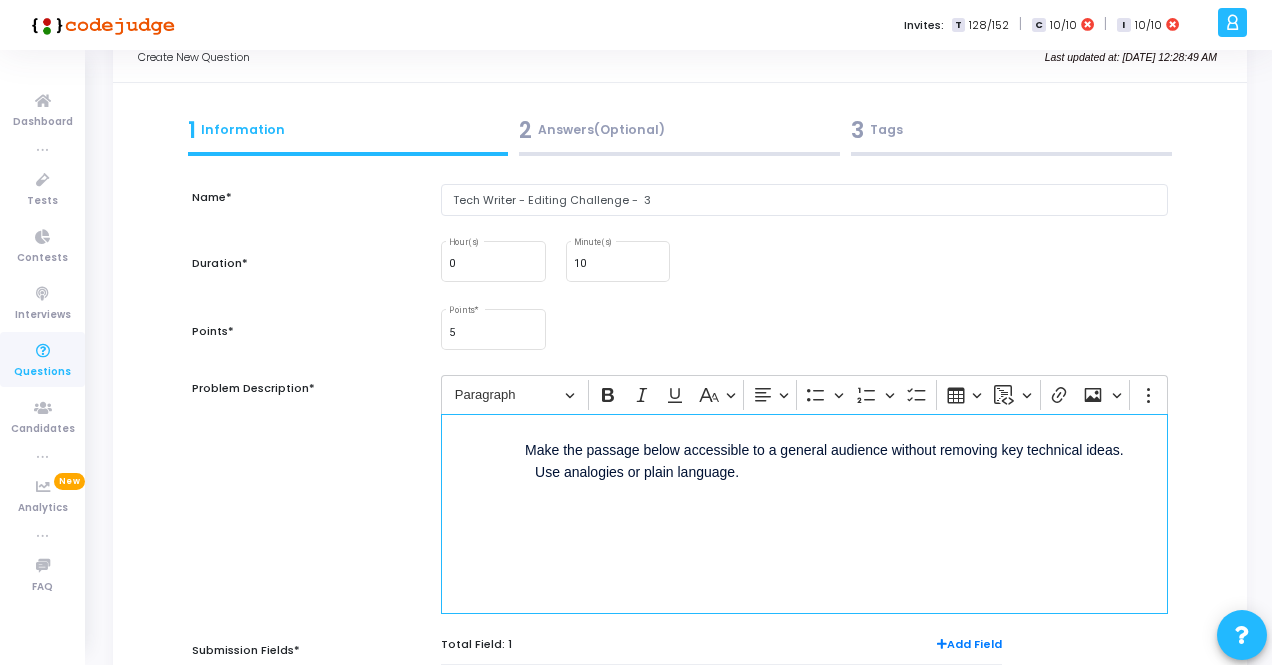scroll, scrollTop: 100, scrollLeft: 0, axis: vertical 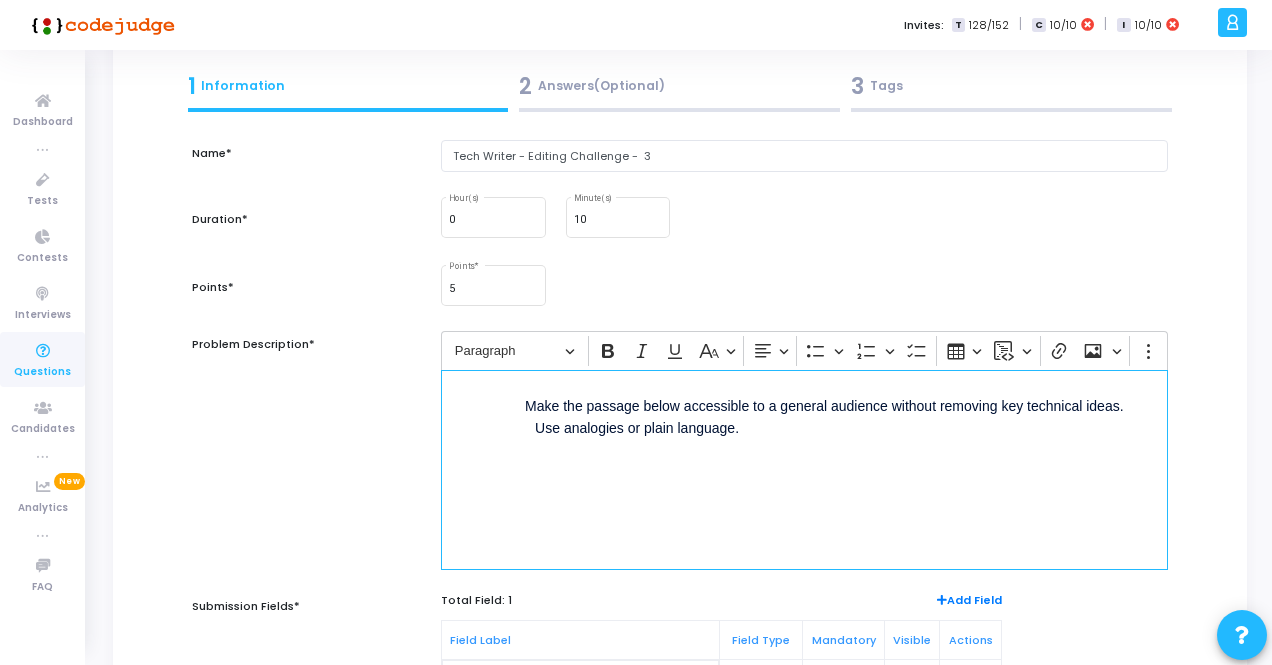 click on "1.        Make the passage below accessible to a general audience without removing key technical ideas. Use analogies or plain language. Passage:  "Our platform leverages zero-trust architecture by validating every access attempt using dynamic policy enforcement, continuous authentication, and endpoint telemetry."" at bounding box center [804, 470] 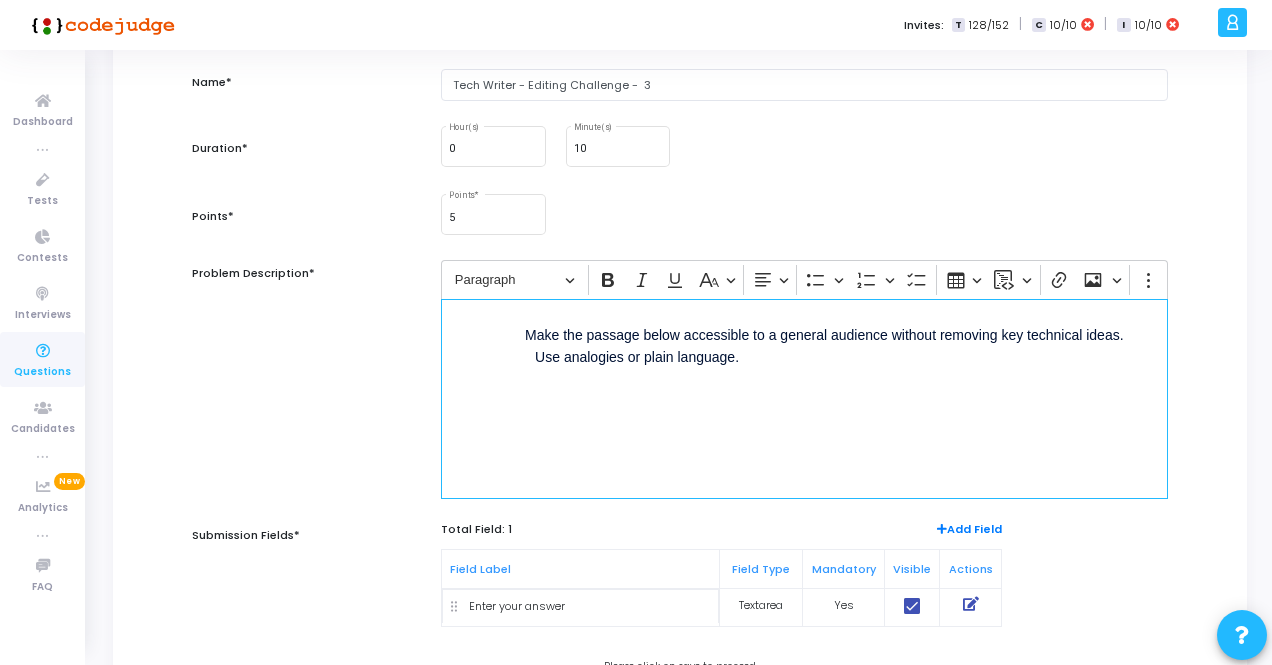 scroll, scrollTop: 240, scrollLeft: 0, axis: vertical 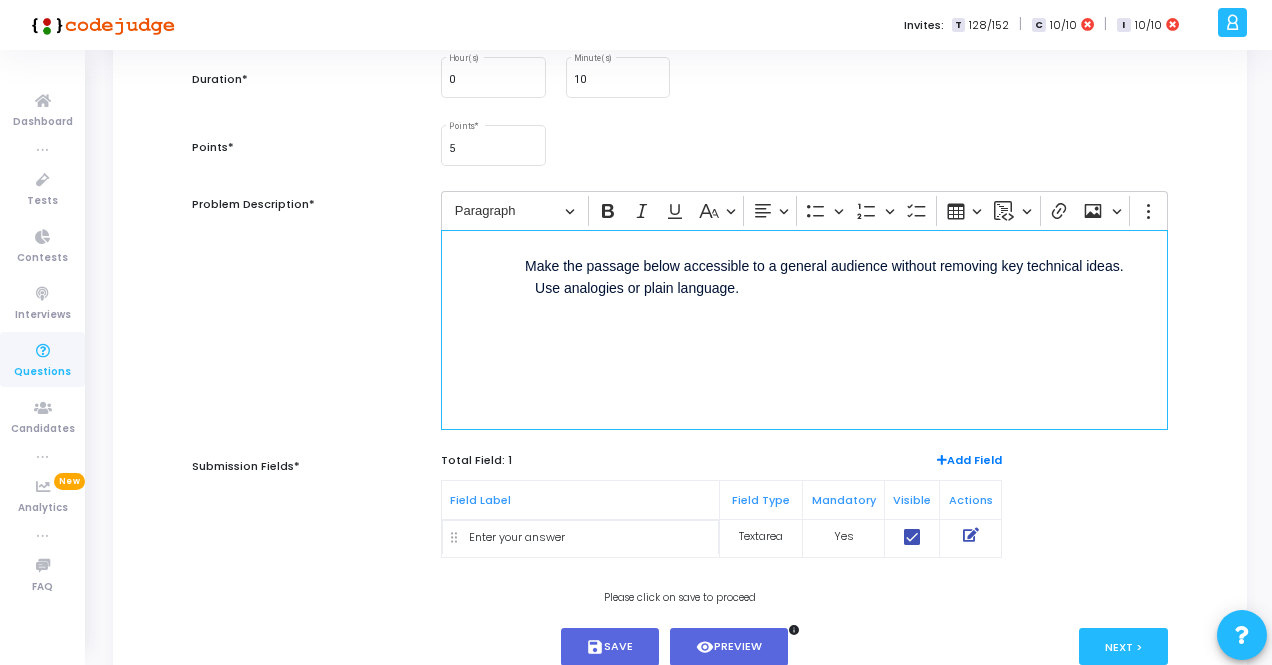 click on "1.        Make the passage below accessible to a general audience without removing key technical ideas. Use analogies or plain language. Passage:  "Our platform leverages zero-trust architecture by validating every access attempt using dynamic policy enforcement, continuous authentication, and endpoint telemetry."" at bounding box center (804, 330) 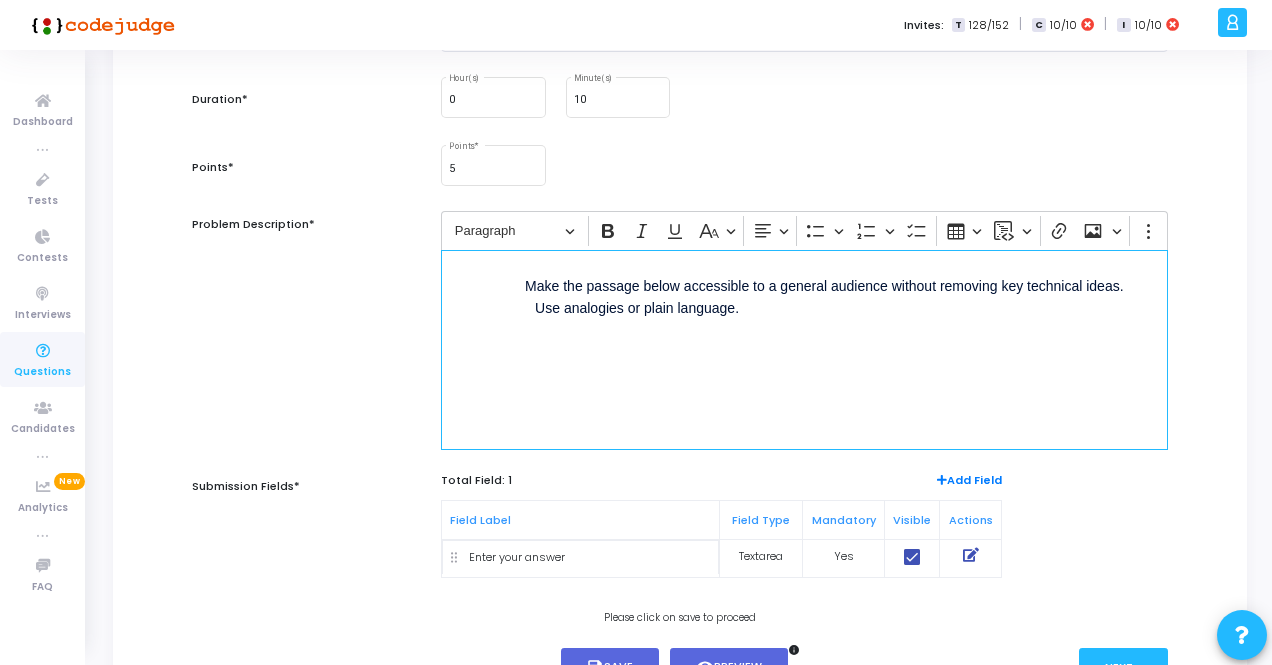 scroll, scrollTop: 200, scrollLeft: 0, axis: vertical 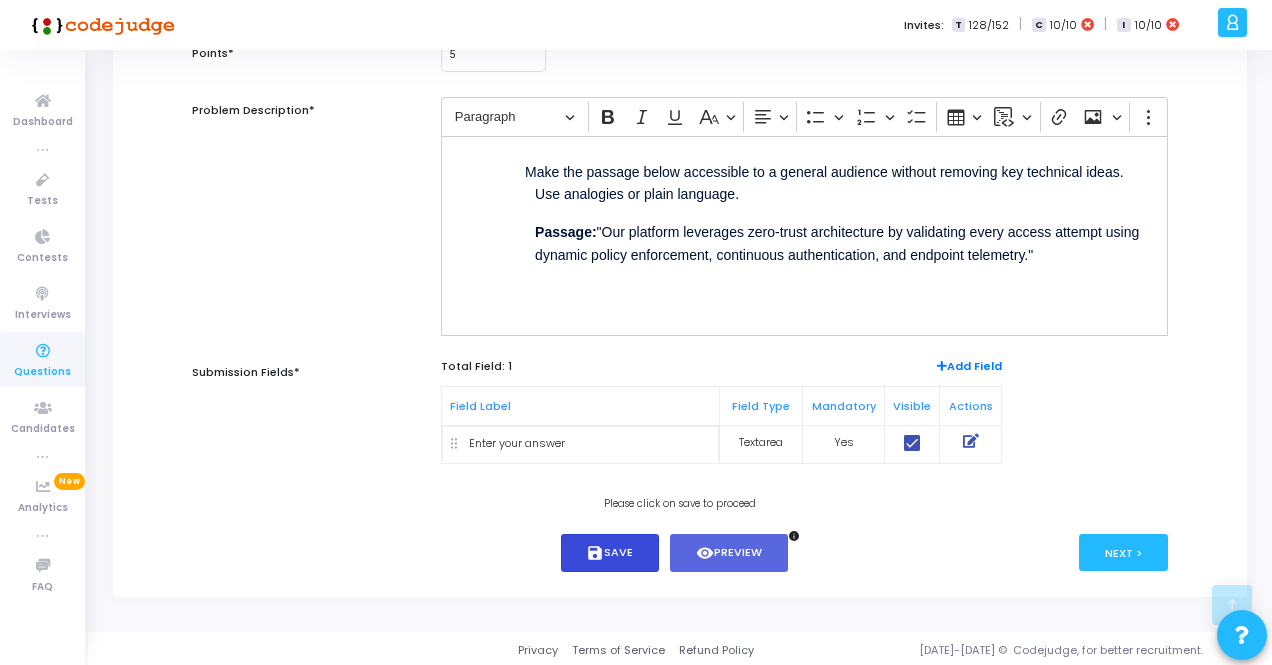 click on "save  Save" at bounding box center (610, 553) 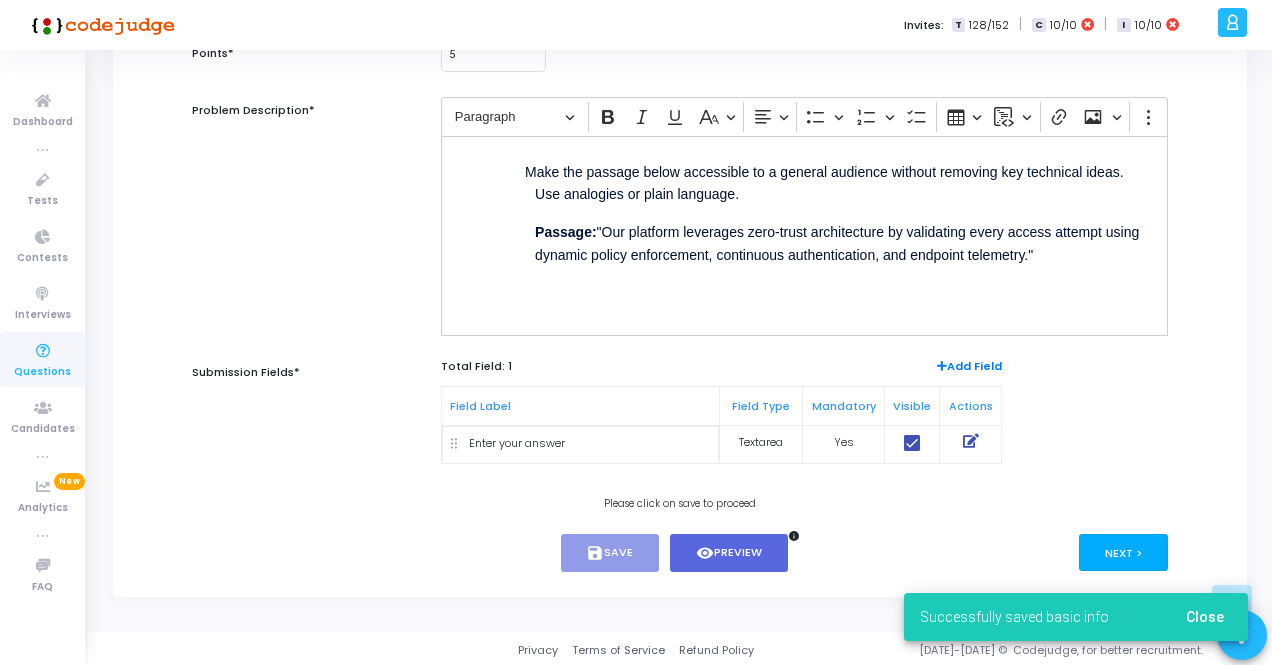 click on "Next >" at bounding box center [1123, 552] 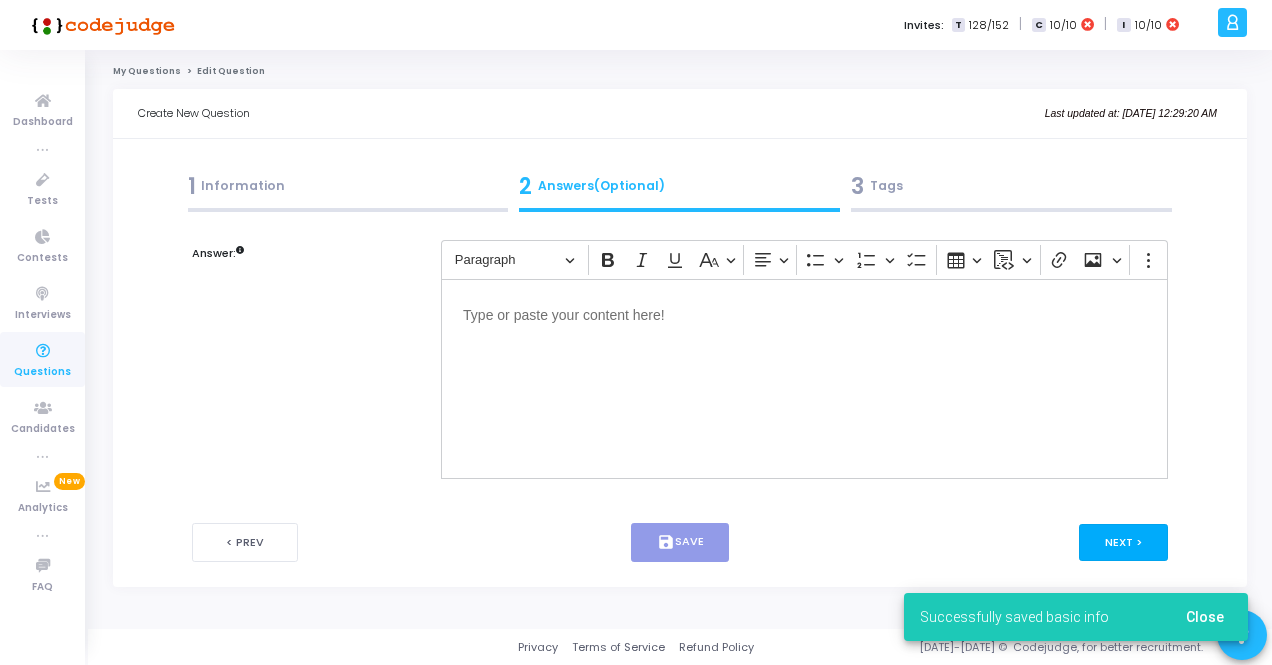 scroll, scrollTop: 0, scrollLeft: 0, axis: both 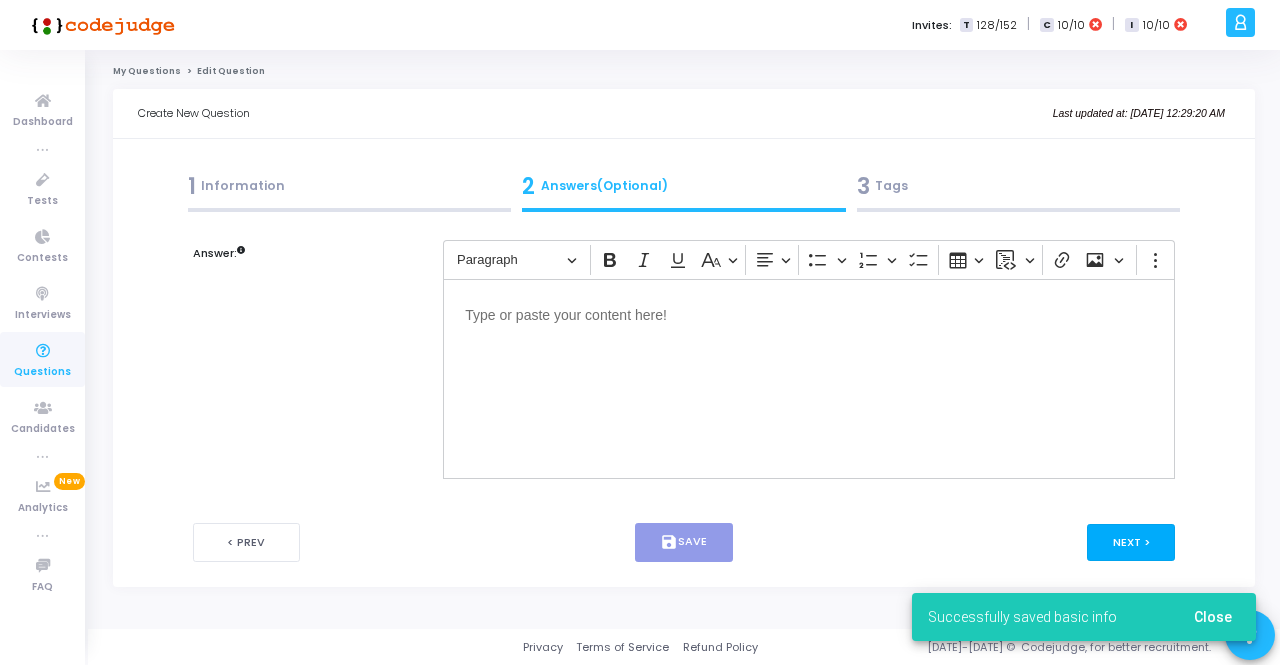 click on "Next >" at bounding box center [1131, 542] 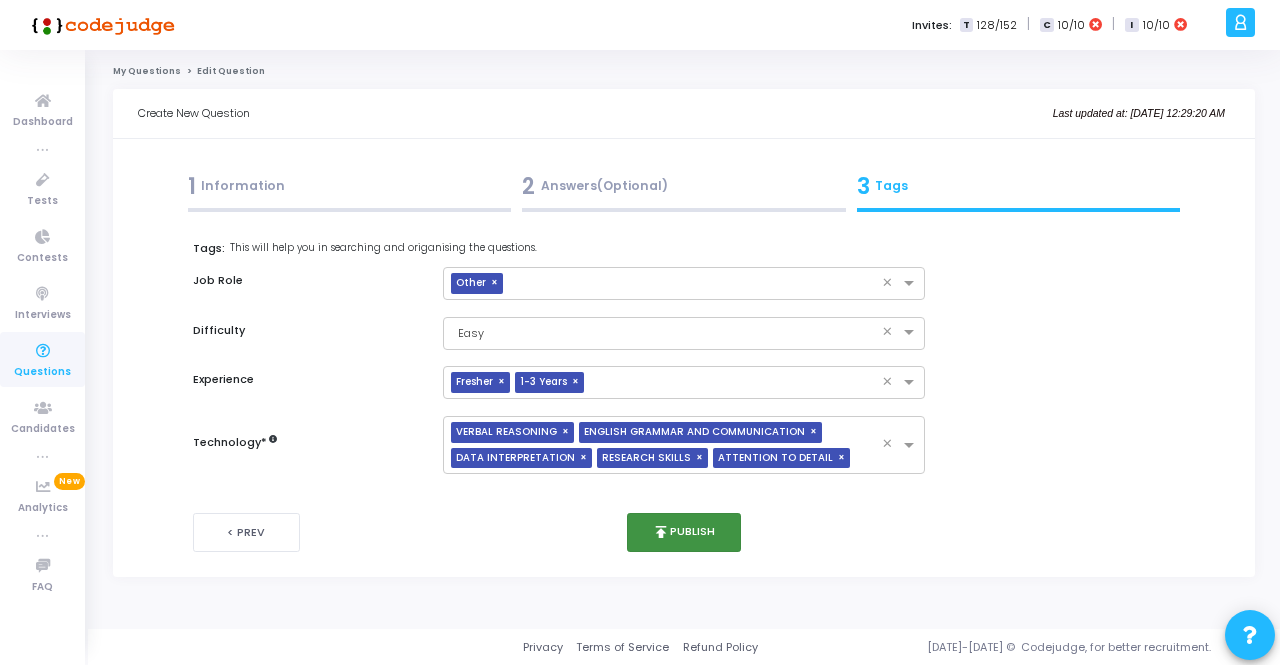 click on "publish  Publish" at bounding box center (684, 532) 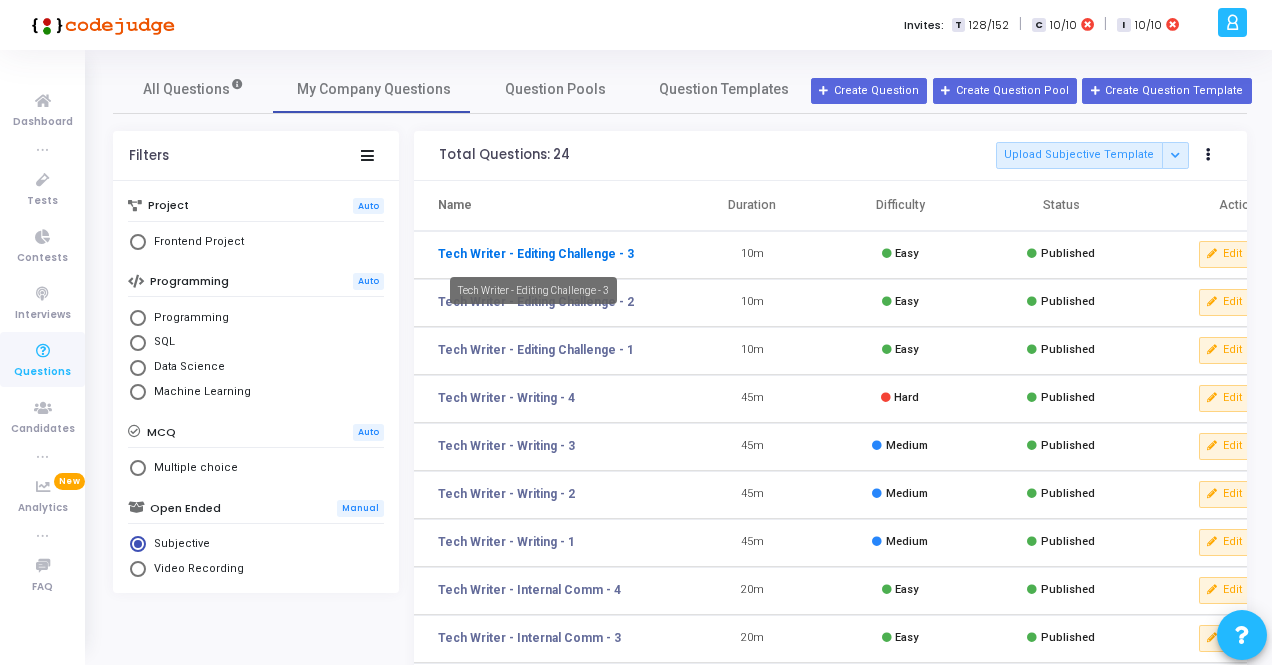 click on "Tech Writer - Editing Challenge -  3" at bounding box center (536, 254) 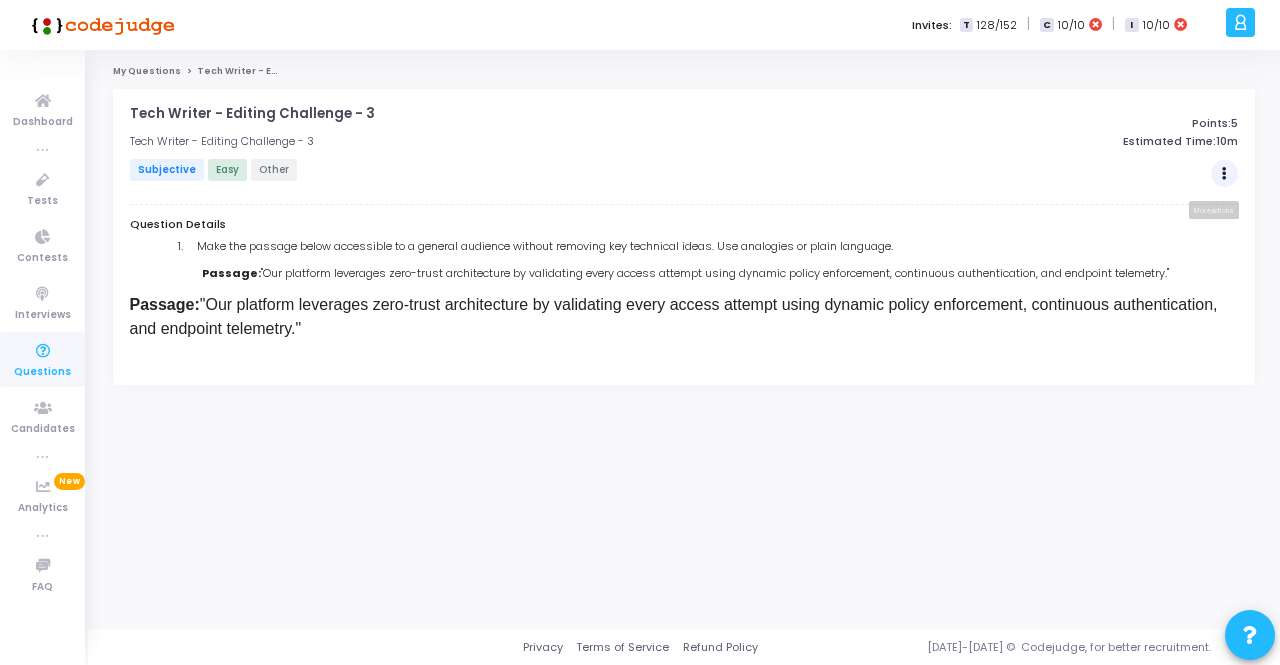 click at bounding box center (1225, 174) 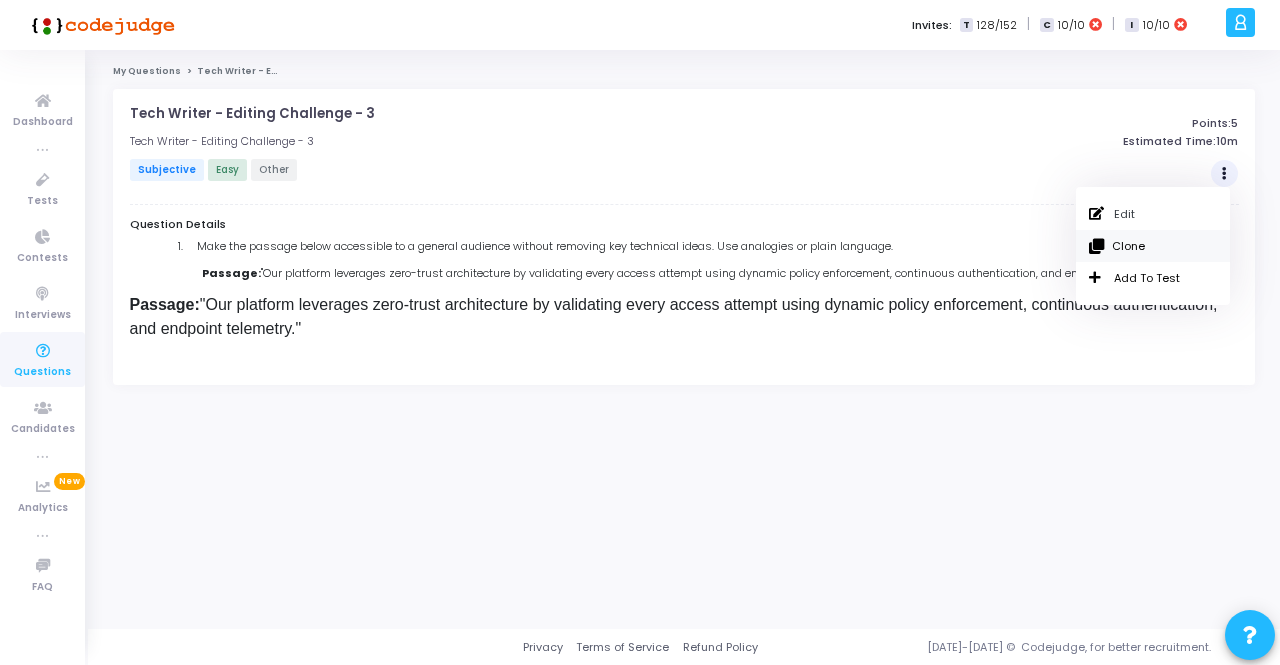 click on "Clone" at bounding box center [1153, 246] 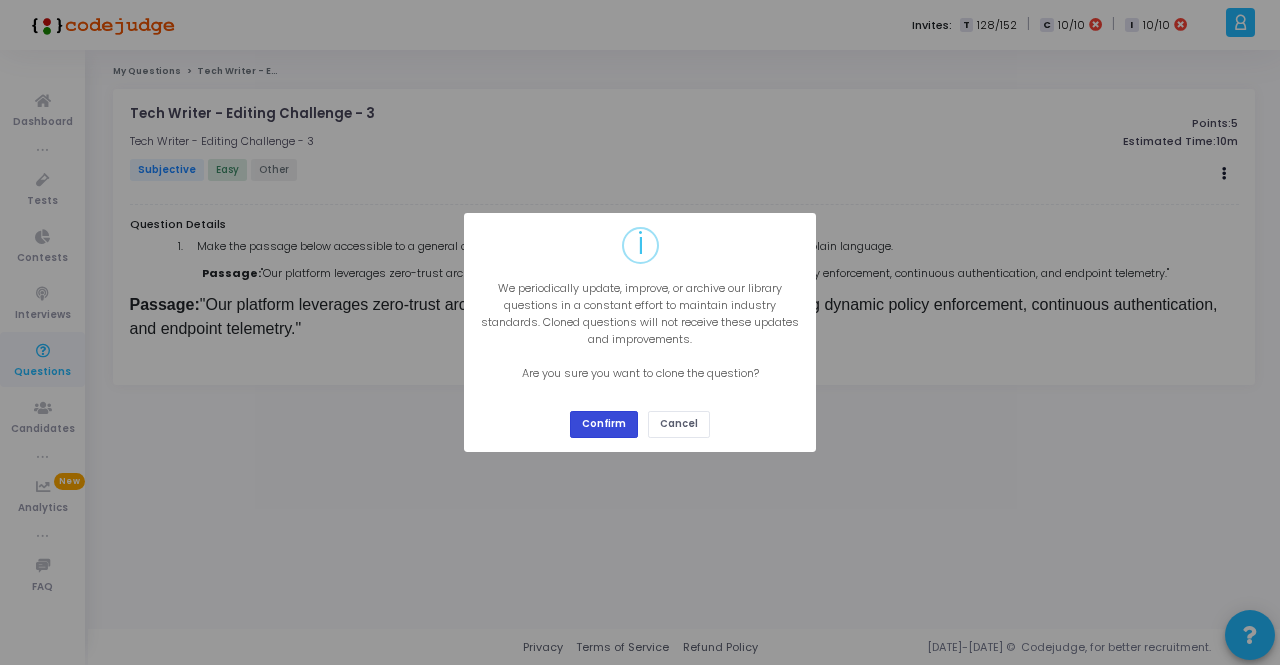 click on "Confirm" at bounding box center (604, 424) 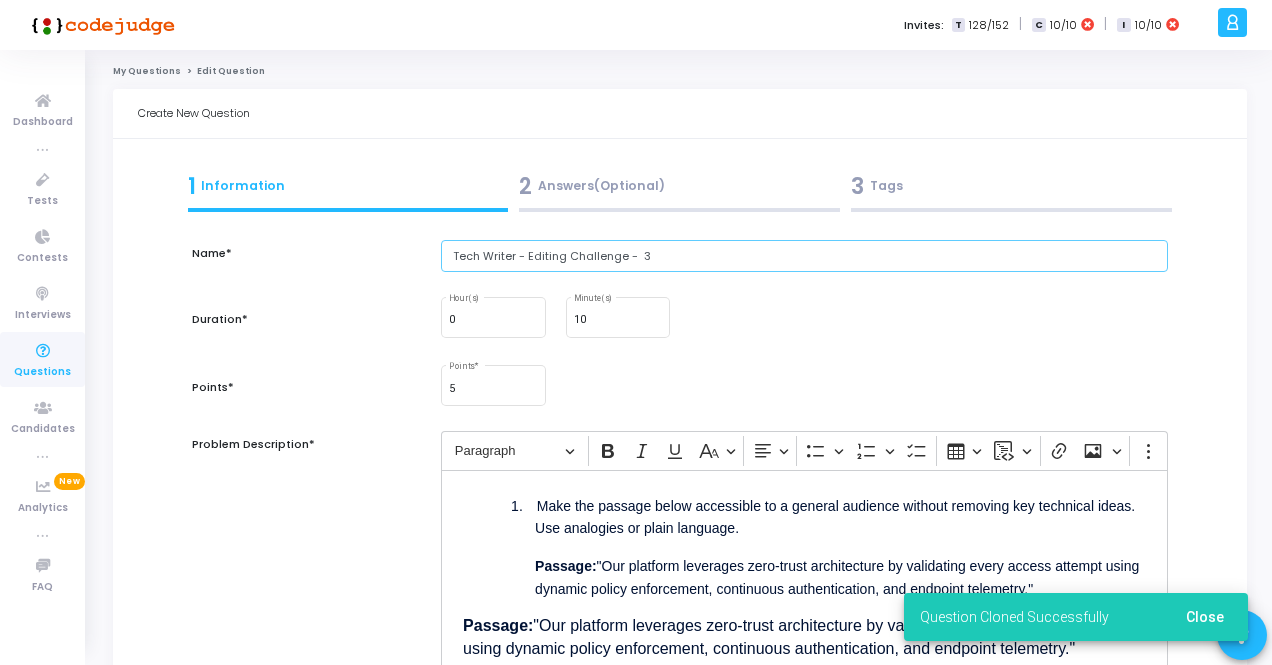 click on "Tech Writer - Editing Challenge -  3" at bounding box center [804, 256] 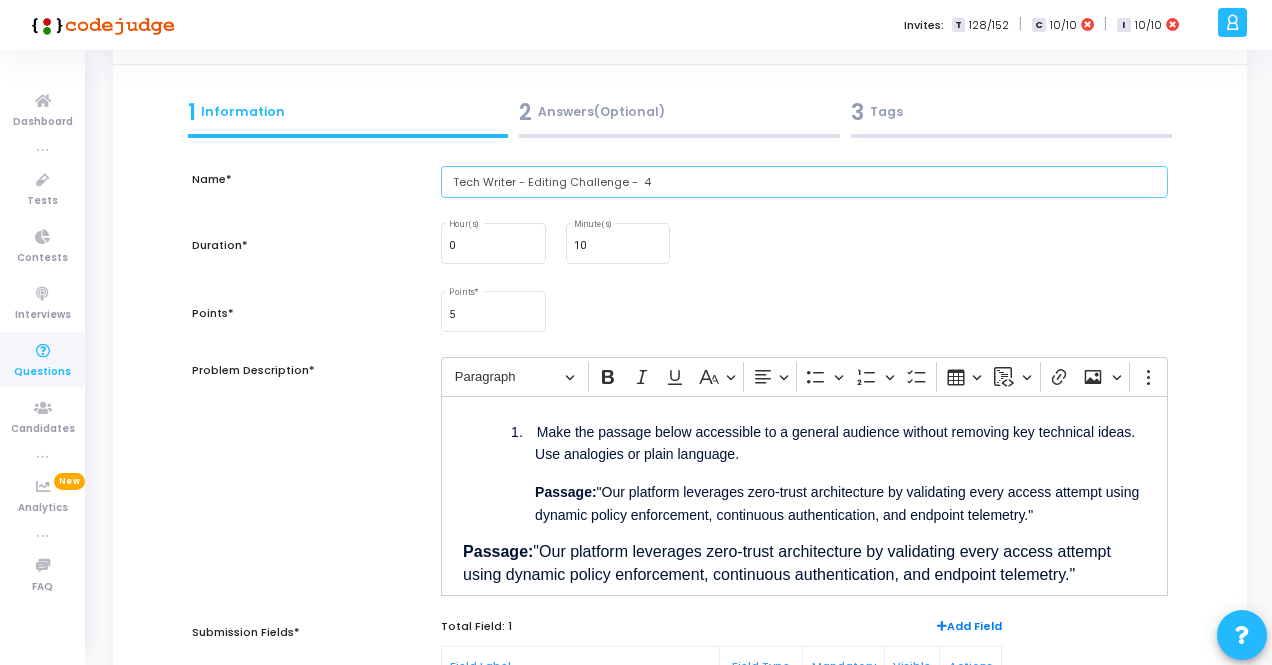 scroll, scrollTop: 200, scrollLeft: 0, axis: vertical 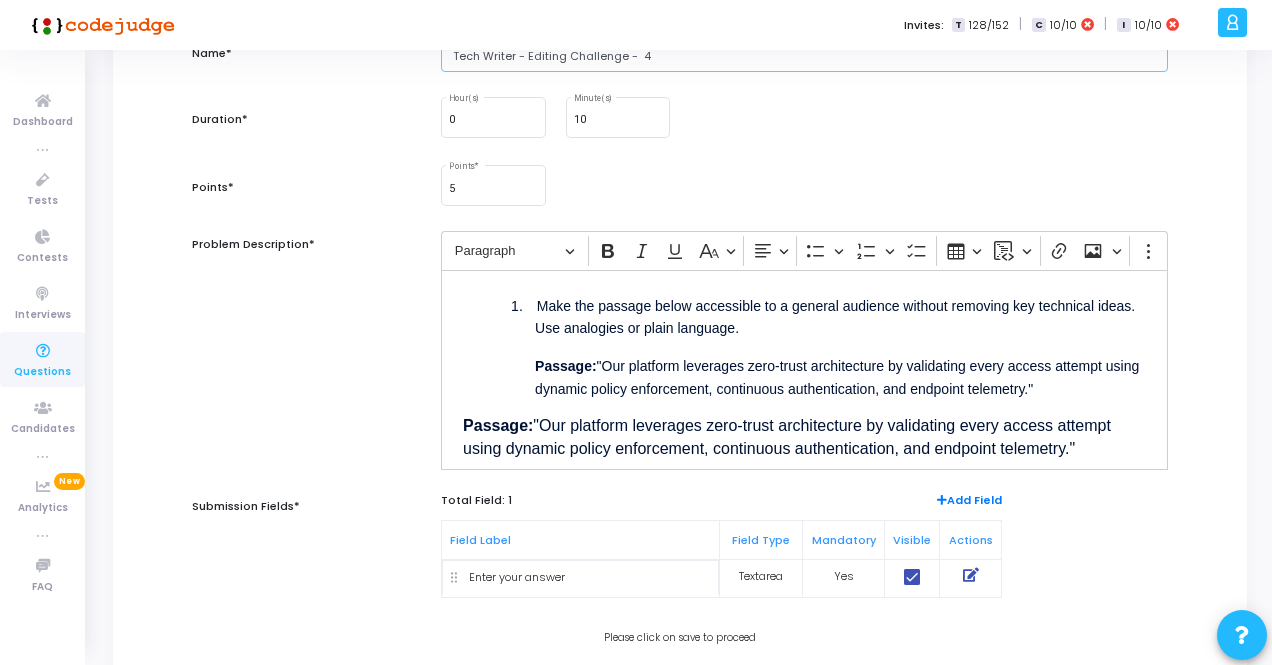 type on "Tech Writer - Editing Challenge -  4" 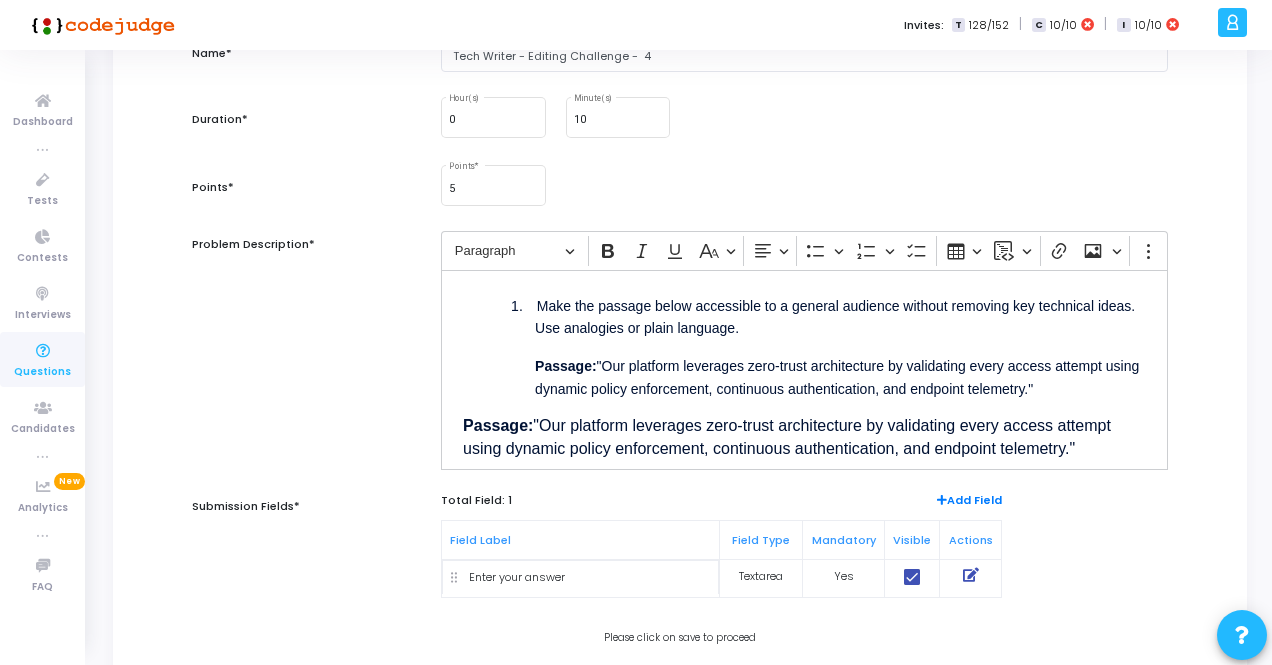 click on "⁠⁠⁠⁠⁠⁠⁠ 1.        Make the passage below accessible to a general audience without removing key technical ideas. Use analogies or plain language. Passage:  "Our platform leverages zero-trust architecture by validating every access attempt using dynamic policy enforcement, continuous authentication, and endpoint telemetry." Passage:  "Our platform leverages zero-trust architecture by validating every access attempt using dynamic policy enforcement, continuous authentication, and endpoint telemetry."" at bounding box center [804, 370] 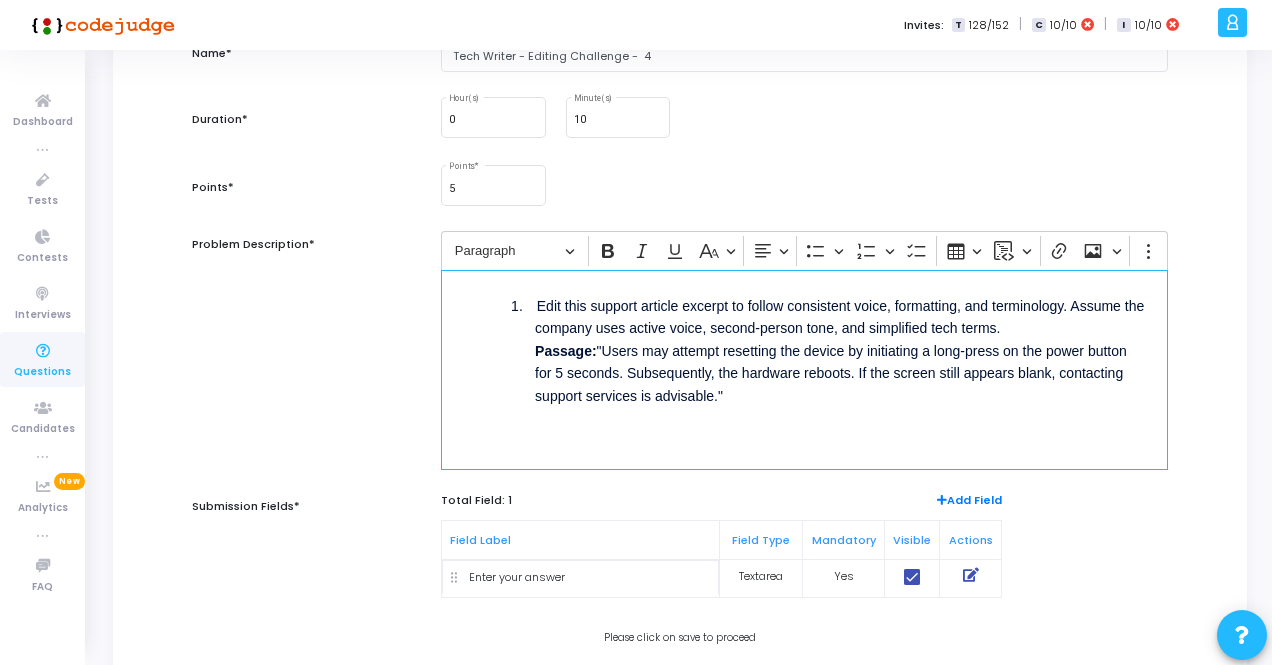 click on "1.        Edit this support article excerpt to follow consistent voice, formatting, and terminology. Assume the company uses active voice, second-person tone, and simplified tech terms. Passage:  "Users may attempt resetting the device by initiating a long-press on the power button for 5 seconds. Subsequently, the hardware reboots. If the screen still appears blank, contacting support services is advisable." ⁠⁠⁠⁠⁠⁠⁠" at bounding box center (840, 349) 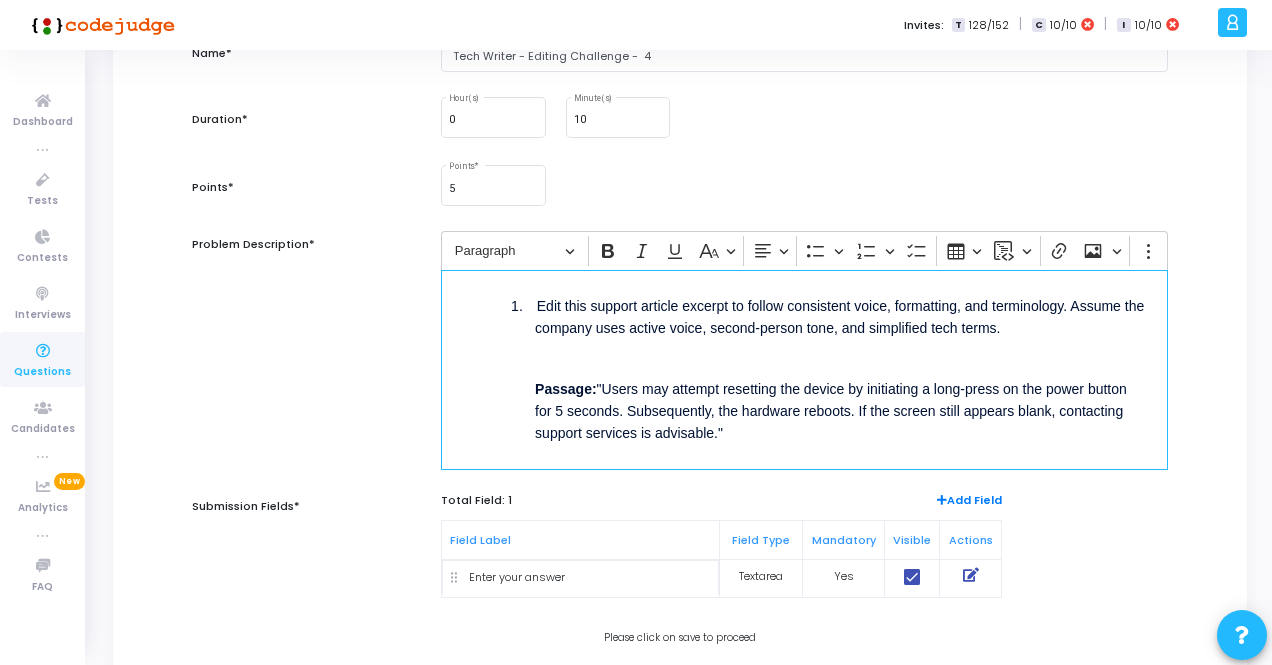 click at bounding box center [530, 308] 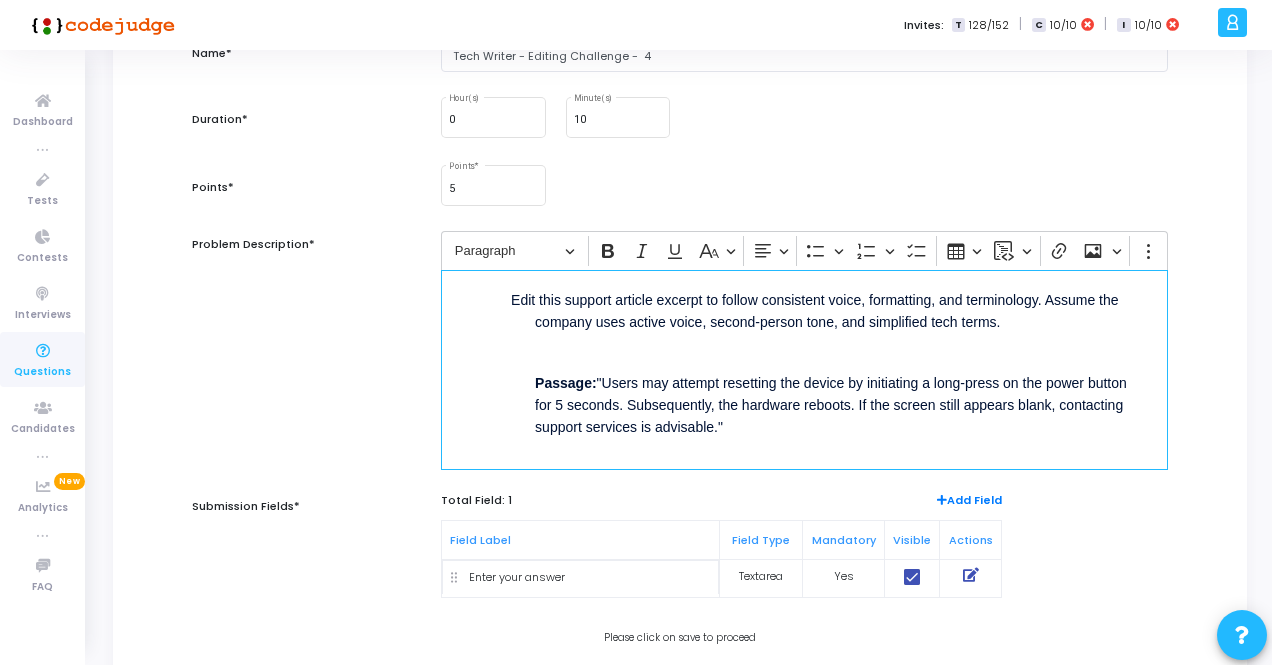scroll, scrollTop: 8, scrollLeft: 0, axis: vertical 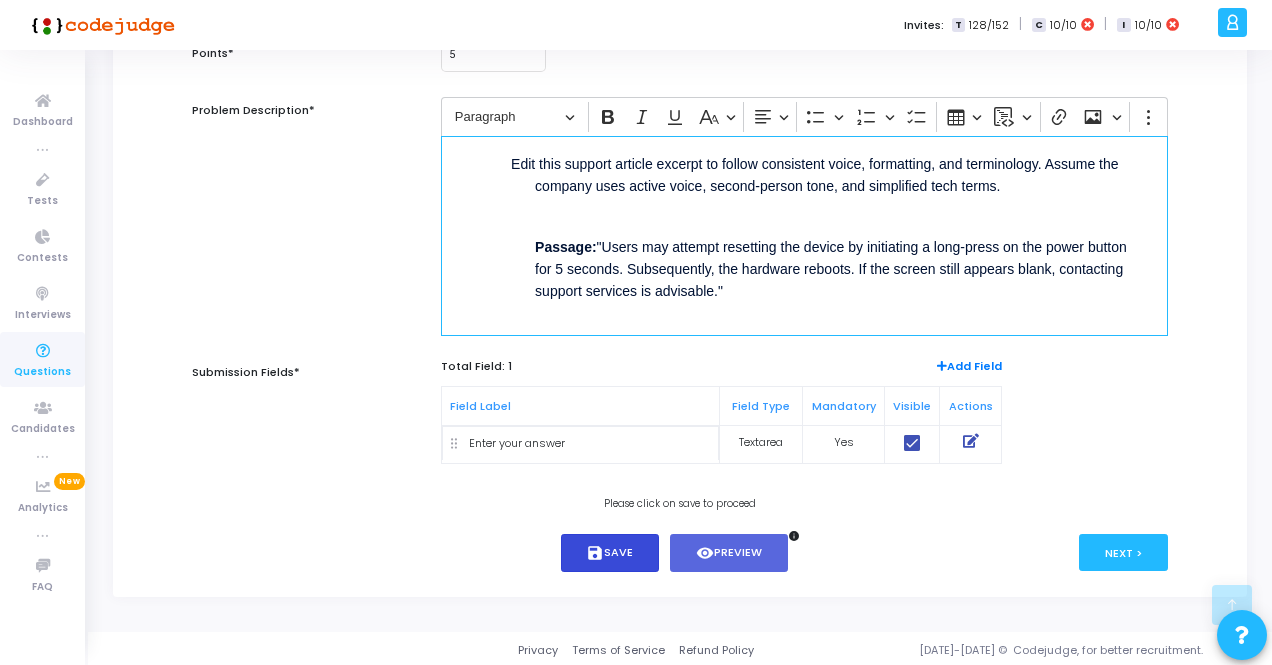 click on "save  Save" at bounding box center [610, 553] 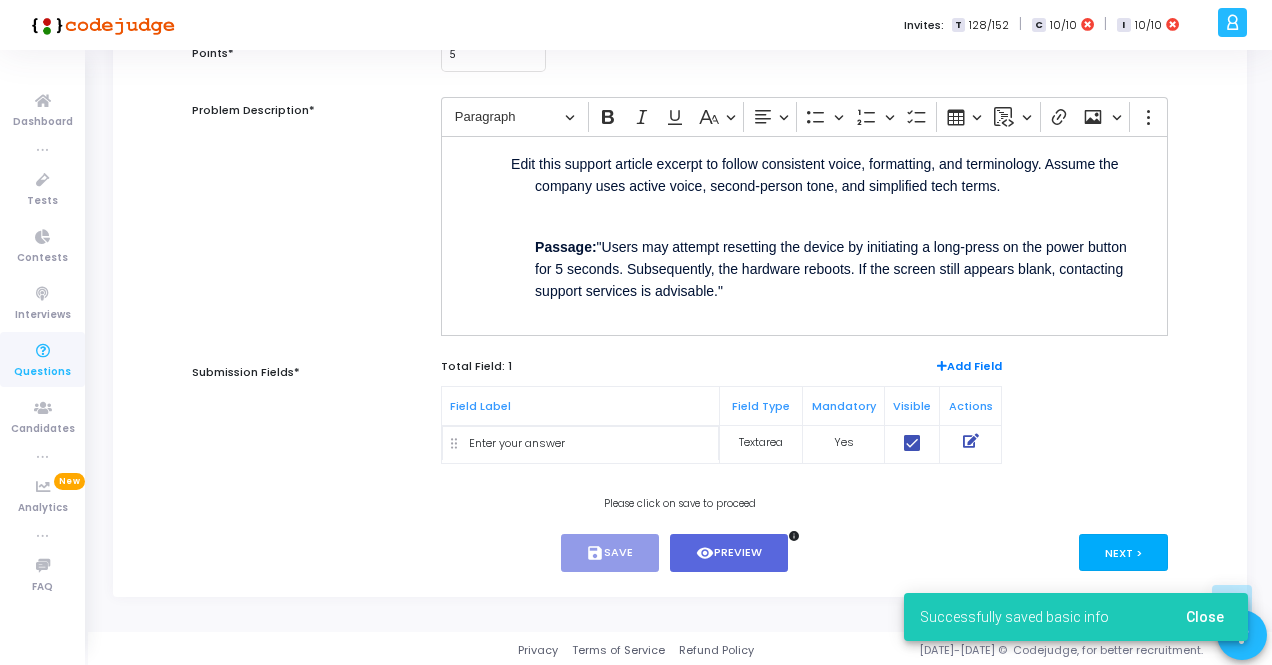 click on "Next >" at bounding box center [1123, 552] 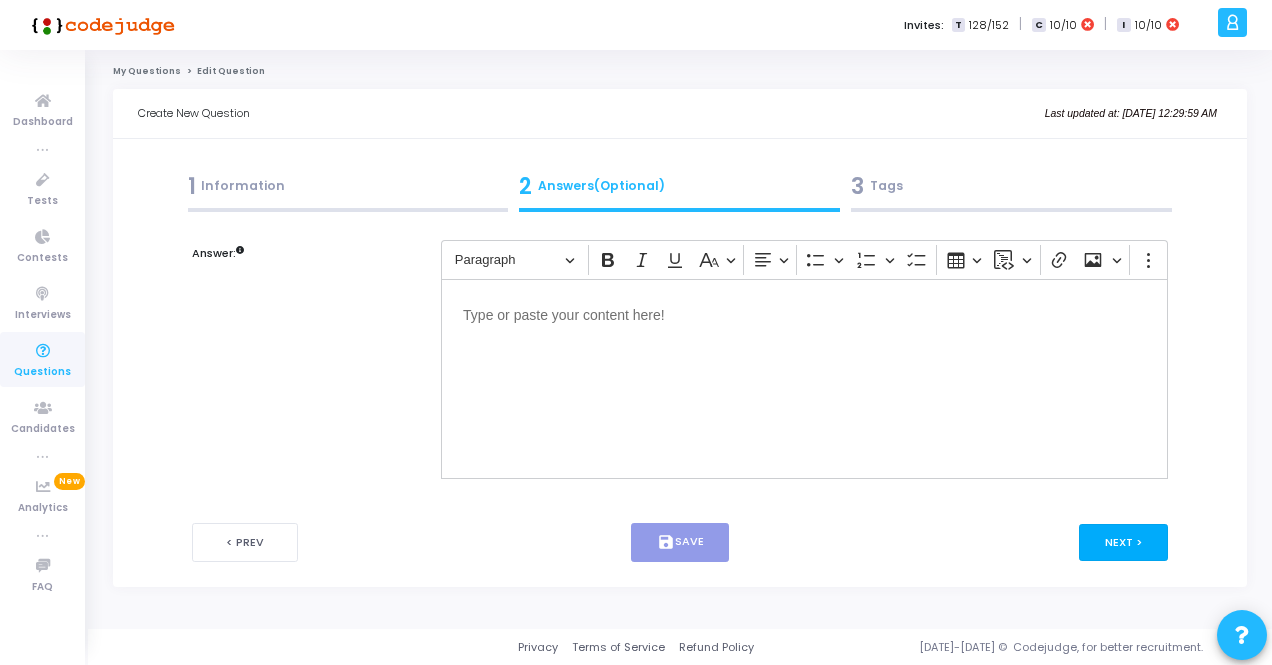 scroll, scrollTop: 0, scrollLeft: 0, axis: both 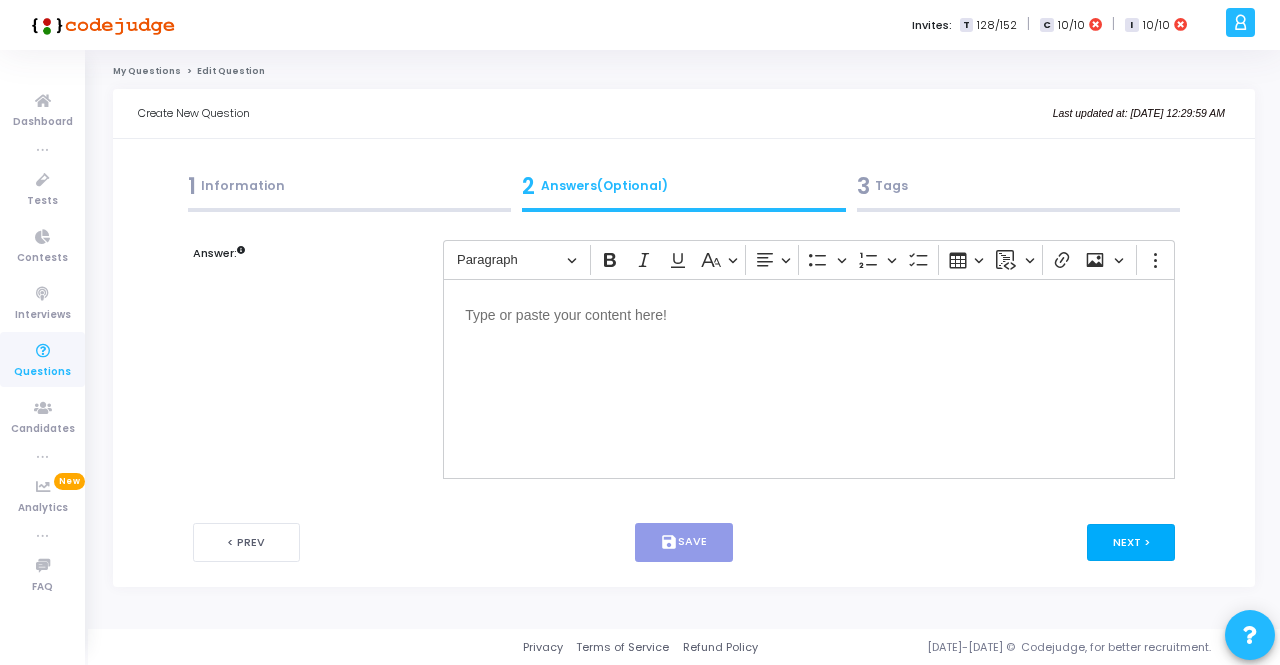click on "Next >" at bounding box center [1131, 542] 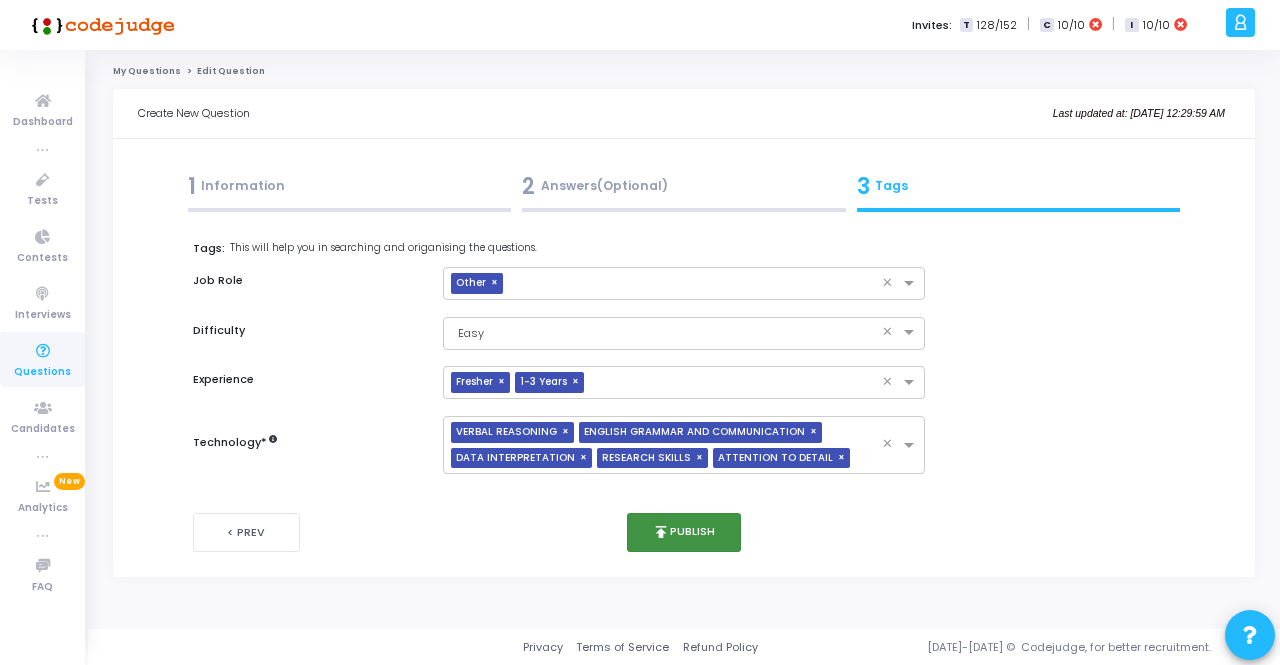 click on "publish  Publish" at bounding box center (684, 532) 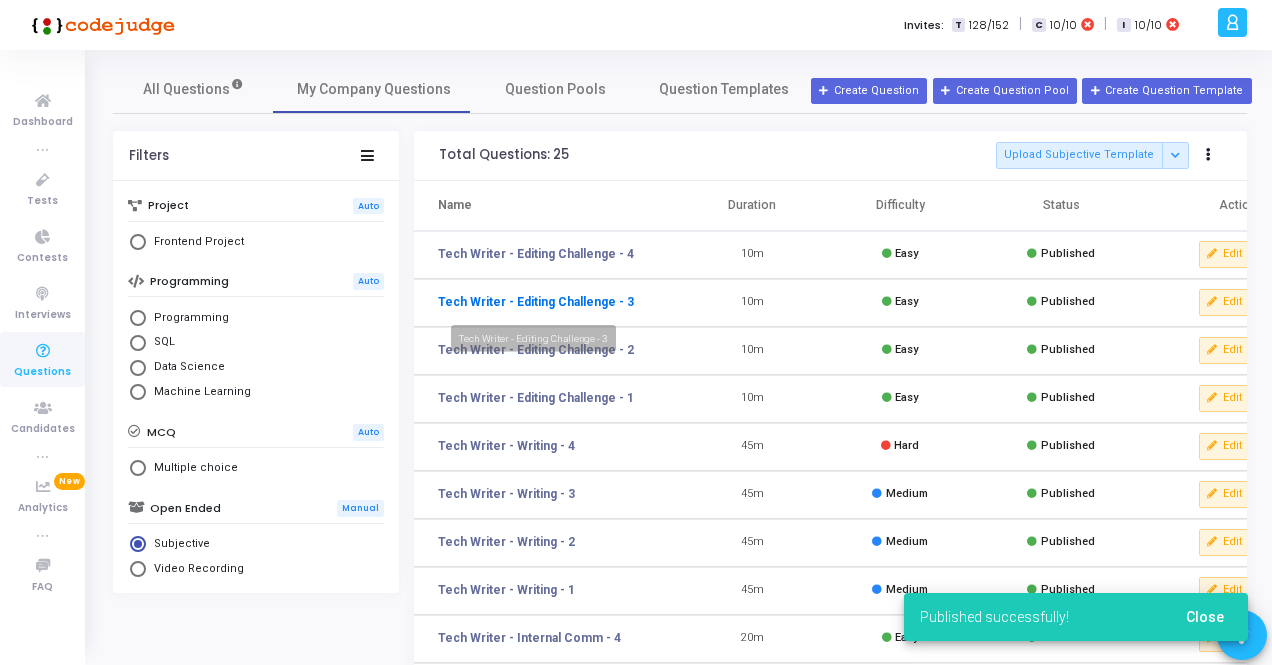 click on "Tech Writer - Editing Challenge -  3" at bounding box center [536, 302] 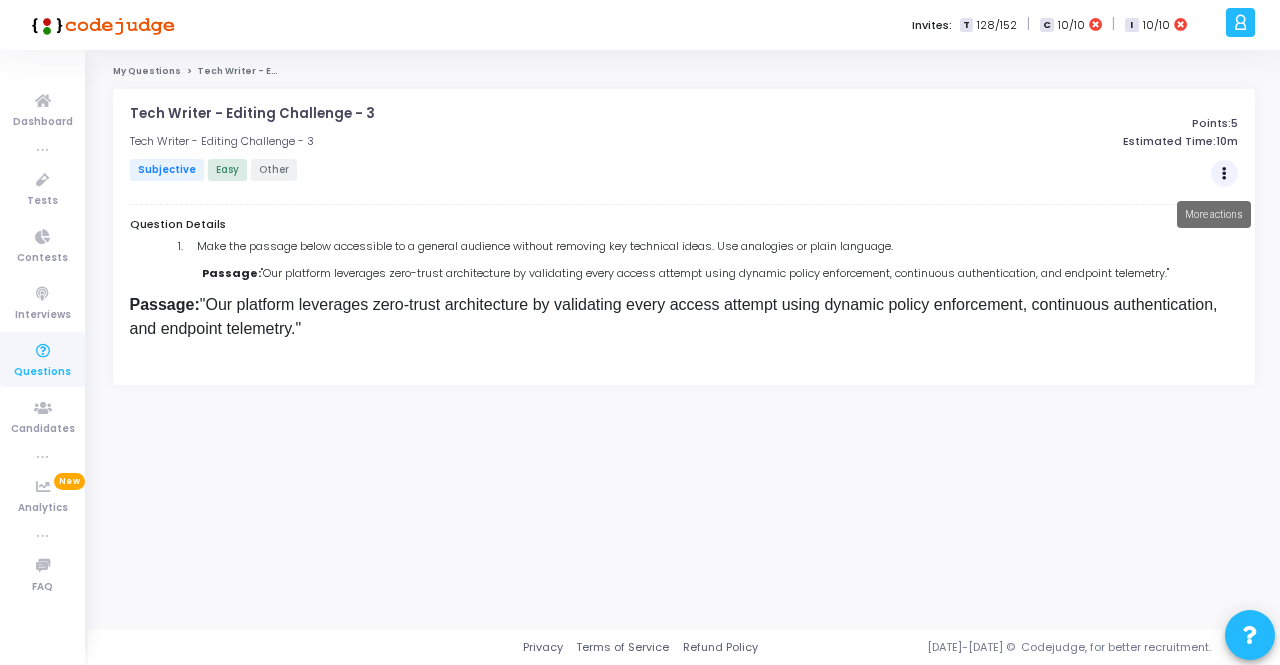 click at bounding box center [1225, 174] 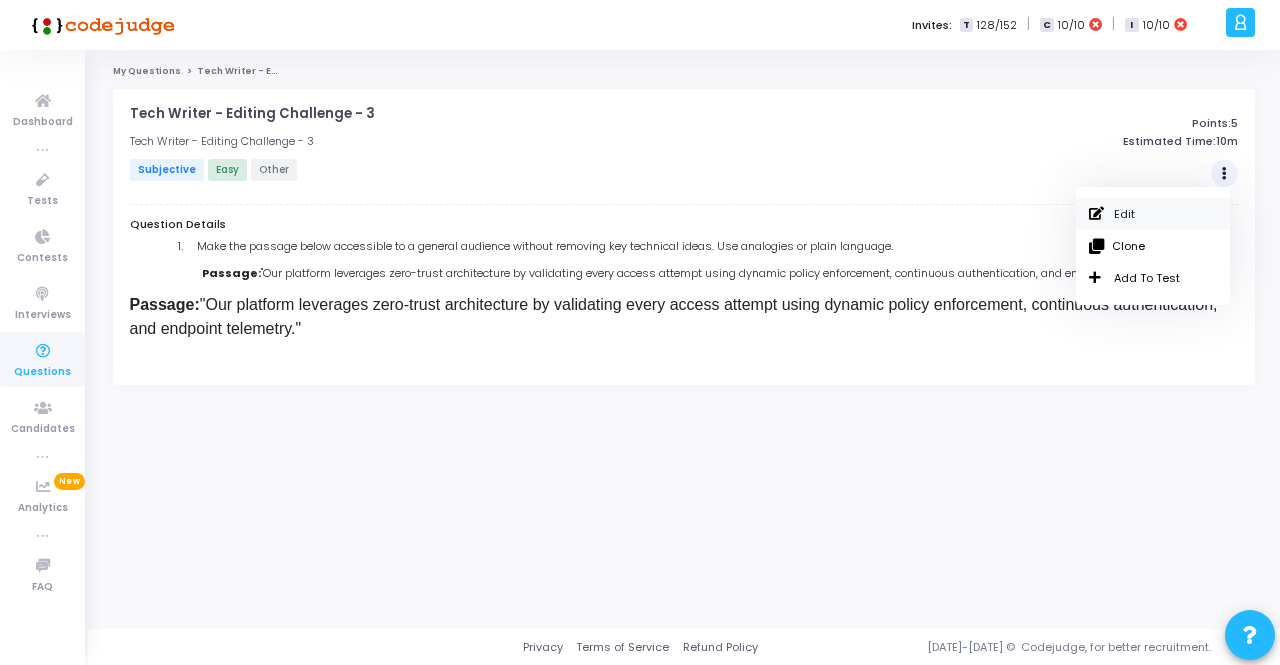 click on "Edit" at bounding box center [1153, 214] 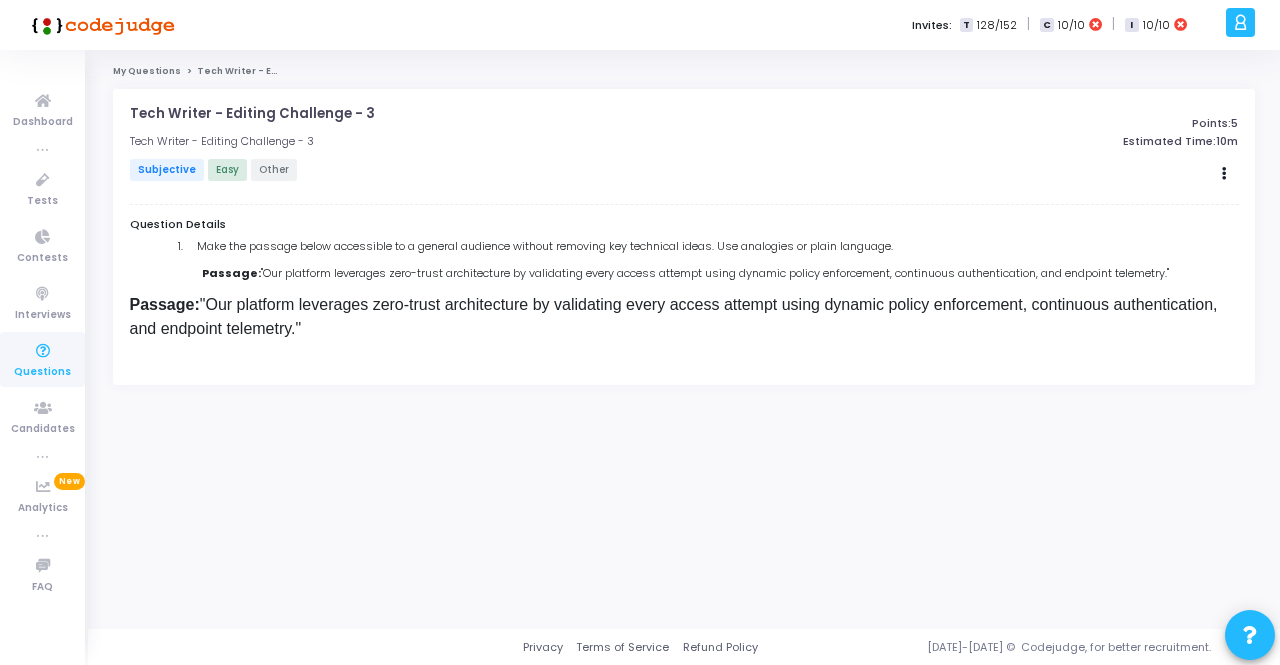 click on "My Questions" 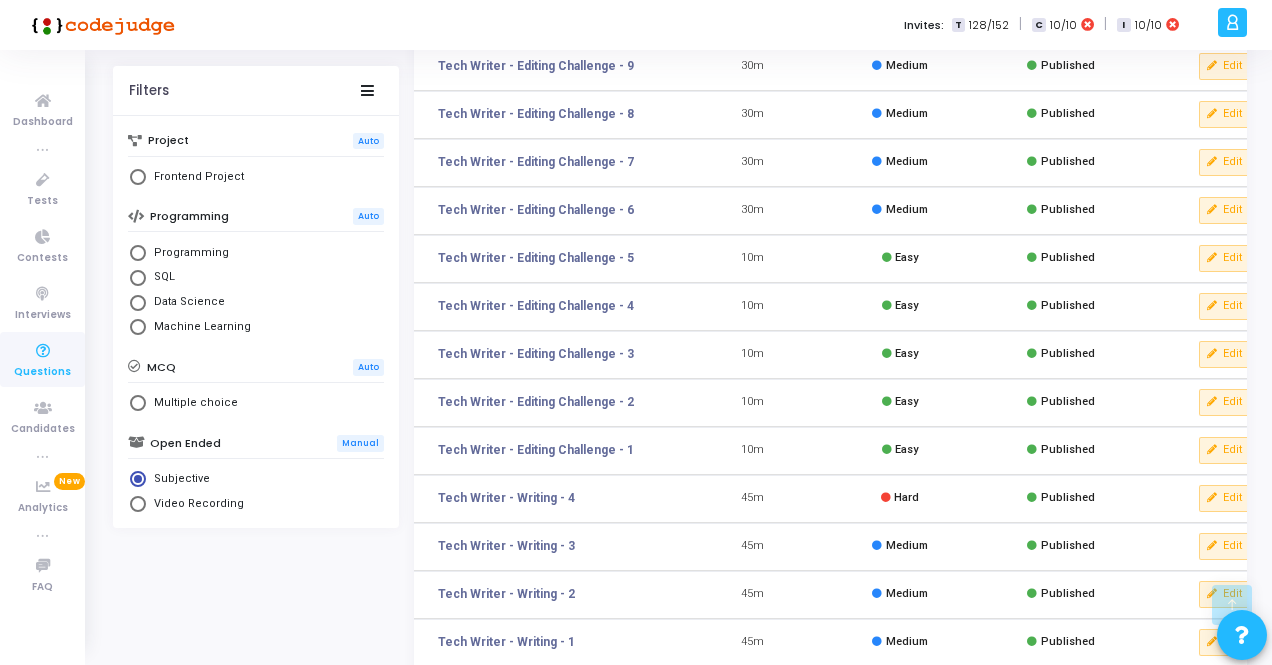 scroll, scrollTop: 400, scrollLeft: 0, axis: vertical 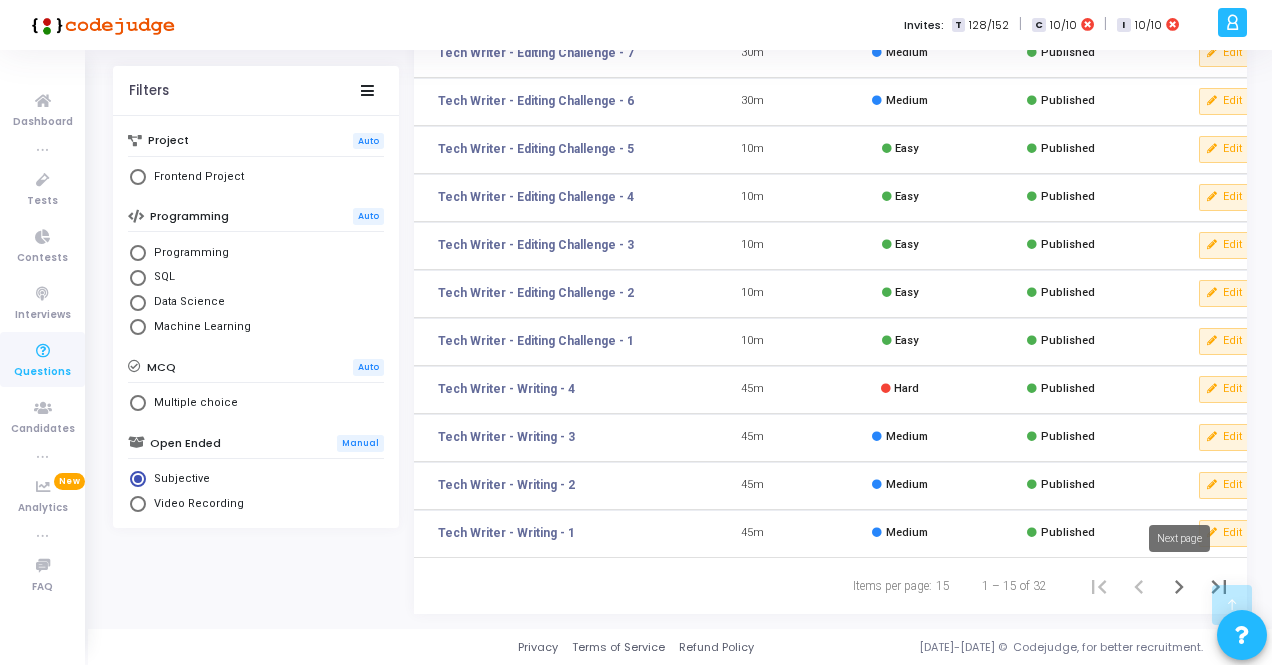 click 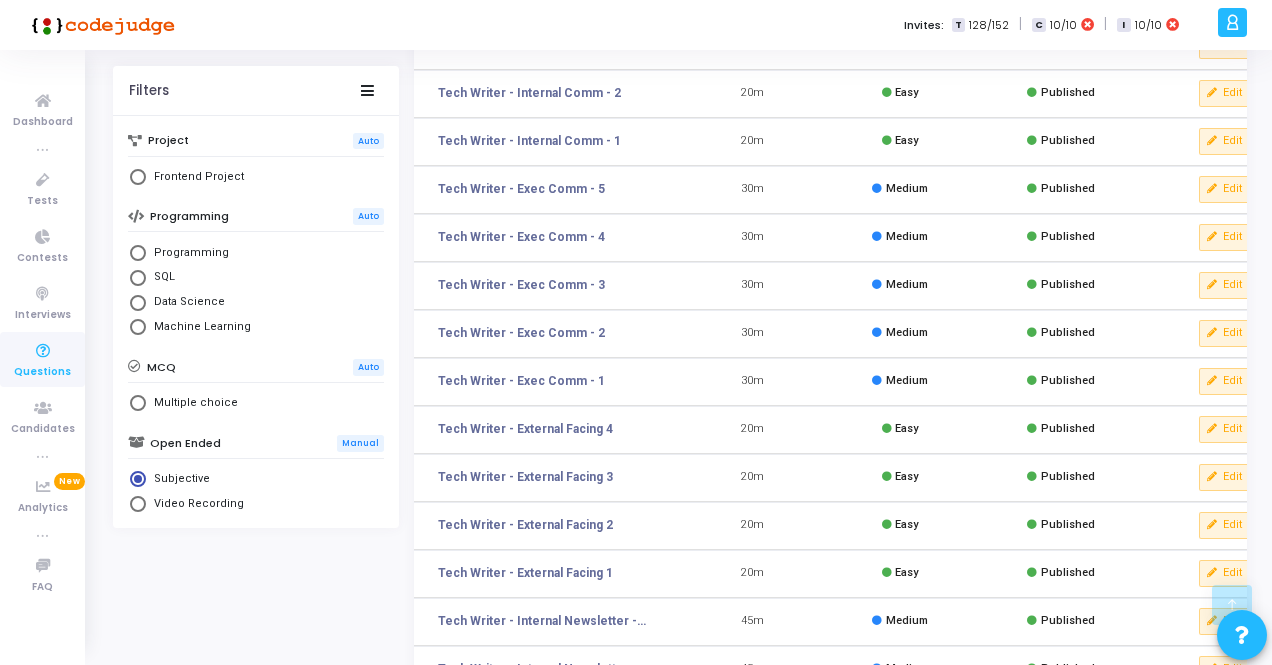 scroll, scrollTop: 400, scrollLeft: 0, axis: vertical 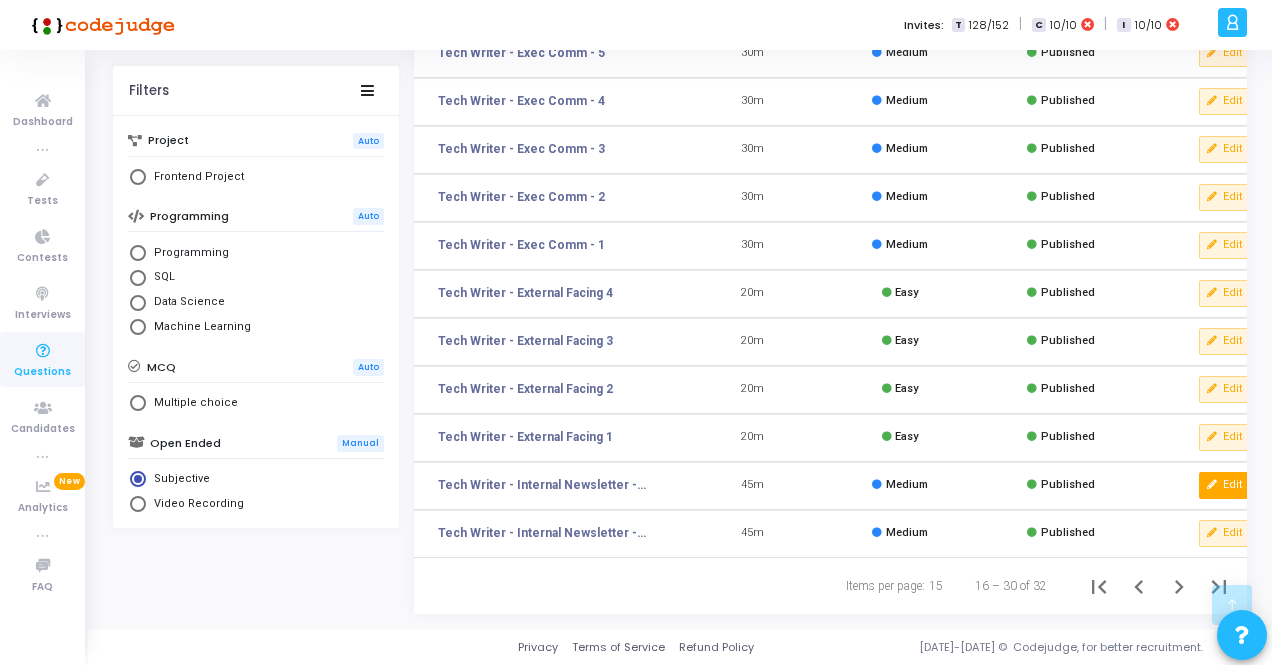 click on "Edit" at bounding box center [1225, 485] 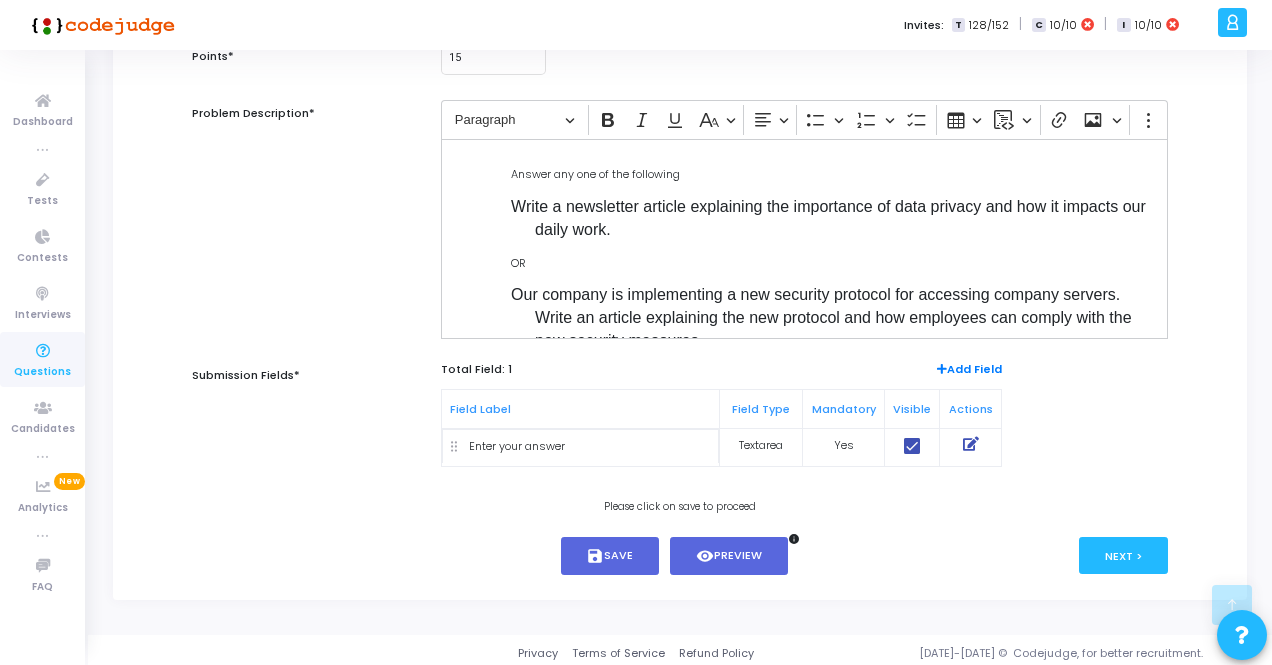 scroll, scrollTop: 334, scrollLeft: 0, axis: vertical 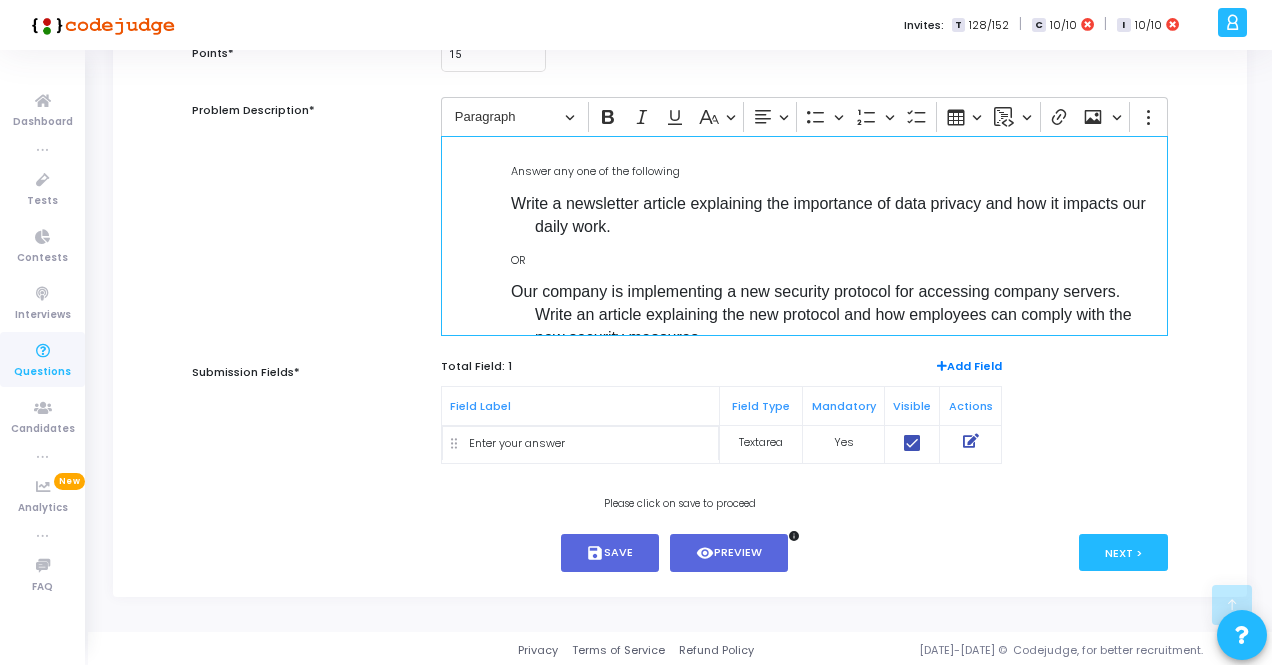 click on "Our company is implementing a new security protocol for accessing company servers. Write an article explaining the new protocol and how employees can comply with the new security measures." at bounding box center (821, 314) 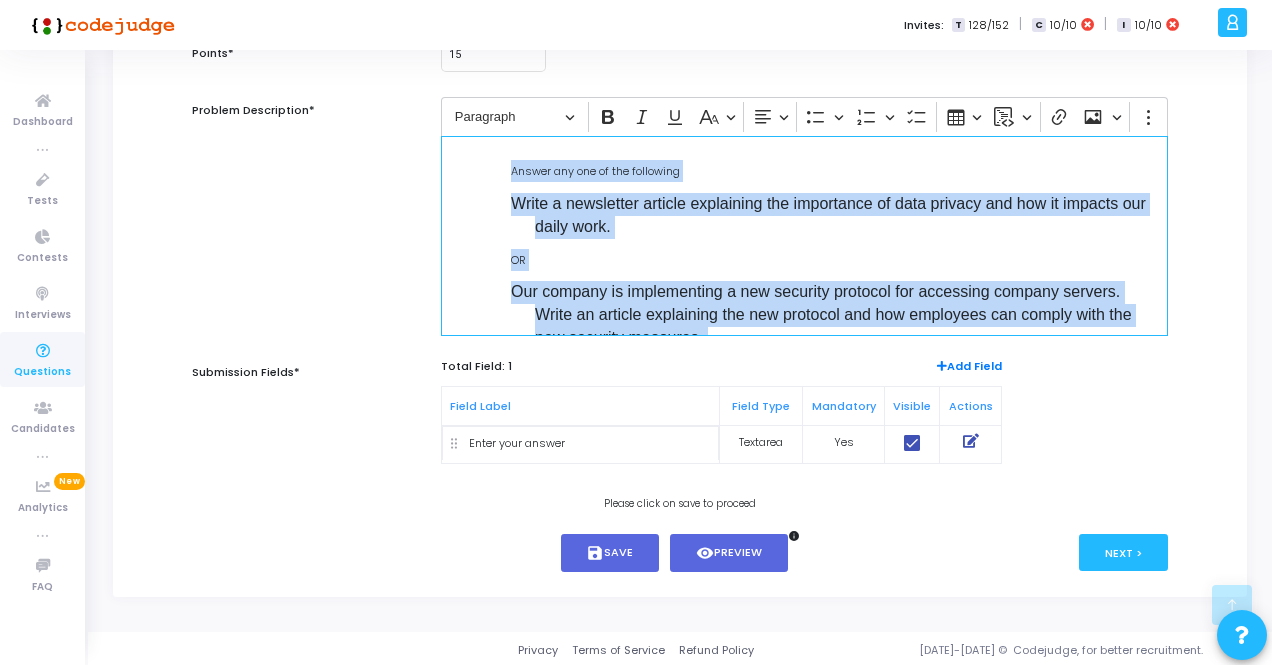 copy on "Answer any one of the following Write a newsletter article explaining the importance of data privacy and how it impacts our daily work. OR Our company is implementing a new security protocol for accessing company servers. Write an article explaining the new protocol and how employees can comply with the new security measures. OR Write an article explaining the cognitive bias in AI systems, it's types, effect and remediations with examples." 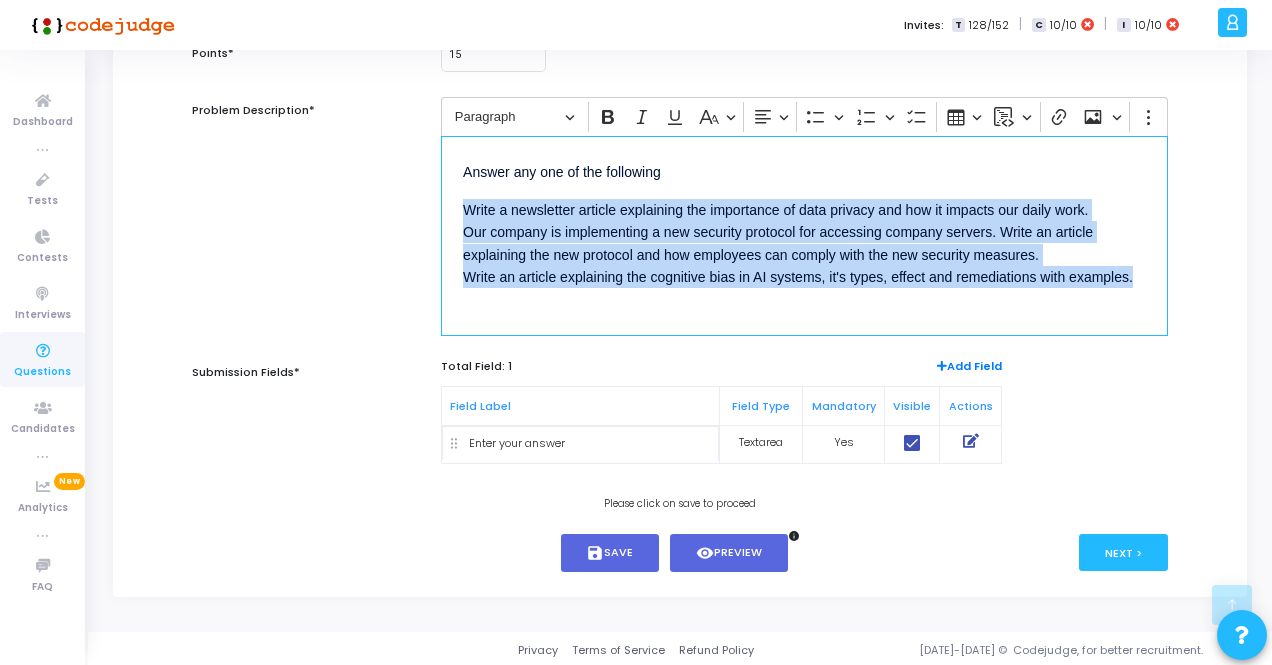 drag, startPoint x: 1148, startPoint y: 277, endPoint x: 422, endPoint y: 214, distance: 728.72833 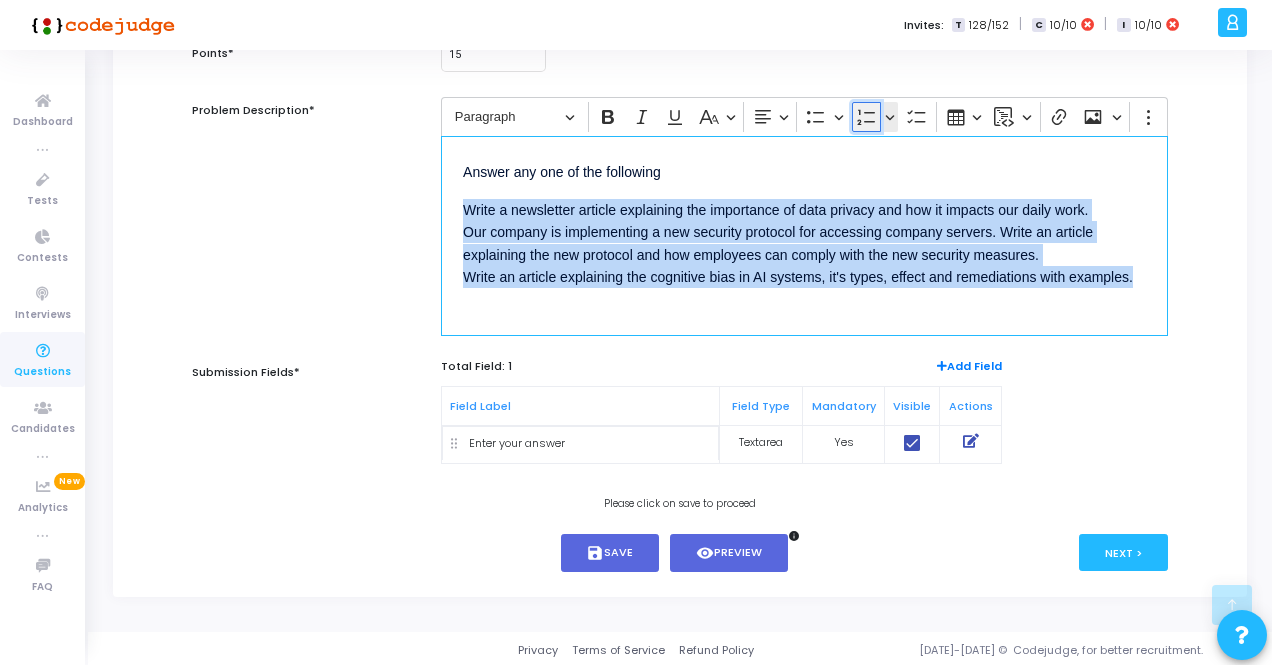 click 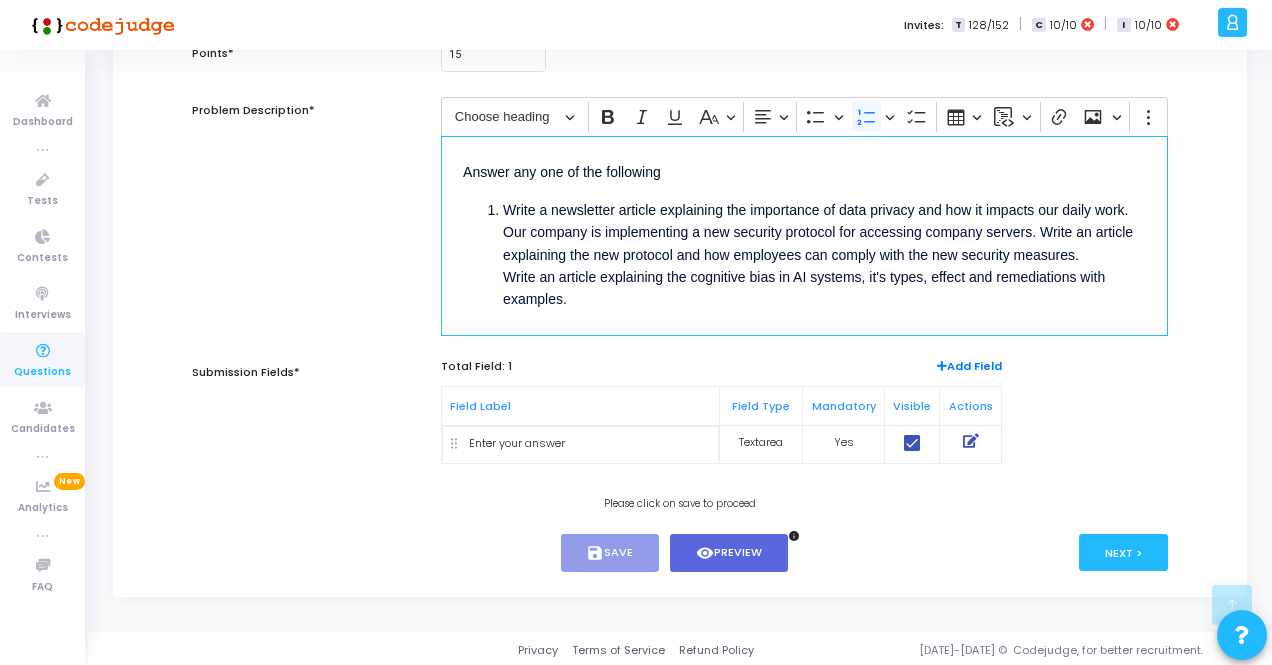 click on "Write a newsletter article explaining the importance of data privacy and how it impacts our daily work. Our company is implementing a new security protocol for accessing company servers. Write an article explaining the new protocol and how employees can comply with the new security measures. Write an article explaining the cognitive bias in AI systems, it's types, effect and remediations with examples." at bounding box center (824, 255) 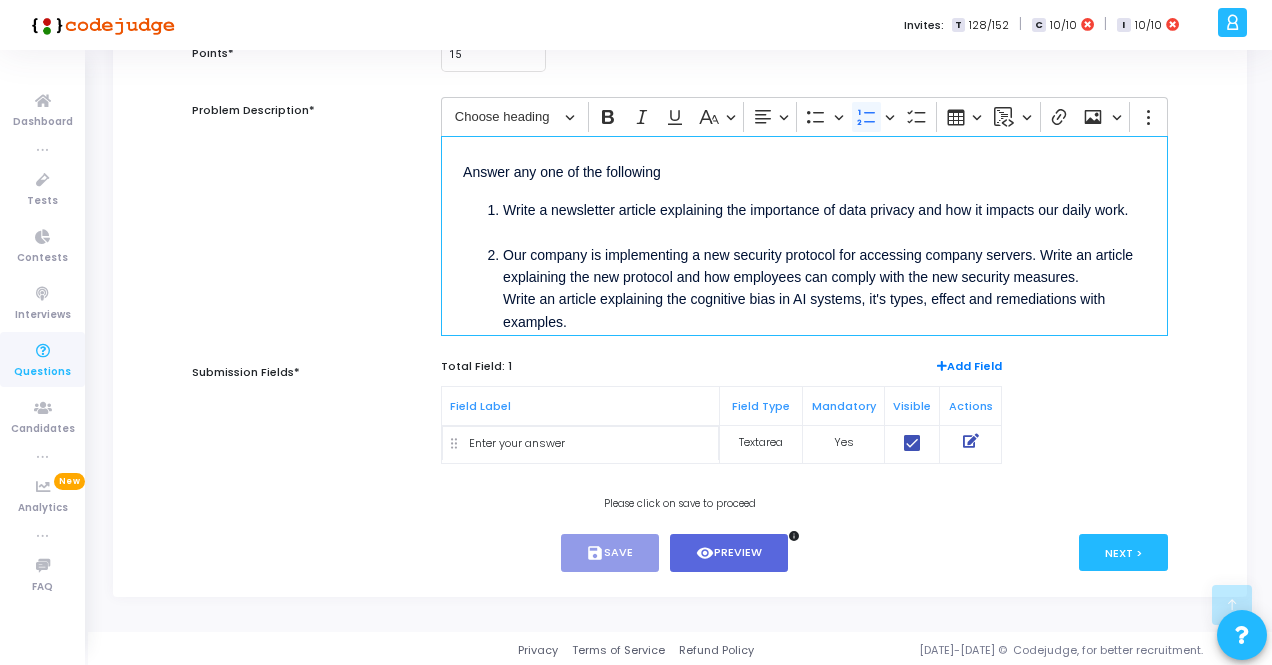 click on "Write a newsletter article explaining the importance of data privacy and how it impacts our daily work. Our company is implementing a new security protocol for accessing company servers. Write an article explaining the new protocol and how employees can comply with the new security measures. Write an article explaining the cognitive bias in AI systems, it's types, effect and remediations with examples." at bounding box center [804, 264] 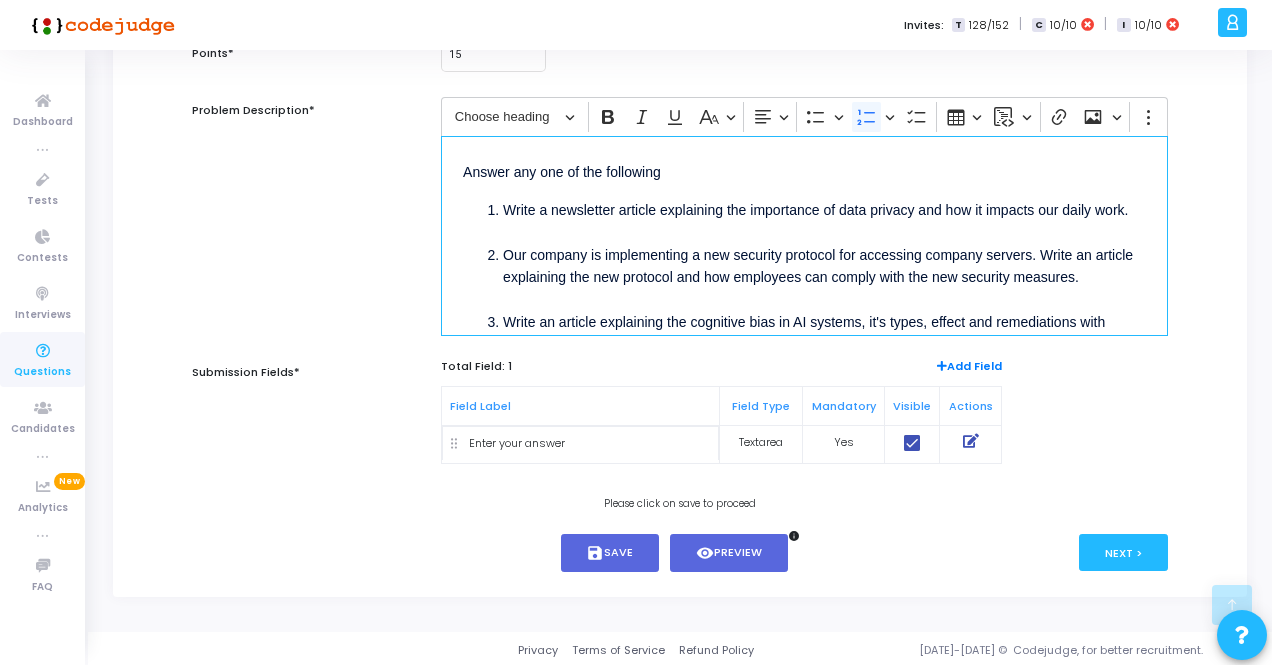click on "Our company is implementing a new security protocol for accessing company servers. Write an article explaining the new protocol and how employees can comply with the new security measures." at bounding box center [824, 277] 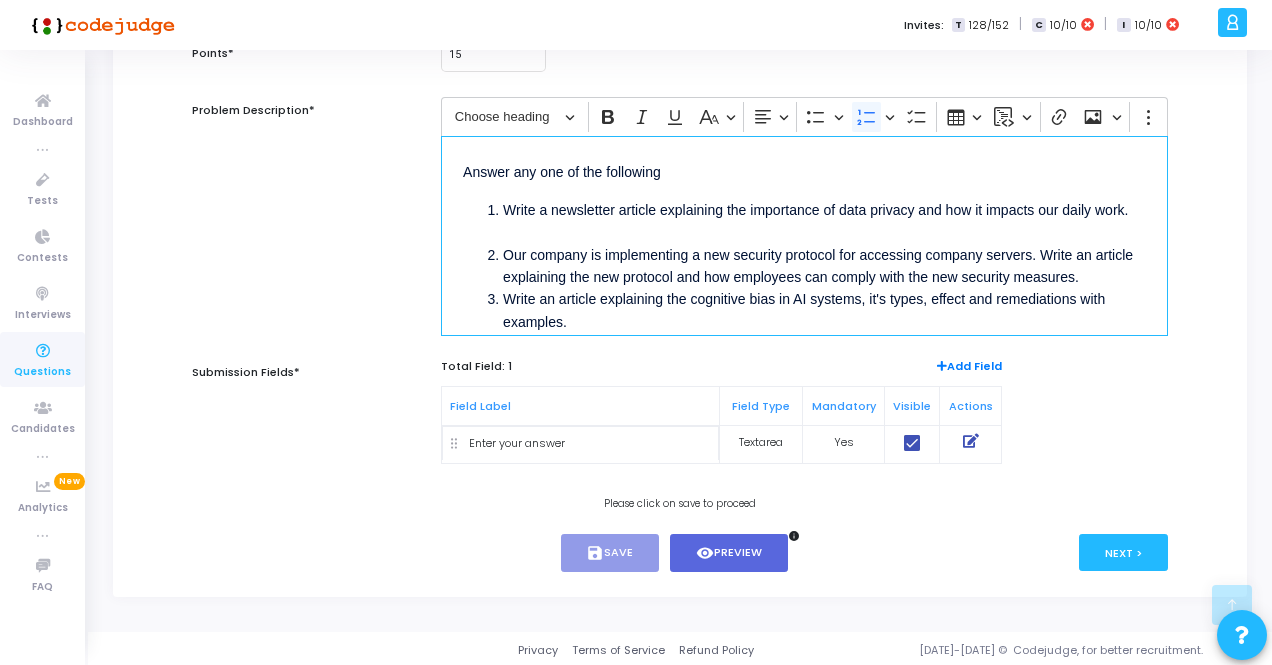click on "Write a newsletter article explaining the importance of data privacy and how it impacts our daily work." at bounding box center (824, 221) 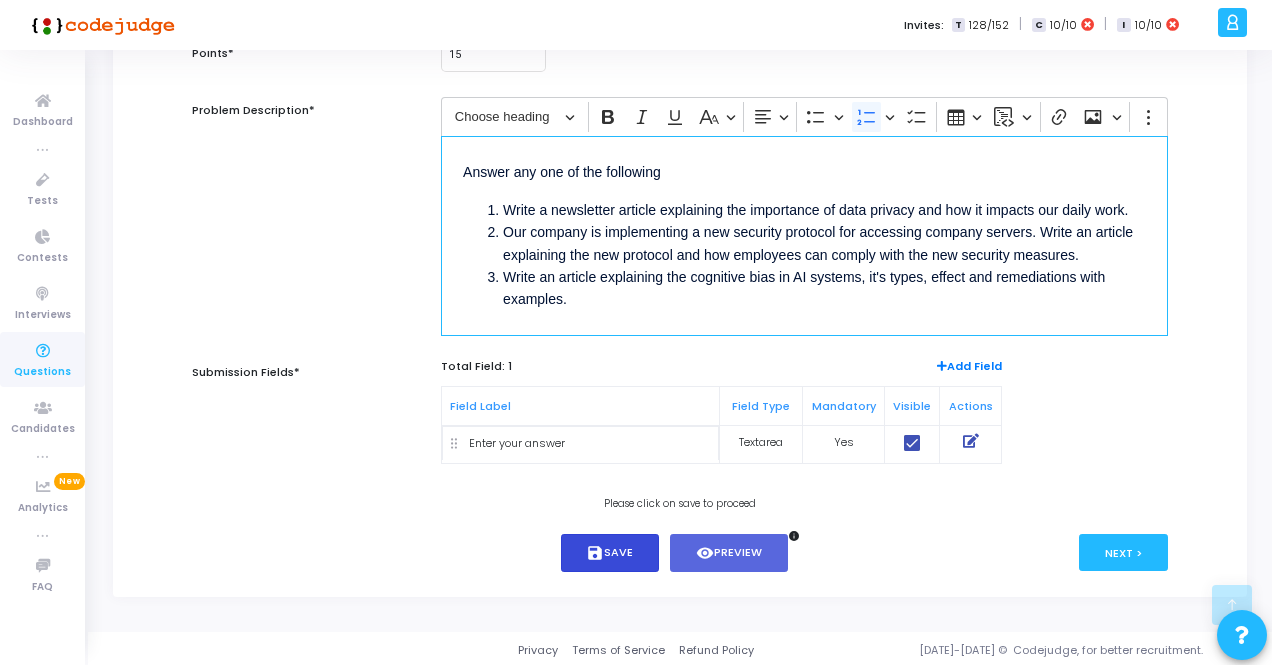 click on "save" at bounding box center (595, 553) 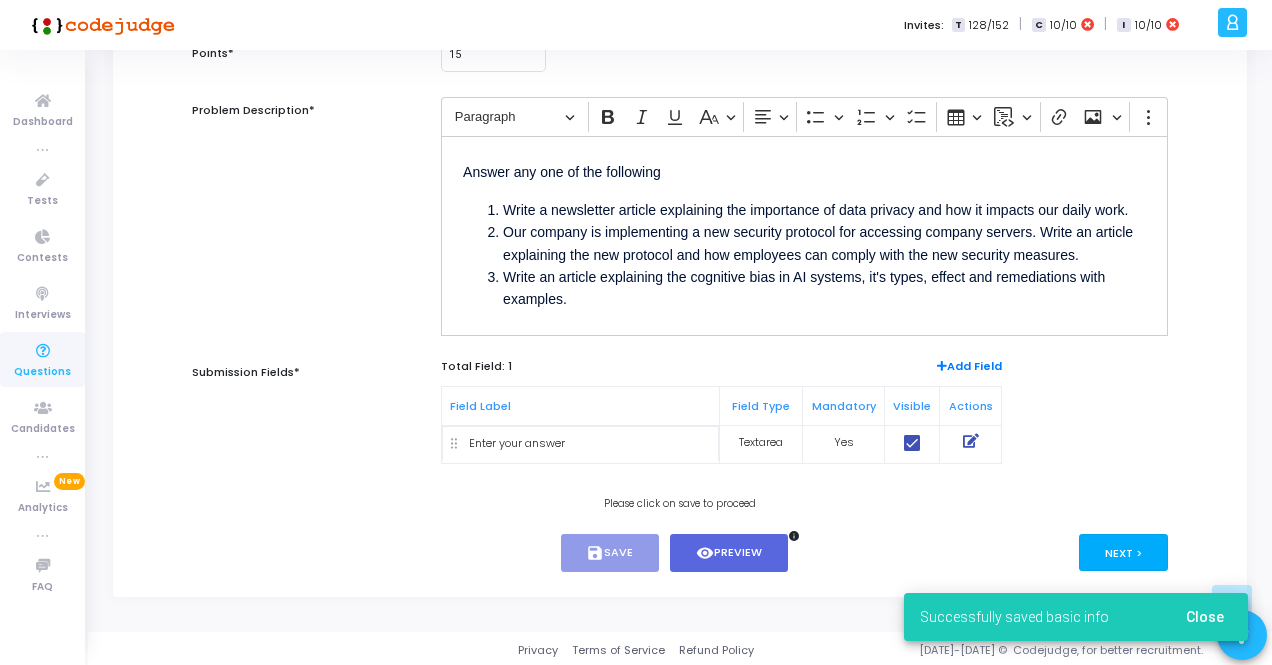 click on "Next >" at bounding box center [1123, 552] 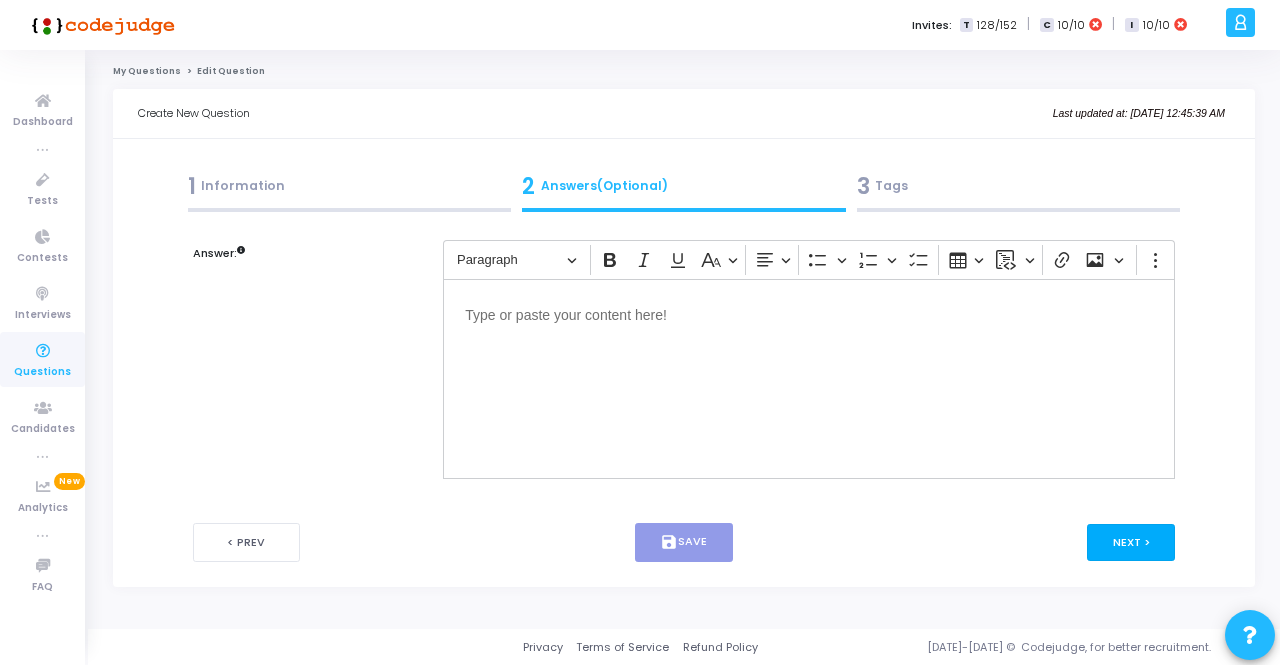 click on "Next >" at bounding box center [1131, 542] 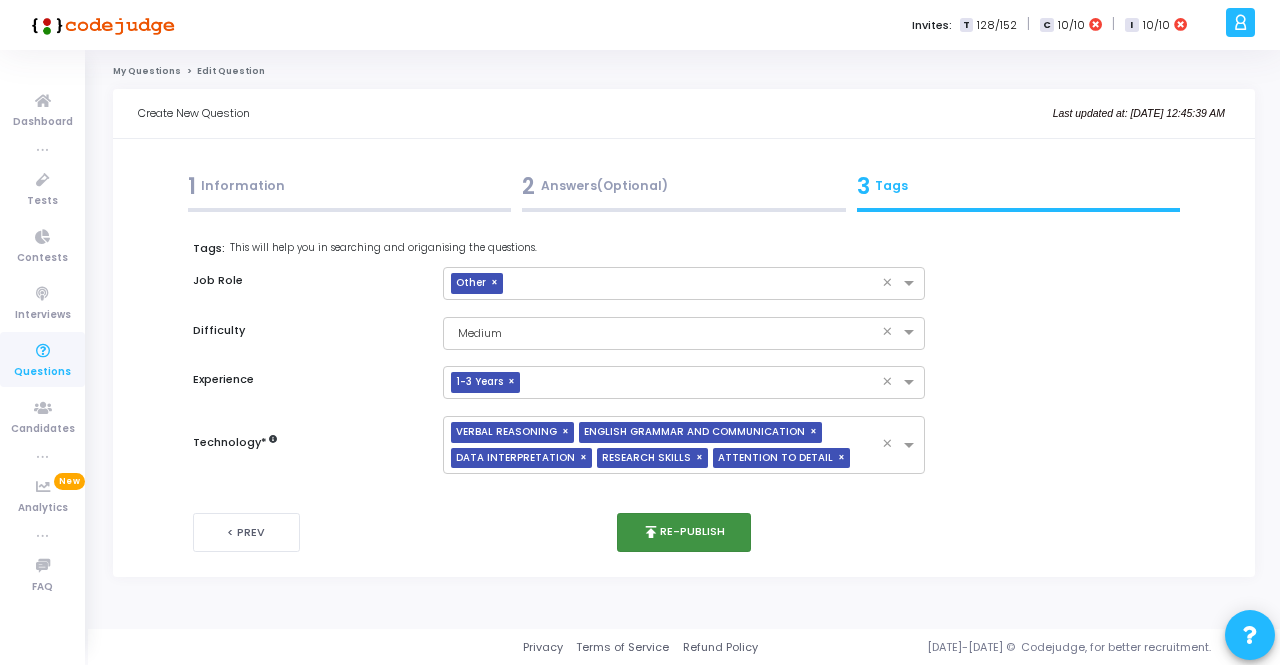 click on "publish  Re-publish" at bounding box center (684, 532) 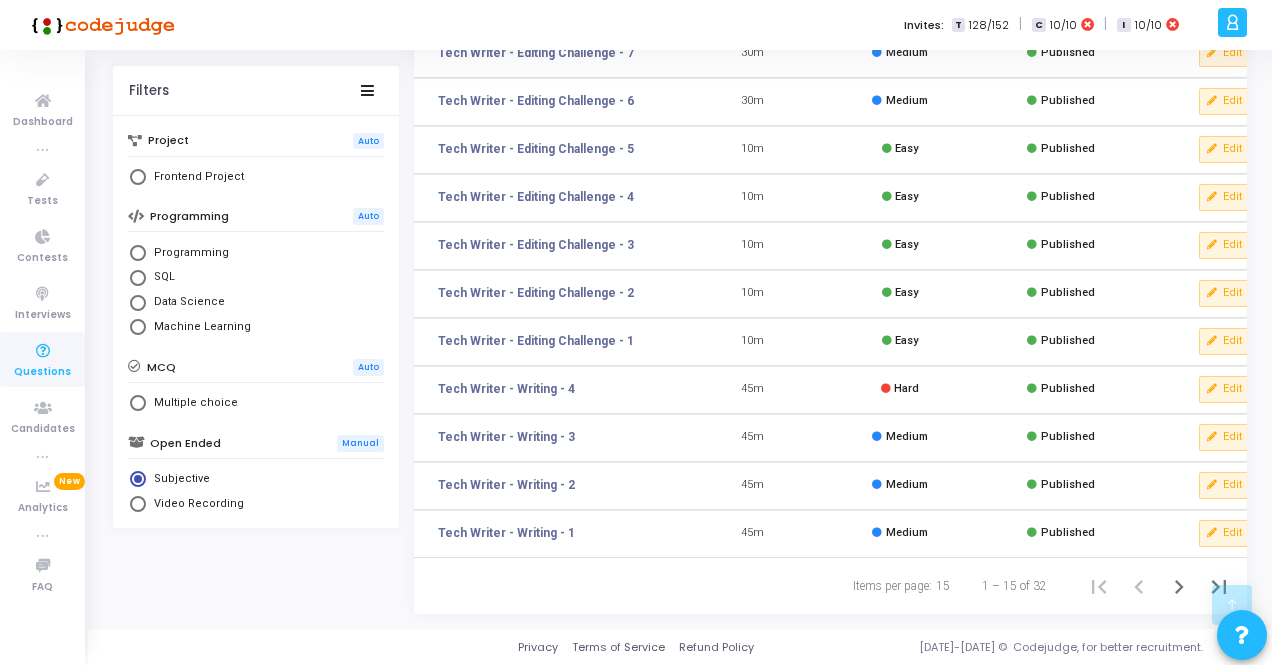 scroll, scrollTop: 400, scrollLeft: 0, axis: vertical 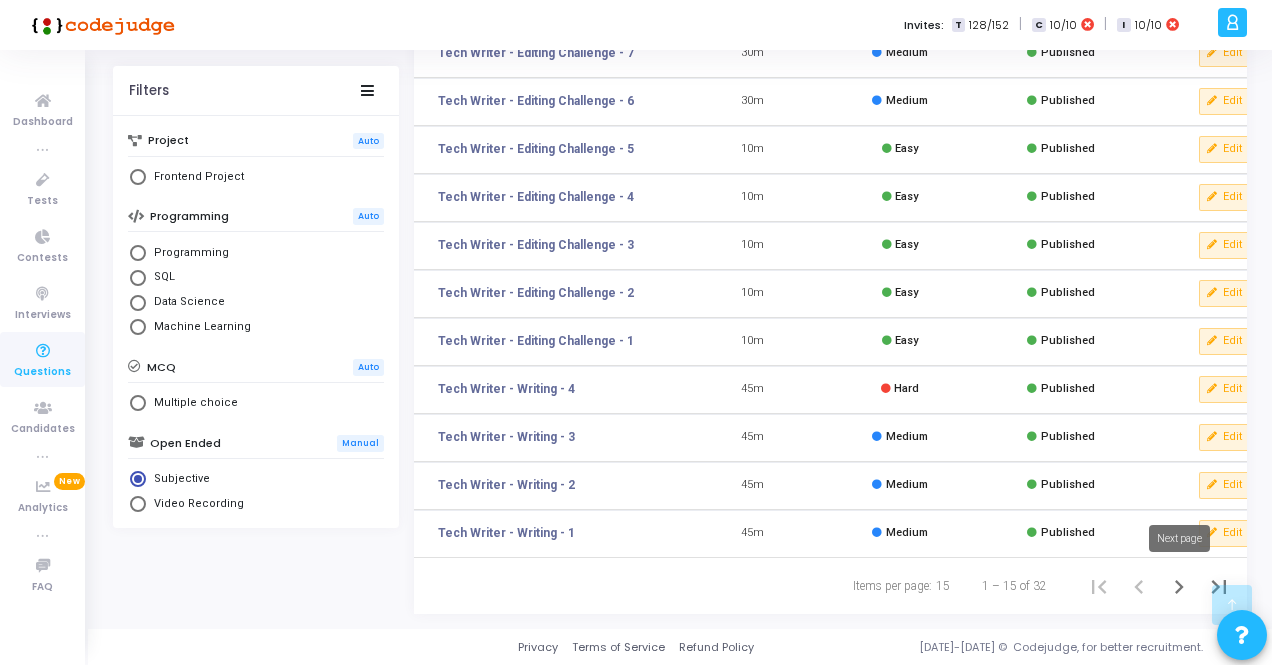 click 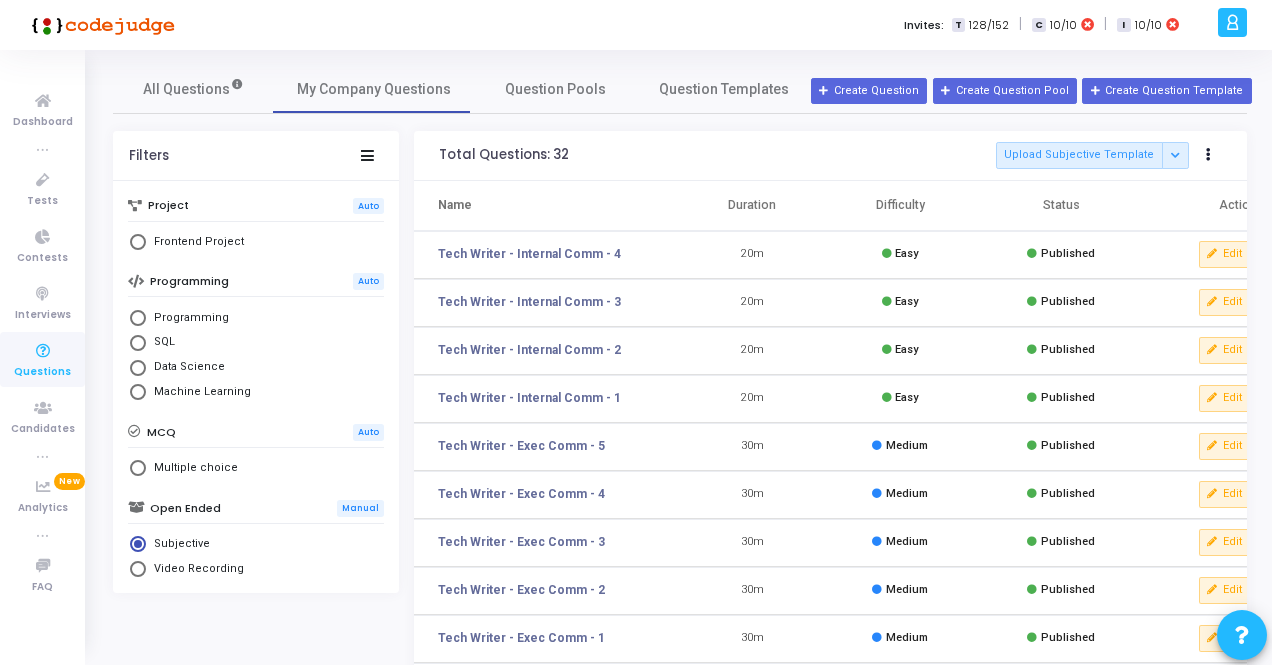 scroll, scrollTop: 400, scrollLeft: 0, axis: vertical 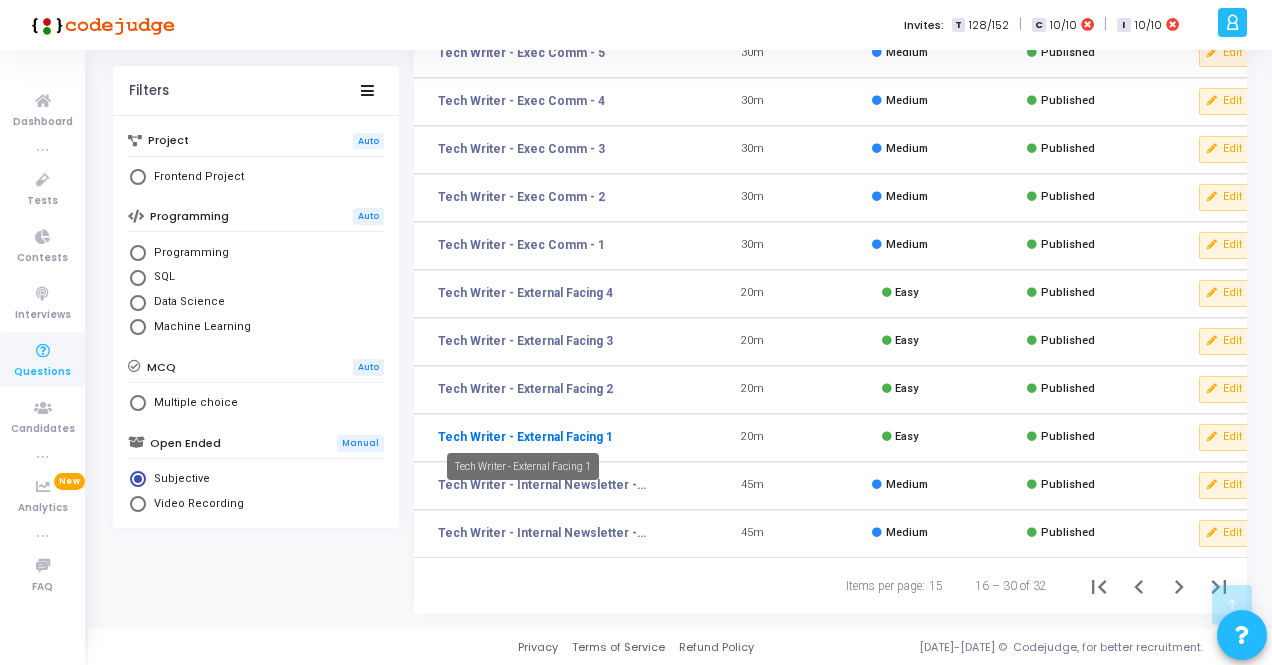 click on "Tech Writer - External Facing 1" at bounding box center (525, 437) 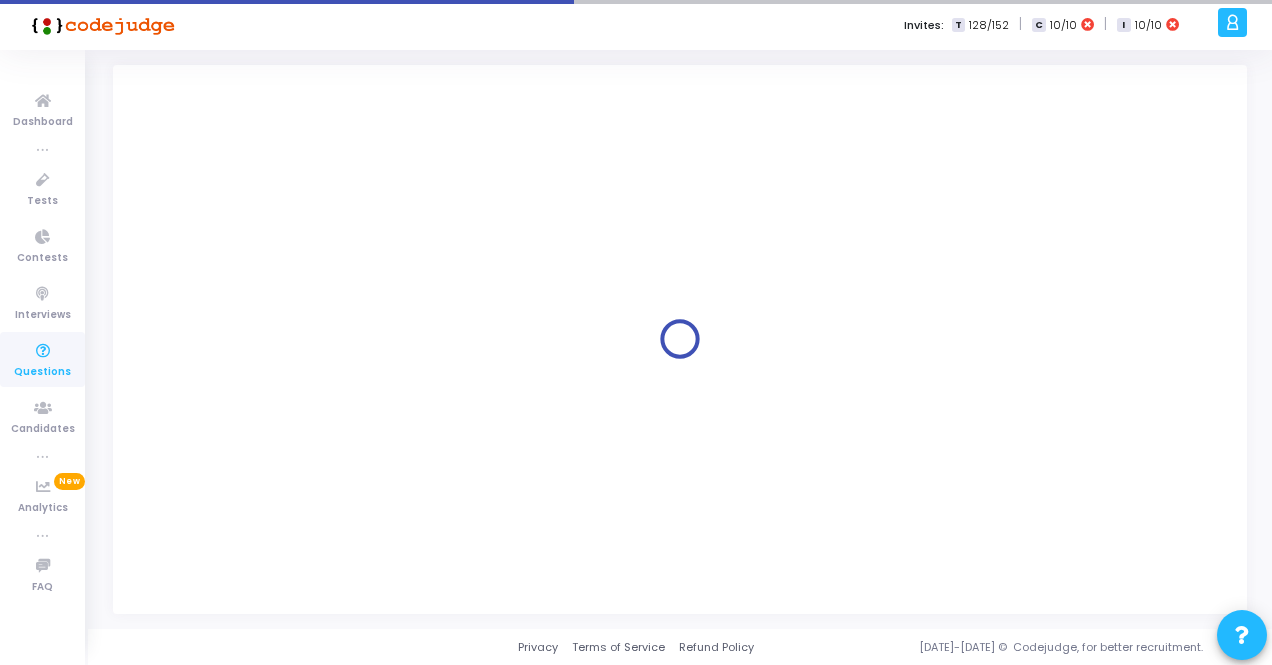 scroll, scrollTop: 0, scrollLeft: 0, axis: both 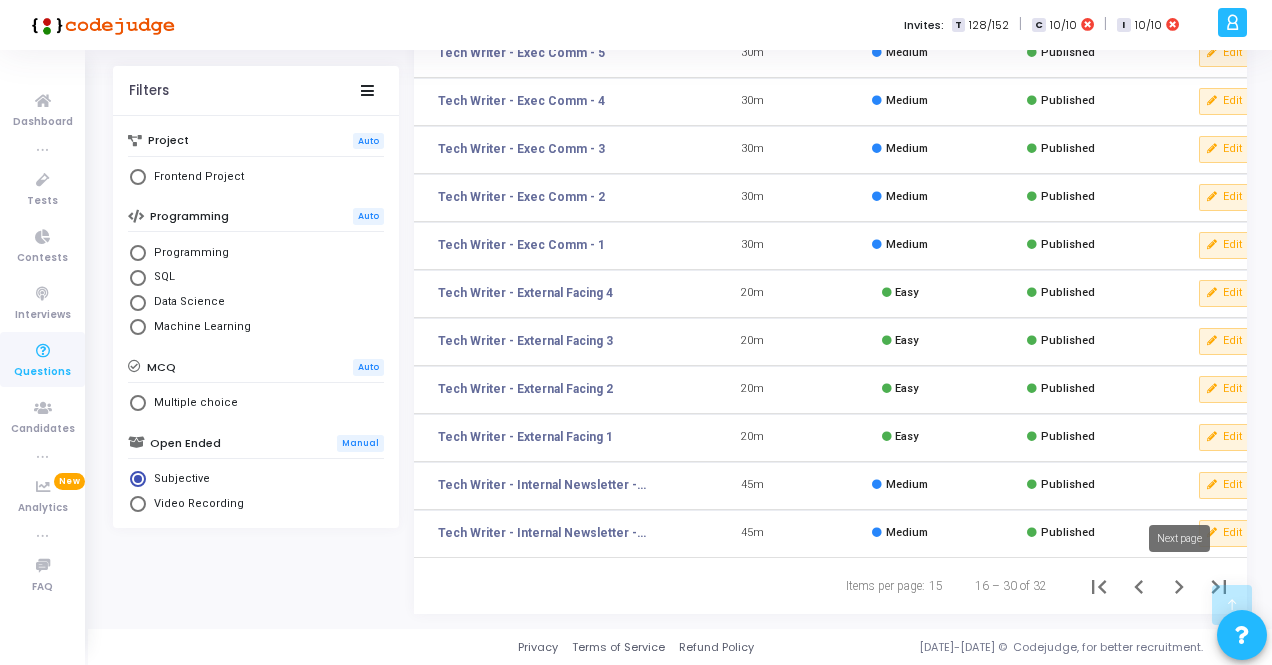 click 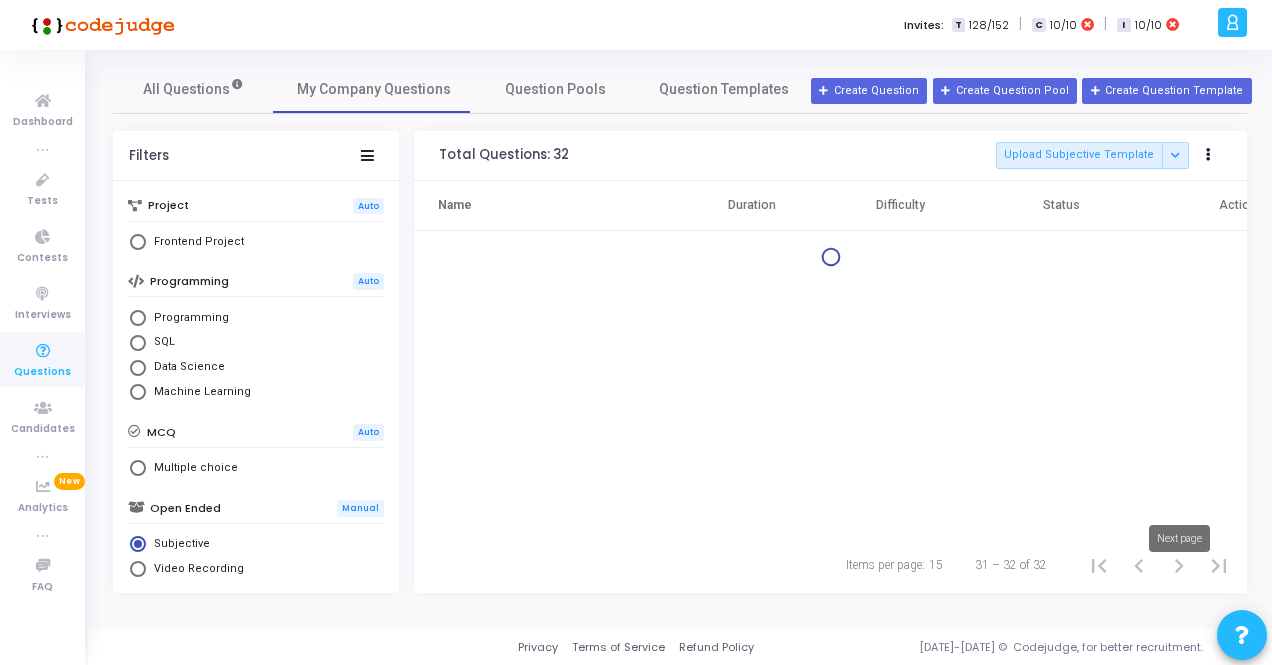scroll, scrollTop: 0, scrollLeft: 0, axis: both 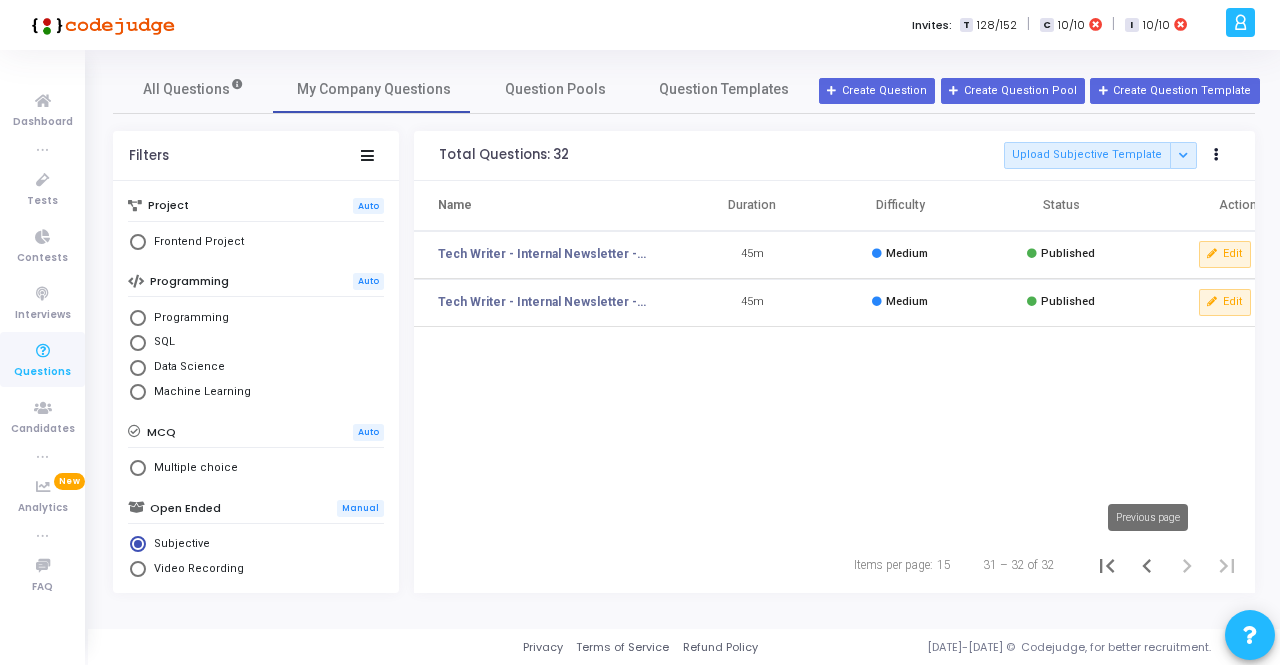 click 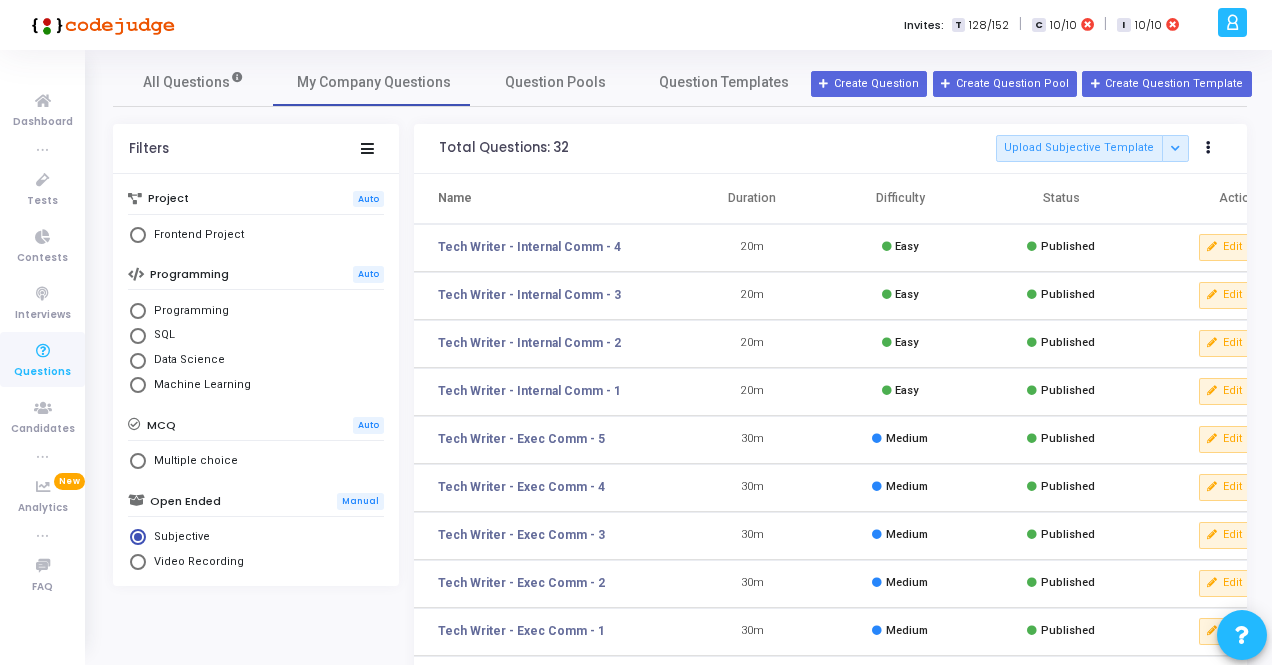 scroll, scrollTop: 400, scrollLeft: 0, axis: vertical 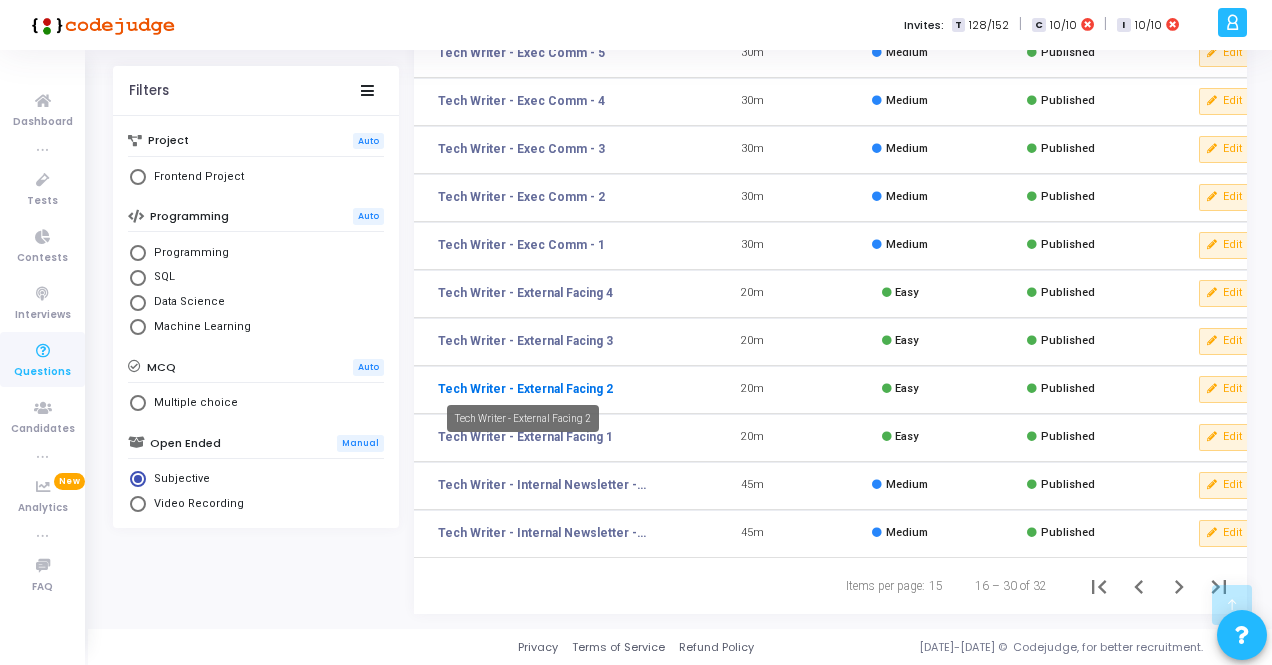 click on "Tech Writer - External Facing 2" at bounding box center [525, 389] 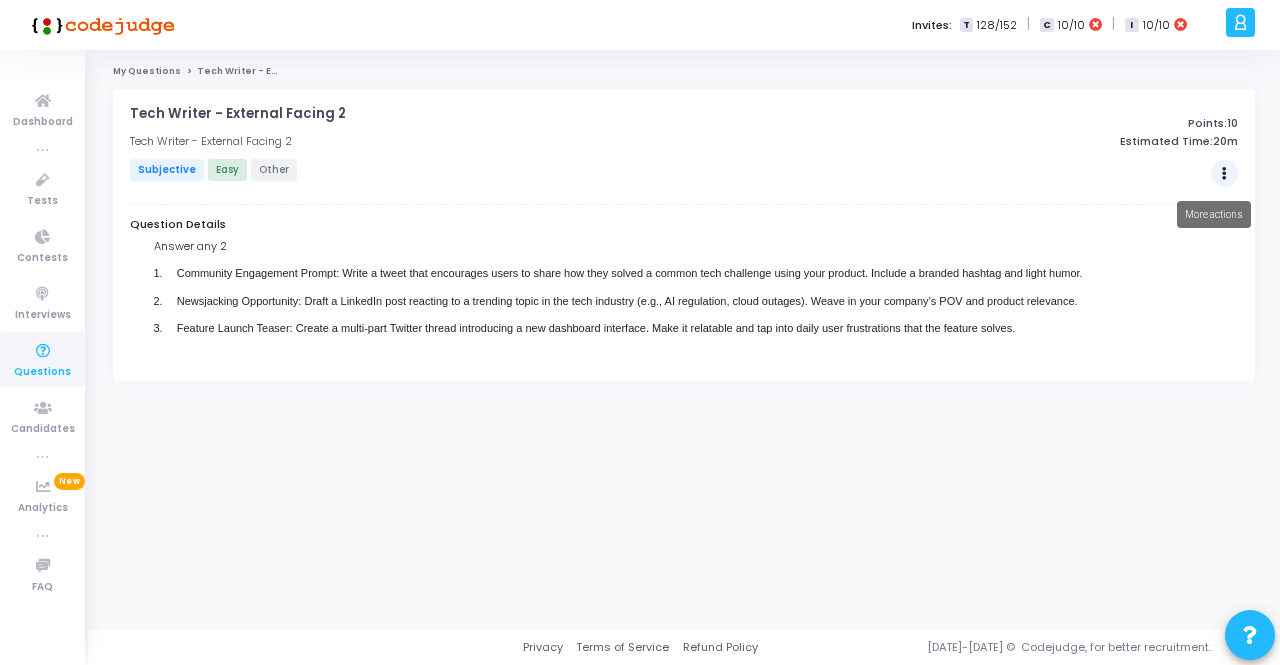 click at bounding box center [1224, 174] 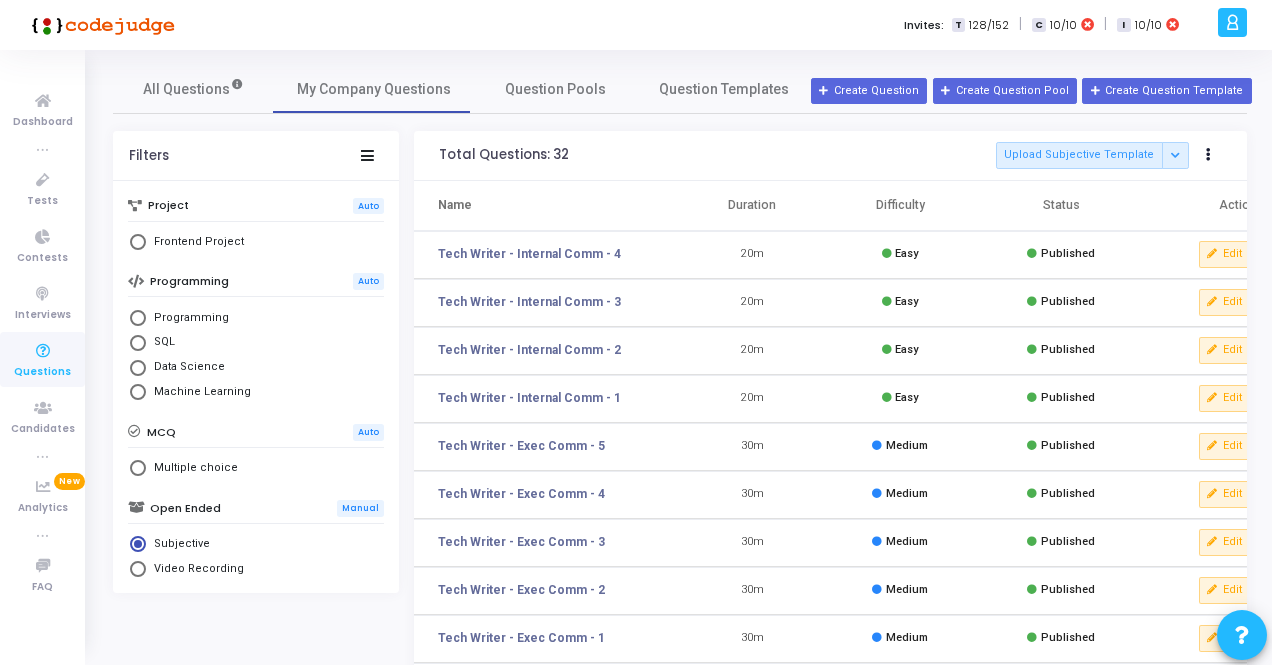 scroll, scrollTop: 400, scrollLeft: 0, axis: vertical 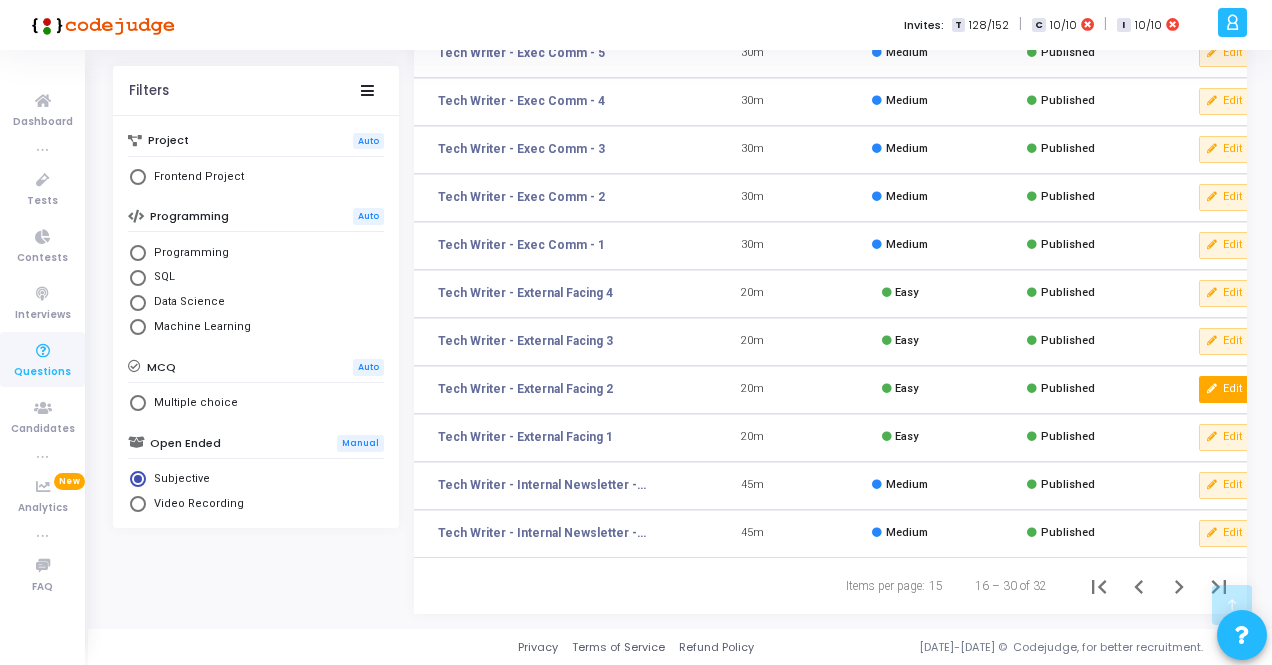 click on "Edit" at bounding box center (1225, 389) 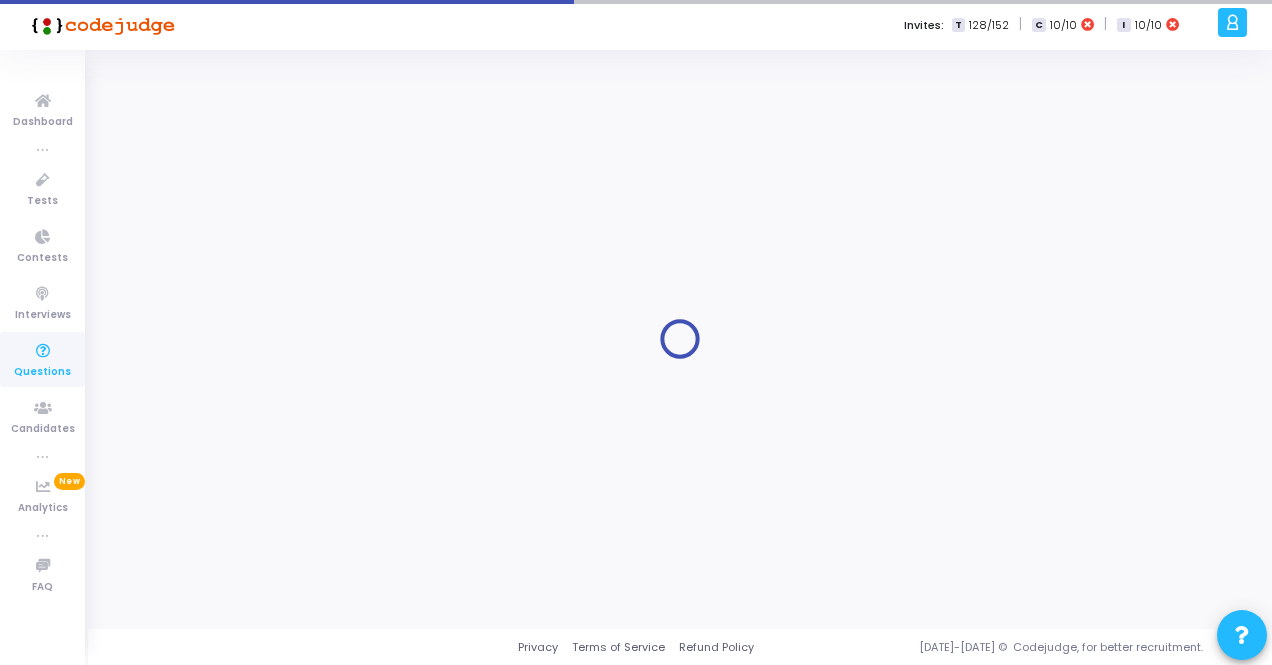 scroll, scrollTop: 0, scrollLeft: 0, axis: both 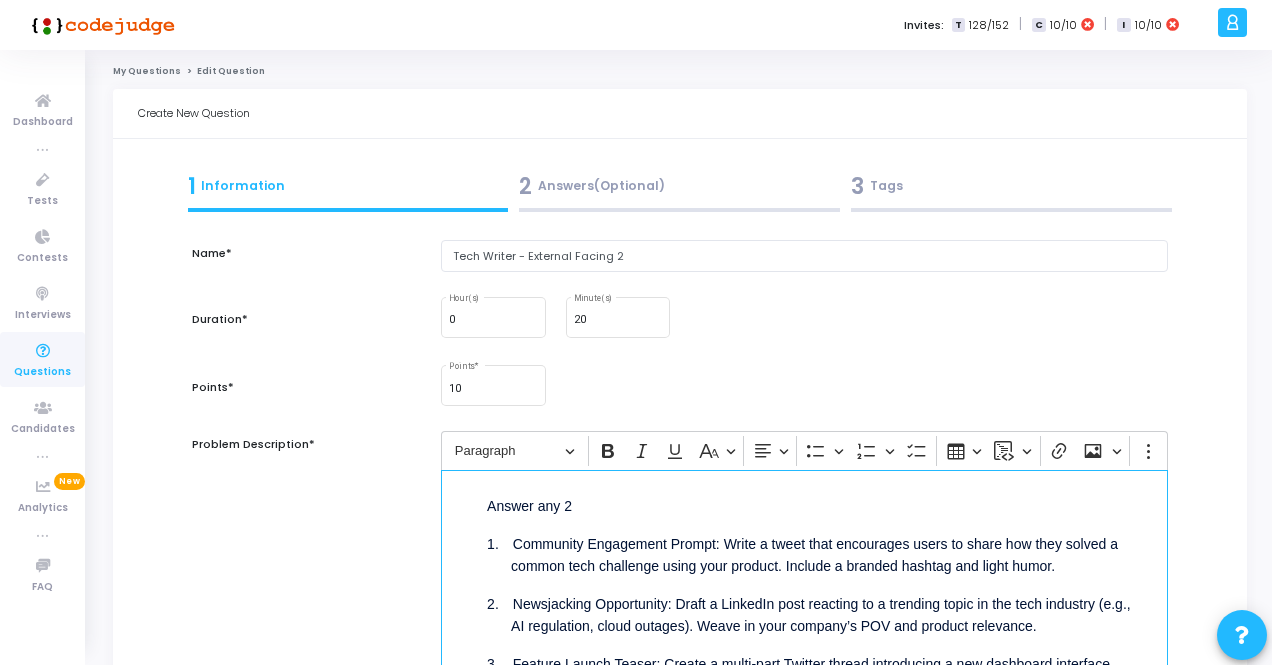 click on "Answer any 2" at bounding box center (828, 504) 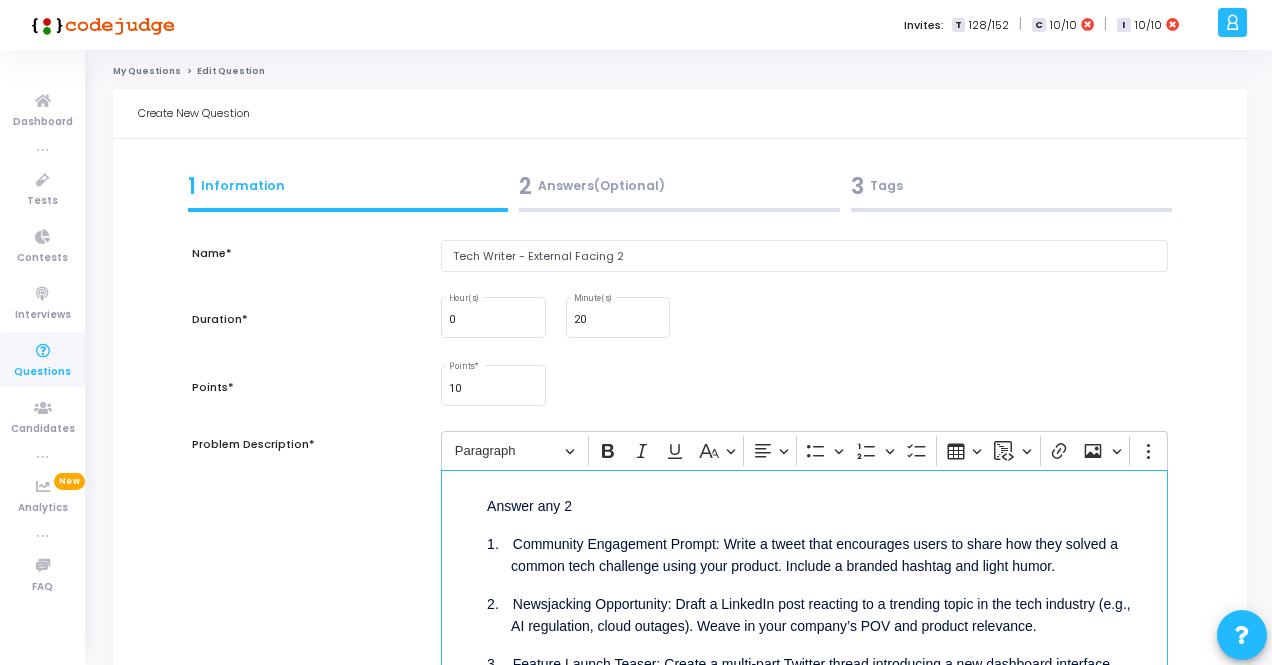 click on "Answer any 2" at bounding box center (828, 504) 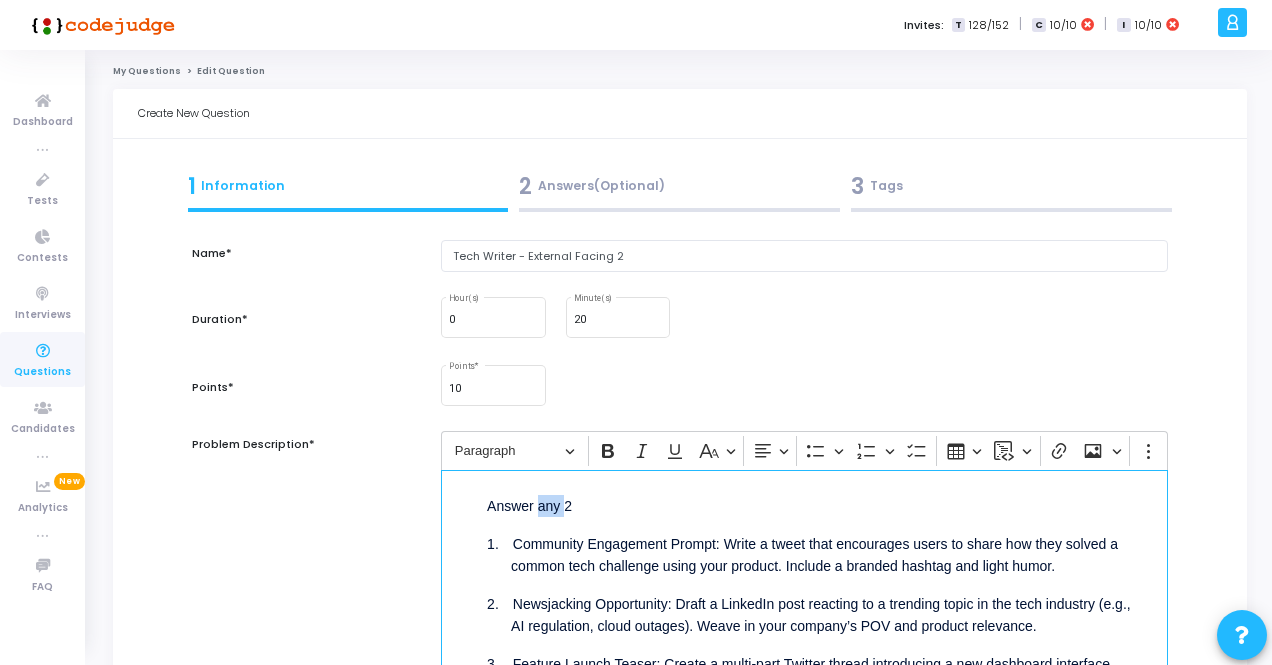 click on "Answer any 2" at bounding box center (828, 504) 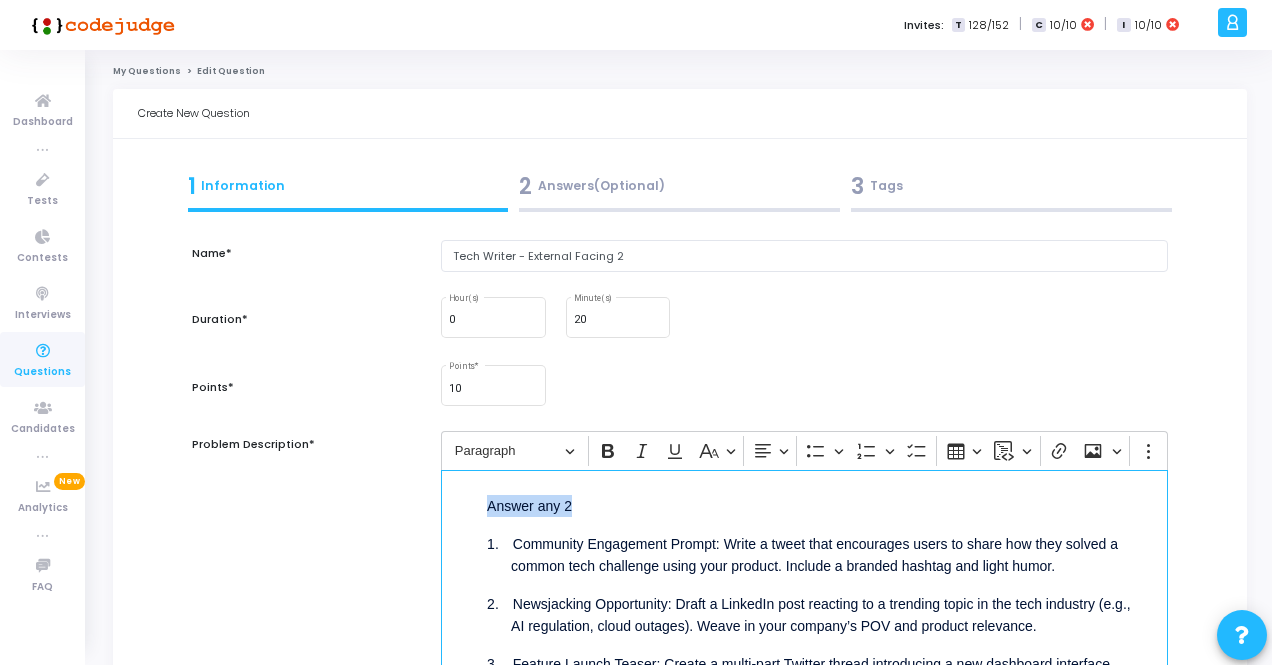 click on "Answer any 2" at bounding box center [828, 504] 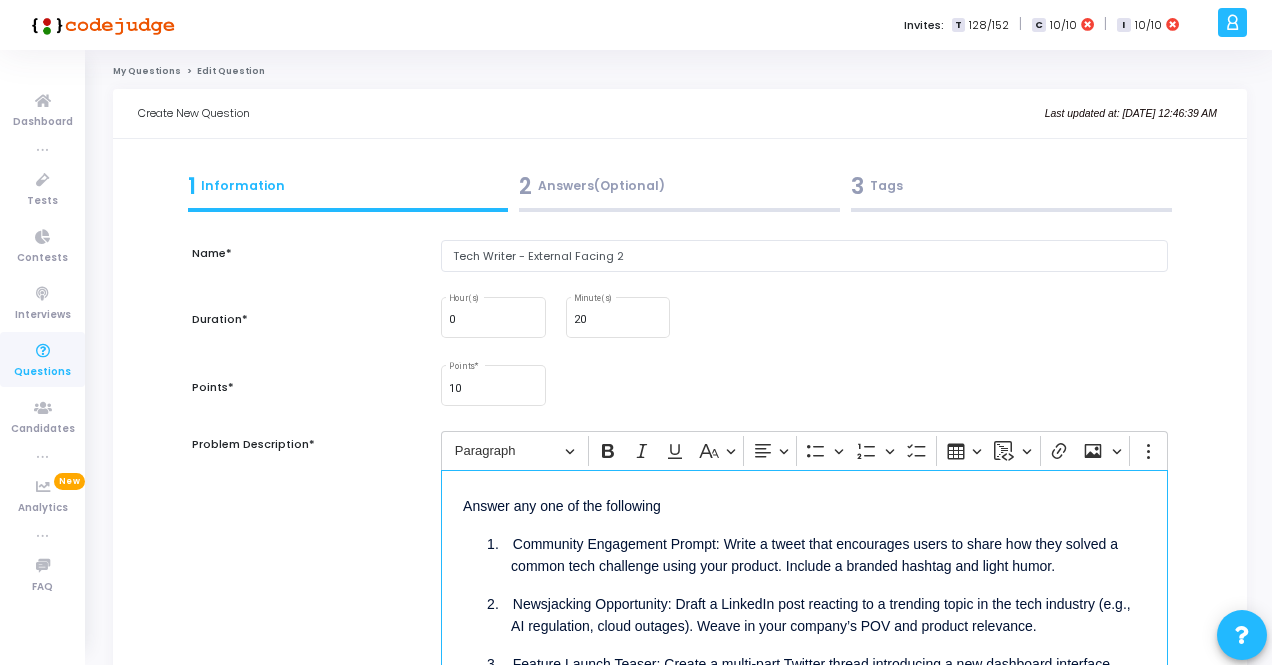 click on "Answer any one of the following" at bounding box center [804, 504] 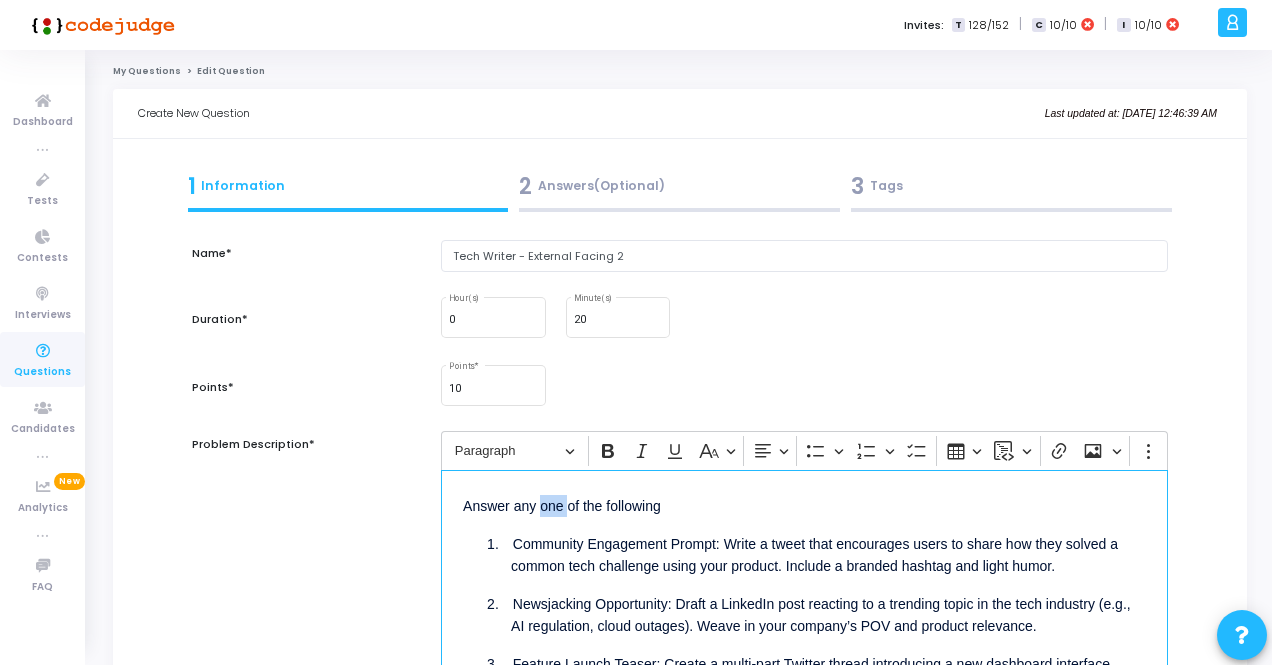 click on "Answer any one of the following" at bounding box center (804, 504) 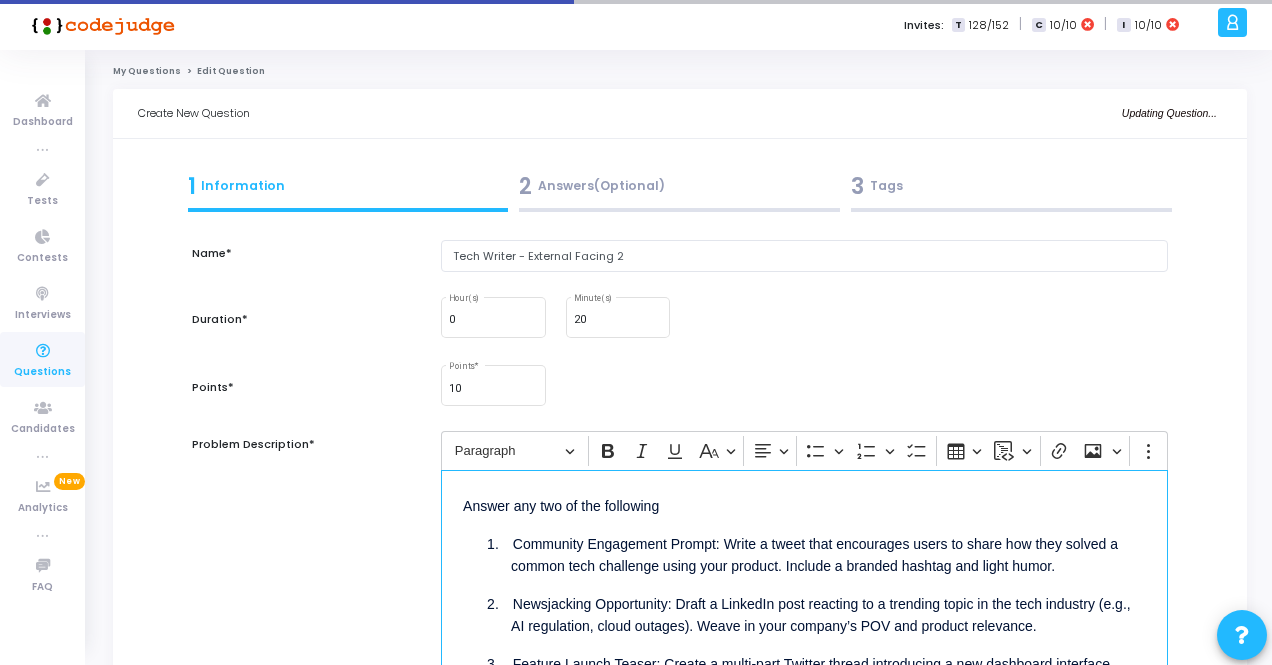 click on "Answer any two of the following" at bounding box center (804, 504) 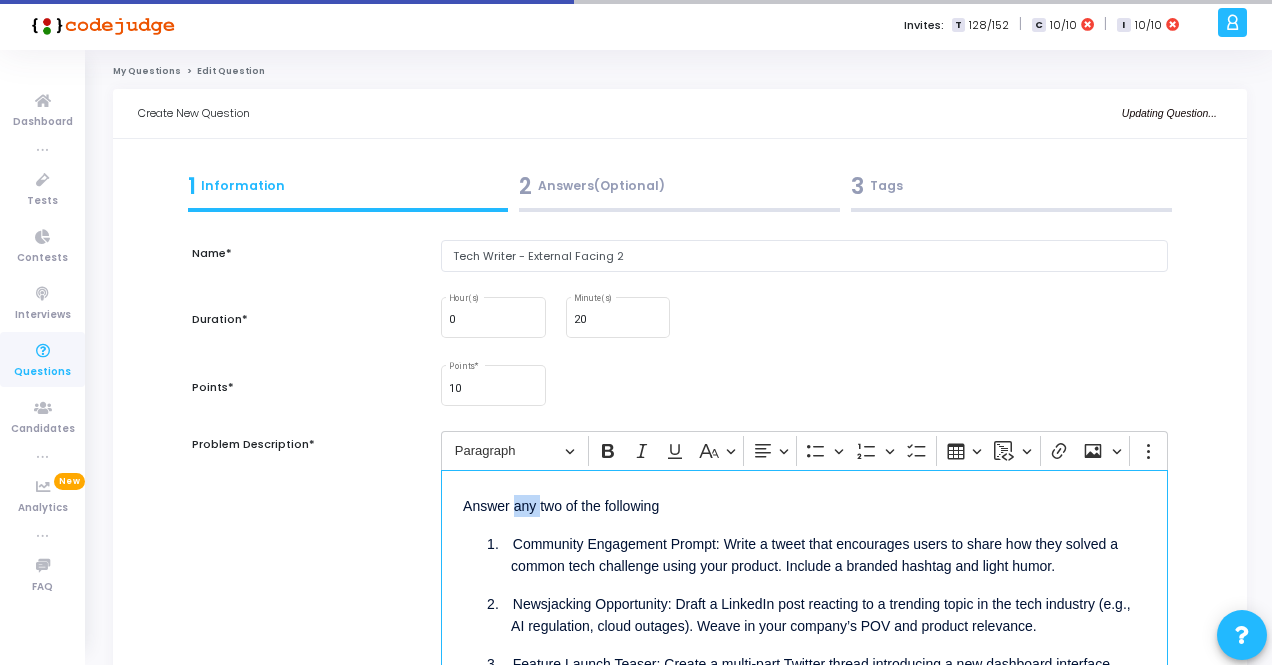 click on "Answer any two of the following" at bounding box center [804, 504] 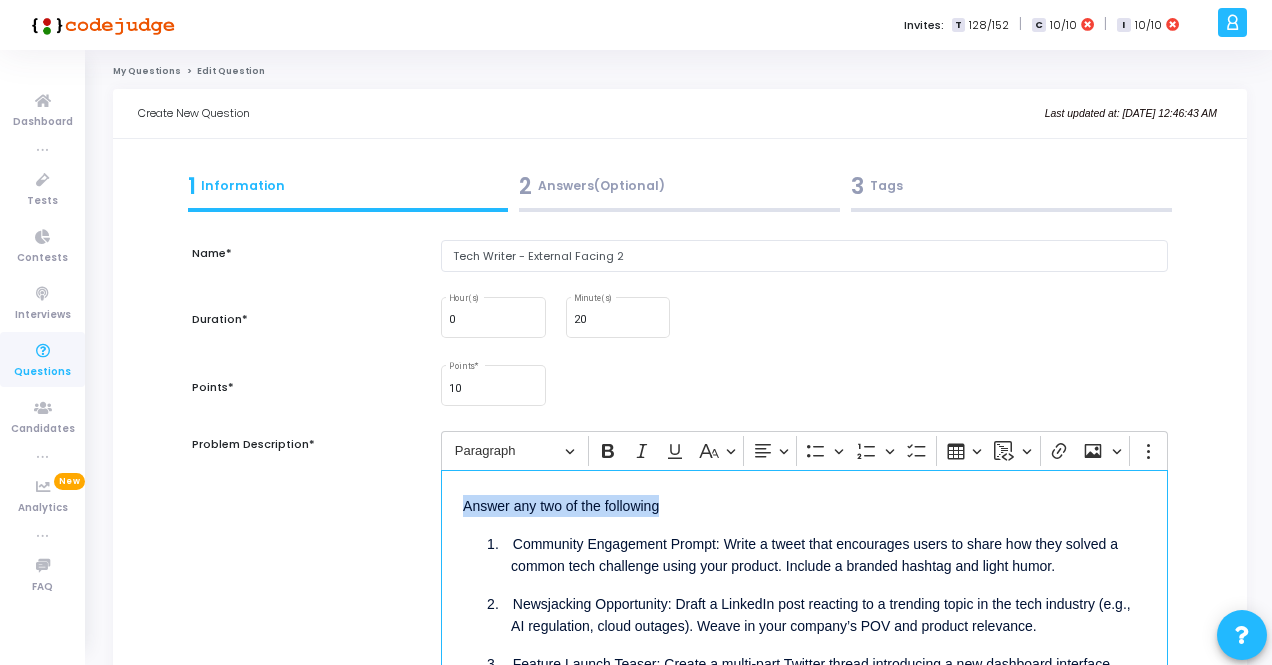 click on "Answer any two of the following" at bounding box center [804, 504] 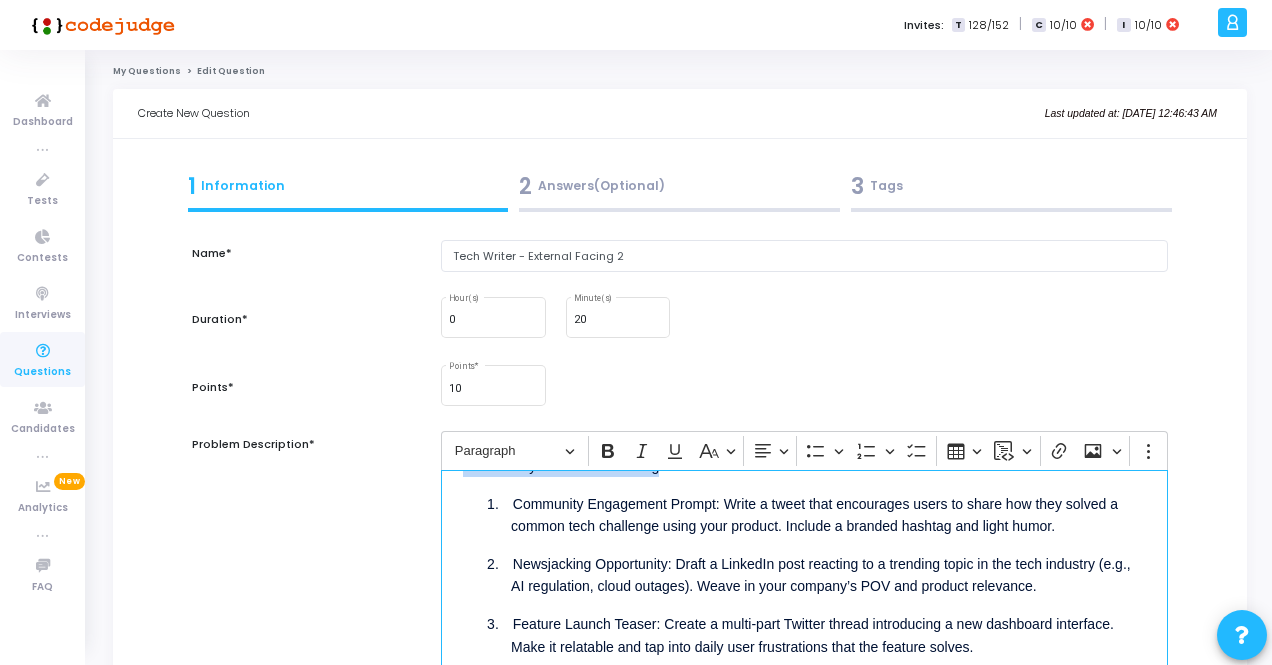 scroll, scrollTop: 61, scrollLeft: 0, axis: vertical 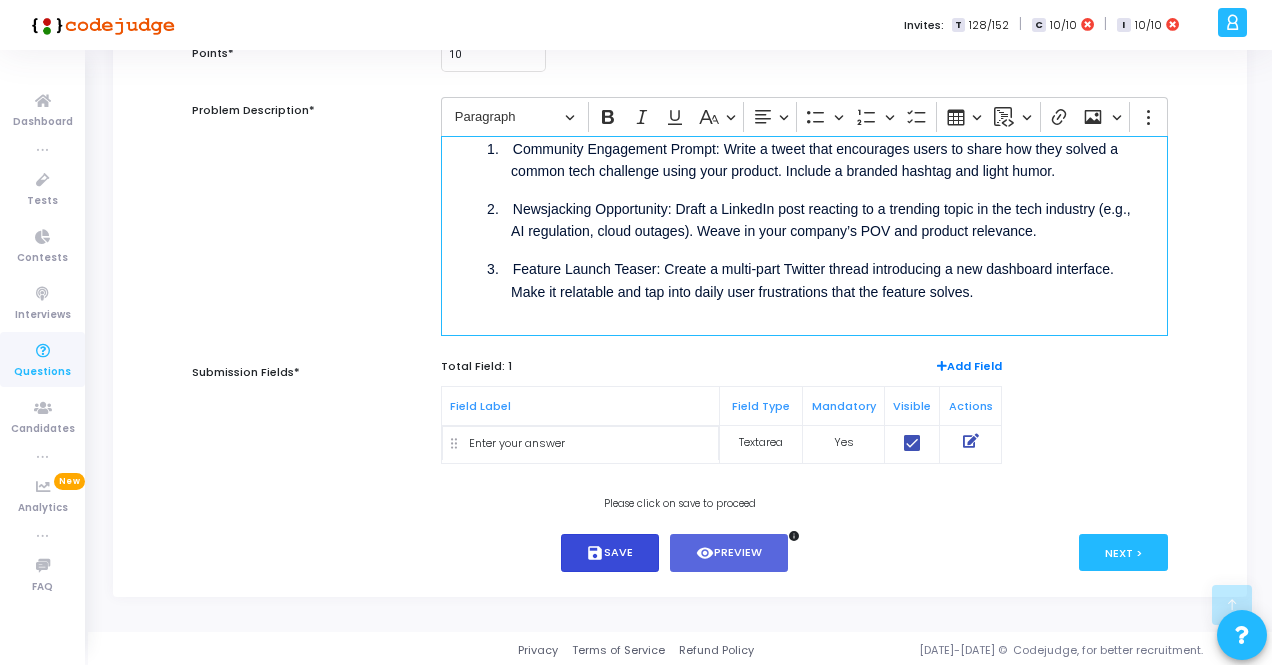 click on "save  Save" at bounding box center [610, 553] 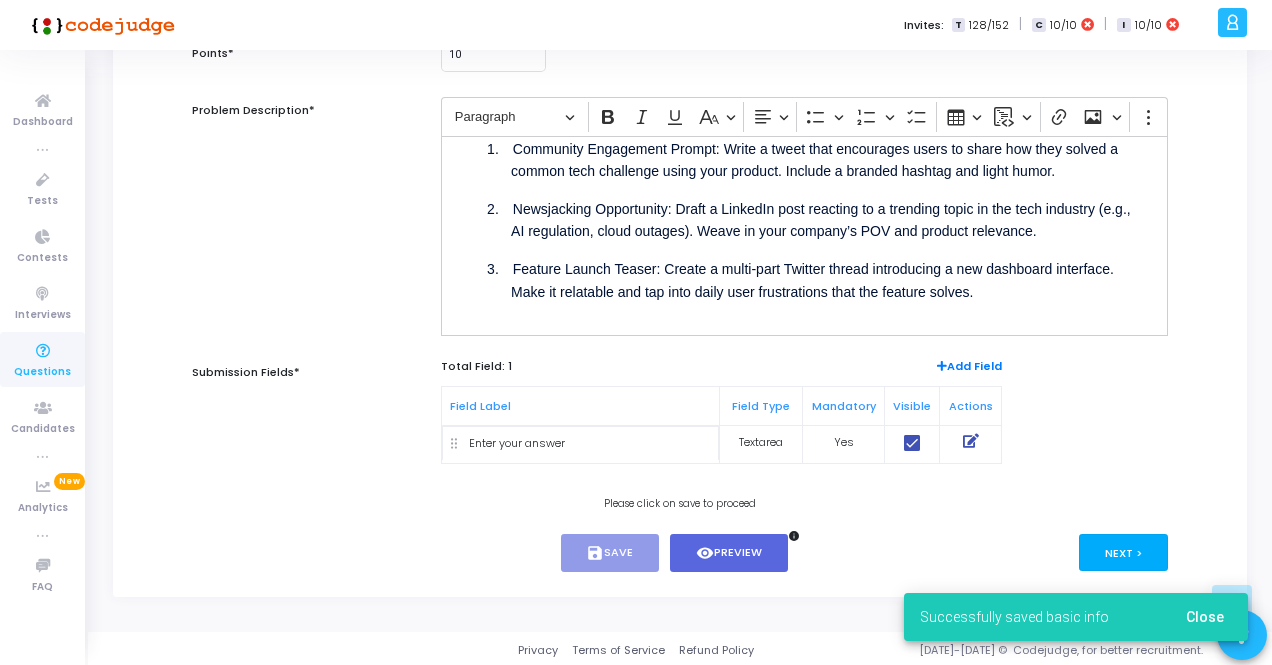 click on "Next >" at bounding box center [1123, 552] 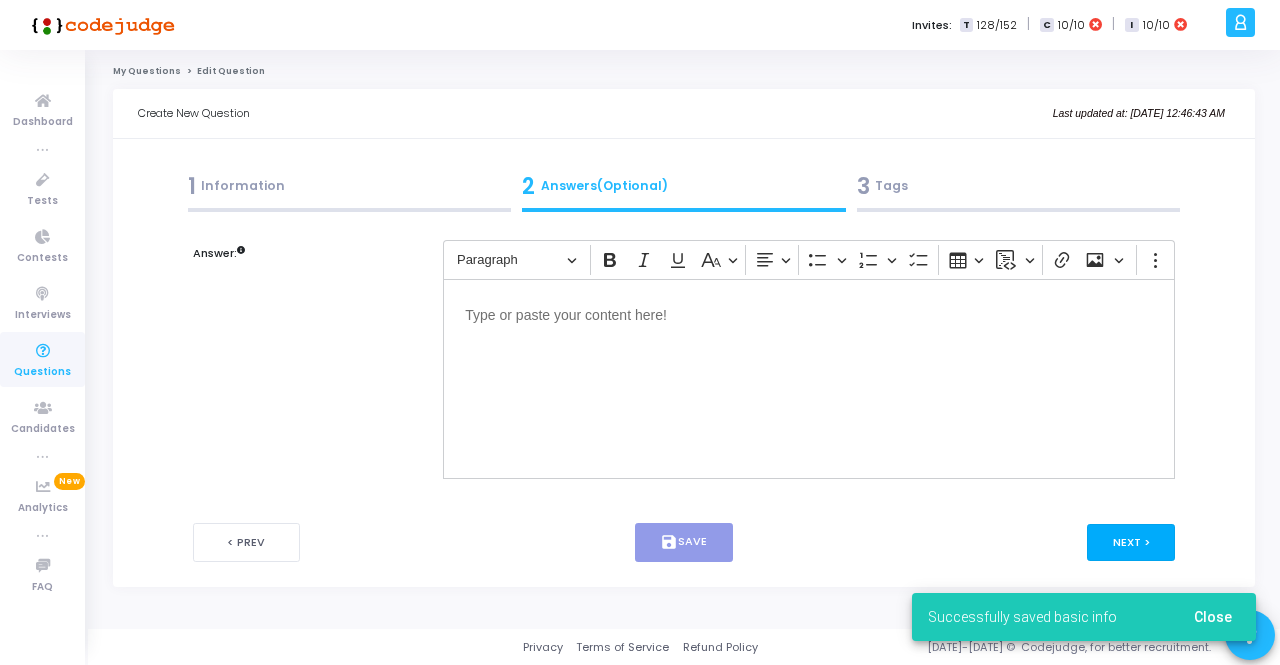 click on "Next >" at bounding box center (1131, 542) 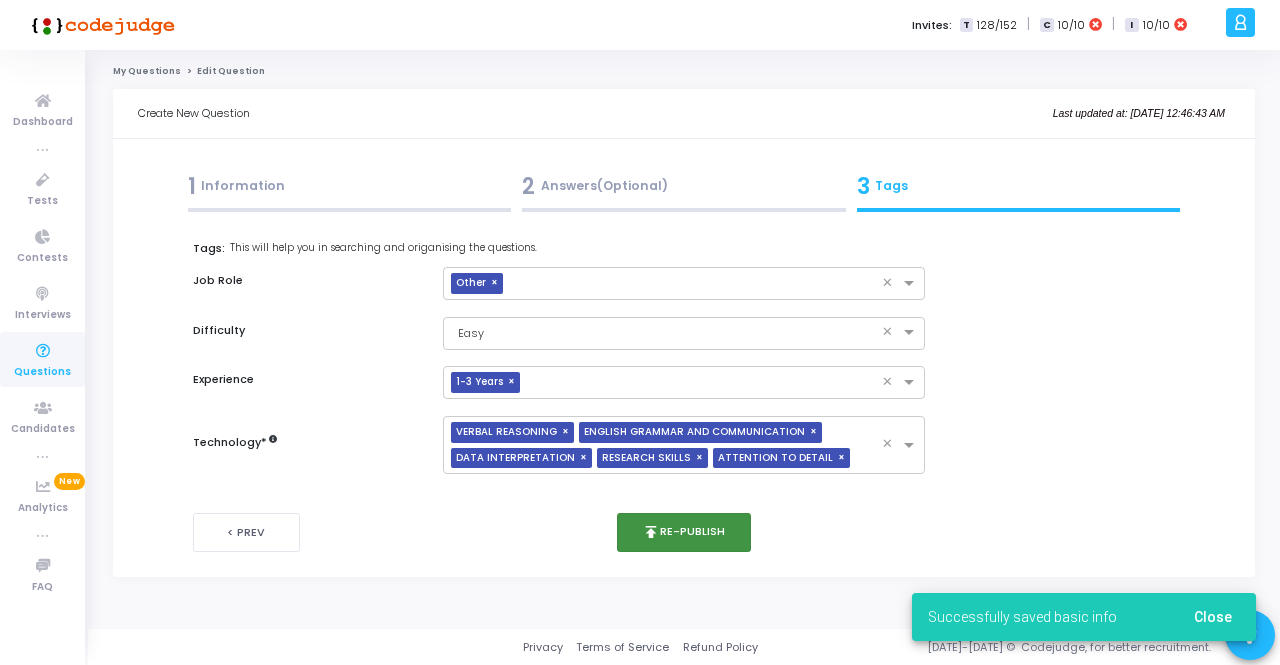 click on "publish  Re-publish" at bounding box center (684, 532) 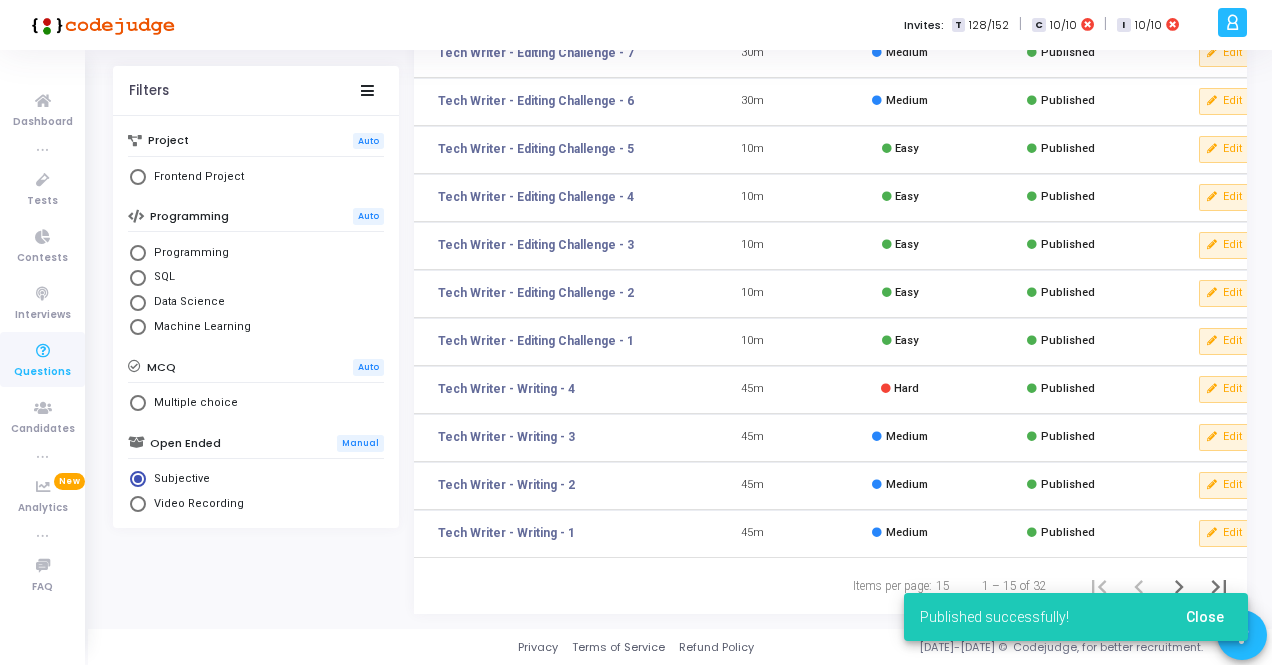 scroll, scrollTop: 400, scrollLeft: 0, axis: vertical 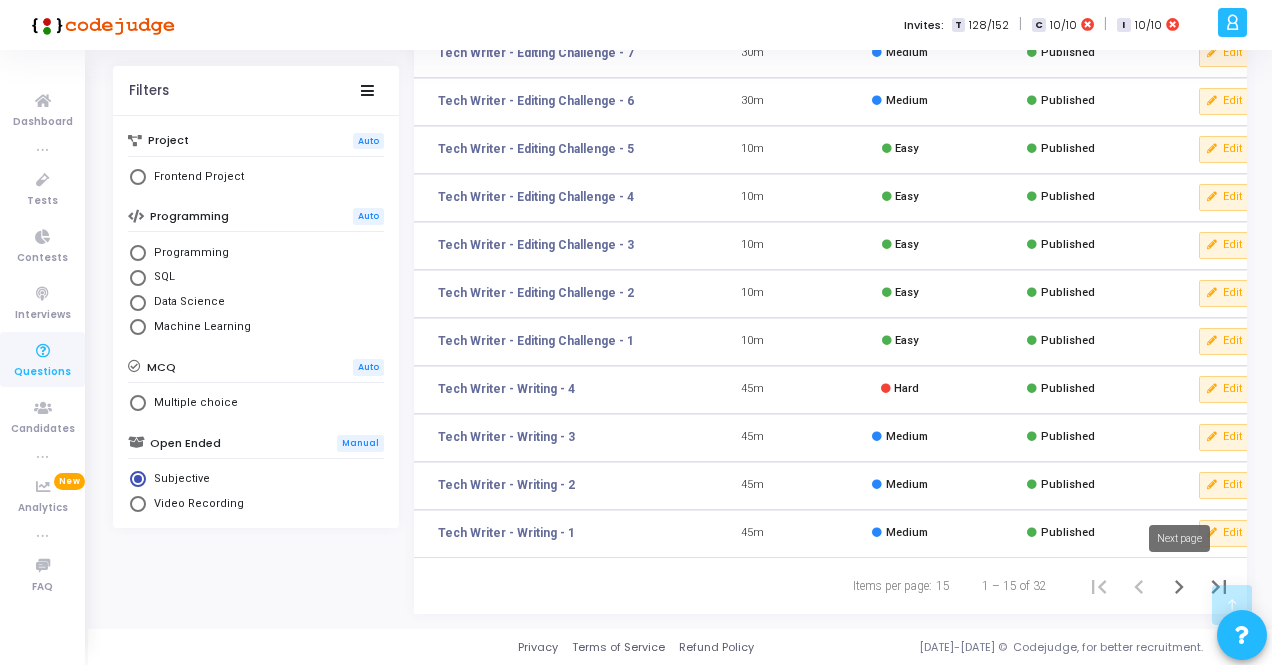 click 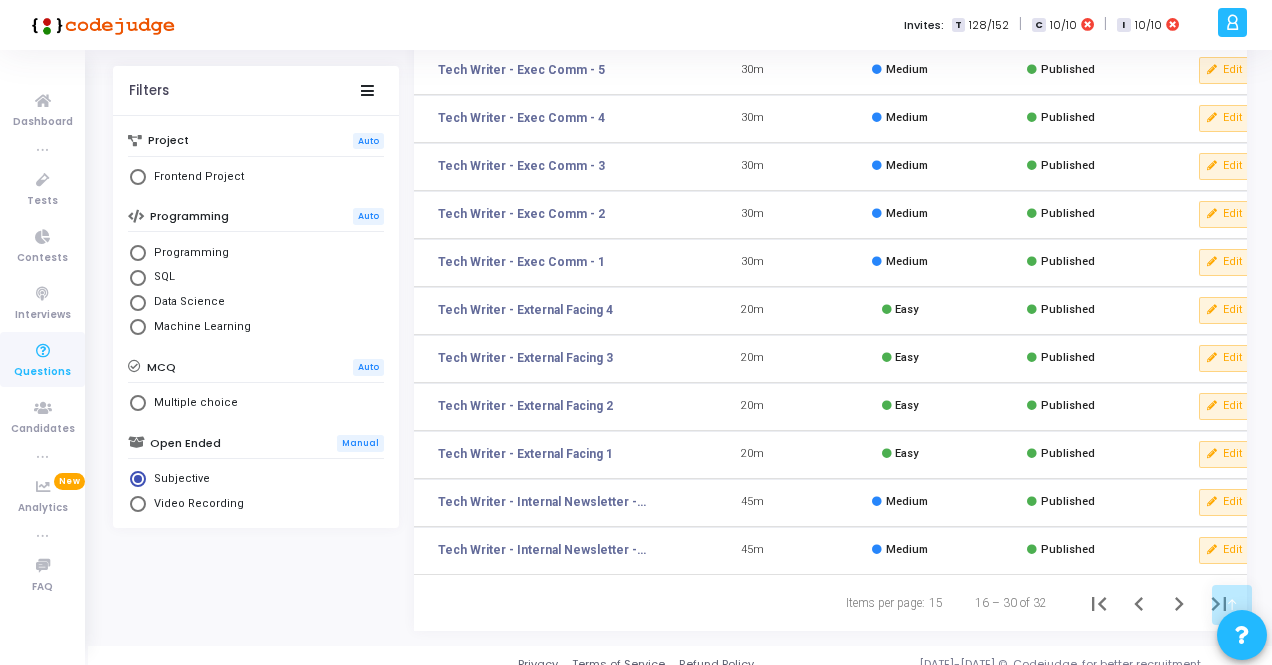 scroll, scrollTop: 400, scrollLeft: 0, axis: vertical 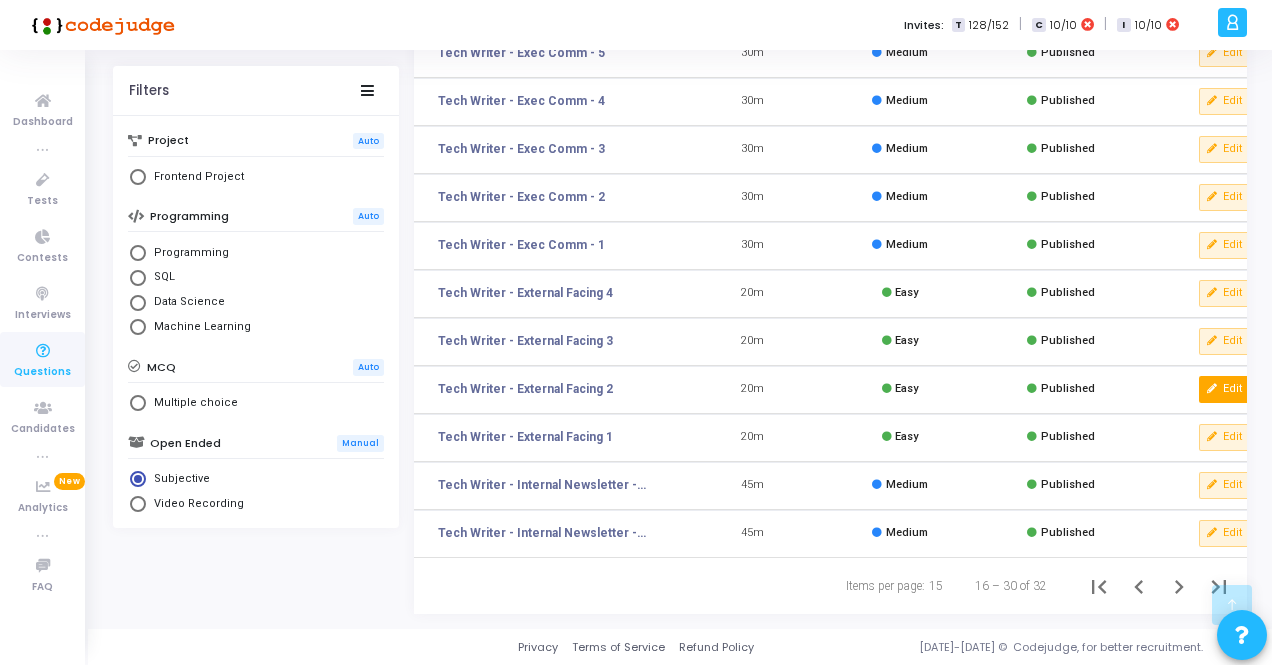 click on "Edit" at bounding box center (1225, 389) 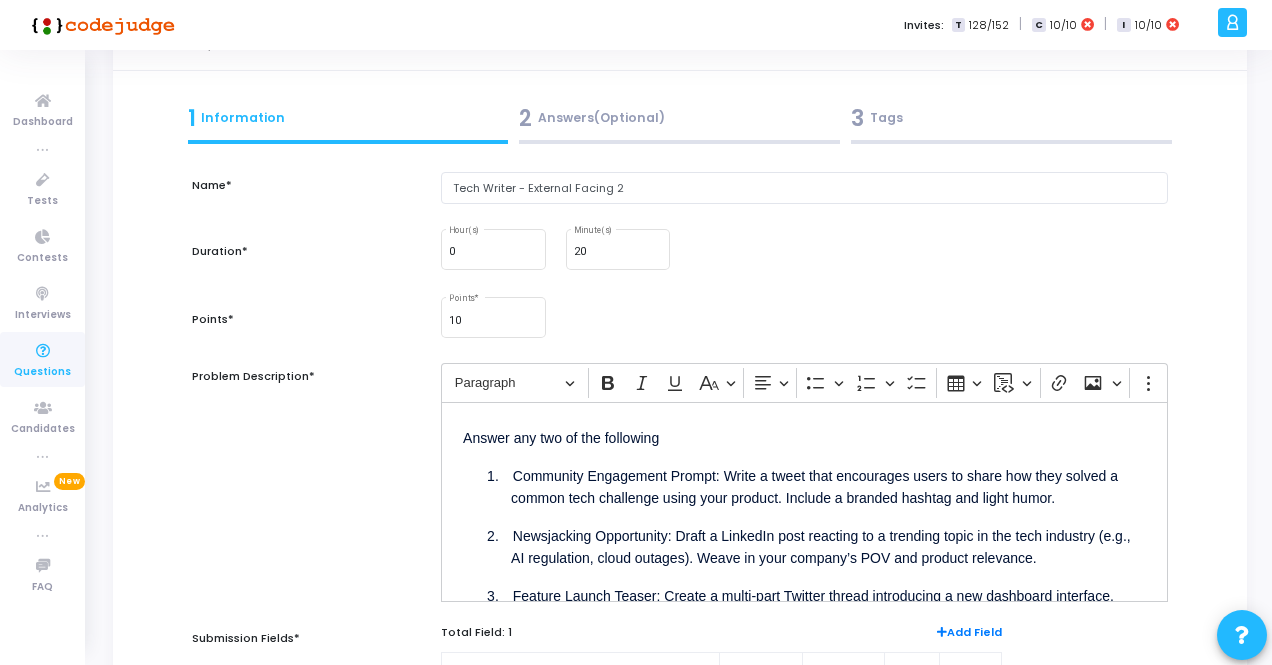 scroll, scrollTop: 100, scrollLeft: 0, axis: vertical 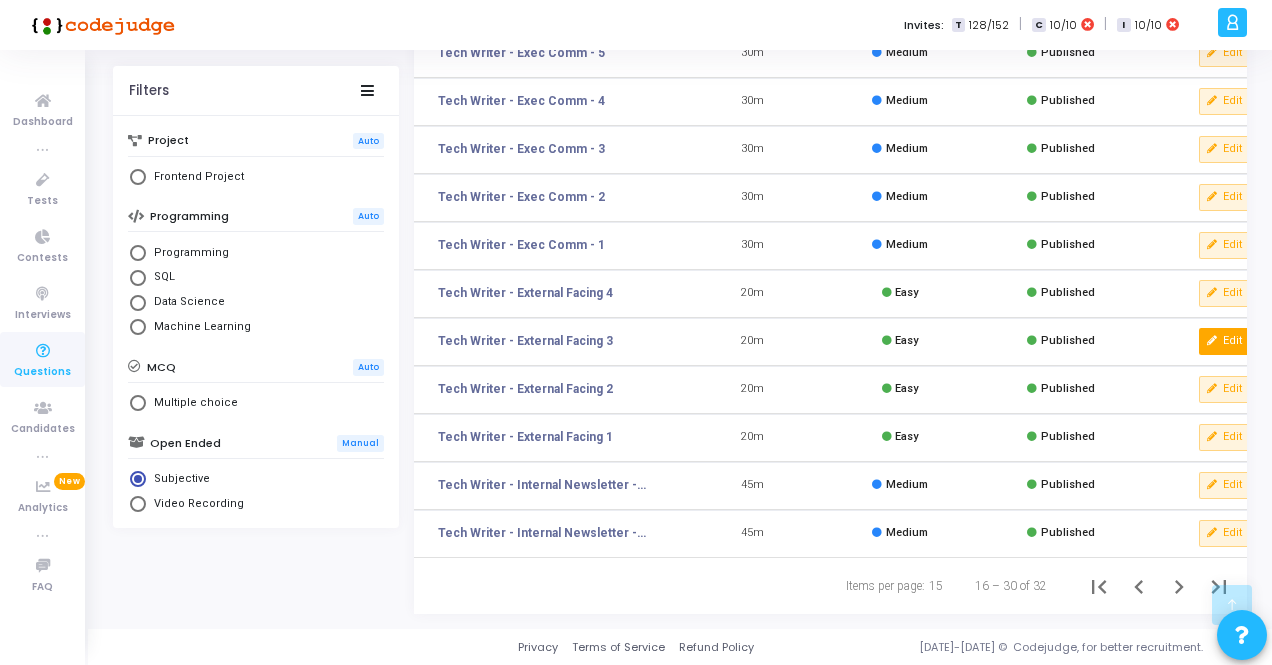 click on "Edit" at bounding box center [1225, 341] 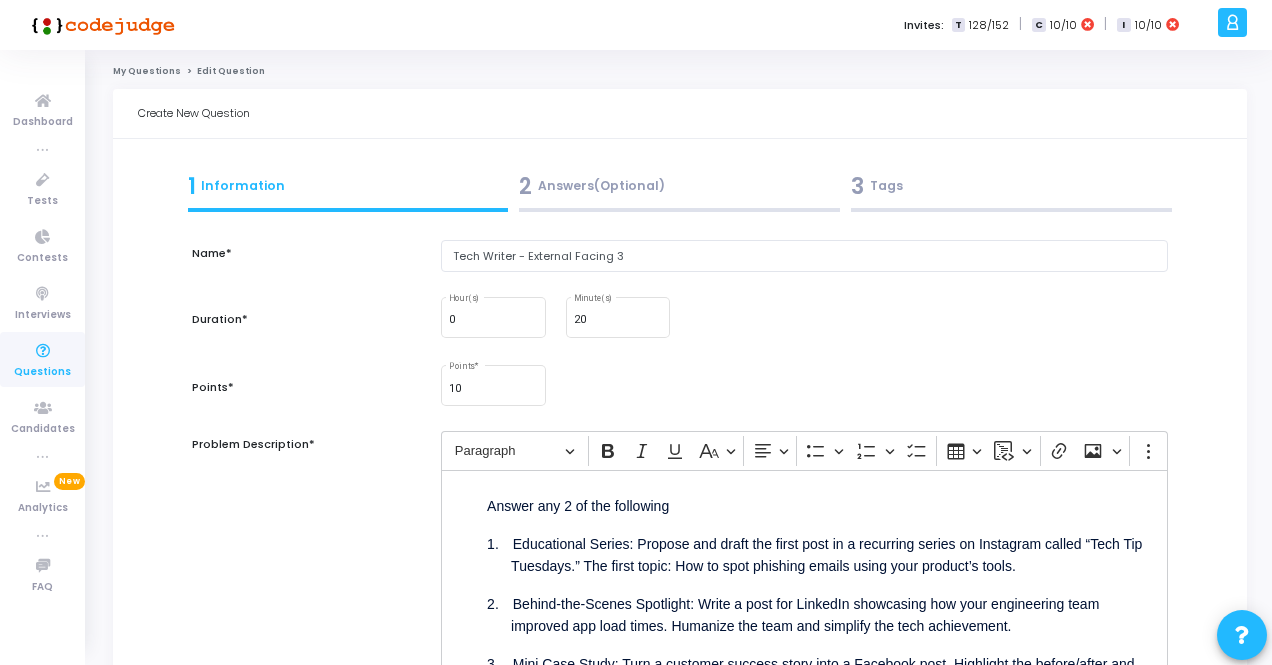 click on "Answer any 2 of the following" at bounding box center (828, 504) 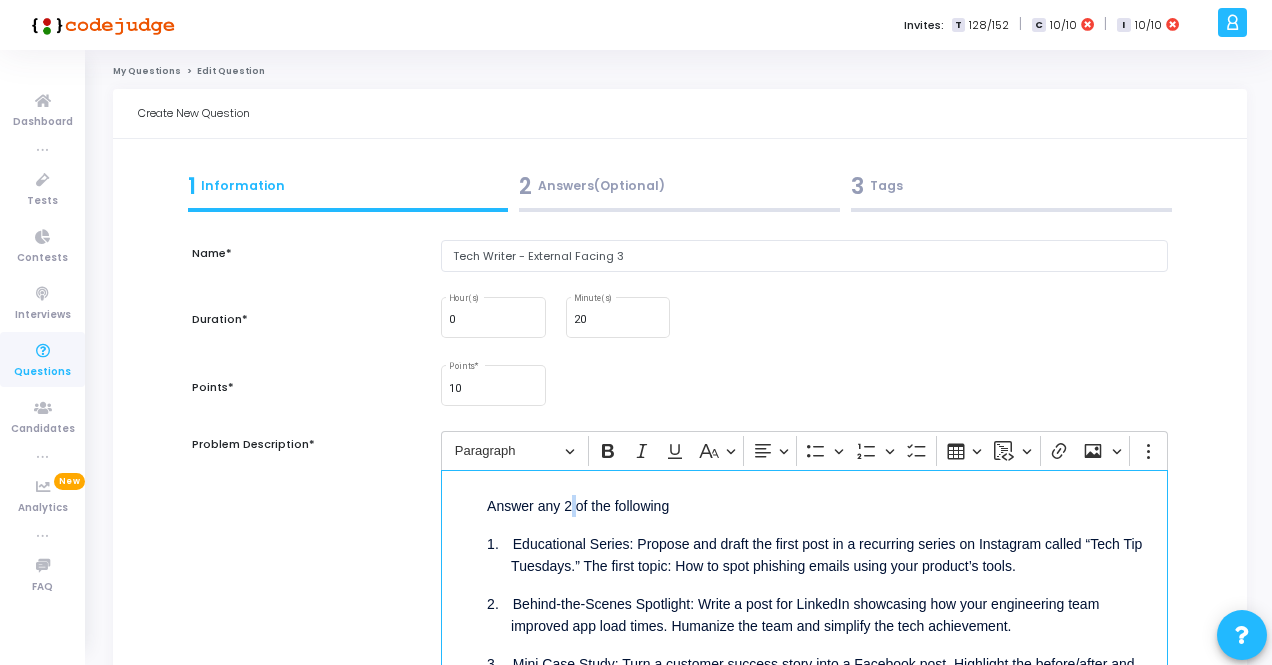 click on "Answer any 2 of the following" at bounding box center (828, 504) 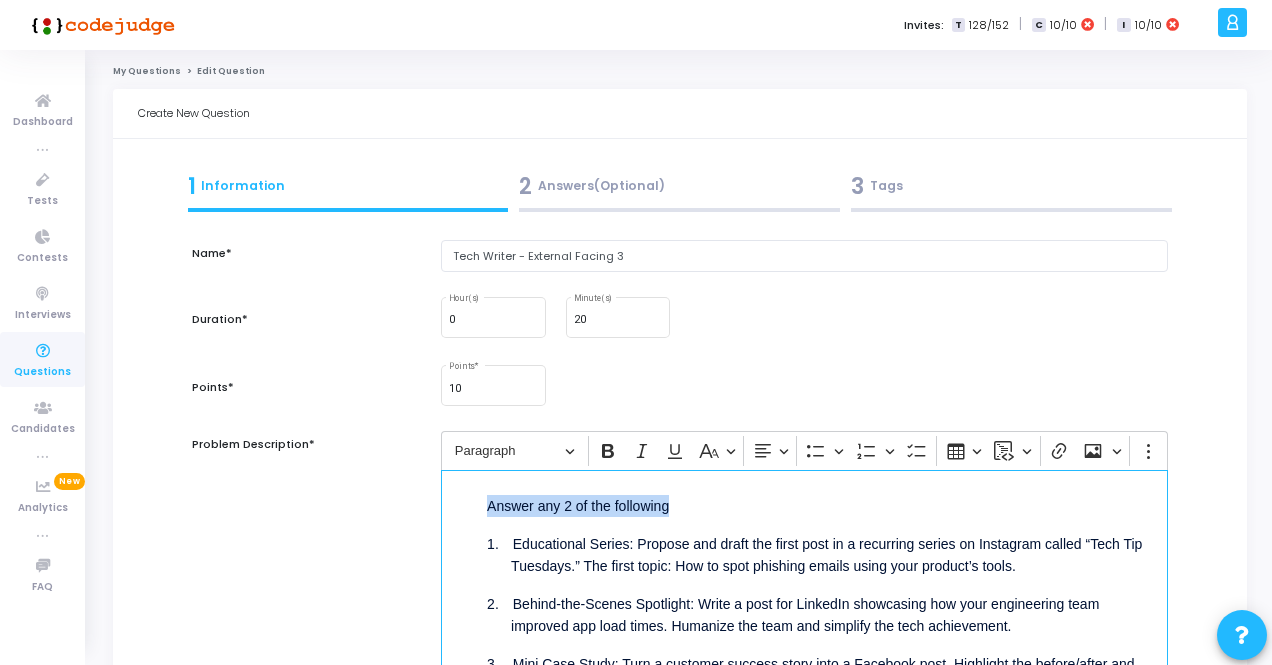 click on "Answer any 2 of the following" at bounding box center (828, 504) 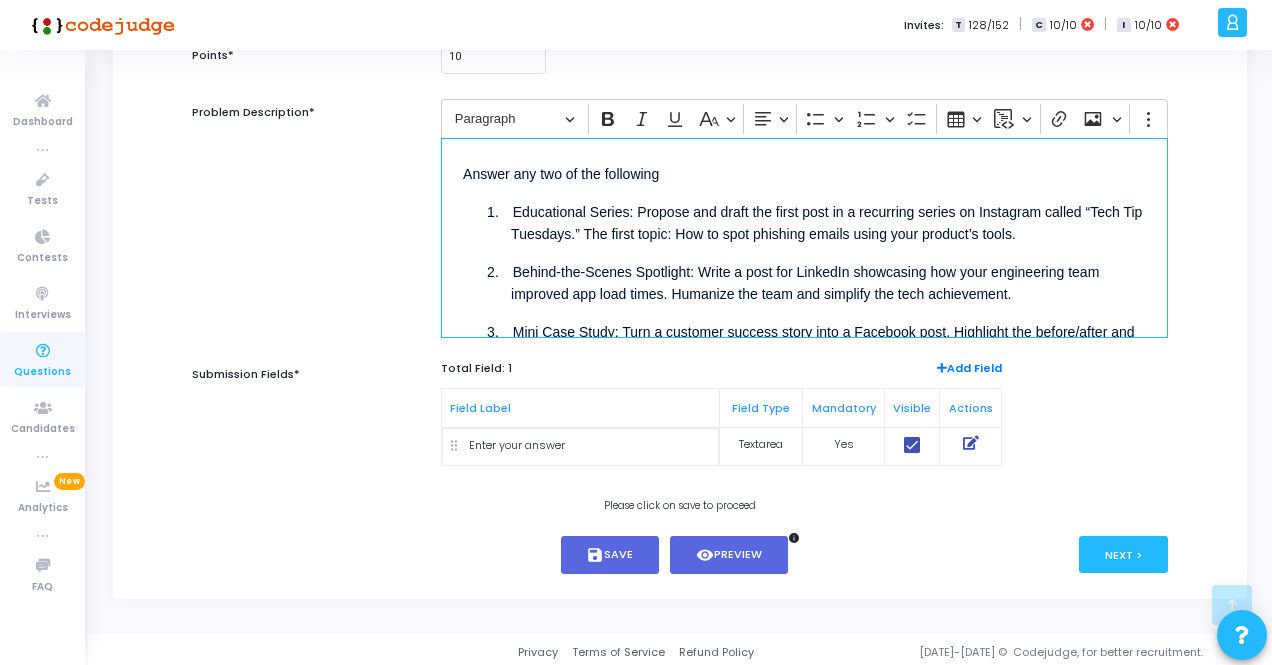 scroll, scrollTop: 334, scrollLeft: 0, axis: vertical 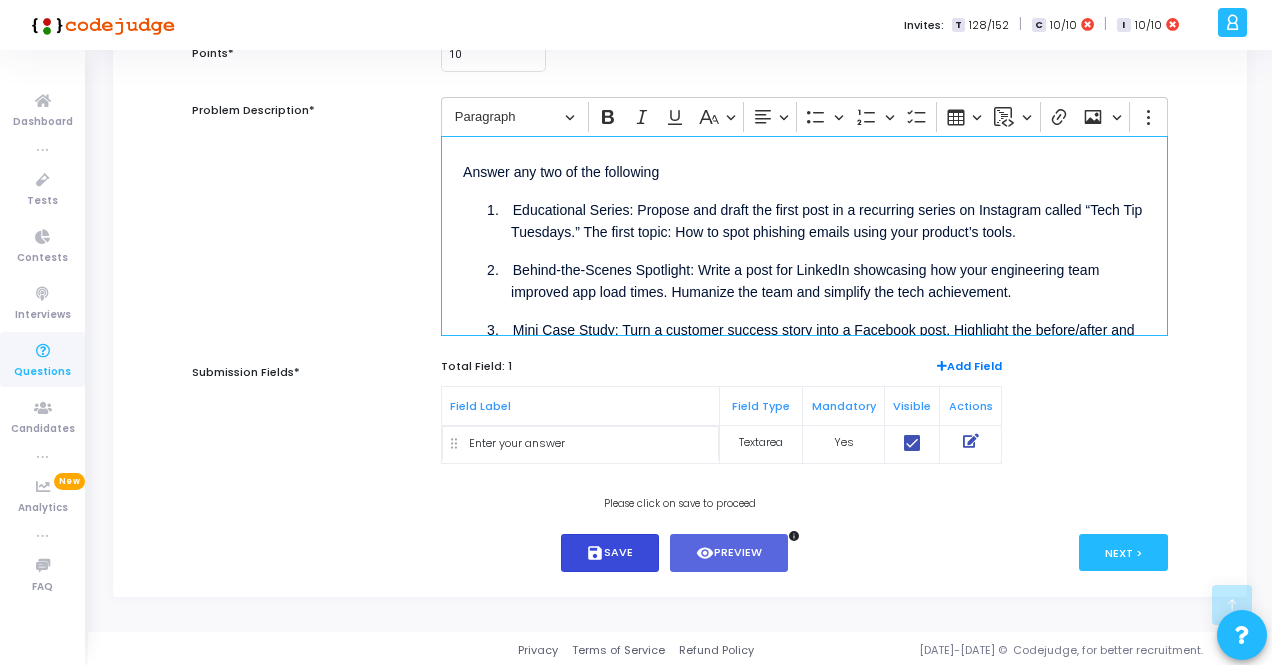 click on "save" at bounding box center (595, 553) 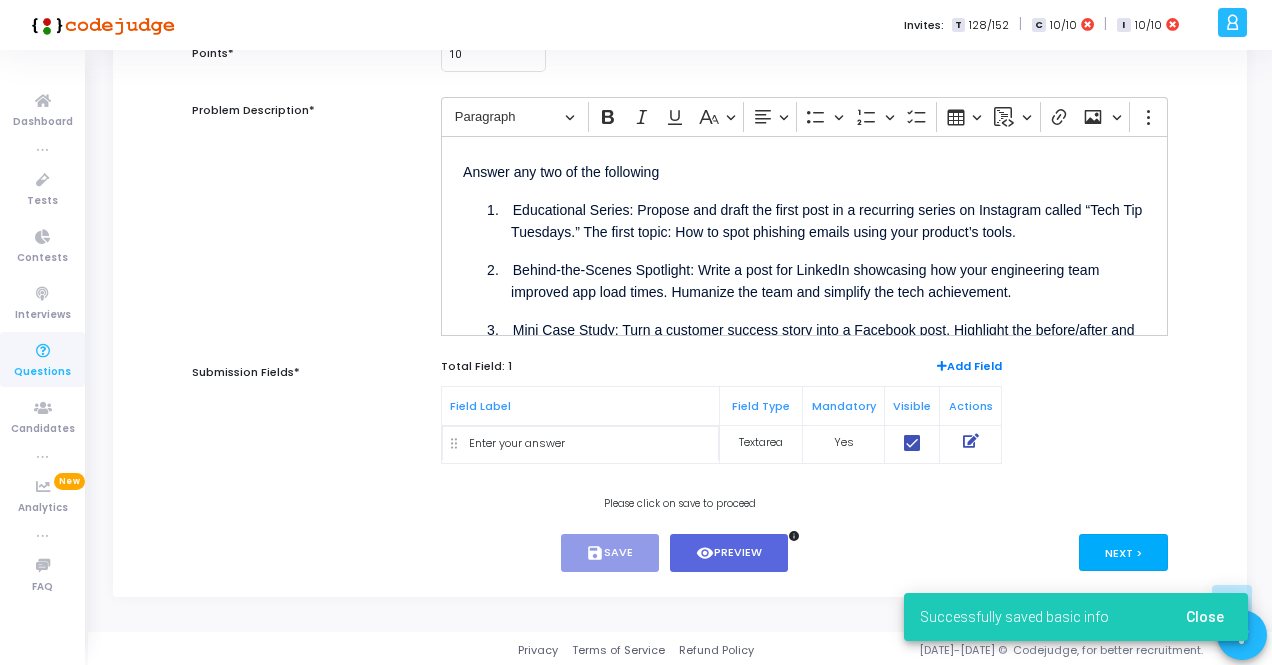 click on "Next >" at bounding box center (1123, 552) 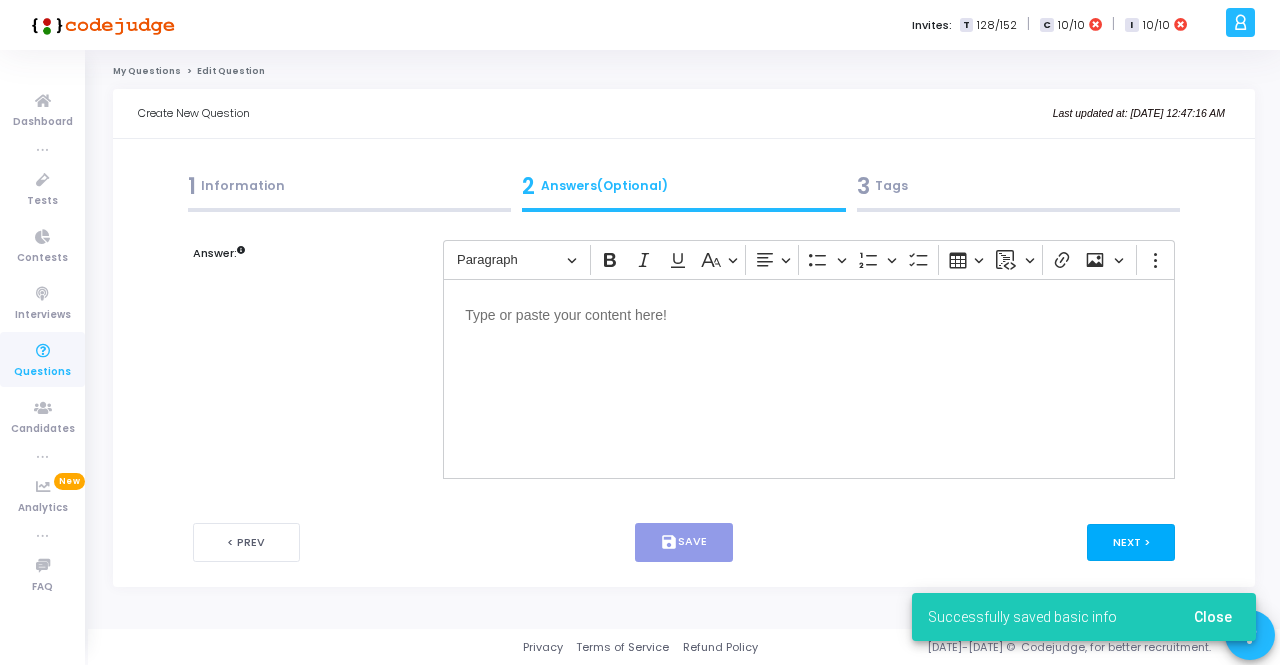 click on "Next >" at bounding box center (1131, 542) 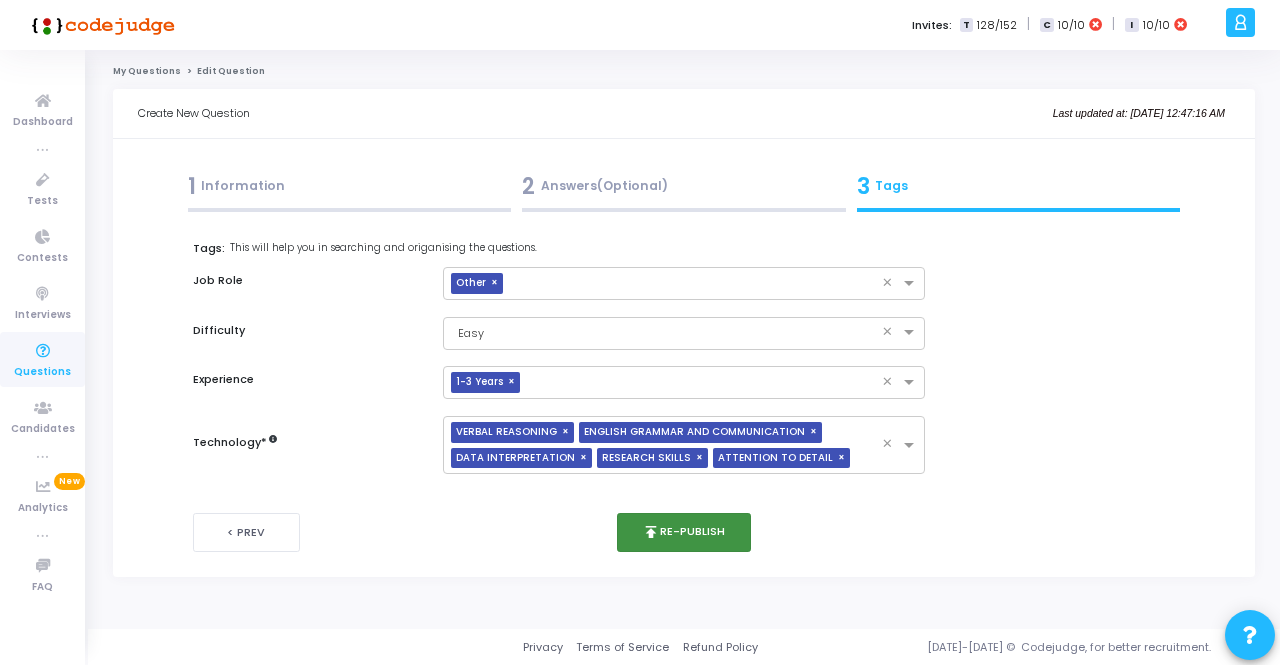 click on "publish  Re-publish" at bounding box center (684, 532) 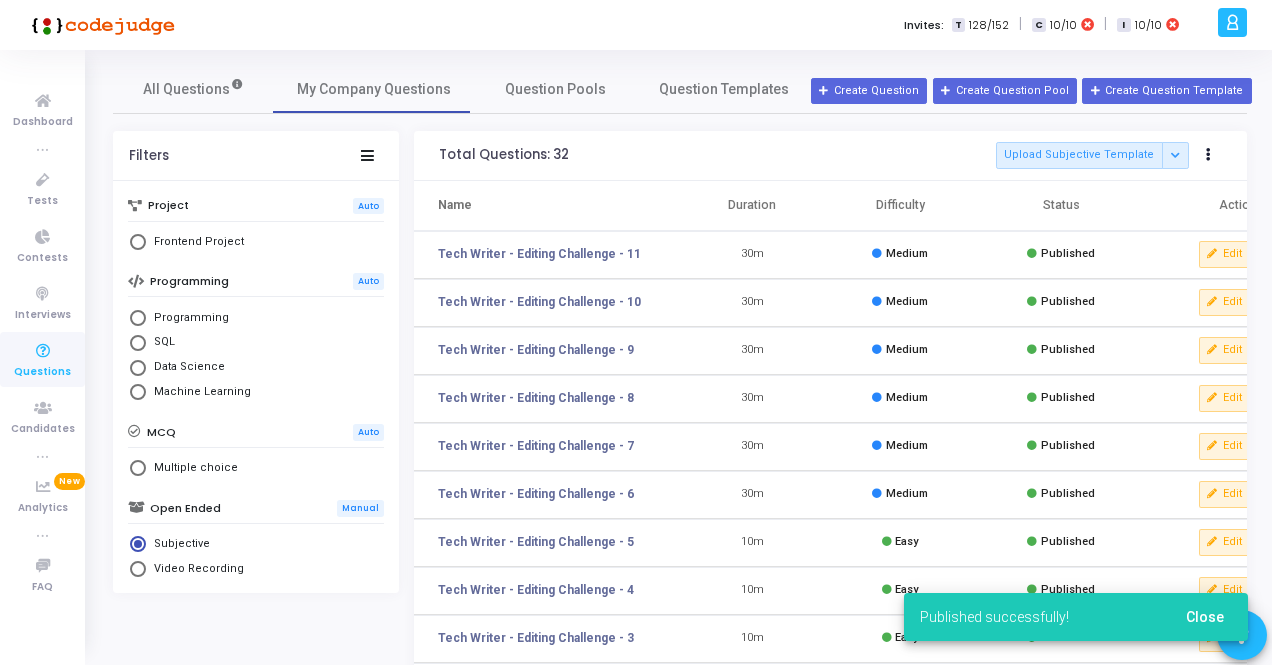 scroll, scrollTop: 400, scrollLeft: 0, axis: vertical 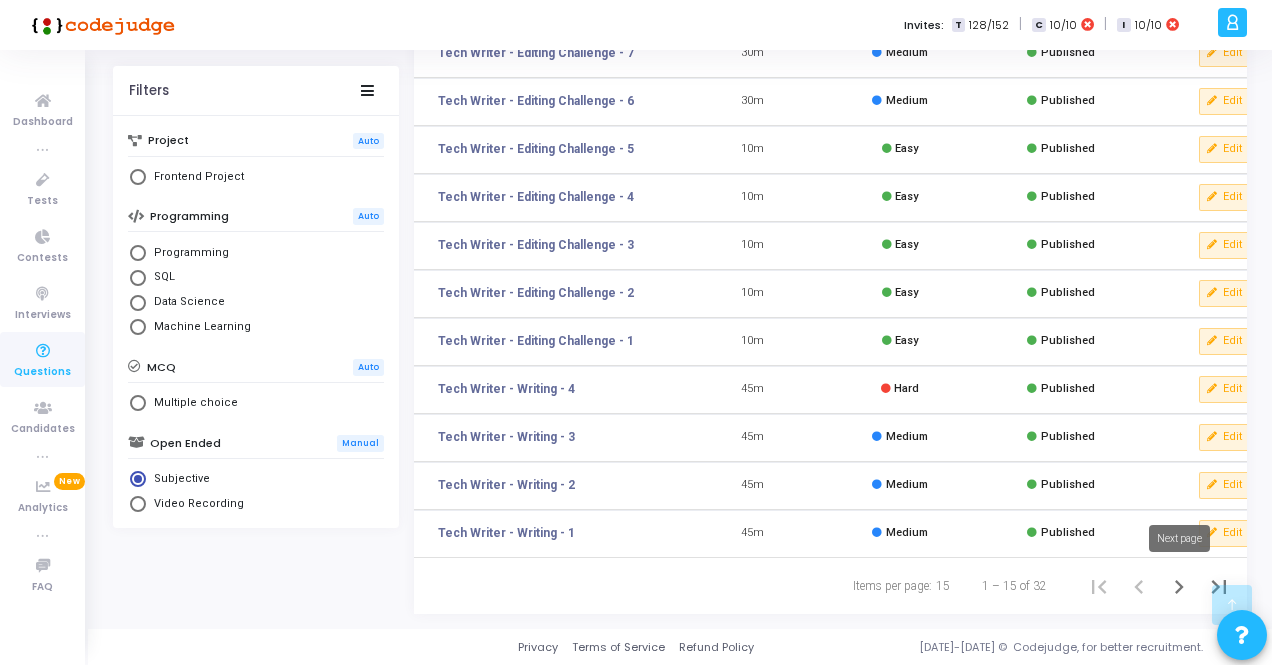 click 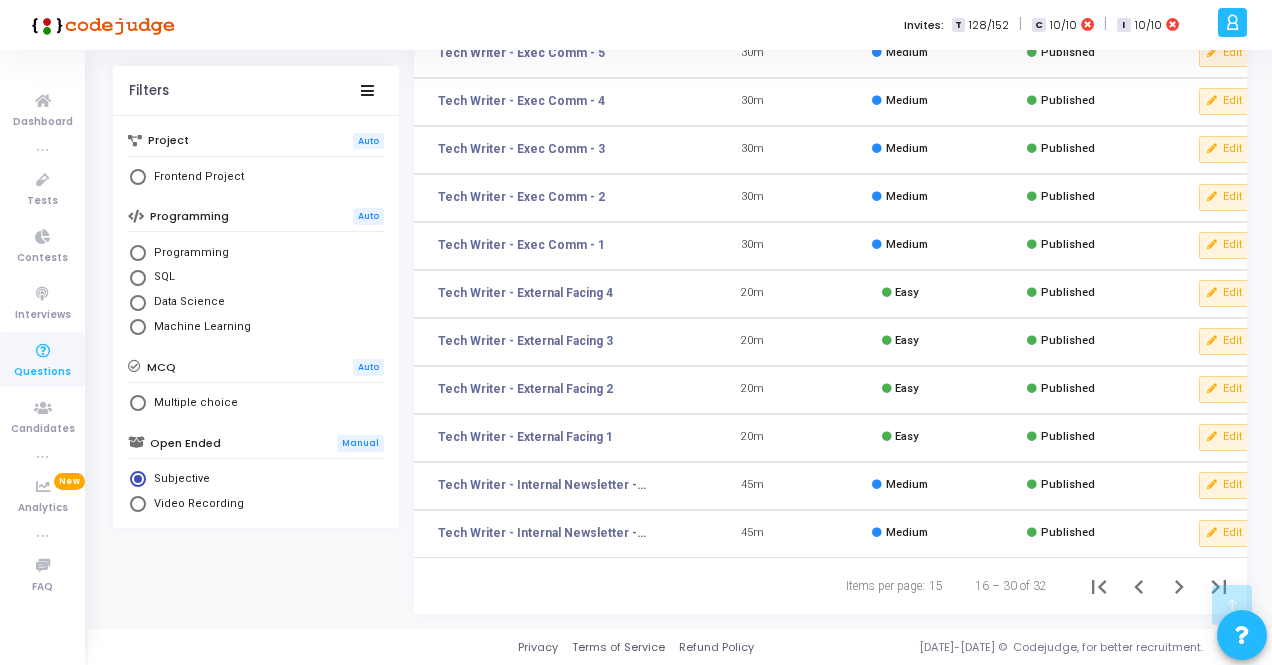 scroll, scrollTop: 400, scrollLeft: 0, axis: vertical 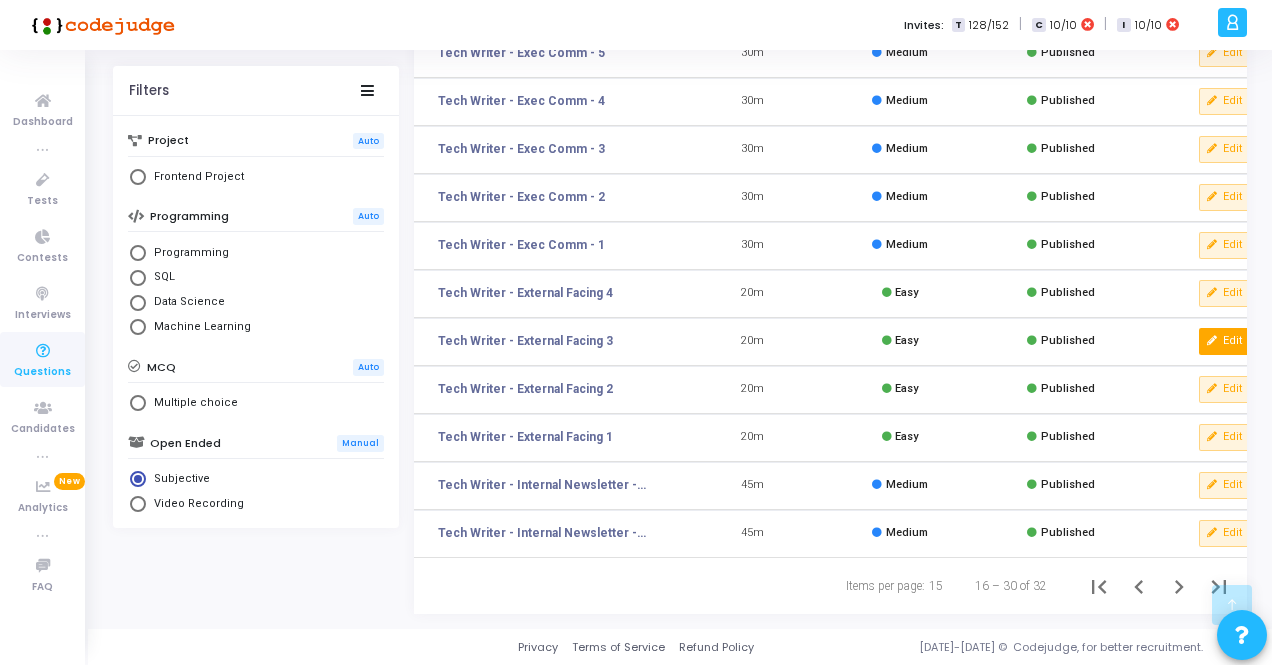 click on "Edit" at bounding box center [1225, 341] 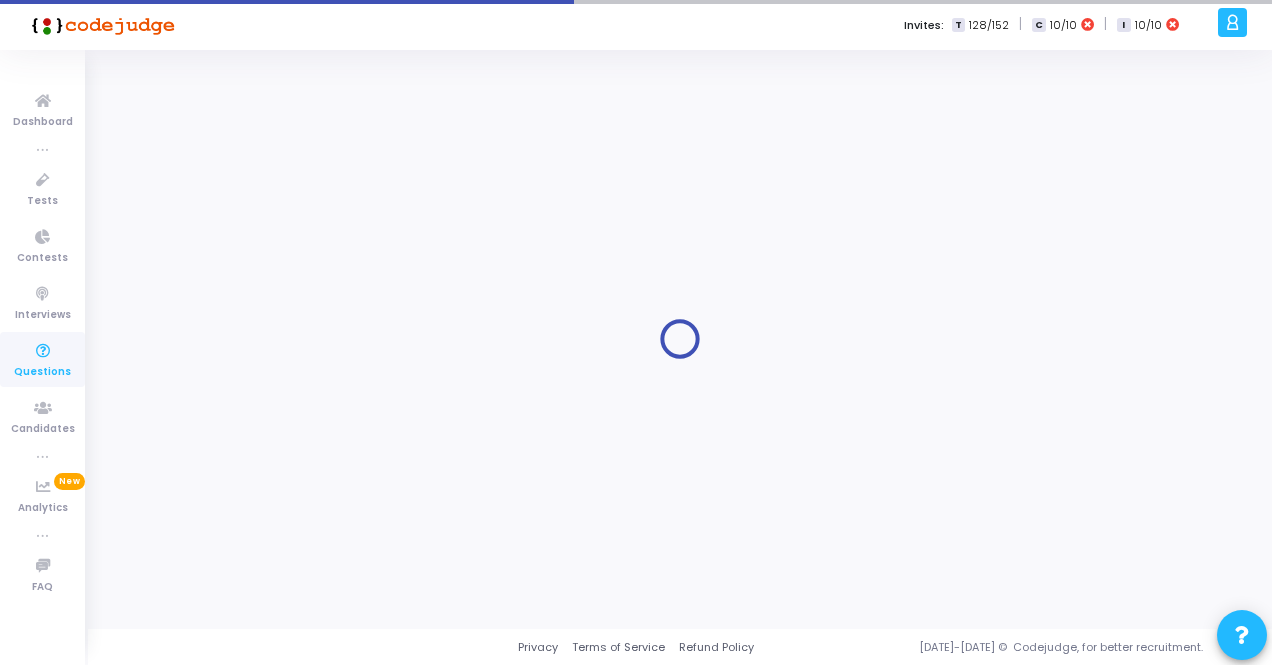 scroll, scrollTop: 0, scrollLeft: 0, axis: both 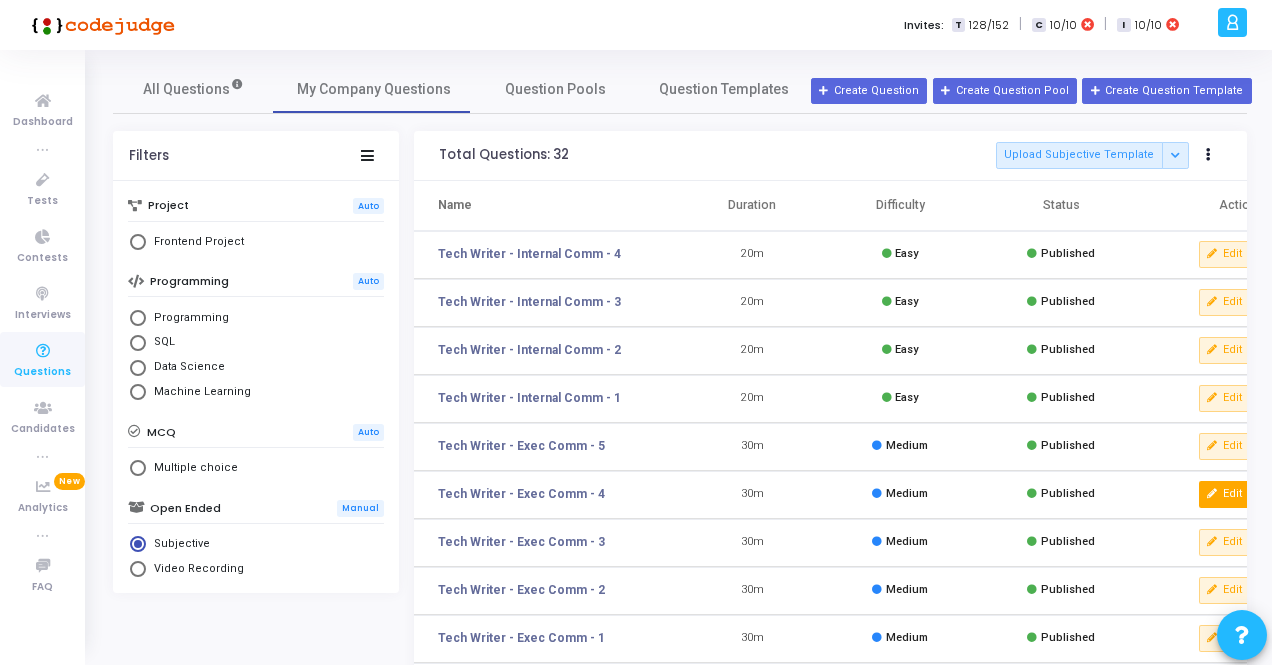 click on "Edit" at bounding box center (1225, 494) 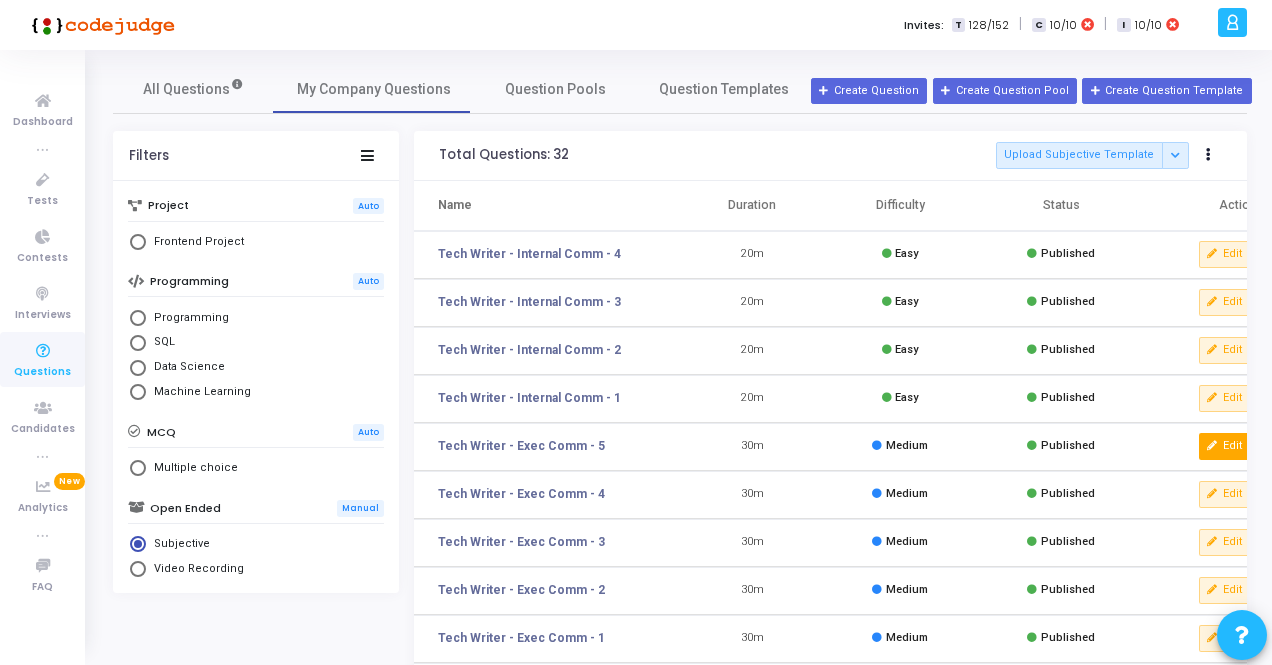 click on "Edit" at bounding box center [1225, 446] 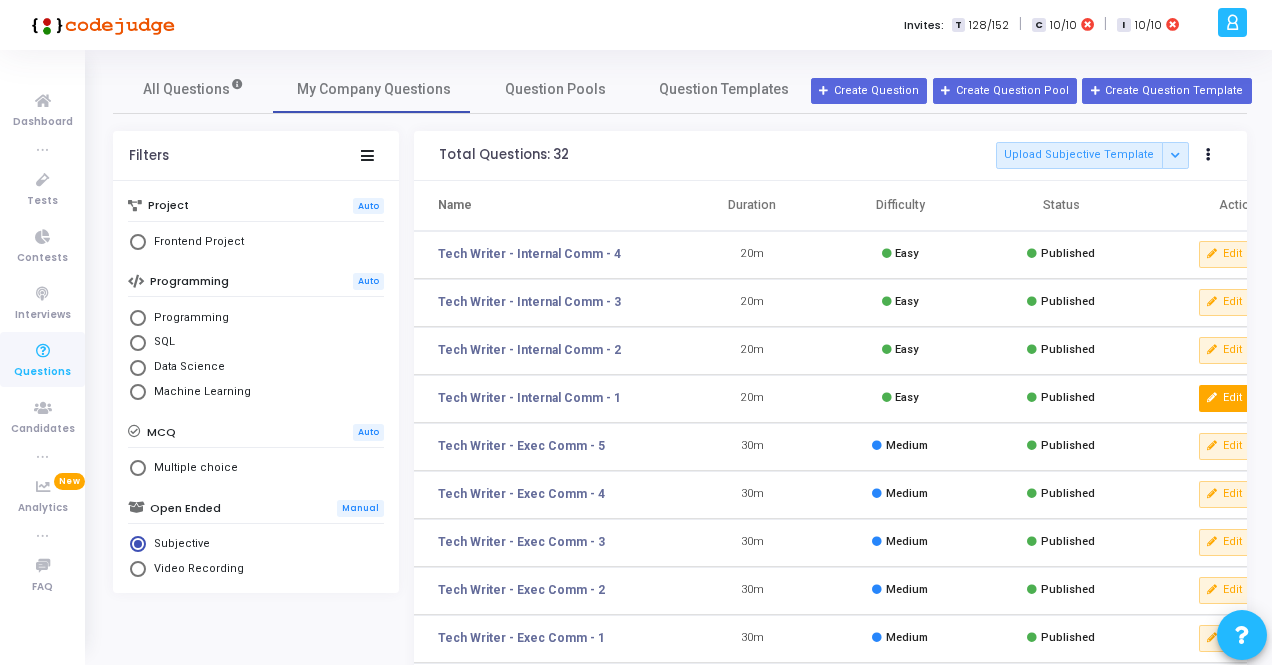 click on "Edit" at bounding box center [1225, 398] 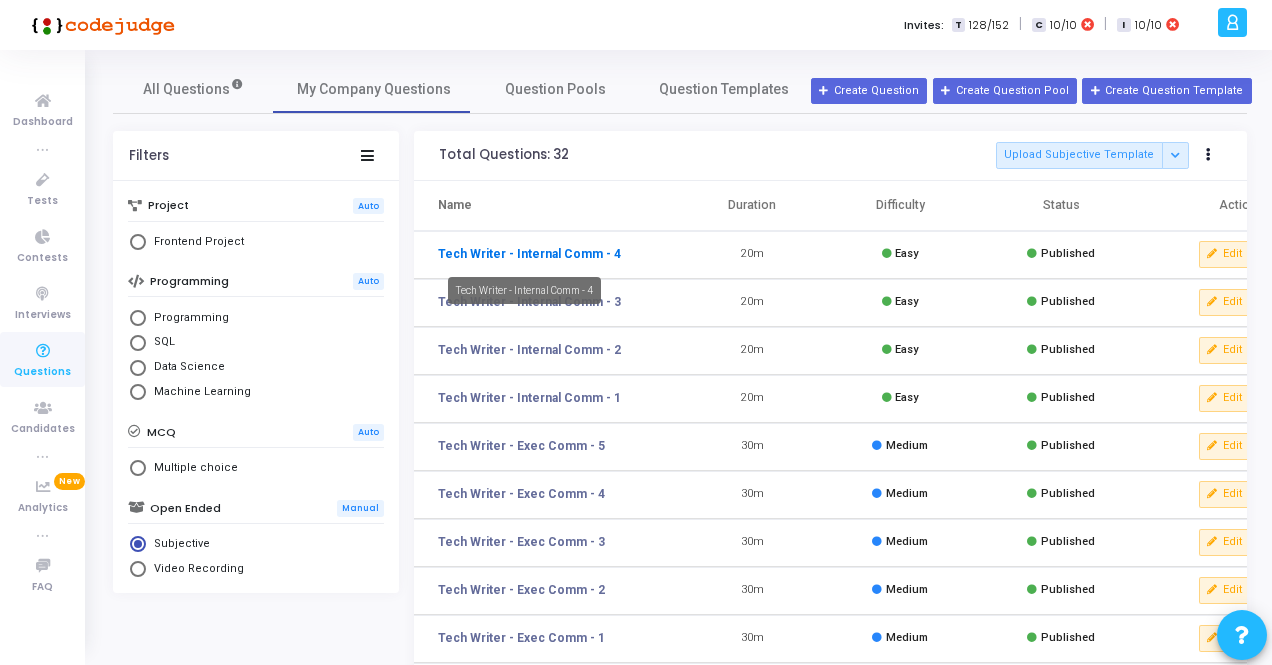 click on "Tech Writer - Internal Comm -  4" at bounding box center [529, 254] 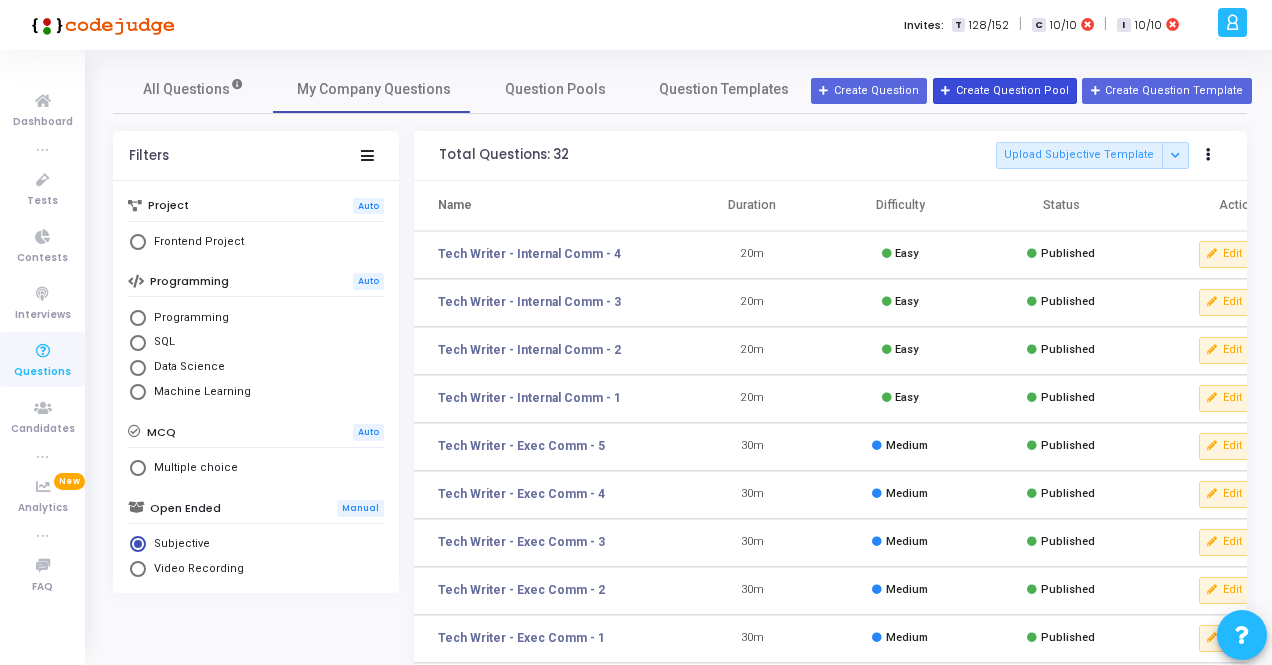 click on "Create Question Pool" at bounding box center (1005, 91) 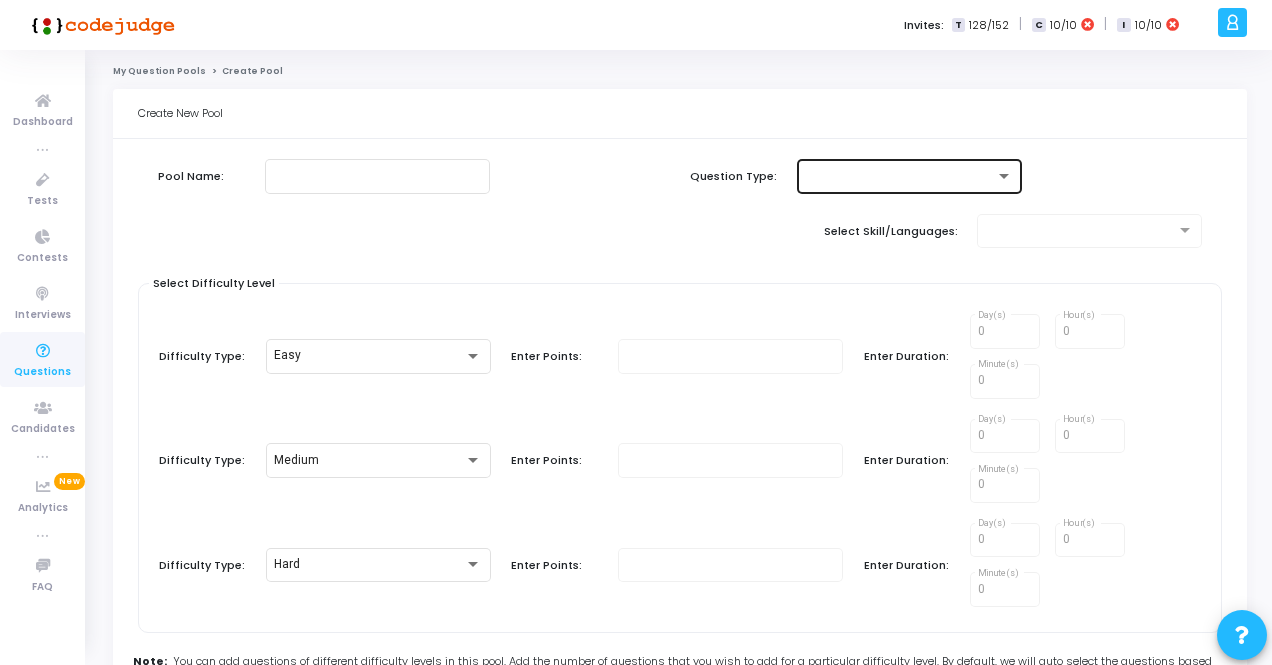 click at bounding box center [900, 176] 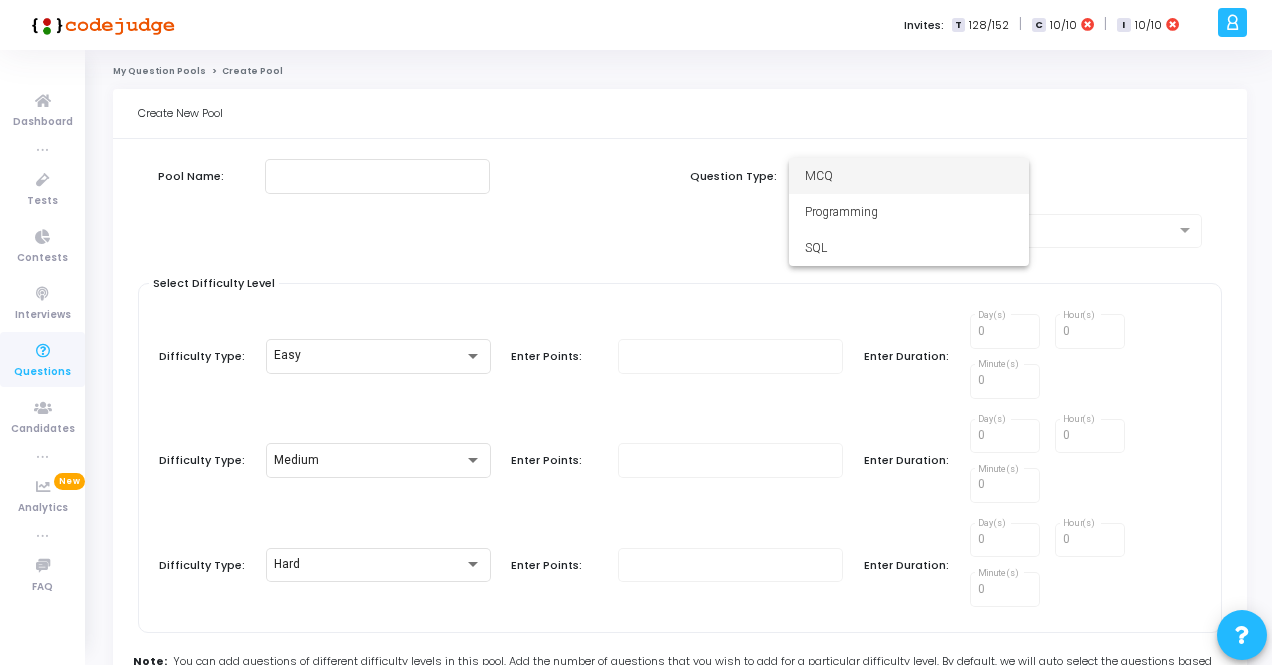 click at bounding box center [636, 332] 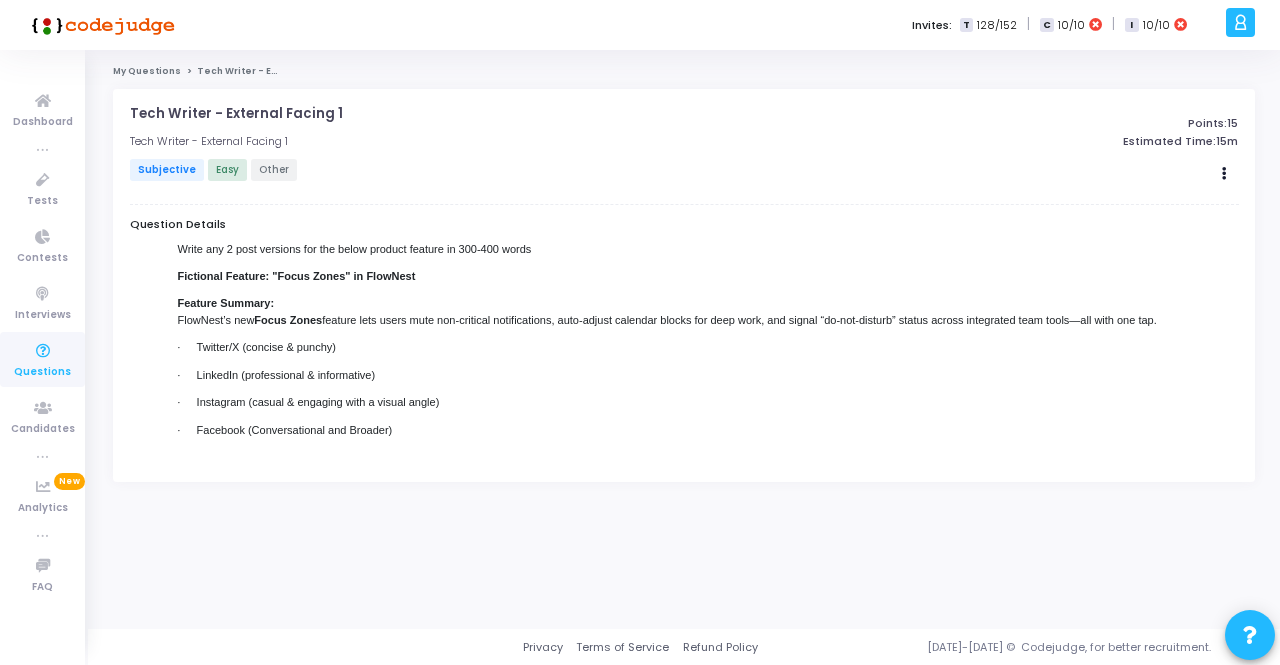 scroll, scrollTop: 0, scrollLeft: 0, axis: both 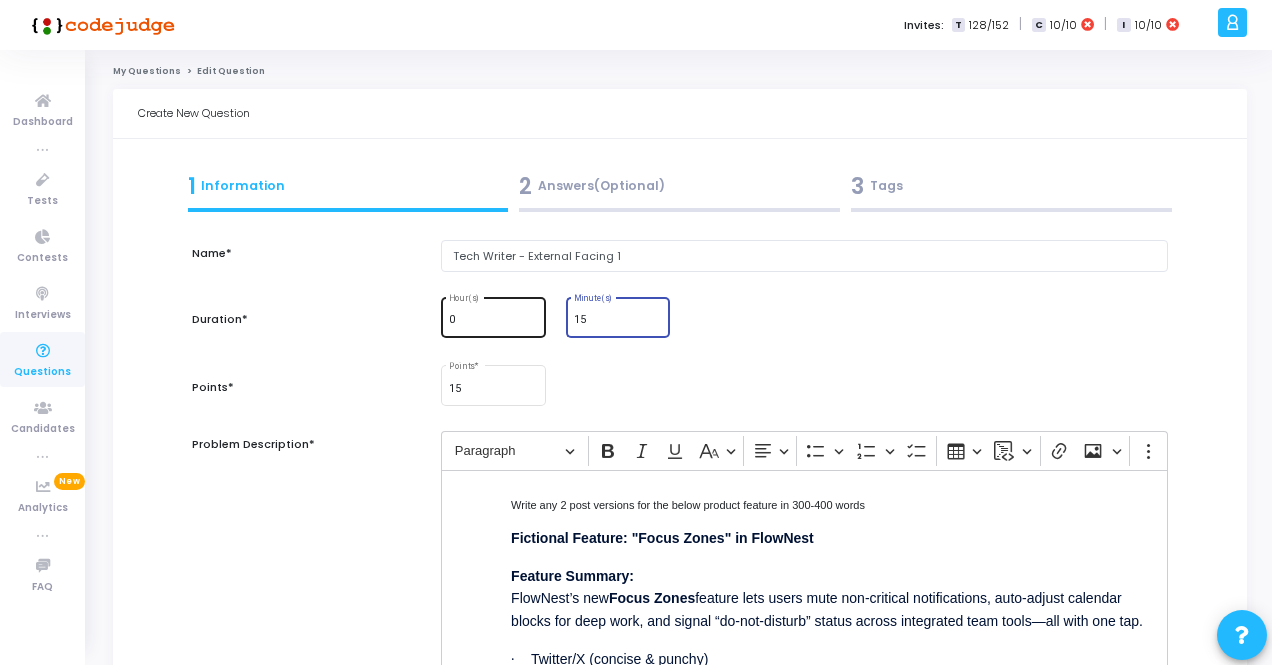 drag, startPoint x: 596, startPoint y: 317, endPoint x: 513, endPoint y: 317, distance: 83 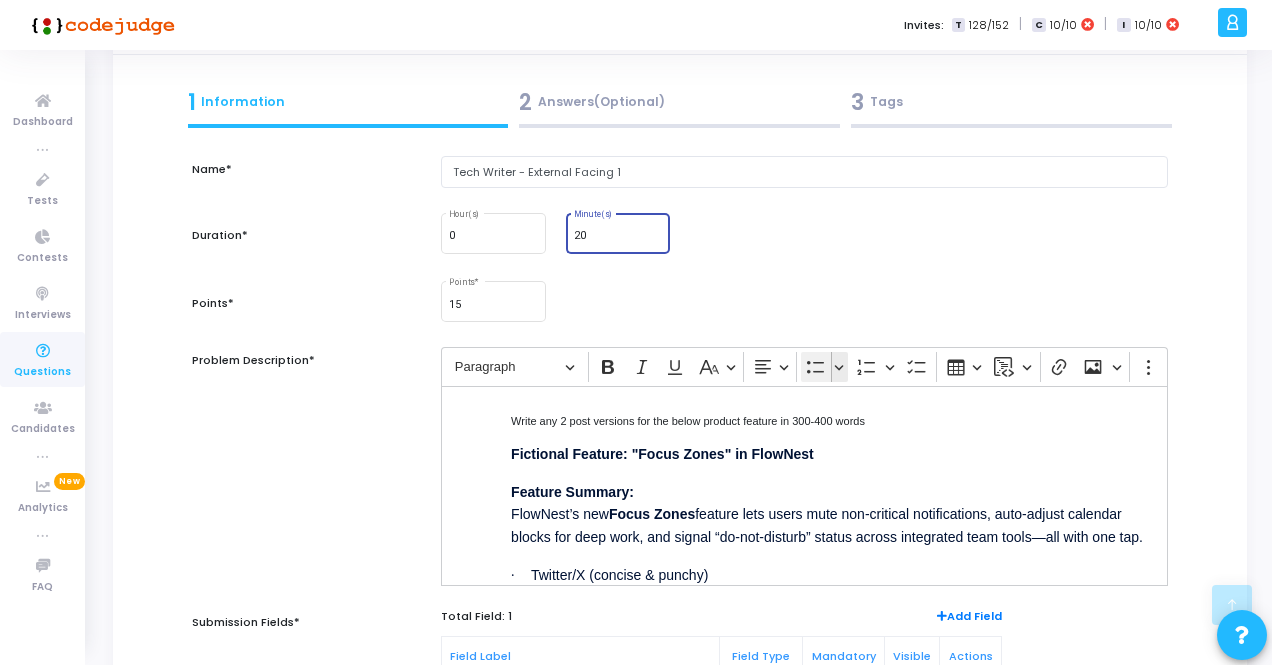 scroll, scrollTop: 334, scrollLeft: 0, axis: vertical 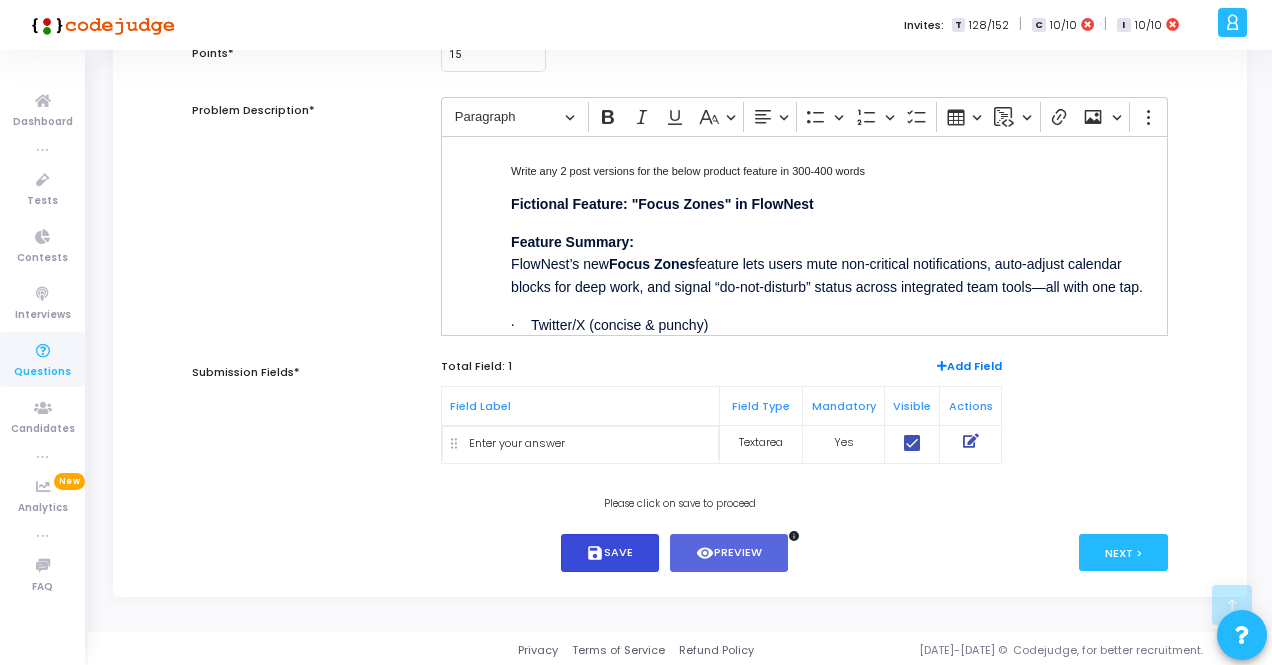 type on "20" 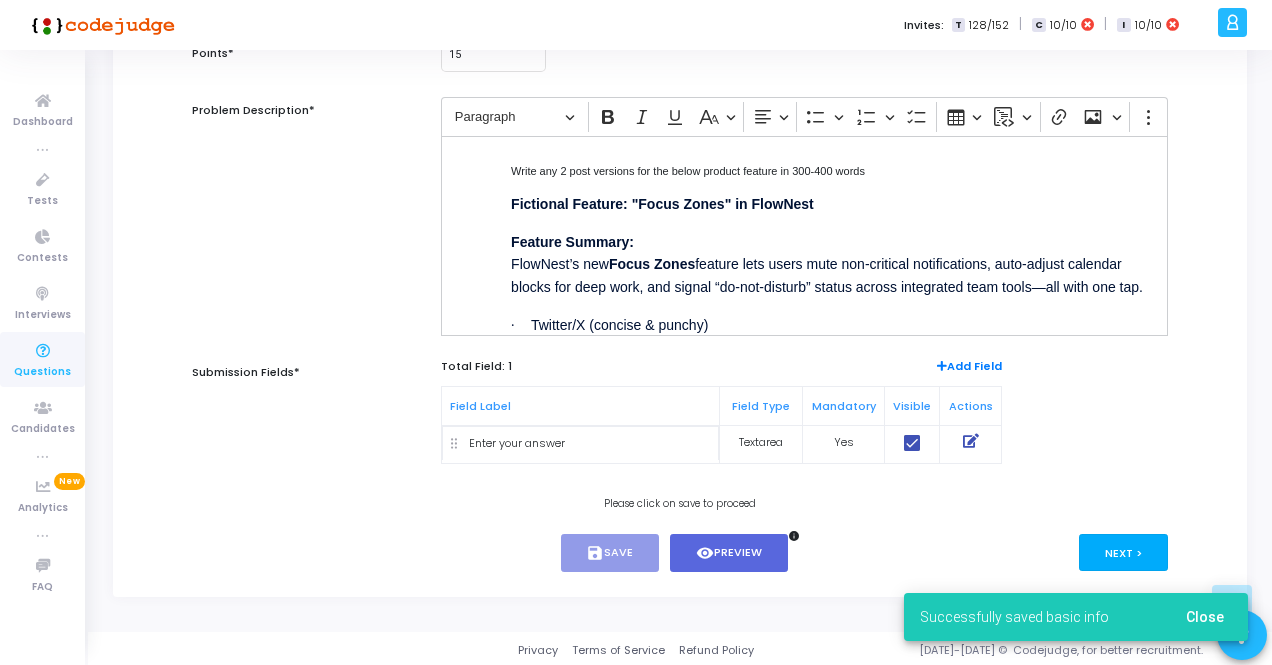 click on "Next >" at bounding box center (1123, 552) 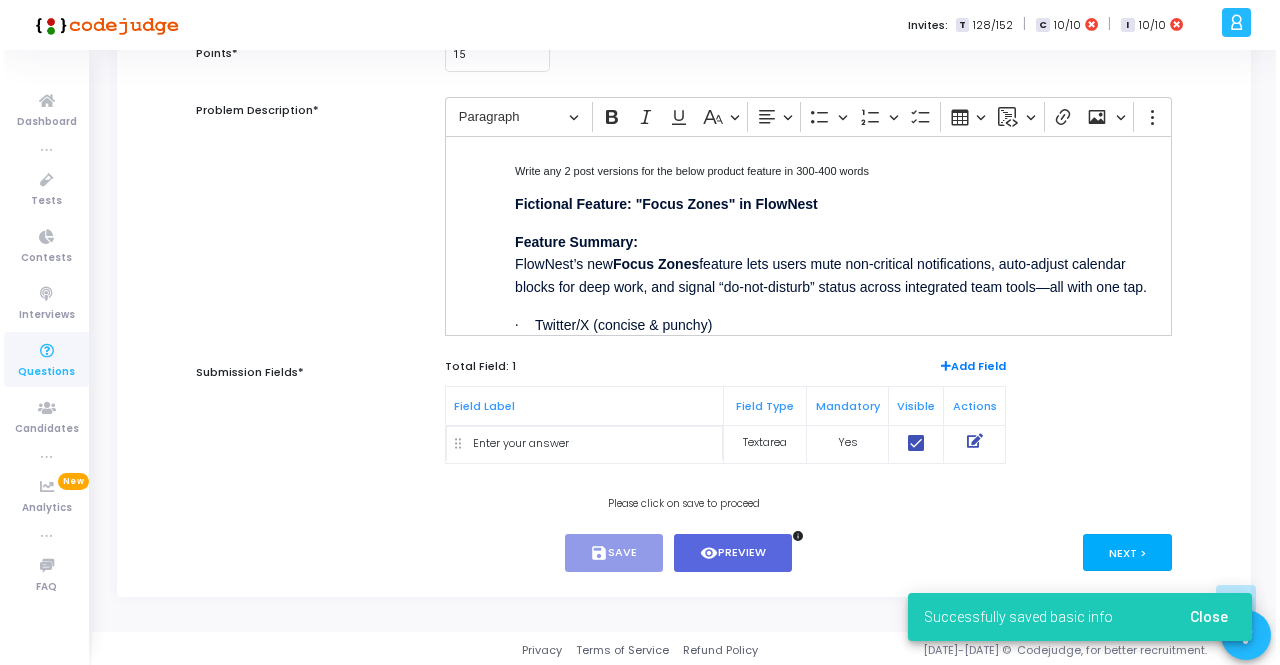 scroll, scrollTop: 0, scrollLeft: 0, axis: both 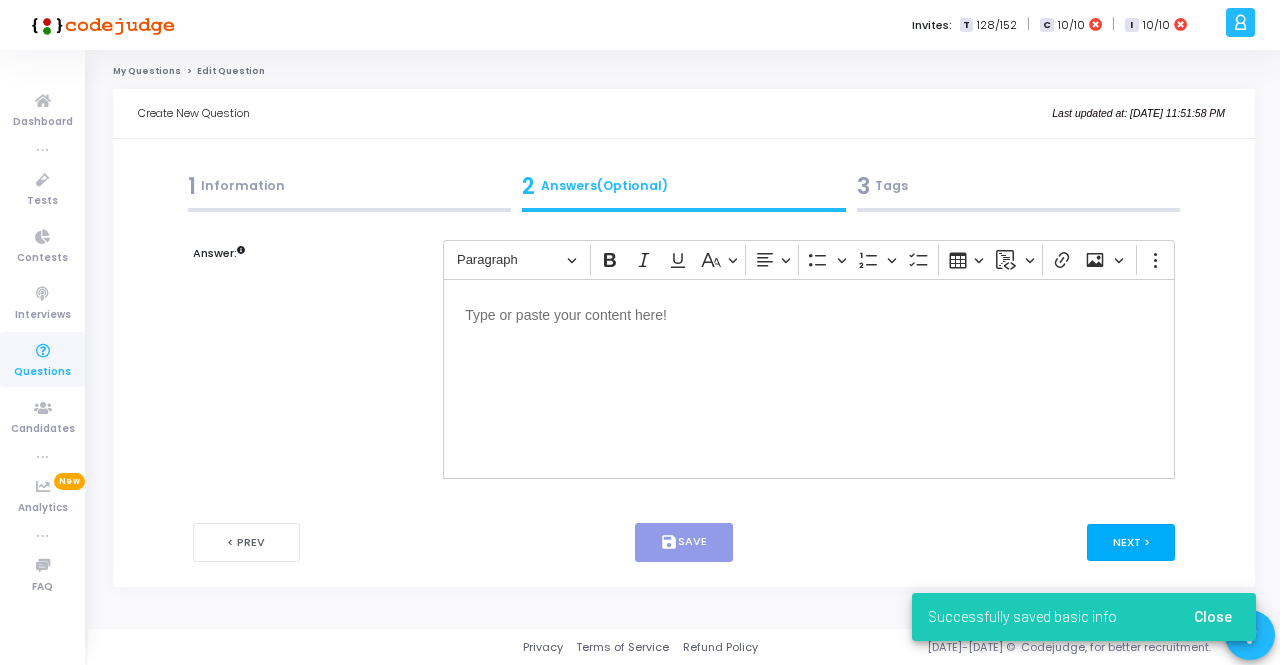 click on "Next >" at bounding box center (1131, 542) 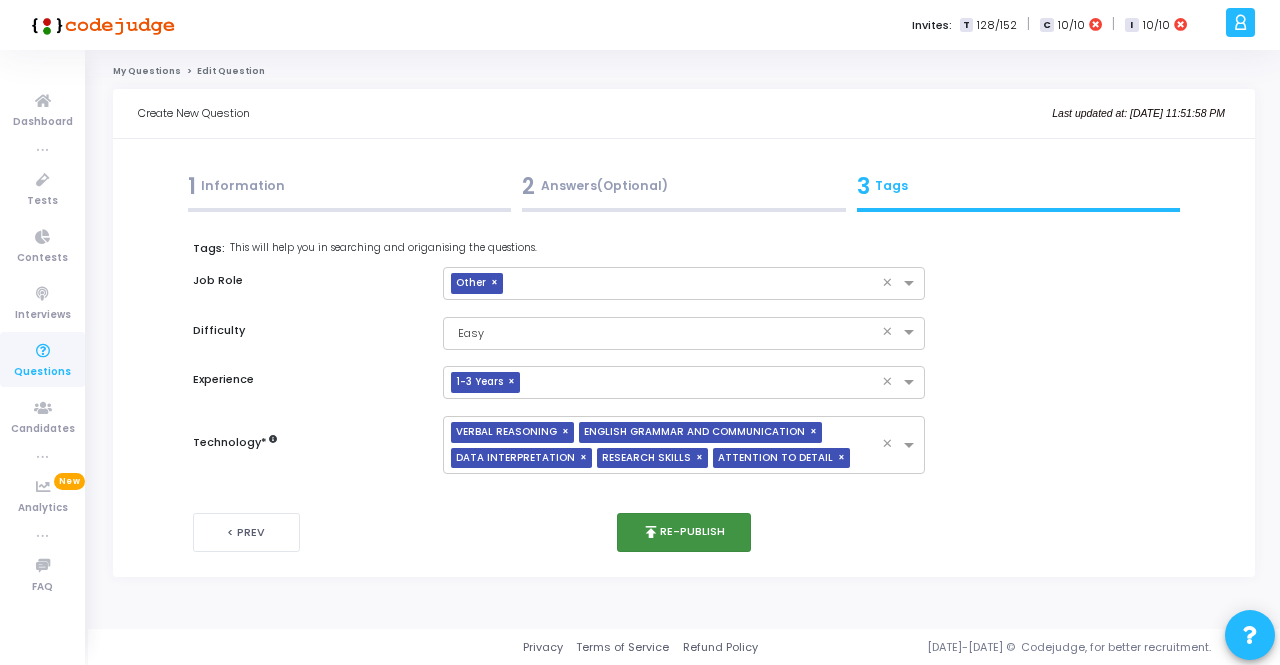 click on "publish  Re-publish" at bounding box center [684, 532] 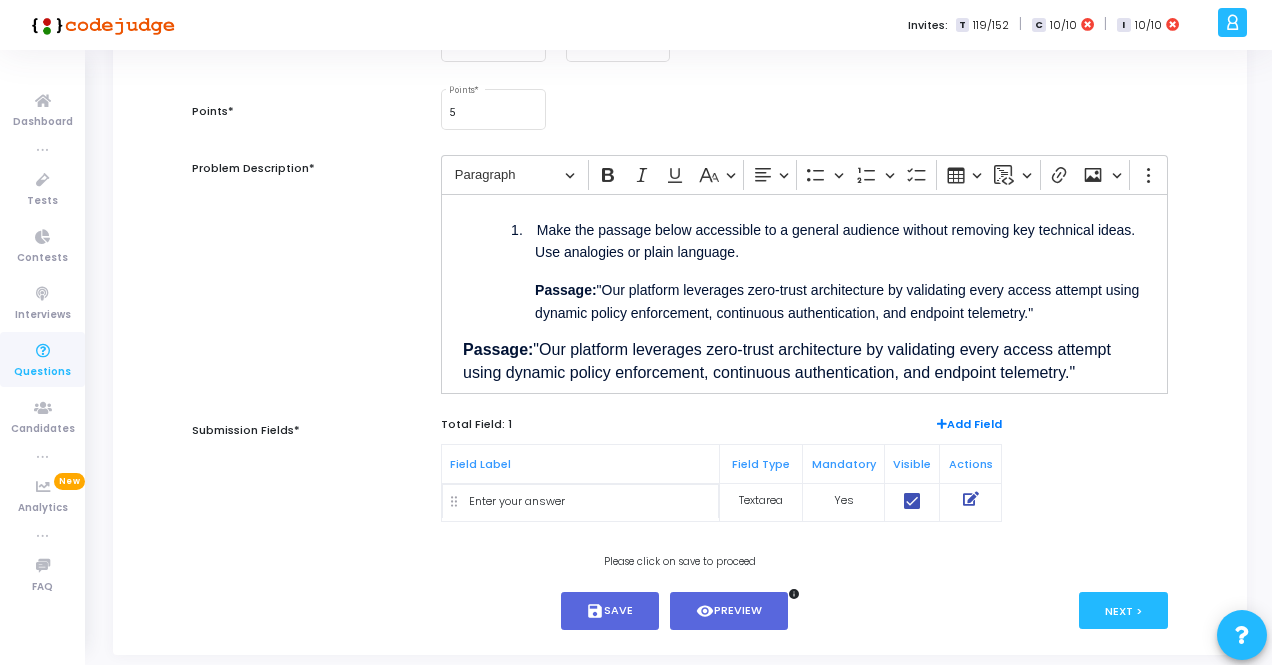 scroll, scrollTop: 300, scrollLeft: 0, axis: vertical 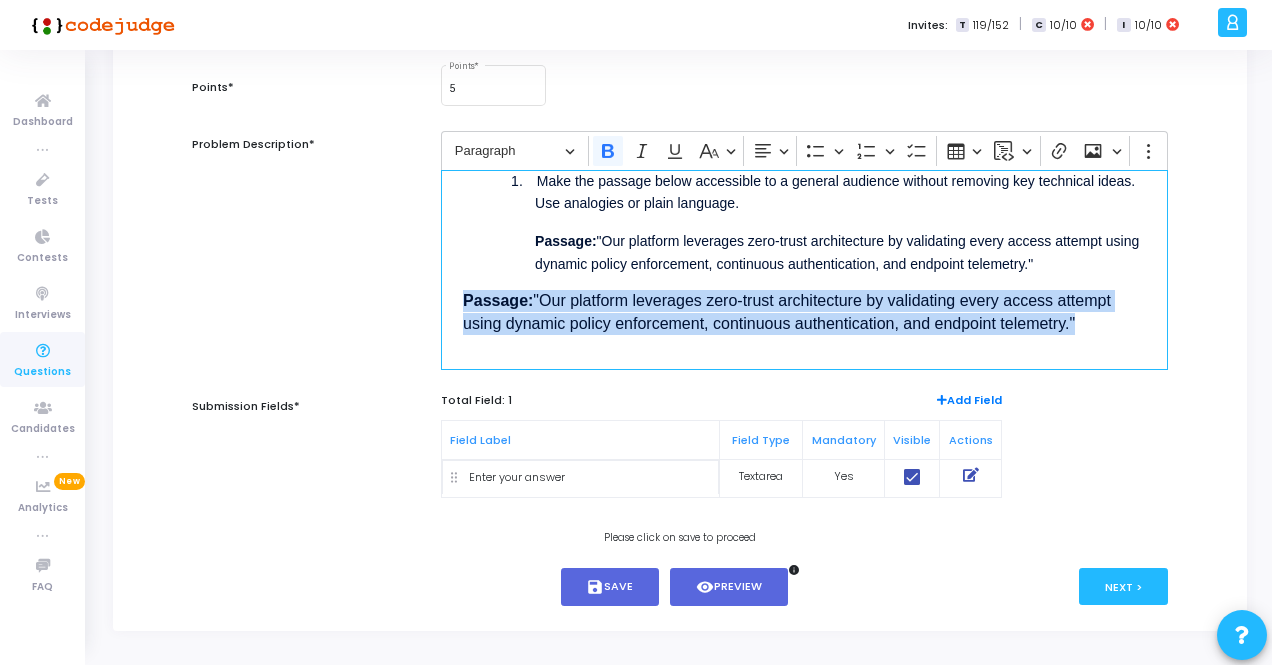 drag, startPoint x: 457, startPoint y: 322, endPoint x: 1096, endPoint y: 366, distance: 640.51306 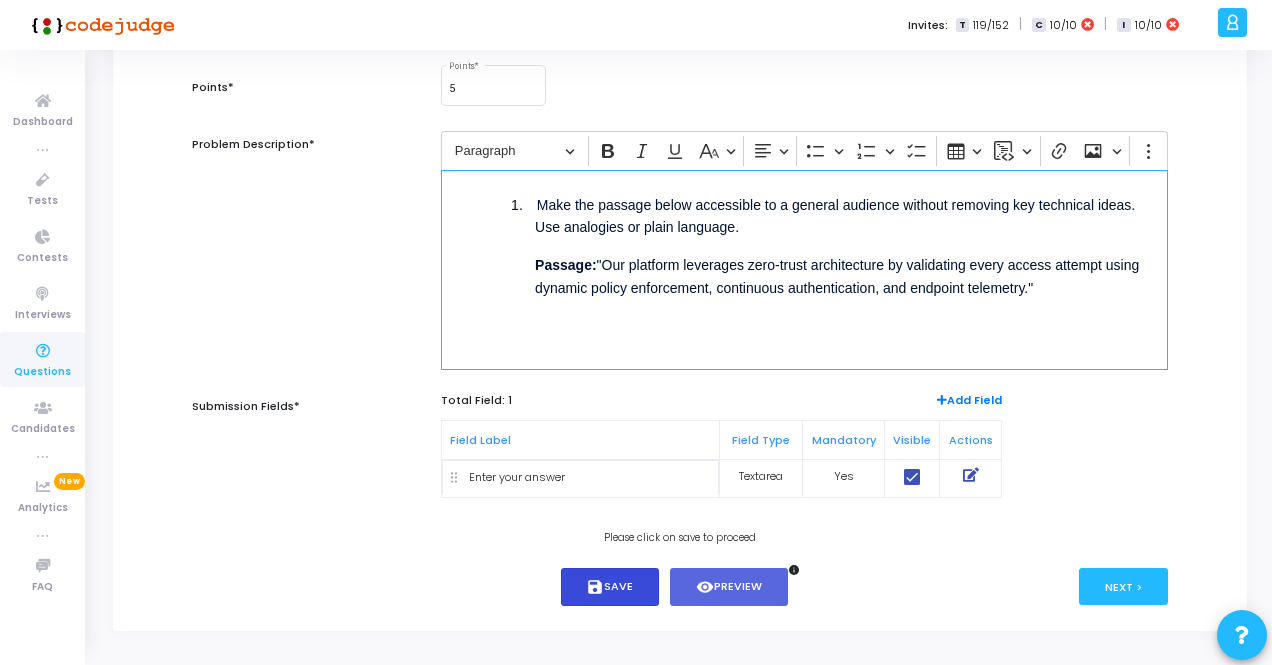 click on "save  Save" at bounding box center [610, 587] 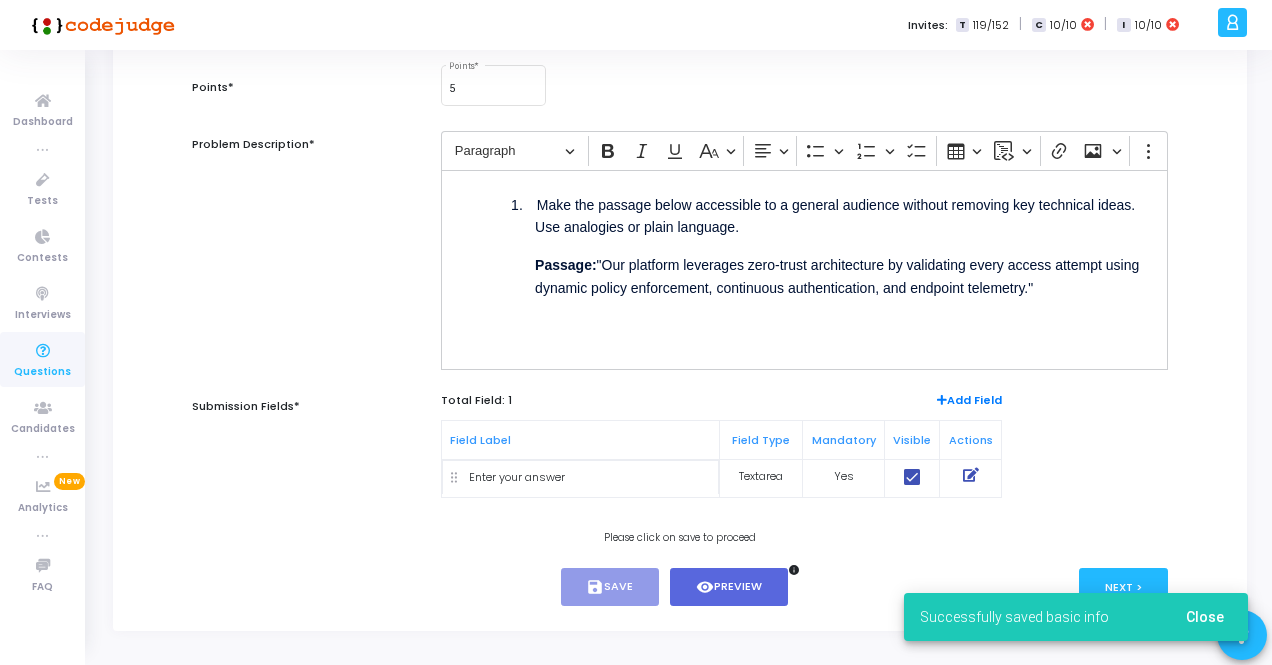 click on "⁠⁠⁠⁠⁠⁠⁠ 1.        Make the passage below accessible to a general audience without removing key technical ideas. Use analogies or plain language." at bounding box center [840, 215] 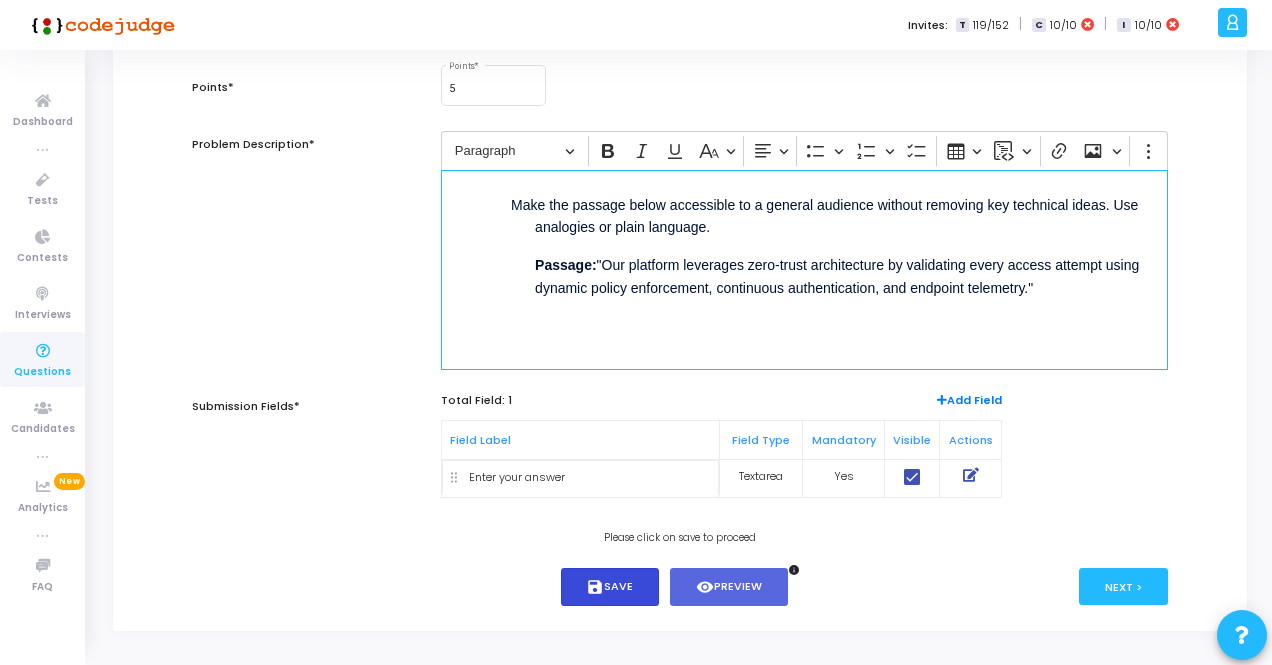 click on "save  Save" at bounding box center [610, 587] 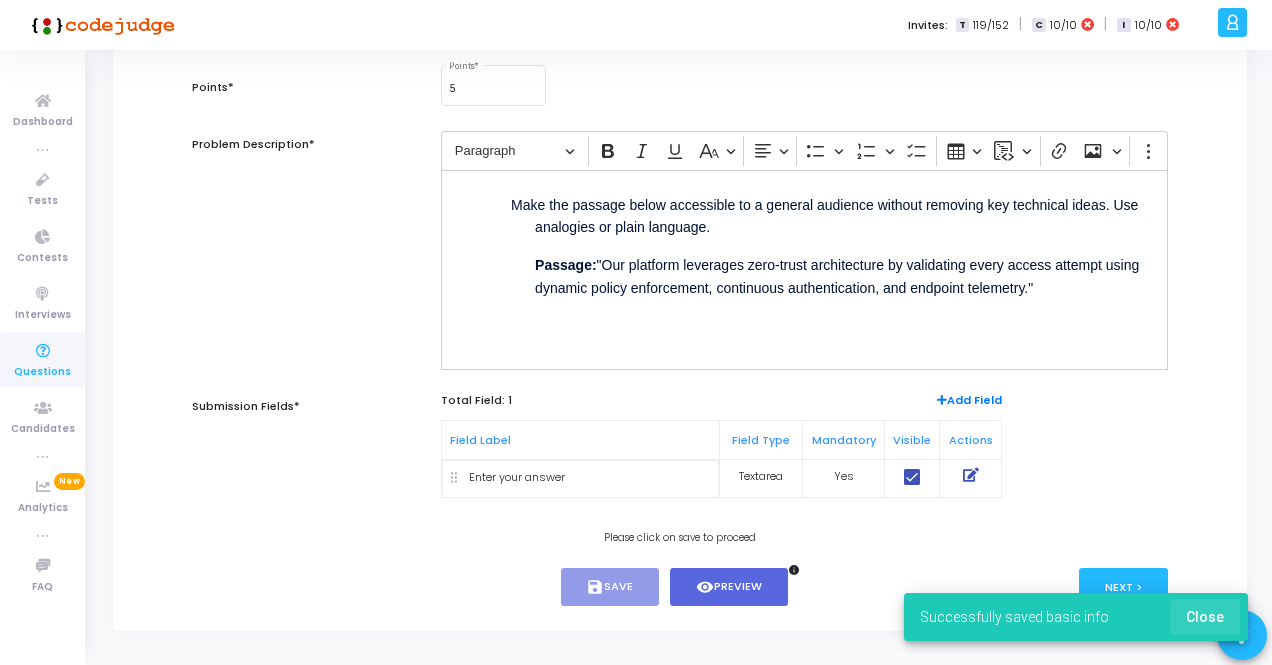 click on "Close" at bounding box center (1205, 617) 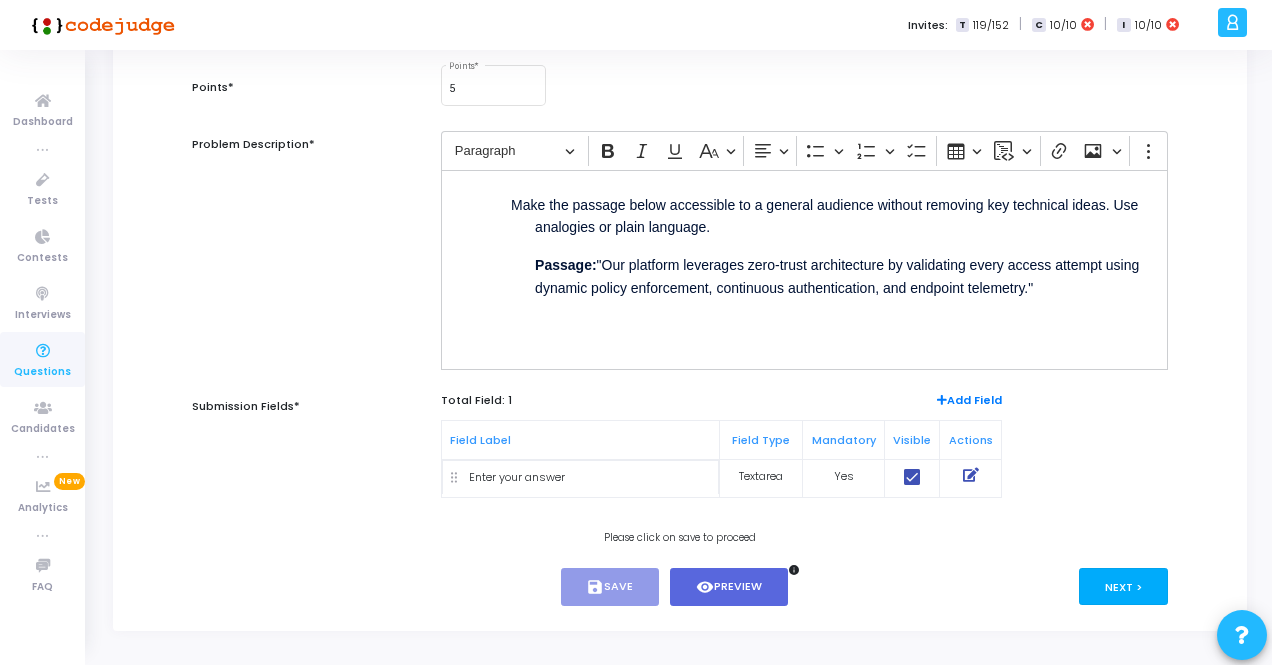 click on "Next >" at bounding box center [1123, 586] 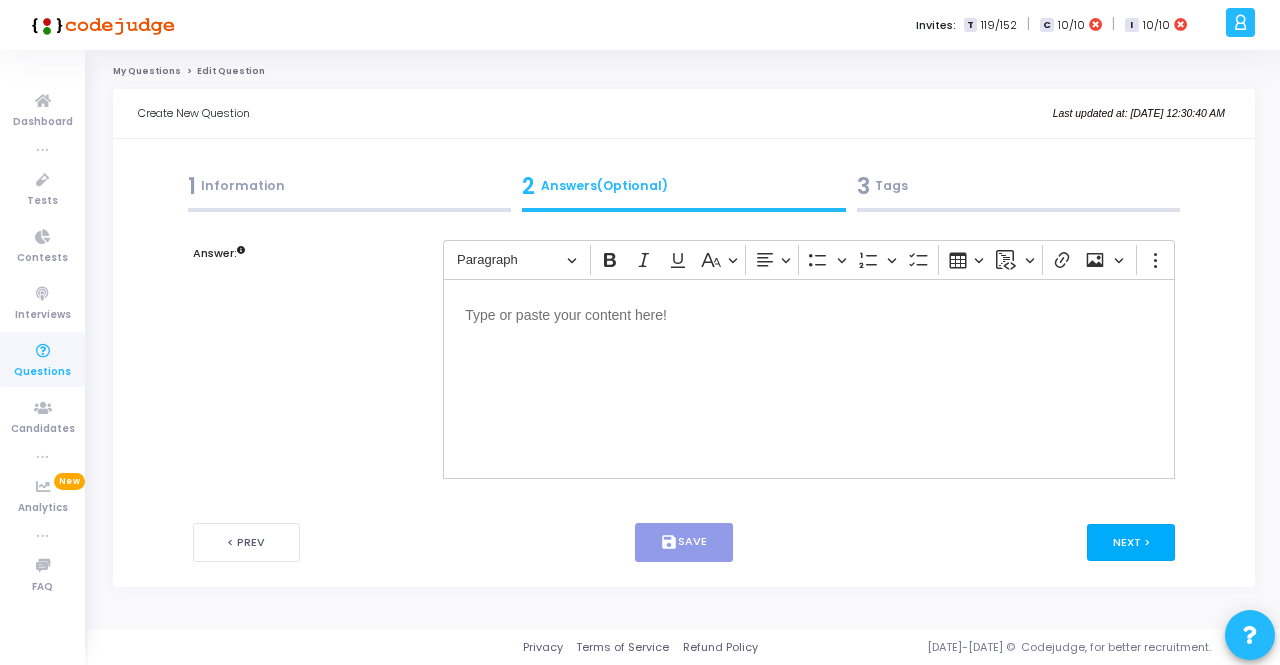 click on "Next >" at bounding box center [1131, 542] 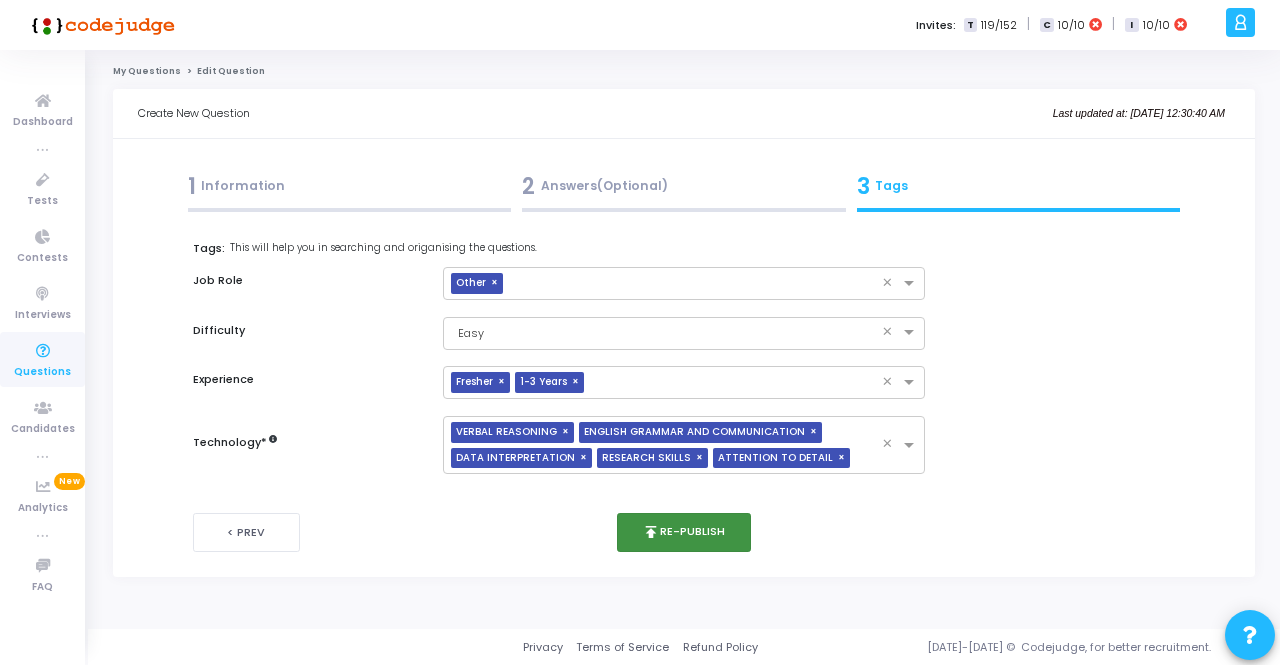 click on "publish  Re-publish" at bounding box center [684, 532] 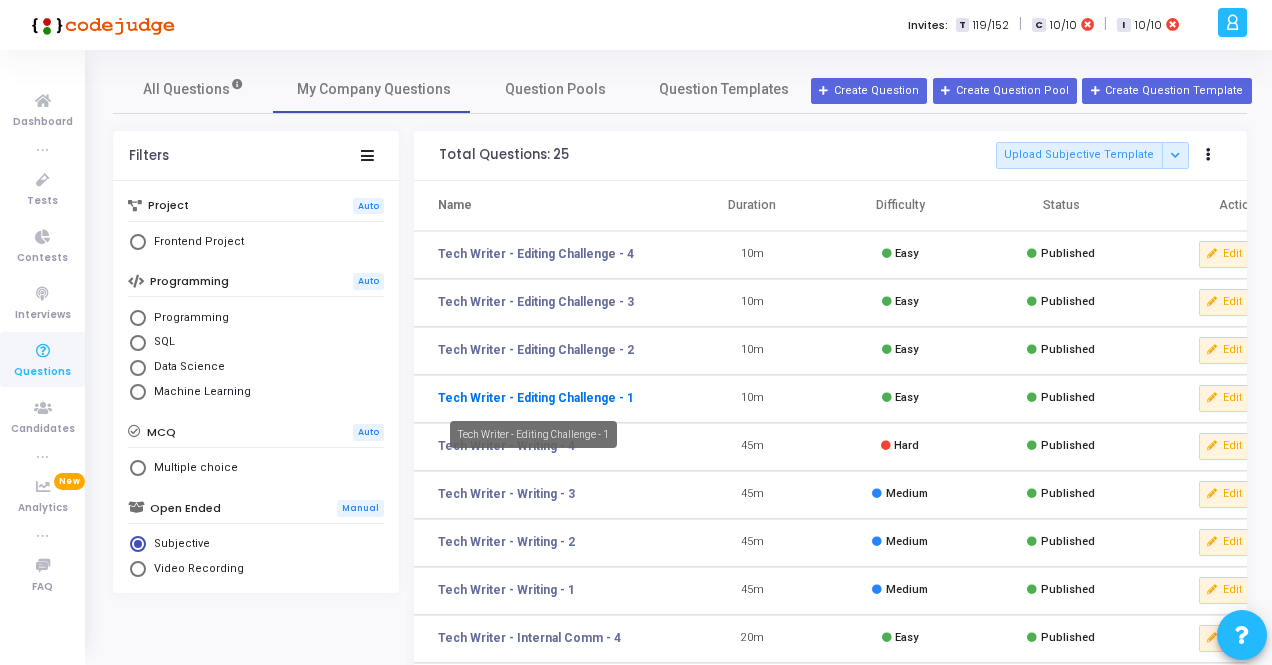 click on "Tech Writer - Editing Challenge -  1" at bounding box center [536, 398] 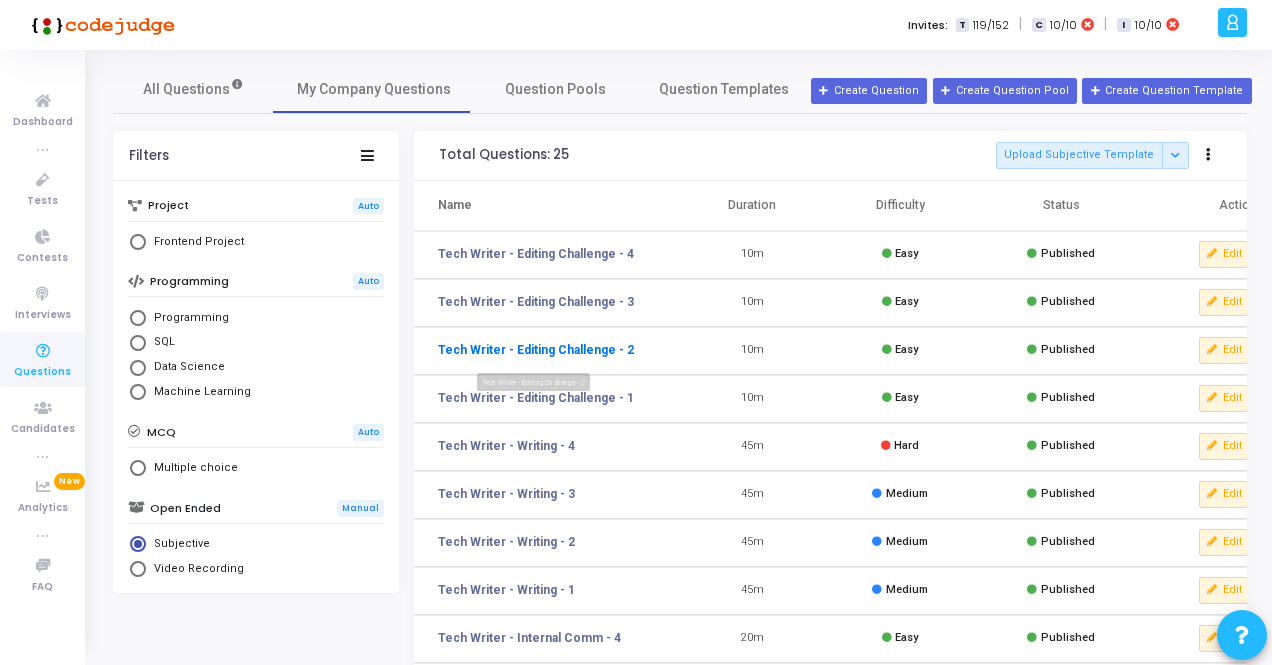 click on "Tech Writer - Editing Challenge -  2" at bounding box center [536, 350] 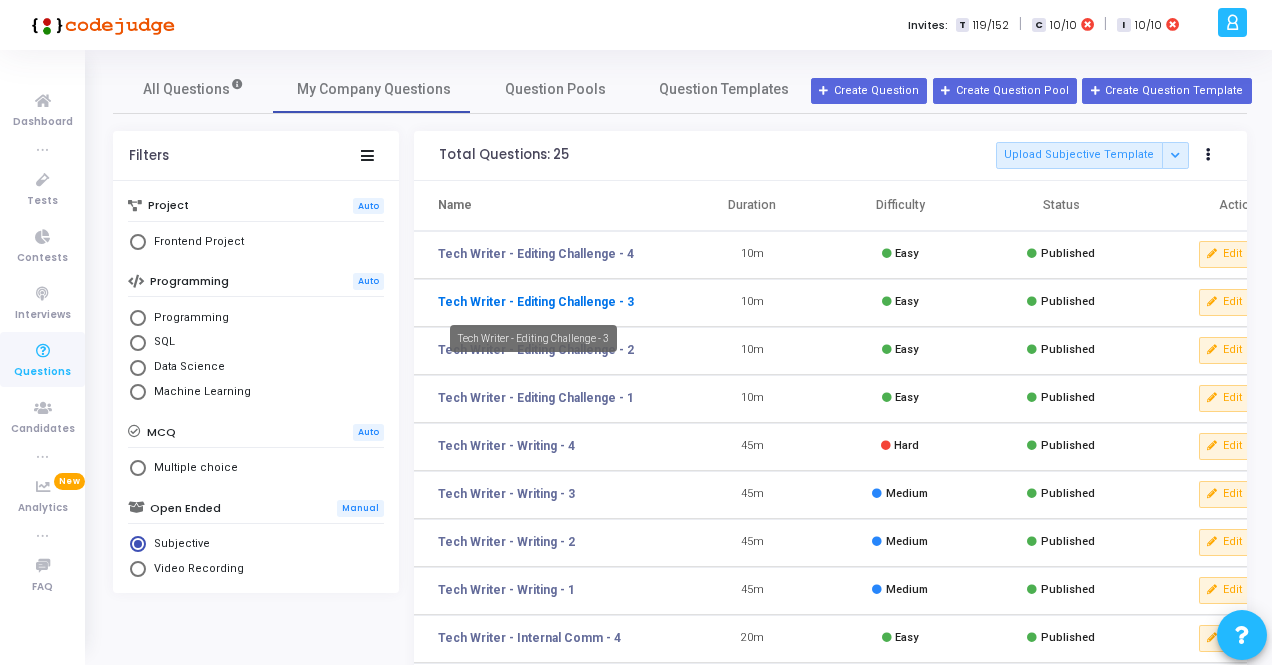 click on "Tech Writer - Editing Challenge -  3" at bounding box center [536, 302] 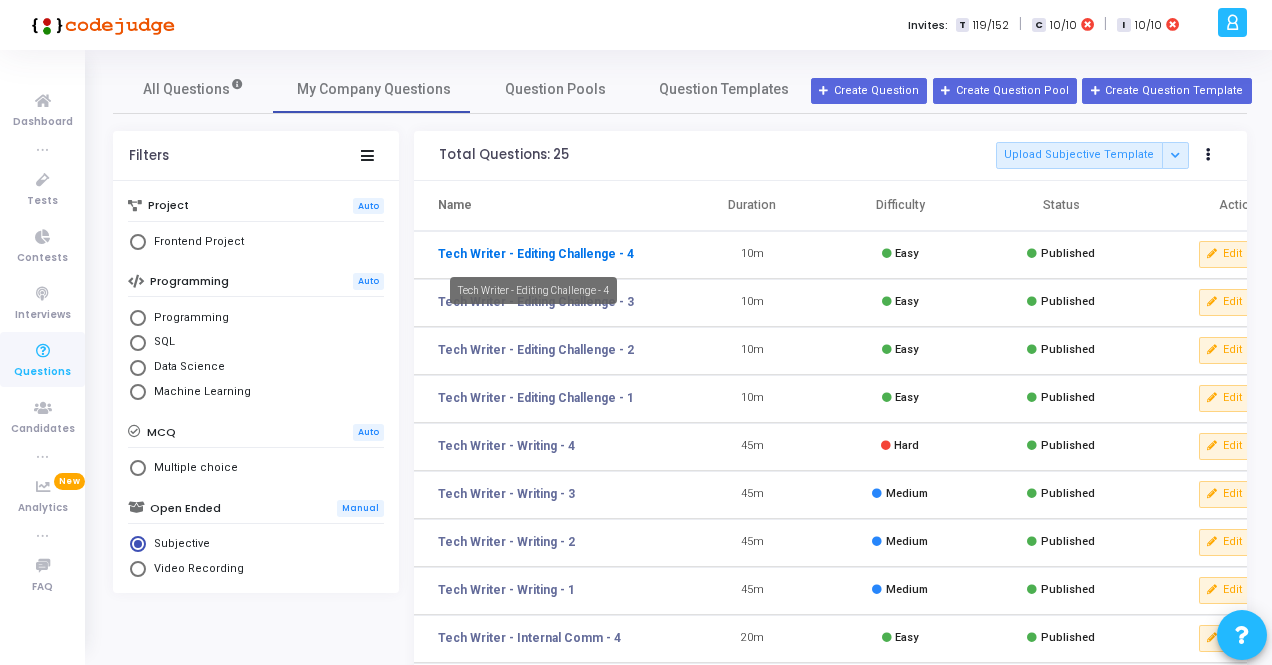 click on "Tech Writer - Editing Challenge -  4" at bounding box center [536, 254] 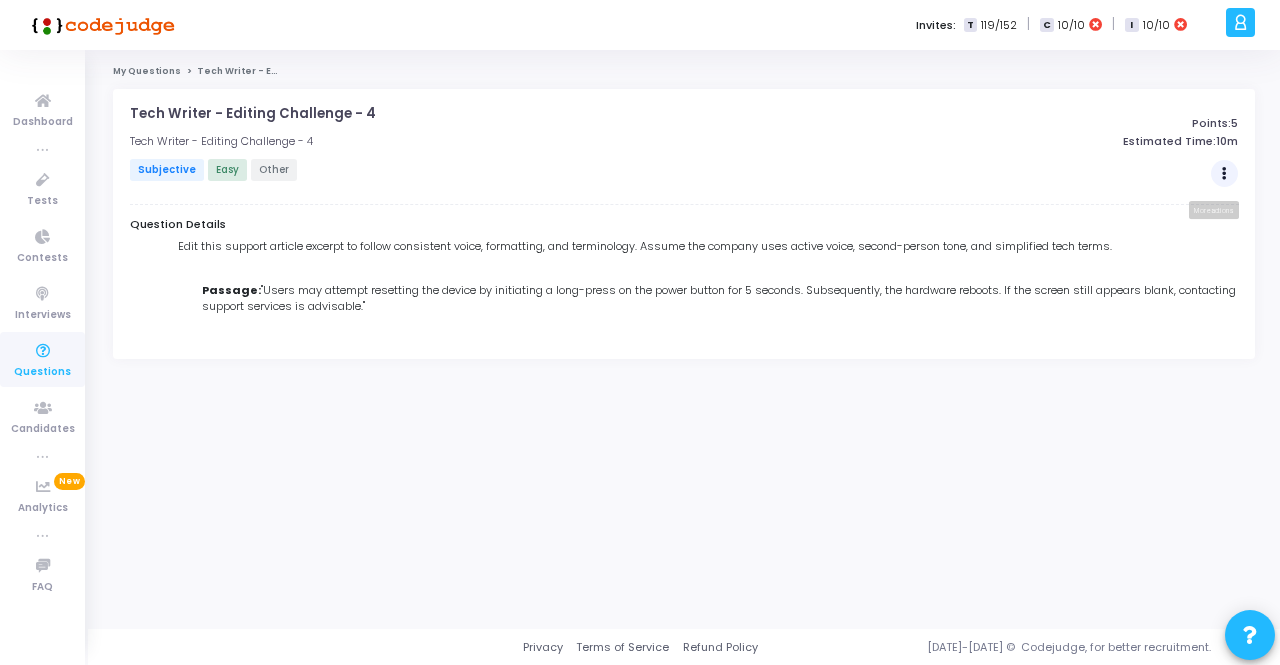 click at bounding box center (1224, 174) 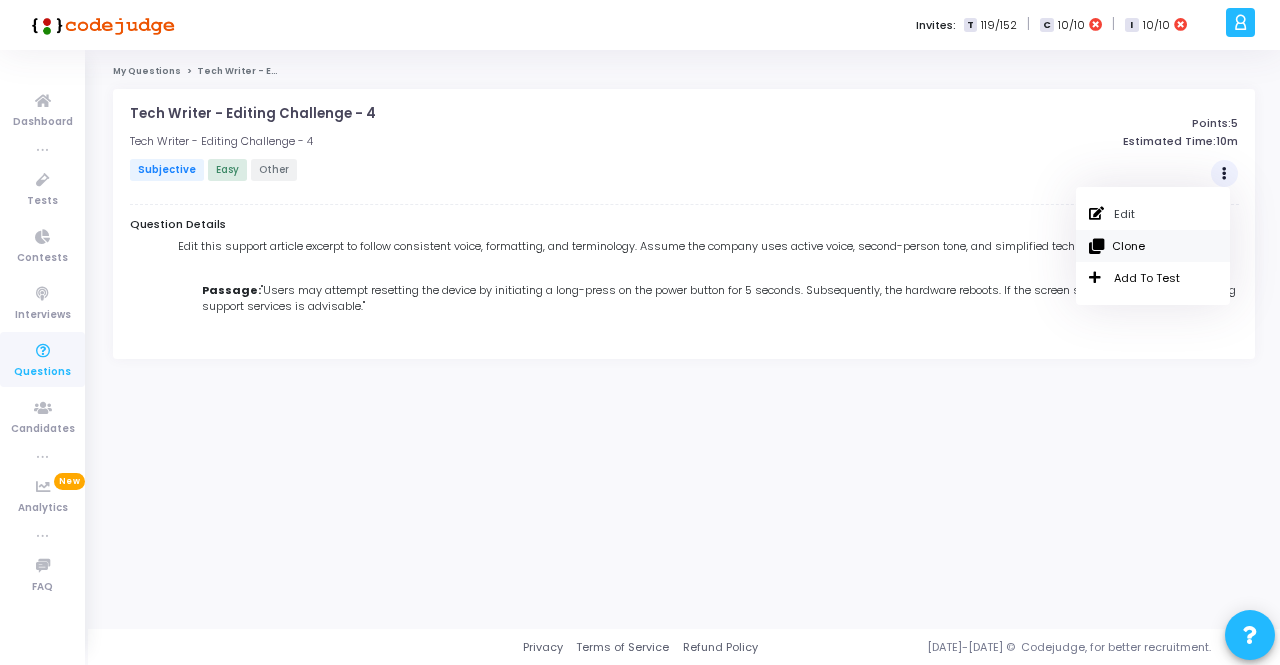 click on "Clone" at bounding box center [1153, 246] 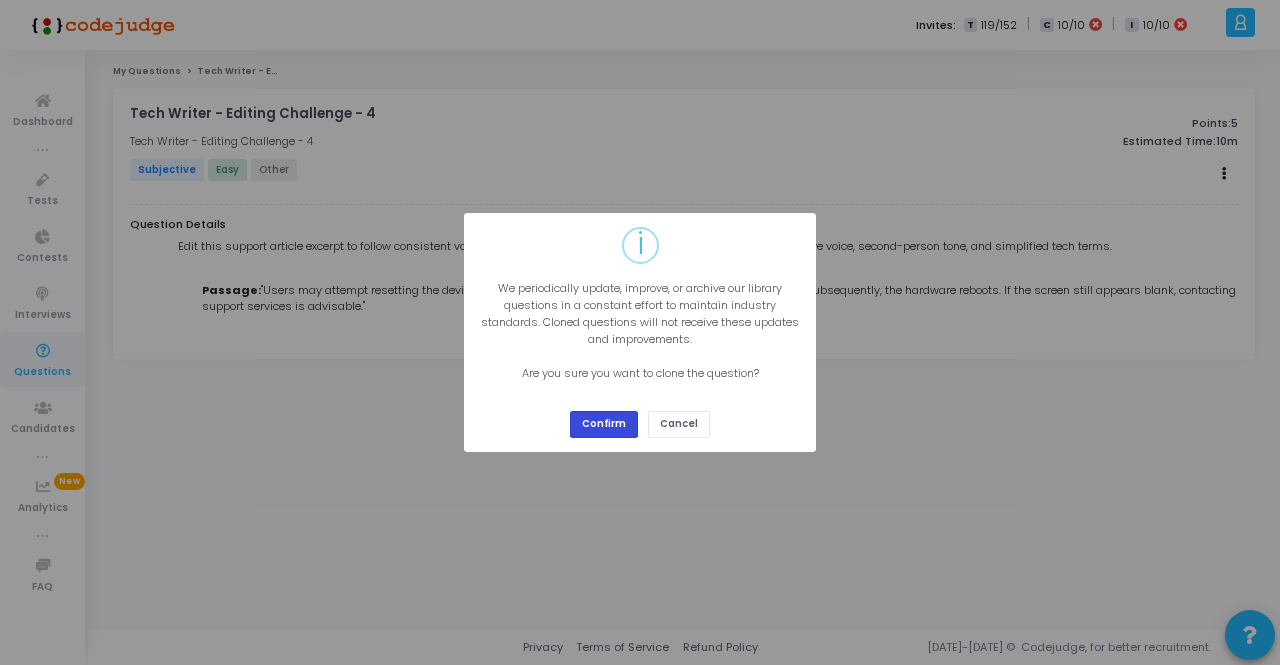 click on "Confirm" at bounding box center (604, 424) 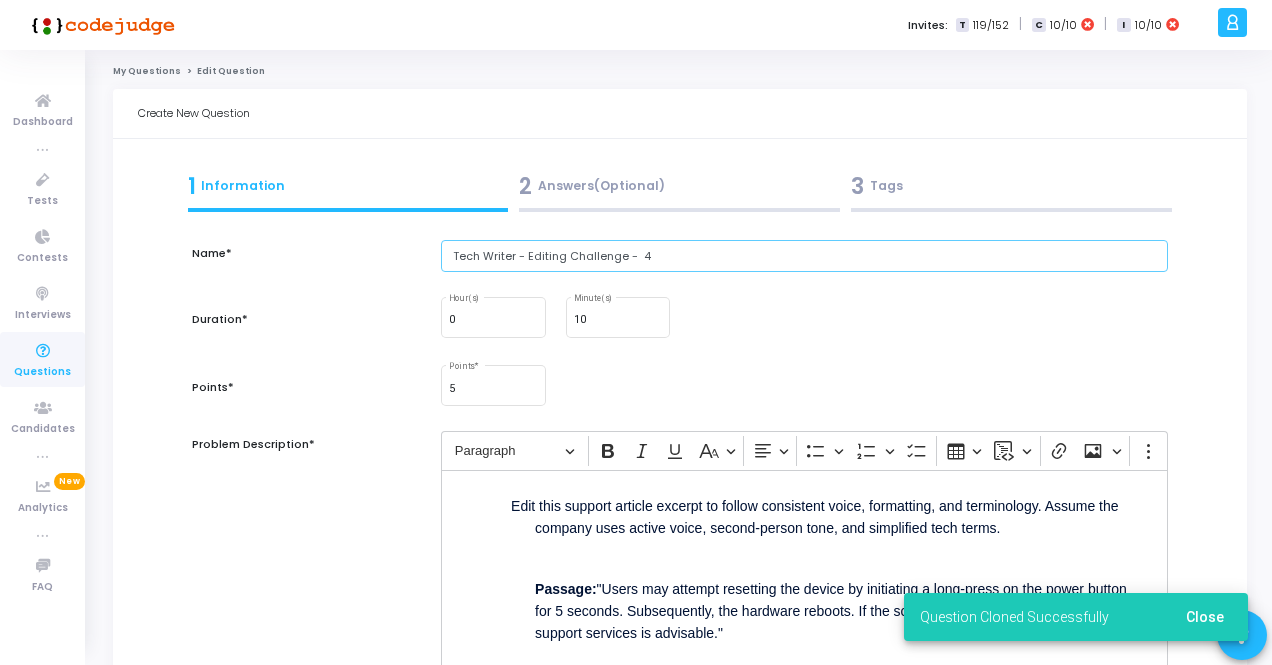 click on "Tech Writer - Editing Challenge -  4" at bounding box center (804, 256) 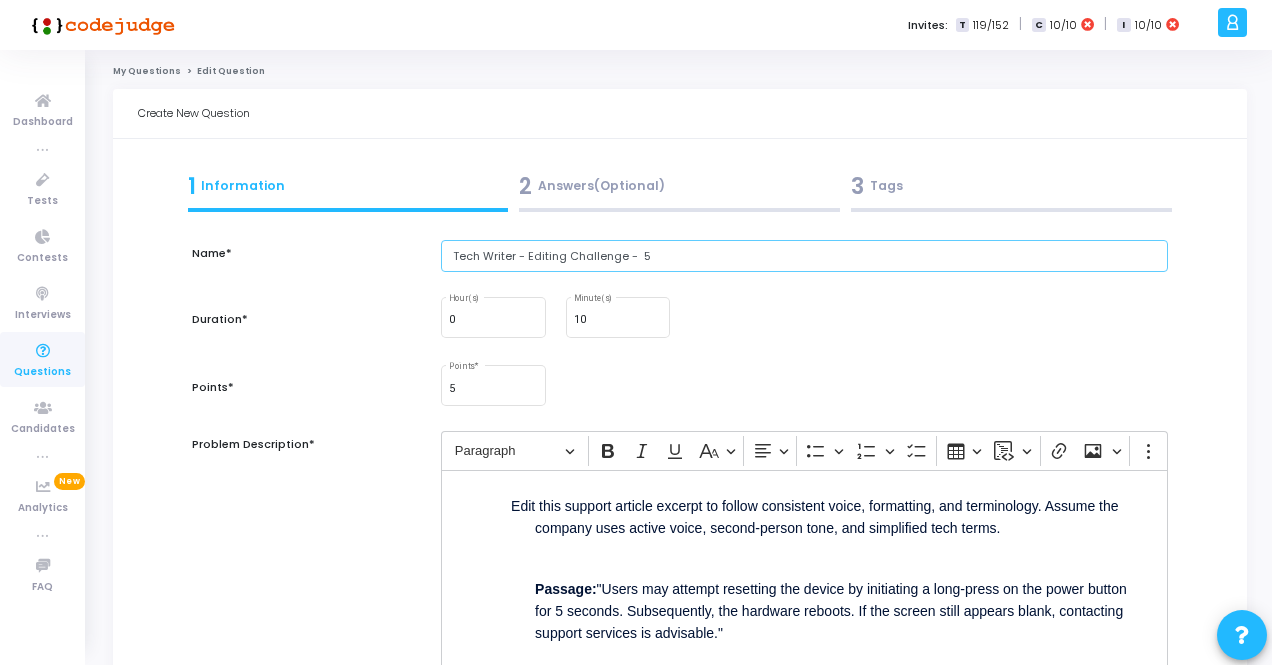type on "Tech Writer - Editing Challenge -  5" 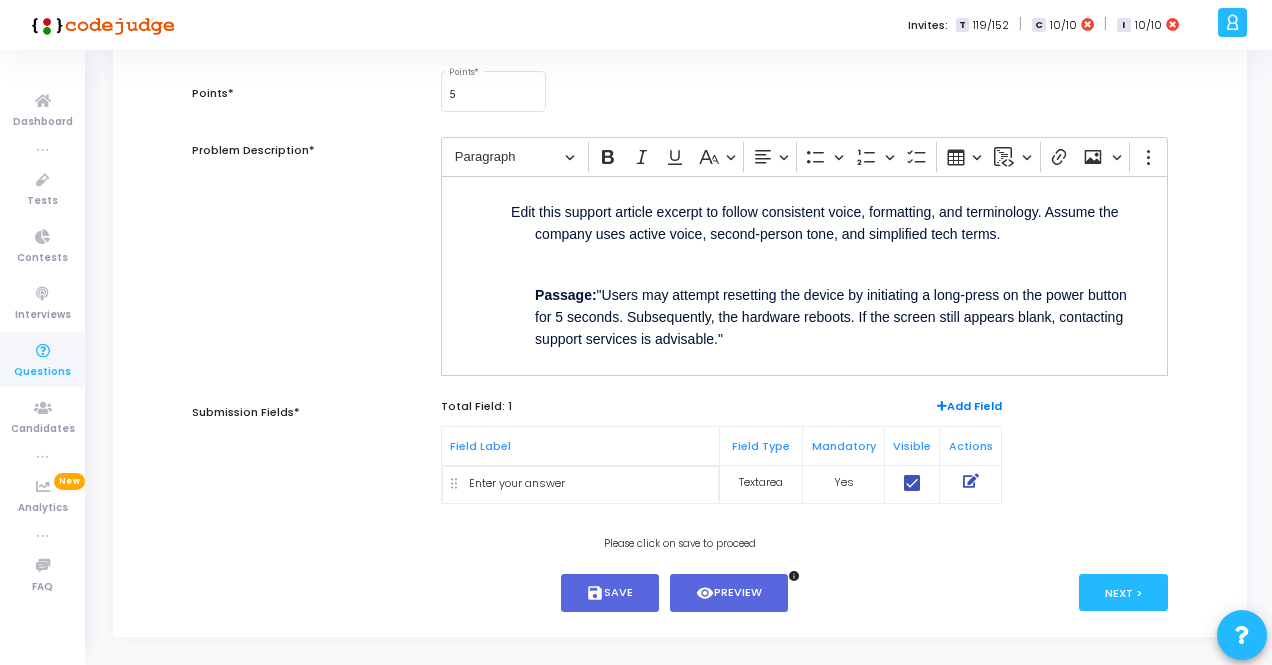 scroll, scrollTop: 300, scrollLeft: 0, axis: vertical 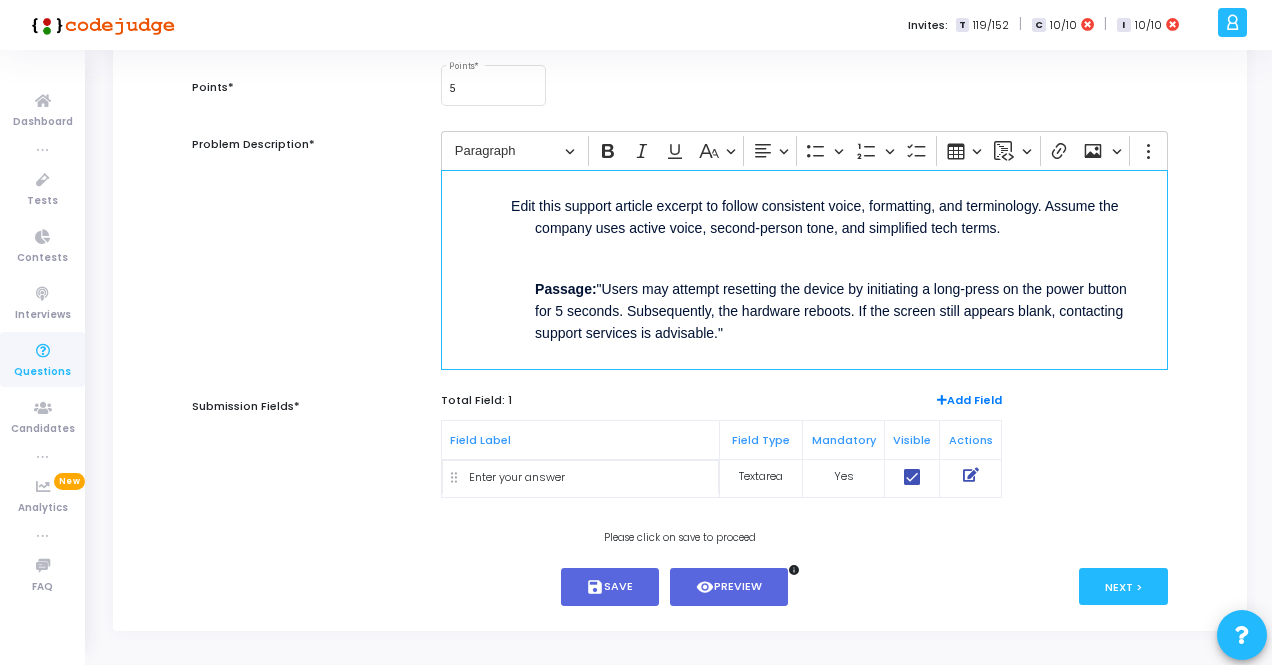 click on "Passage:  "Users may attempt resetting the device by initiating a long-press on the power button for 5 seconds. Subsequently, the hardware reboots. If the screen still appears blank, contacting support services is advisable."" at bounding box center (840, 298) 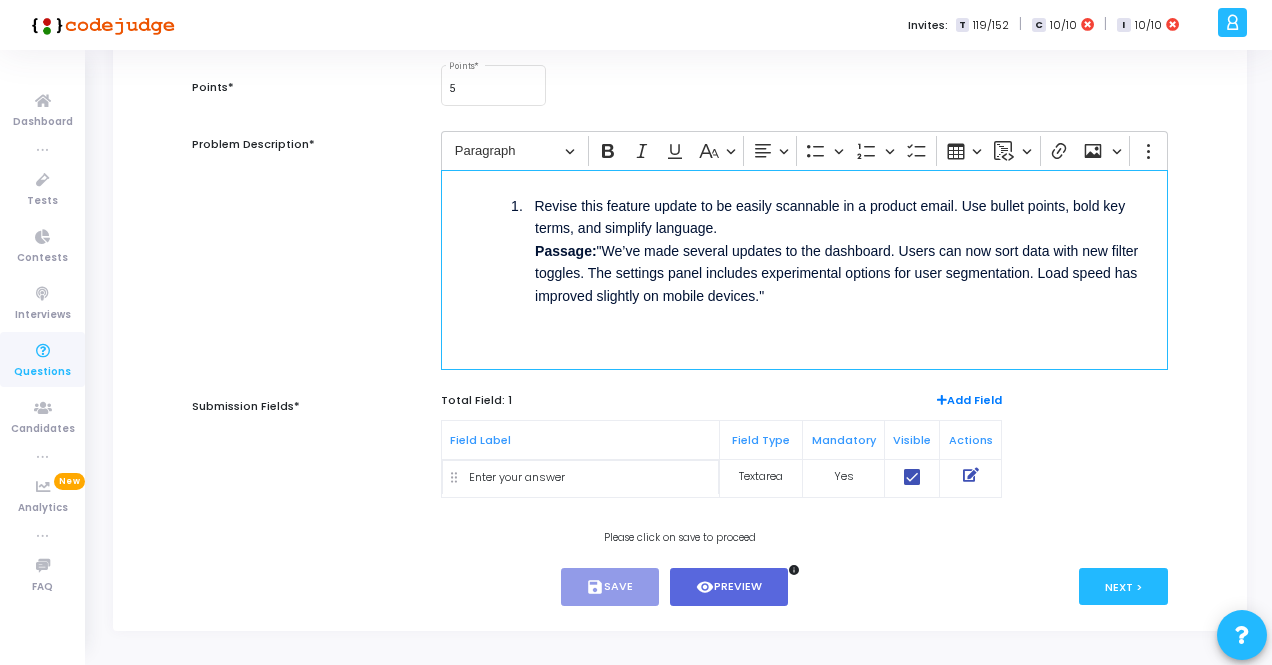 click on "1.       Revise this feature update to be easily scannable in a product email. Use bullet points, bold key terms, and simplify language. Passage:  "We’ve made several updates to the dashboard. Users can now sort data with new filter toggles. The settings panel includes experimental options for user segmentation. Load speed has improved slightly on mobile devices." ⁠⁠⁠⁠⁠⁠⁠" at bounding box center [840, 249] 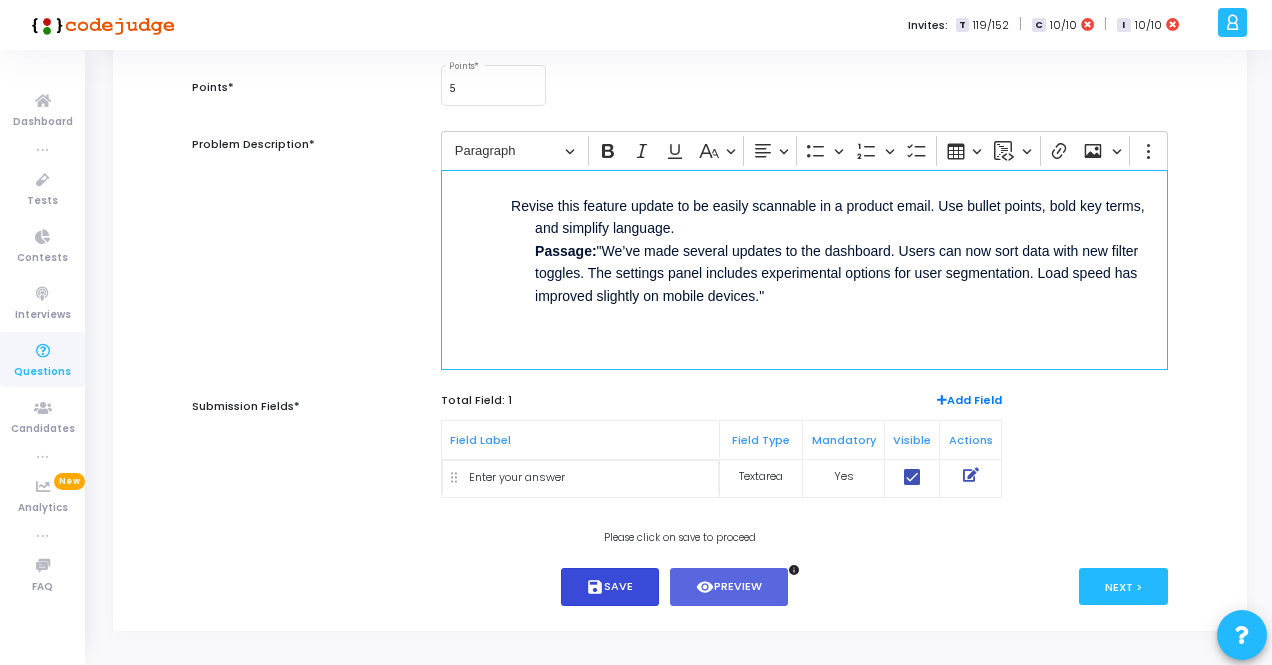click on "save  Save" at bounding box center [610, 587] 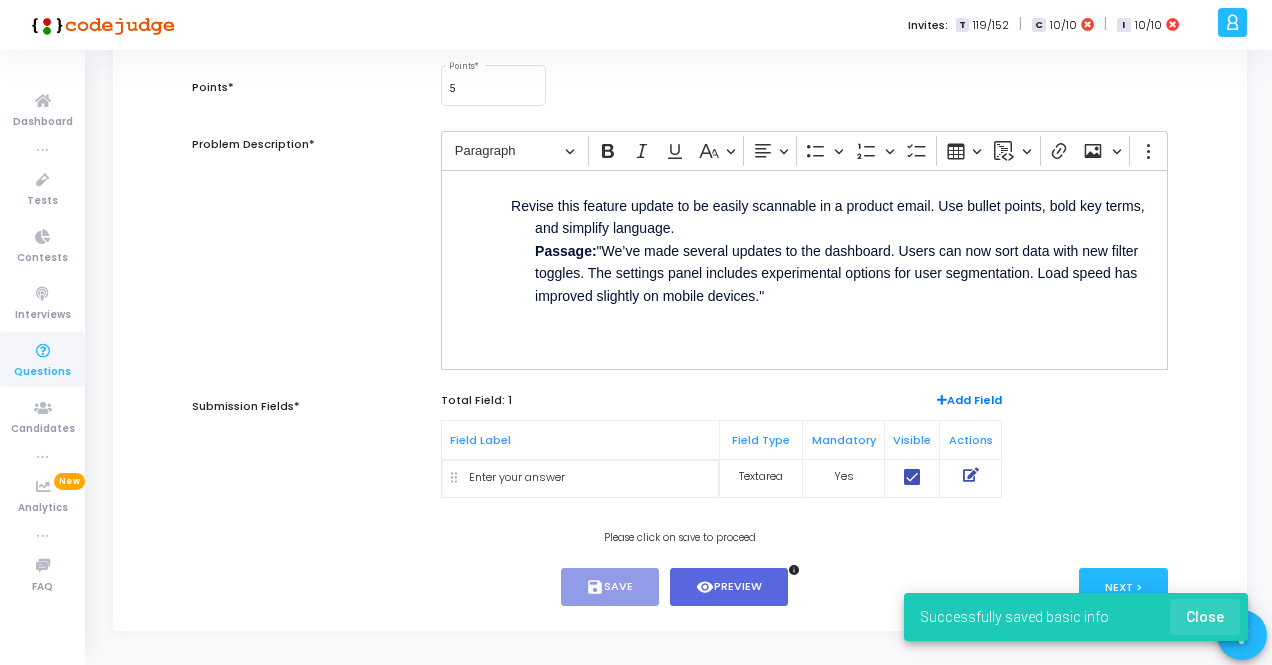 click on "Close" at bounding box center (1205, 617) 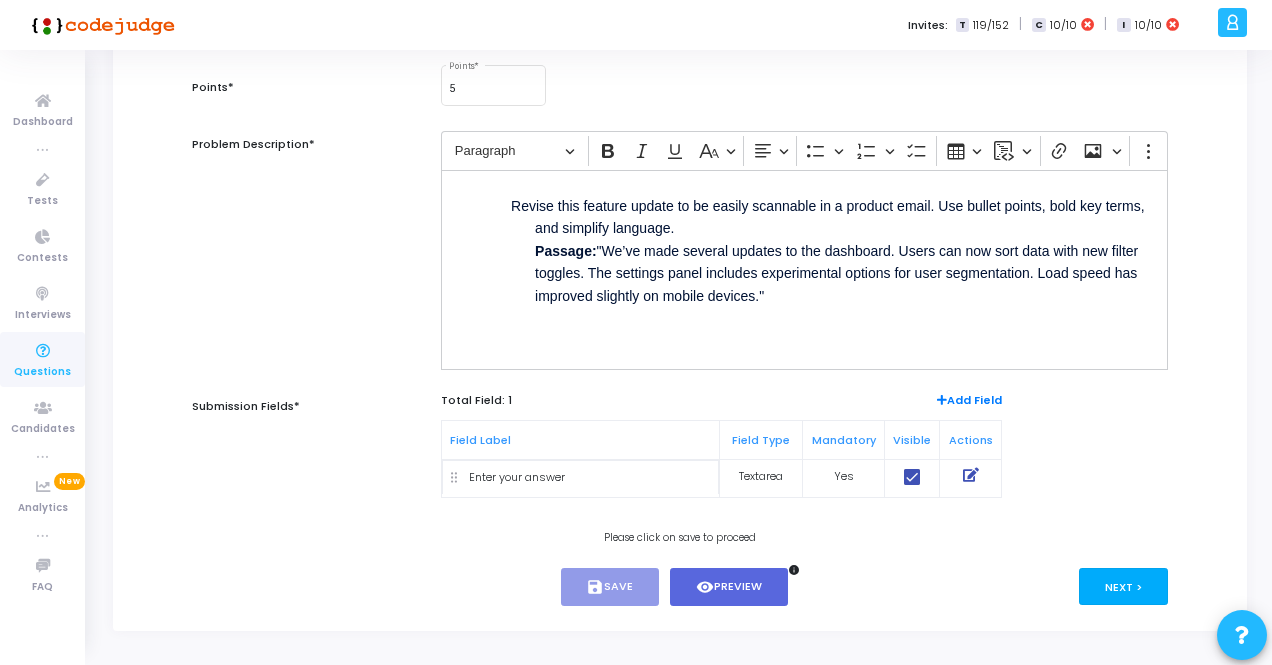 click on "Next >" at bounding box center [1123, 586] 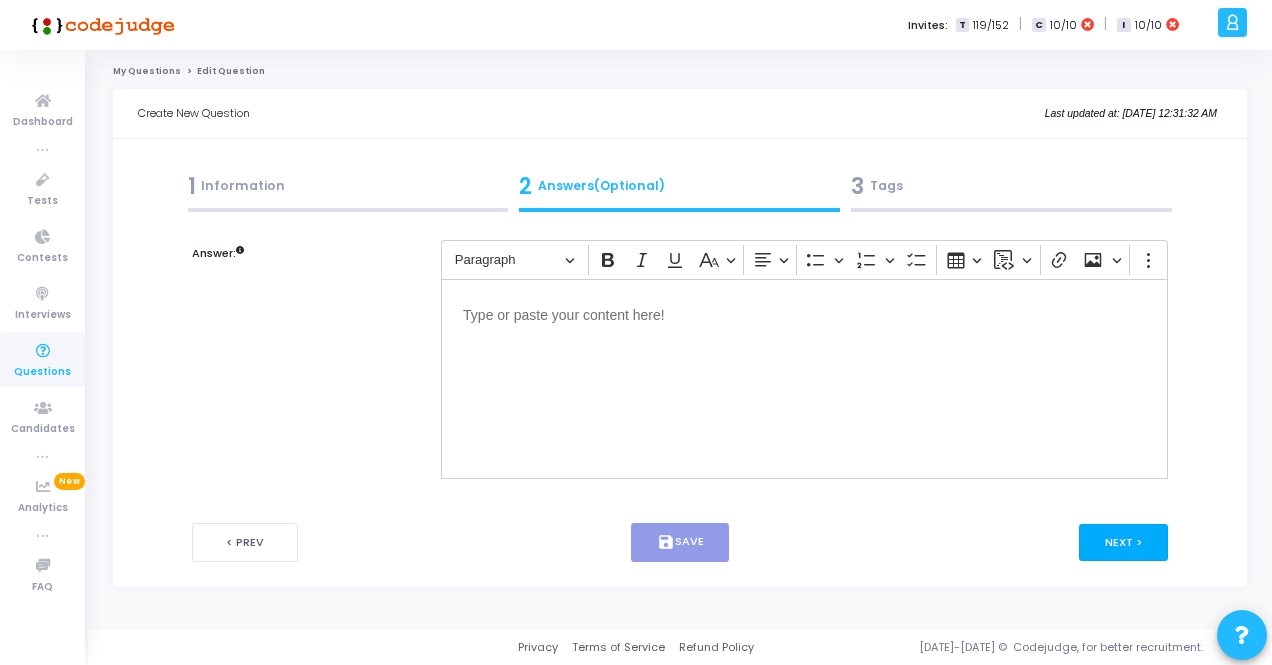 scroll, scrollTop: 0, scrollLeft: 0, axis: both 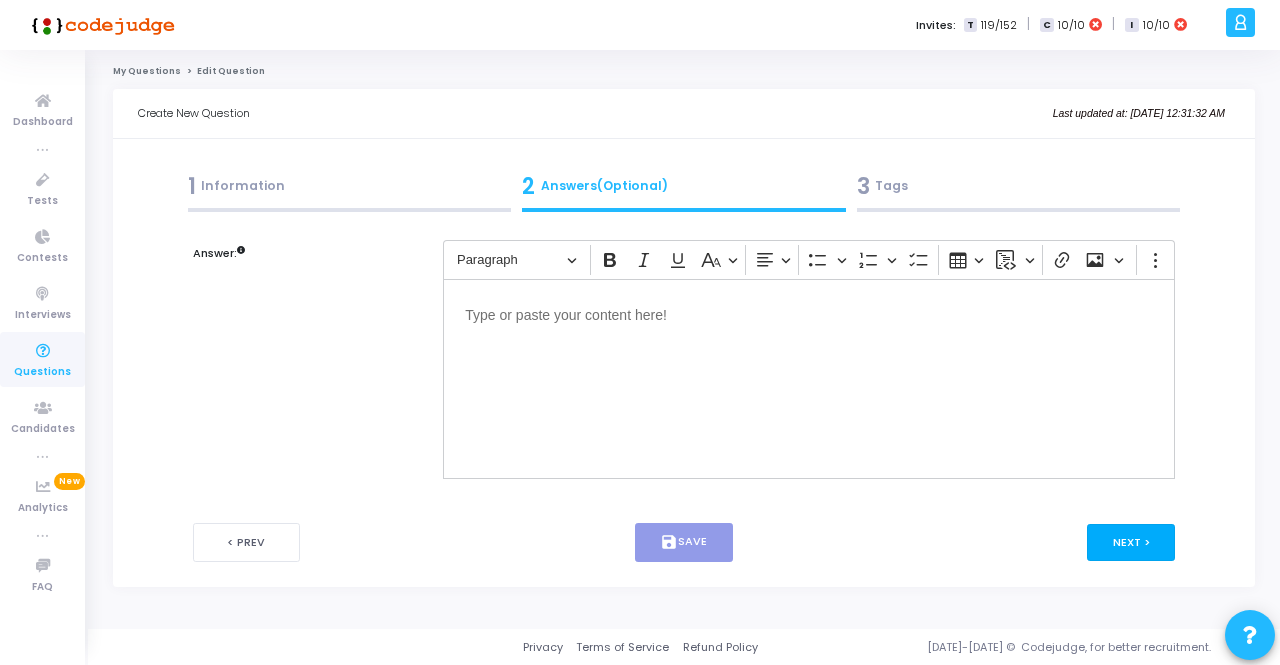 click on "Next >" at bounding box center (1131, 542) 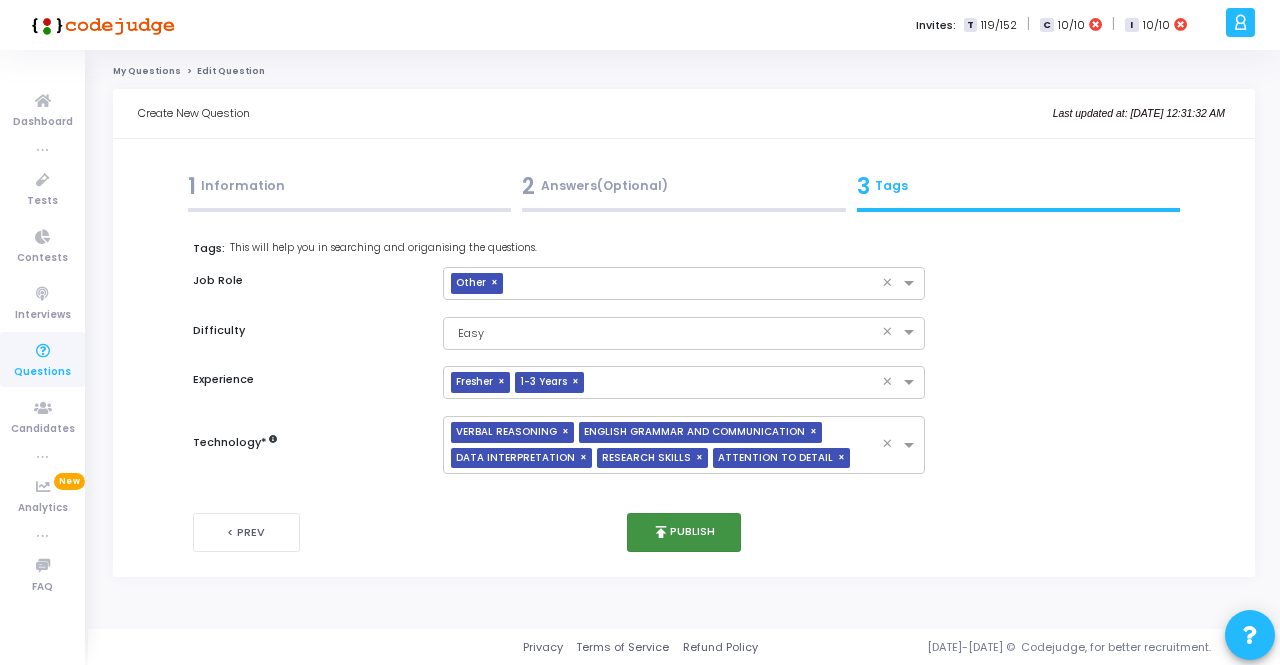 click on "publish" at bounding box center (661, 532) 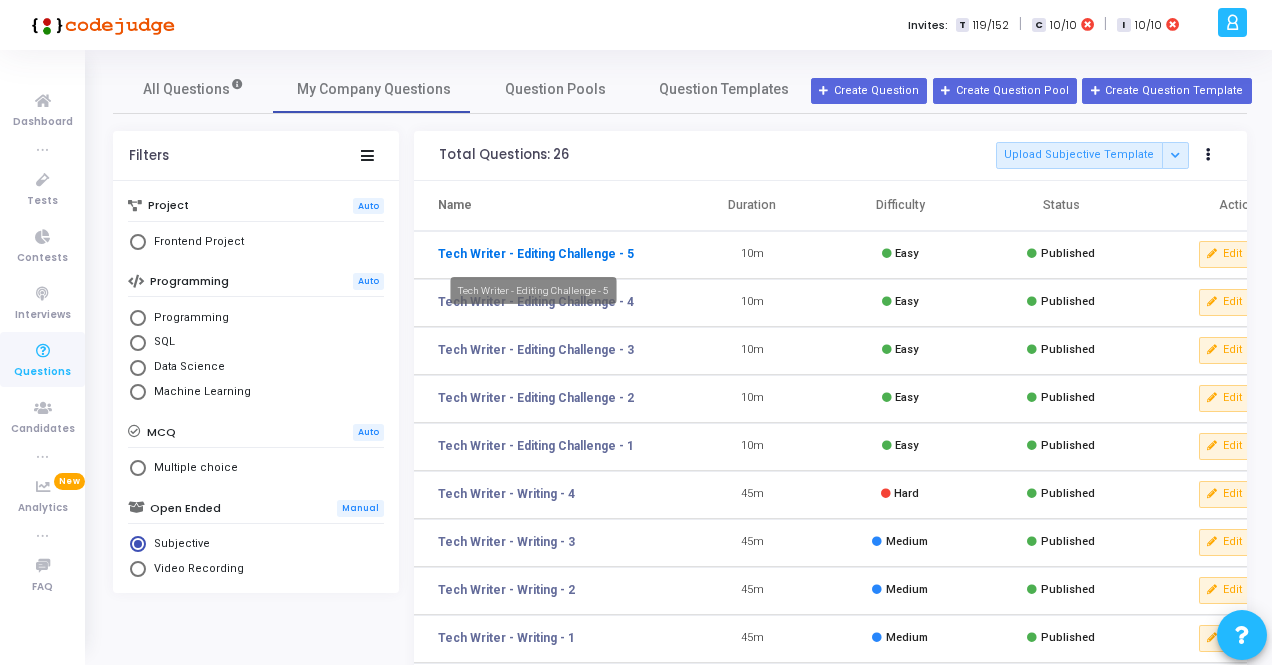 click on "Tech Writer - Editing Challenge -  5" at bounding box center [536, 254] 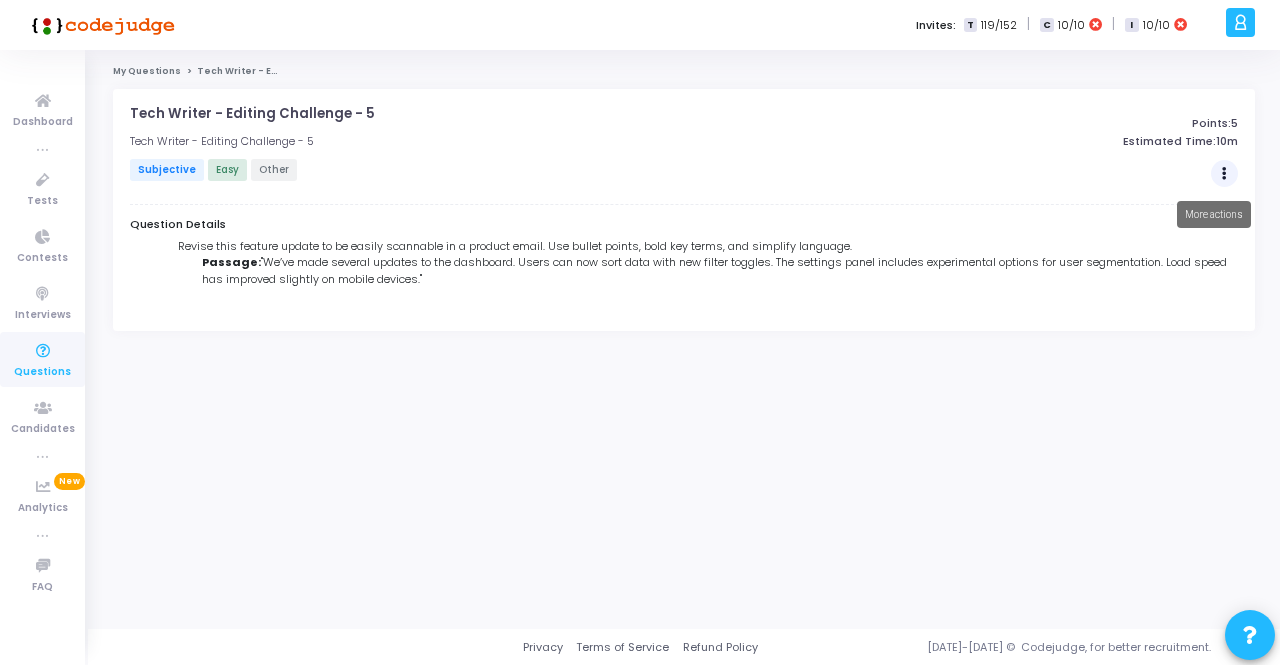 click at bounding box center [1225, 174] 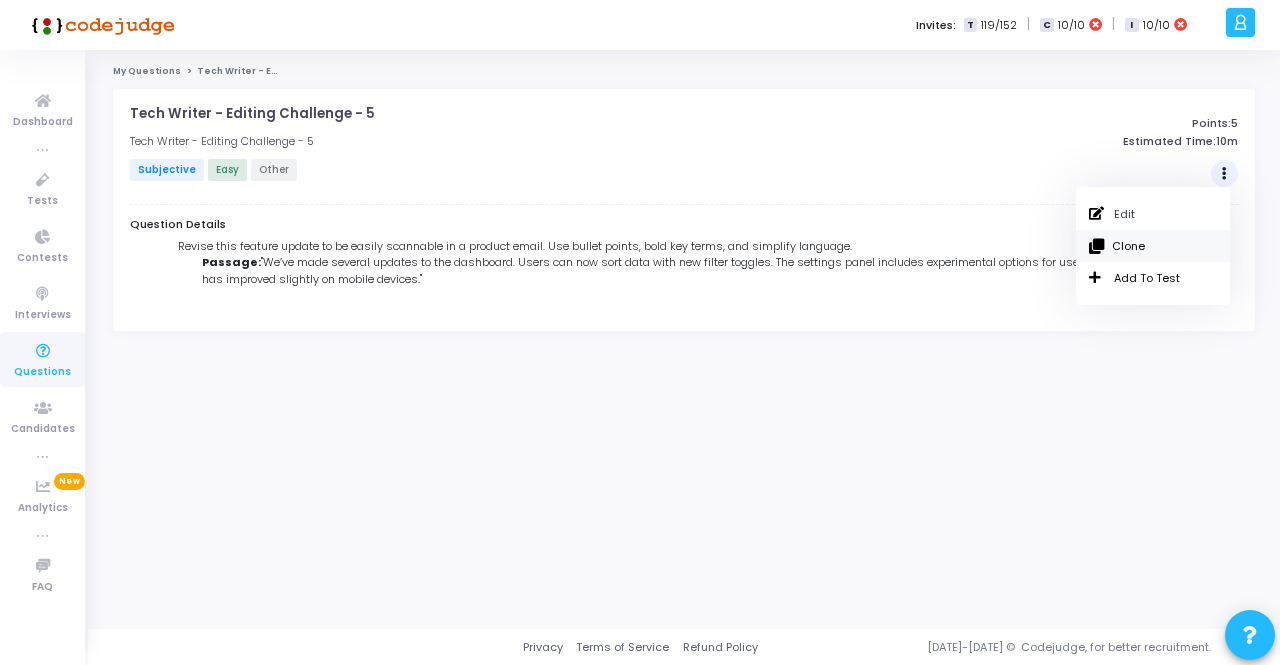 click on "Clone" at bounding box center (1153, 246) 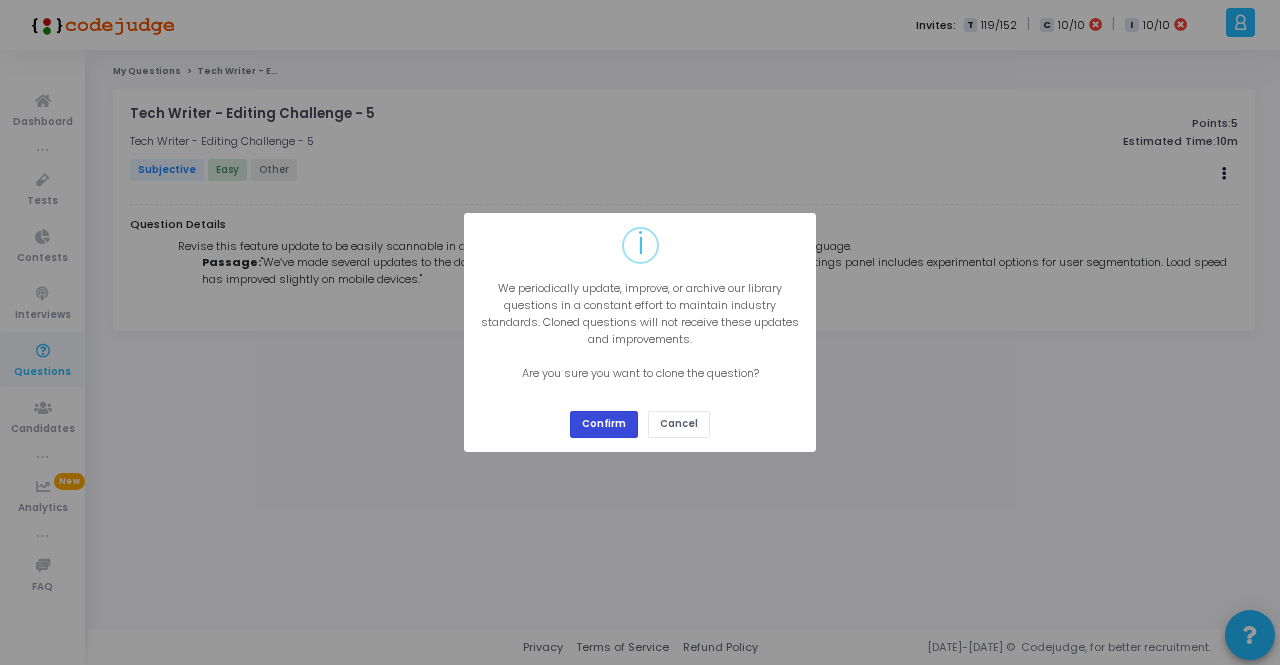 click on "Confirm" at bounding box center [604, 424] 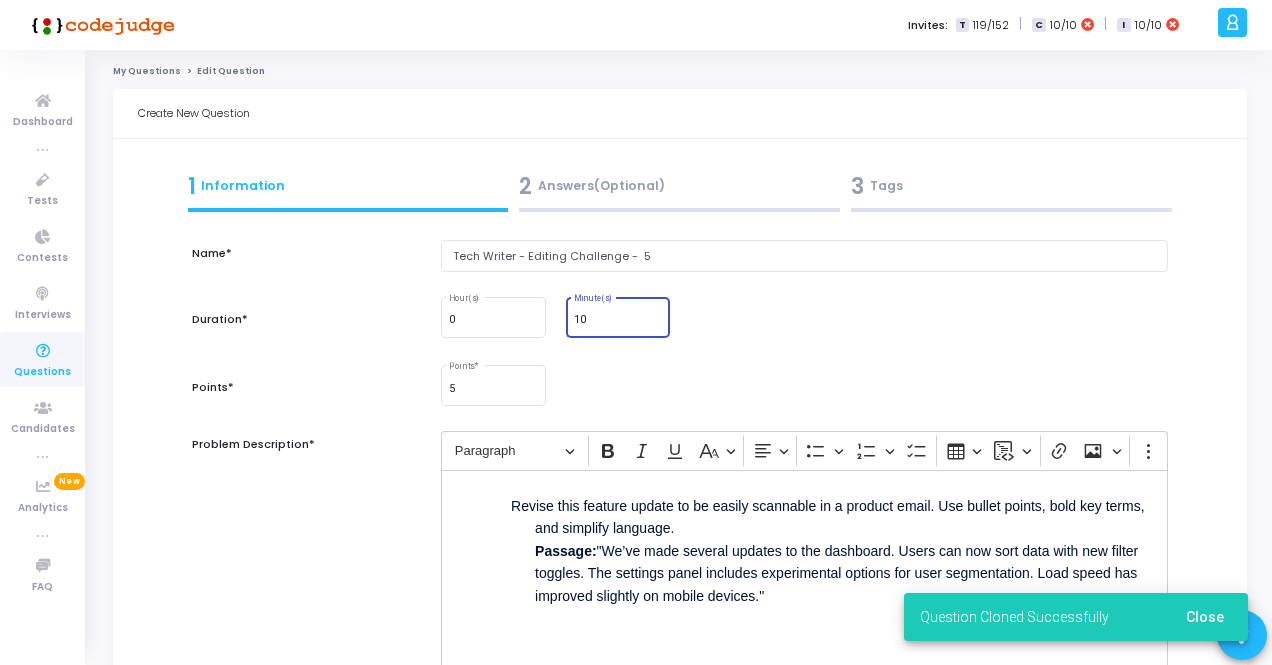 drag, startPoint x: 596, startPoint y: 324, endPoint x: 567, endPoint y: 321, distance: 29.15476 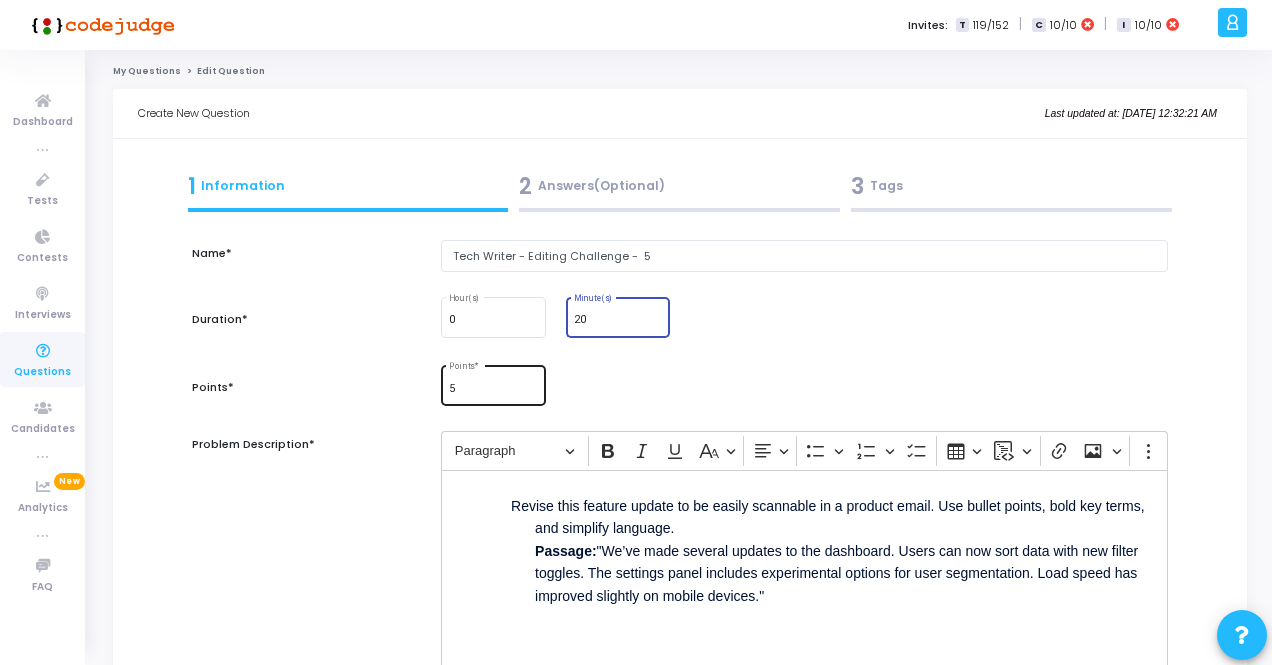 type on "20" 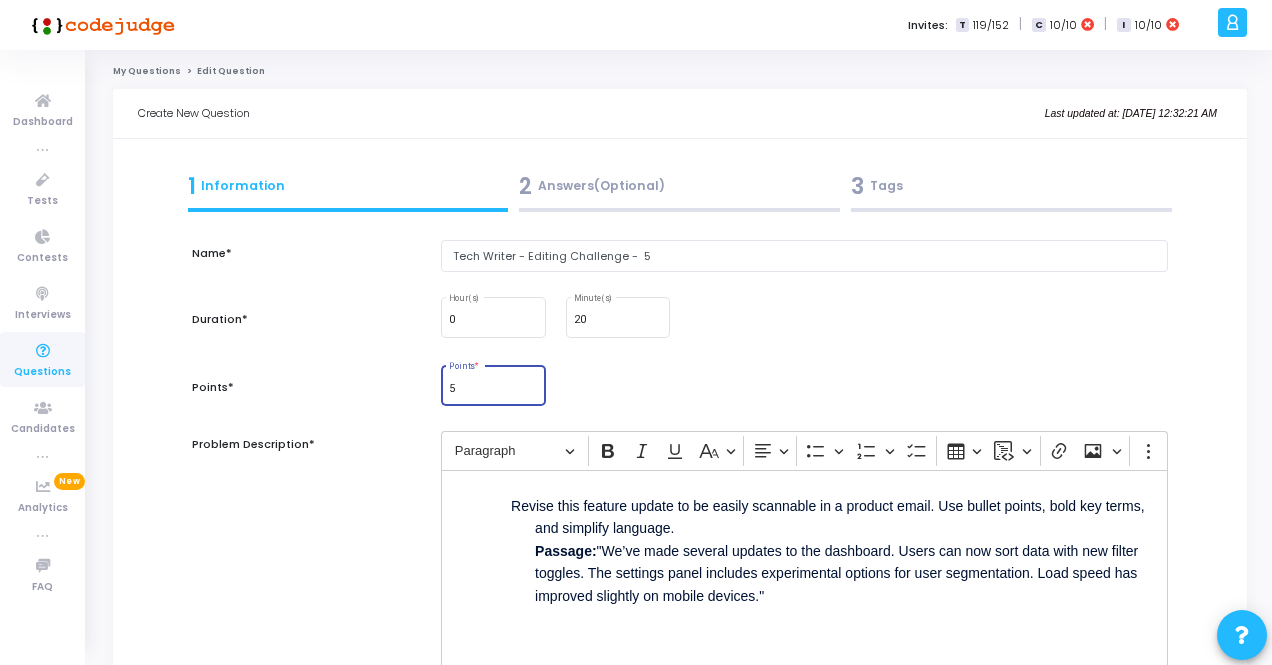 click on "5" at bounding box center (493, 389) 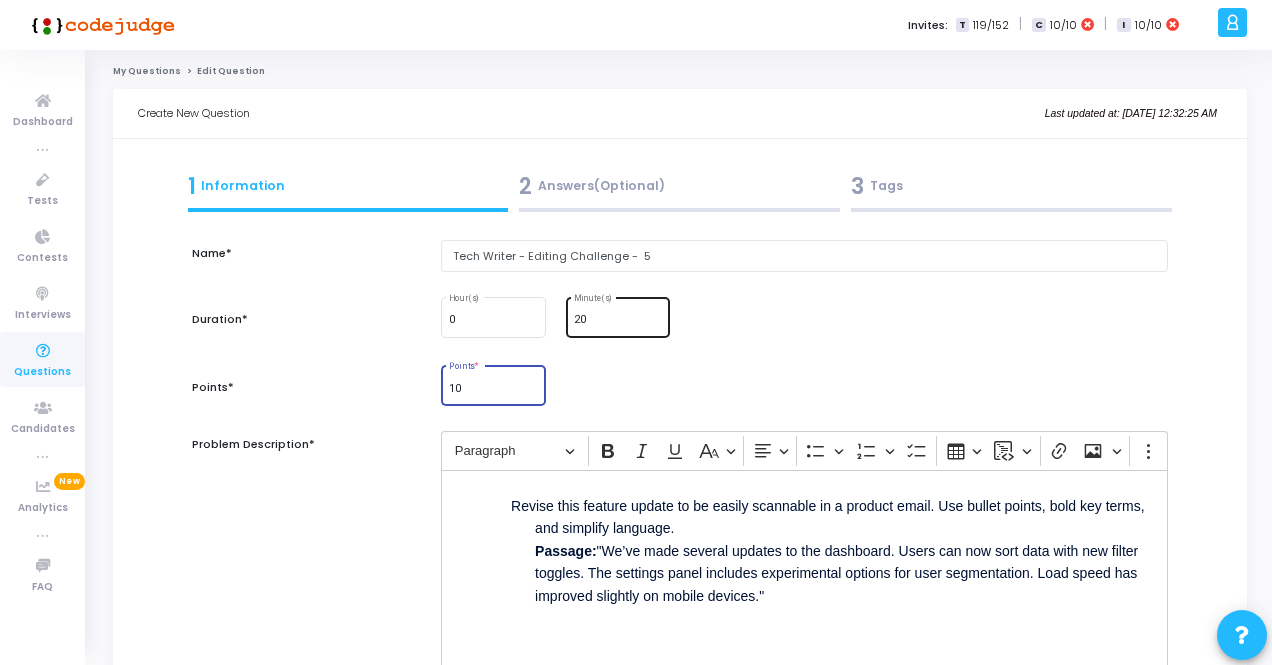 type on "10" 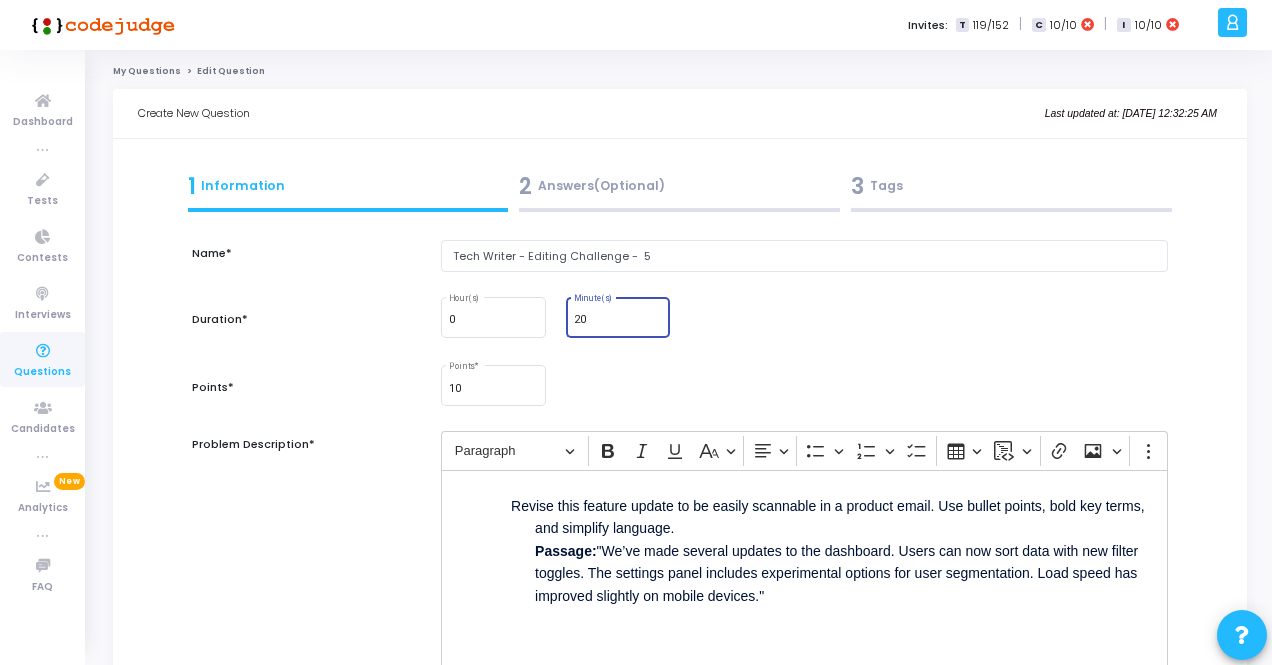 drag, startPoint x: 588, startPoint y: 316, endPoint x: 569, endPoint y: 315, distance: 19.026299 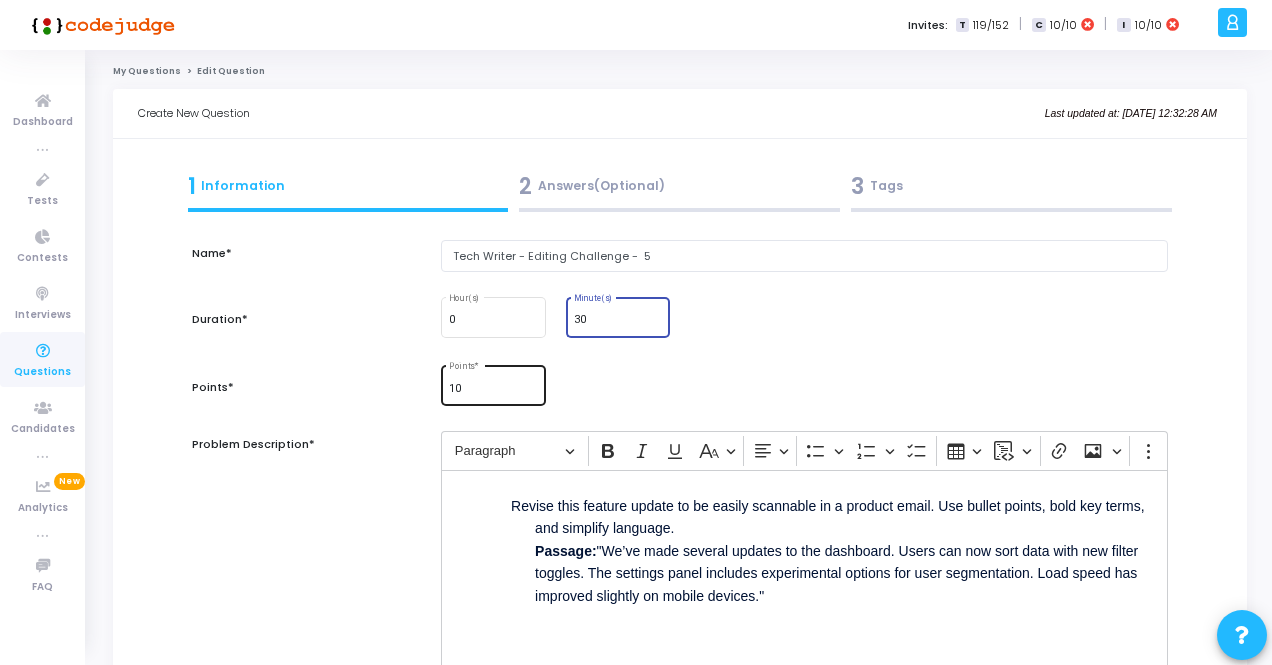 type on "30" 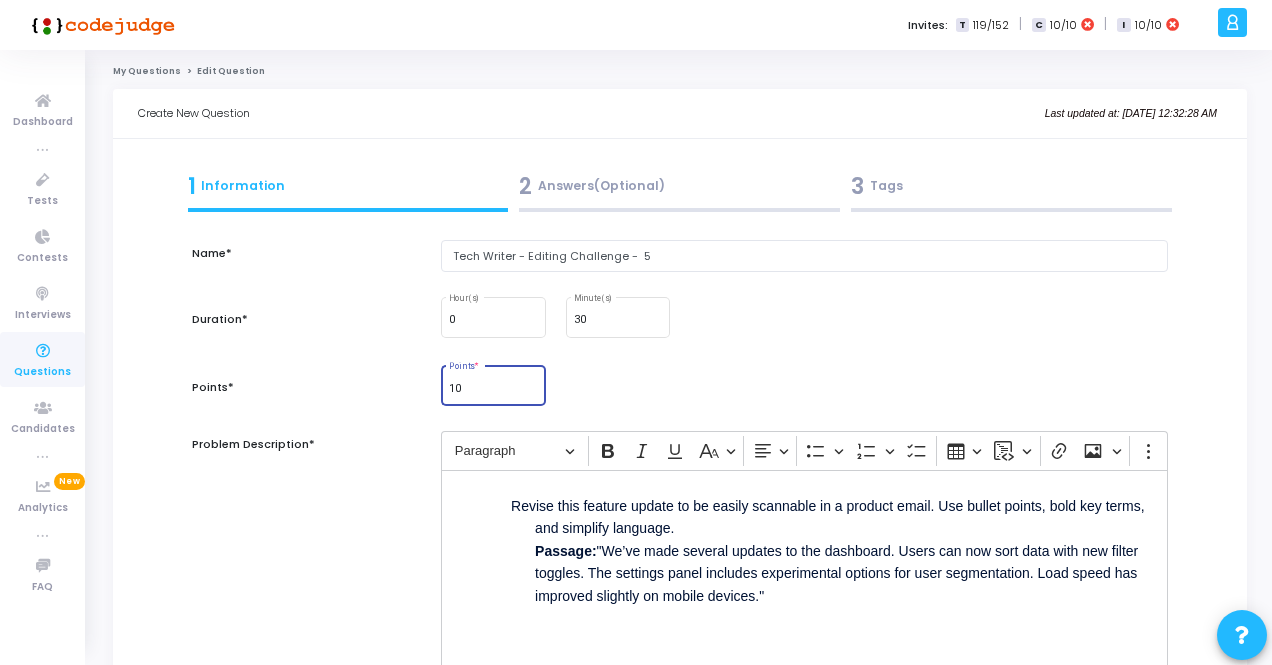 click on "10" at bounding box center [493, 389] 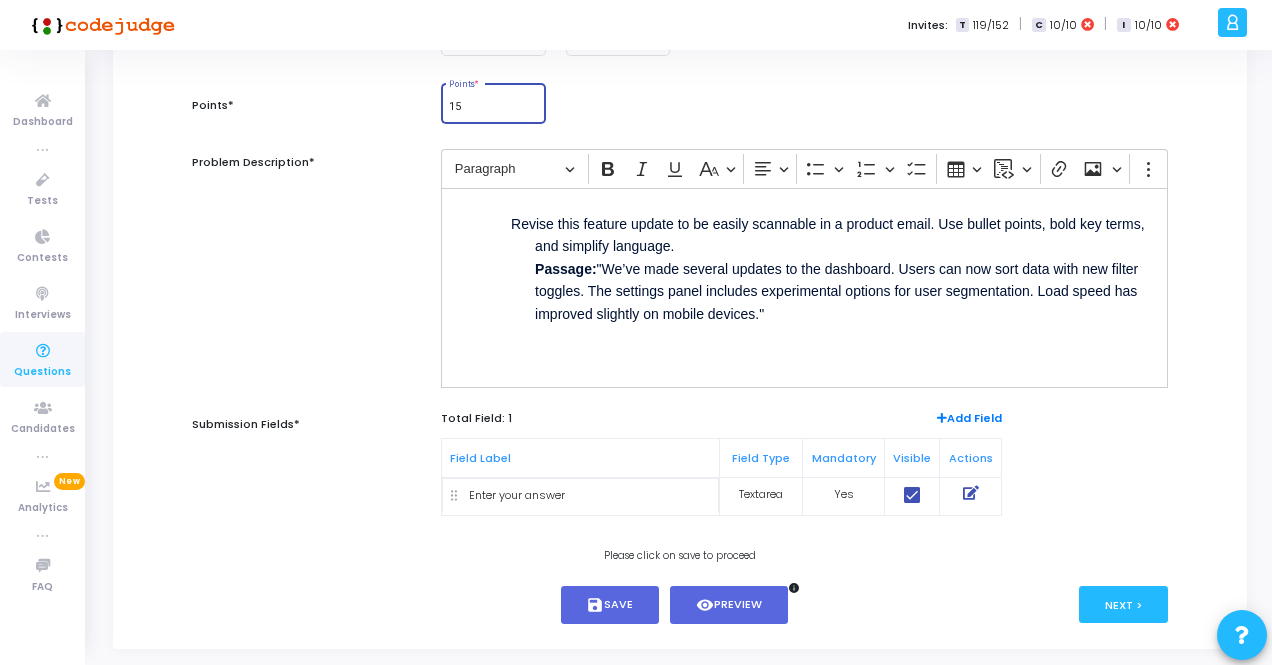 scroll, scrollTop: 334, scrollLeft: 0, axis: vertical 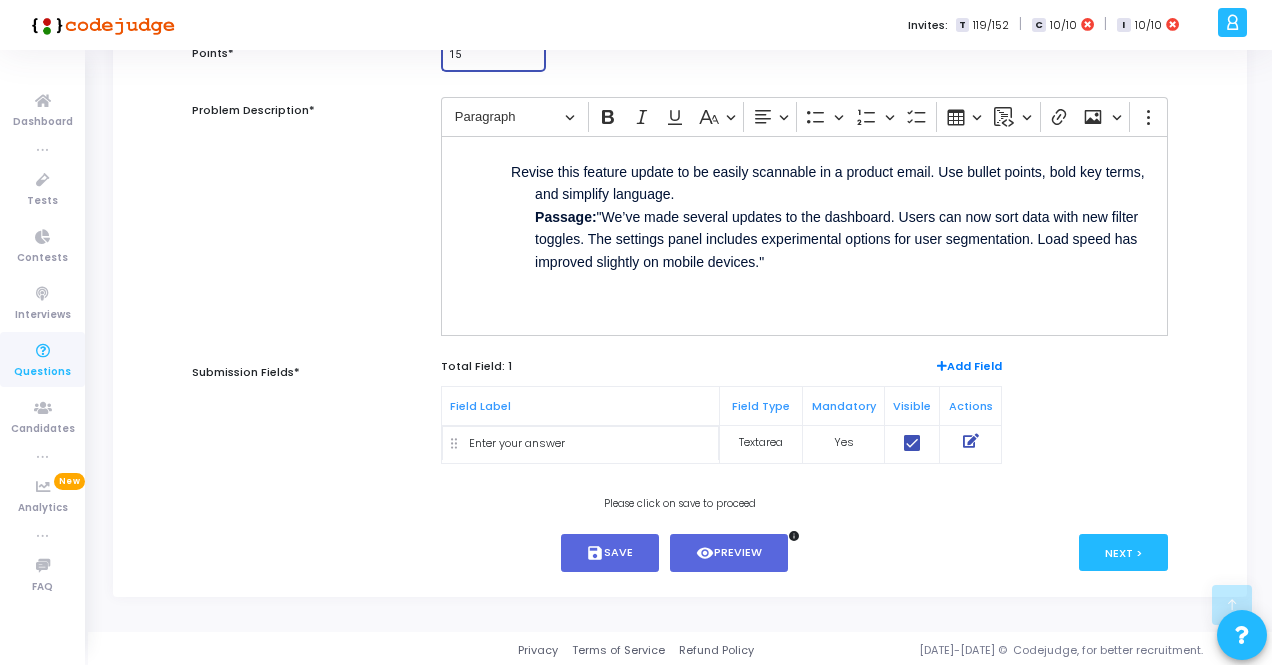 type on "15" 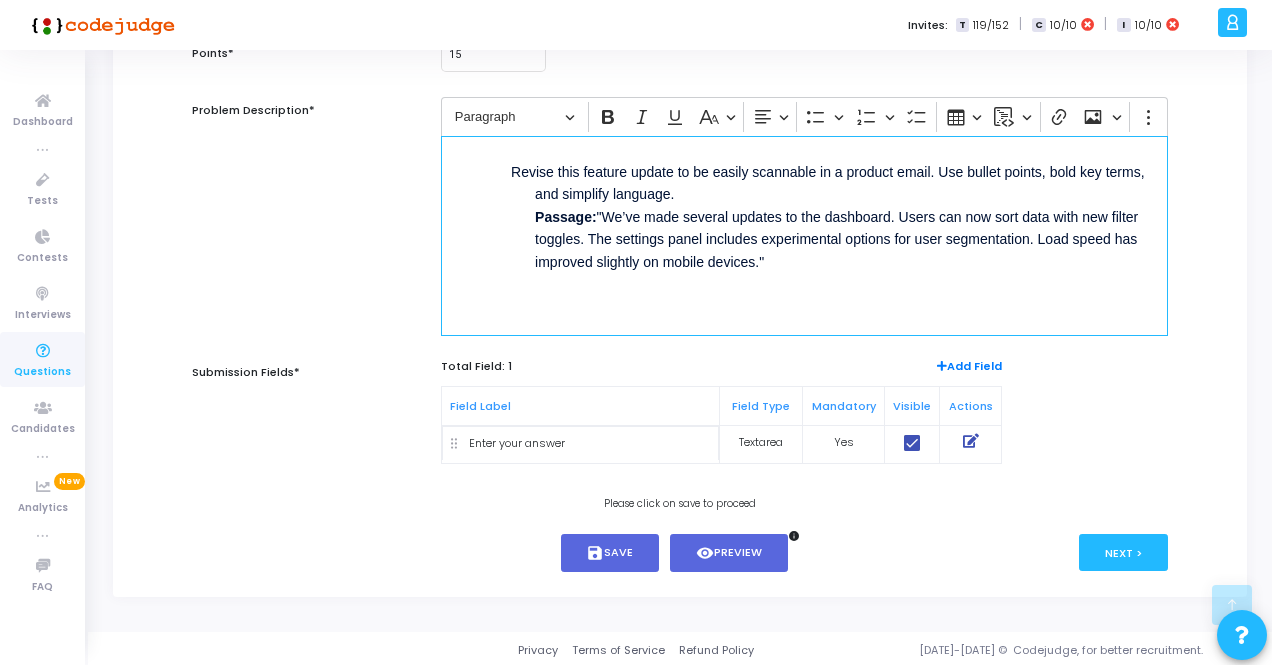 click on "Revise this feature update to be easily scannable in a product email. Use bullet points, bold key terms, and simplify language. Passage:  "We’ve made several updates to the dashboard. Users can now sort data with new filter toggles. The settings panel includes experimental options for user segmentation. Load speed has improved slightly on mobile devices."" at bounding box center [804, 236] 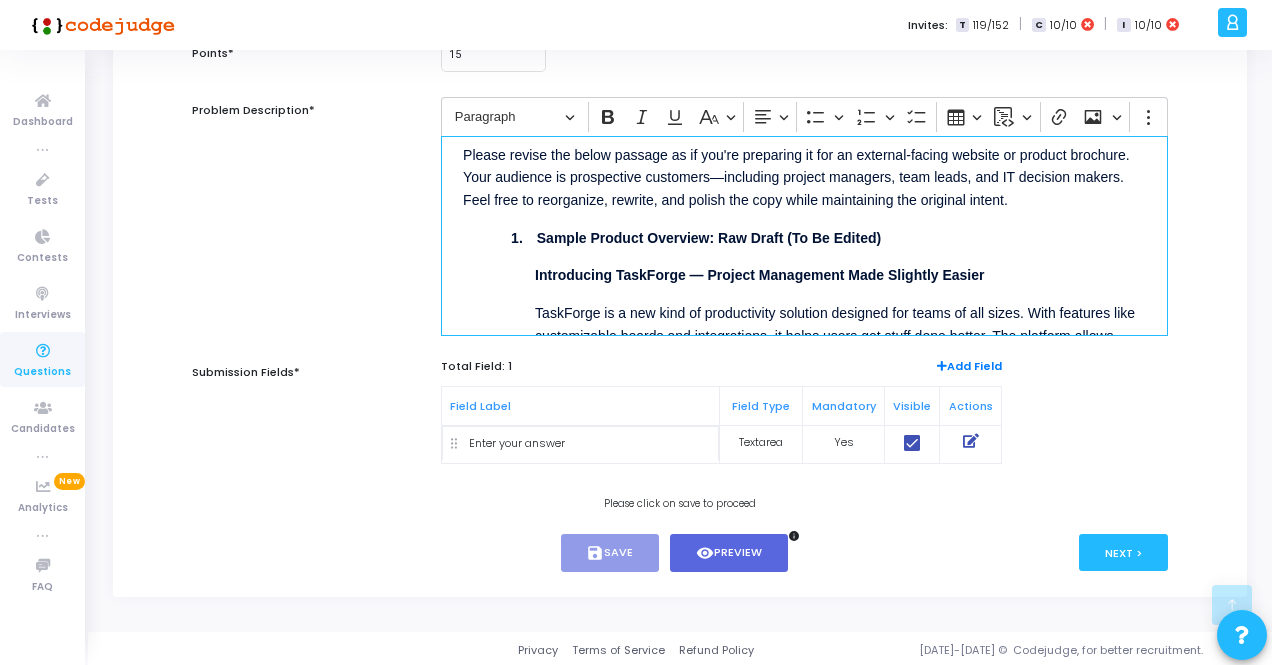 scroll, scrollTop: 0, scrollLeft: 0, axis: both 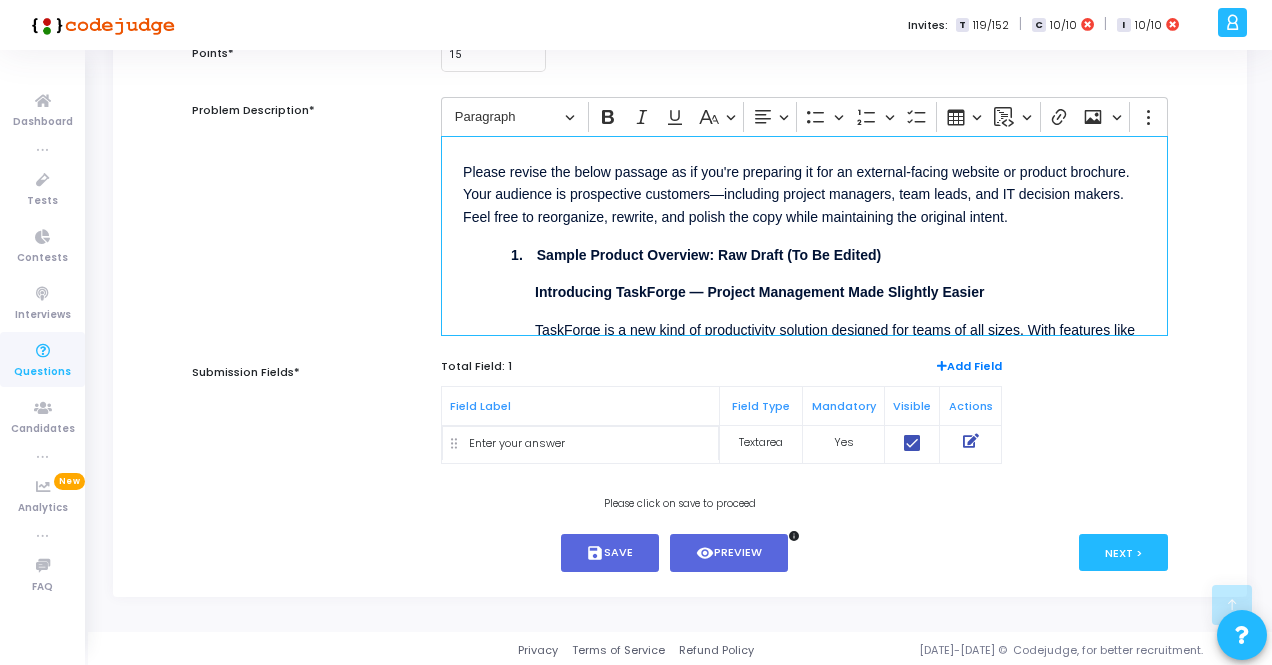 click on "Sample Product Overview: Raw Draft (To Be Edited)" at bounding box center (709, 255) 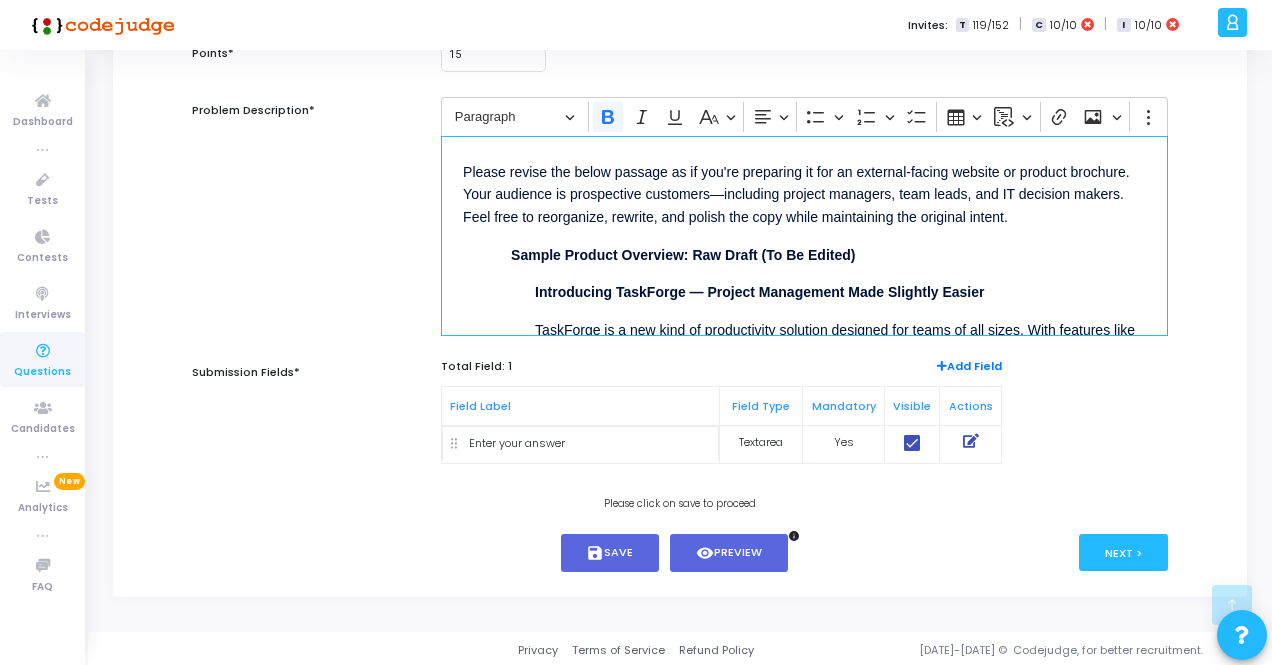click on "Please revise the below passage as if you're preparing it for an external-facing website or product brochure. Your audience is prospective customers—including project managers, team leads, and IT decision makers. Feel free to reorganize, rewrite, and polish the copy while maintaining the original intent. Sample Product Overview: Raw Draft (To Be Edited) Introducing TaskForge — Project Management Made Slightly Easier TaskForge is a new kind of productivity solution designed for teams of all sizes. With features like customizable boards and integrations, it helps users get stuff done better. The platform allows people to add tasks, assign them, set reminders, and track deadlines. Also, there's analytics and a dashboard but they’re still being improved. Security-wise, we offer basic protections like user-level access and encrypted data. There’s a beta version of role-based permissions but it may have bugs. Our roadmap includes AI features for auto-sorting and smart reminders soon." at bounding box center [804, 236] 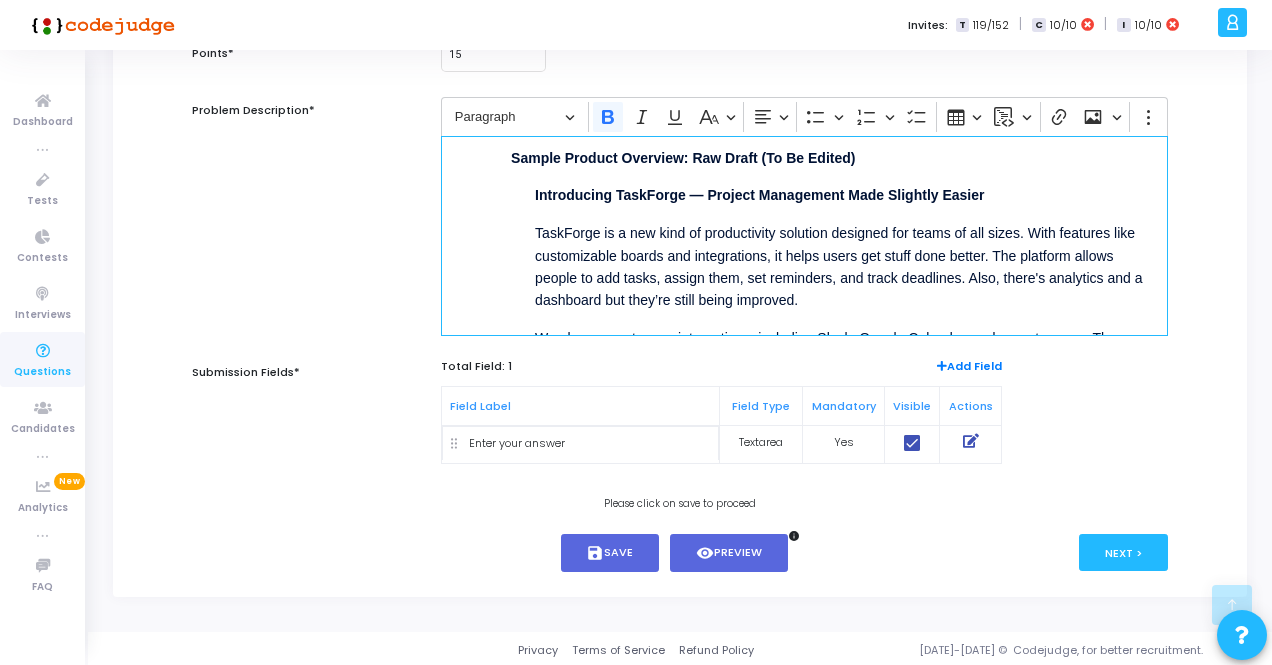 scroll, scrollTop: 0, scrollLeft: 0, axis: both 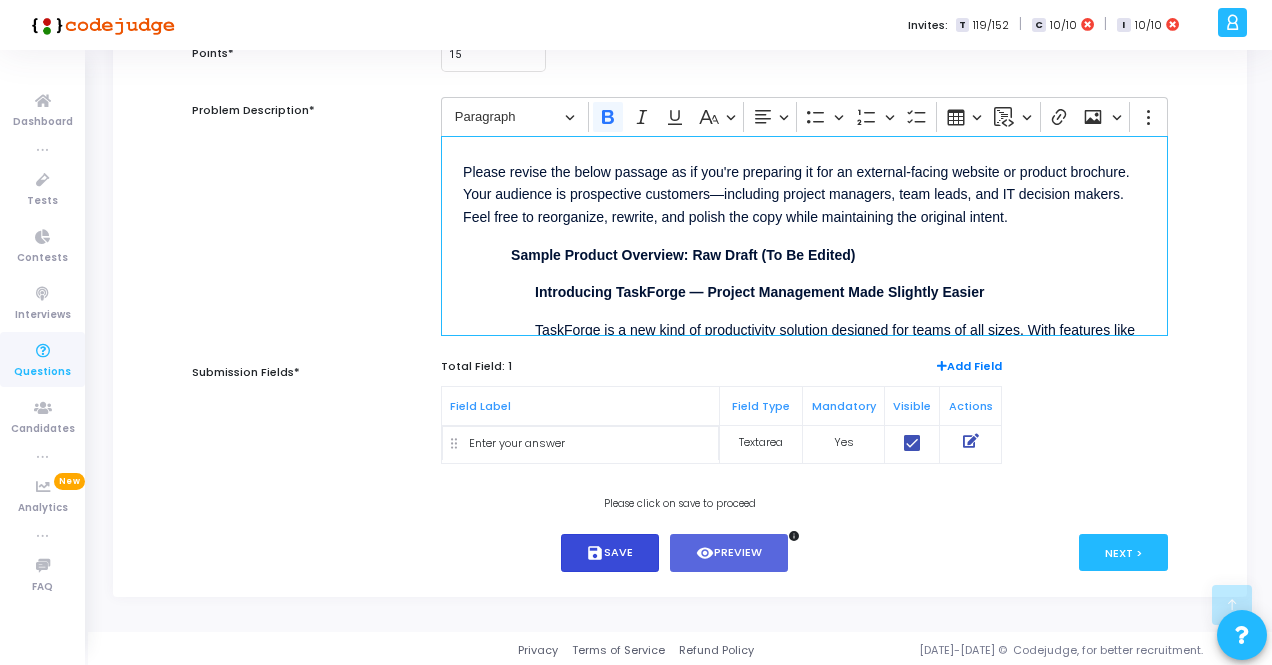 click on "save  Save" at bounding box center [610, 553] 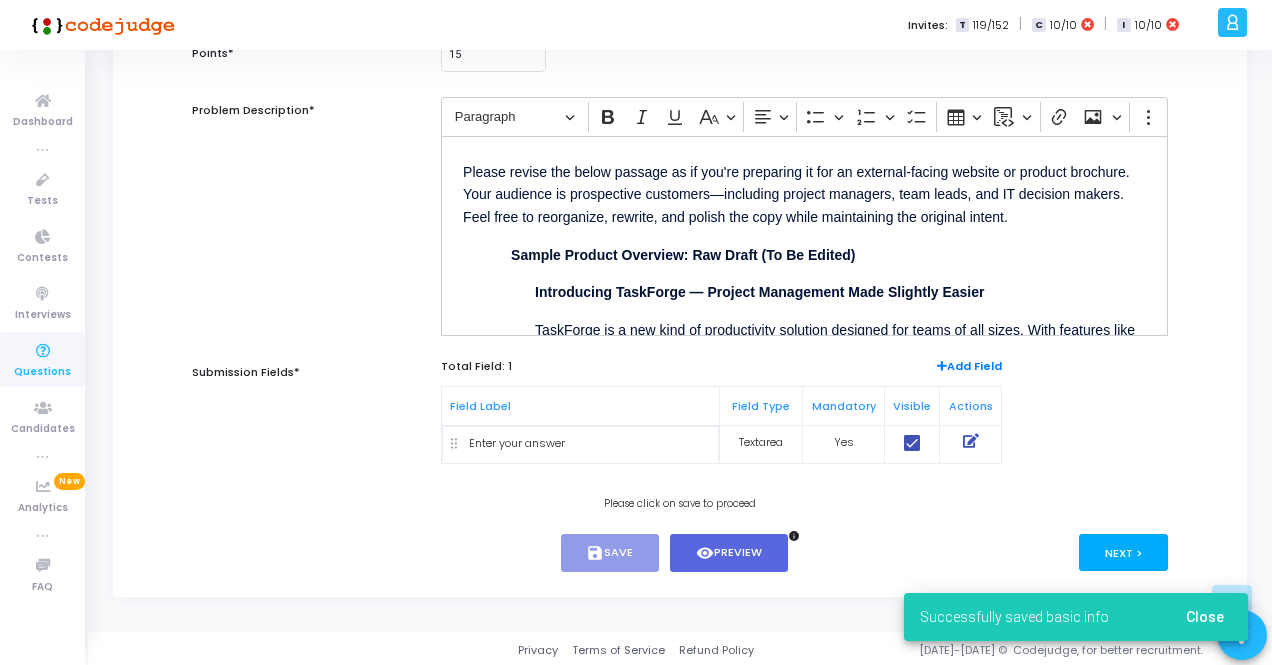 click on "Next >" at bounding box center [1123, 552] 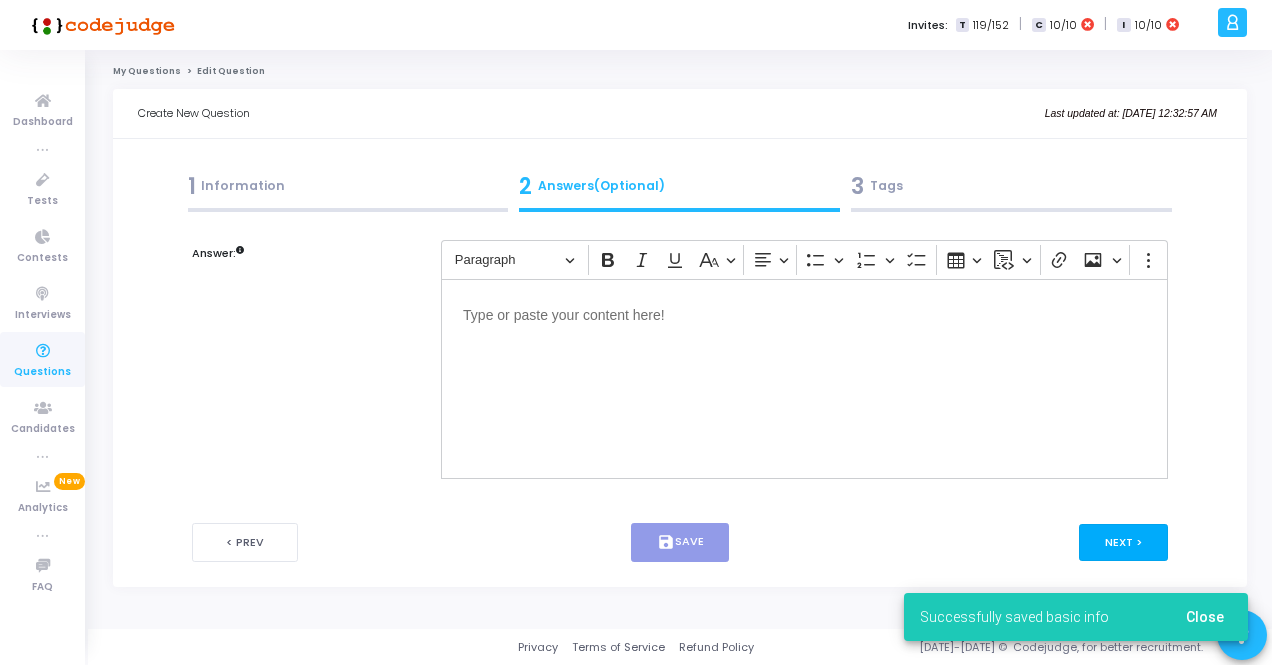 scroll, scrollTop: 0, scrollLeft: 0, axis: both 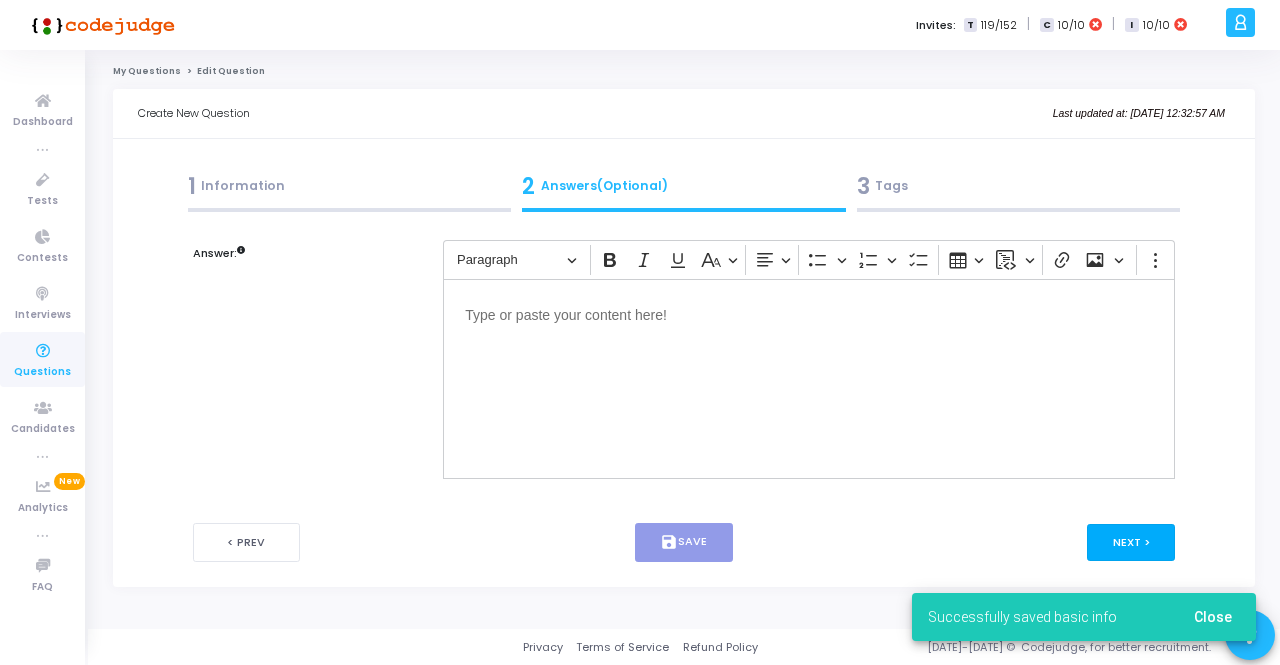 click on "Next >" at bounding box center [1131, 542] 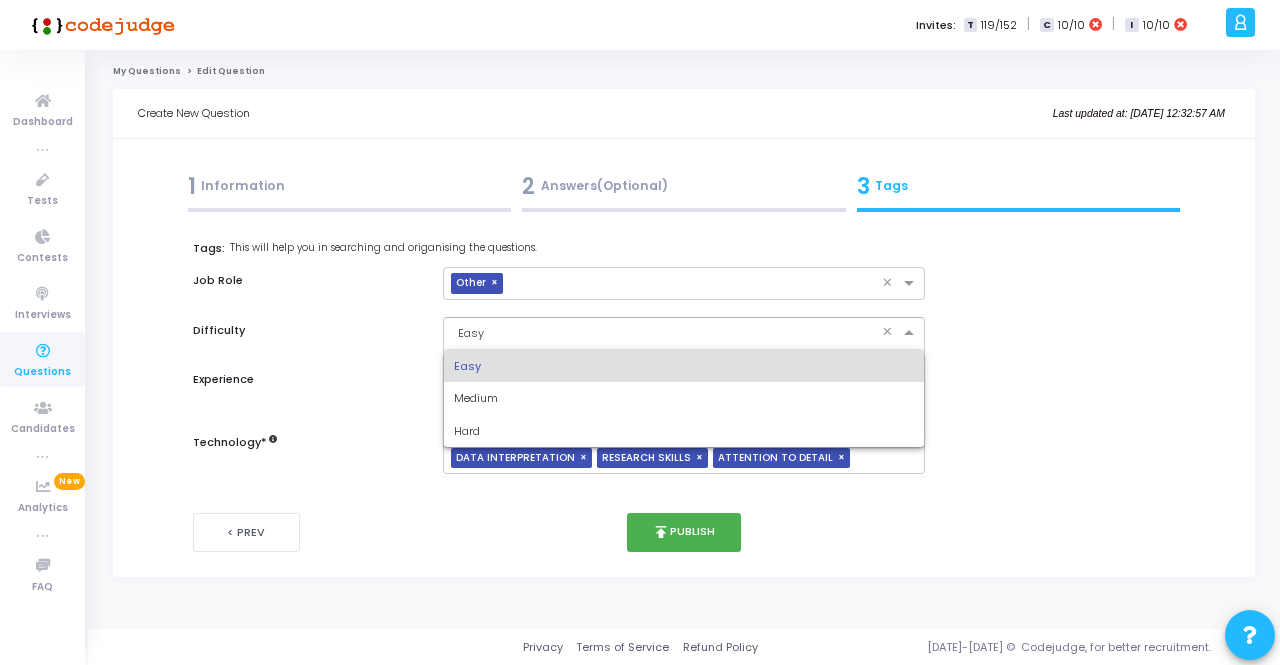 click at bounding box center (663, 331) 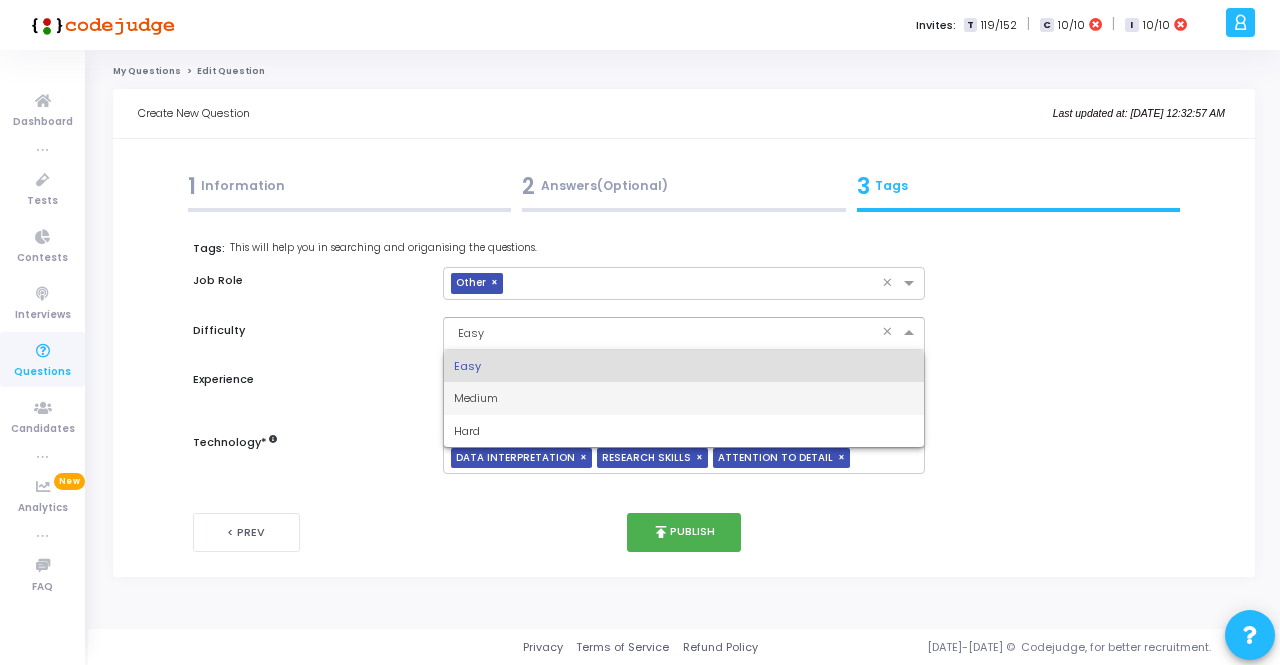 click on "Medium" at bounding box center [683, 398] 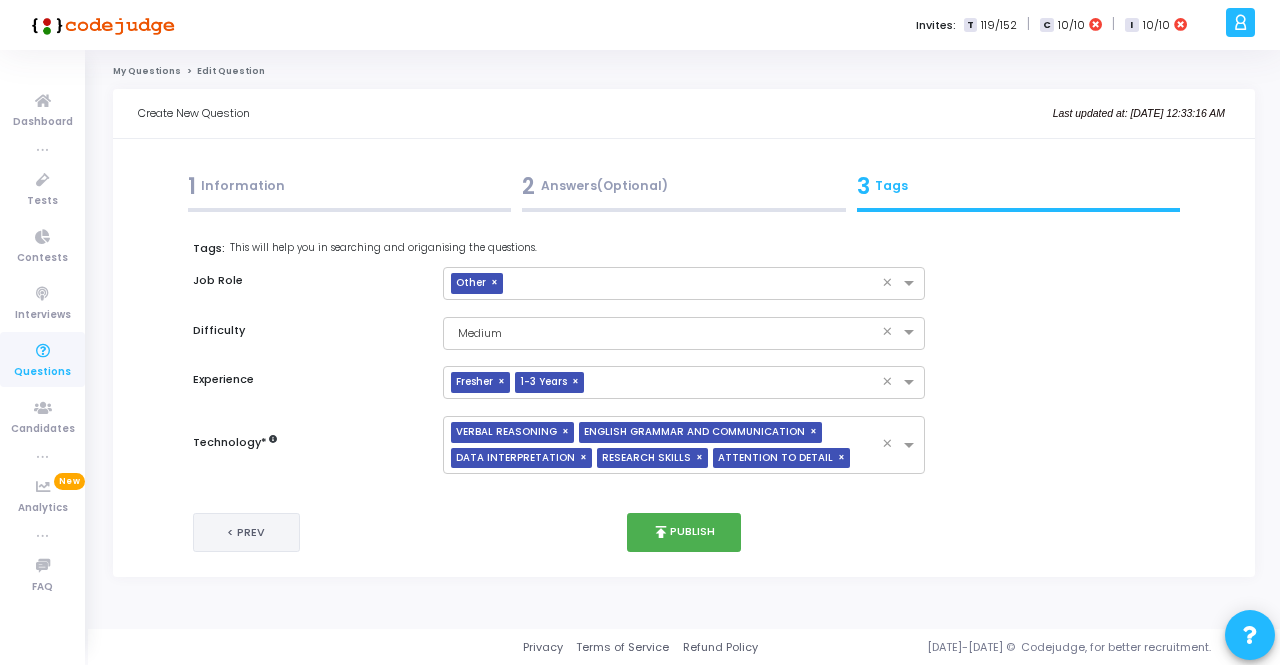 click on "< Prev" at bounding box center [246, 532] 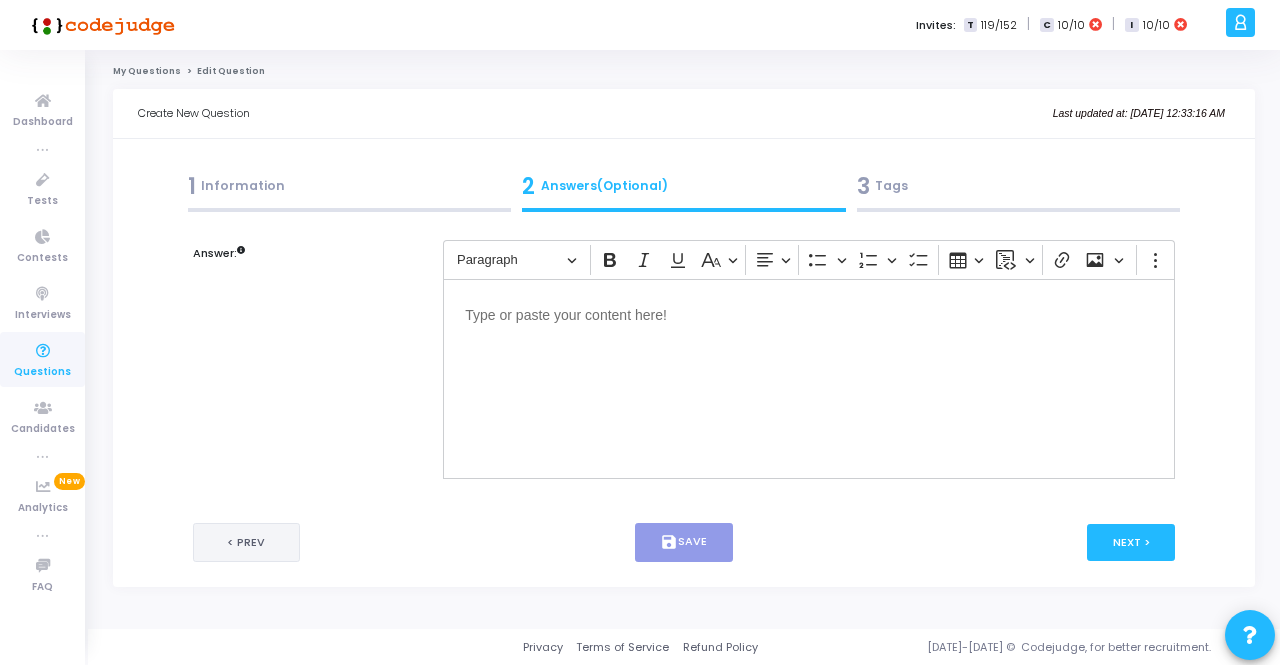 click on "< Prev" at bounding box center [246, 542] 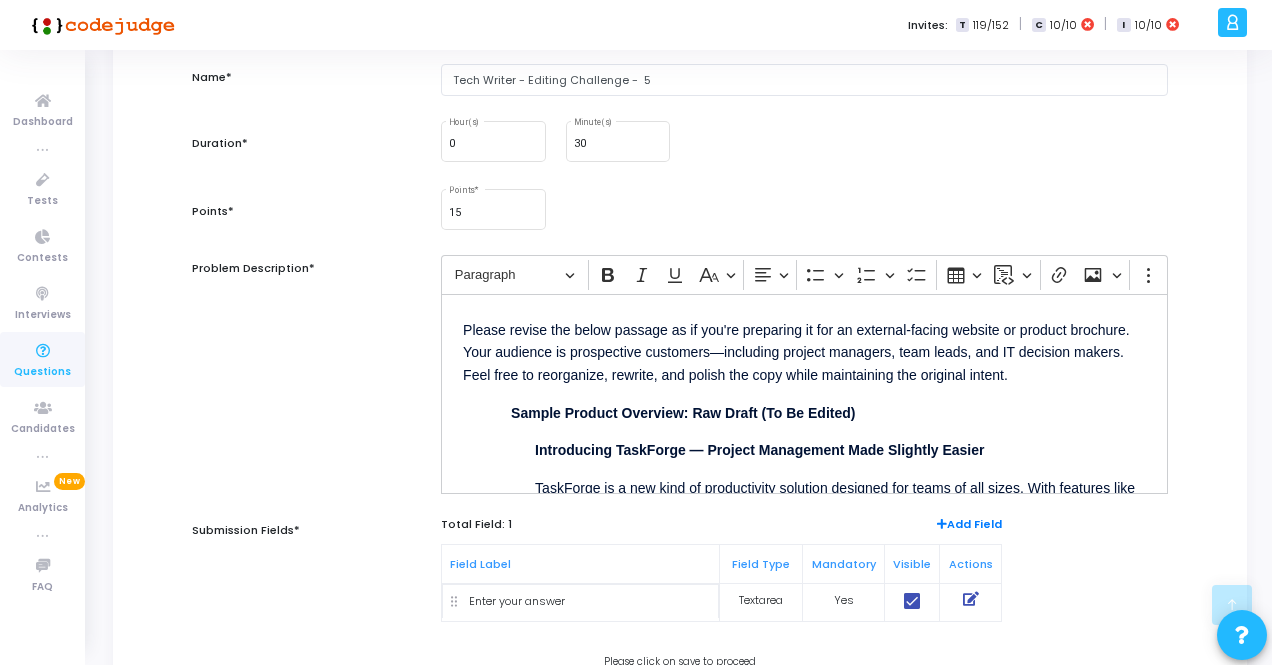 scroll, scrollTop: 334, scrollLeft: 0, axis: vertical 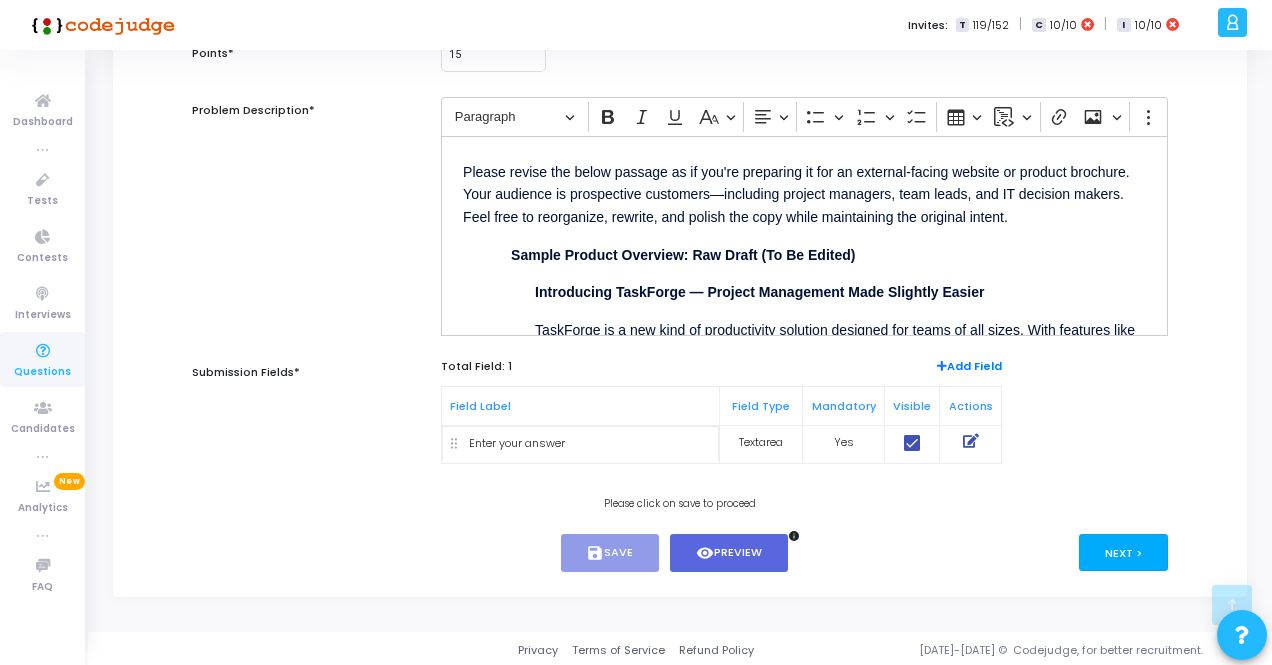 click on "Next >" at bounding box center (1123, 552) 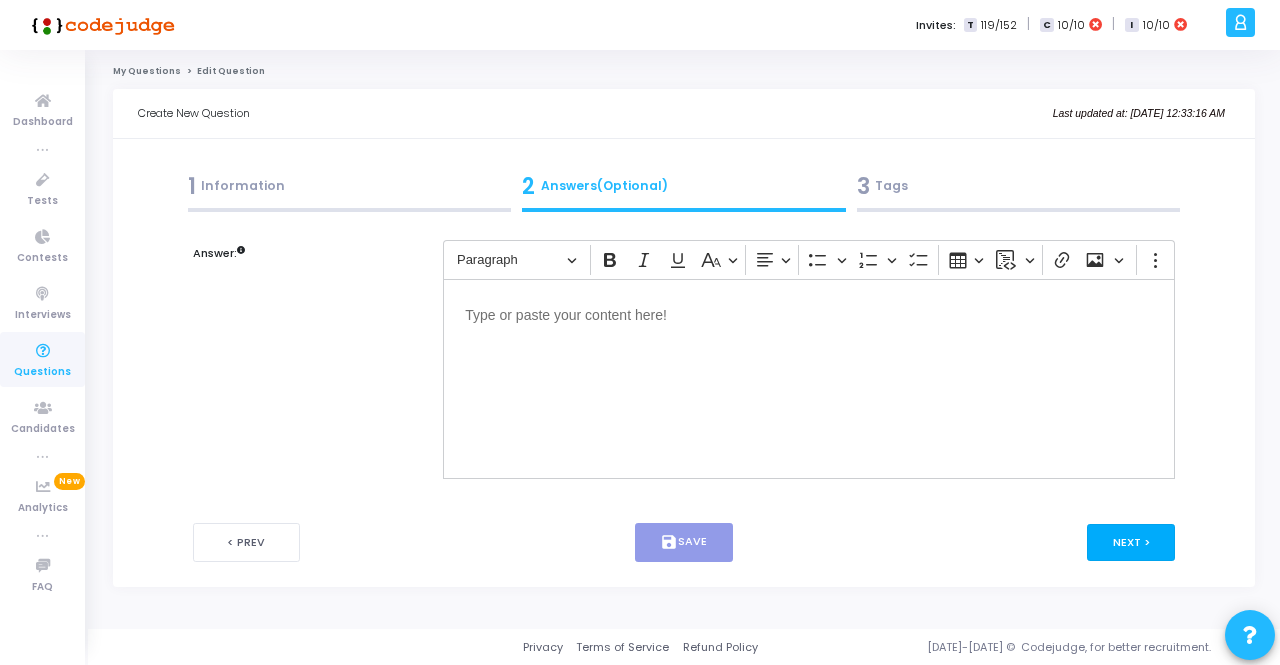 click on "Next >" at bounding box center (1131, 542) 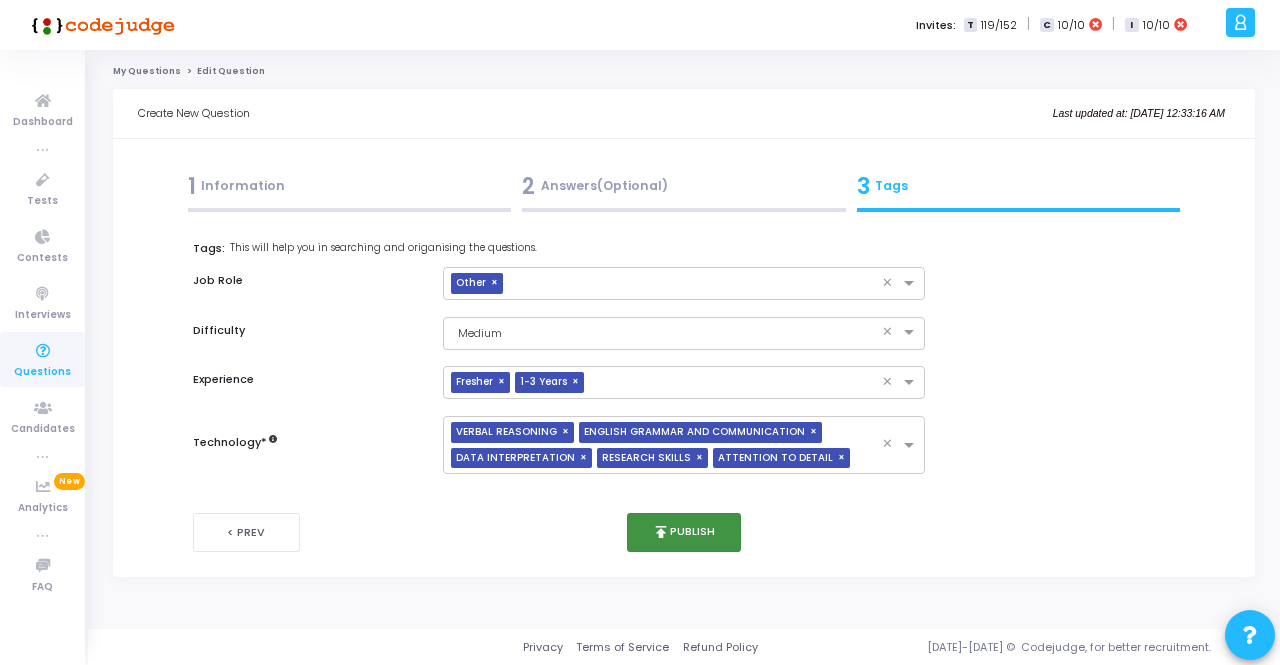 click on "publish  Publish" at bounding box center [684, 532] 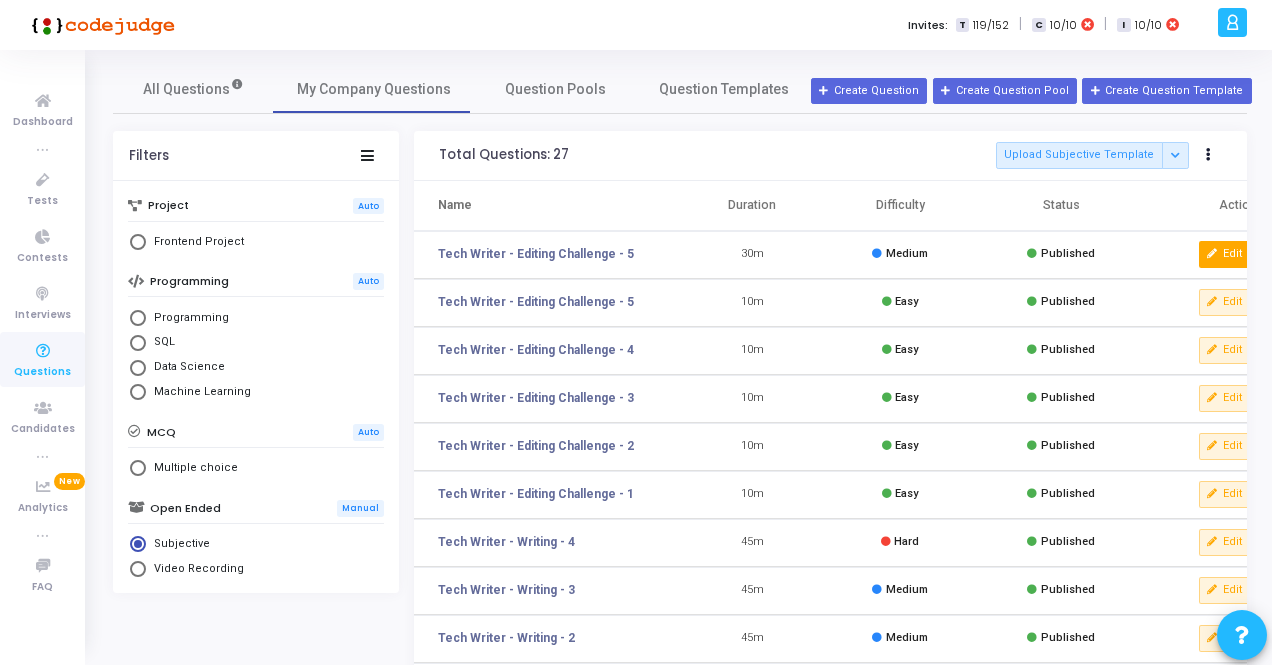 click on "Edit" at bounding box center (1225, 254) 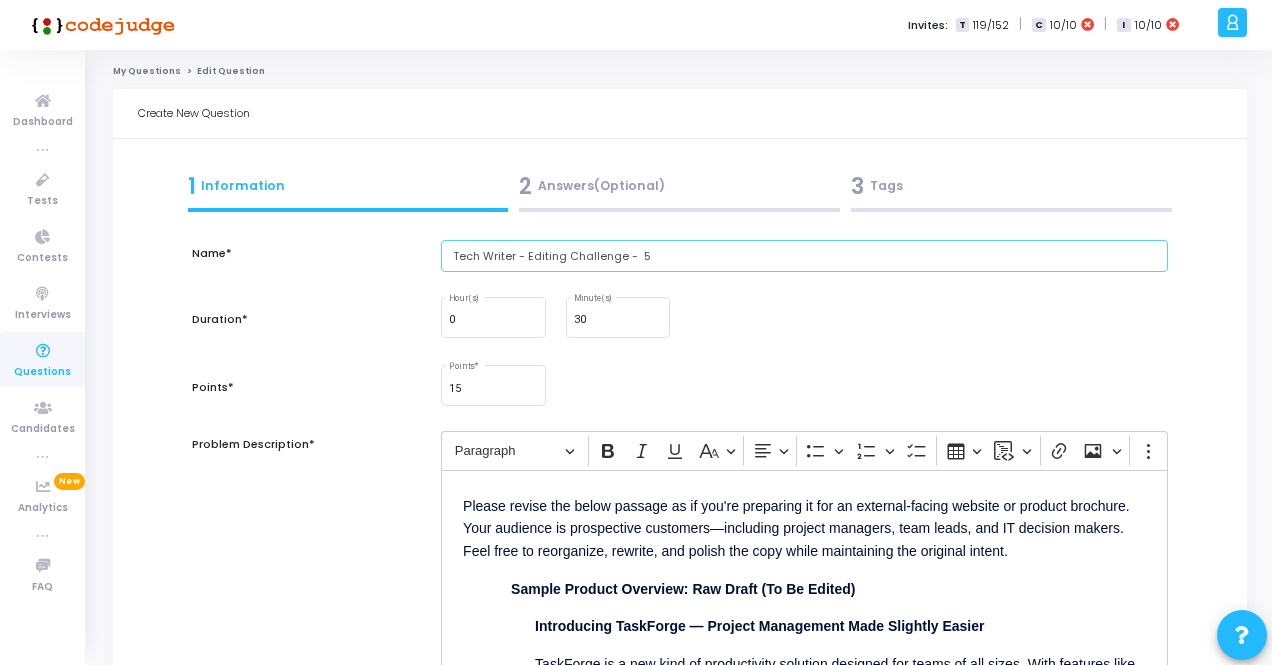 click on "Tech Writer - Editing Challenge -  5" at bounding box center [804, 256] 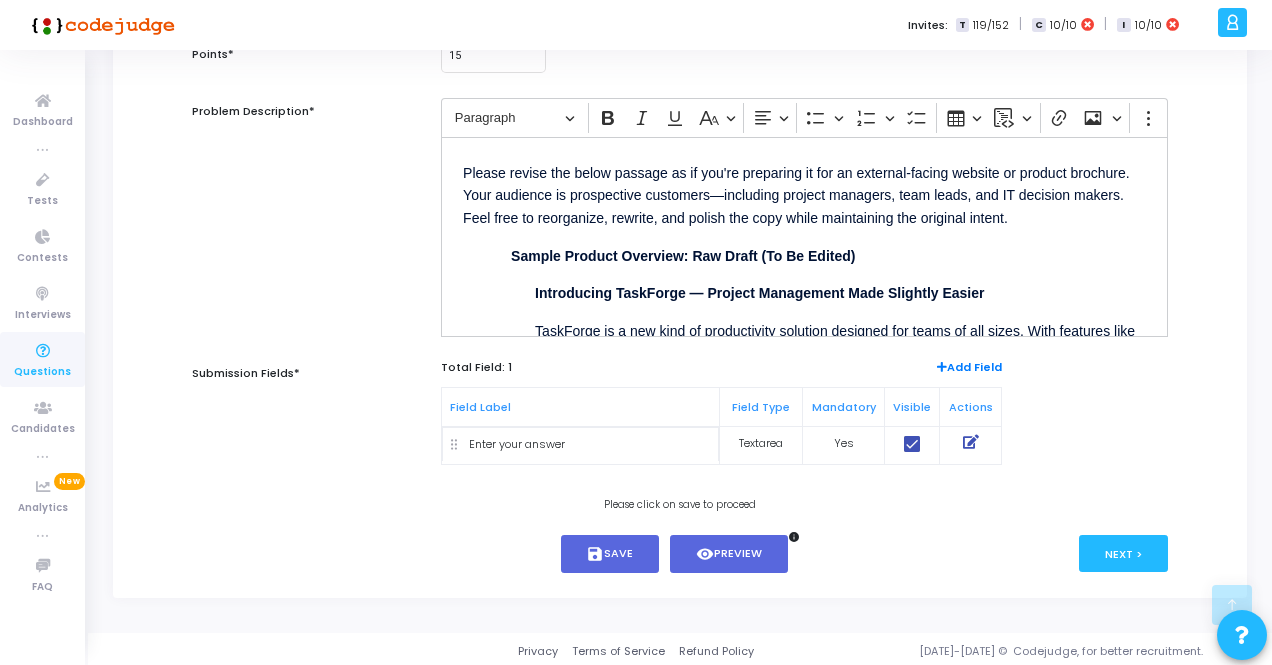 scroll, scrollTop: 334, scrollLeft: 0, axis: vertical 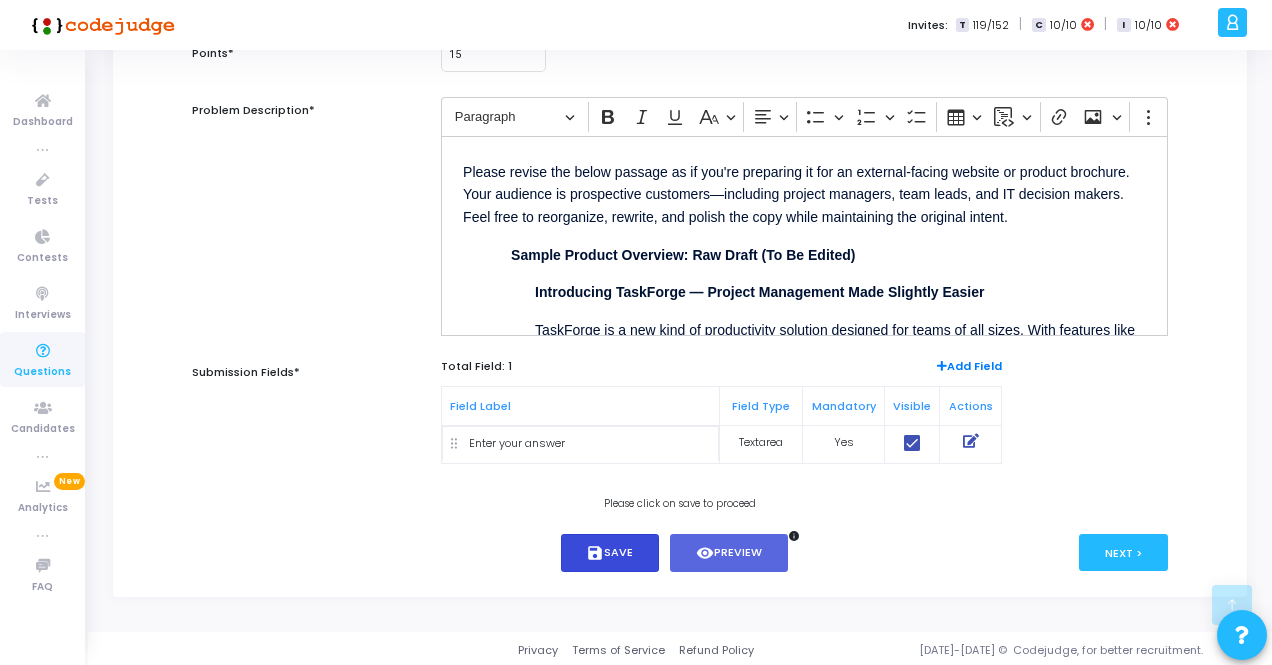 type on "Tech Writer - Editing Challenge -  6" 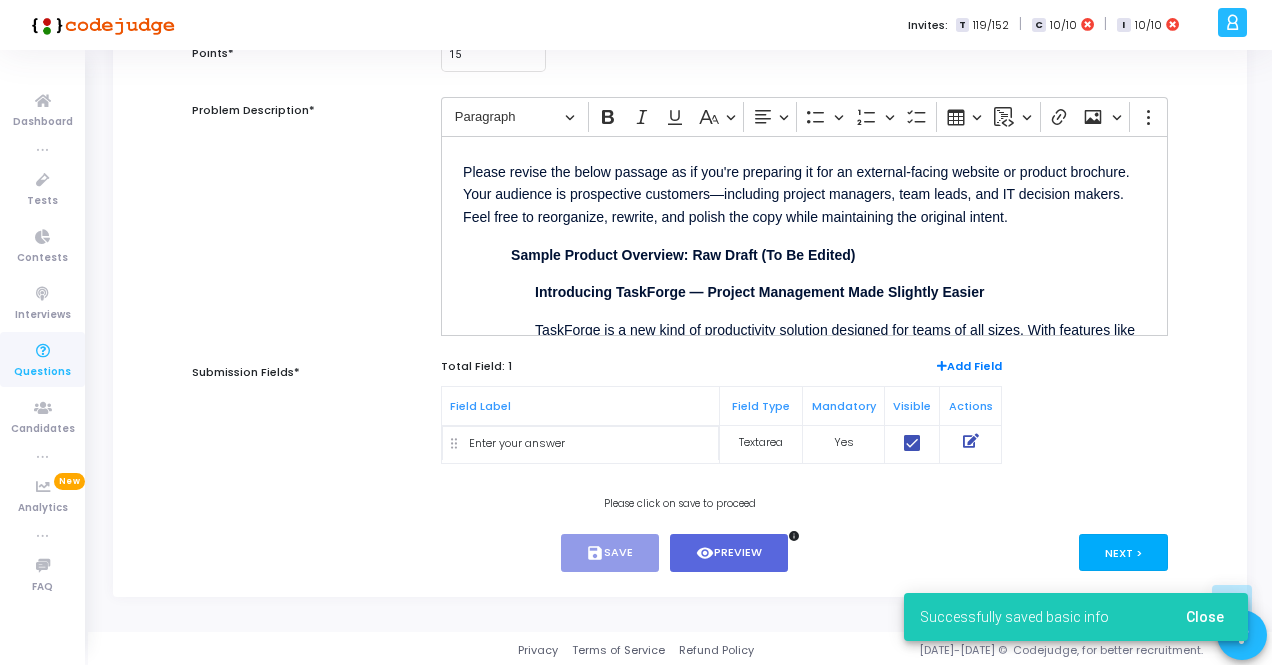 click on "Next >" at bounding box center (1123, 552) 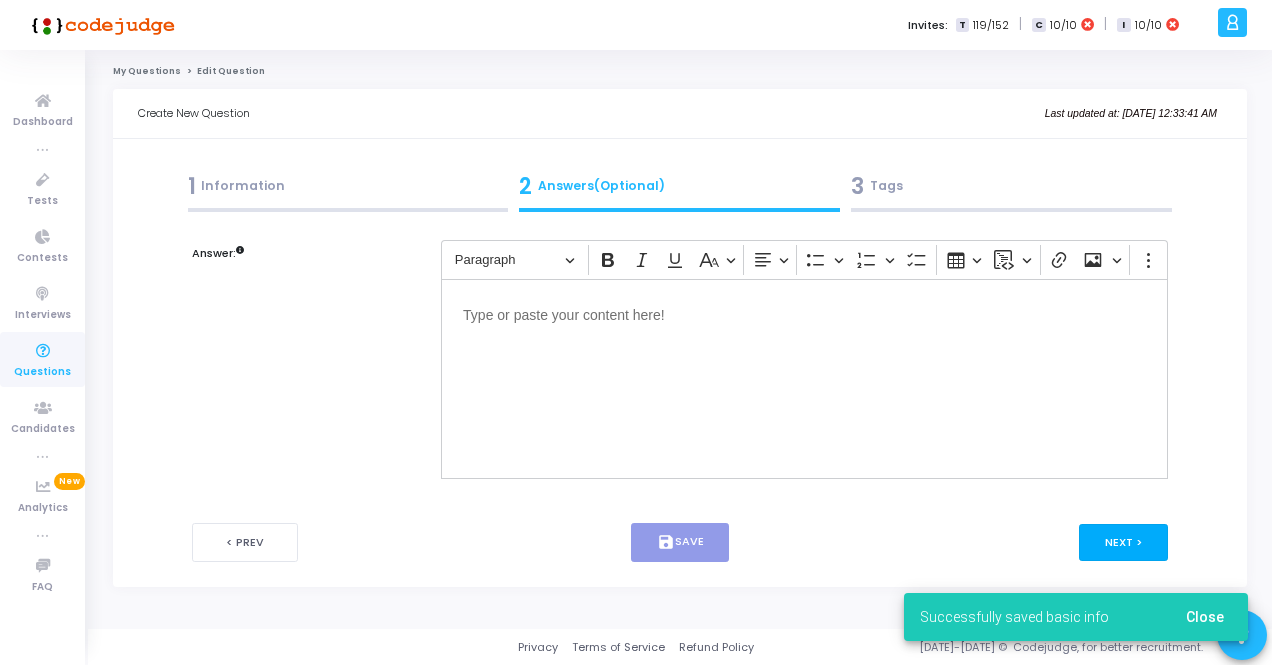 scroll, scrollTop: 0, scrollLeft: 0, axis: both 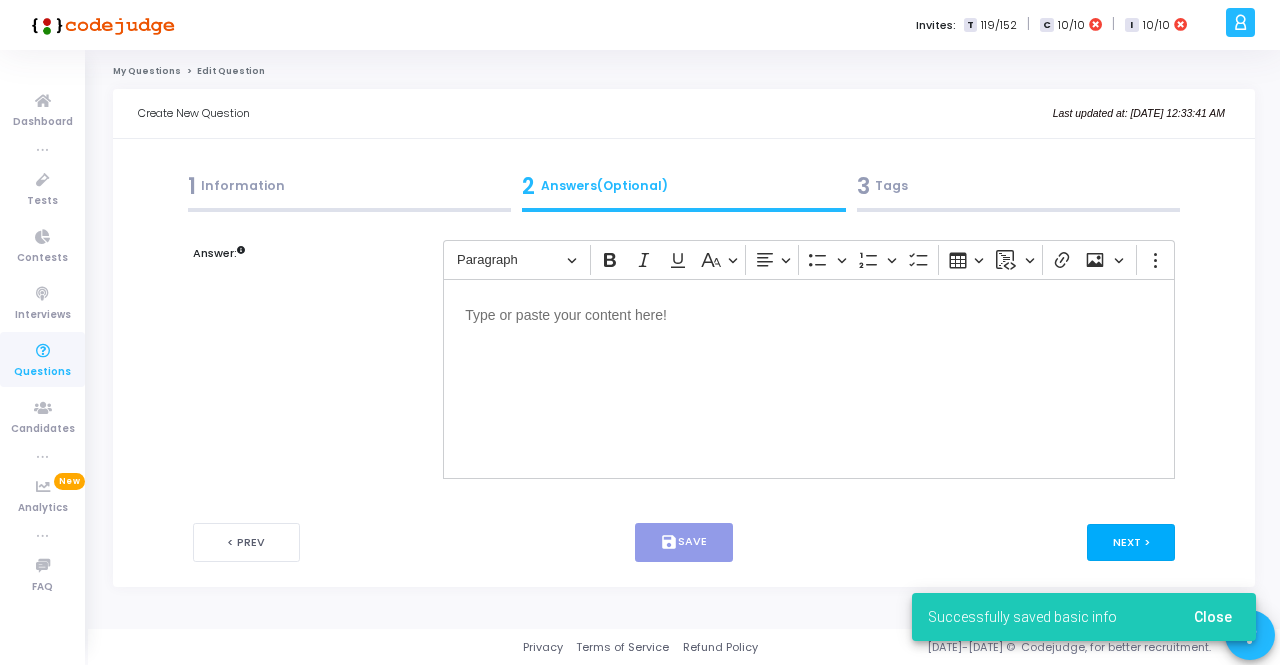 click on "Next >" at bounding box center [1131, 542] 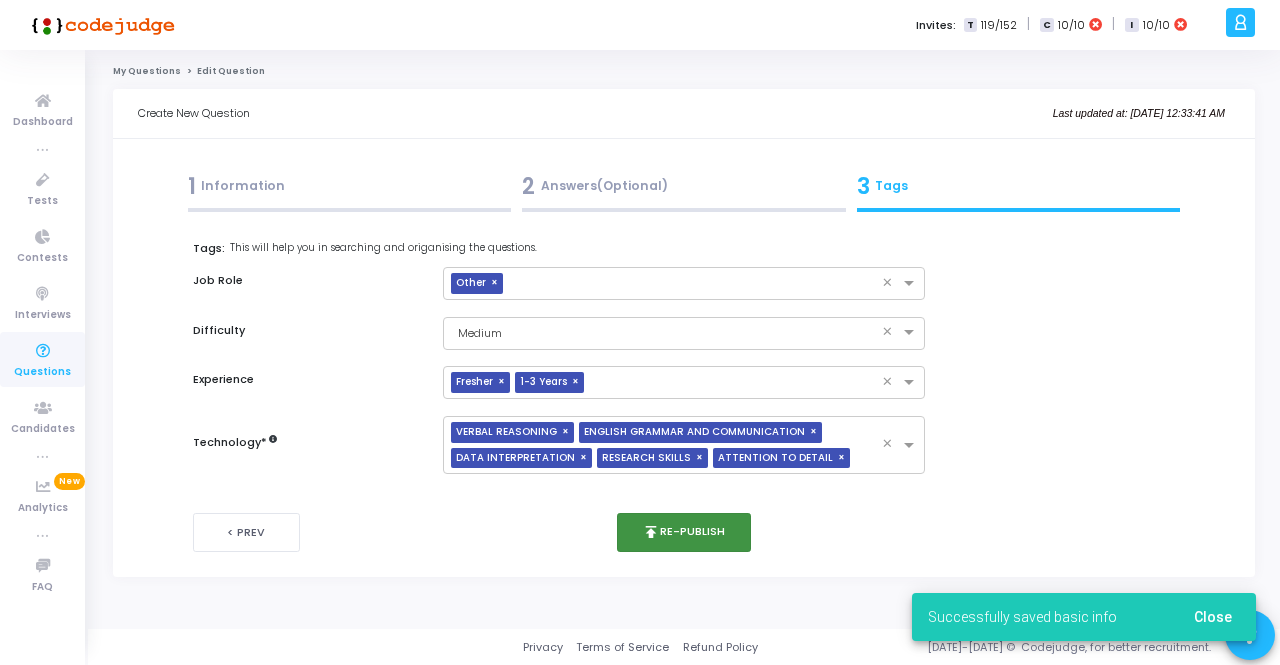 click on "publish  Re-publish" at bounding box center (684, 532) 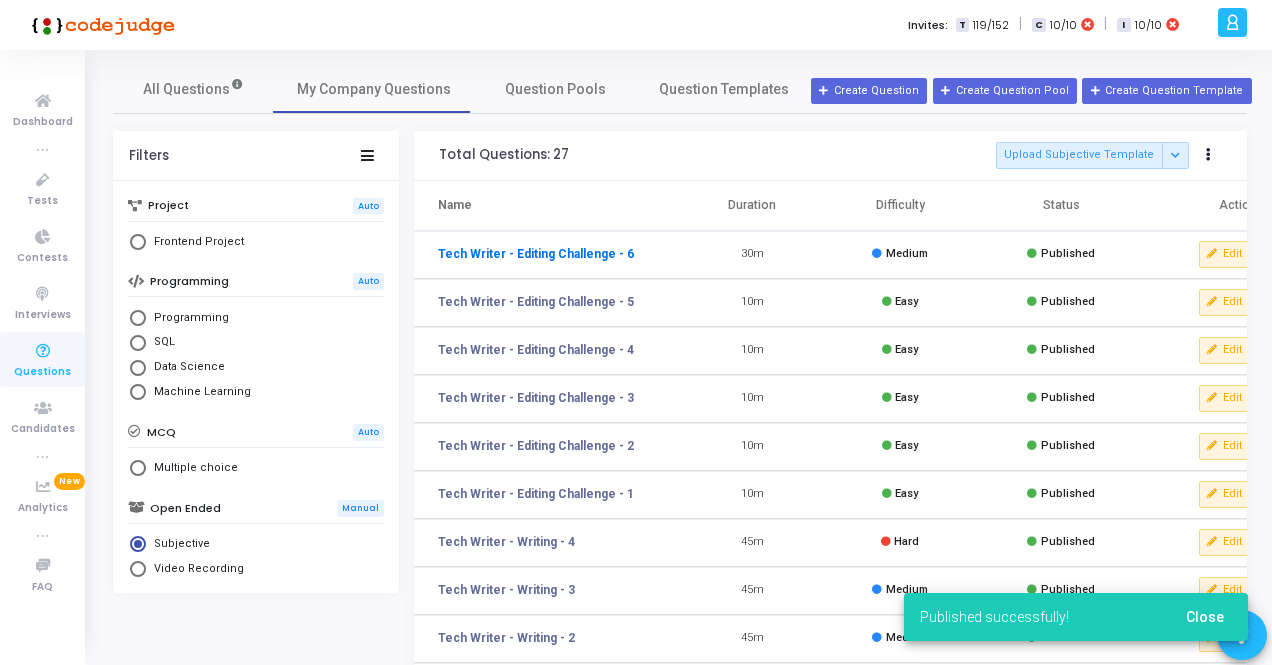 click on "Tech Writer - Editing Challenge -  6" at bounding box center (536, 254) 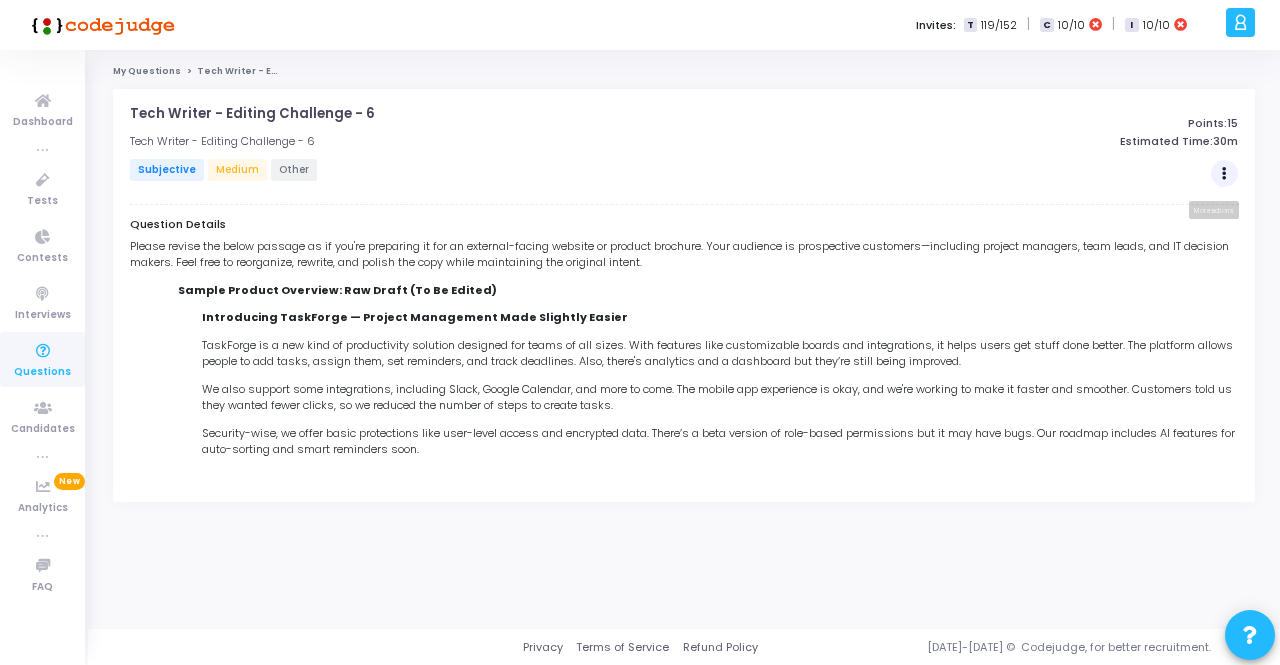click at bounding box center [1224, 174] 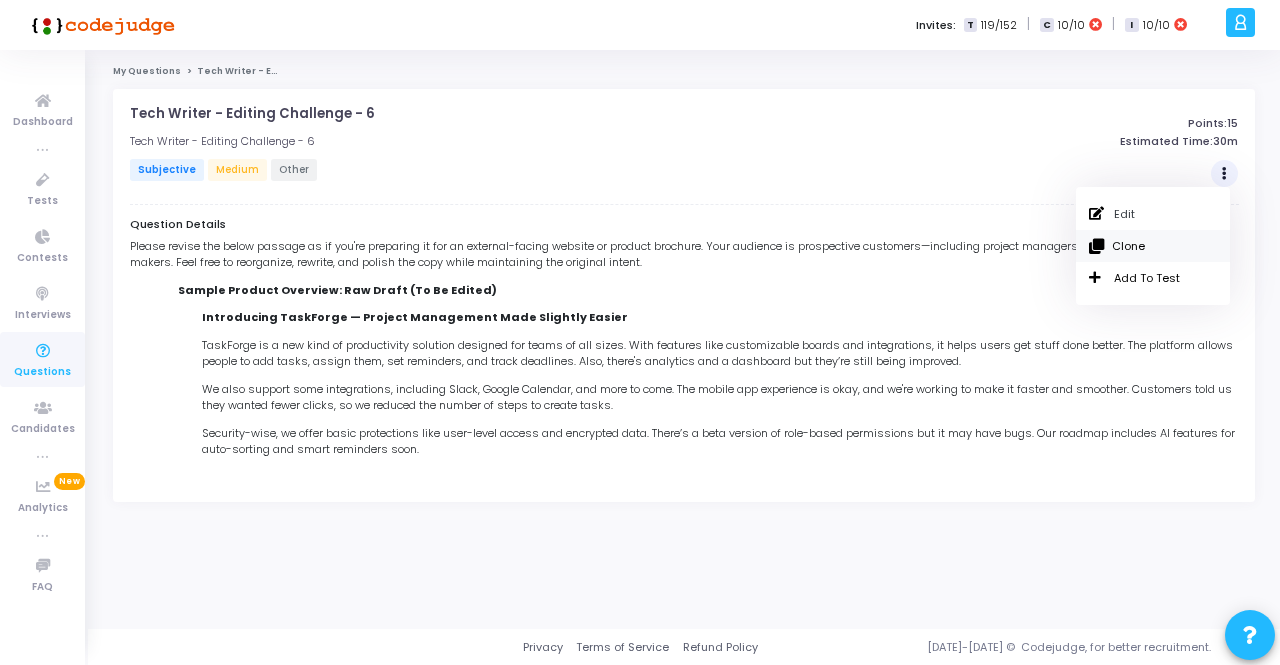 click on "Clone" at bounding box center (1153, 246) 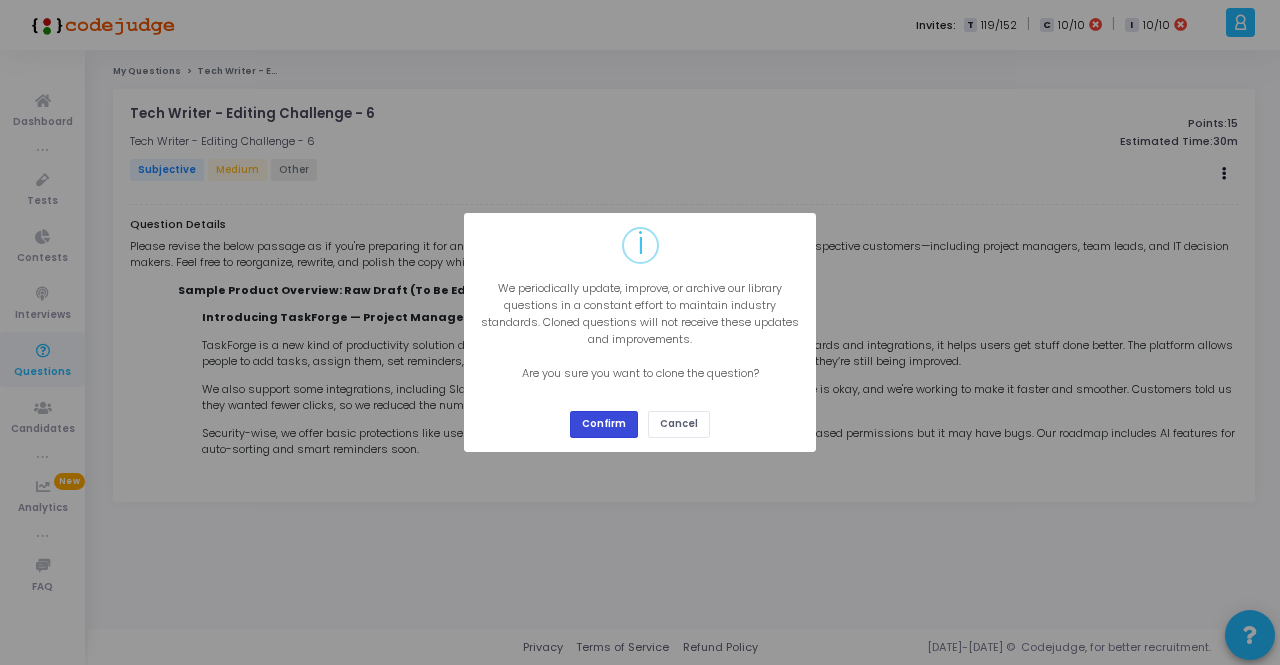 click on "Confirm" at bounding box center [604, 424] 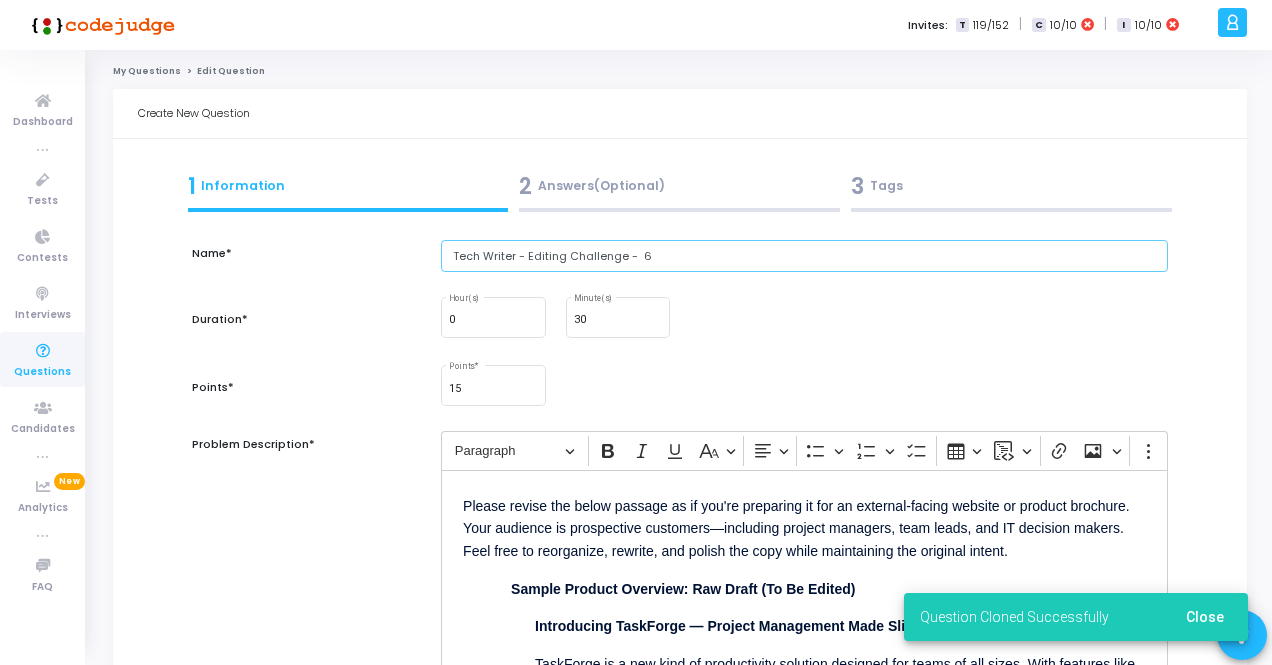 click on "Tech Writer - Editing Challenge -  6" at bounding box center [804, 256] 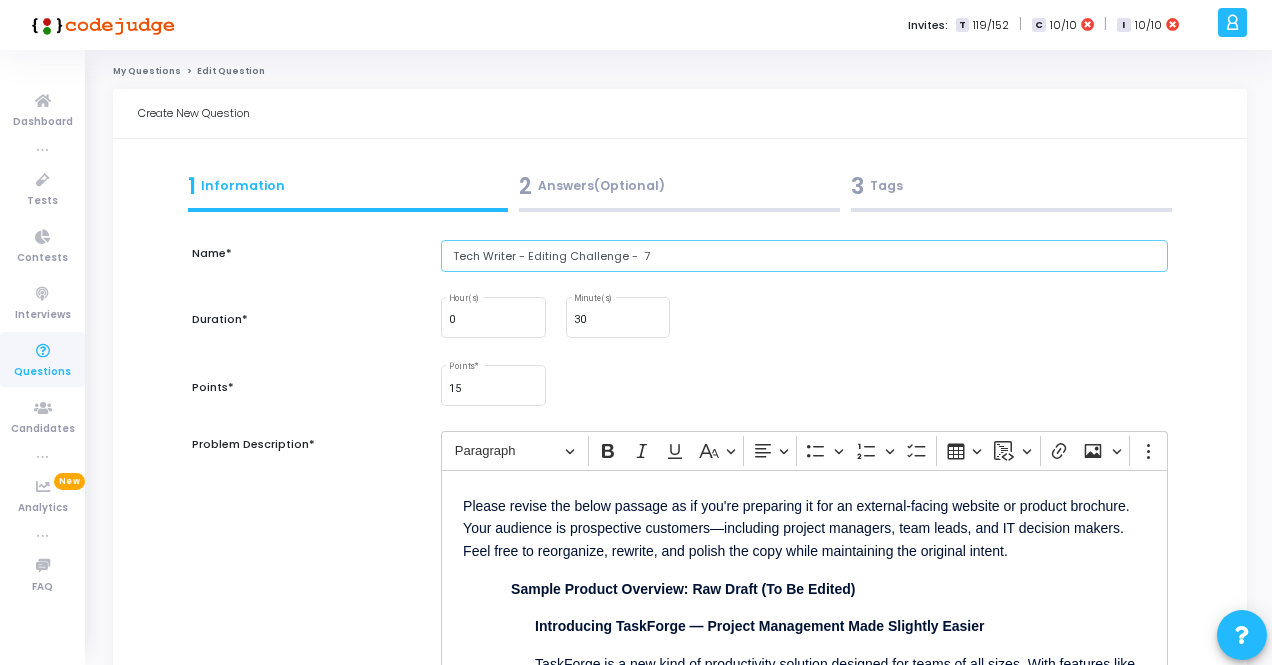 type on "Tech Writer - Editing Challenge -  7" 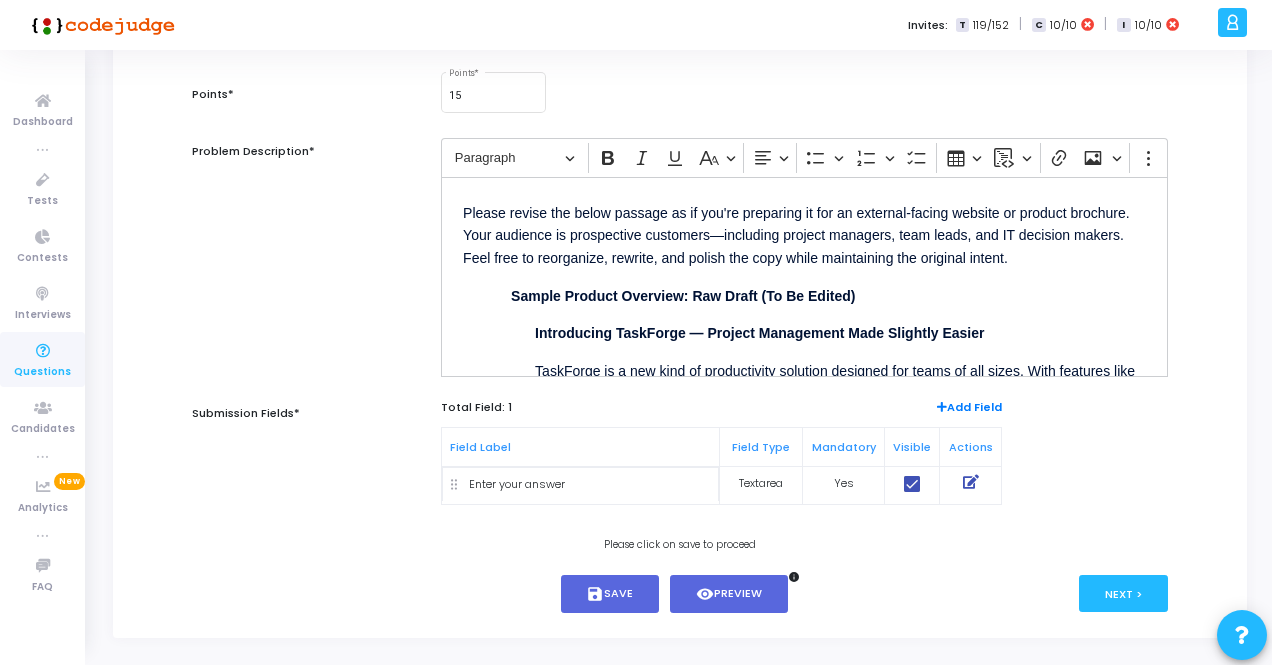 scroll, scrollTop: 300, scrollLeft: 0, axis: vertical 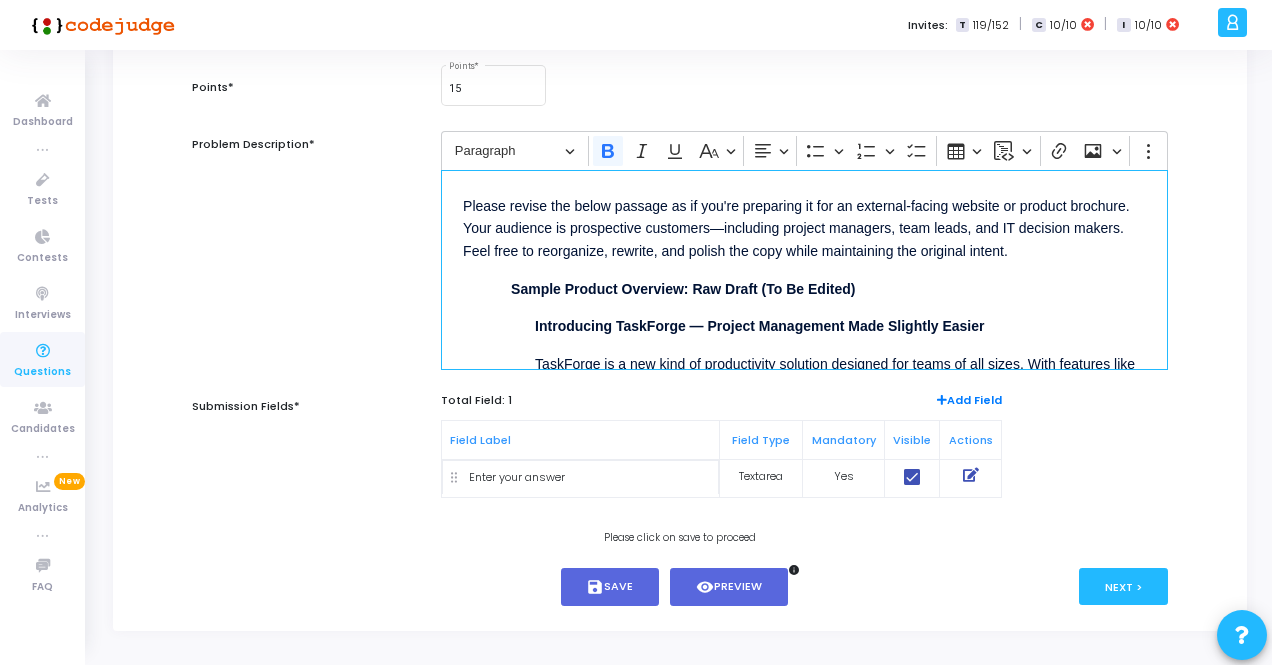 click on "Sample Product Overview: Raw Draft (To Be Edited)" at bounding box center (840, 287) 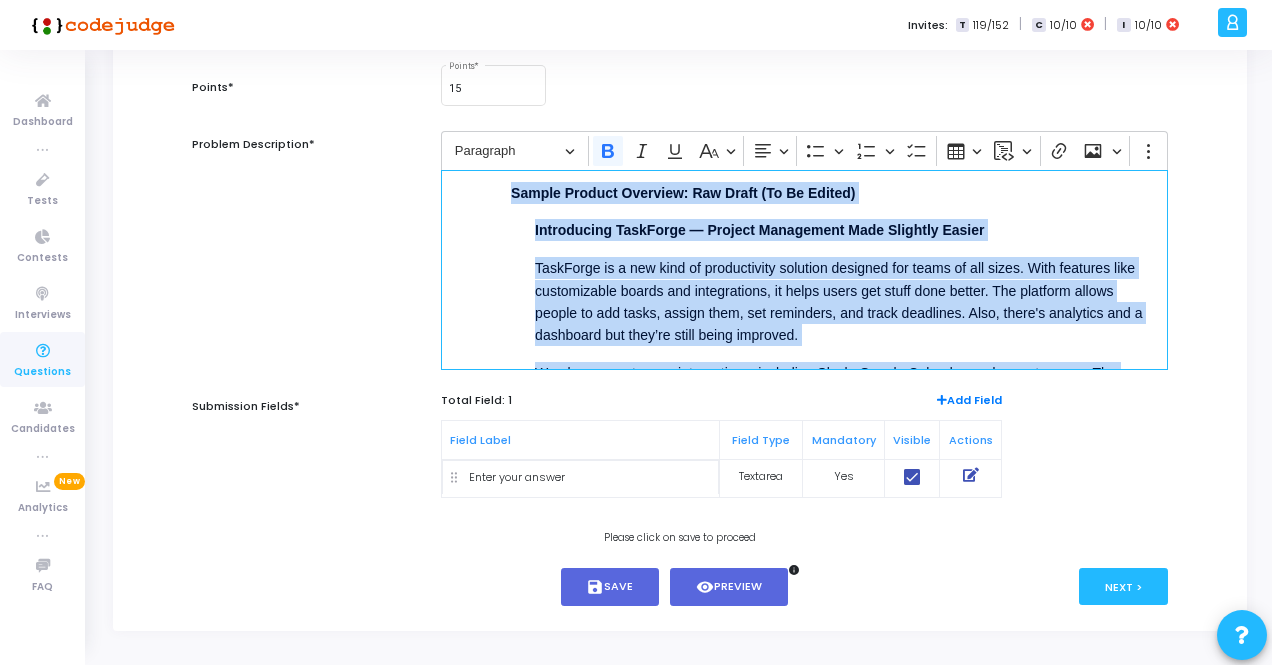 scroll, scrollTop: 271, scrollLeft: 0, axis: vertical 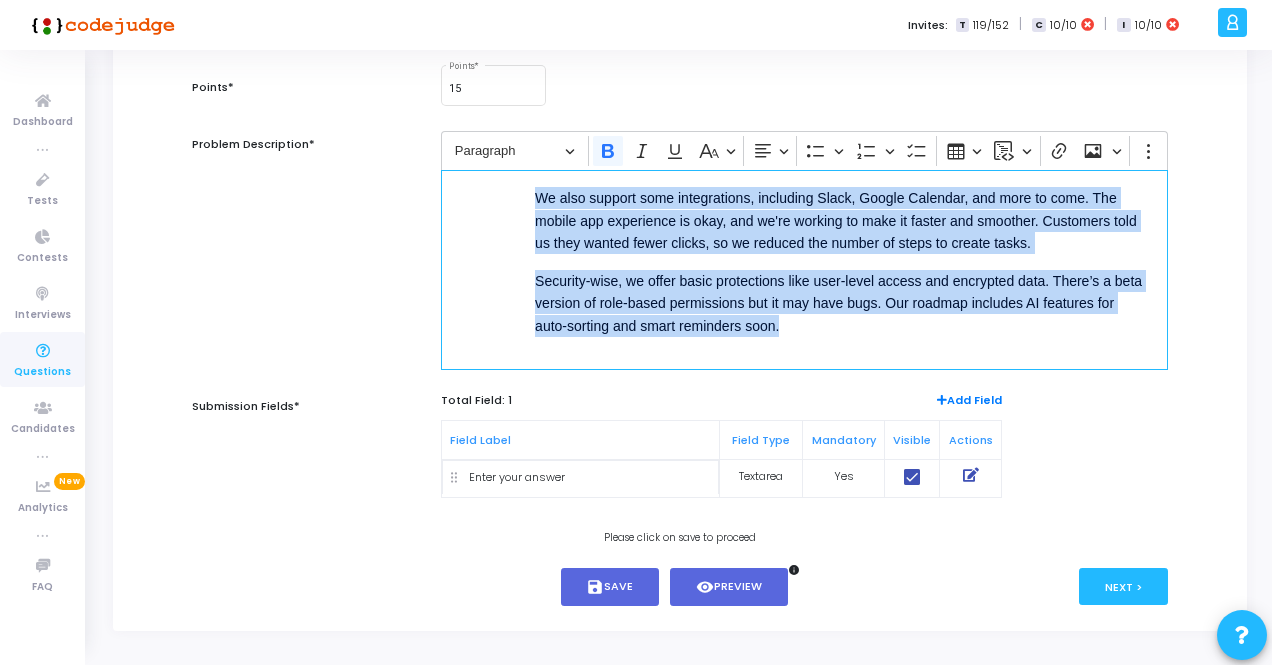 drag, startPoint x: 511, startPoint y: 285, endPoint x: 984, endPoint y: 383, distance: 483.04553 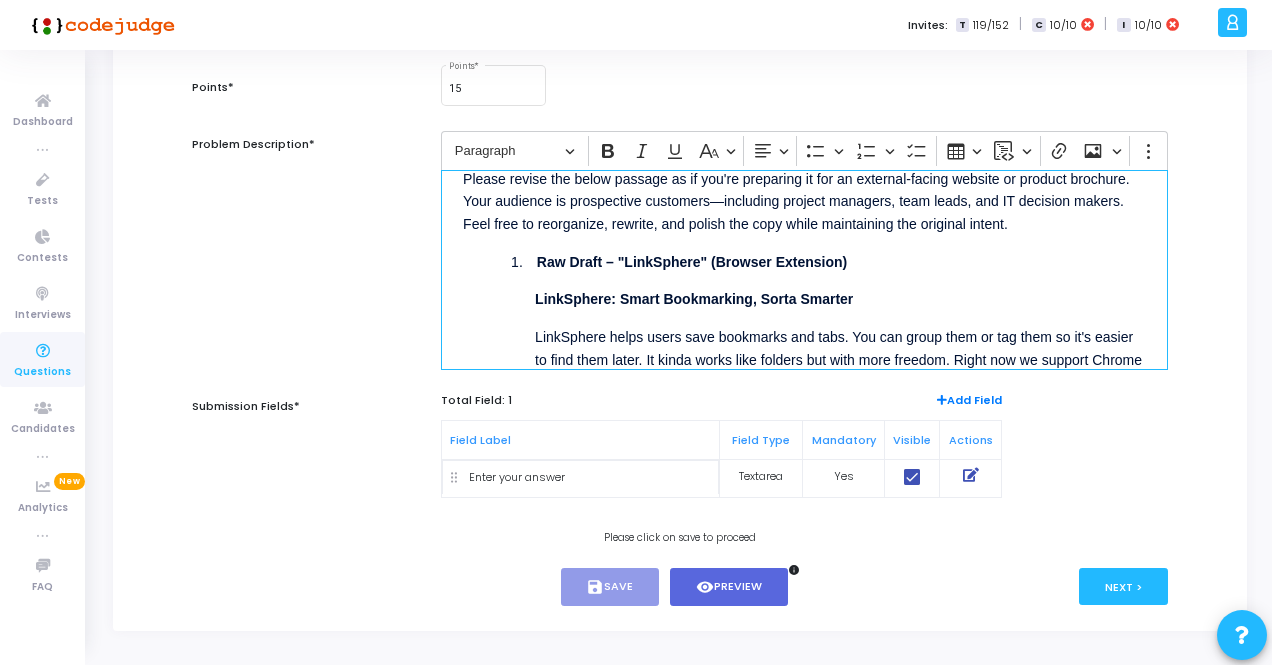 scroll, scrollTop: 0, scrollLeft: 0, axis: both 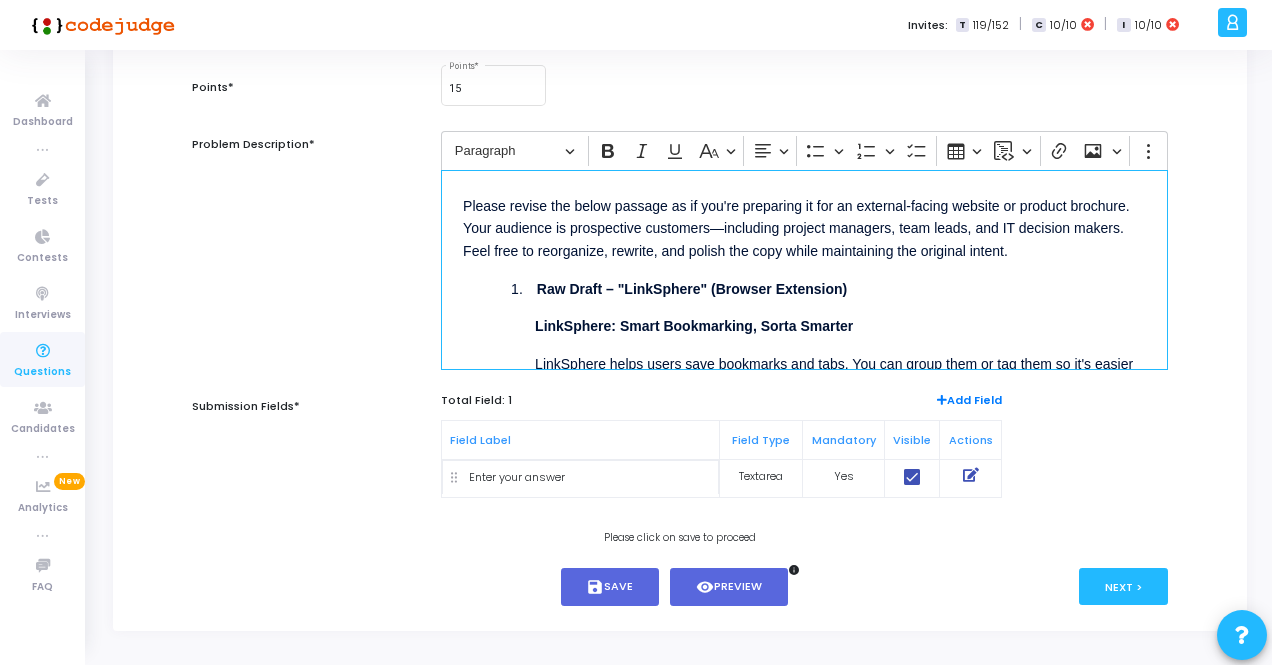 click at bounding box center (530, 291) 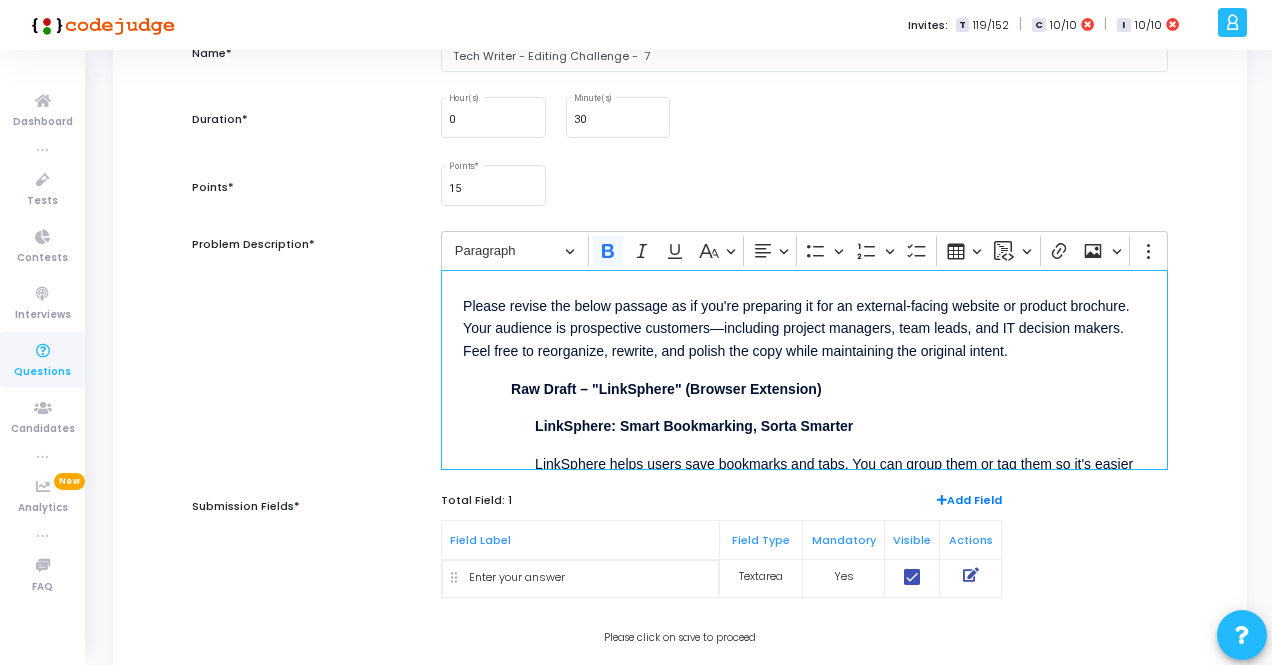 scroll, scrollTop: 100, scrollLeft: 0, axis: vertical 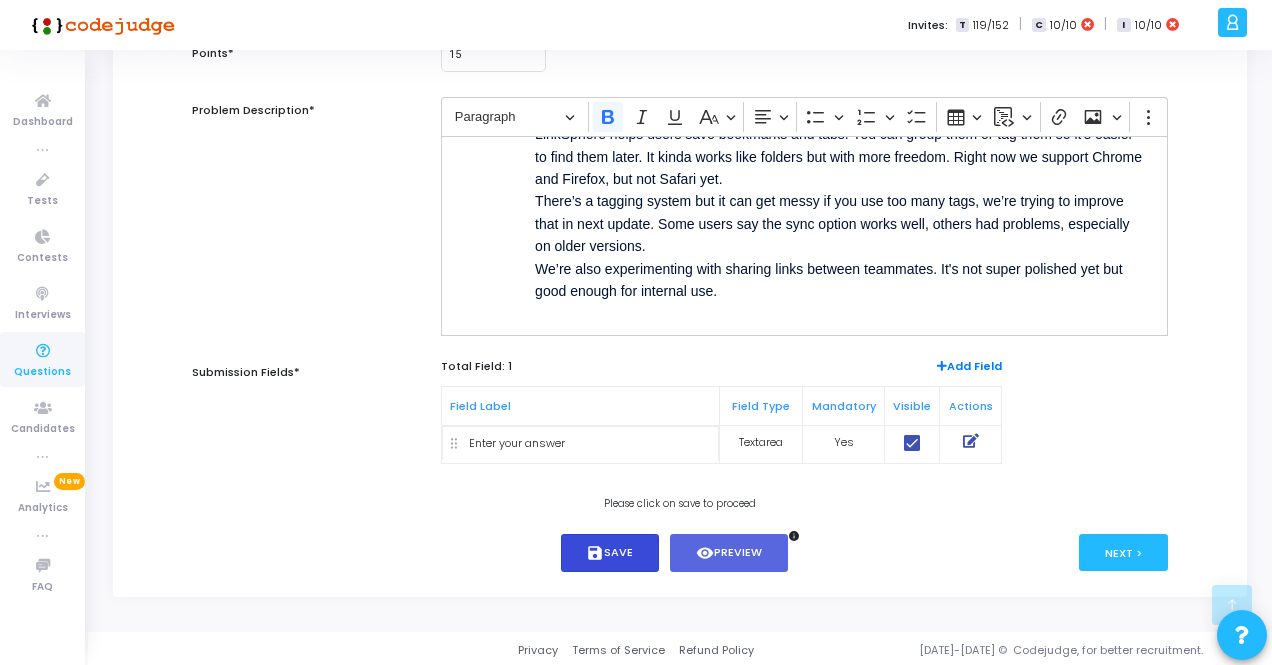 click on "save  Save" at bounding box center [610, 553] 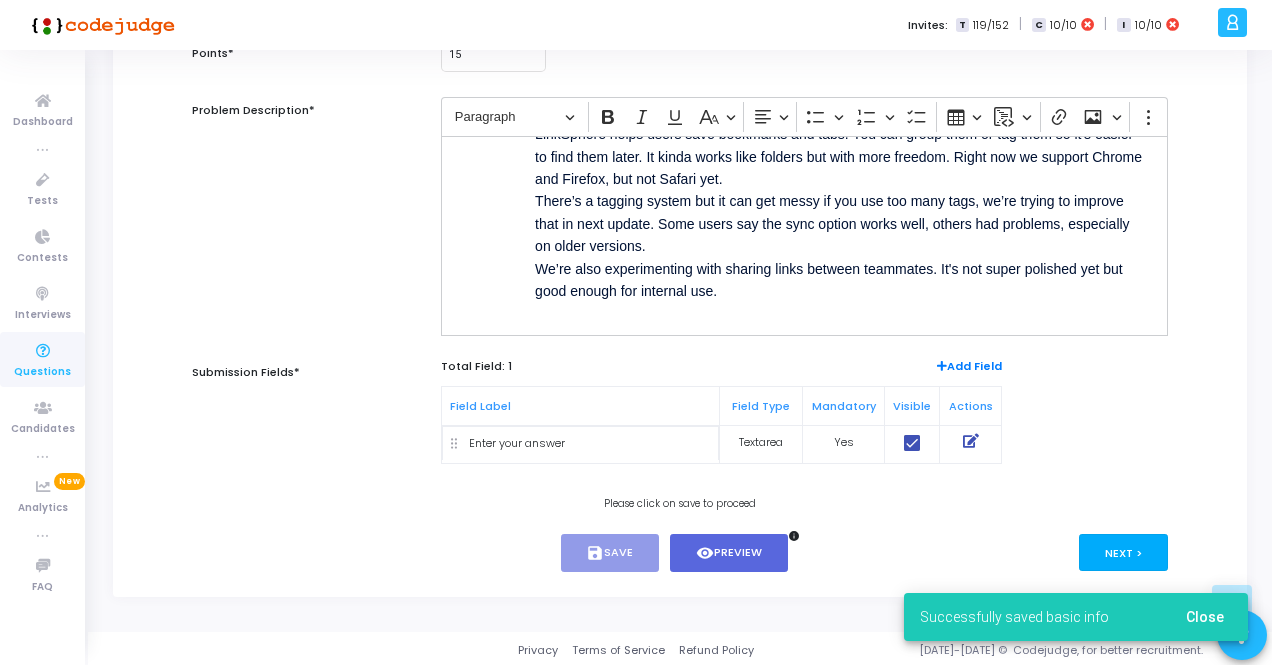 click on "Next >" at bounding box center (1123, 552) 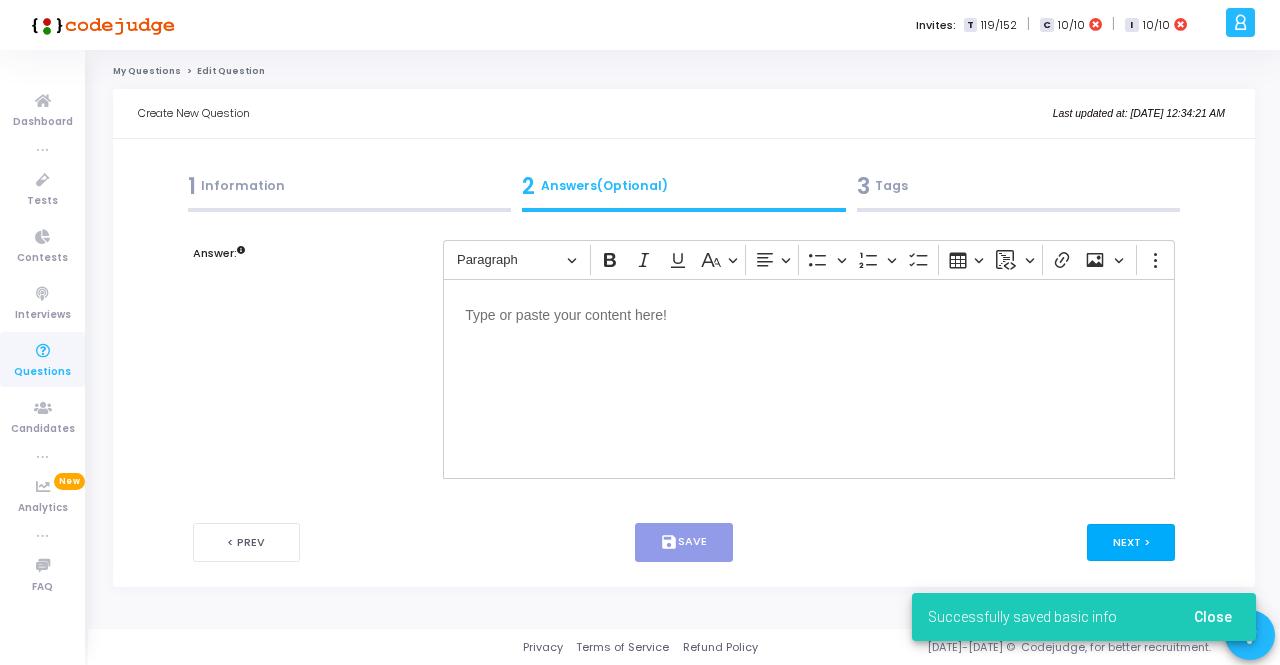 click on "Next >" at bounding box center (1131, 542) 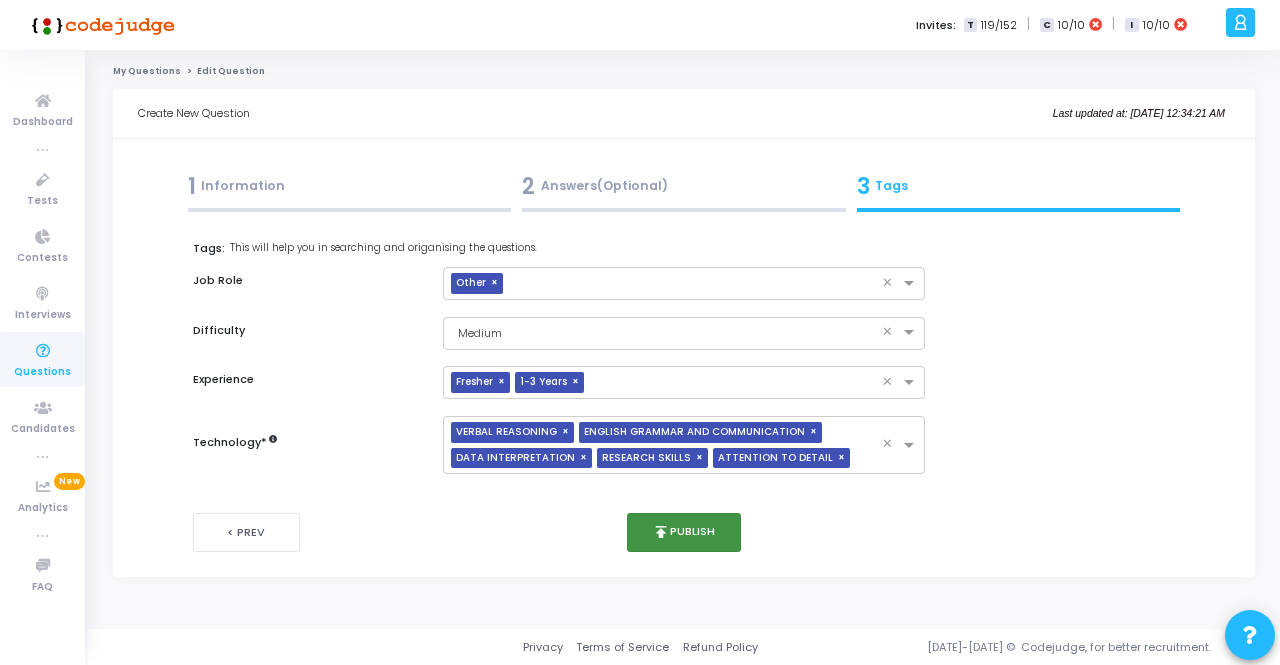 click on "publish  Publish" at bounding box center [684, 532] 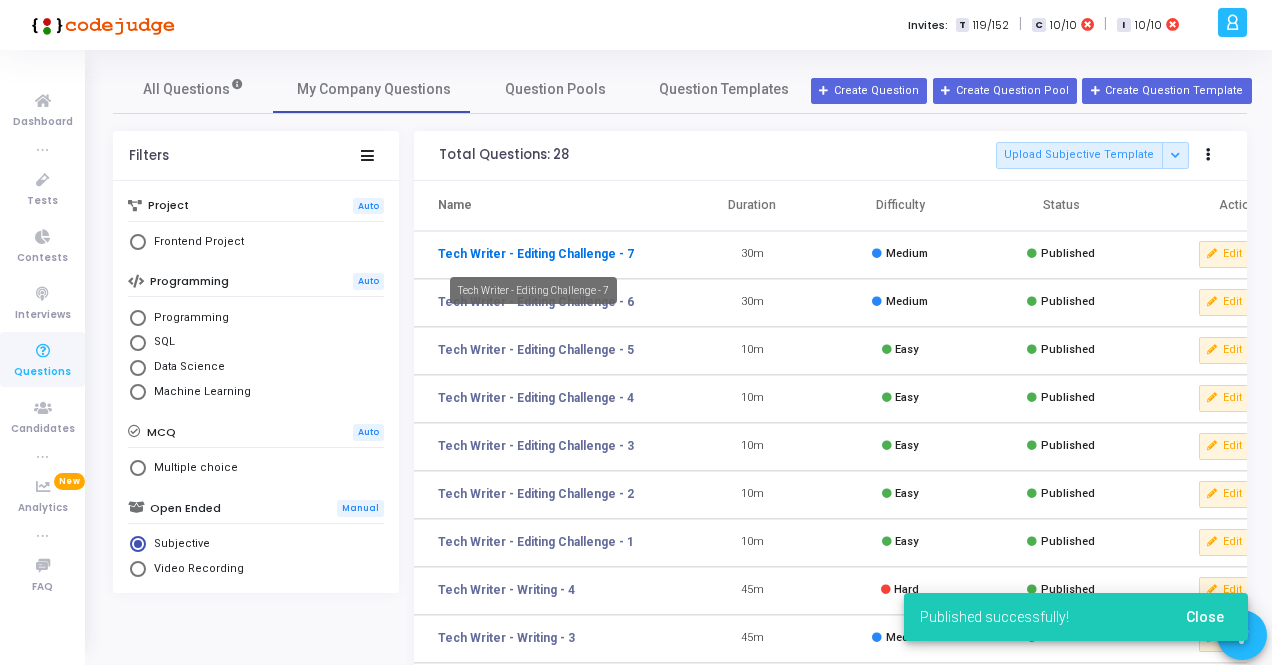 click on "Tech Writer - Editing Challenge -  7" at bounding box center (536, 254) 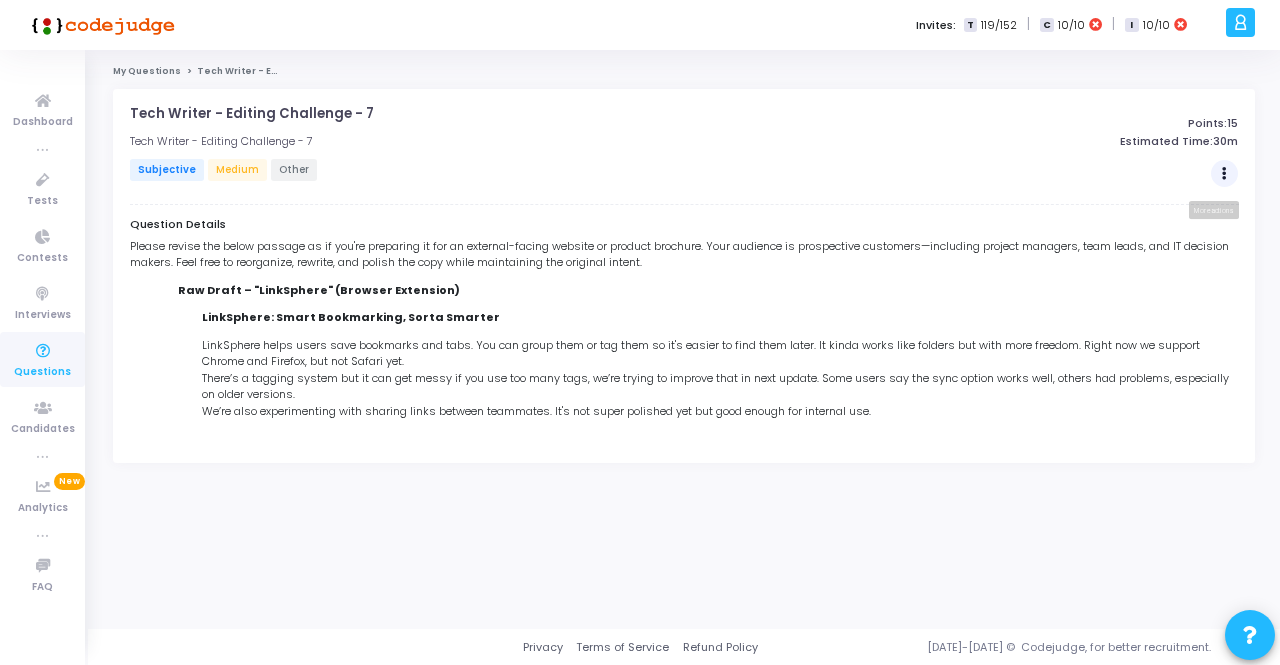 click at bounding box center [1224, 174] 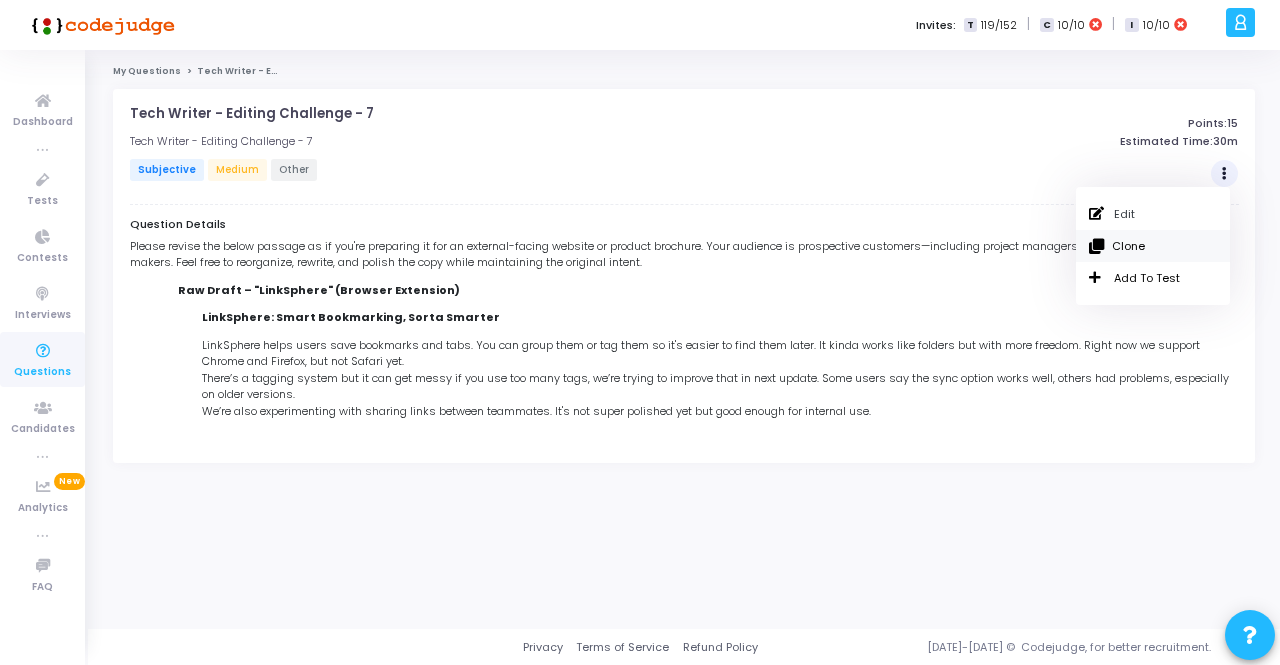 click on "Clone" at bounding box center [1153, 246] 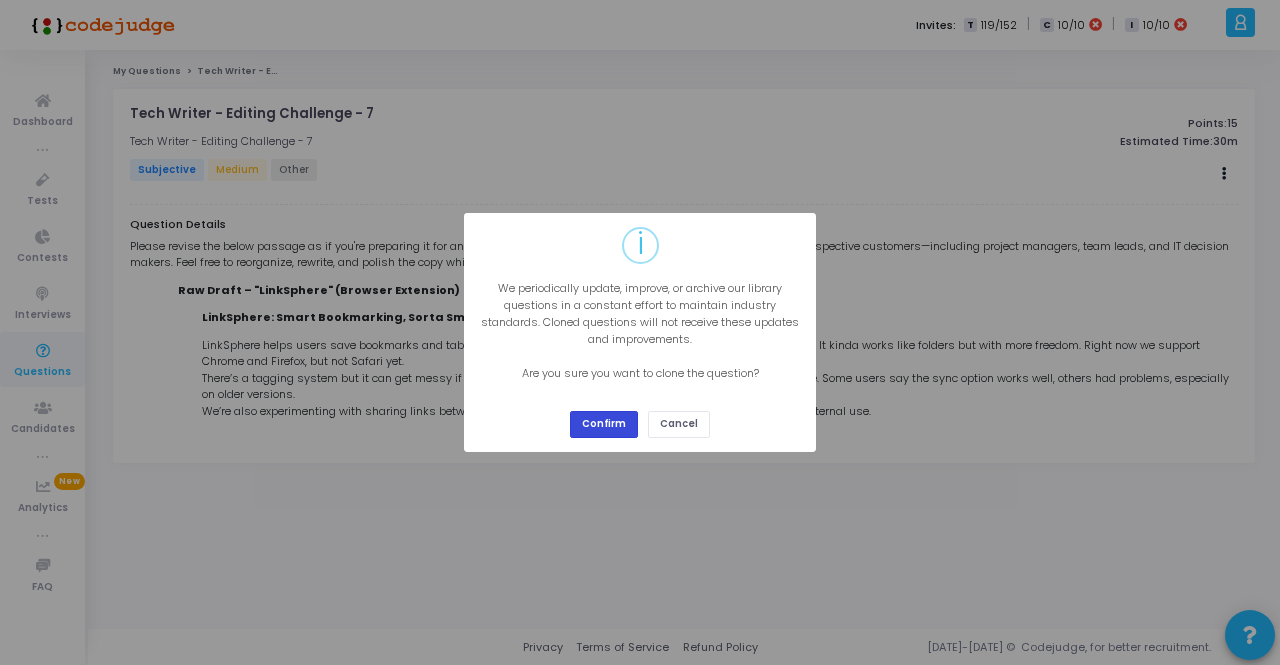 click on "Confirm" at bounding box center (604, 424) 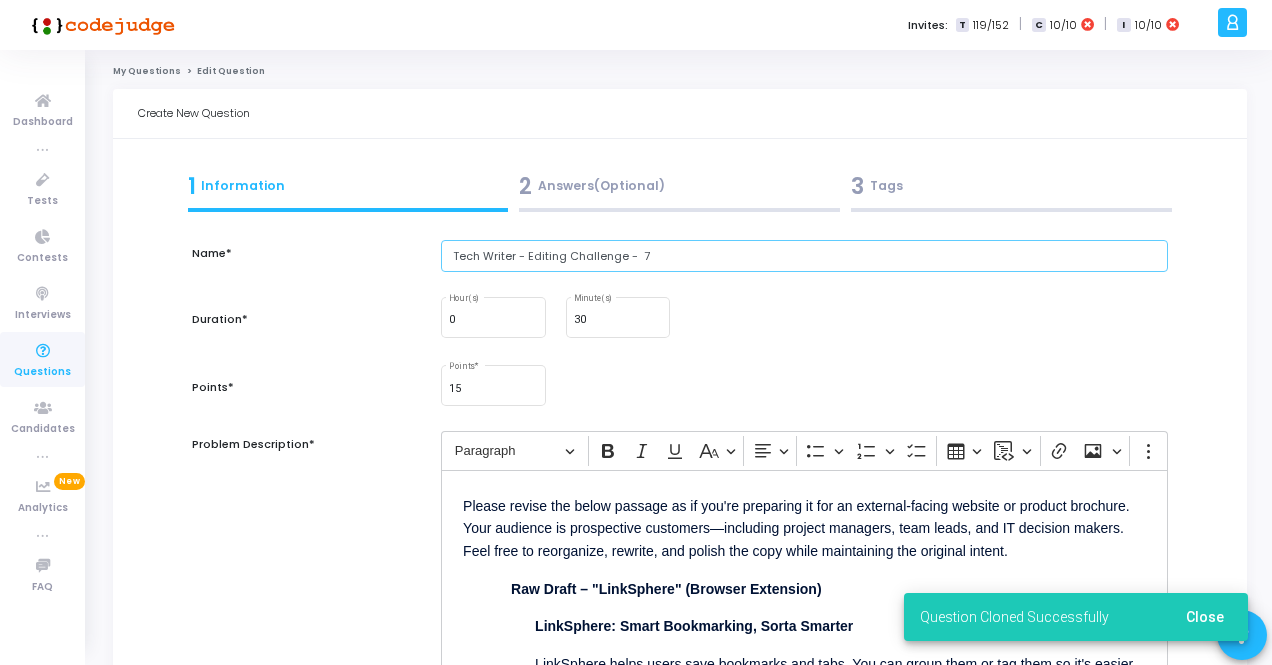 click on "Tech Writer - Editing Challenge -  7" at bounding box center [804, 256] 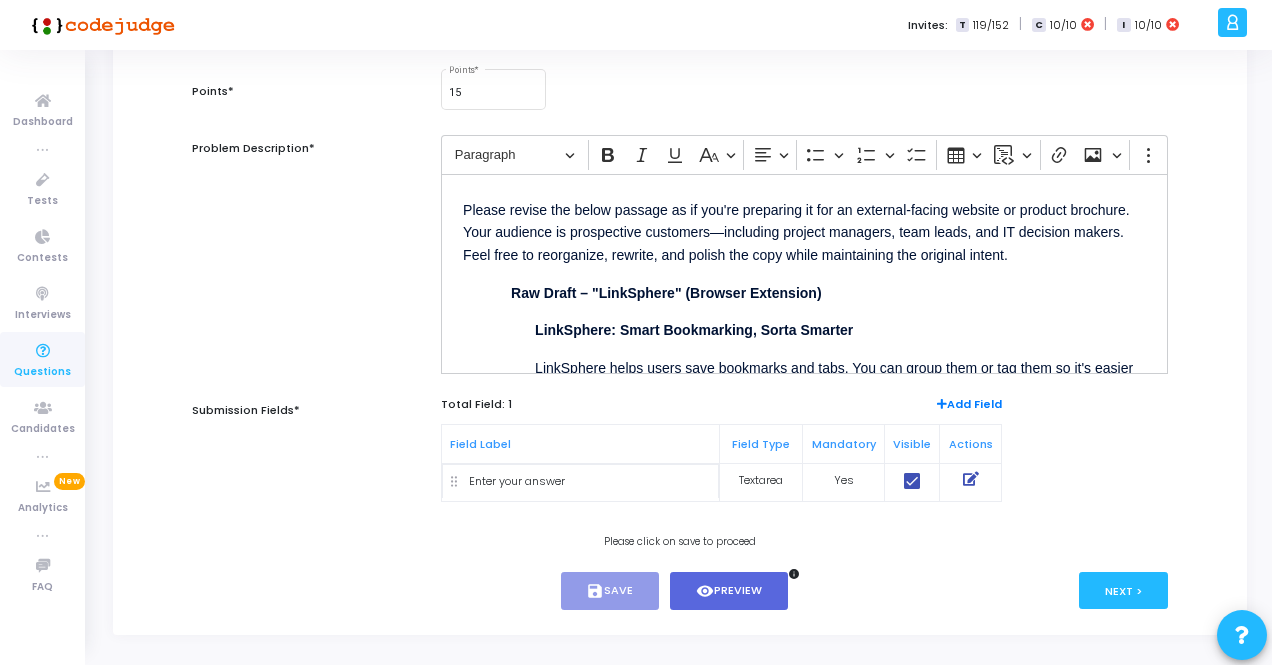 scroll, scrollTop: 300, scrollLeft: 0, axis: vertical 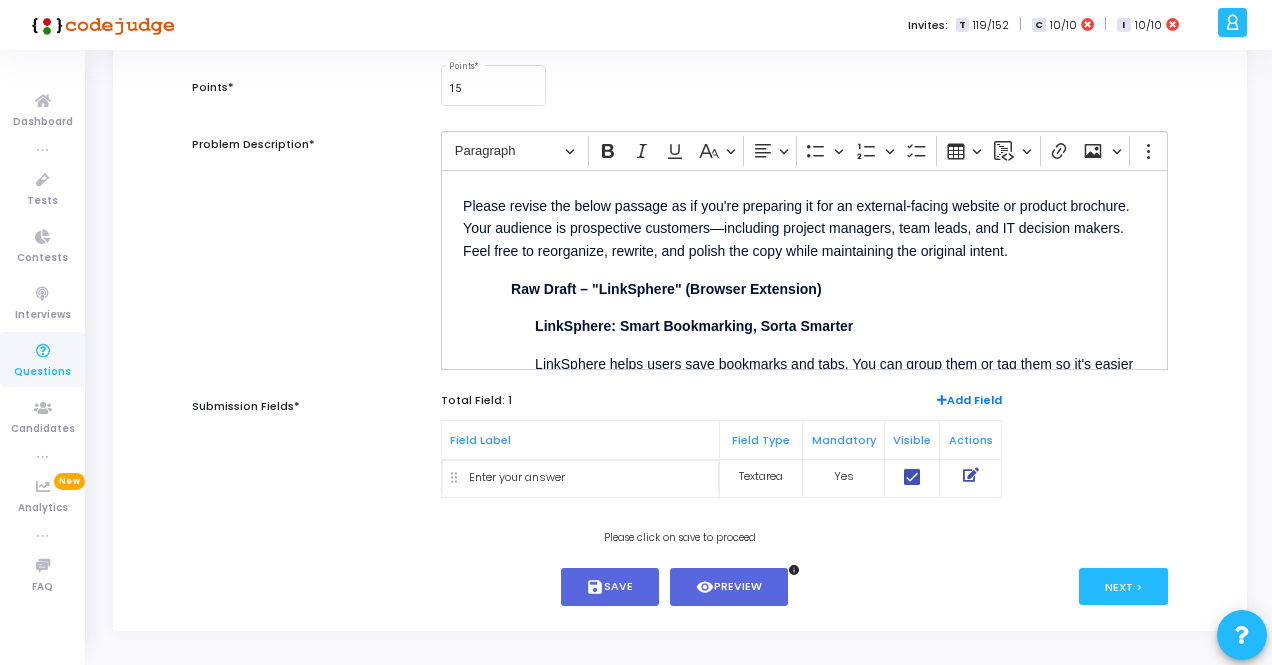 type on "Tech Writer - Editing Challenge -  8" 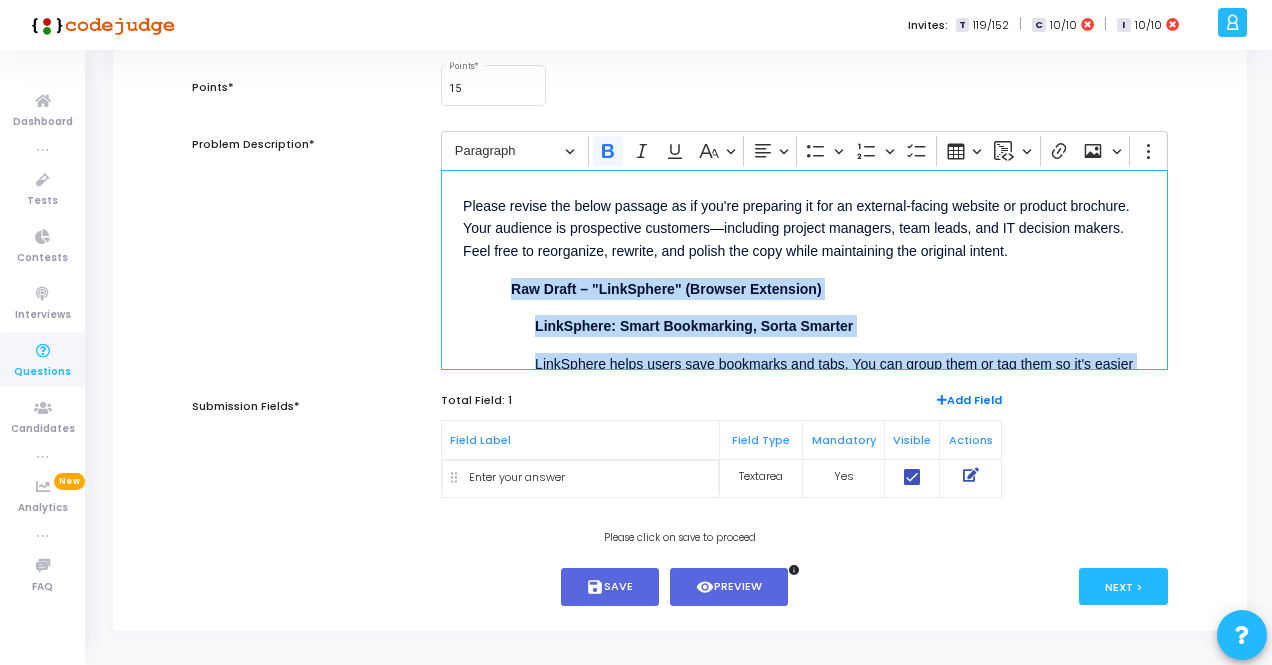 scroll, scrollTop: 196, scrollLeft: 0, axis: vertical 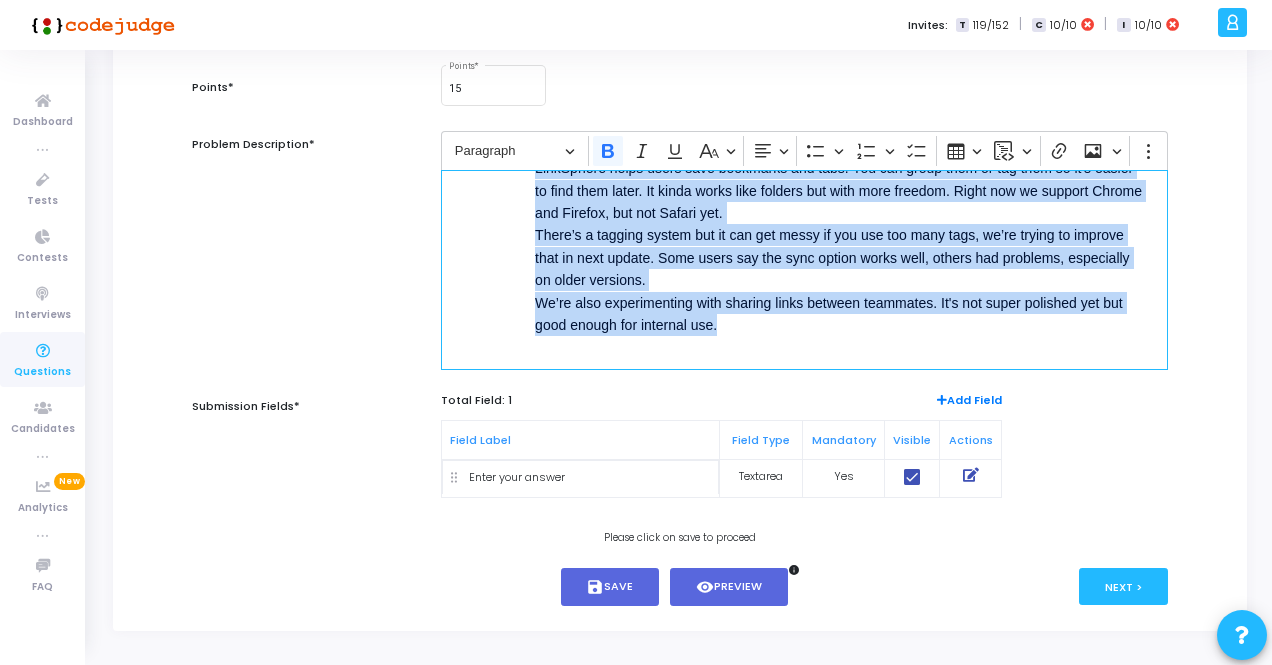 drag, startPoint x: 508, startPoint y: 284, endPoint x: 1005, endPoint y: 403, distance: 511.04794 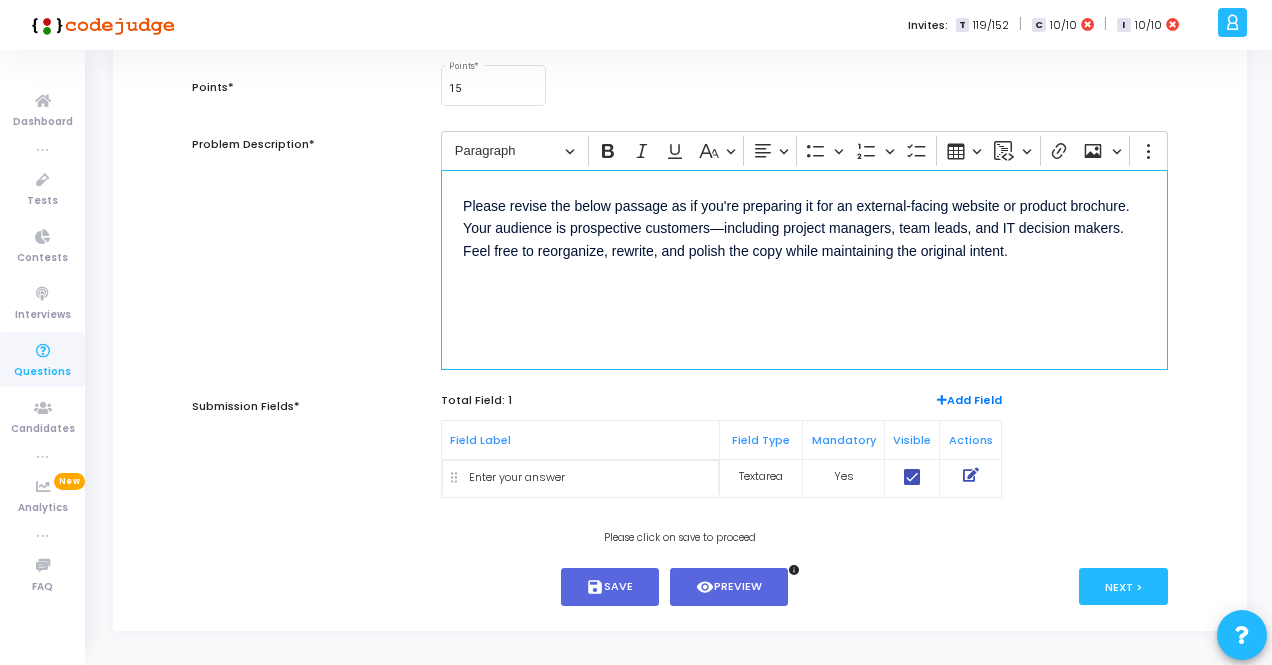 scroll, scrollTop: 0, scrollLeft: 0, axis: both 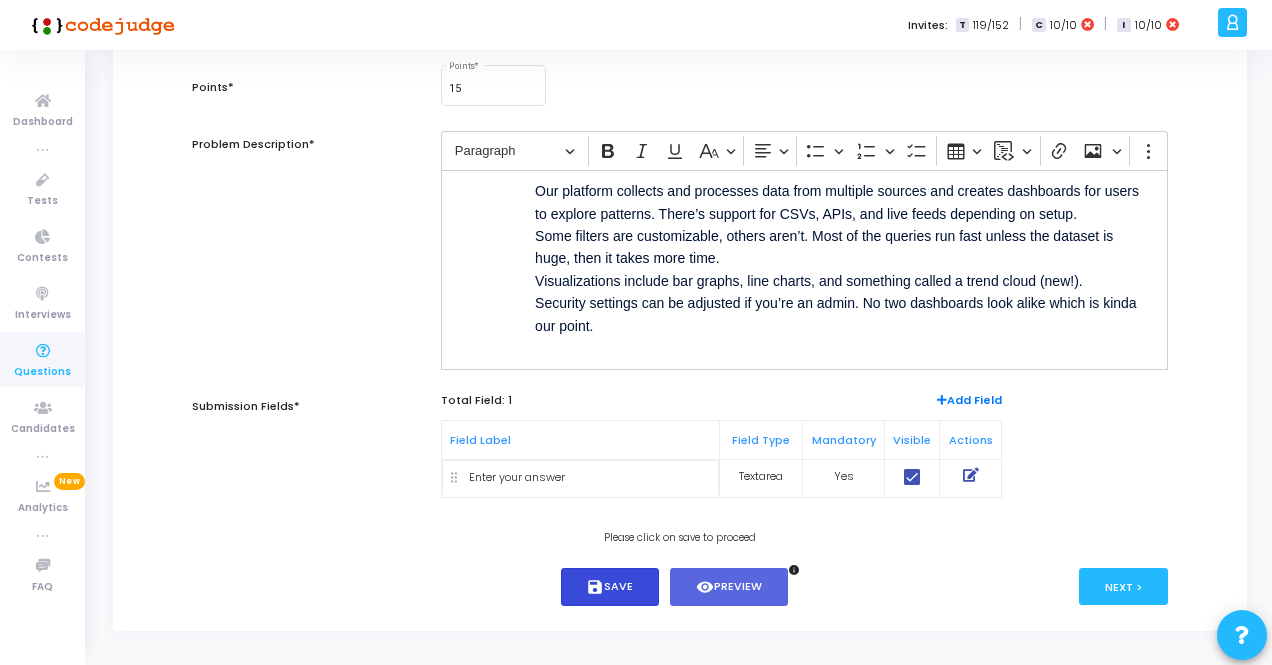 click on "save  Save" at bounding box center [610, 587] 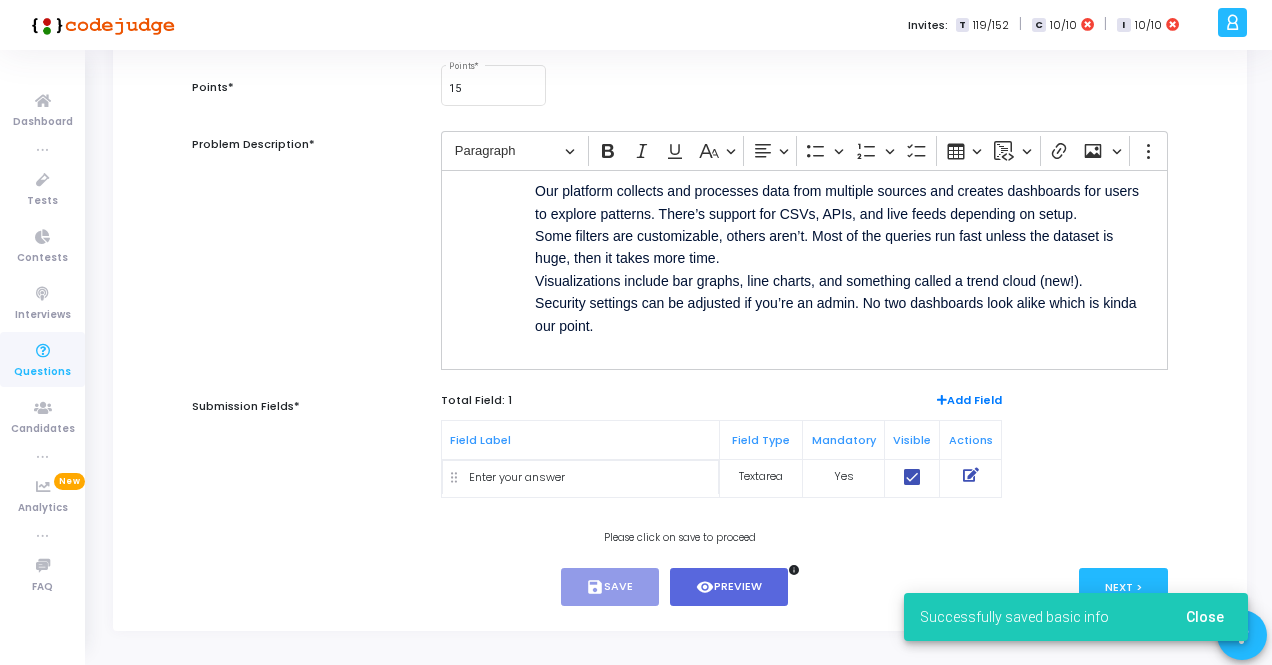 click on "Successfully saved basic info Close" at bounding box center (1076, 617) 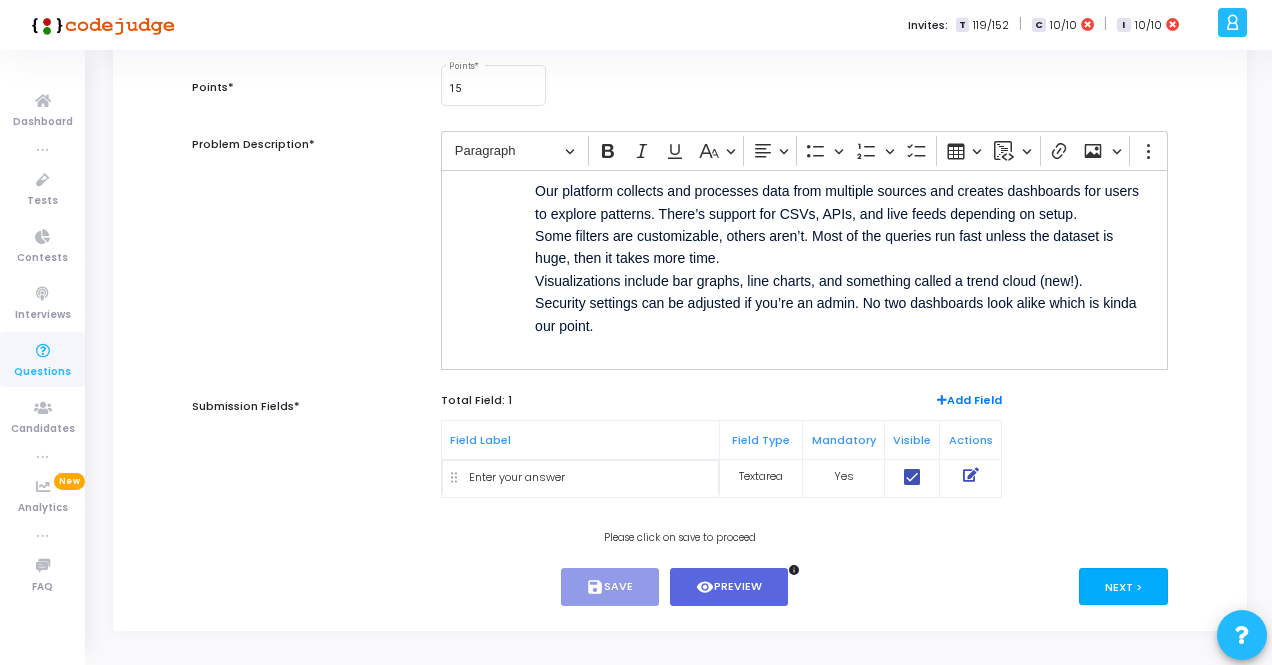 click on "Next >" at bounding box center (1123, 586) 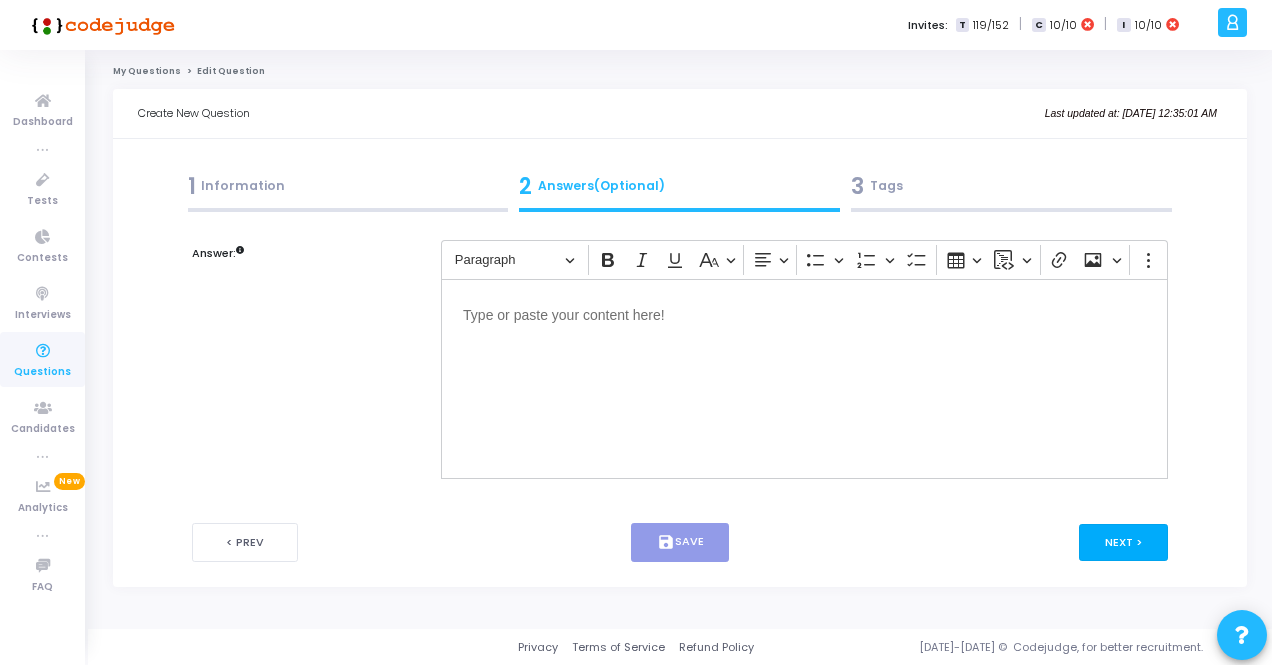 scroll, scrollTop: 0, scrollLeft: 0, axis: both 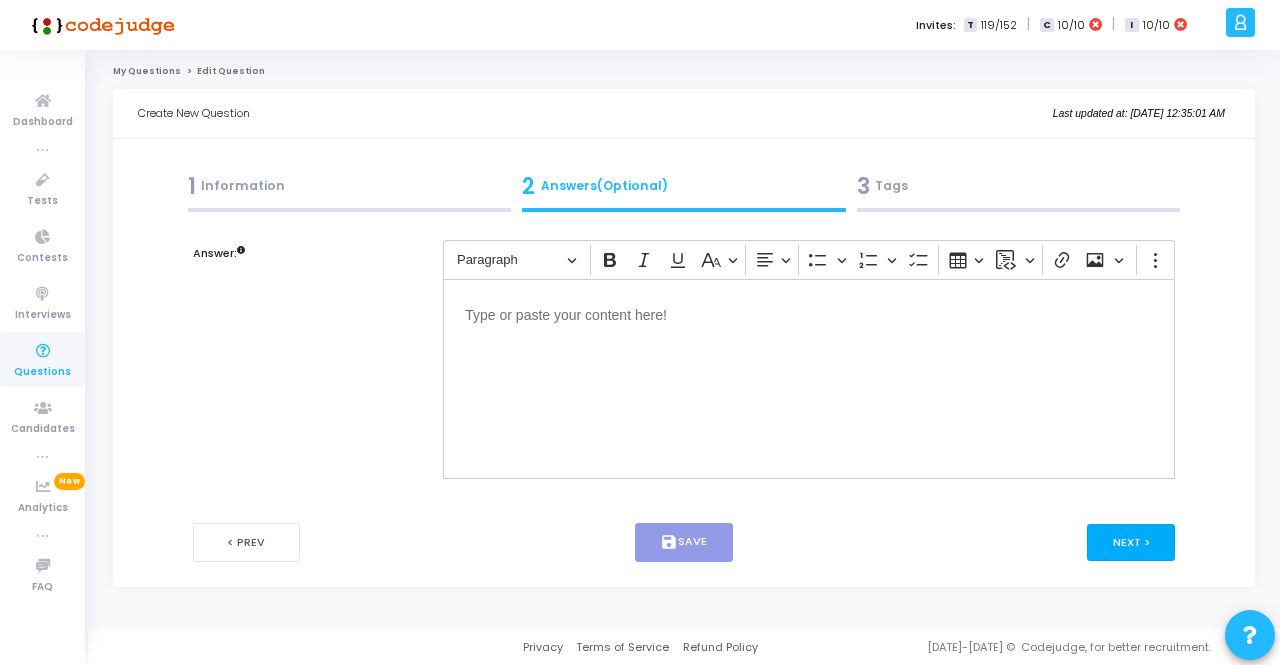click on "Next >" at bounding box center [1131, 542] 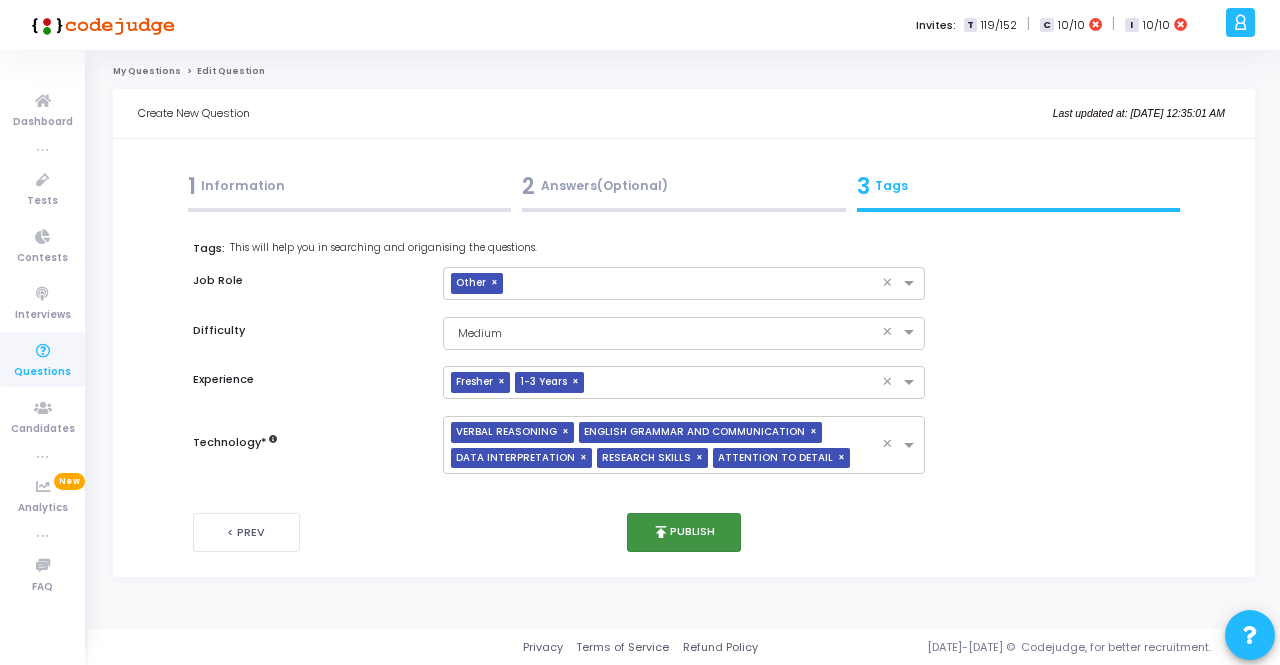 click on "publish  Publish" at bounding box center (684, 532) 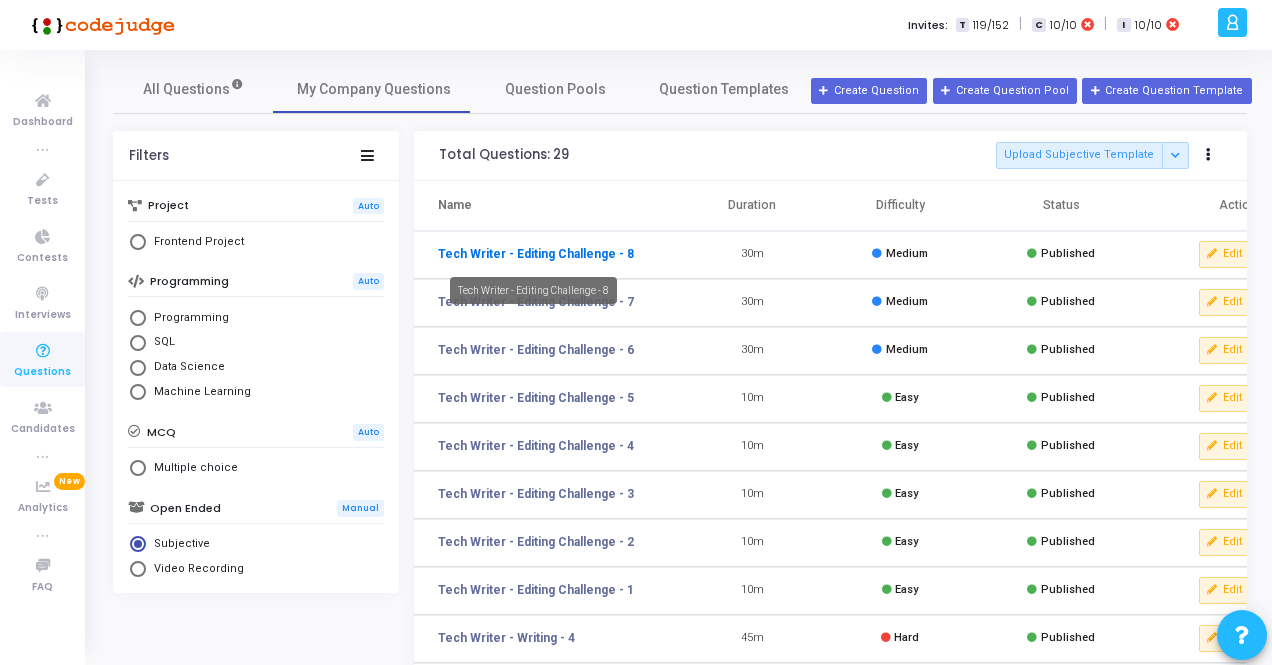 click on "Tech Writer - Editing Challenge -  8" at bounding box center [536, 254] 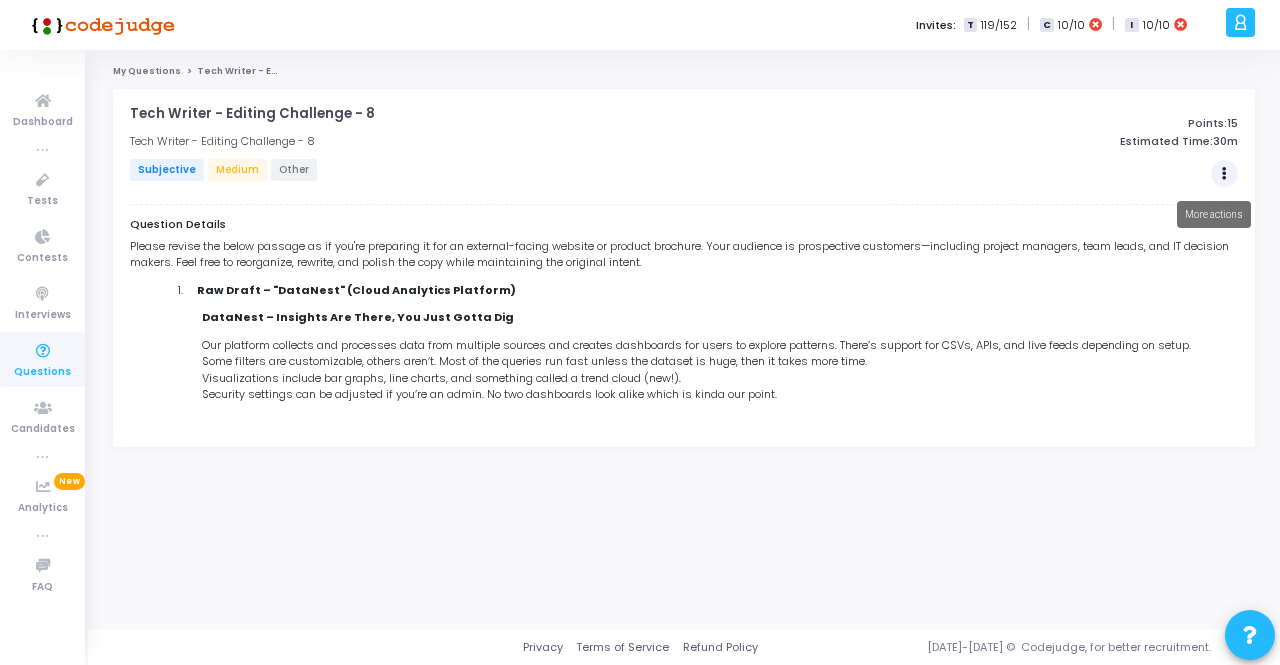 click at bounding box center [1224, 174] 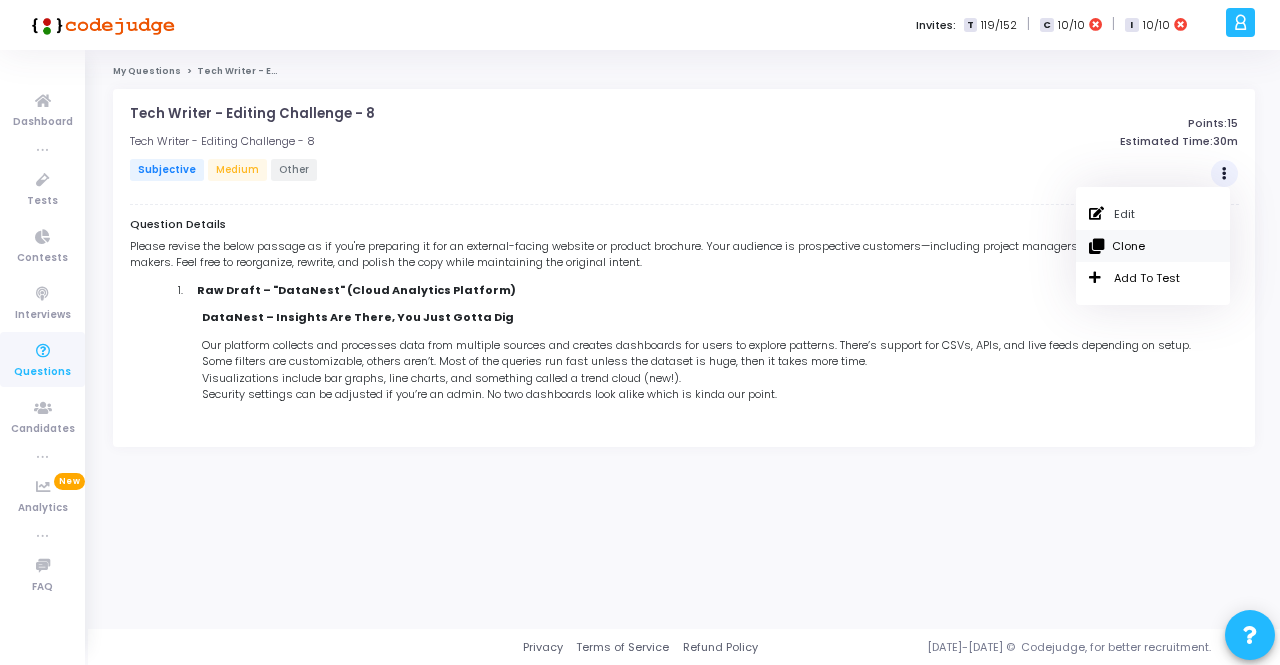 click on "Clone" at bounding box center (1153, 246) 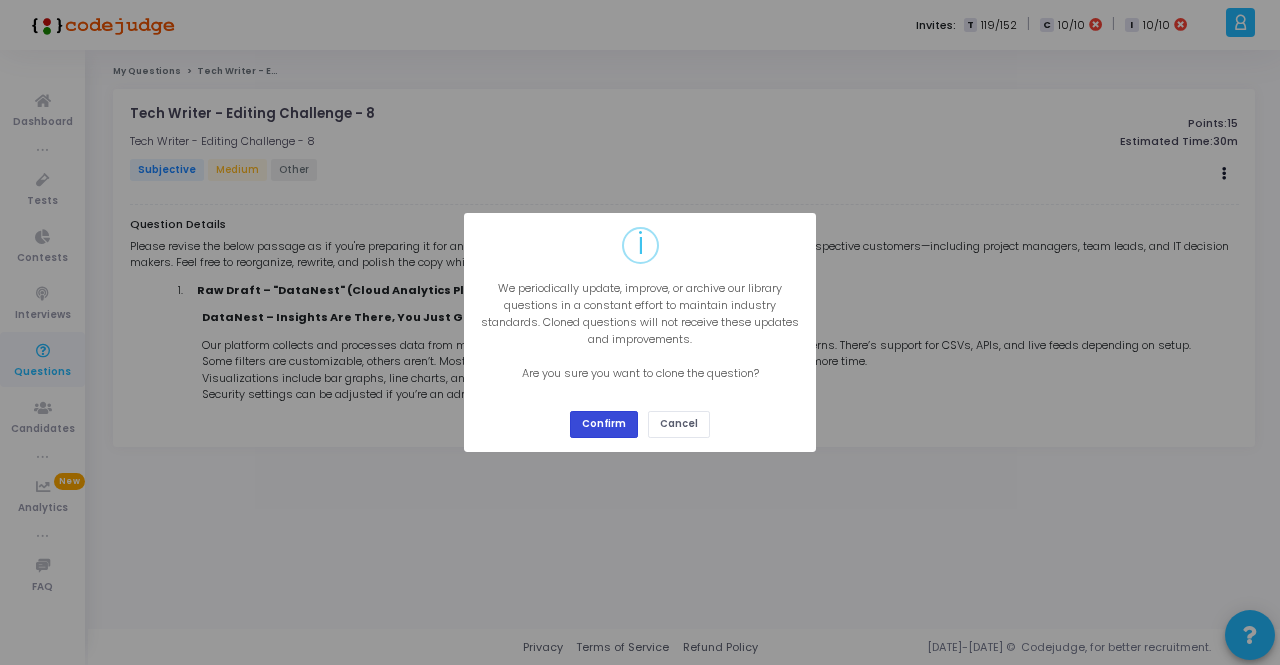 click on "Confirm" at bounding box center (604, 424) 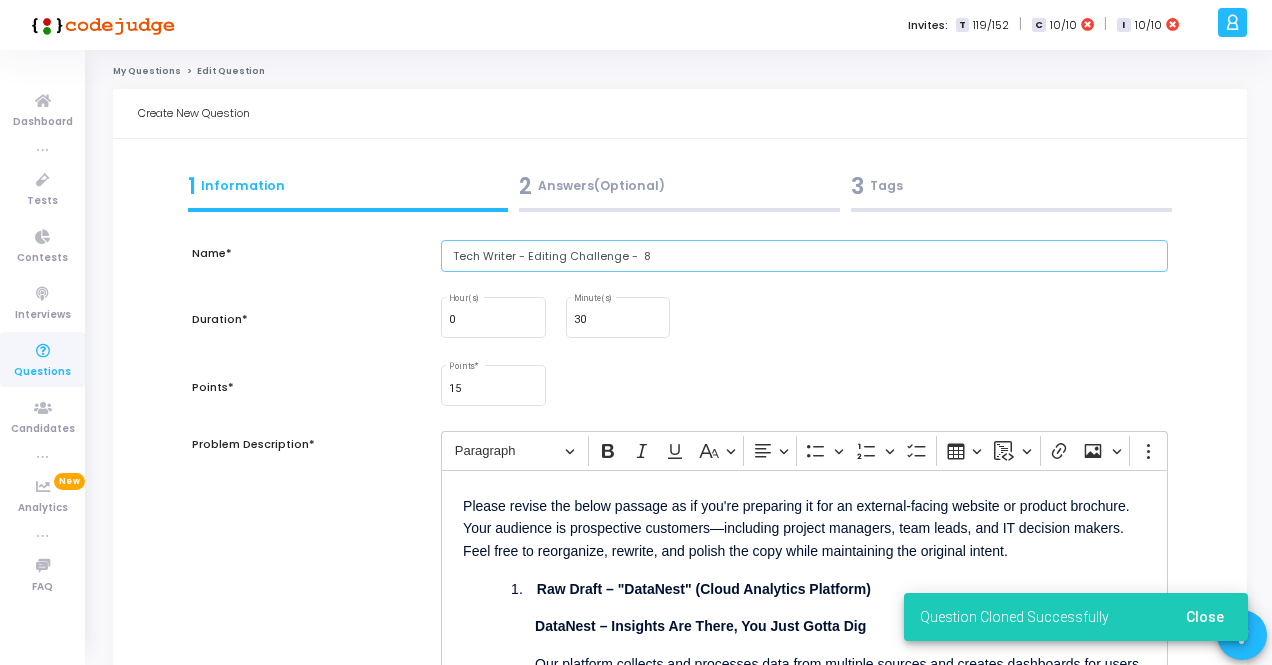 click on "Tech Writer - Editing Challenge -  8" at bounding box center [804, 256] 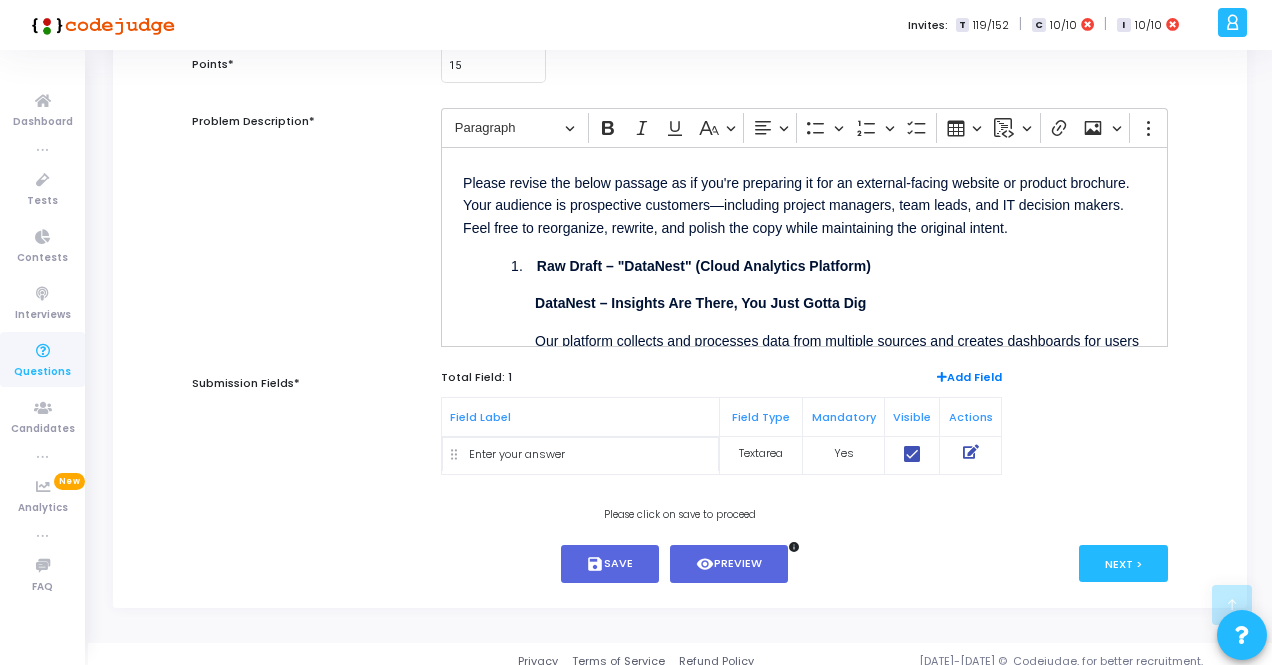 scroll, scrollTop: 334, scrollLeft: 0, axis: vertical 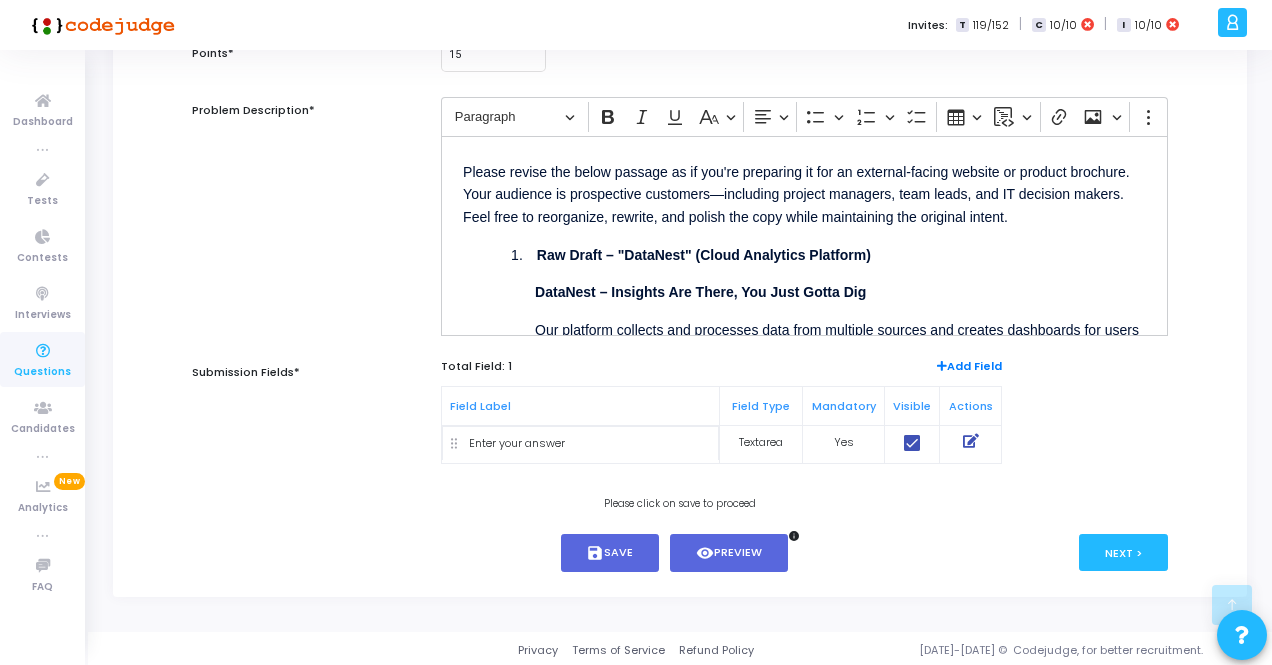 type on "Tech Writer - Editing Challenge -  9" 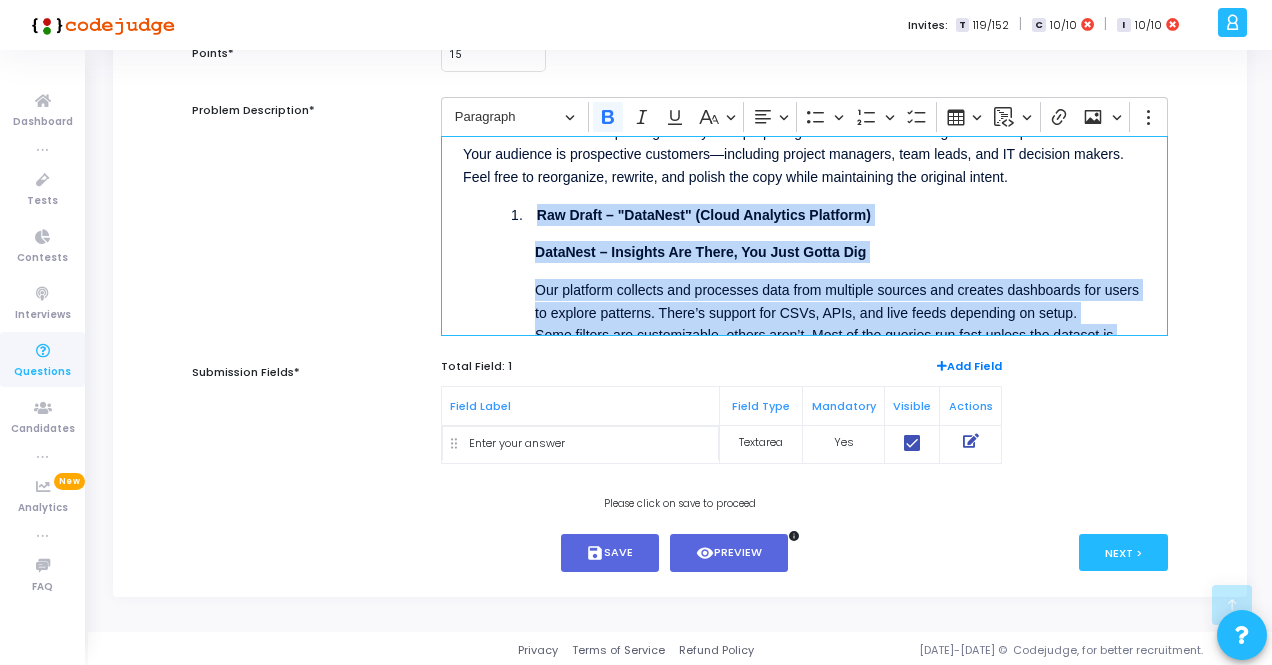 scroll, scrollTop: 173, scrollLeft: 0, axis: vertical 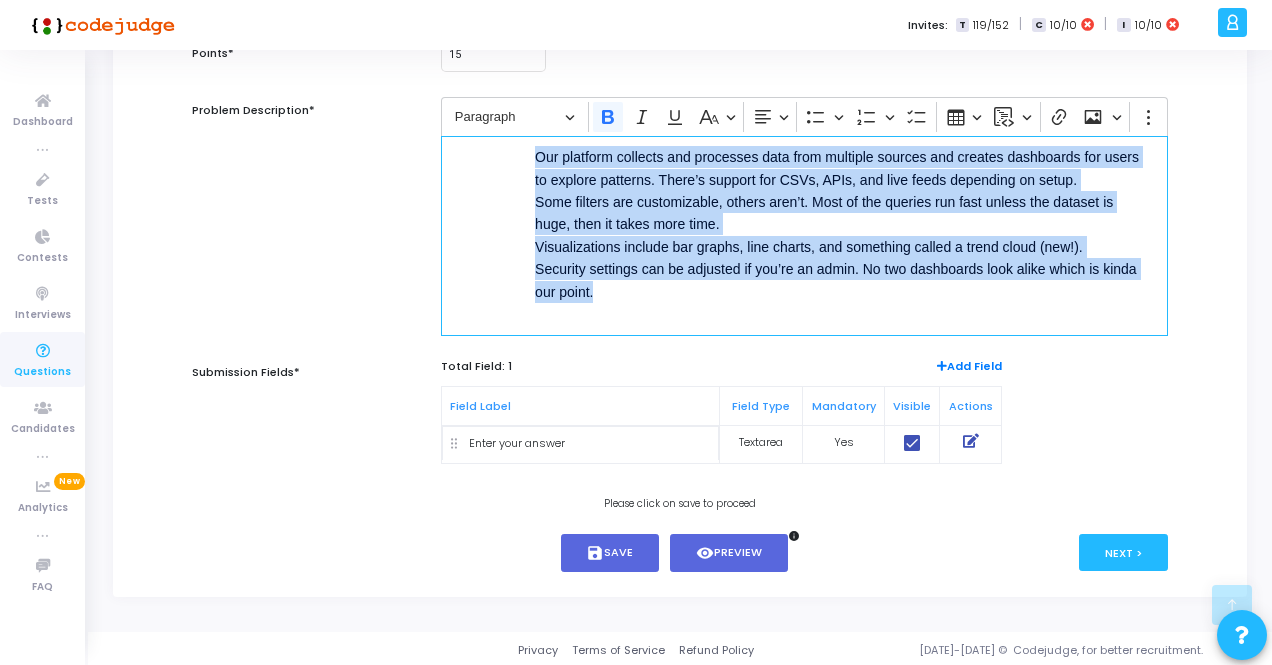 drag, startPoint x: 536, startPoint y: 250, endPoint x: 692, endPoint y: 366, distance: 194.40164 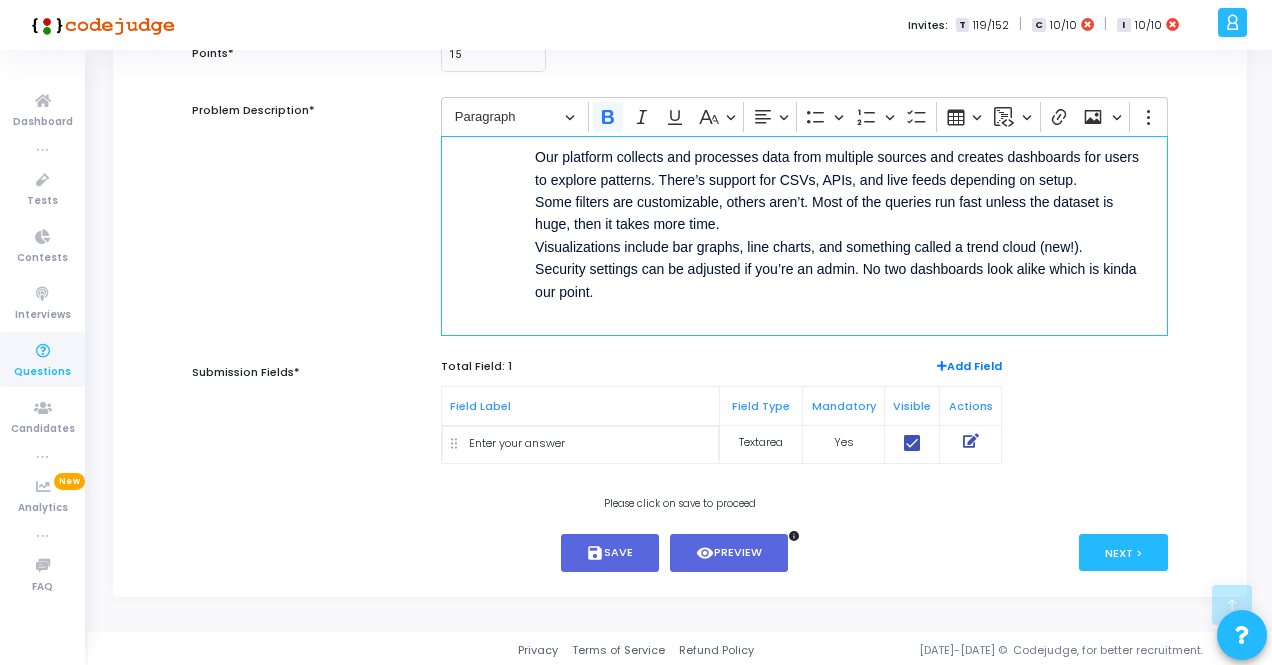 scroll, scrollTop: 0, scrollLeft: 0, axis: both 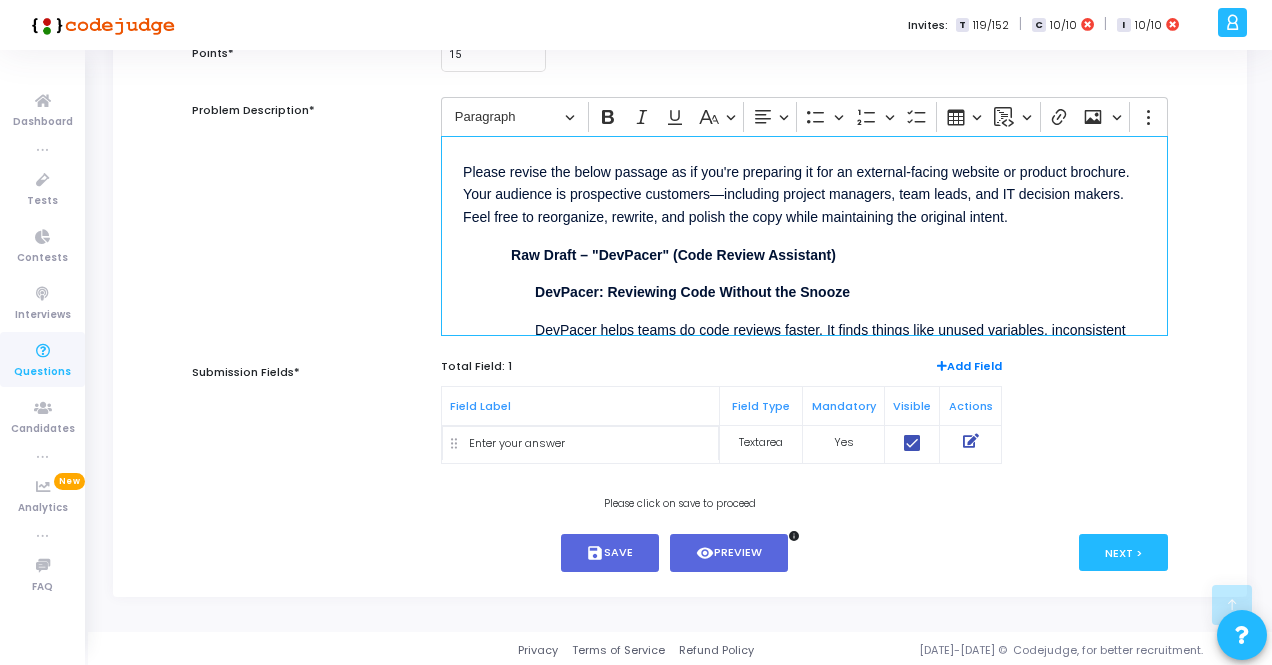 click on "Please revise the below passage as if you're preparing it for an external-facing website or product brochure. Your audience is prospective customers—including project managers, team leads, and IT decision makers. Feel free to reorganize, rewrite, and polish the copy while maintaining the original intent. 1.        Raw Draft – "DevPacer" (Code Review Assistant) DevPacer: Reviewing Code Without the Snooze DevPacer helps teams do code reviews faster. It finds things like unused variables, inconsistent naming, and missing semicolons. There’s also a tone analysis feature but it’s still in beta. You can integrate it with GitHub, Bitbucket, or locally through CLI. The comments it leaves are editable if you disagree. Developers liked the preview mode because it lets them see suggested edits without committing. The interface is kinda basic right now but functional. ⁠⁠⁠⁠⁠⁠⁠" at bounding box center [804, 236] 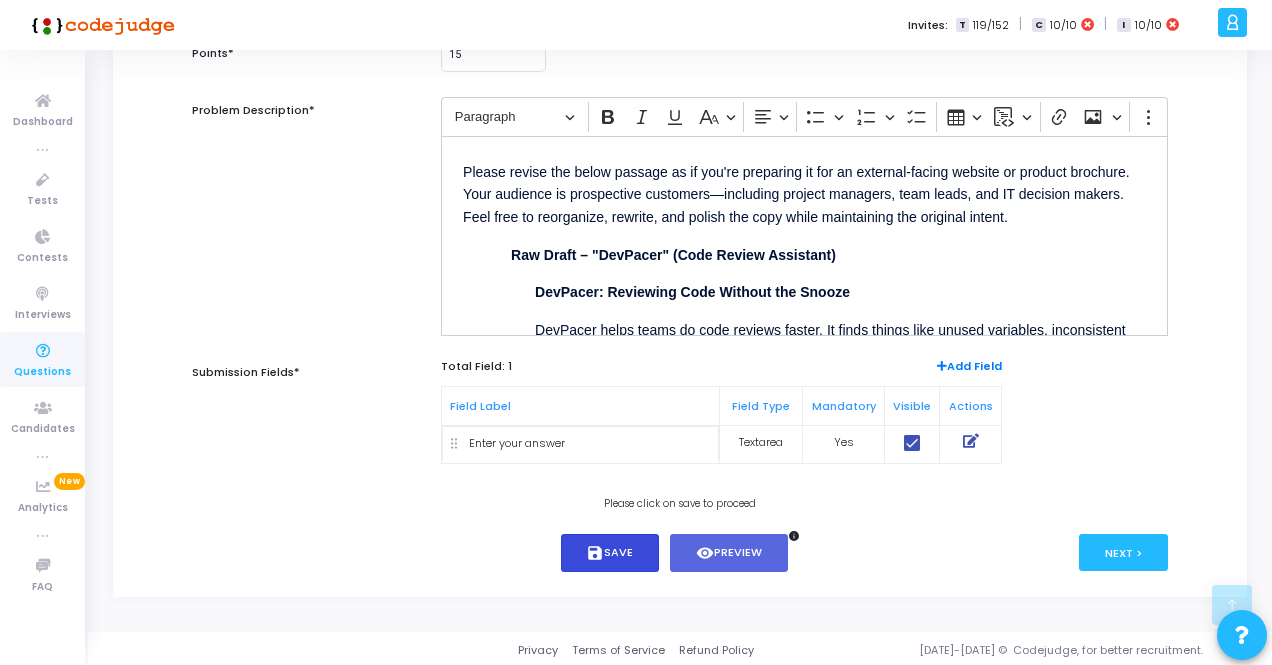 click on "save" at bounding box center (595, 553) 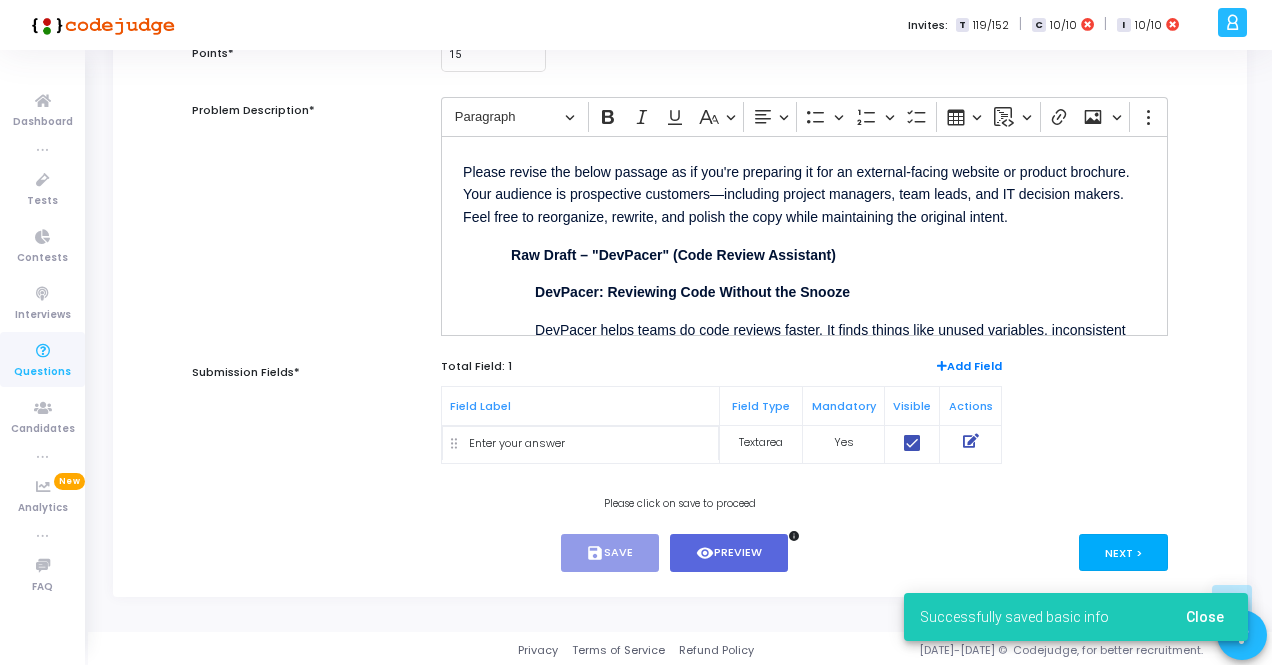 click on "Next >" at bounding box center (1123, 552) 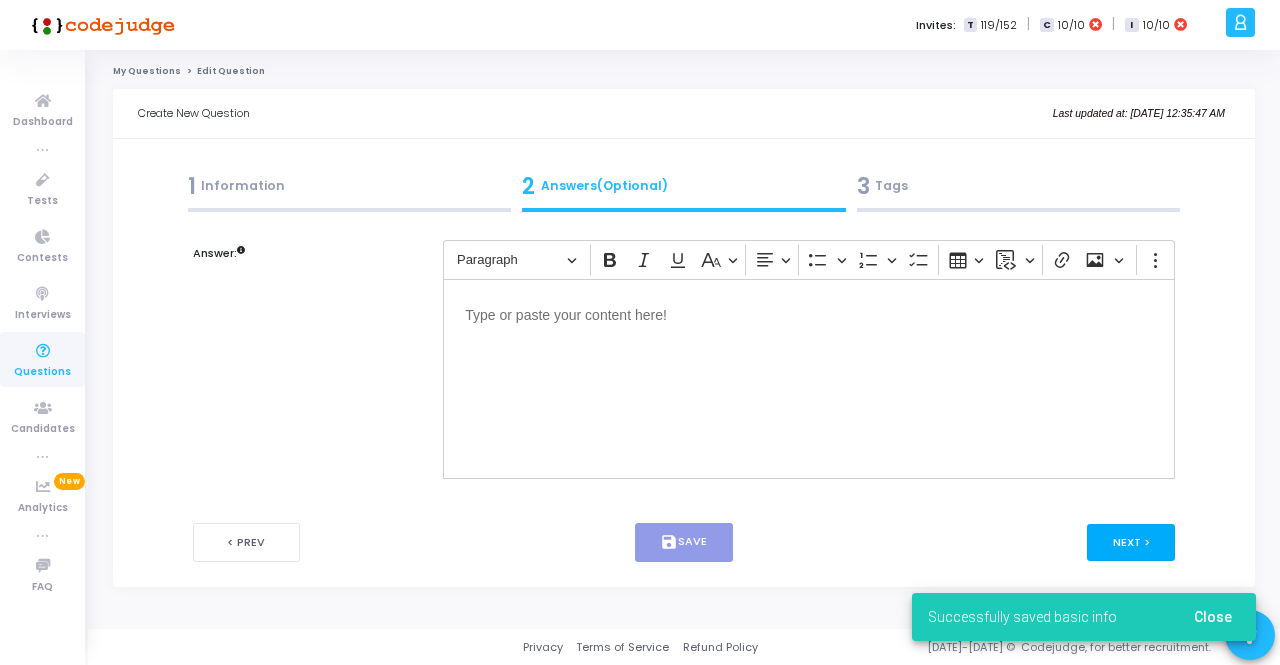 click on "Next >" at bounding box center [1131, 542] 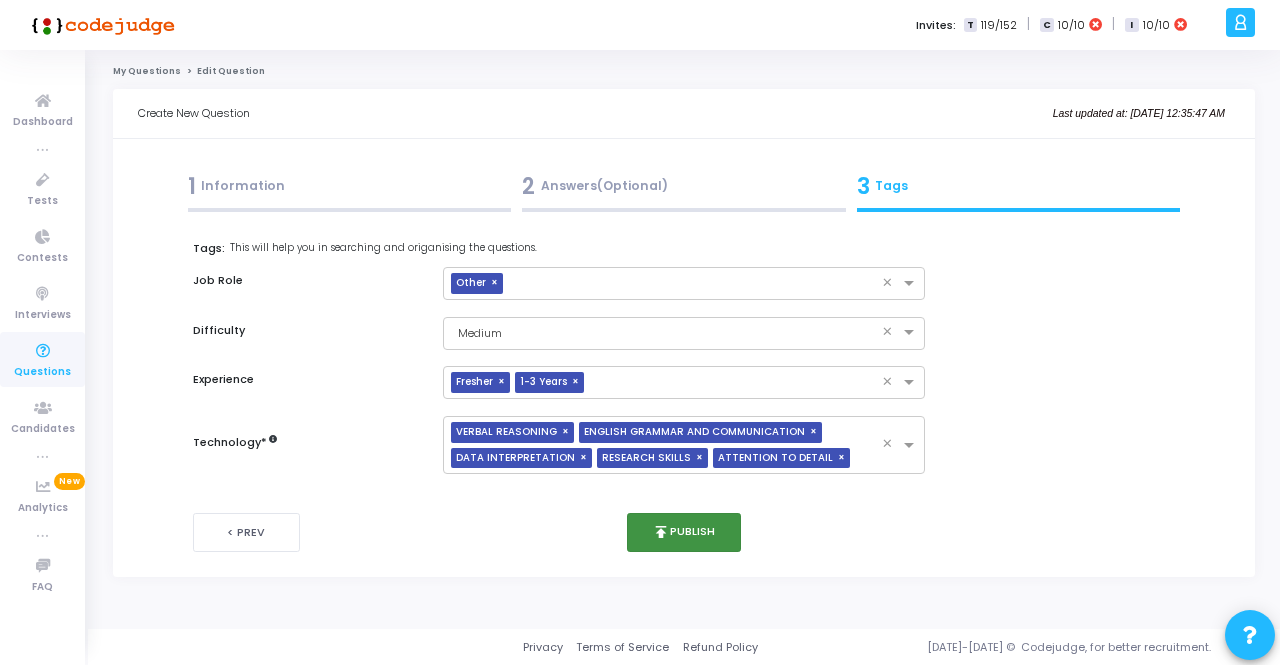 click on "publish  Publish" at bounding box center (684, 532) 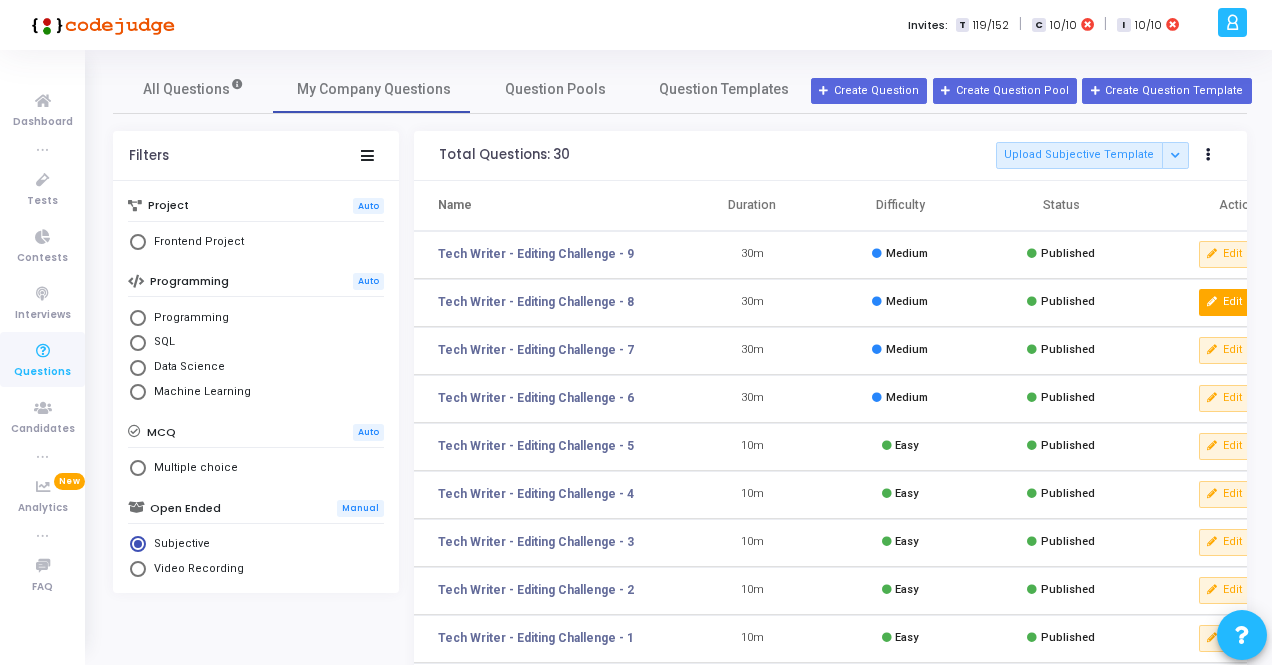 click on "Edit" at bounding box center [1225, 302] 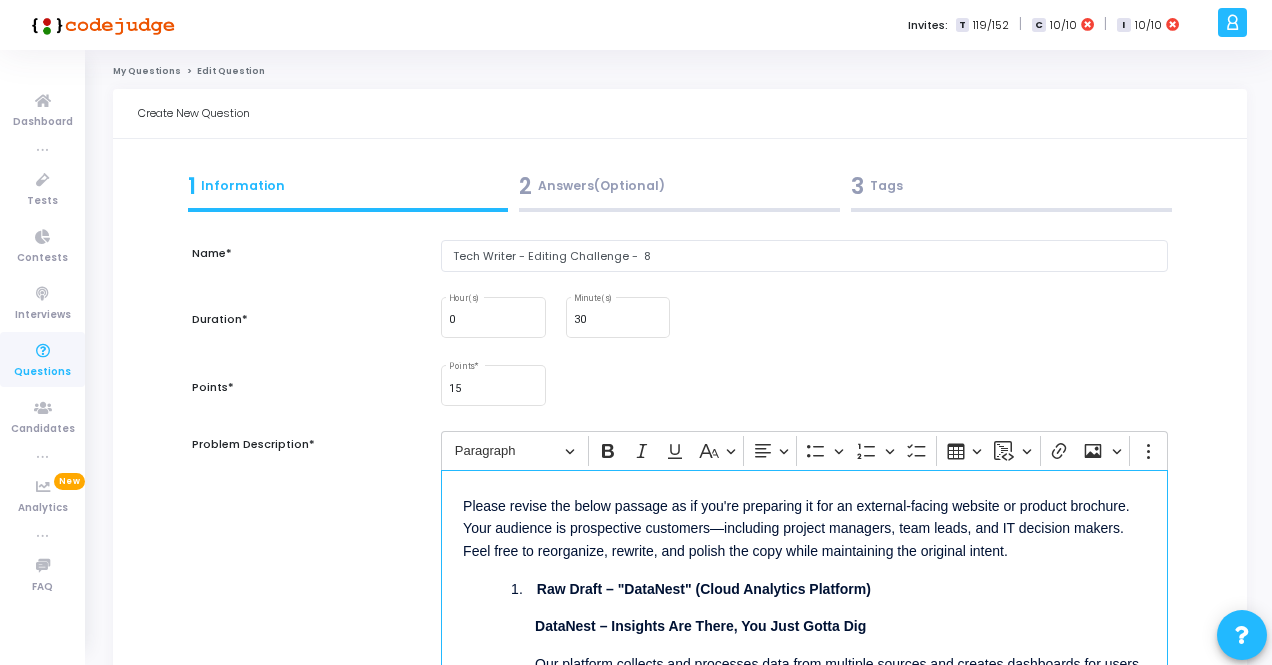drag, startPoint x: 531, startPoint y: 585, endPoint x: 611, endPoint y: 565, distance: 82.46211 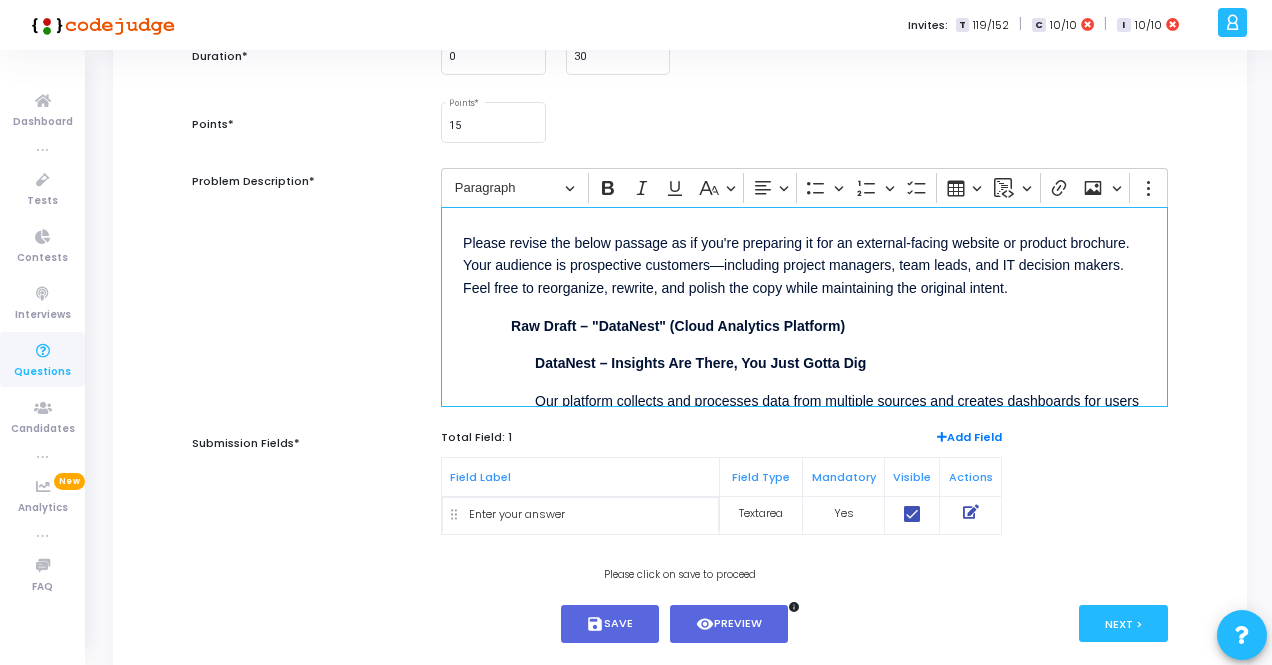 scroll, scrollTop: 300, scrollLeft: 0, axis: vertical 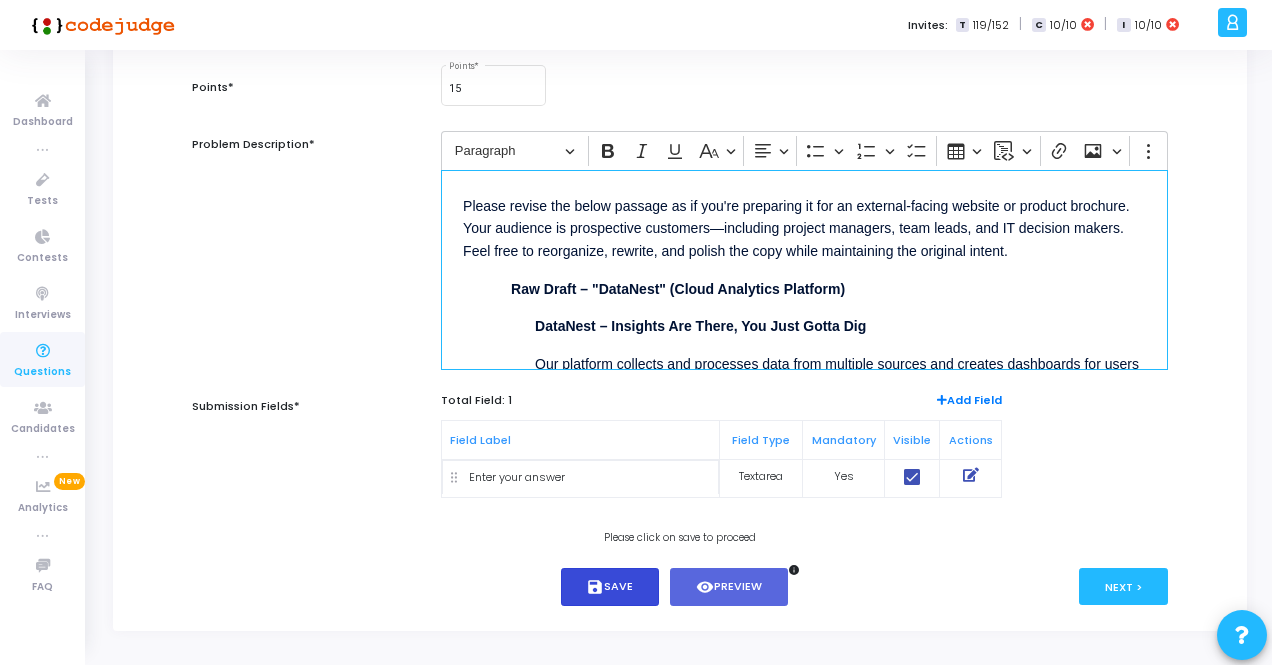 click on "save  Save" at bounding box center (610, 587) 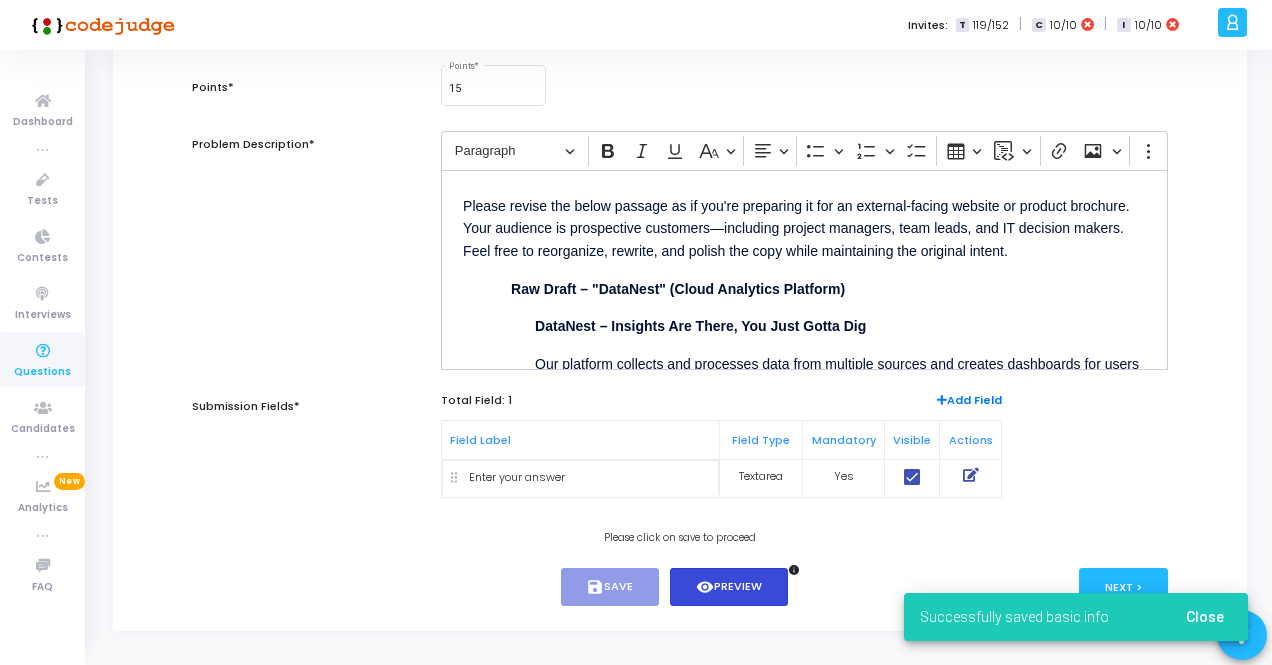 click on "visibility  Preview" at bounding box center [729, 587] 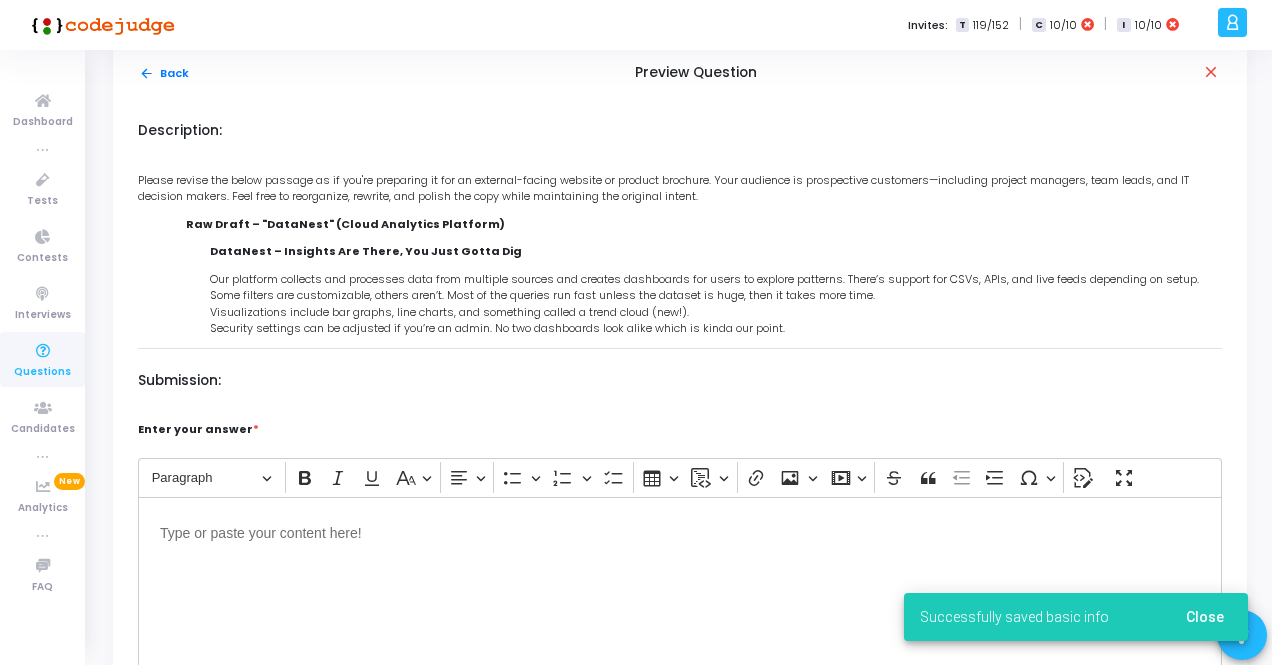scroll, scrollTop: 0, scrollLeft: 0, axis: both 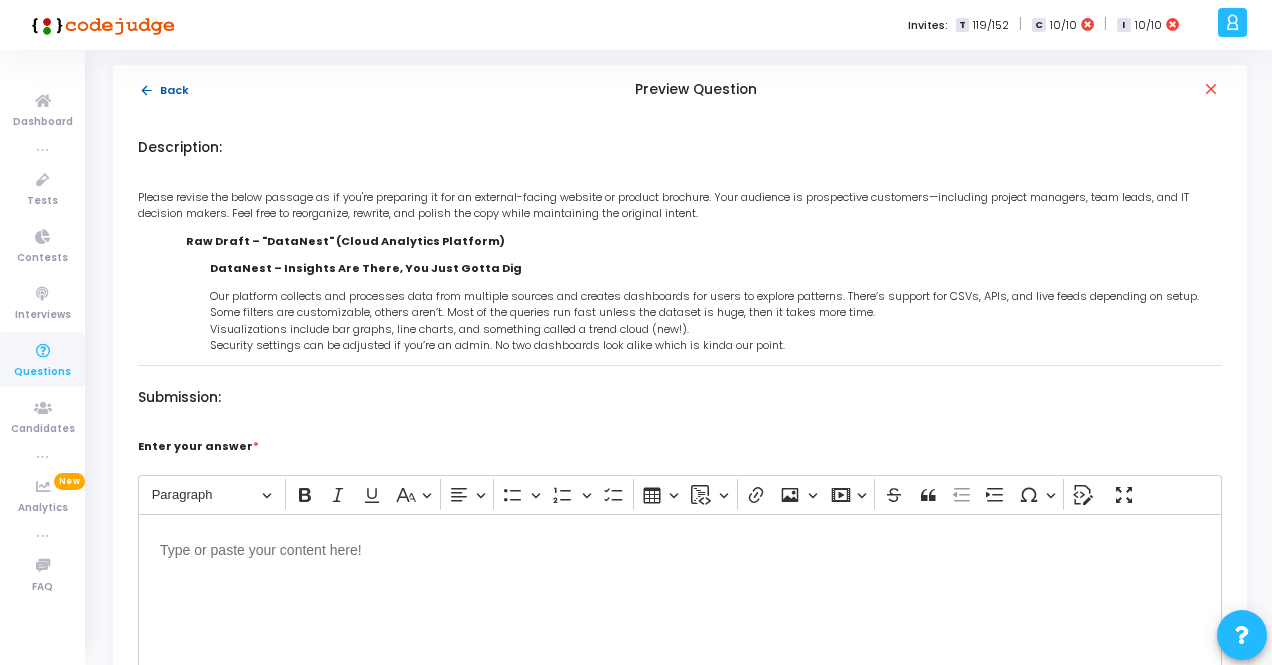 click on "arrow_back" 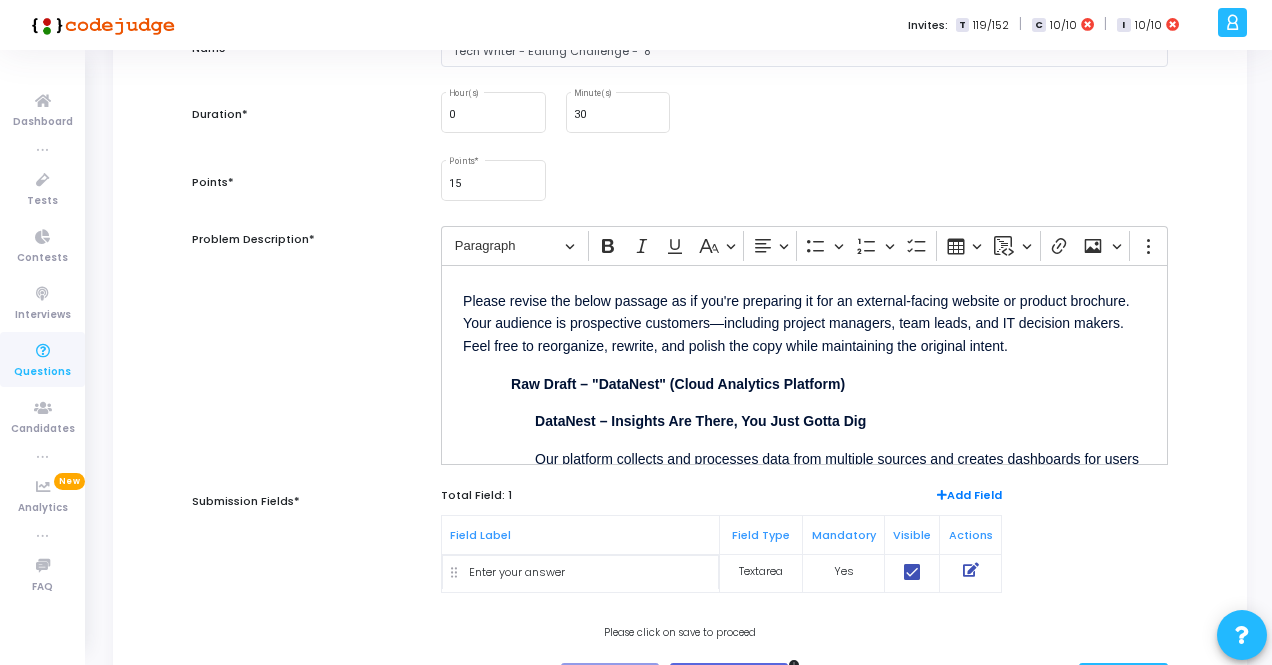 scroll, scrollTop: 334, scrollLeft: 0, axis: vertical 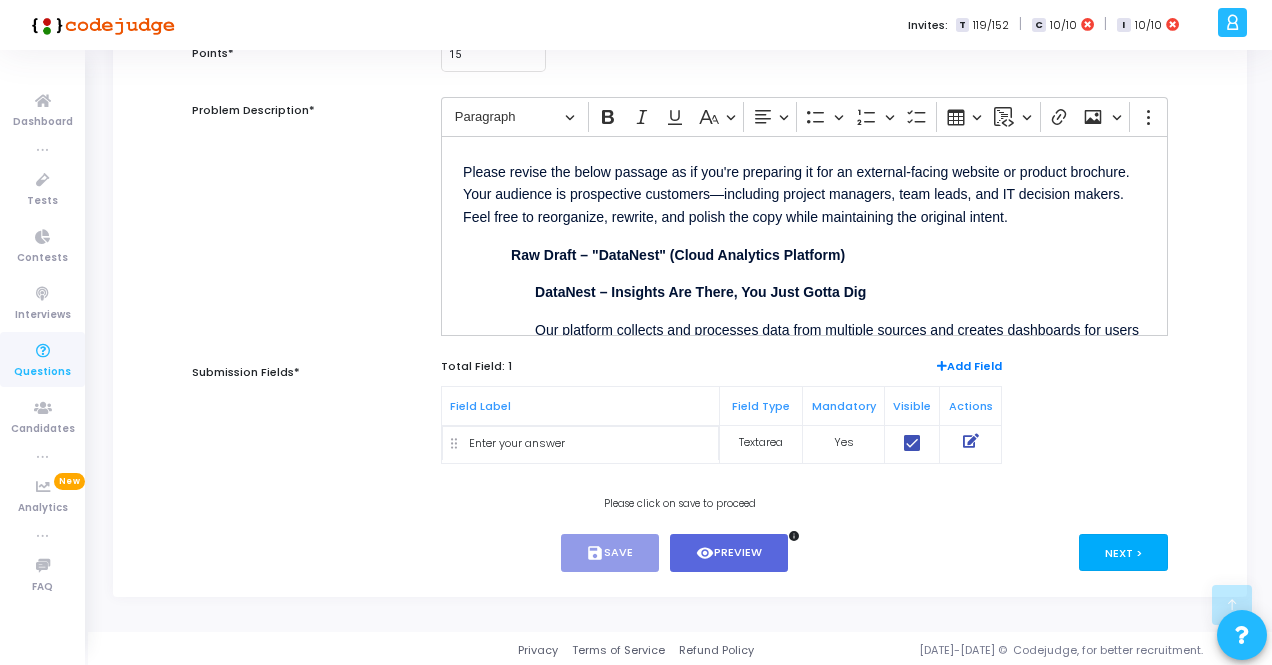 click on "Next >" at bounding box center (1123, 552) 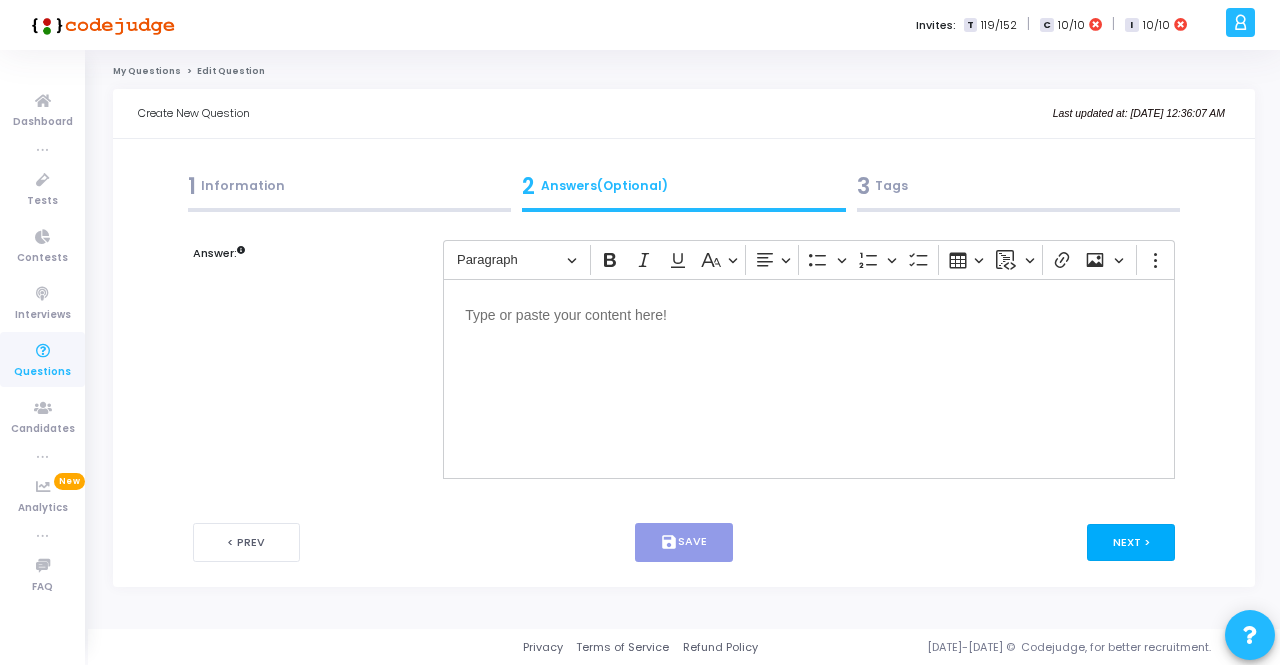 click on "Next >" at bounding box center (1131, 542) 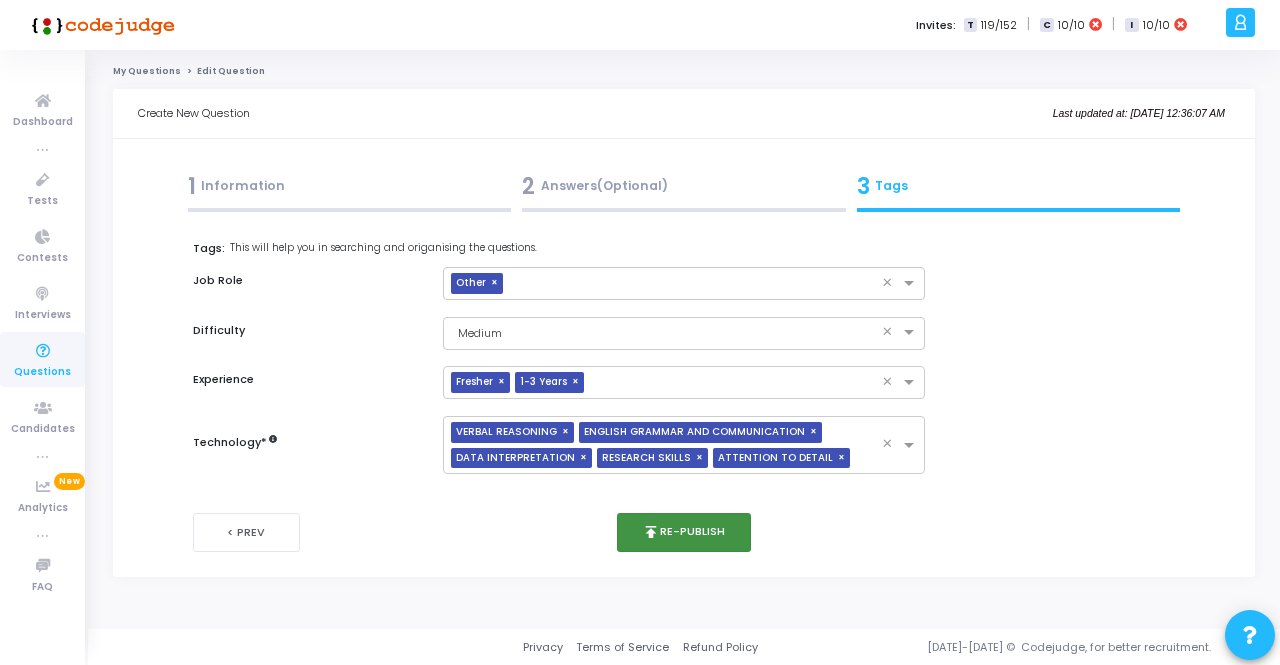 click on "publish  Re-publish" at bounding box center (684, 532) 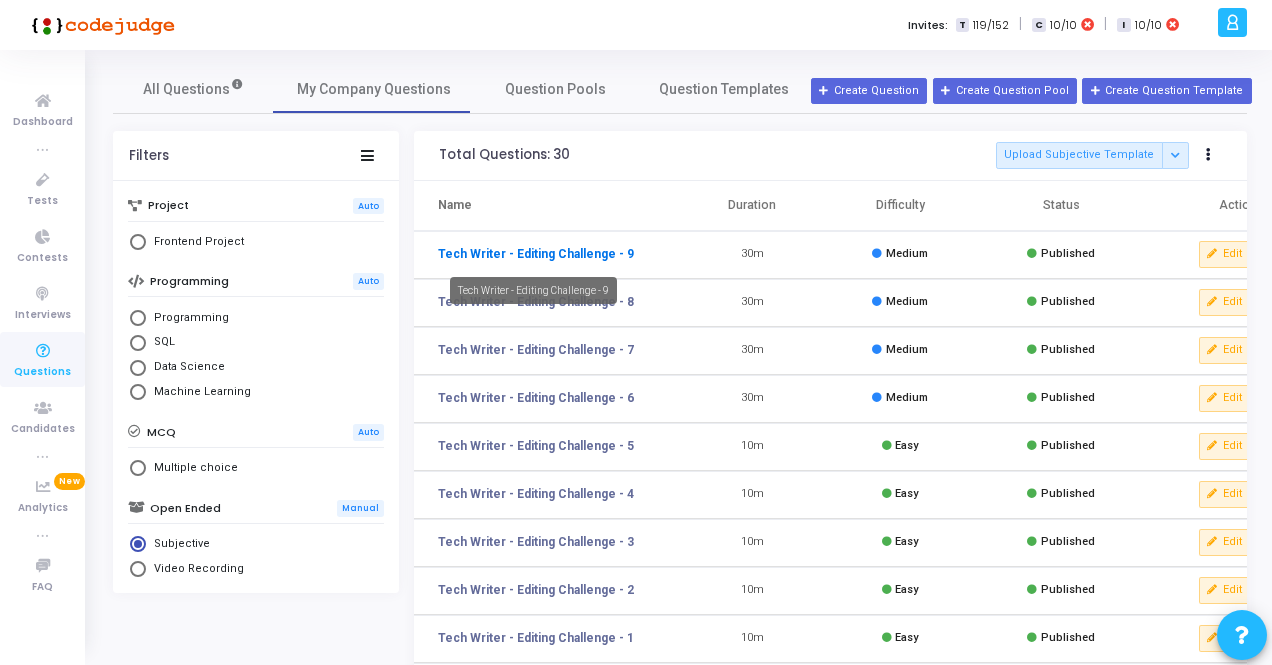 click on "Tech Writer - Editing Challenge -  9" at bounding box center (536, 254) 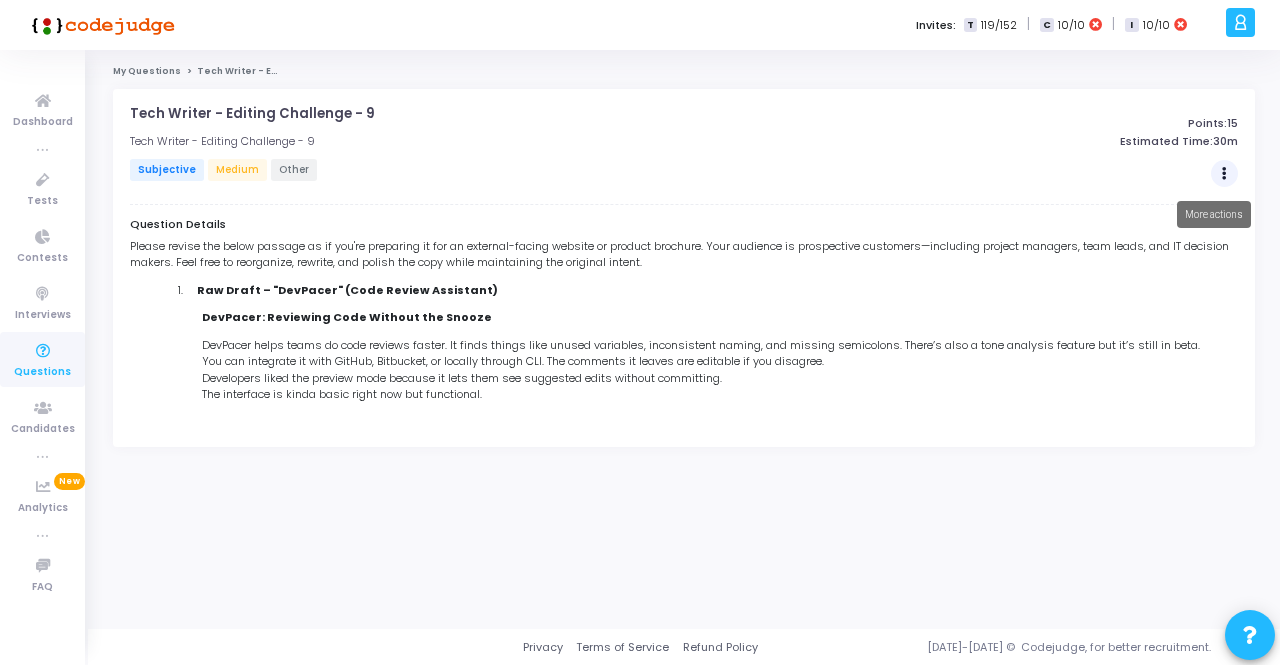 click at bounding box center [1224, 174] 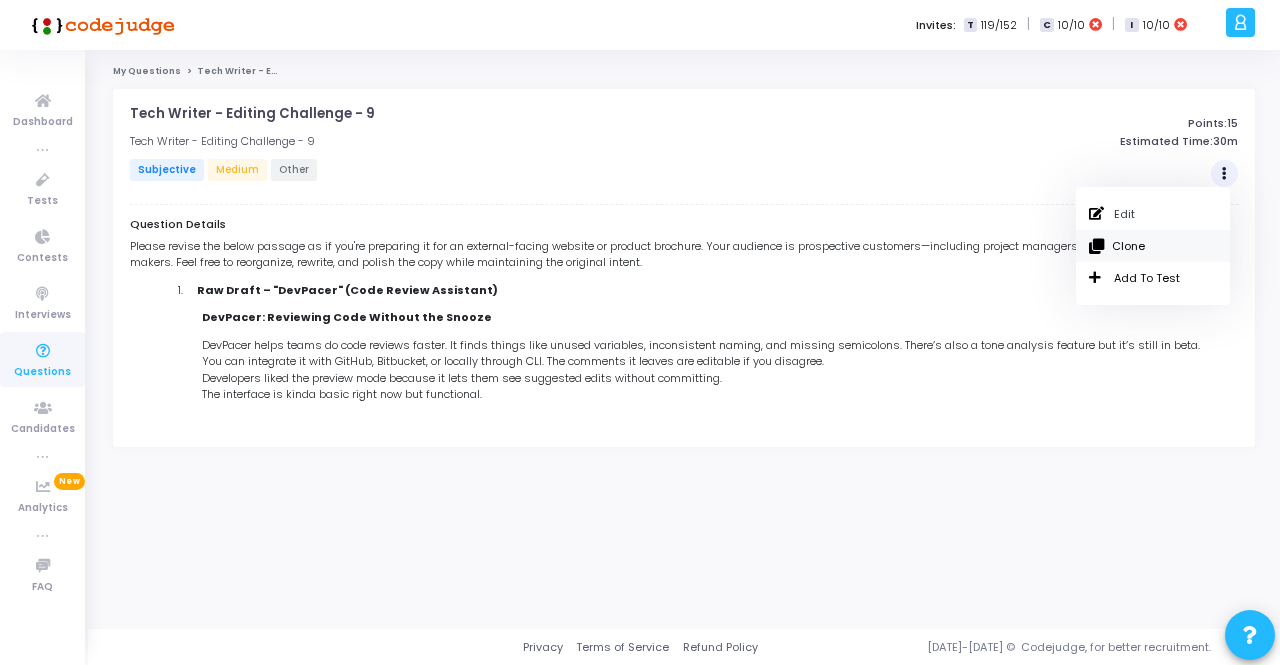 click on "Clone" at bounding box center (1153, 246) 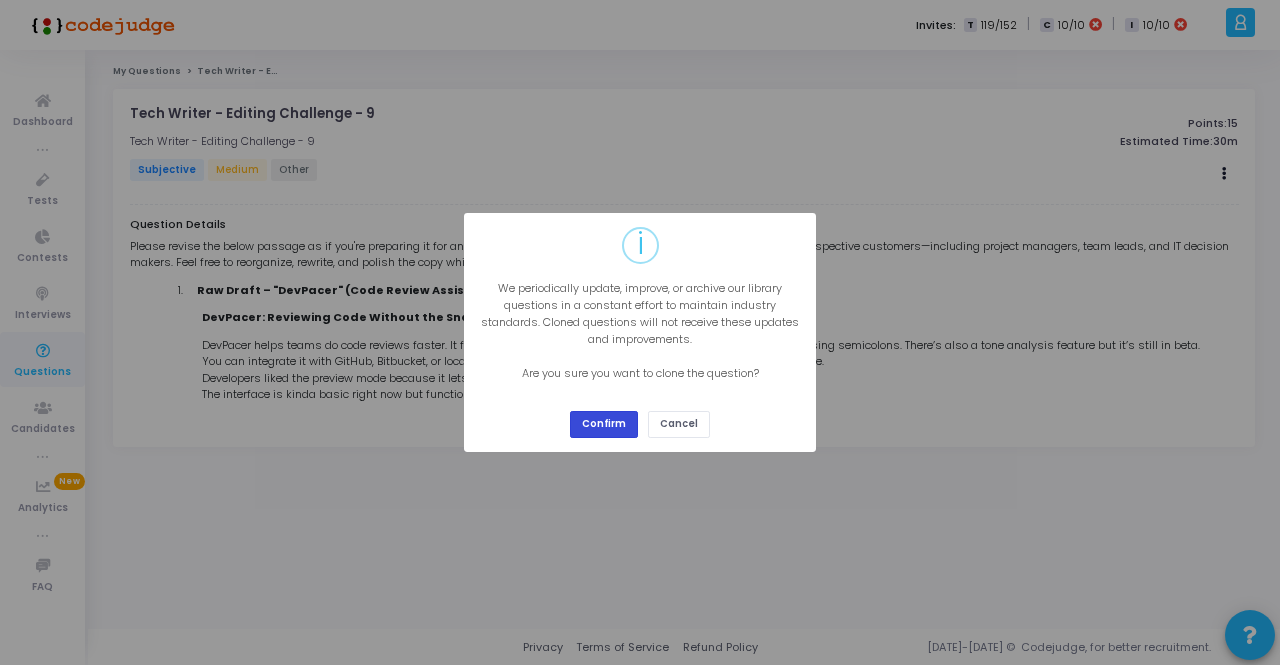 click on "Confirm" at bounding box center [604, 424] 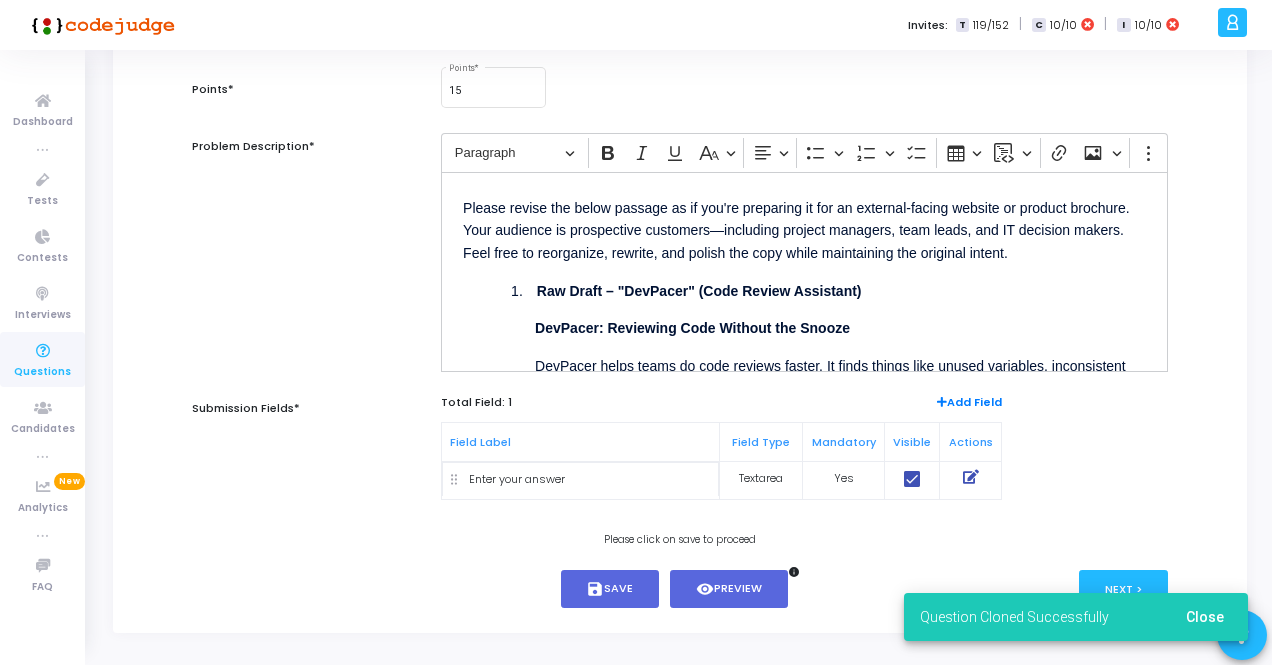 scroll, scrollTop: 300, scrollLeft: 0, axis: vertical 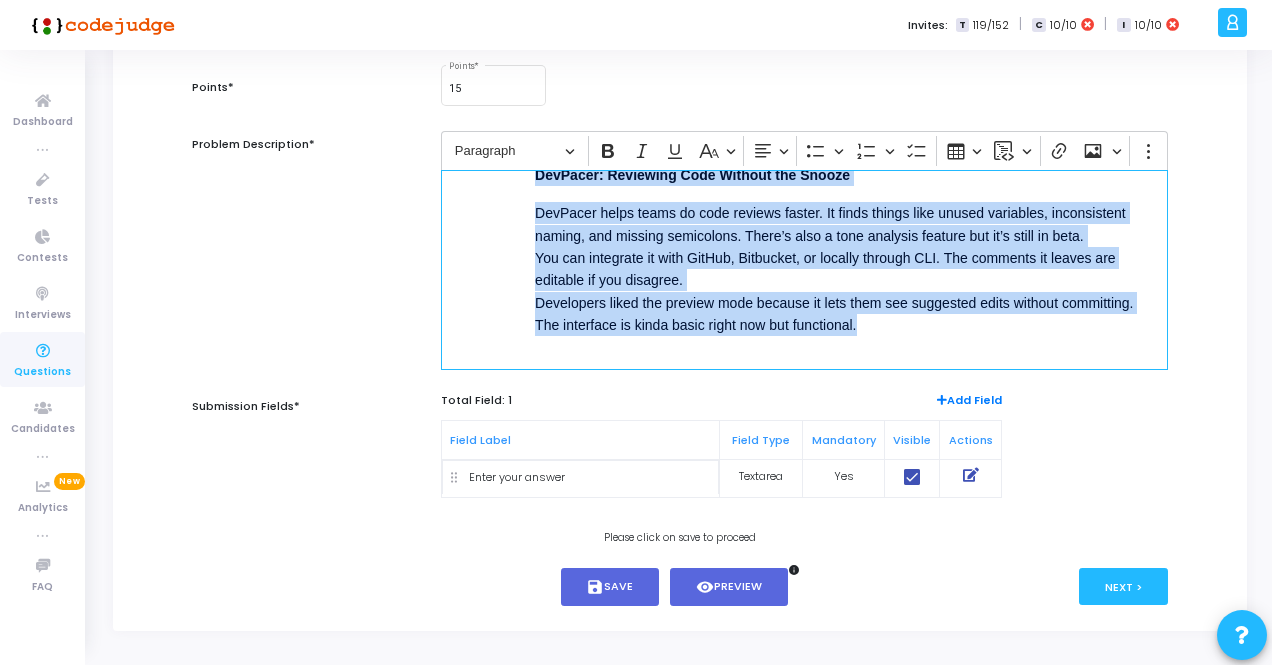 drag, startPoint x: 502, startPoint y: 283, endPoint x: 1066, endPoint y: 371, distance: 570.824 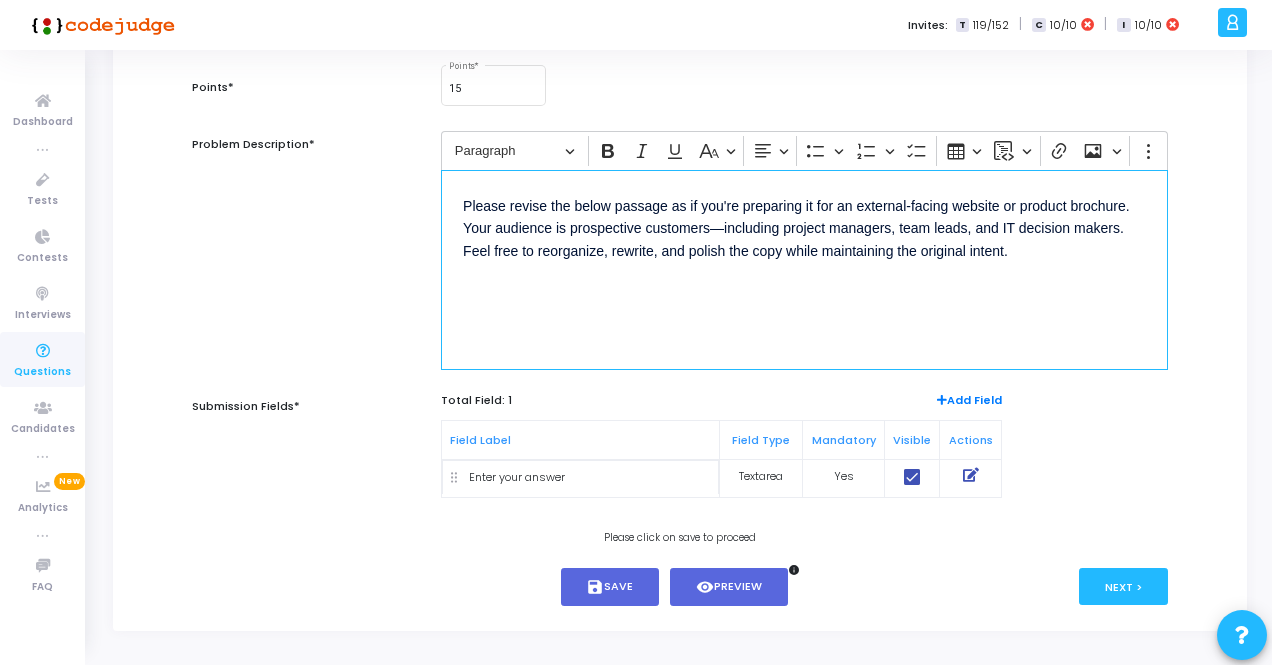 scroll, scrollTop: 0, scrollLeft: 0, axis: both 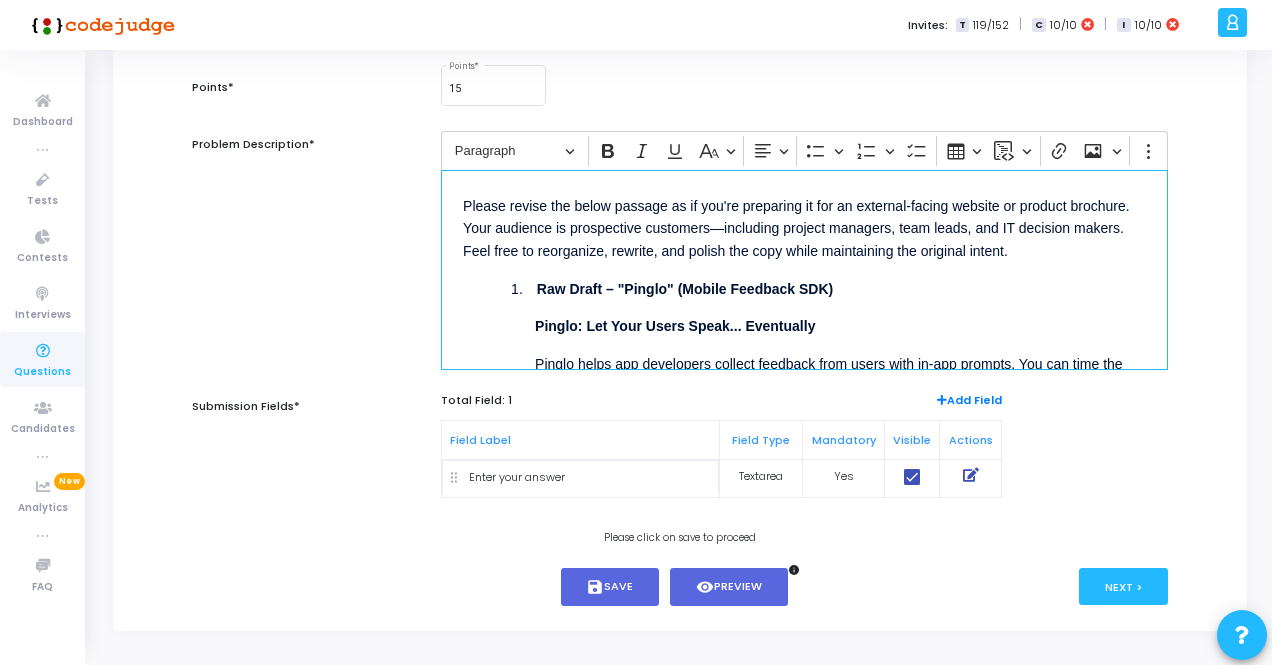 click on "Raw Draft – "Pinglo" (Mobile Feedback SDK)" at bounding box center [685, 289] 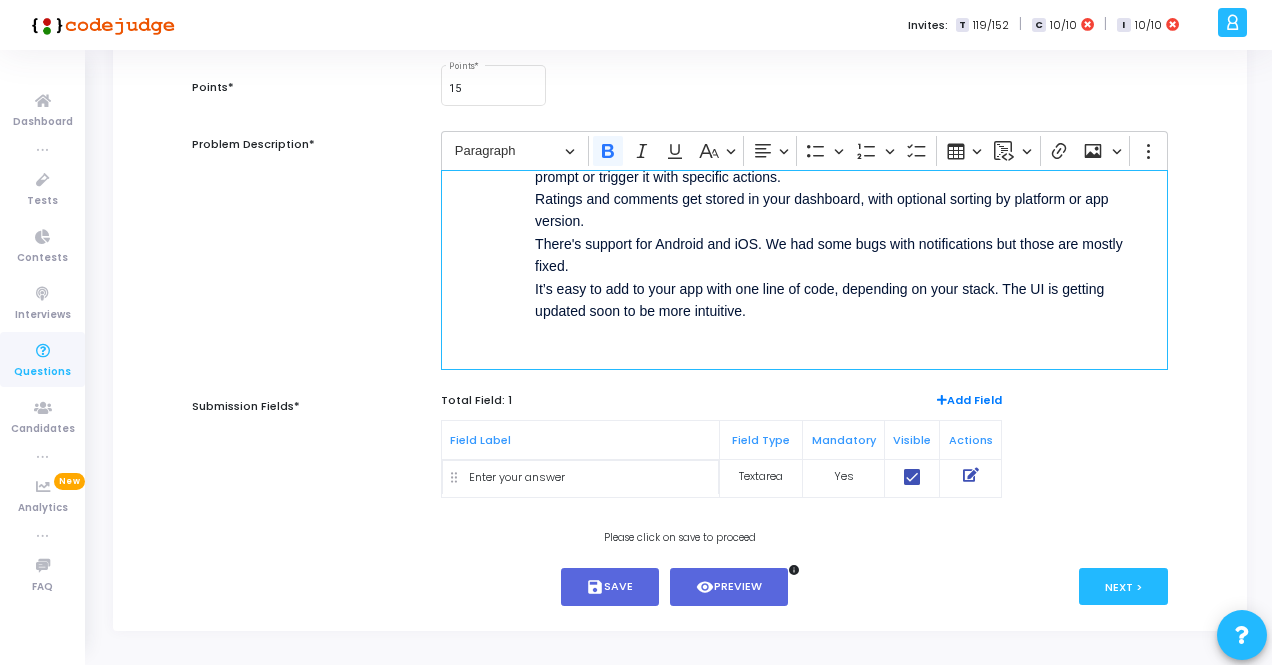 scroll, scrollTop: 211, scrollLeft: 0, axis: vertical 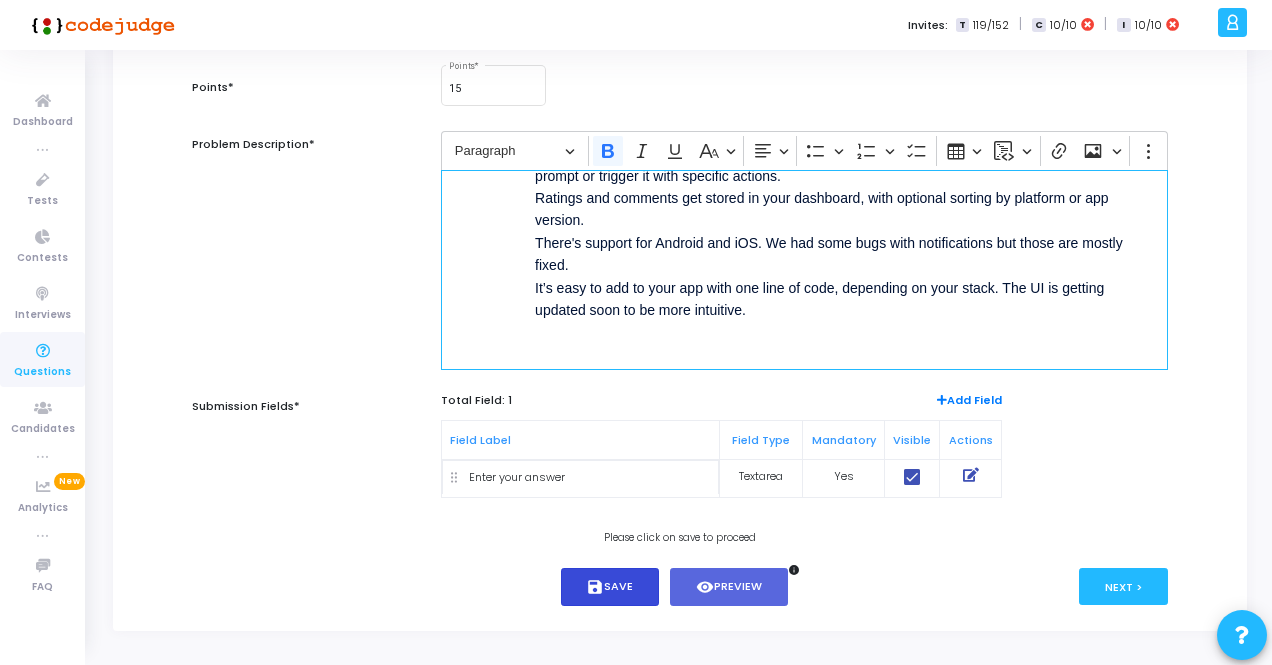 click on "save  Save" at bounding box center (610, 587) 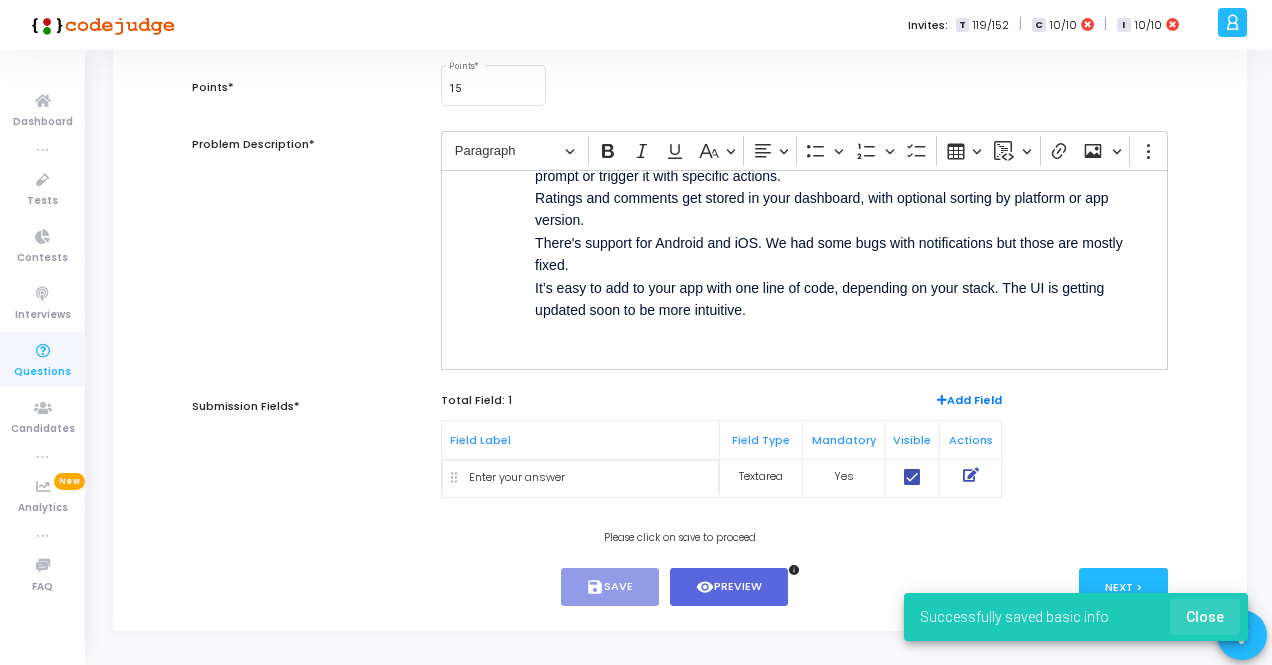 click on "Close" at bounding box center (1205, 617) 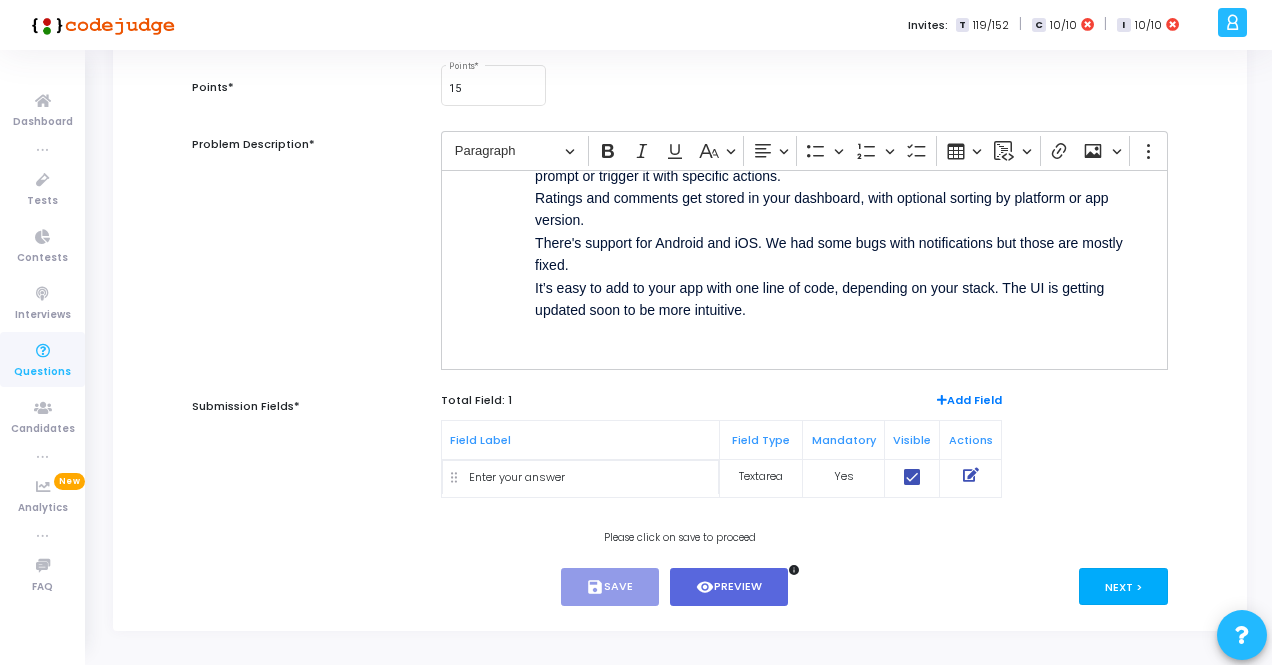 click on "Next >" at bounding box center (1123, 586) 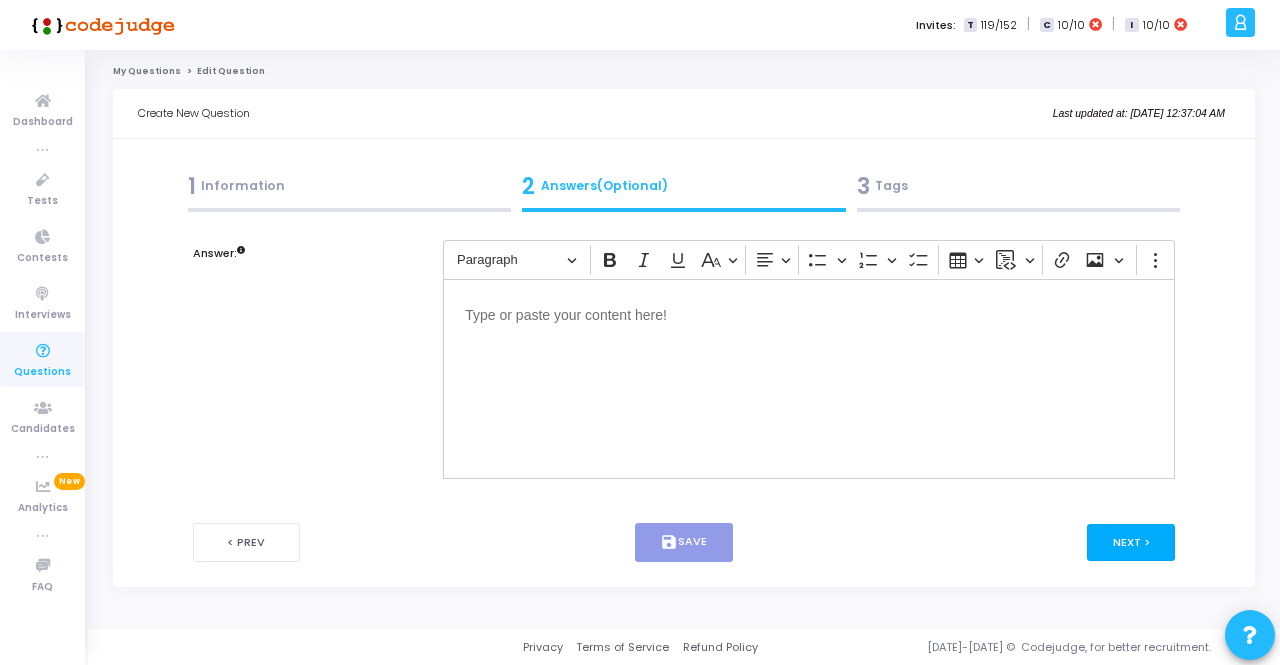 click on "Next >" at bounding box center (1131, 542) 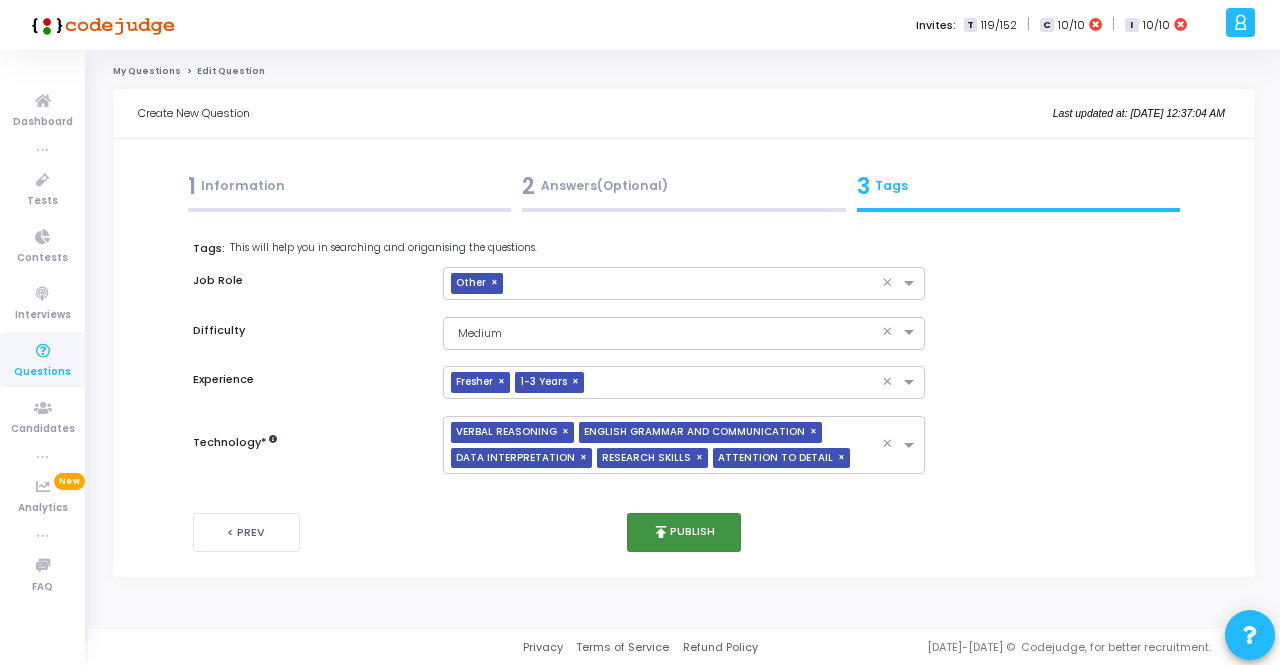click on "publish  Publish" at bounding box center (684, 532) 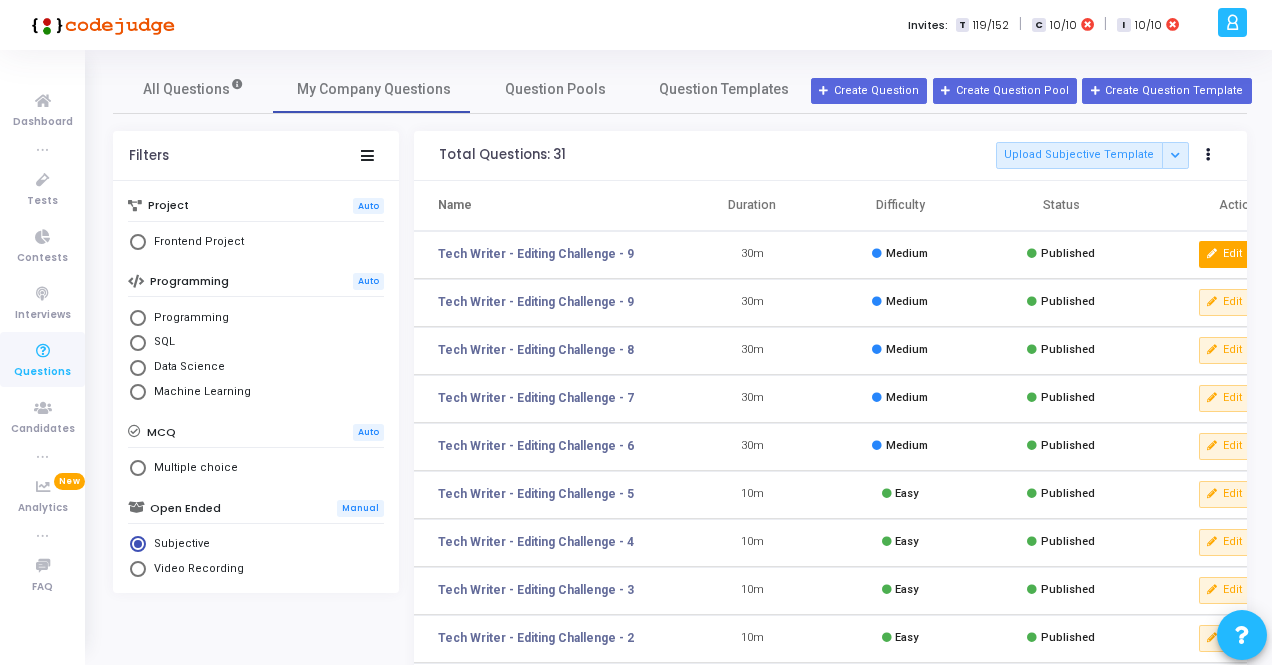 click on "Edit" at bounding box center (1225, 254) 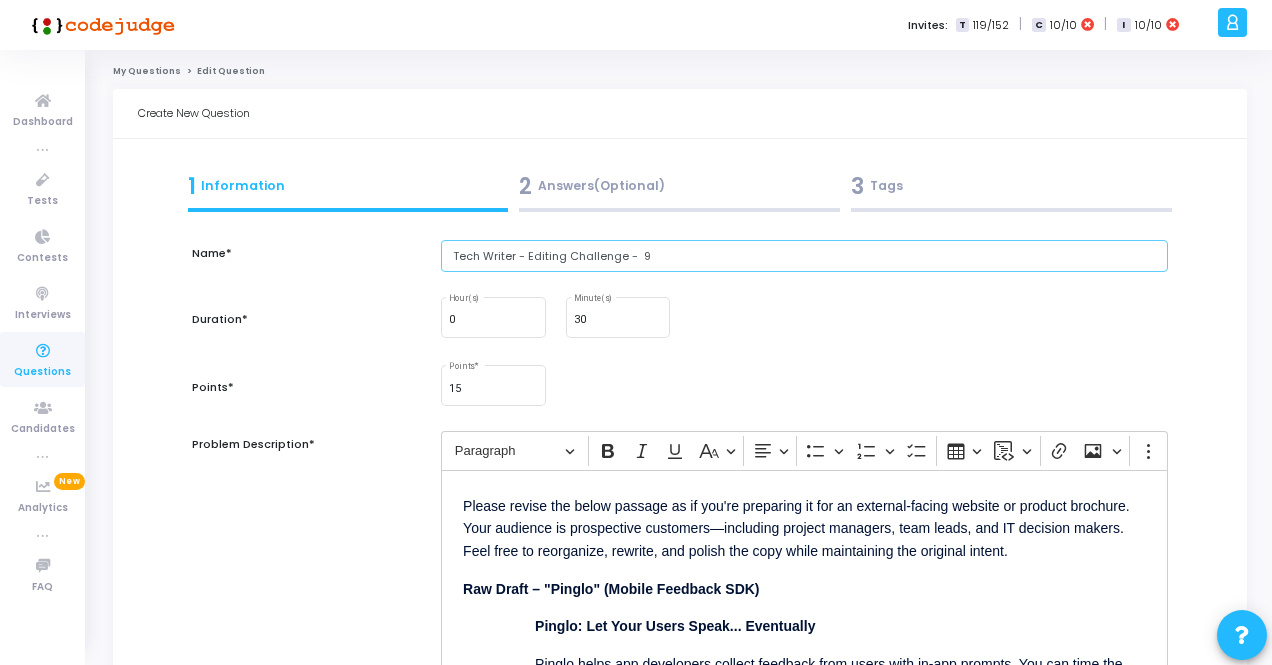 click on "Tech Writer - Editing Challenge -  9" at bounding box center (804, 256) 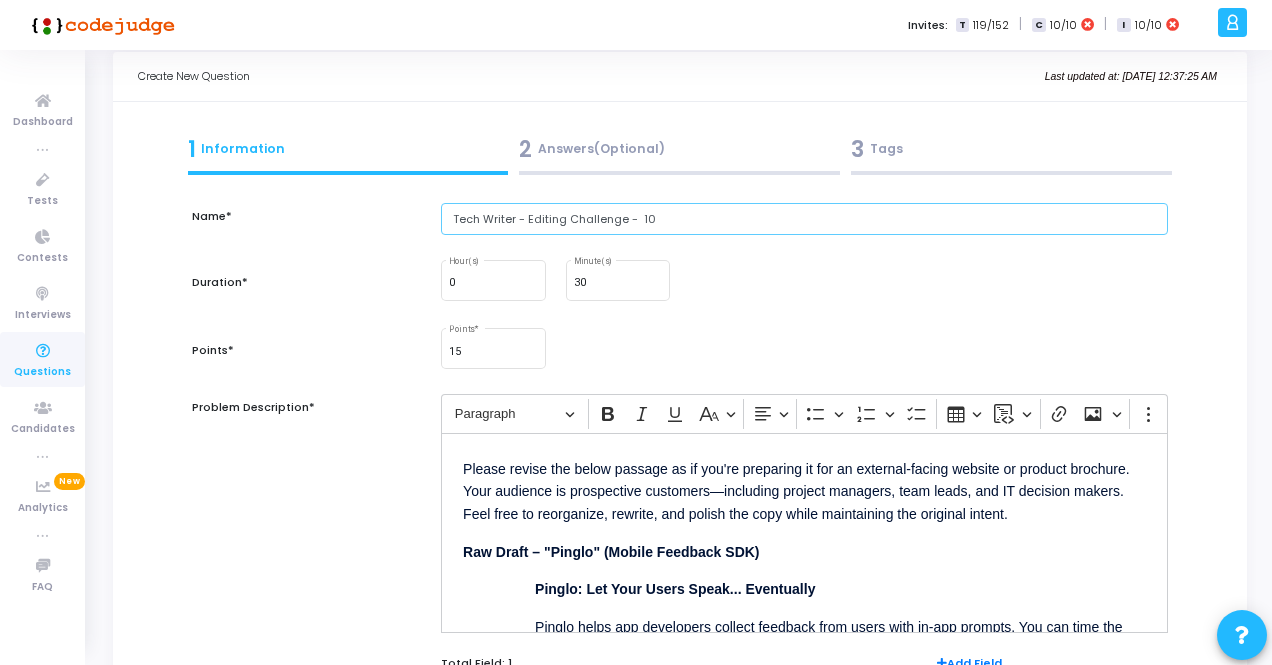 scroll, scrollTop: 334, scrollLeft: 0, axis: vertical 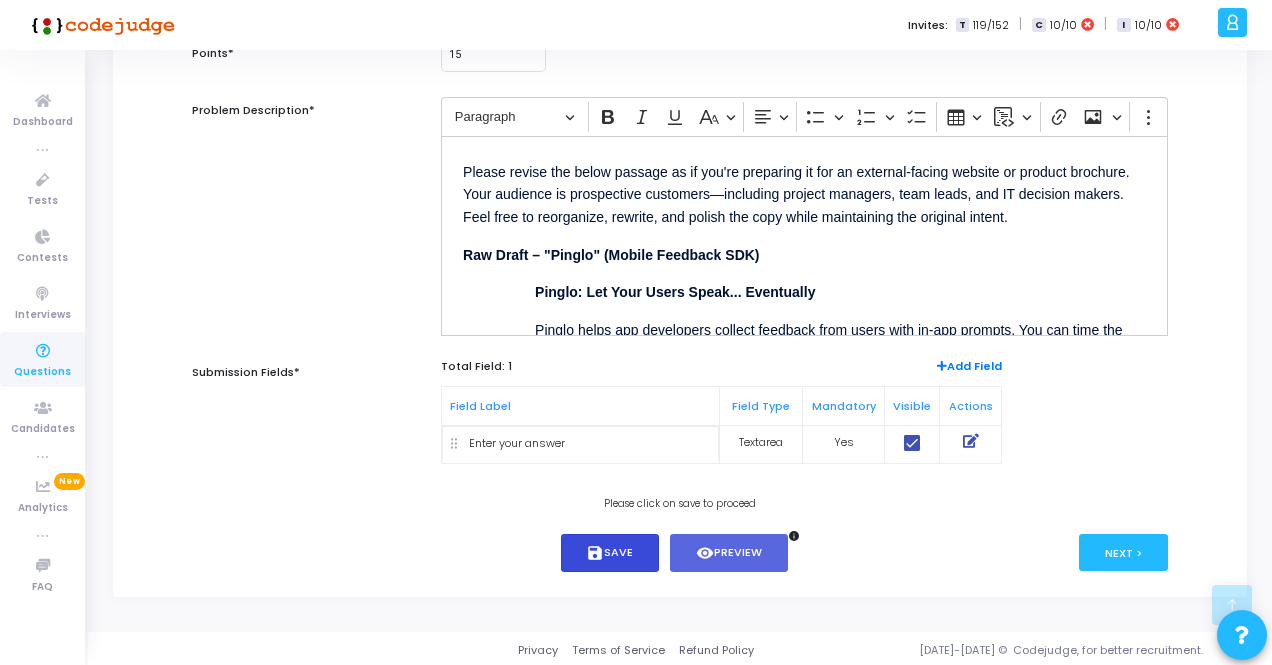 type on "Tech Writer - Editing Challenge -  10" 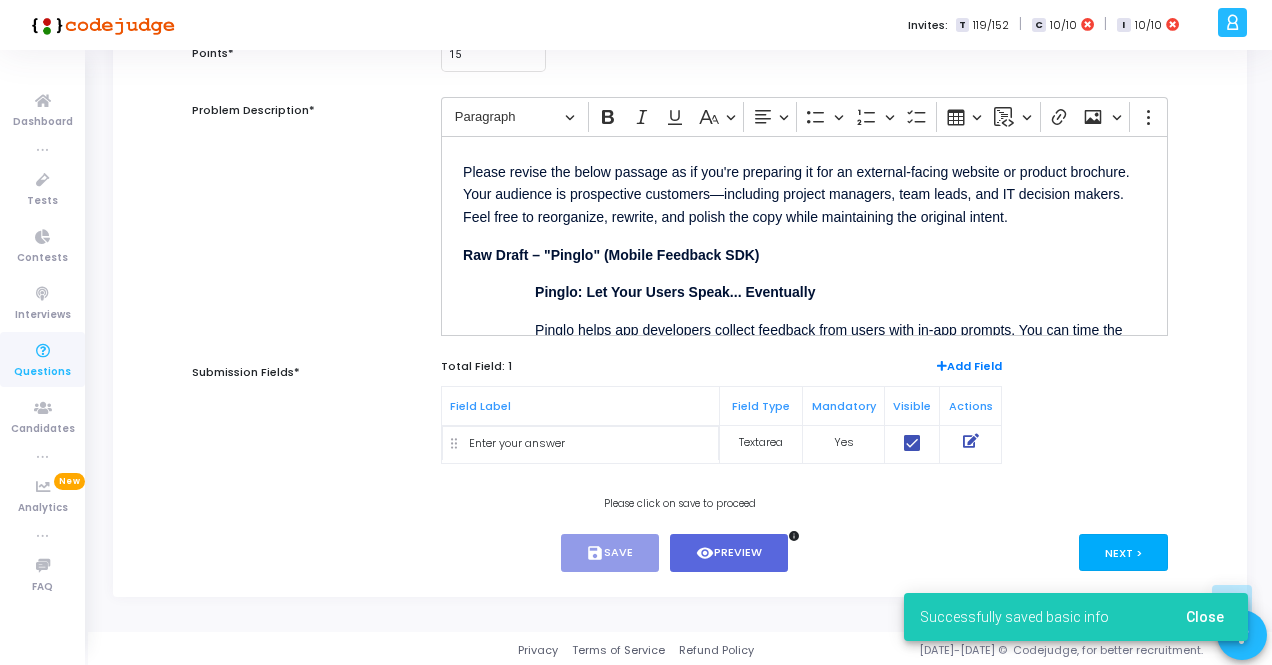 click on "Next >" at bounding box center [1123, 552] 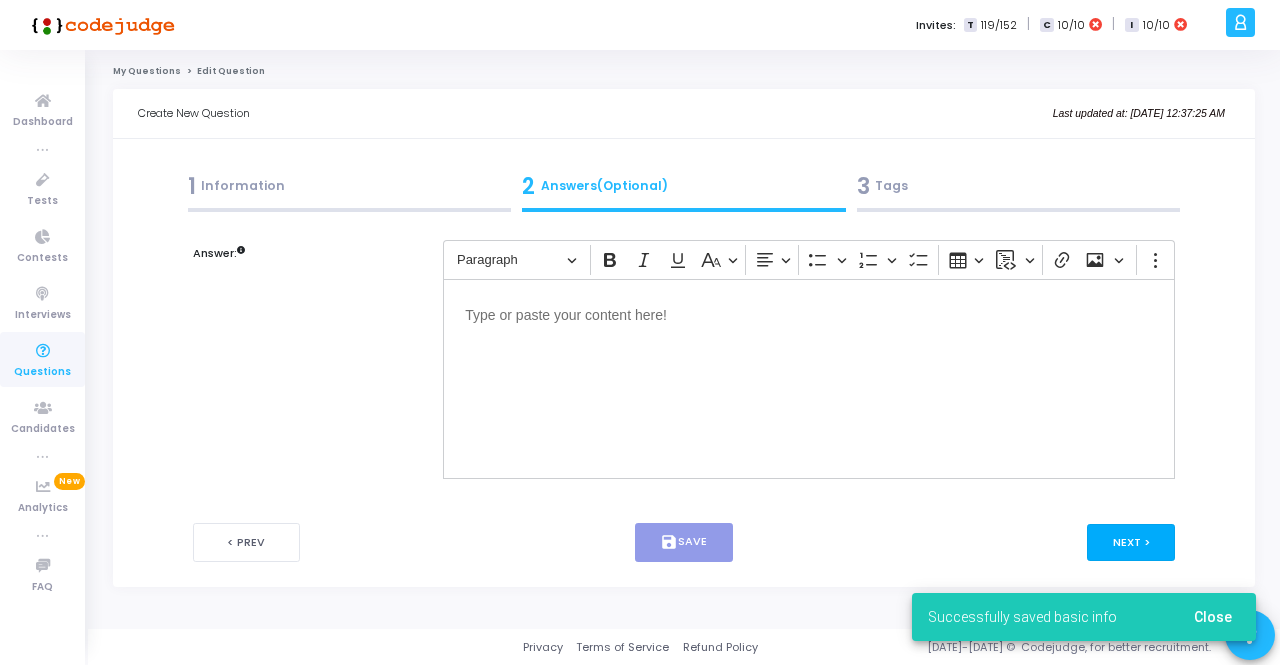 click on "Next >" at bounding box center (1131, 542) 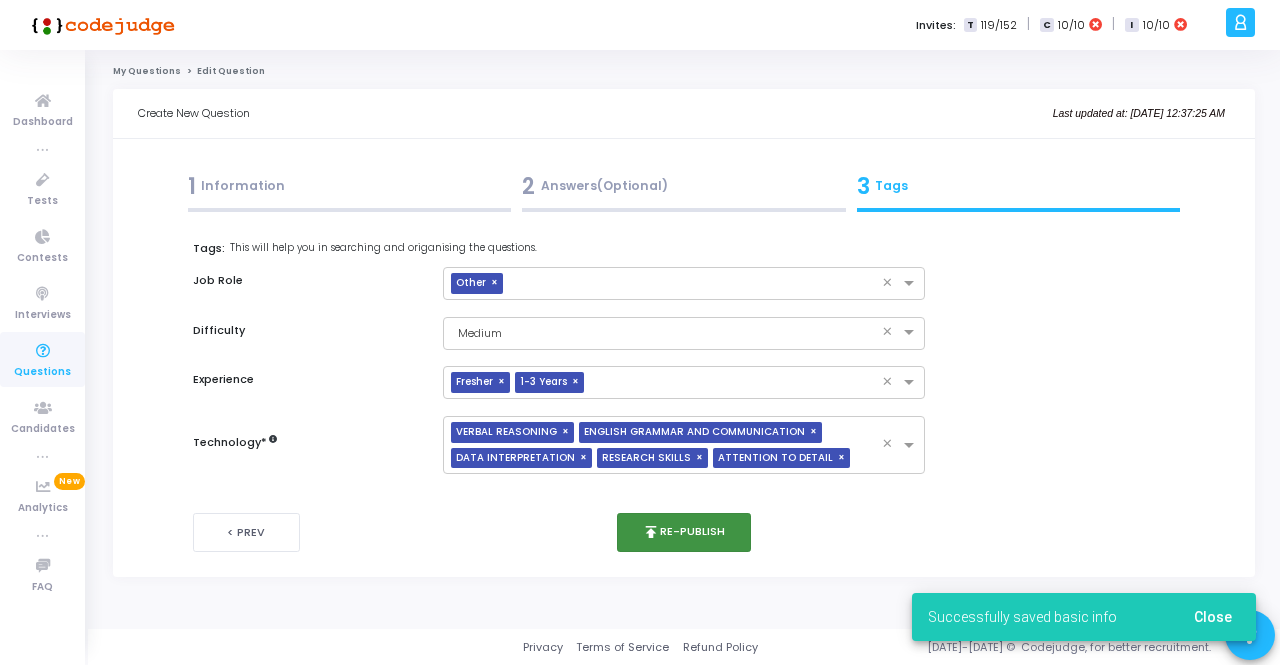 click on "publish  Re-publish" at bounding box center (684, 532) 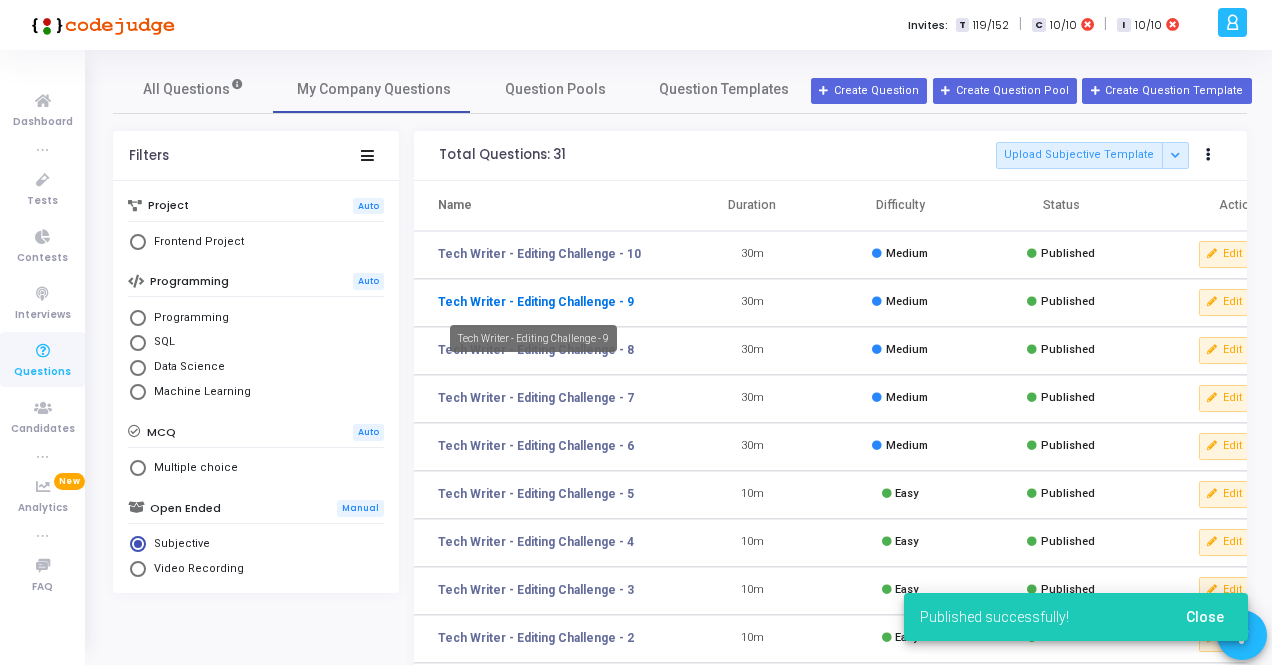 click on "Tech Writer - Editing Challenge -  9" at bounding box center (536, 302) 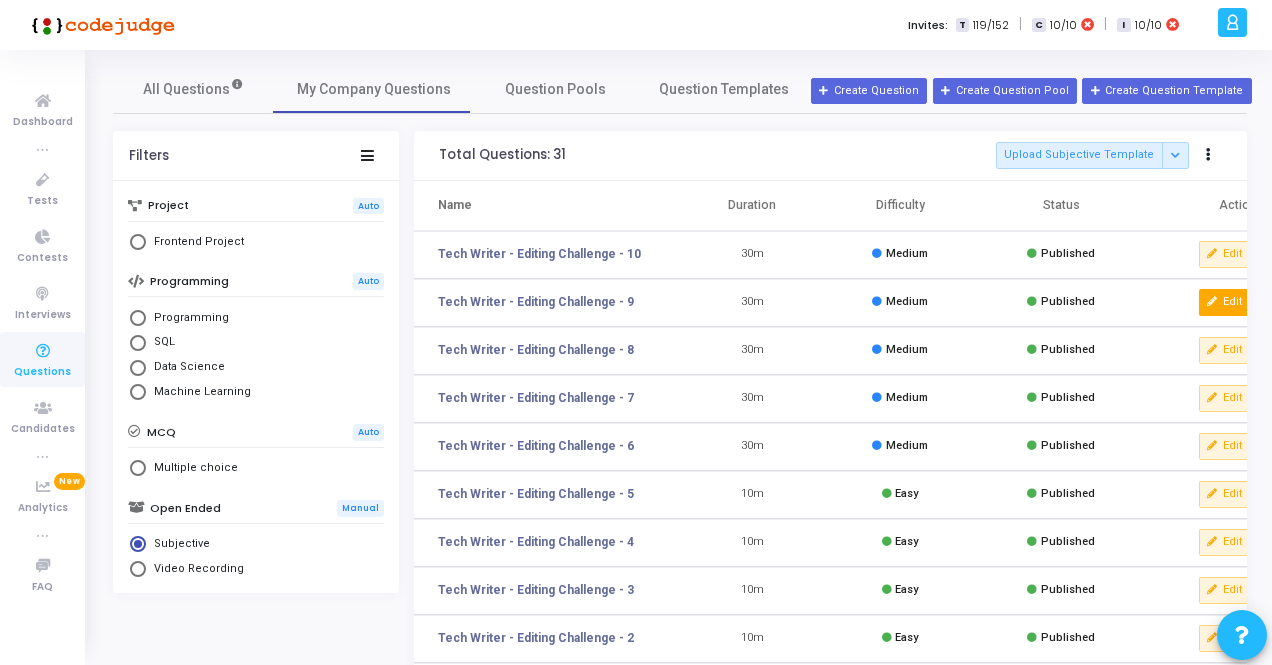 click on "Edit" at bounding box center [1225, 302] 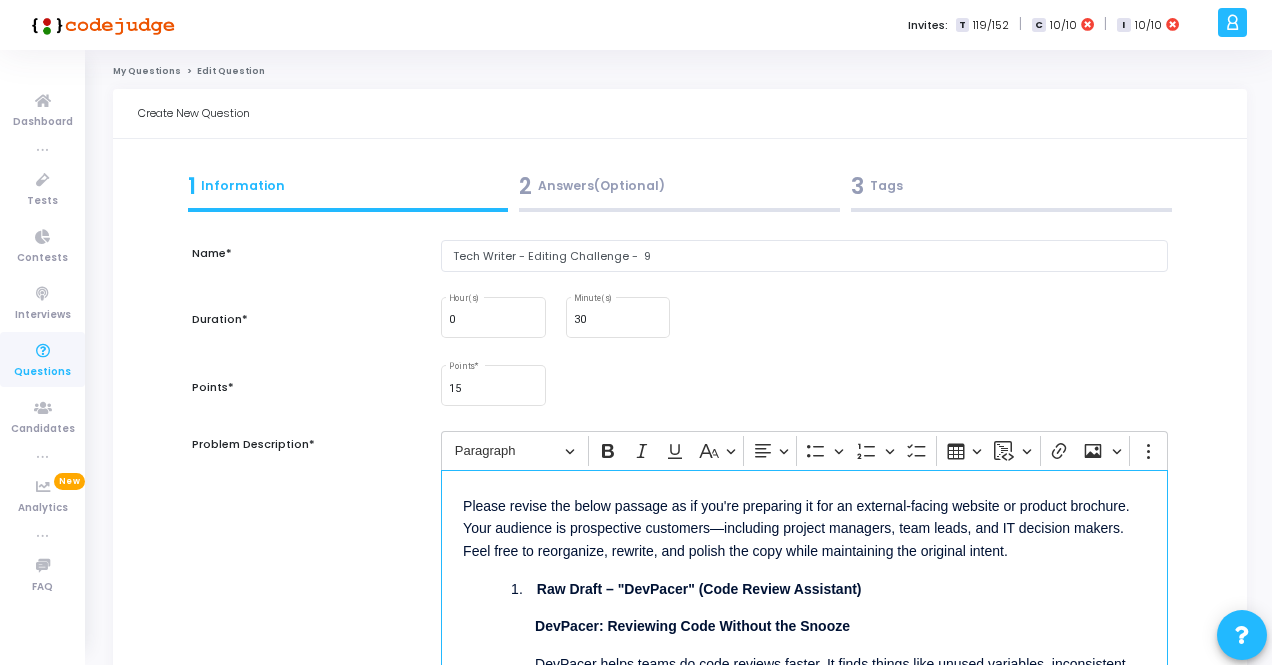 click on "Raw Draft – "DevPacer" (Code Review Assistant)" at bounding box center (699, 589) 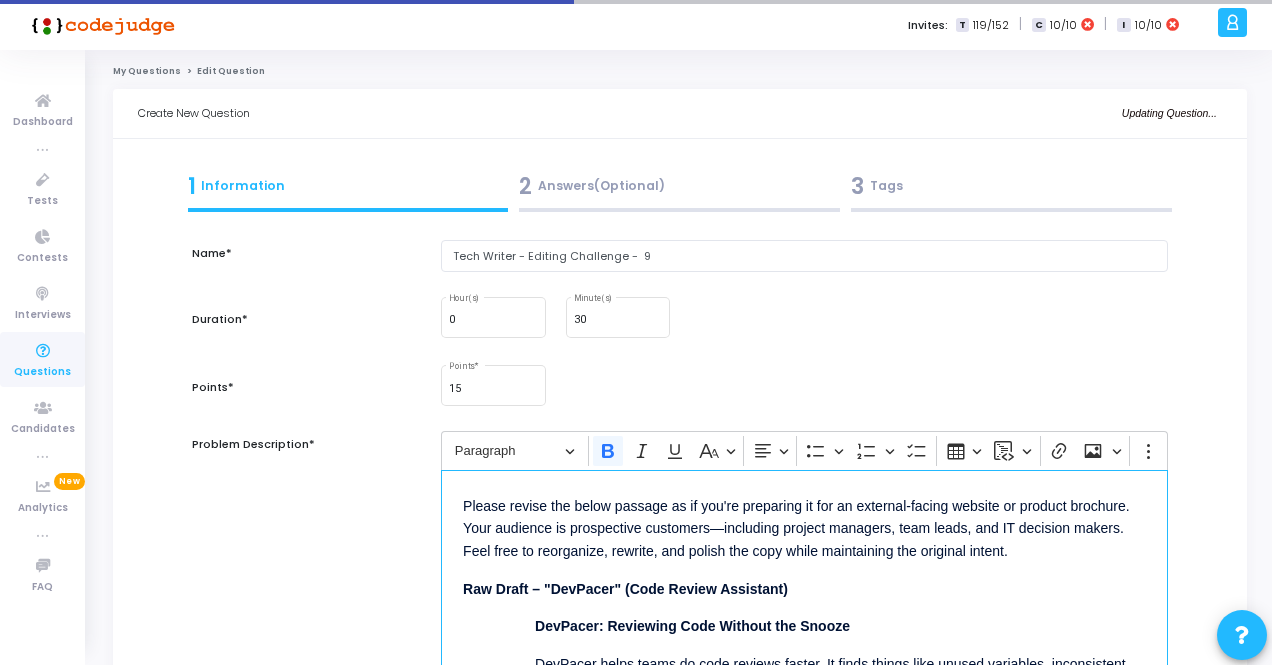 scroll, scrollTop: 151, scrollLeft: 0, axis: vertical 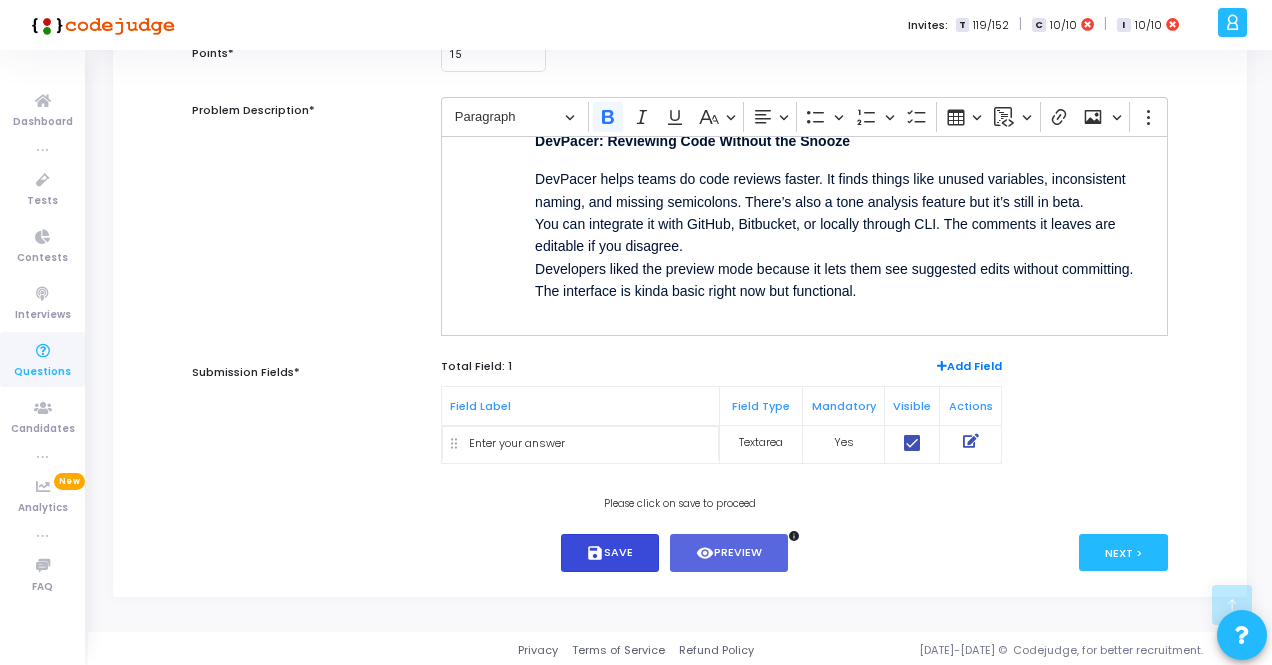 click on "save  Save" at bounding box center [610, 553] 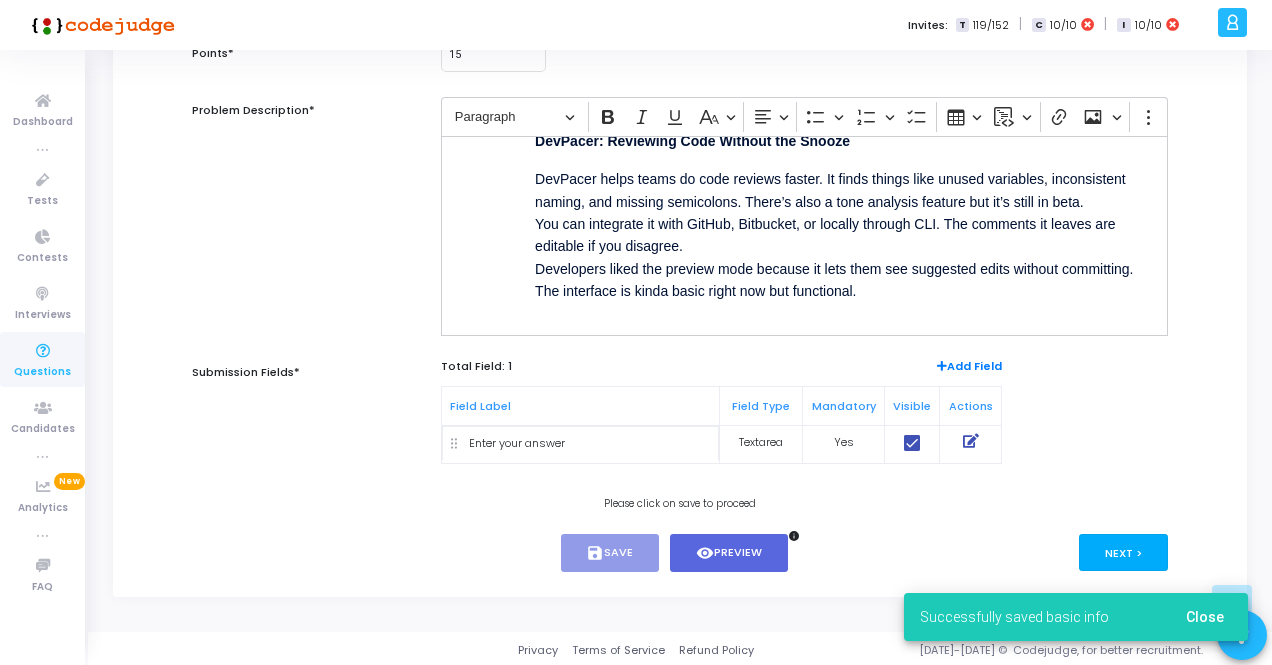 click on "Next >" at bounding box center (1123, 552) 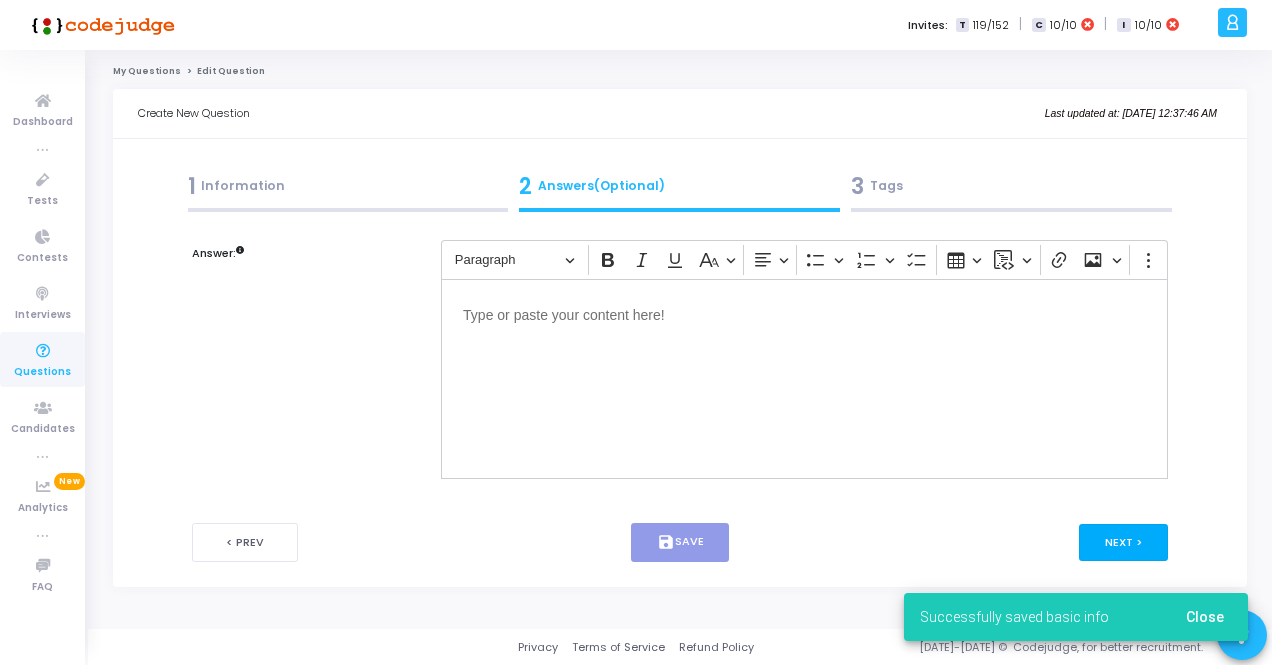 scroll, scrollTop: 0, scrollLeft: 0, axis: both 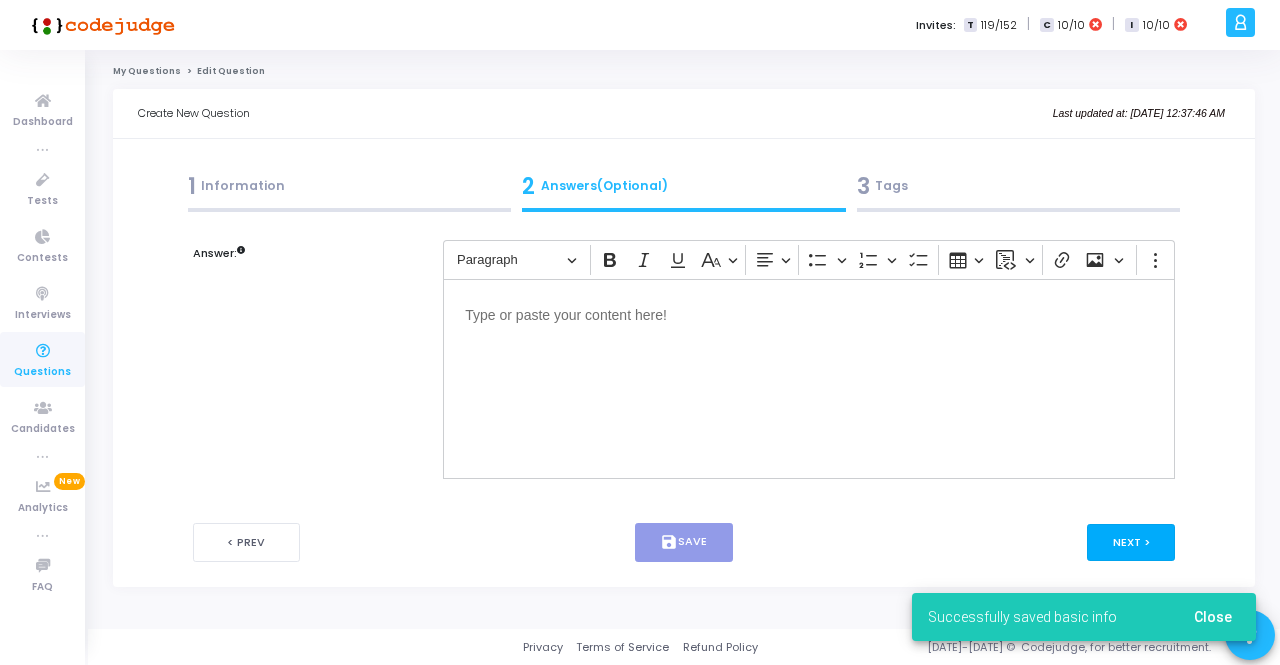 click on "Next >" at bounding box center (1131, 542) 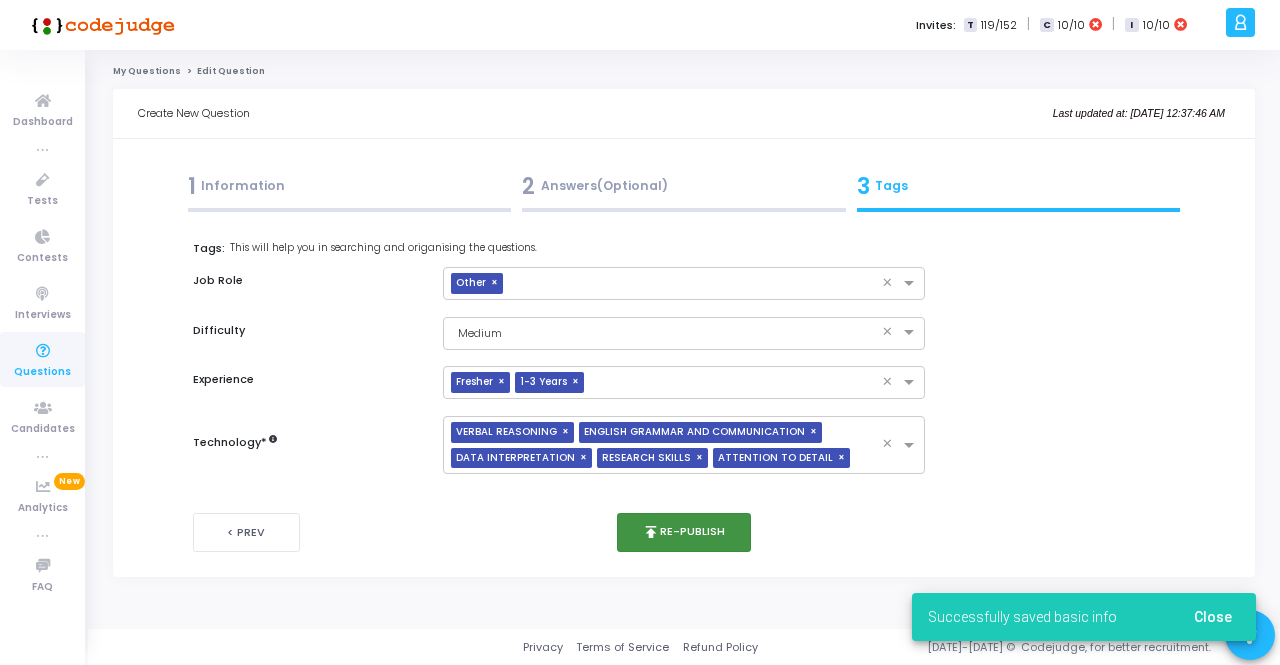 click on "publish  Re-publish" at bounding box center (684, 532) 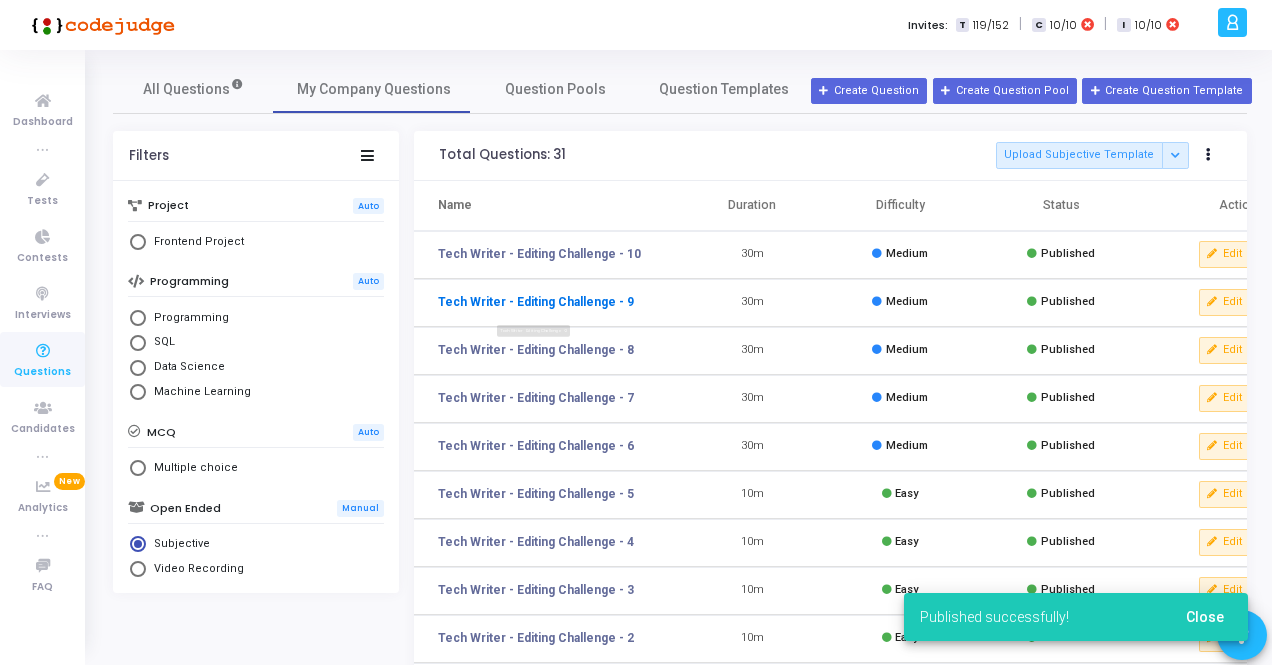 click on "Tech Writer - Editing Challenge -  9" at bounding box center (536, 302) 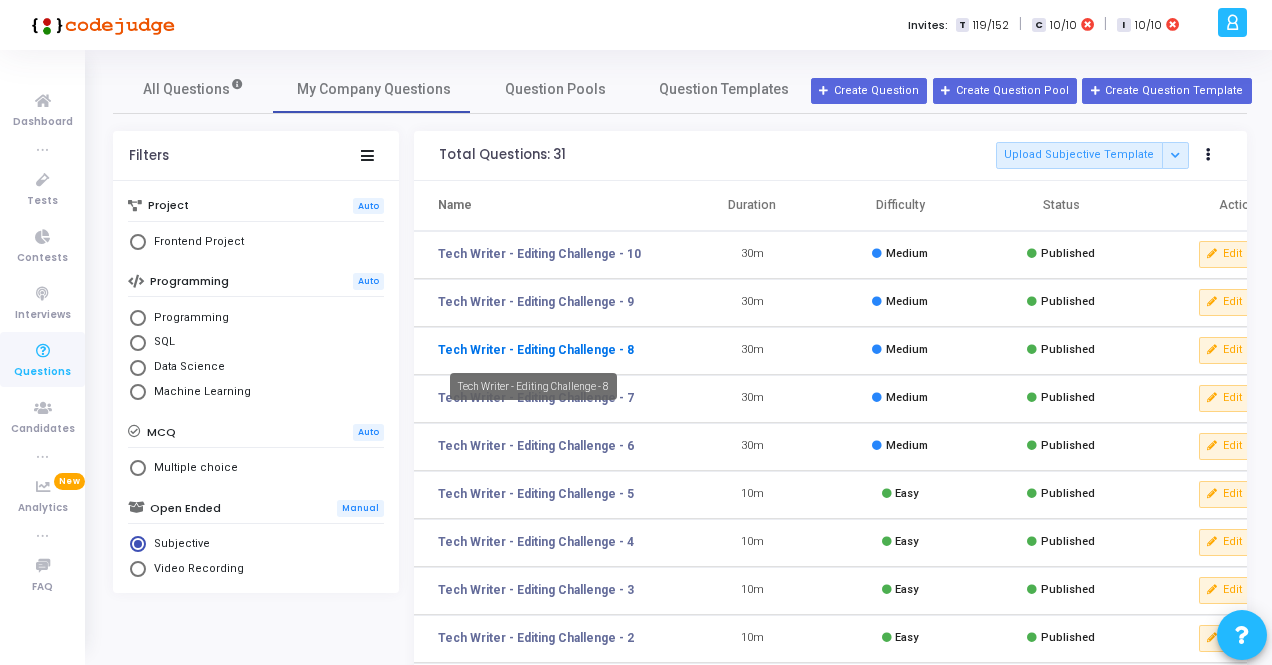 click on "Tech Writer - Editing Challenge -  8" at bounding box center (536, 350) 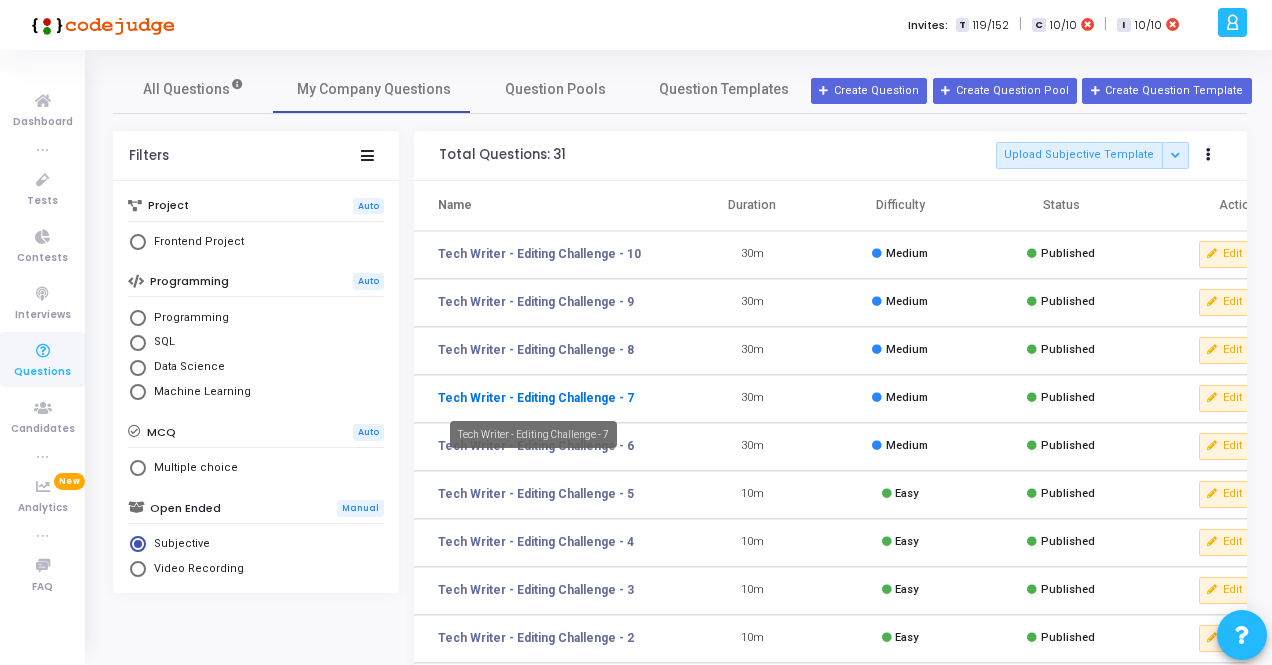 click on "Tech Writer - Editing Challenge -  7" at bounding box center (536, 398) 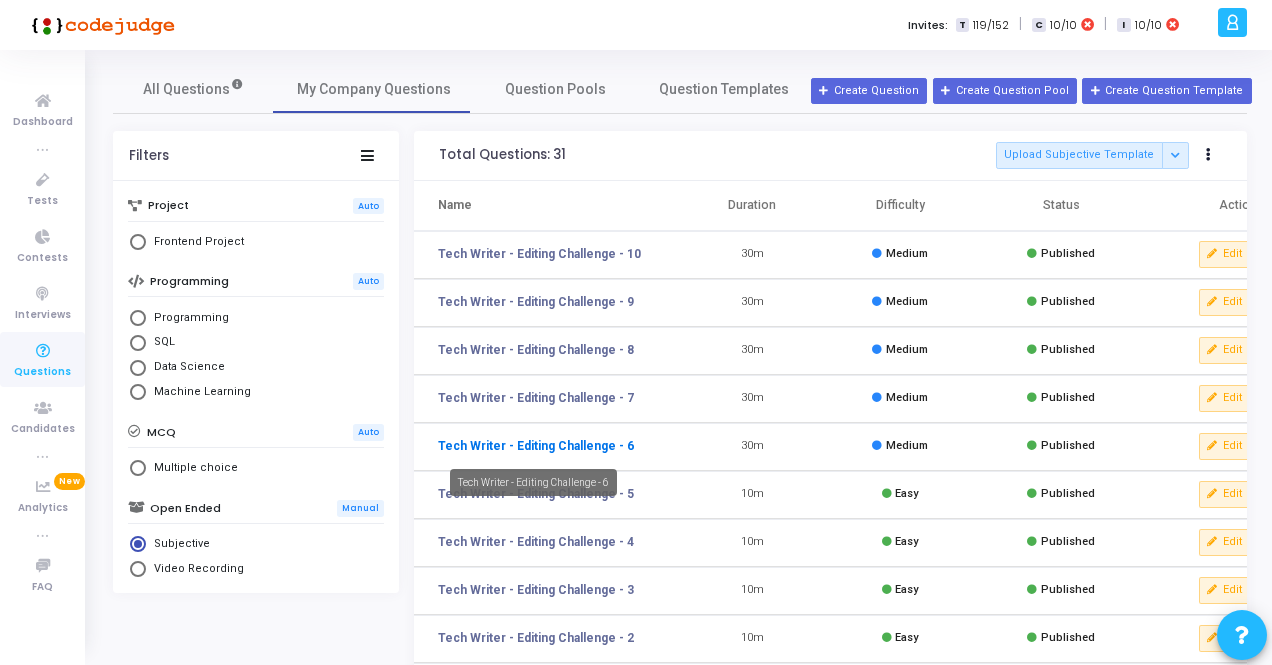 click on "Tech Writer - Editing Challenge -  6" at bounding box center (536, 446) 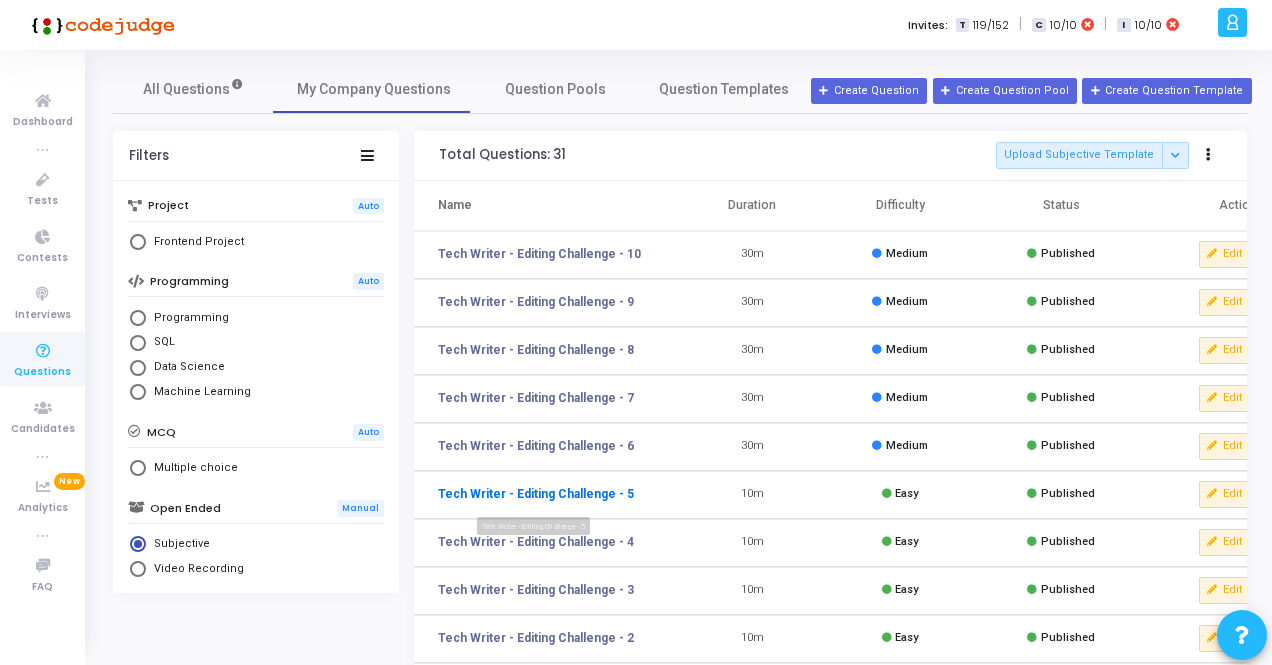 click on "Tech Writer - Editing Challenge -  5" at bounding box center [536, 494] 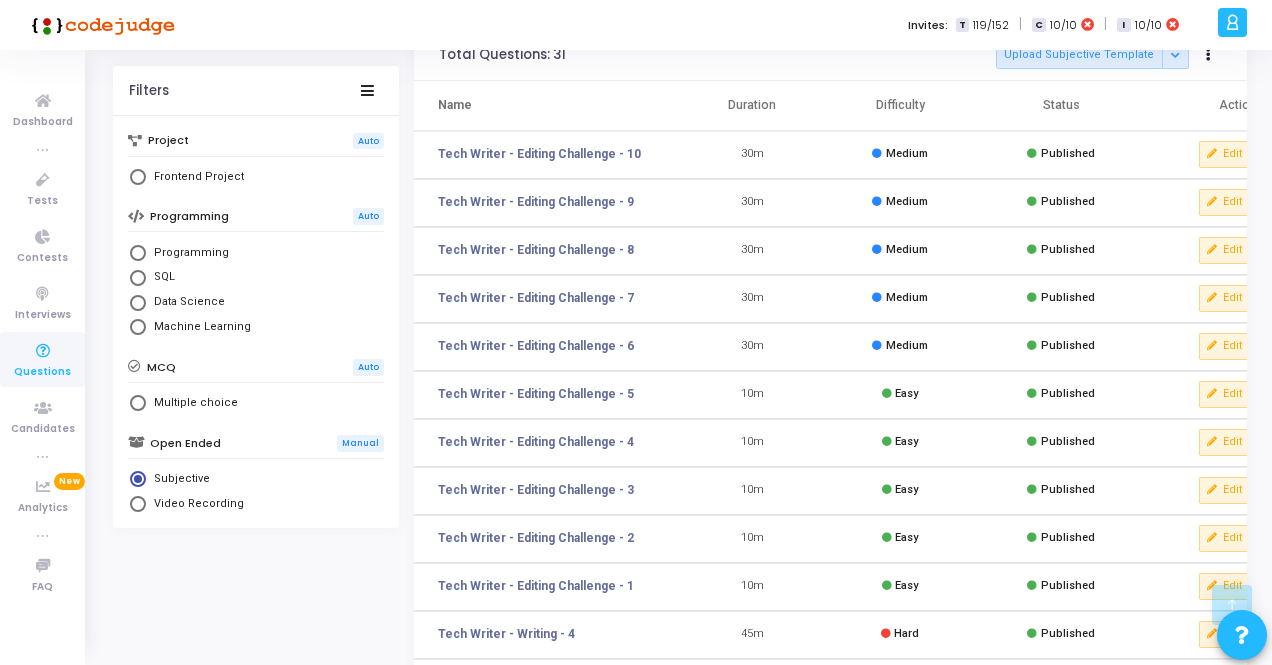 scroll, scrollTop: 0, scrollLeft: 0, axis: both 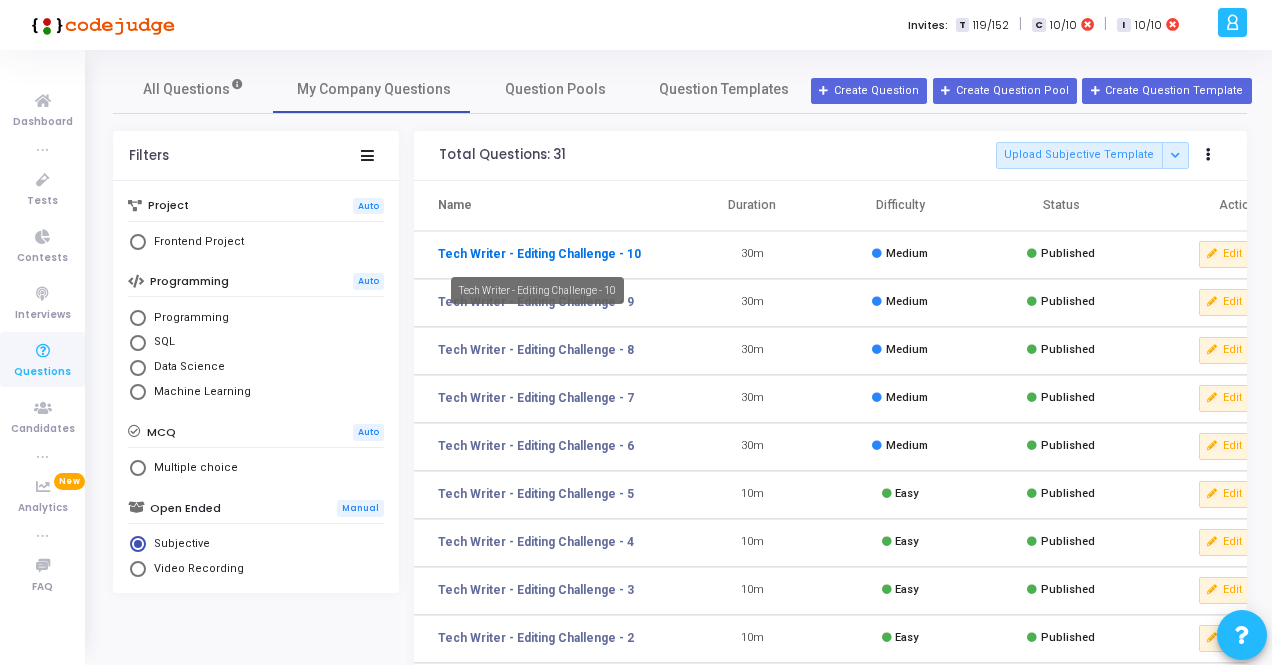 click on "Tech Writer - Editing Challenge -  10" at bounding box center (539, 254) 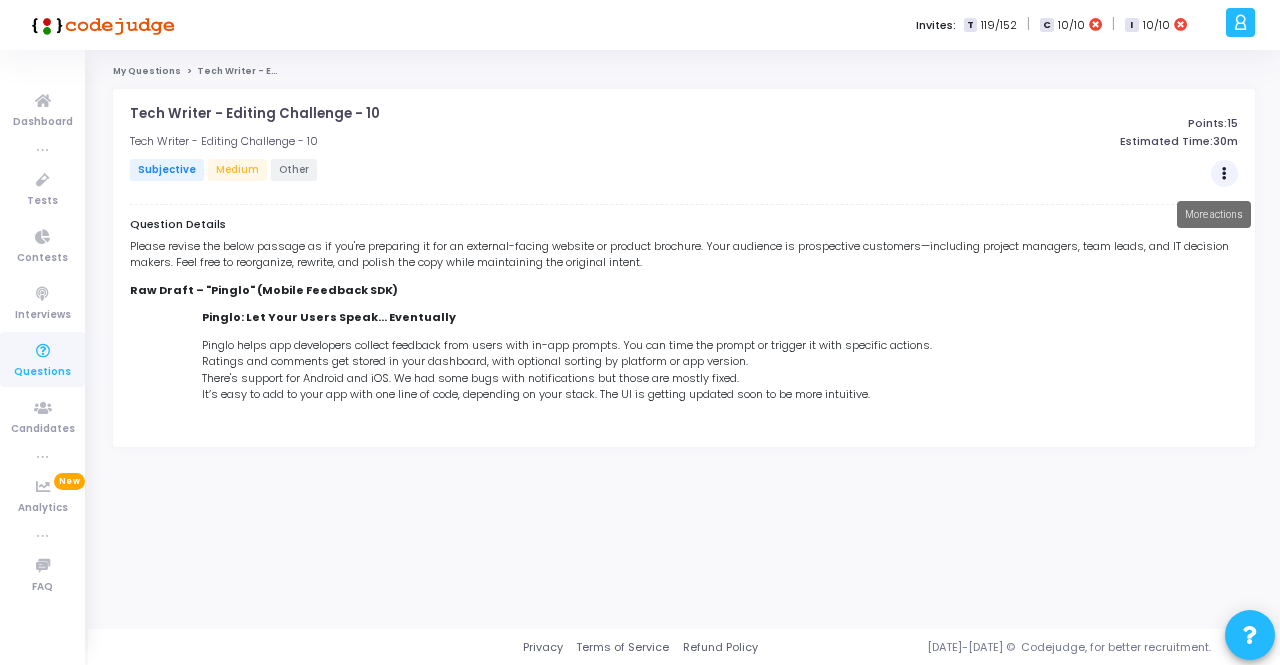 click at bounding box center [1225, 174] 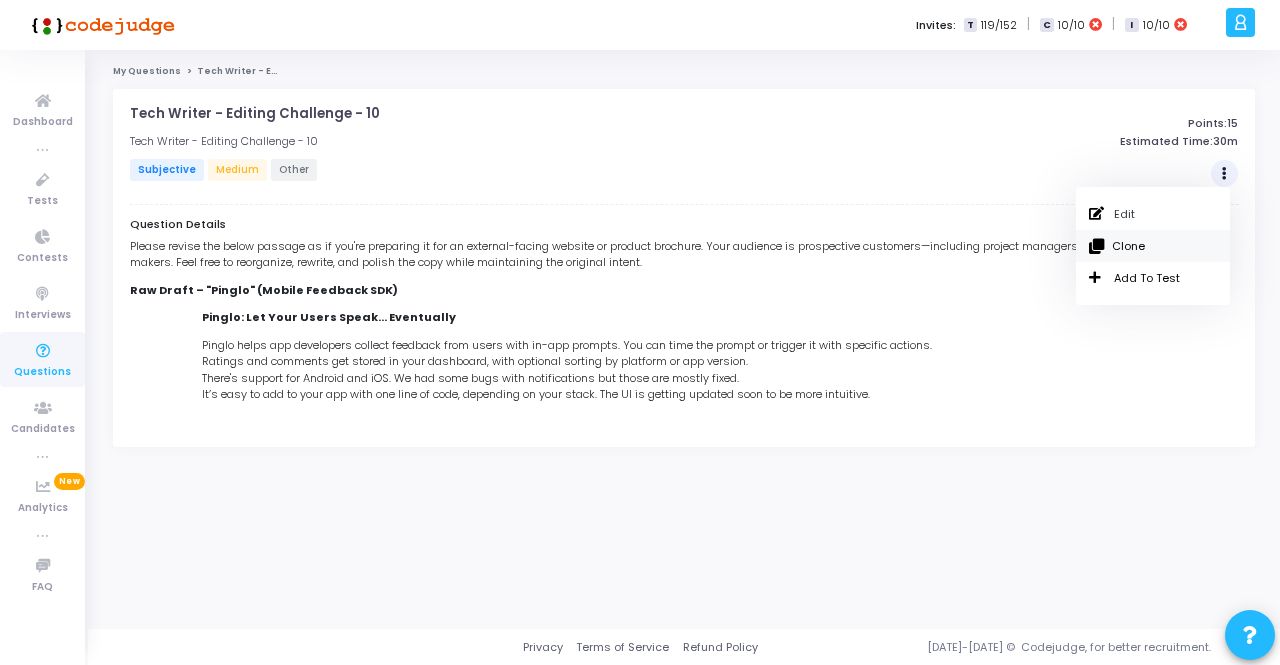 click on "Clone" at bounding box center (1153, 246) 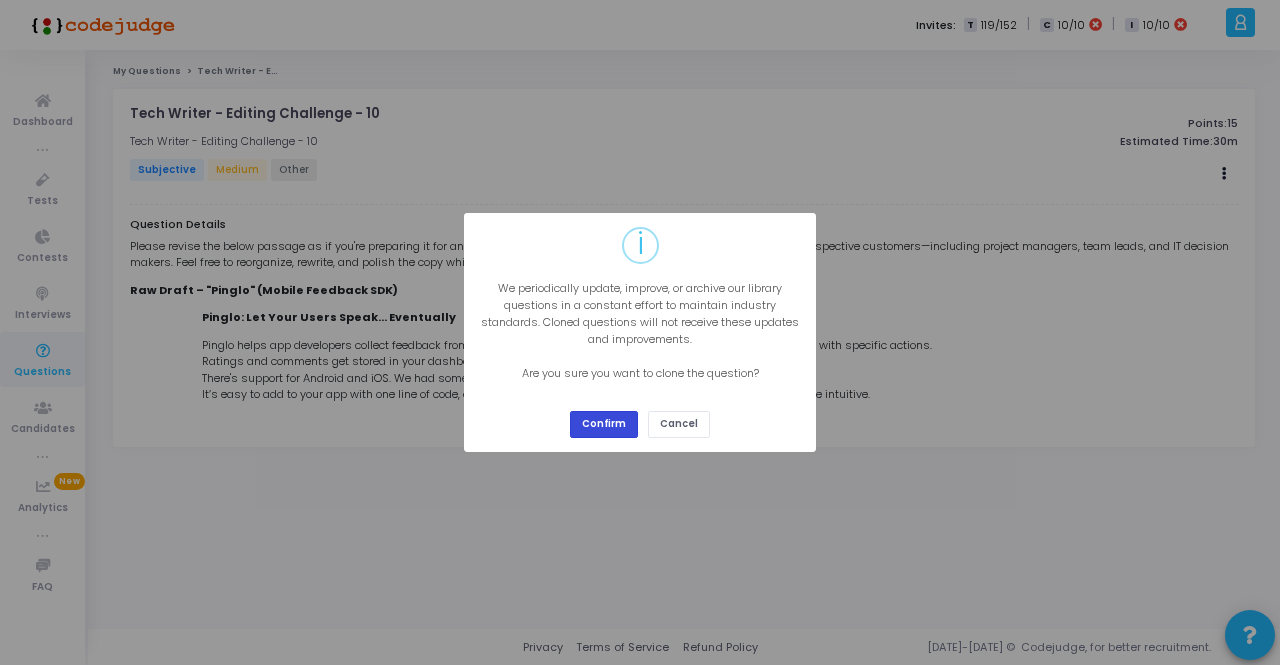 click on "Confirm" at bounding box center (604, 424) 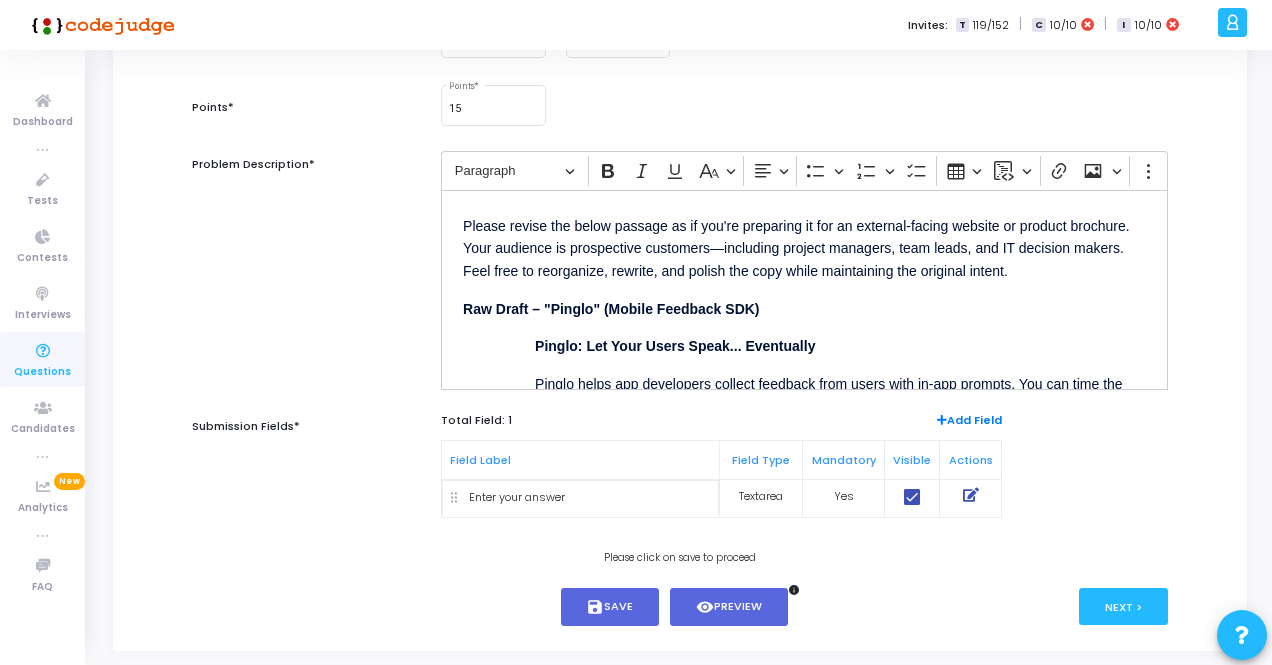 scroll, scrollTop: 300, scrollLeft: 0, axis: vertical 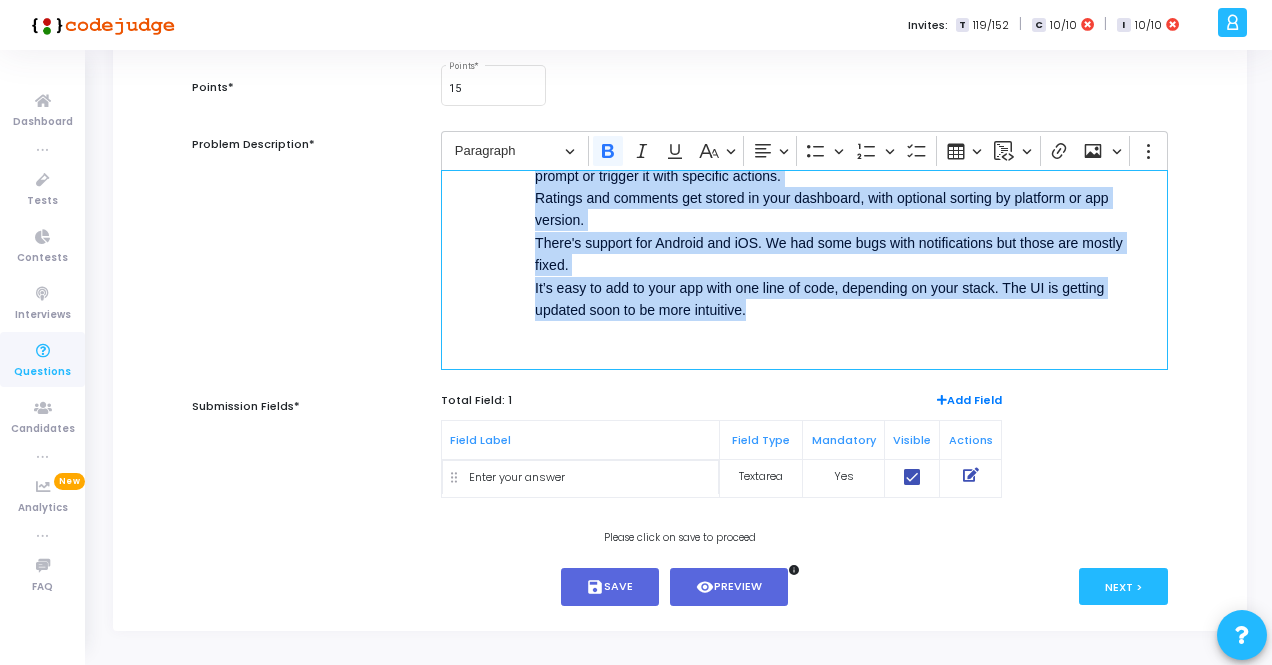 drag, startPoint x: 460, startPoint y: 293, endPoint x: 662, endPoint y: 458, distance: 260.8237 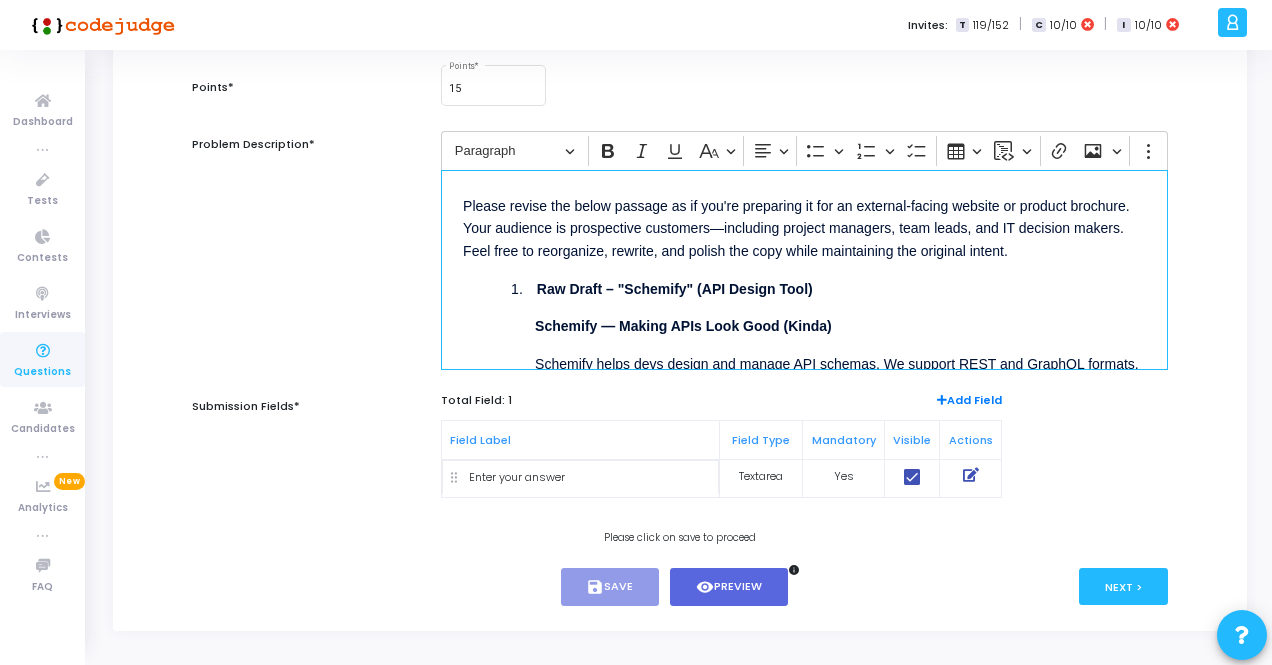 scroll, scrollTop: 0, scrollLeft: 0, axis: both 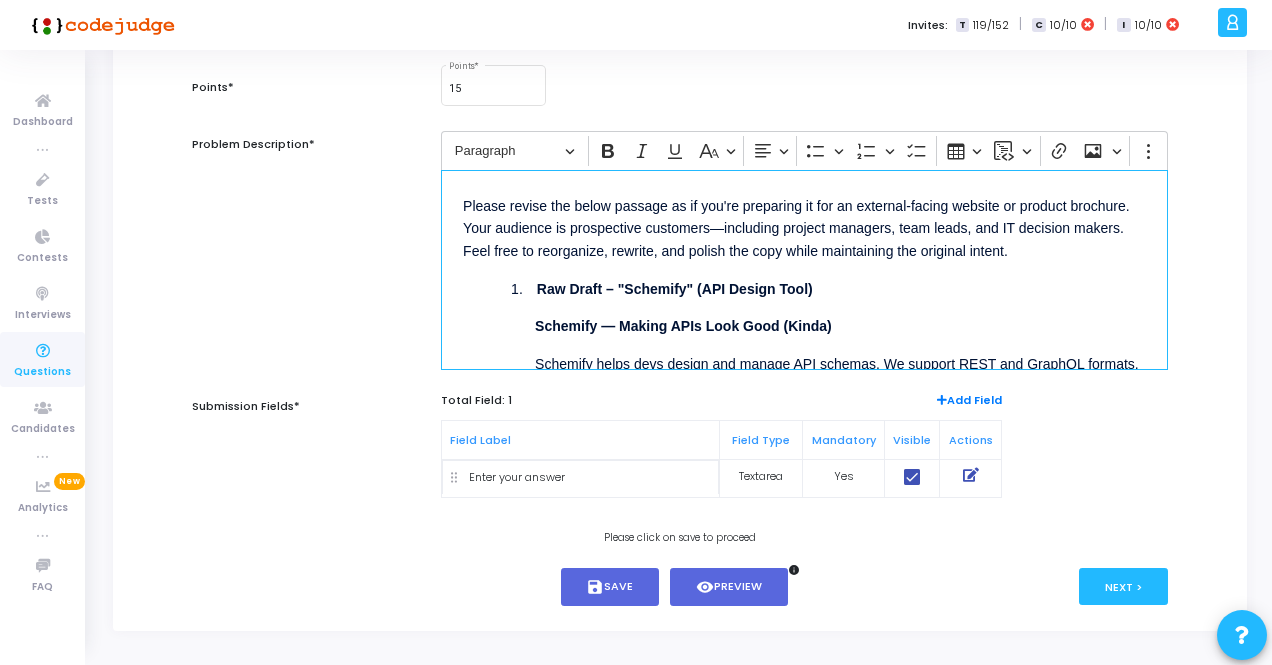 click on "Raw Draft – "Schemify" (API Design Tool)" at bounding box center (675, 289) 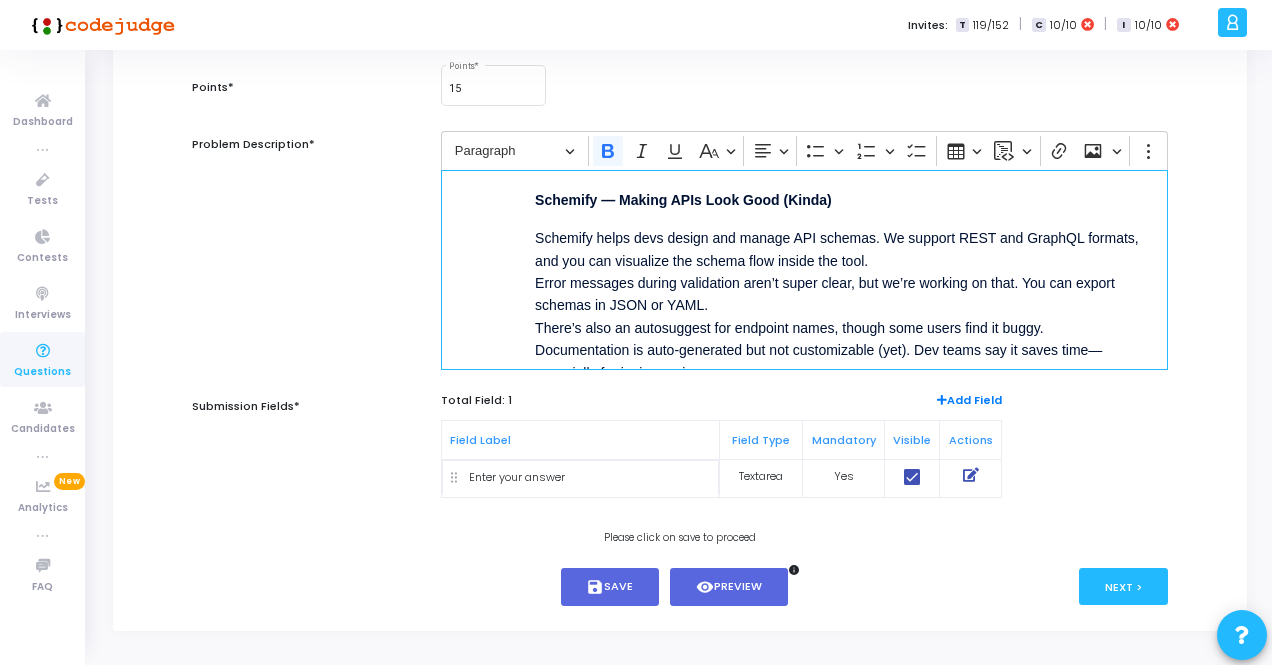 scroll, scrollTop: 188, scrollLeft: 0, axis: vertical 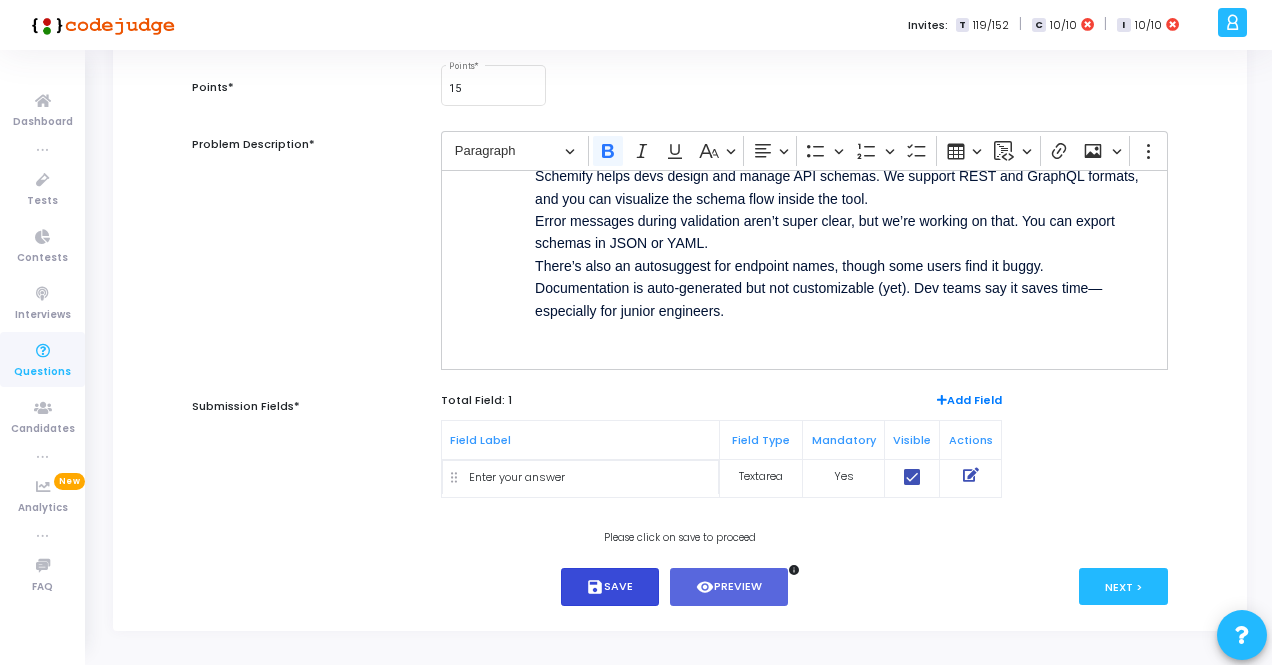 click on "save  Save" at bounding box center [610, 587] 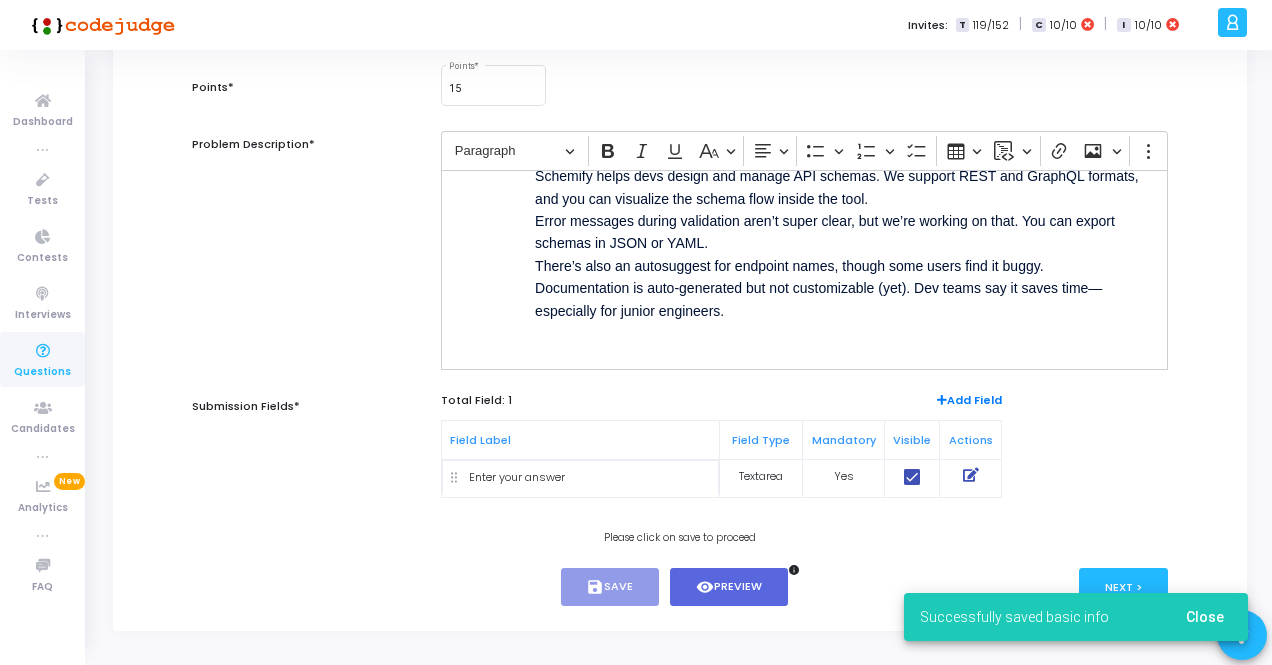 click on "Successfully saved basic info Close" at bounding box center [1076, 617] 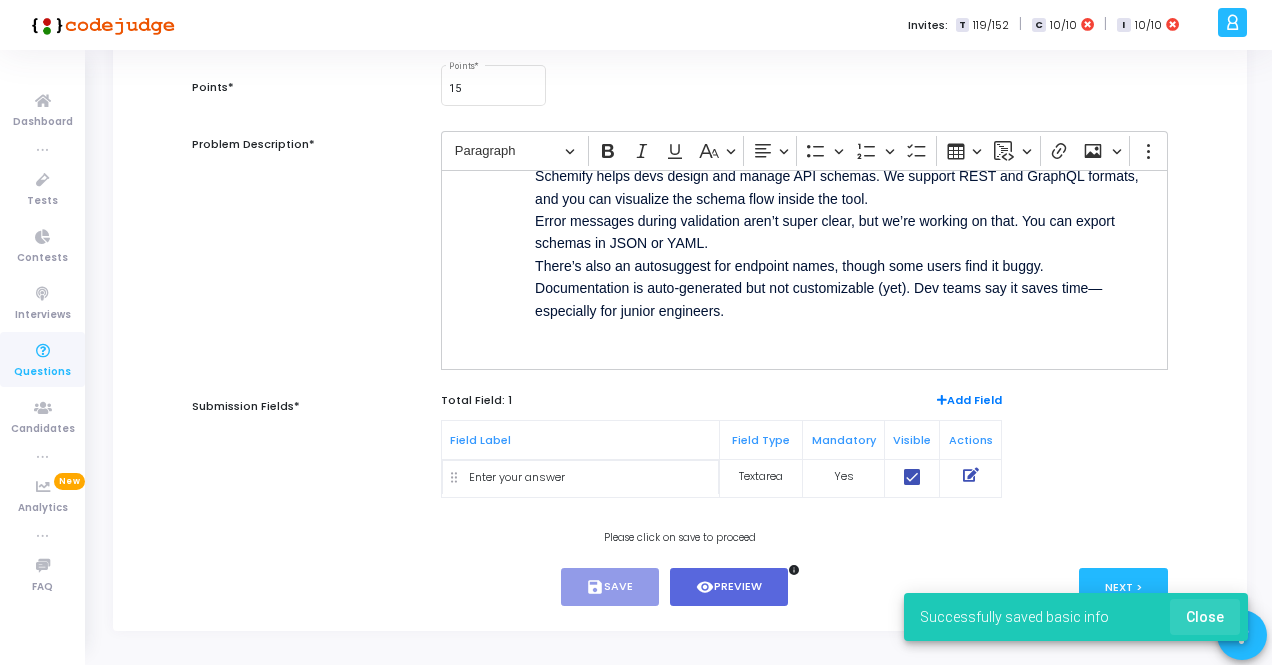 click on "Close" at bounding box center (1205, 617) 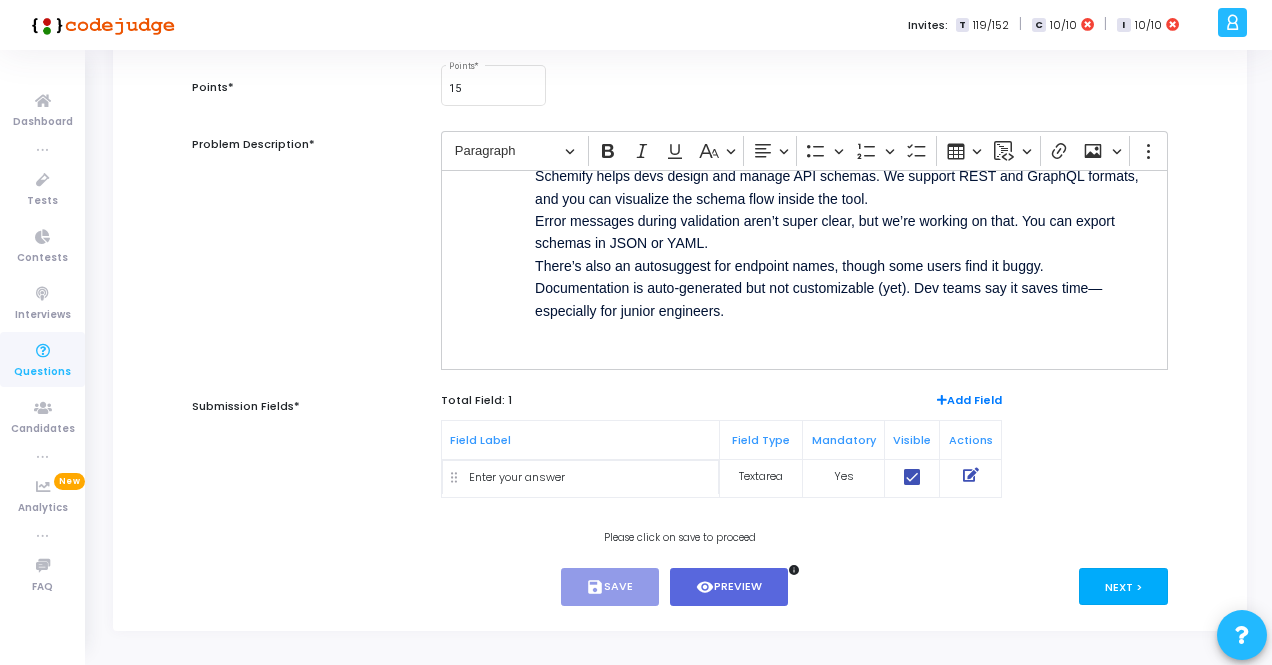 click on "Next >" at bounding box center (1123, 586) 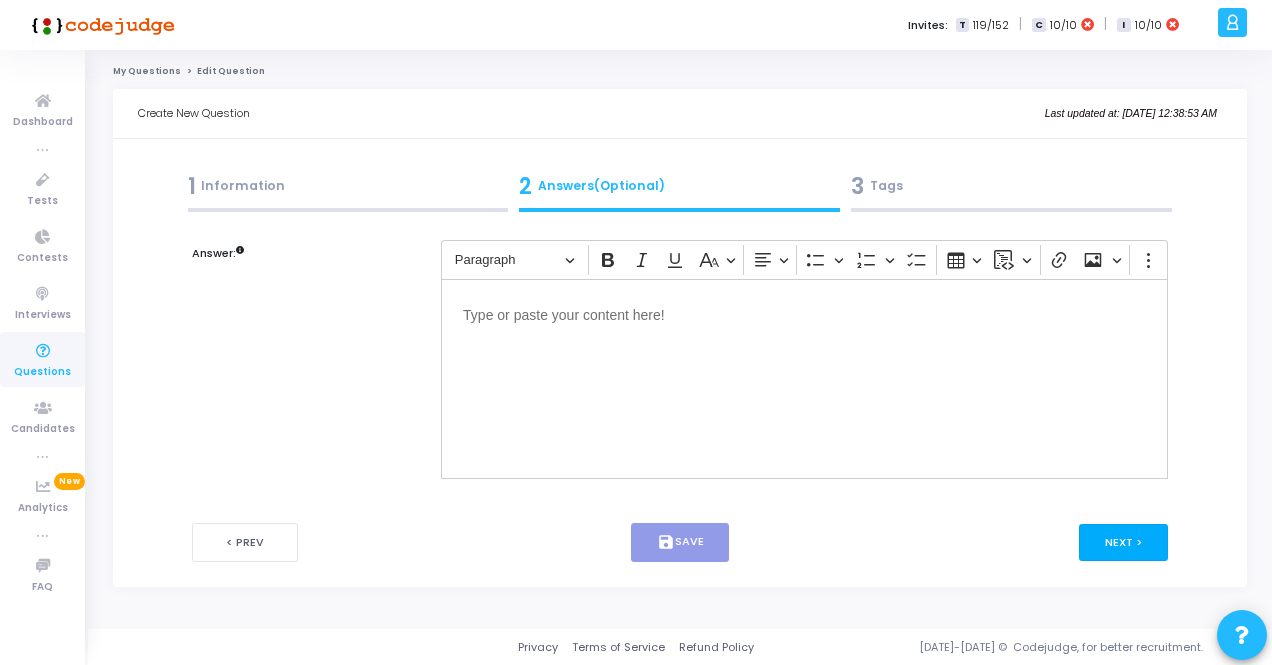 scroll, scrollTop: 0, scrollLeft: 0, axis: both 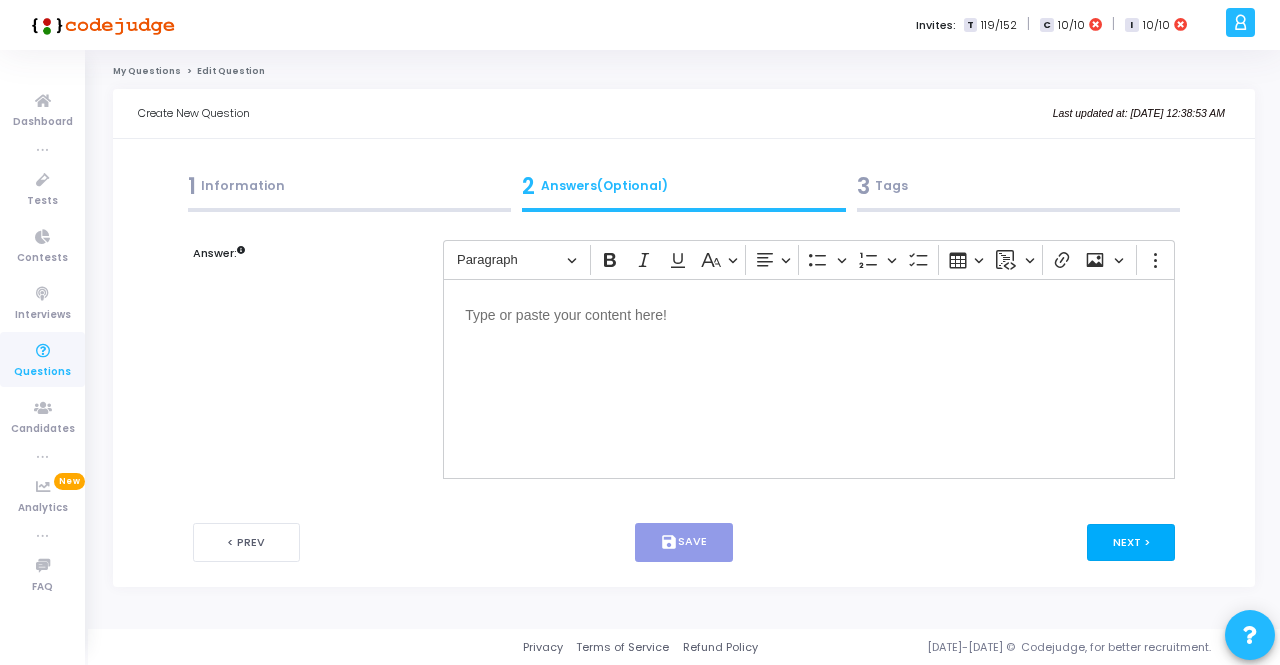click on "Next >" at bounding box center [1131, 542] 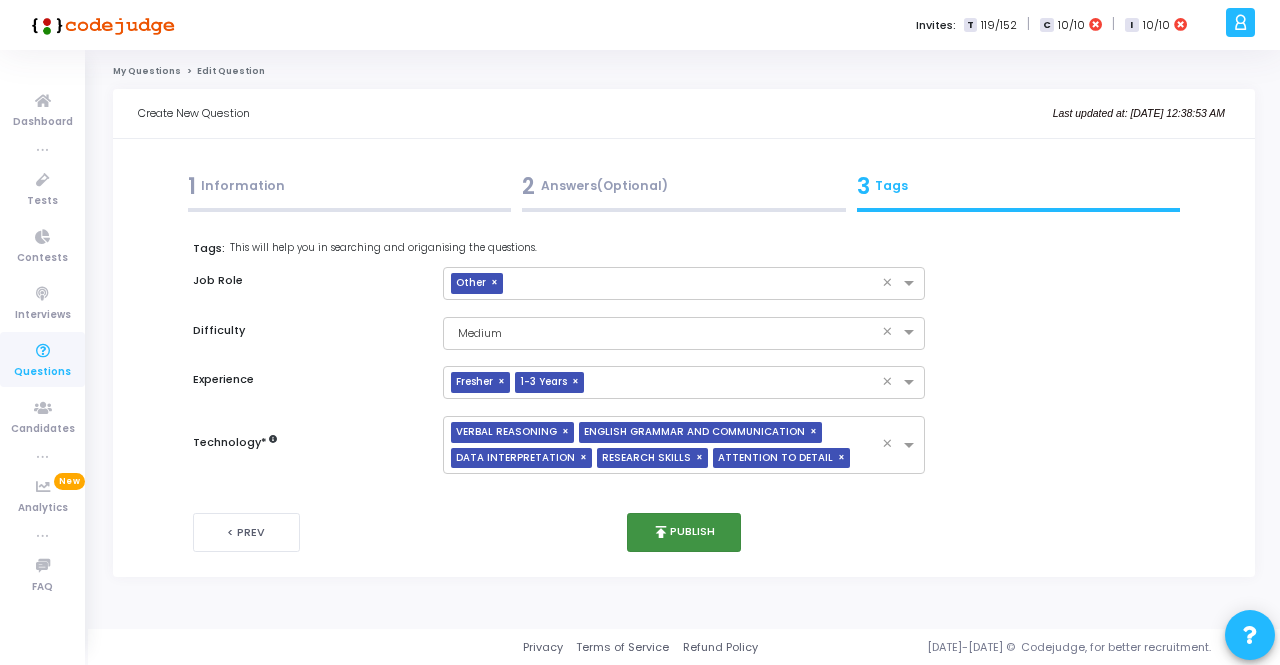 click on "publish  Publish" at bounding box center [684, 532] 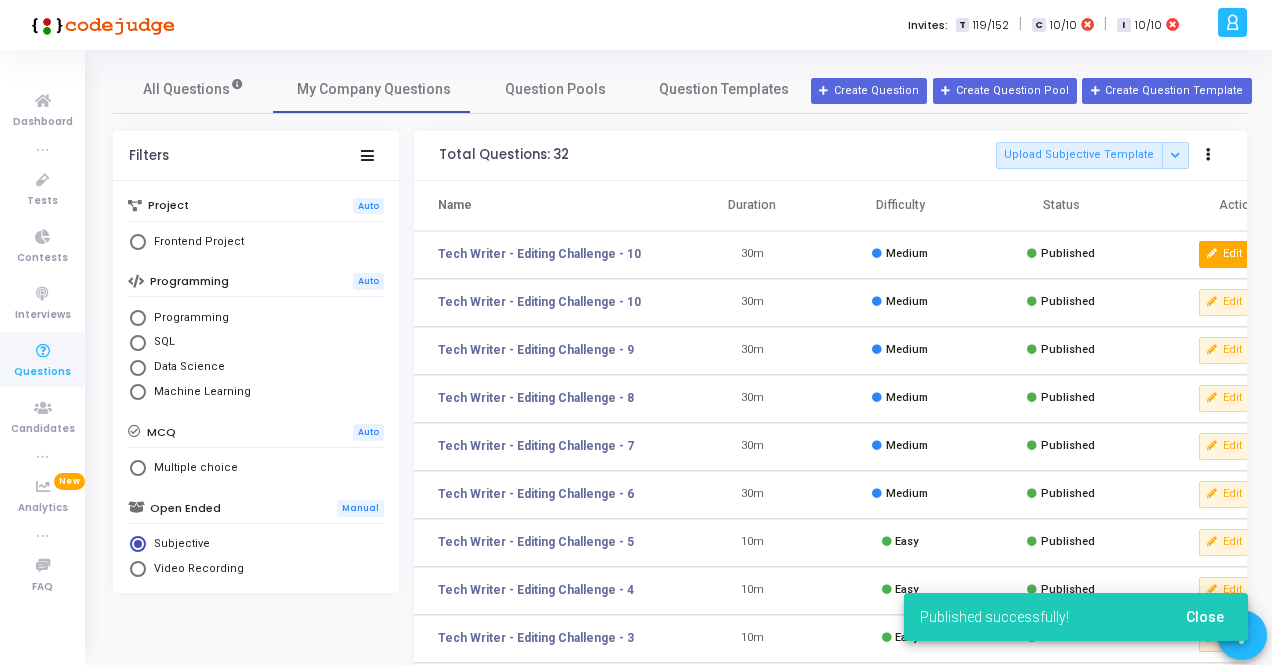click on "Edit" at bounding box center [1225, 254] 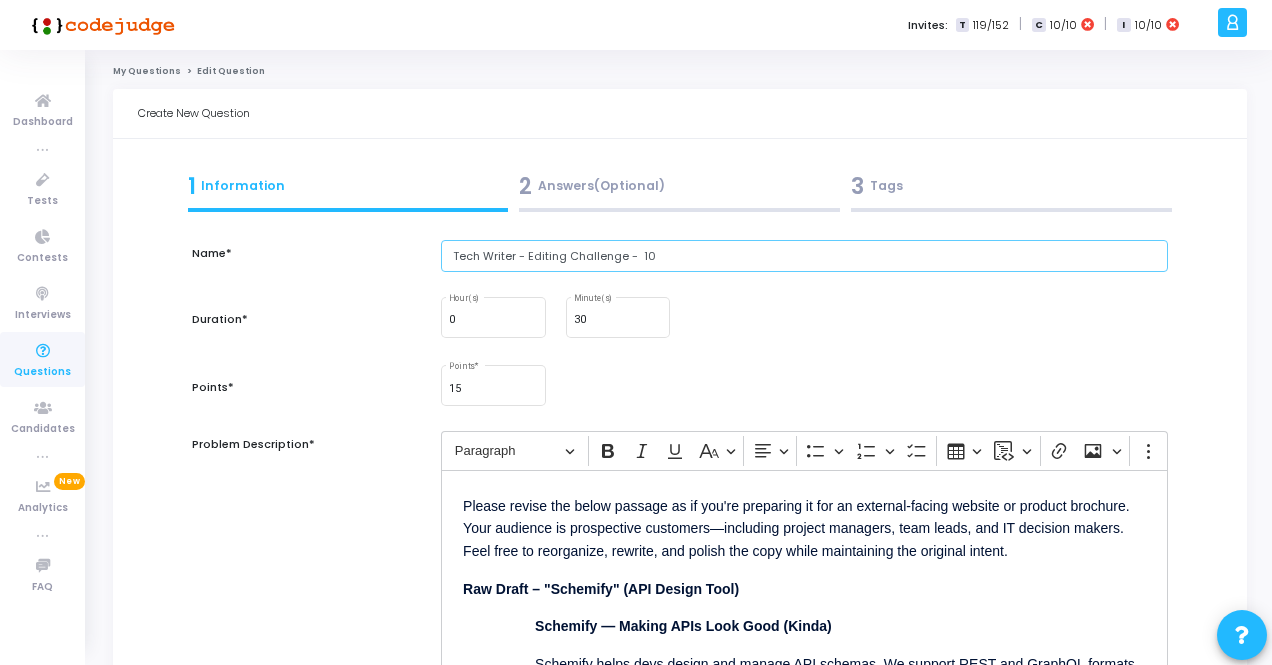 click on "Tech Writer - Editing Challenge -  10" at bounding box center (804, 256) 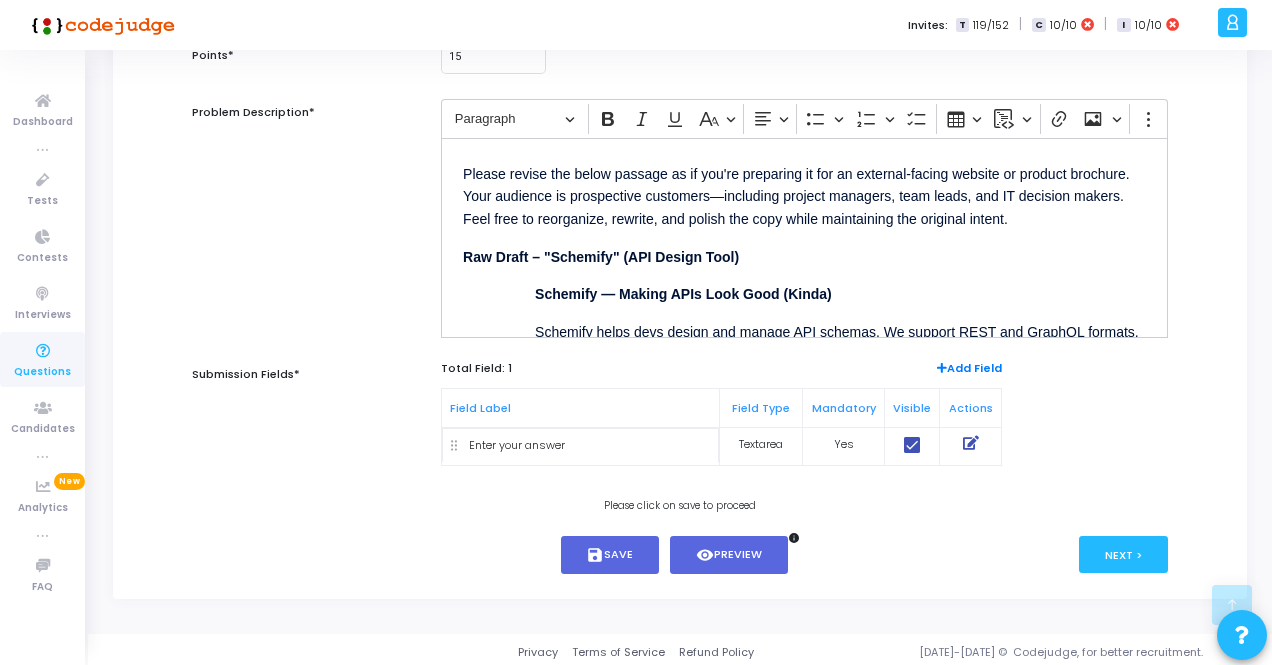 scroll, scrollTop: 334, scrollLeft: 0, axis: vertical 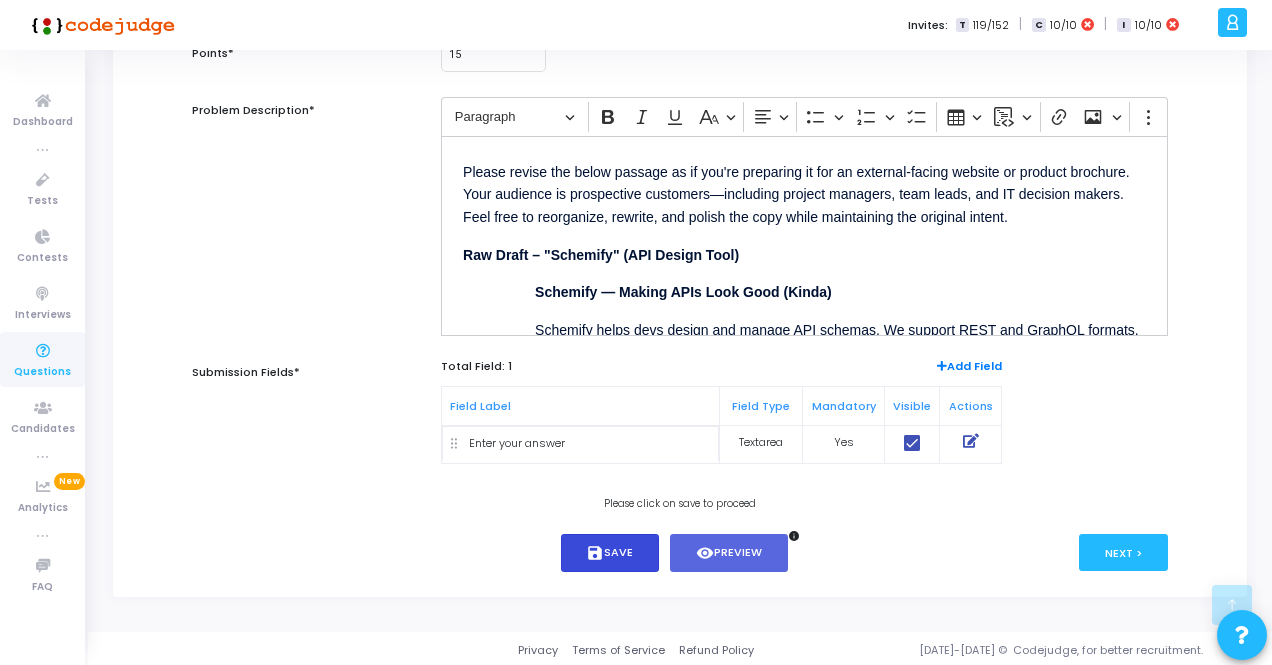 type on "Tech Writer - Editing Challenge -  11" 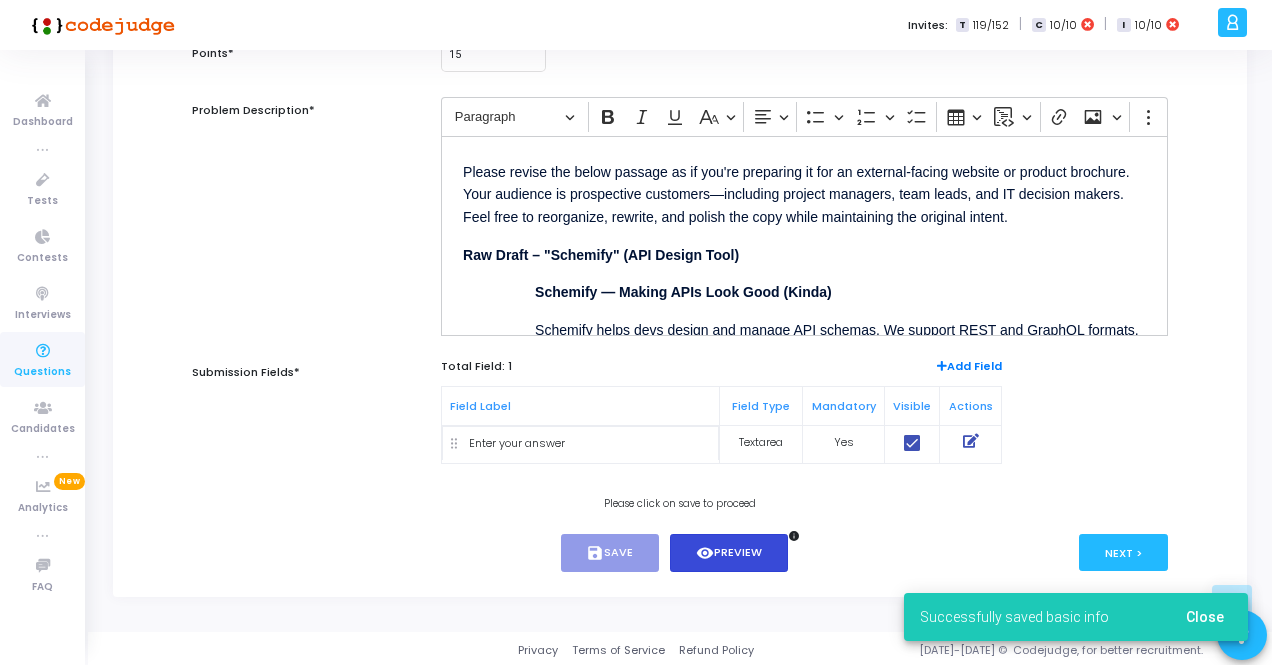 click on "visibility  Preview" at bounding box center (729, 553) 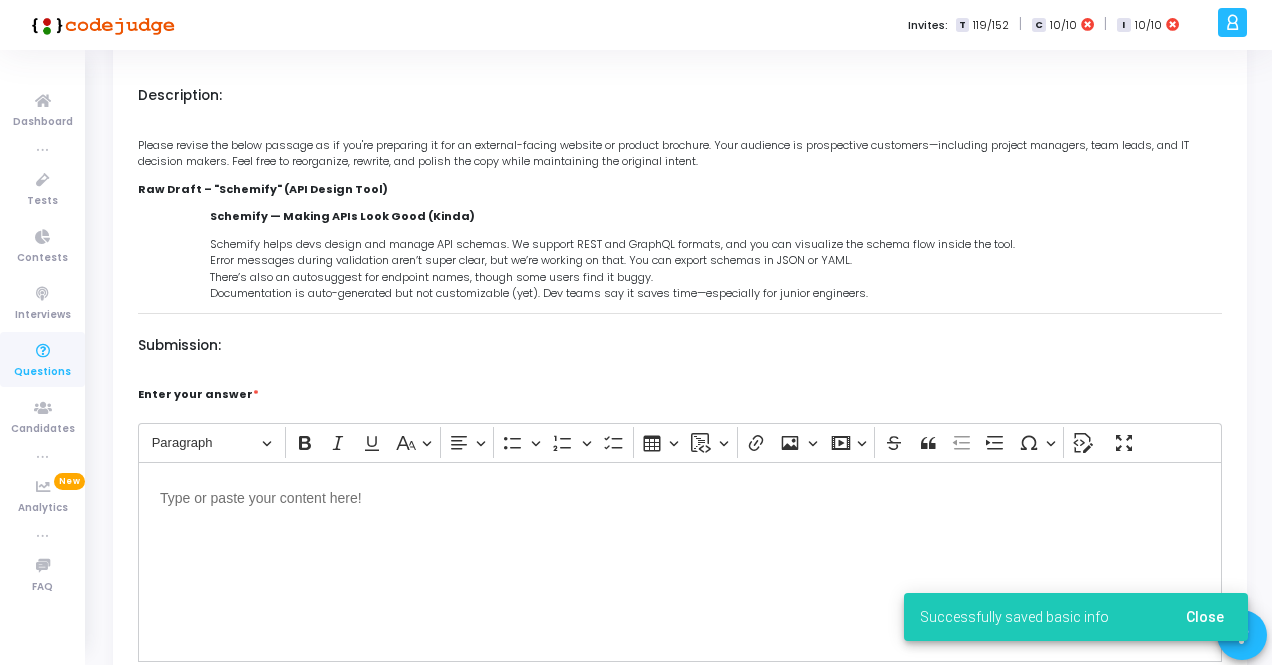 scroll, scrollTop: 0, scrollLeft: 0, axis: both 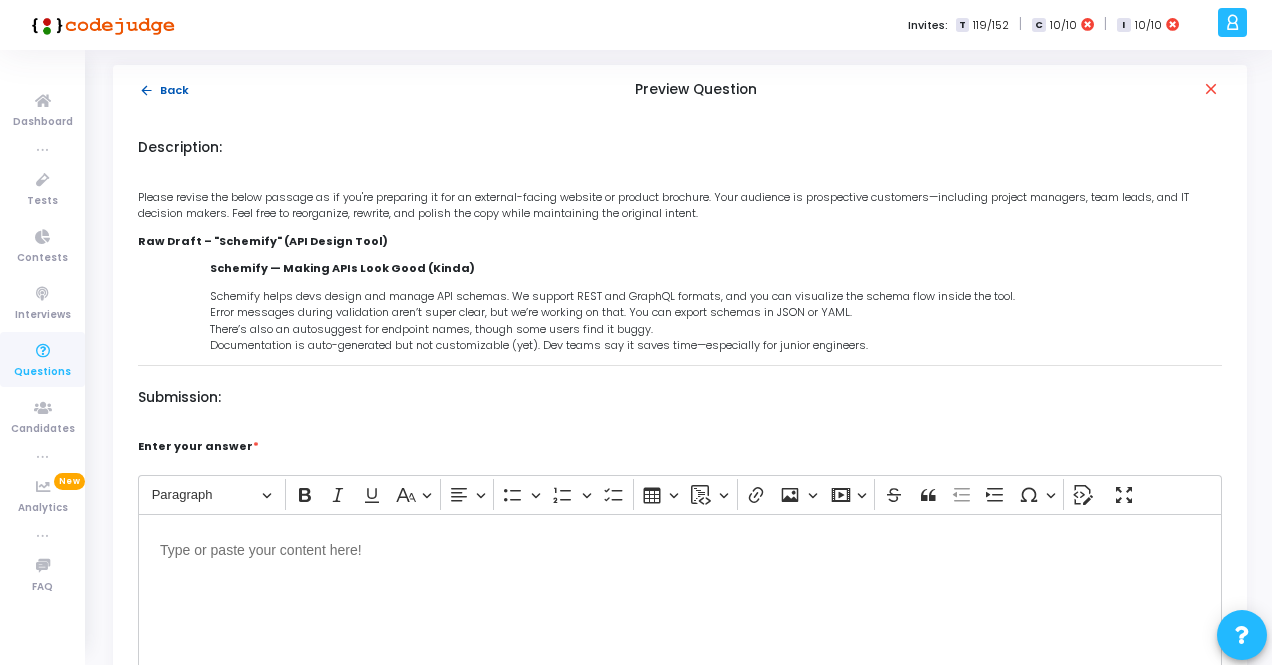 click on "arrow_back  Back" 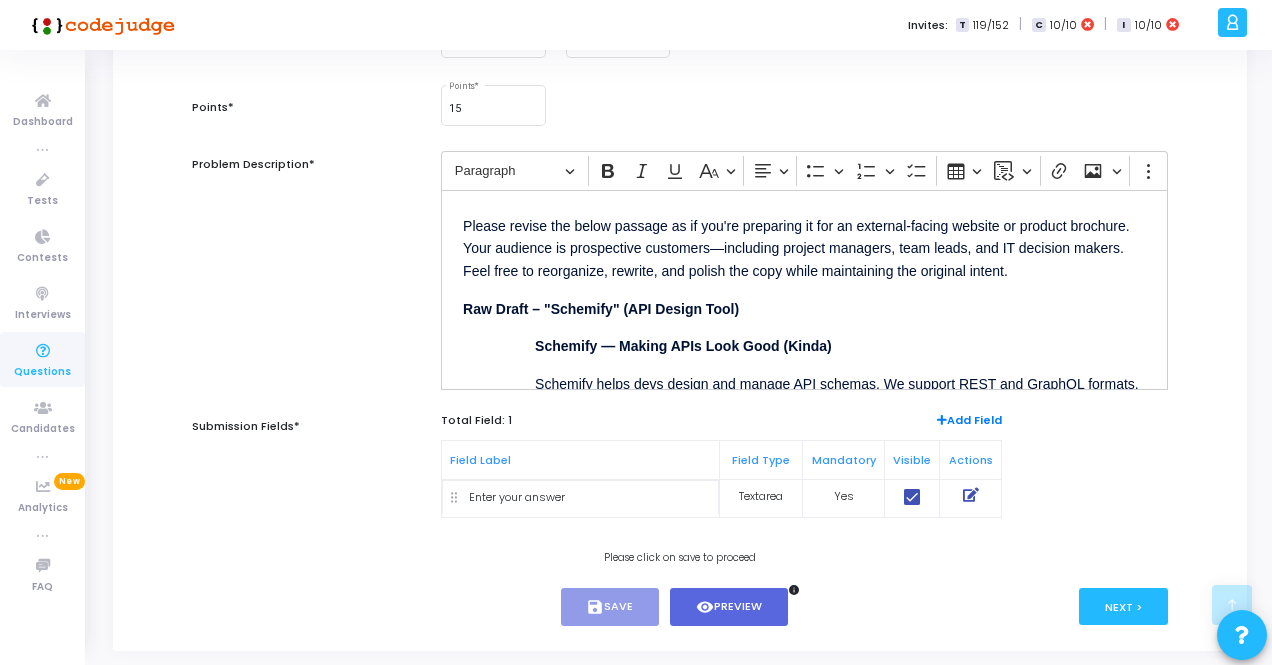 scroll, scrollTop: 334, scrollLeft: 0, axis: vertical 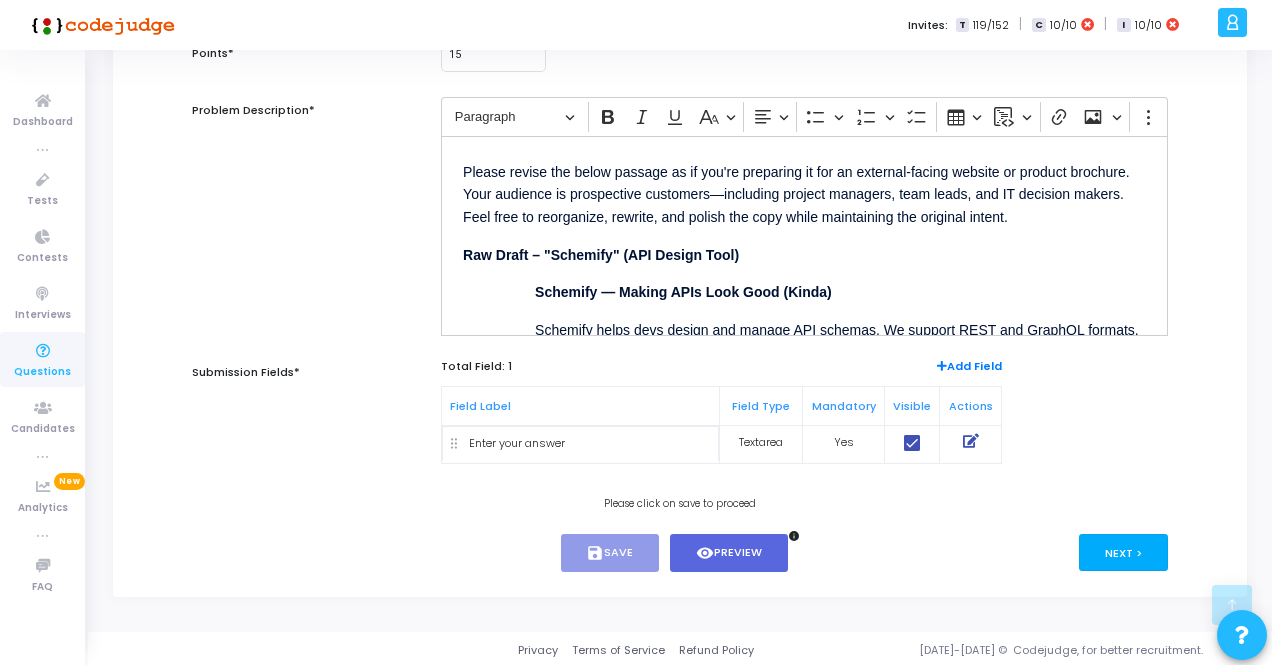 click on "Next >" at bounding box center [1123, 552] 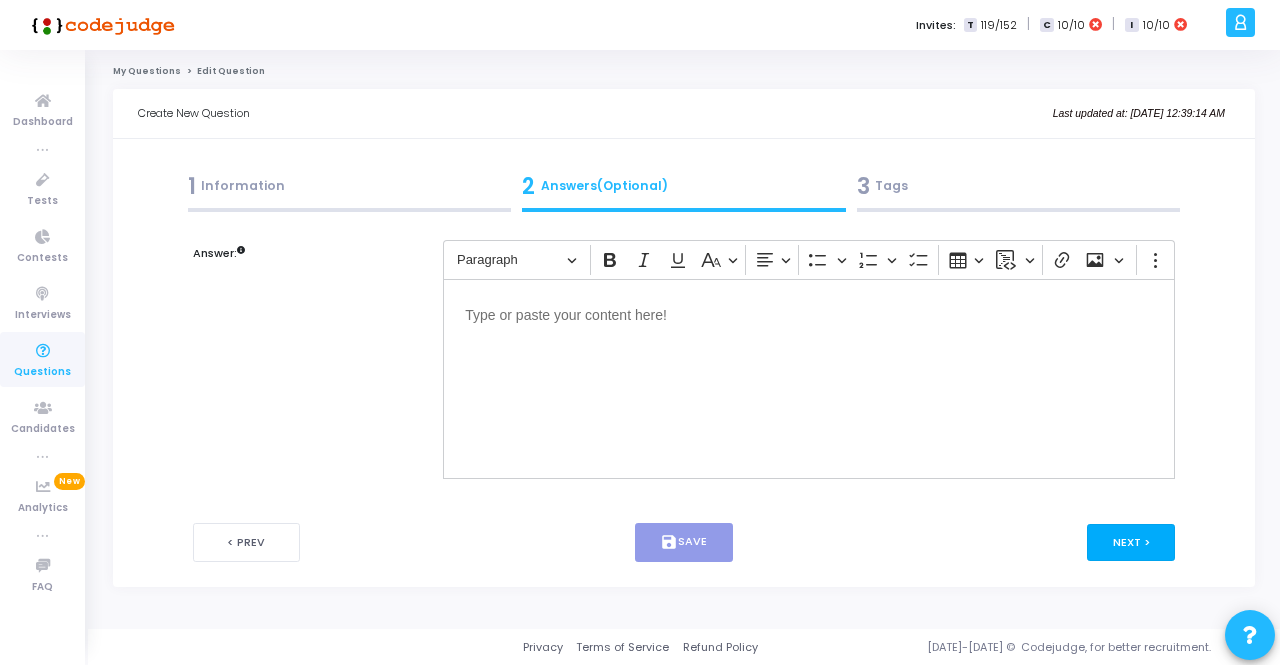 click on "Next >" at bounding box center [1131, 542] 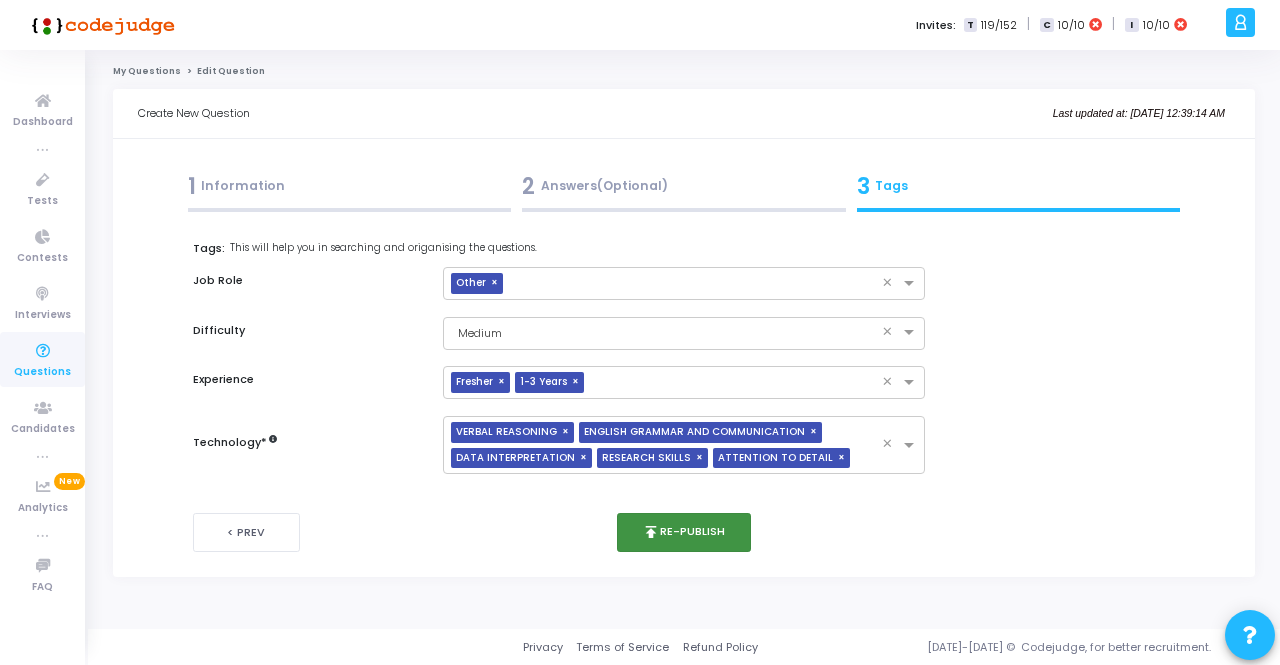 click on "publish  Re-publish" at bounding box center [684, 532] 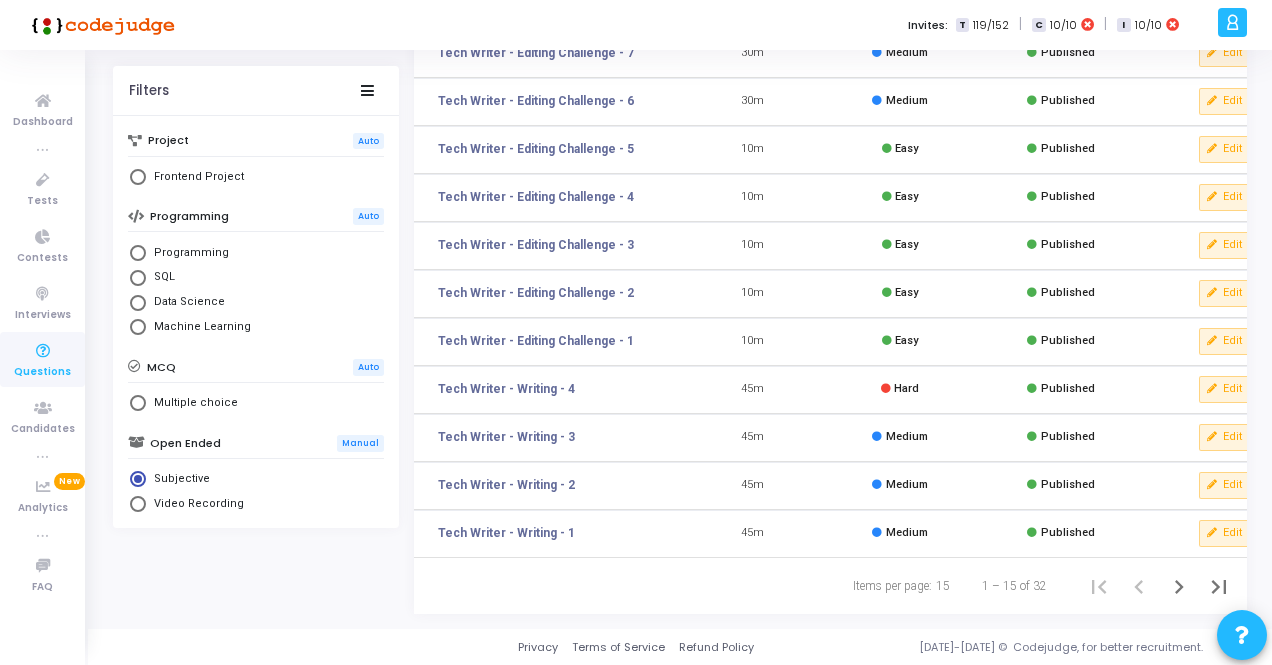 scroll, scrollTop: 400, scrollLeft: 0, axis: vertical 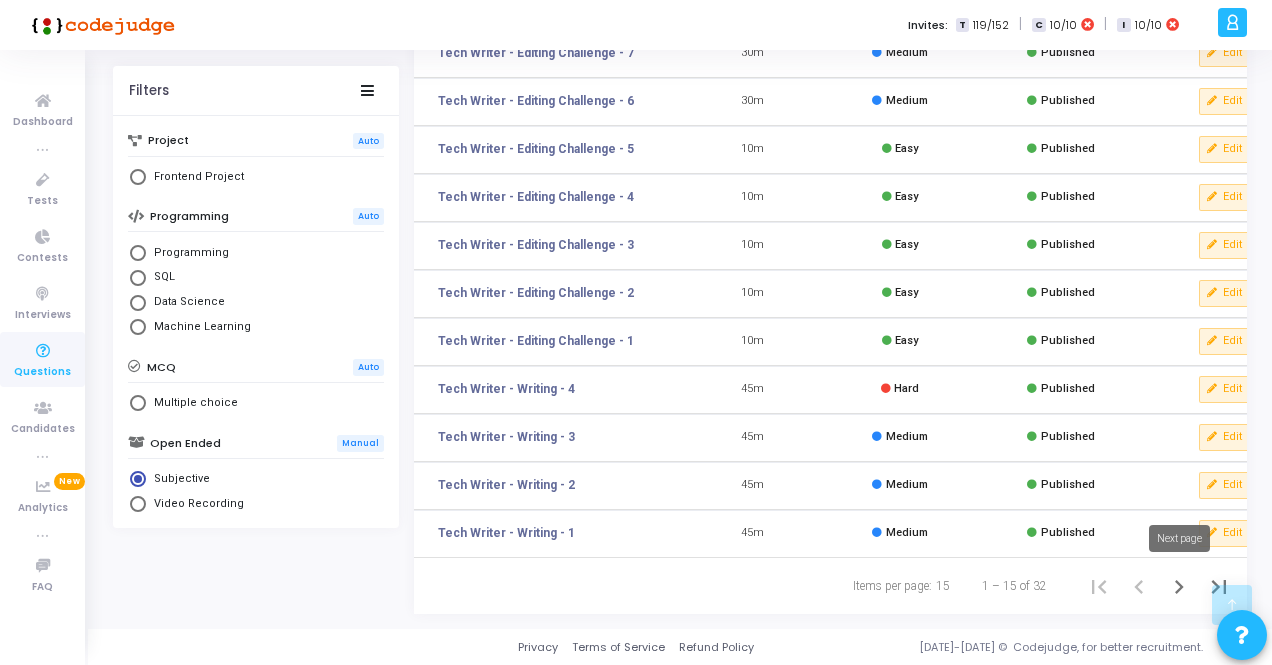 click 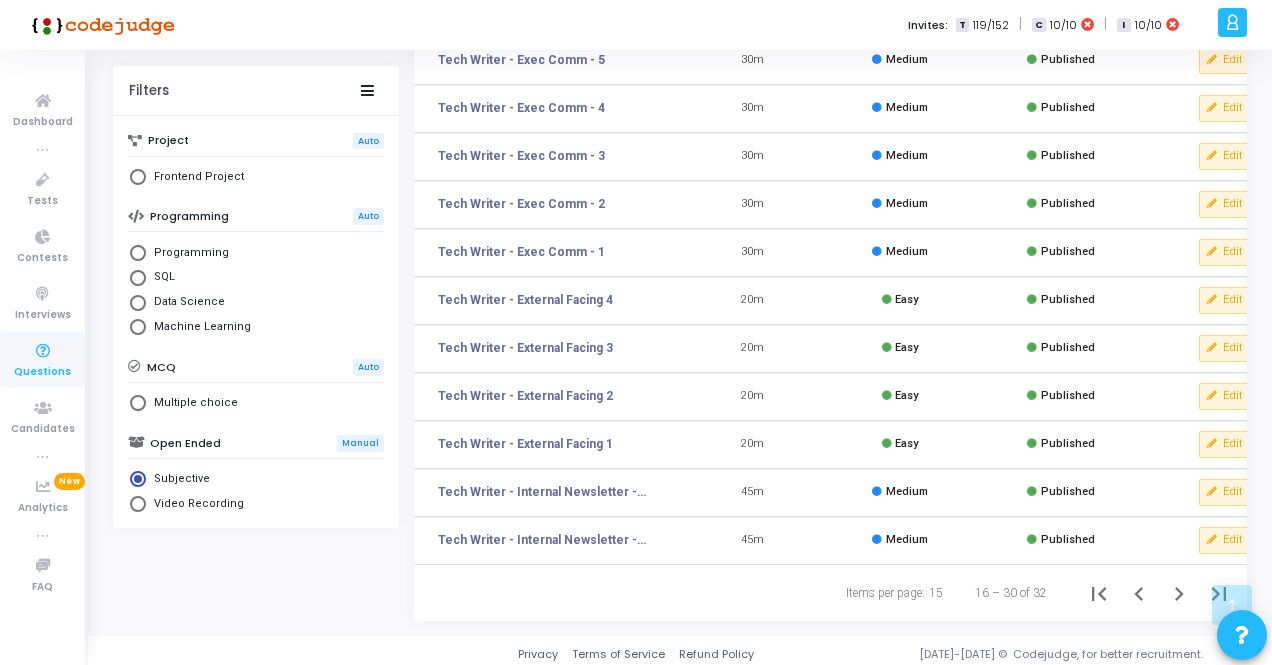 scroll, scrollTop: 400, scrollLeft: 0, axis: vertical 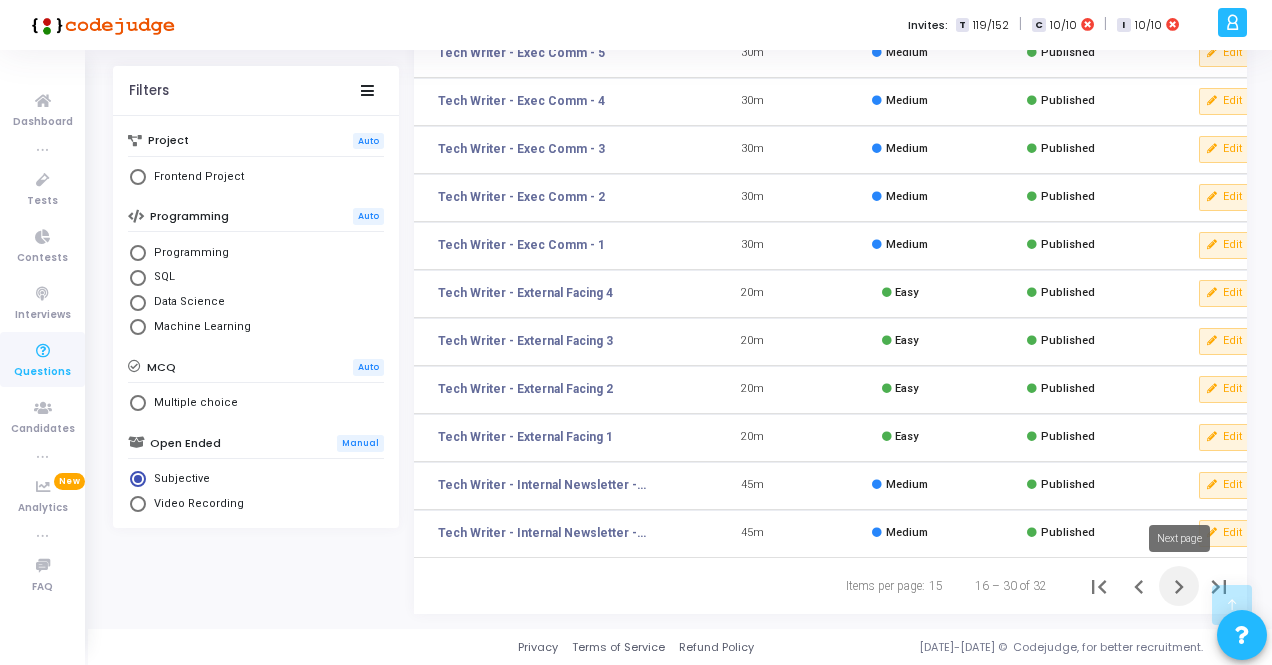 click 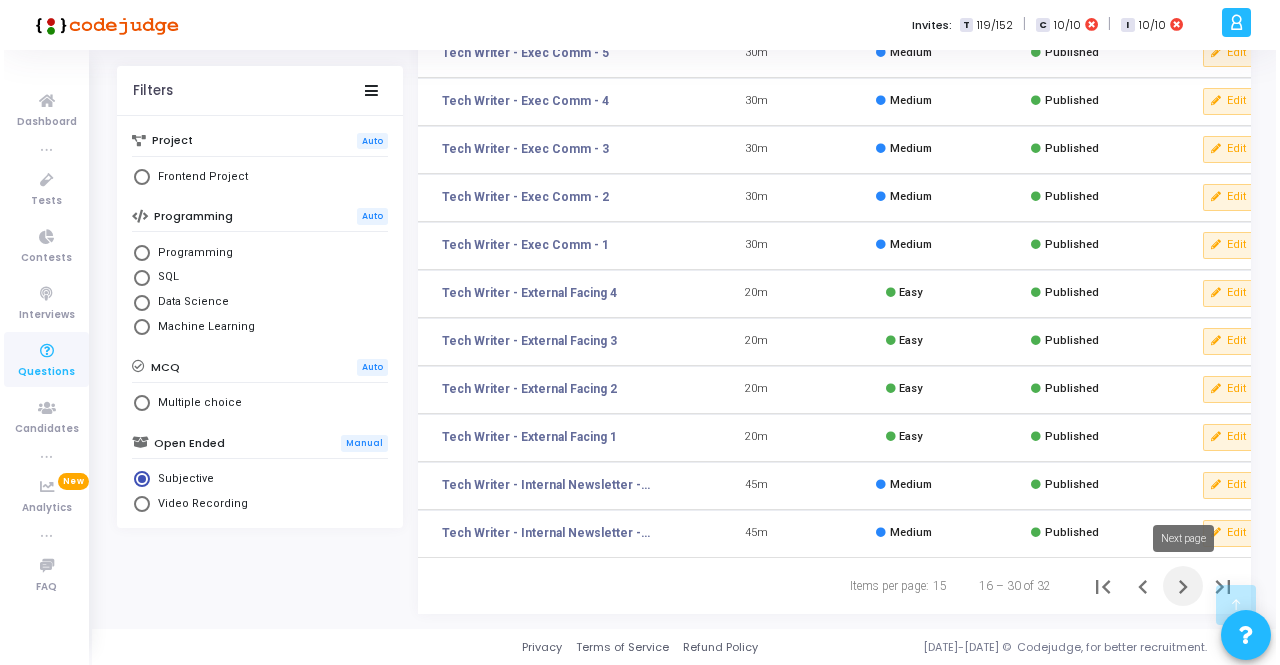scroll, scrollTop: 0, scrollLeft: 0, axis: both 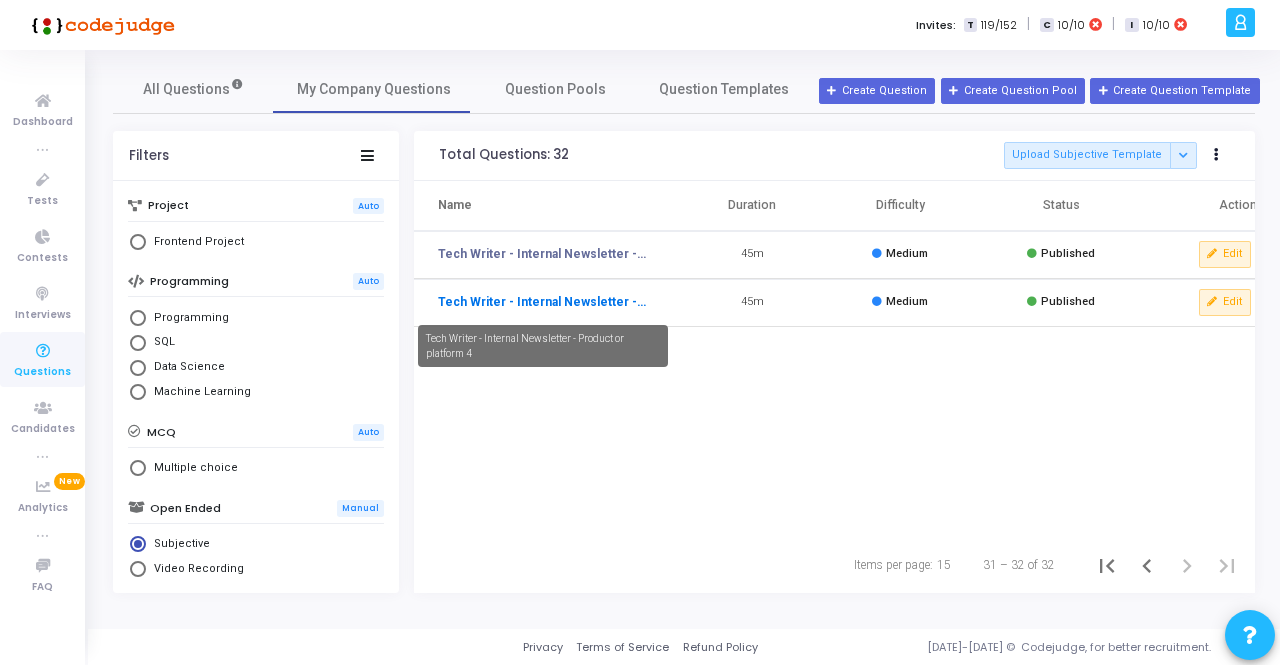 click on "Tech Writer - Internal Newsletter - Product or platform 4" at bounding box center (543, 302) 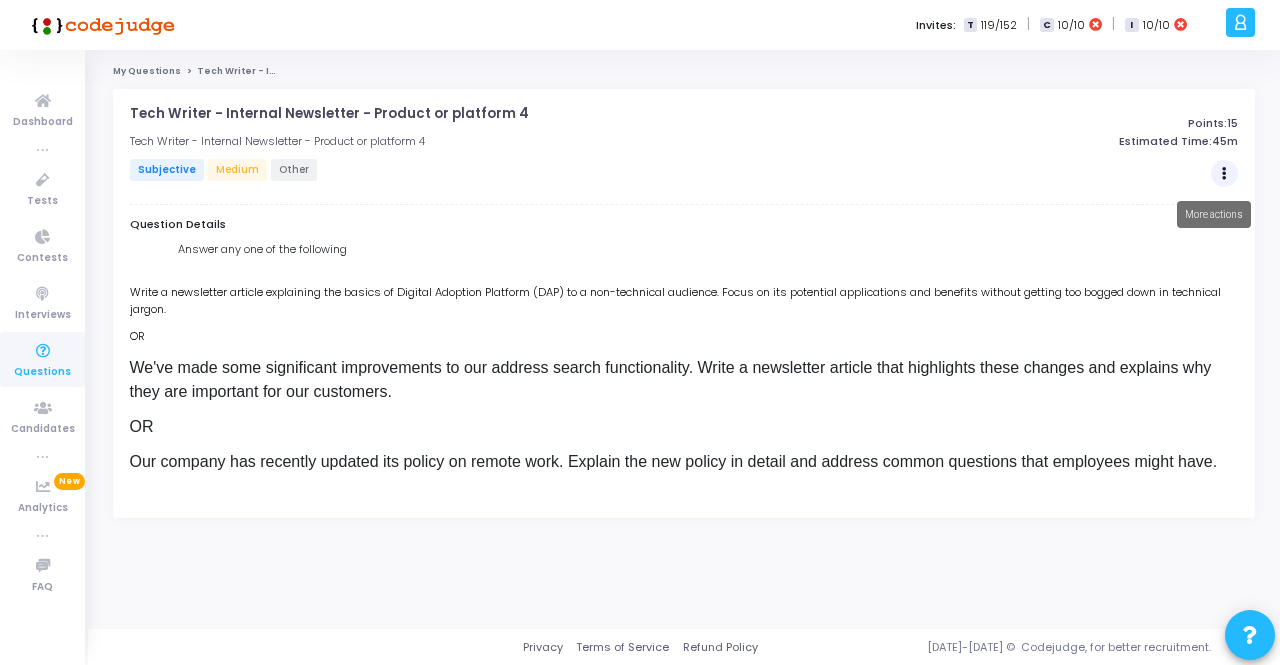 click at bounding box center [1224, 174] 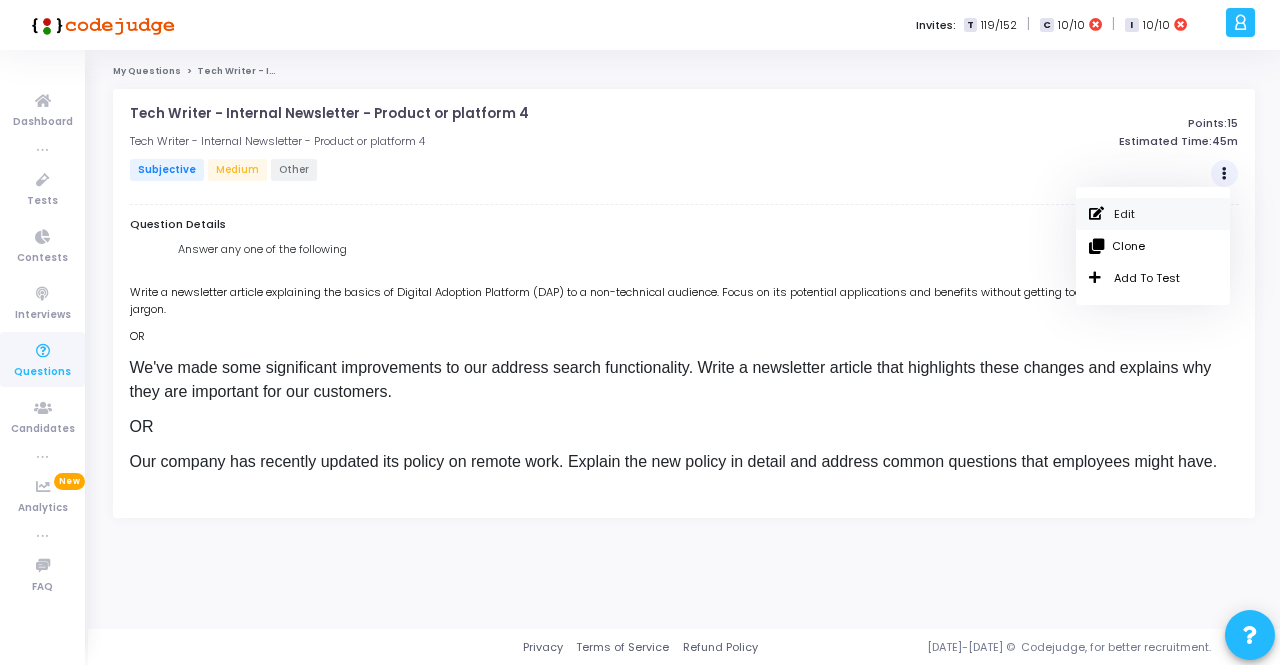 click on "Edit" at bounding box center (1153, 214) 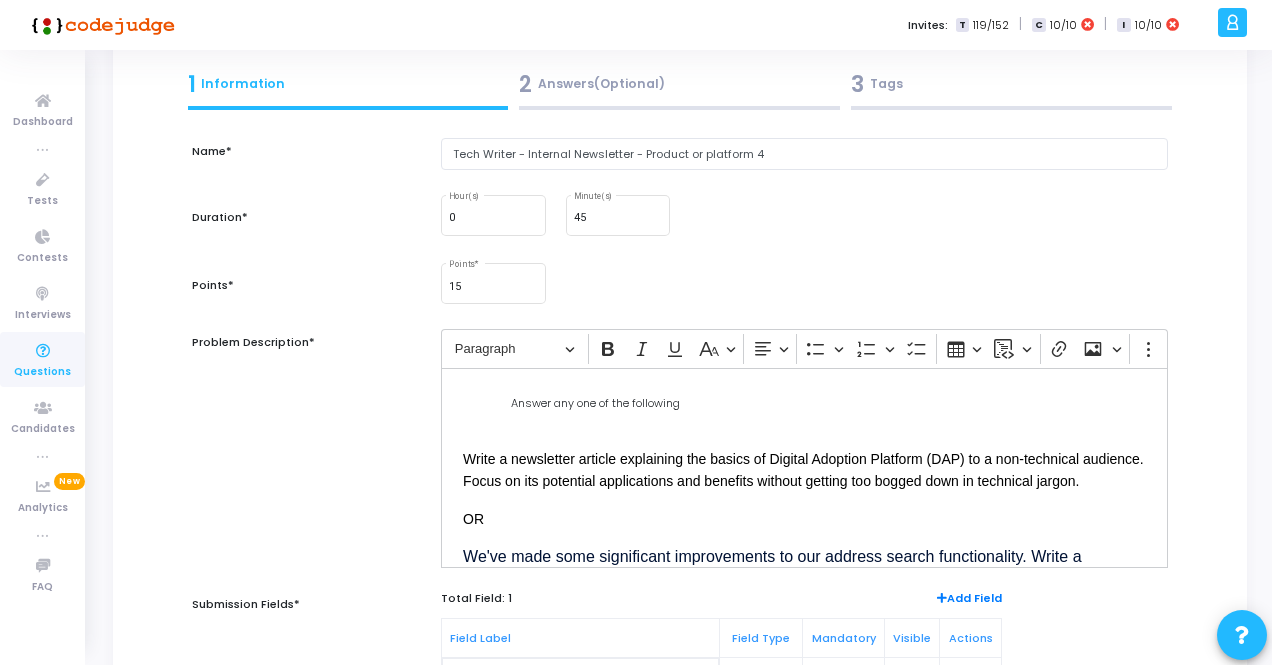 scroll, scrollTop: 334, scrollLeft: 0, axis: vertical 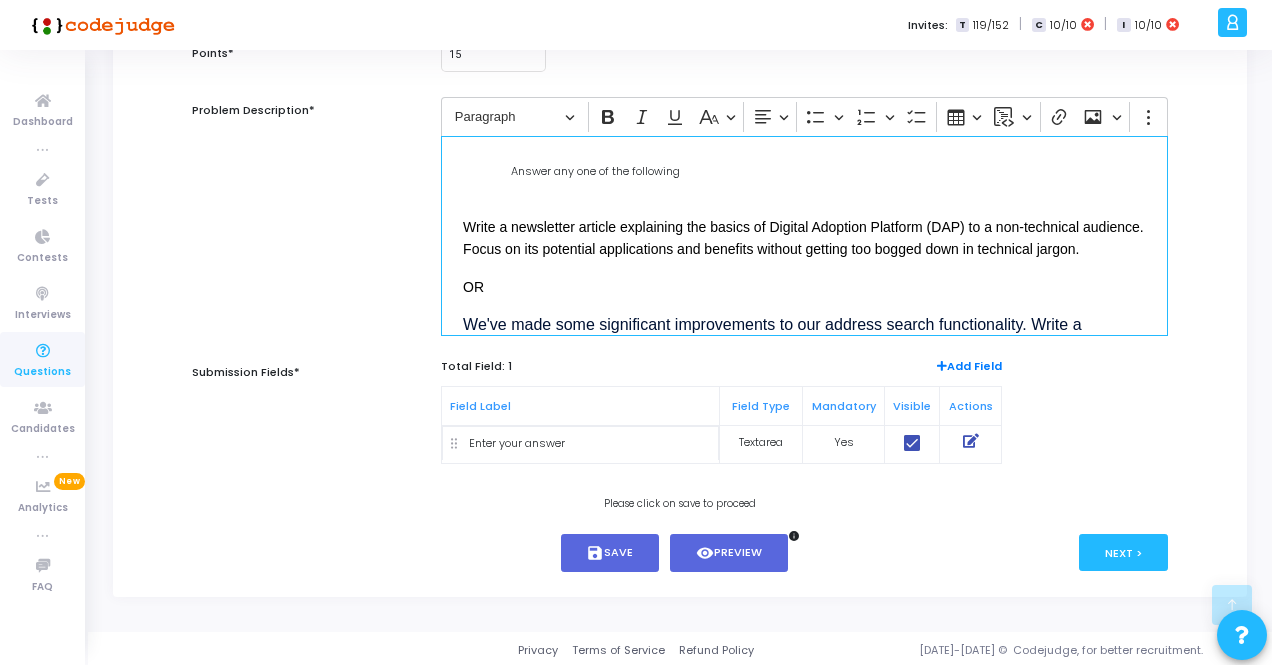click on "OR" at bounding box center [473, 287] 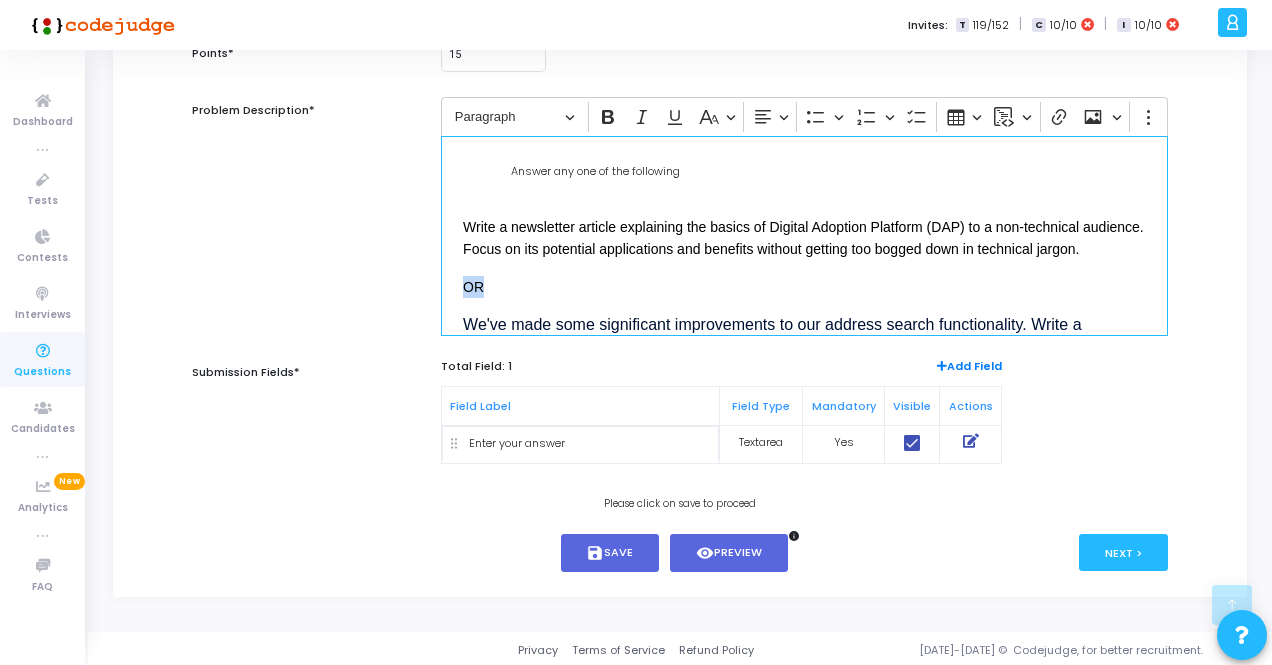 click on "OR" at bounding box center [473, 287] 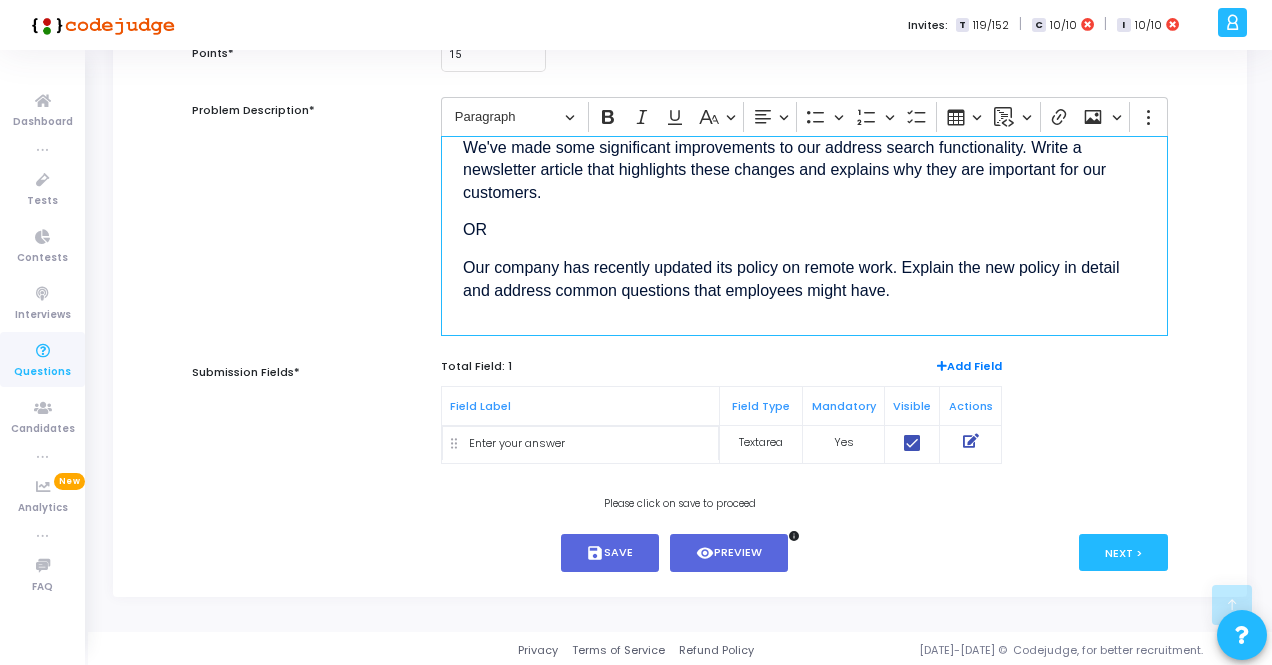 scroll, scrollTop: 164, scrollLeft: 0, axis: vertical 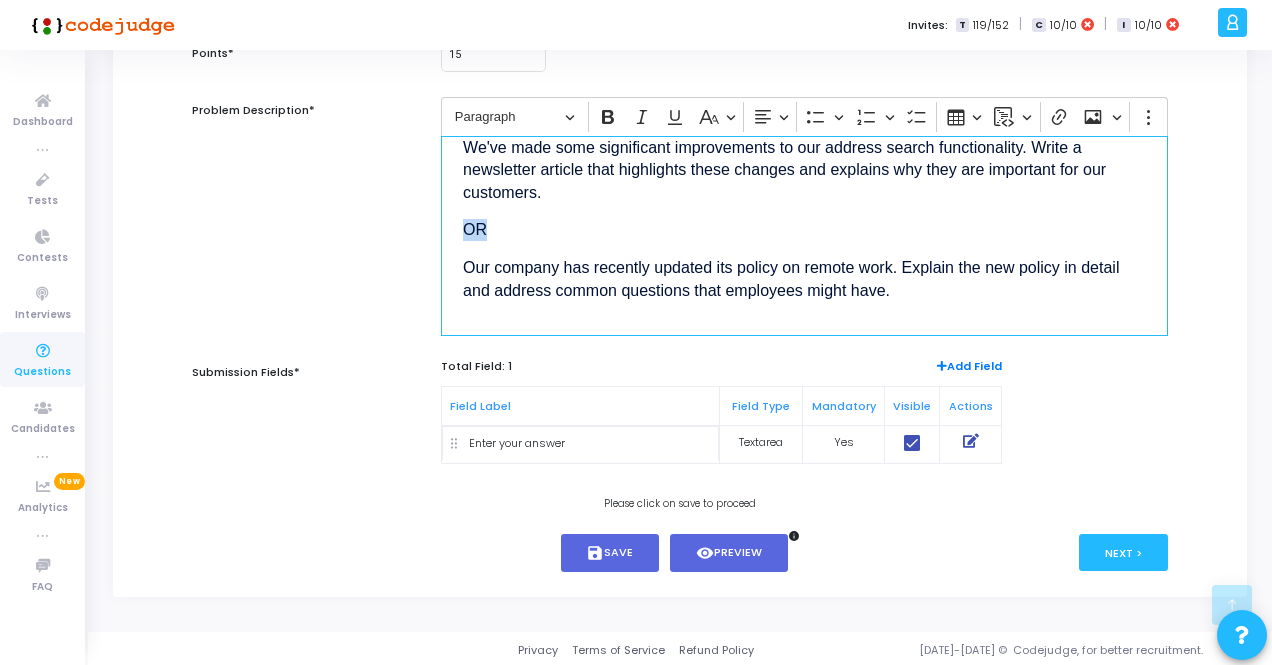 click on "OR" at bounding box center (475, 229) 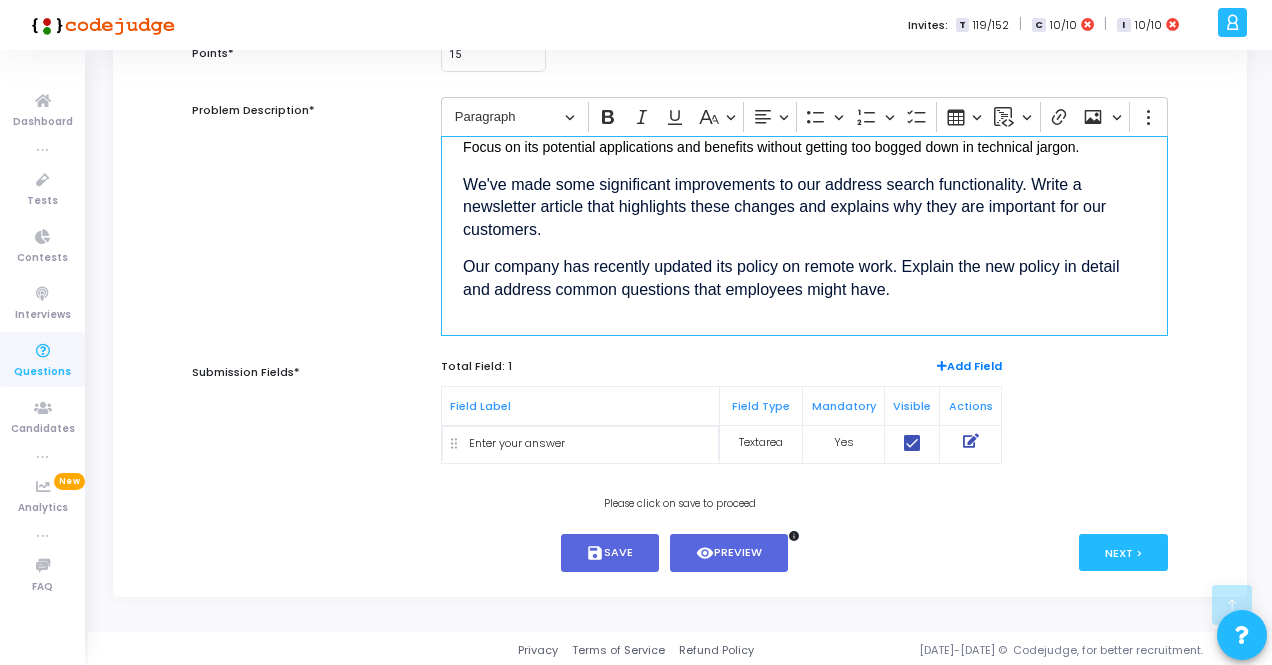 scroll, scrollTop: 126, scrollLeft: 0, axis: vertical 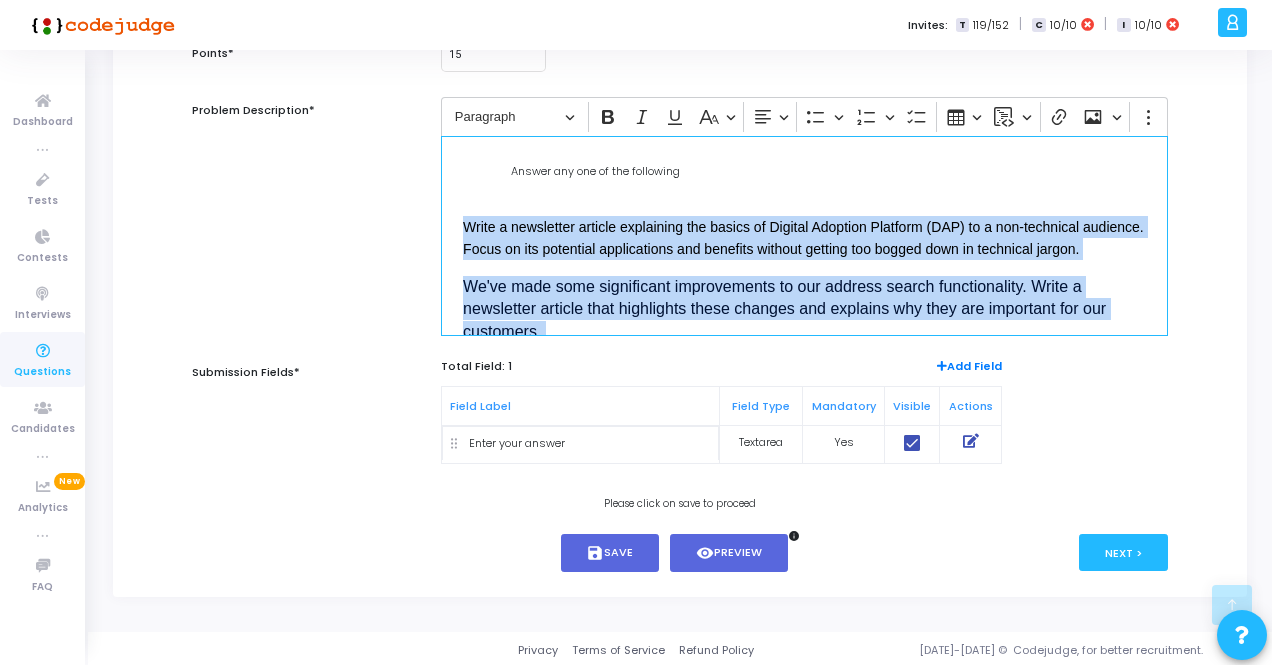 drag, startPoint x: 906, startPoint y: 293, endPoint x: 454, endPoint y: 219, distance: 458.01746 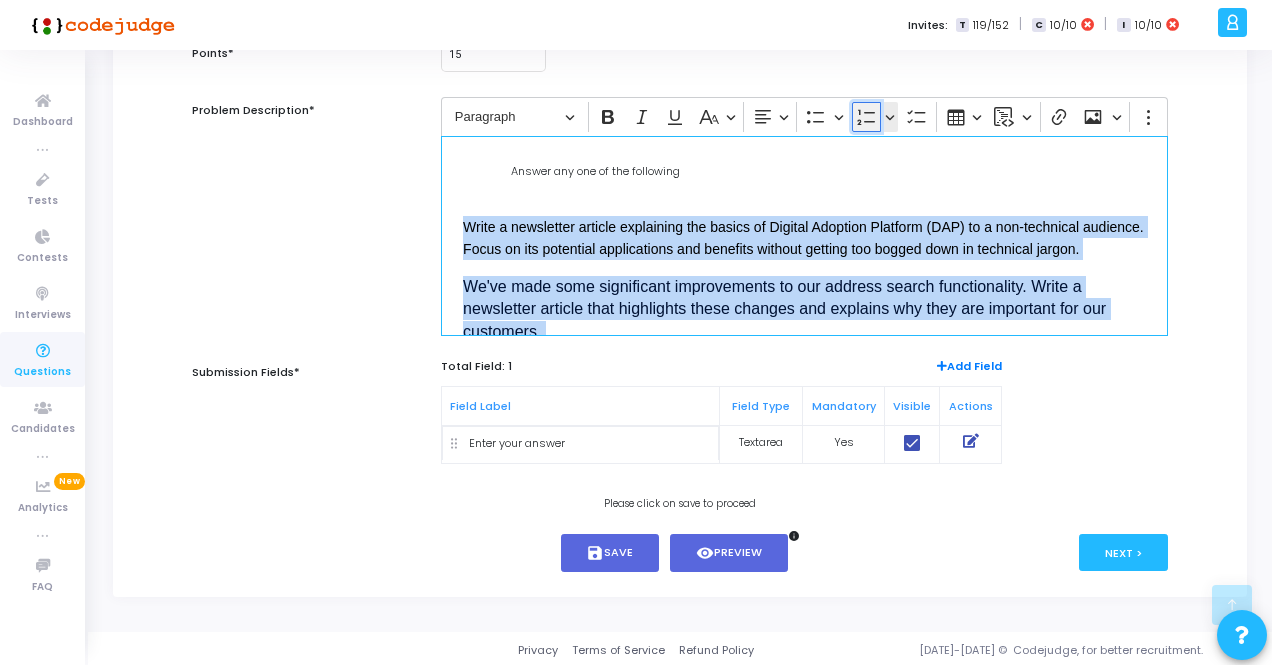 click 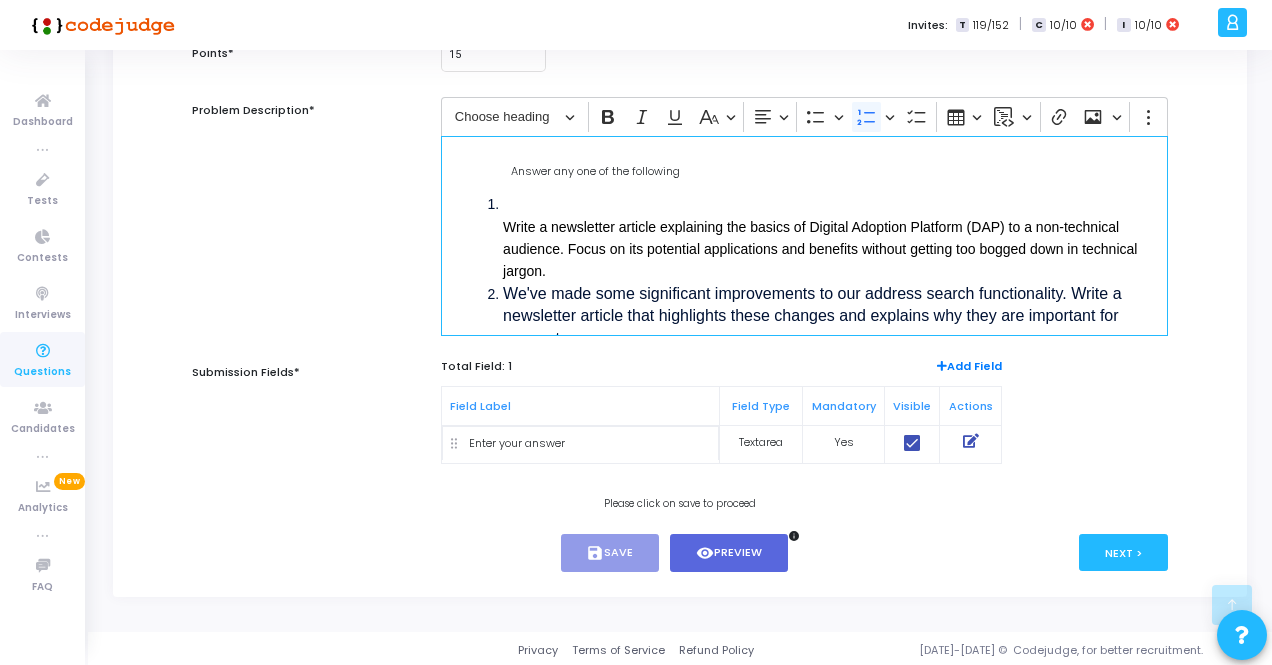 click on "Write a newsletter article explaining the basics of Digital Adoption Platform (DAP) to a non-technical audience. Focus on its potential applications and benefits without getting too bogged down in technical jargon." at bounding box center (820, 249) 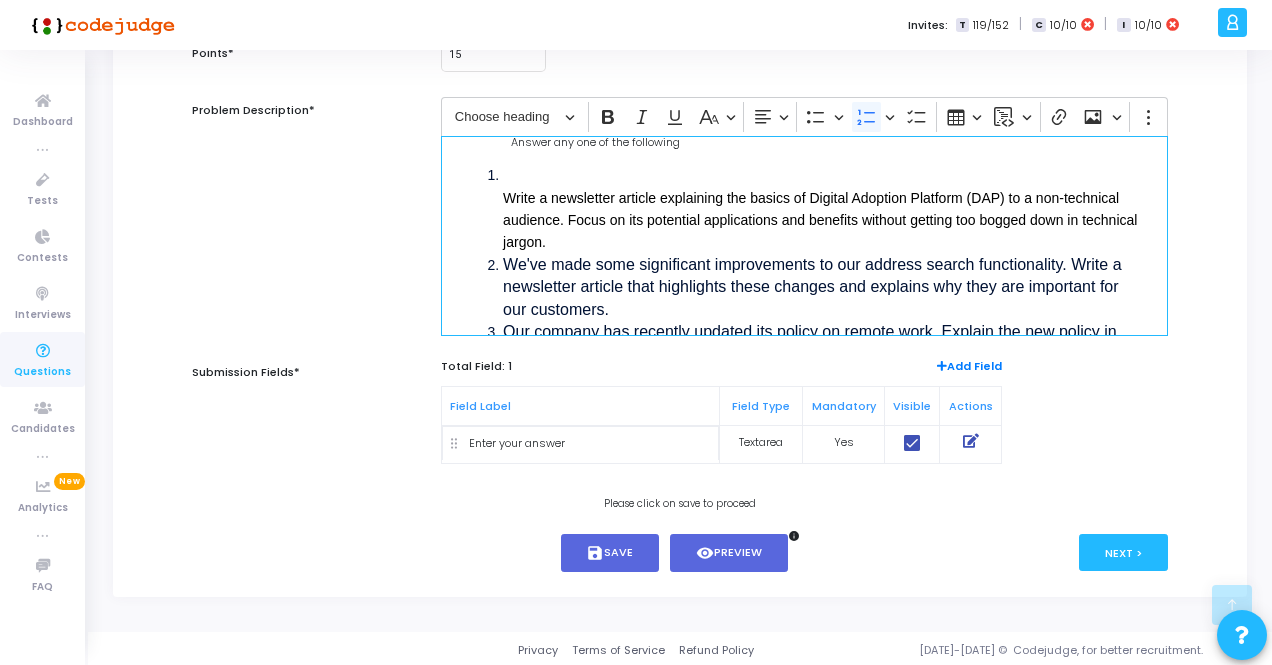 scroll, scrollTop: 0, scrollLeft: 0, axis: both 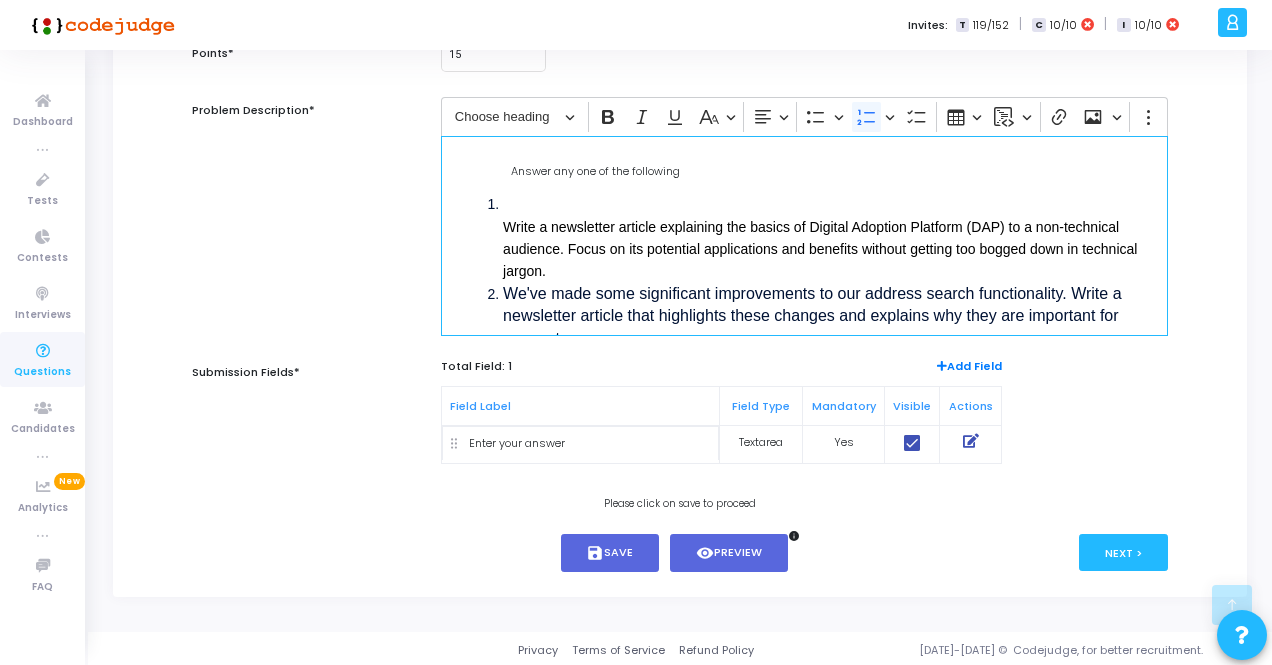 click on "Write a newsletter article explaining the basics of Digital Adoption Platform (DAP) to a non-technical audience. Focus on its potential applications and benefits without getting too bogged down in technical jargon." at bounding box center [824, 238] 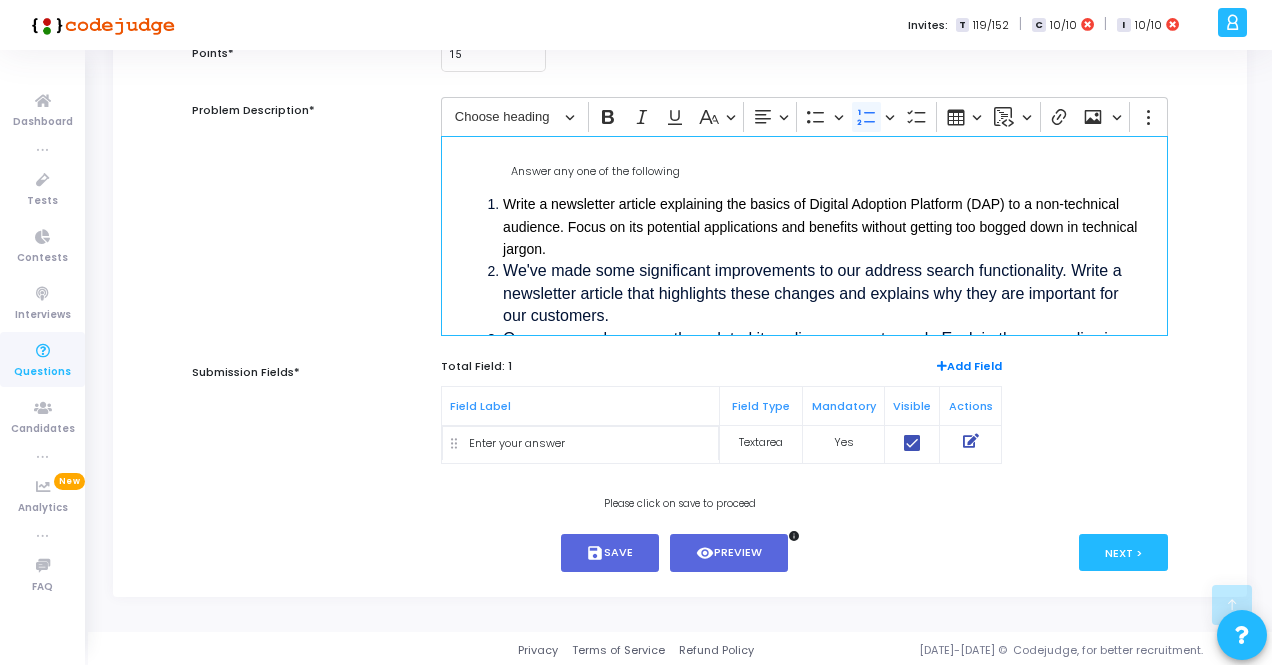 click on "Write a newsletter article explaining the basics of Digital Adoption Platform (DAP) to a non-technical audience. Focus on its potential applications and benefits without getting too bogged down in technical jargon." at bounding box center [824, 226] 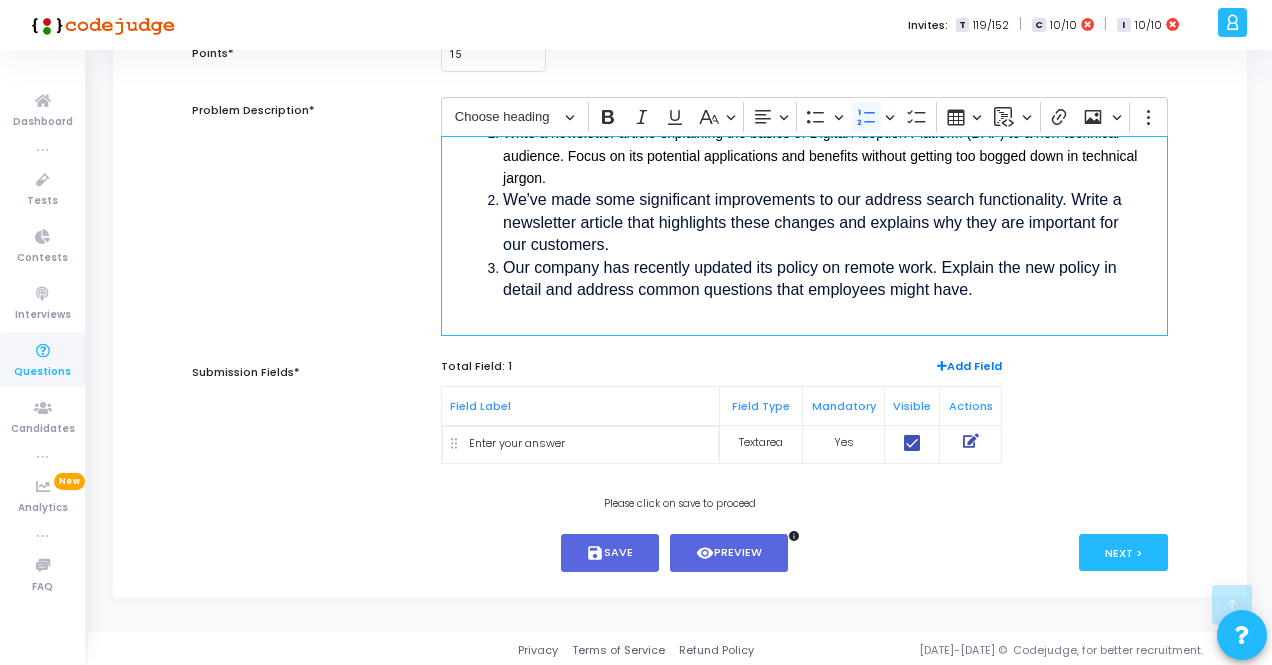 scroll, scrollTop: 0, scrollLeft: 0, axis: both 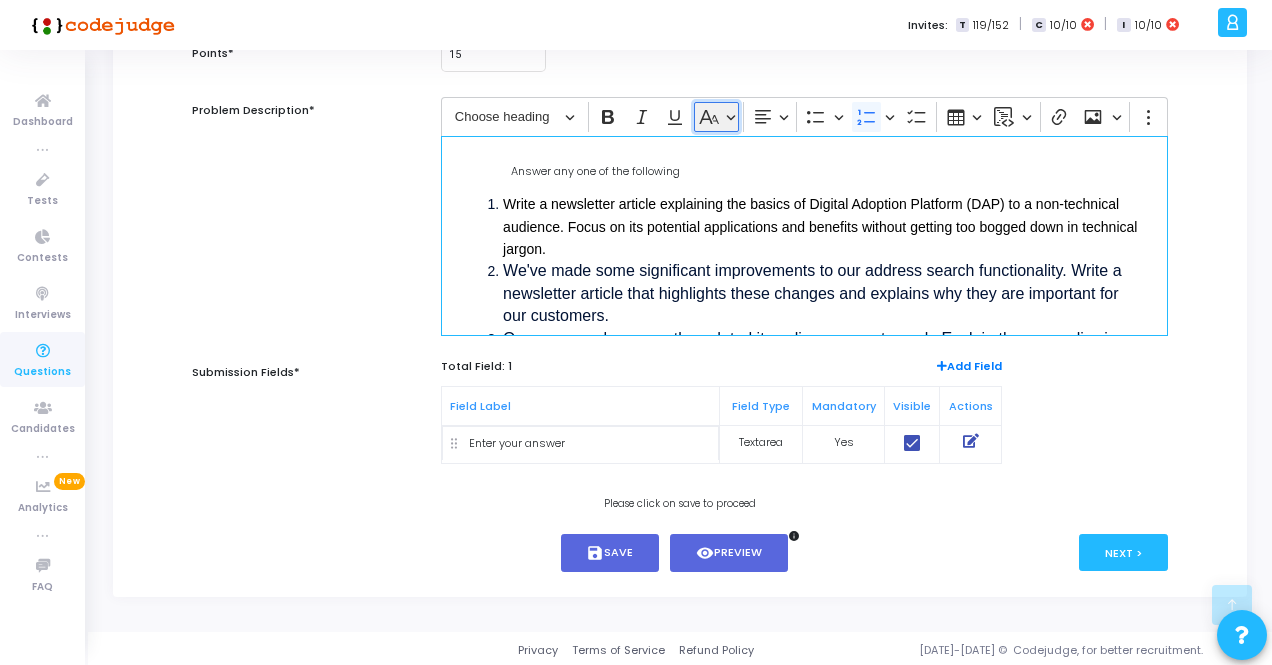 click 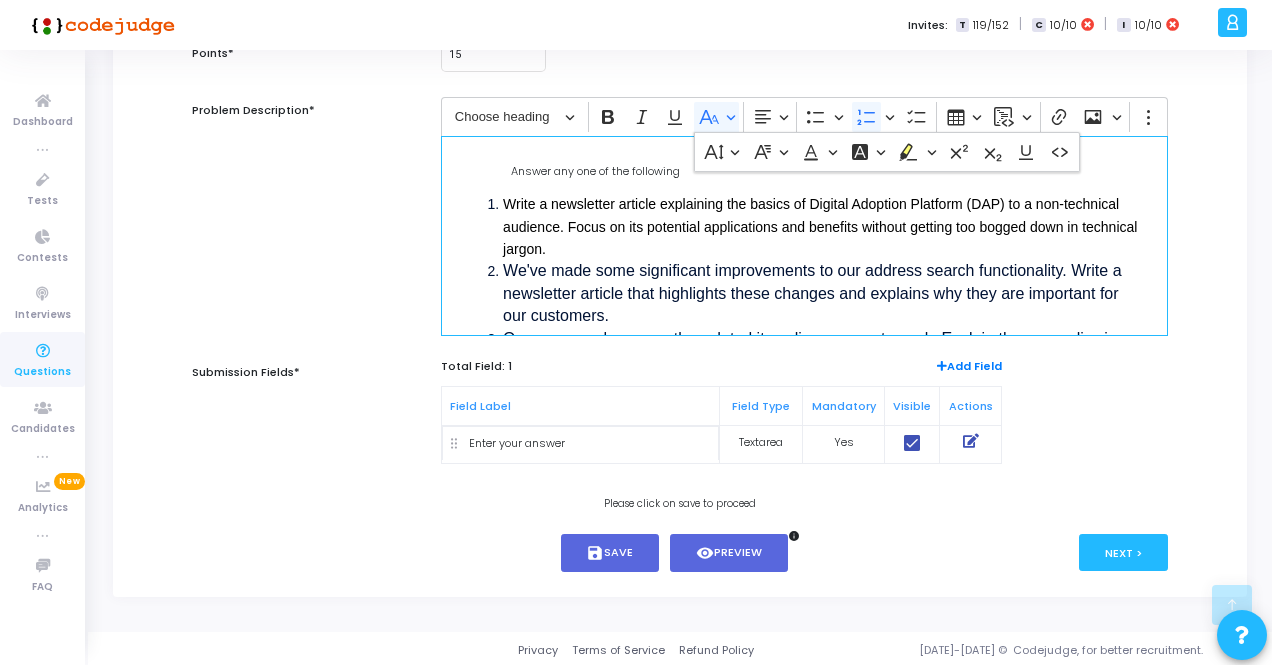 click on "Write a newsletter article explaining the basics of Digital Adoption Platform (DAP) to a non-technical audience. Focus on its potential applications and benefits without getting too bogged down in technical jargon." at bounding box center (820, 226) 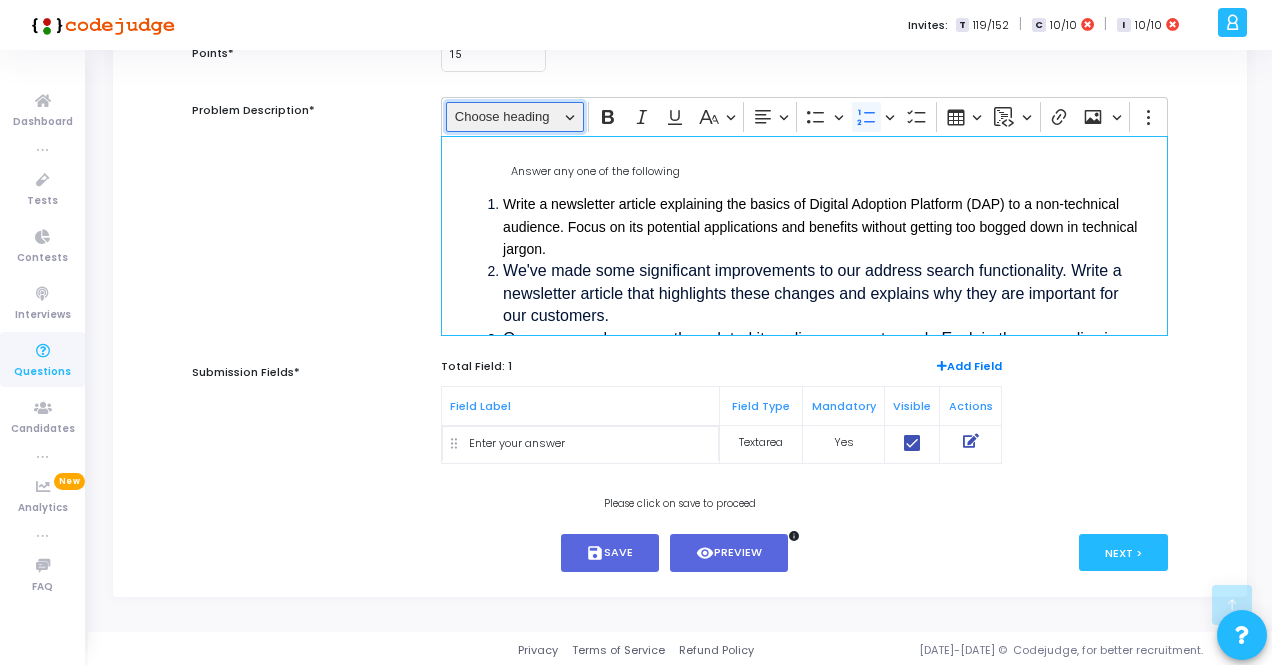 click on "Choose heading" at bounding box center [515, 117] 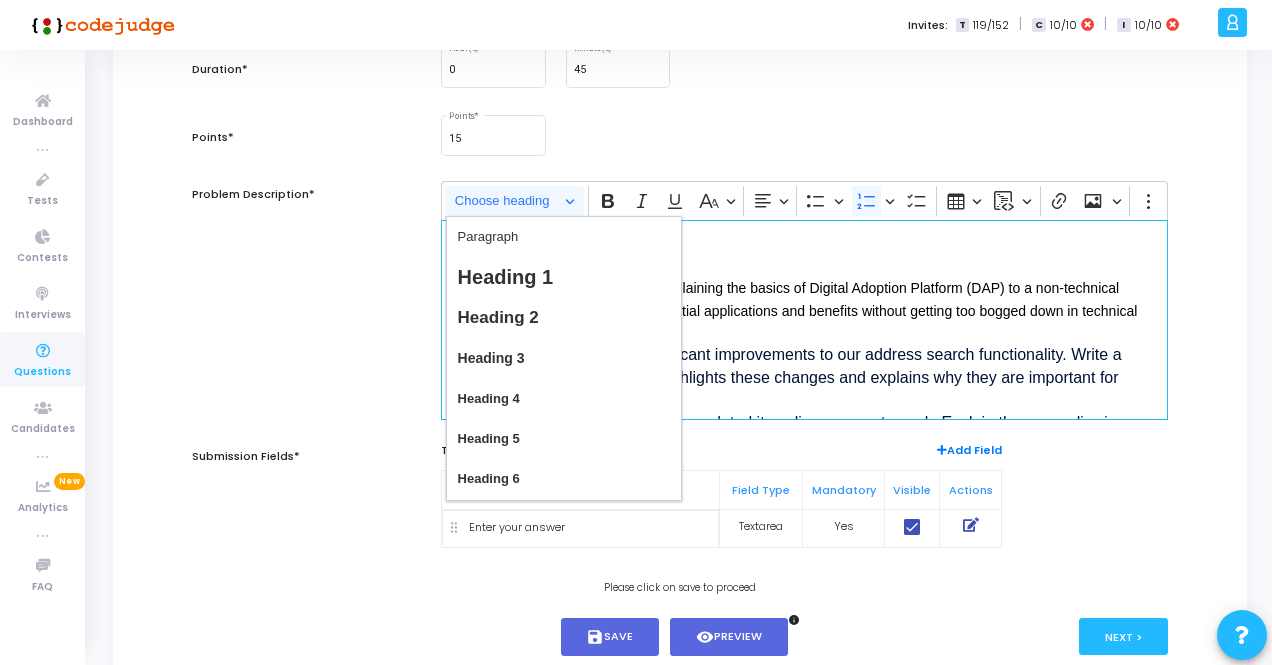 scroll, scrollTop: 134, scrollLeft: 0, axis: vertical 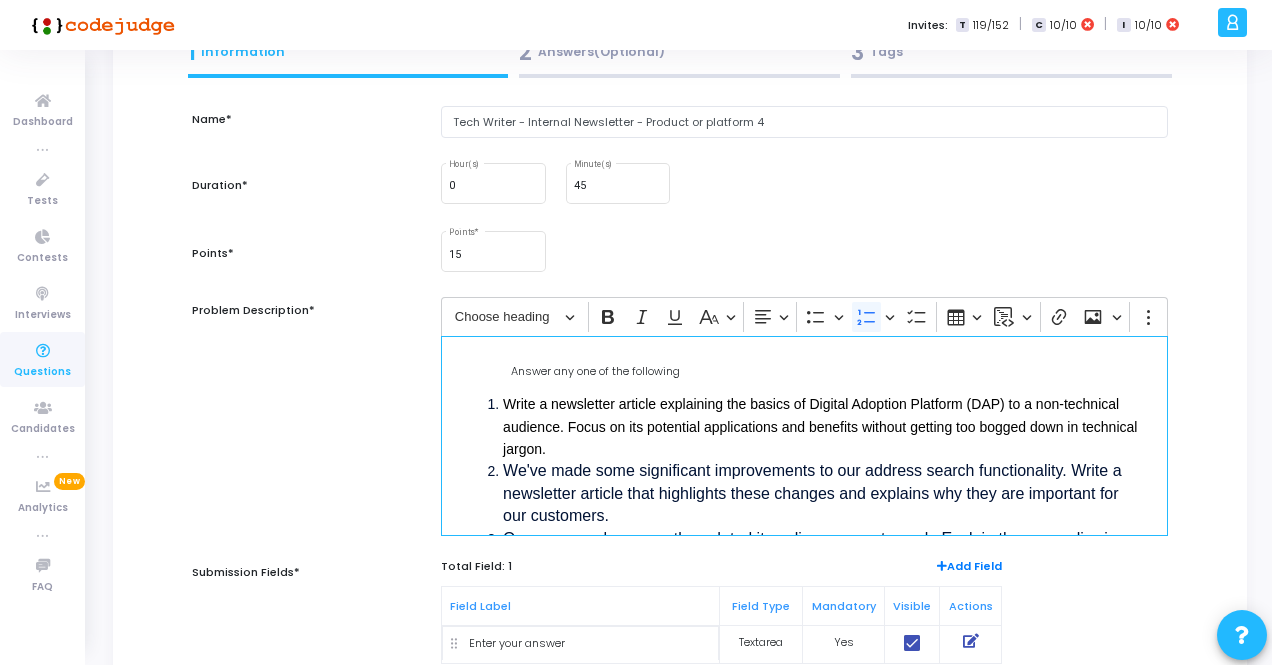 click on "Answer any one of the following Write a newsletter article explaining the basics of Digital Adoption Platform (DAP) to a non-technical audience. Focus on its potential applications and benefits without getting too bogged down in technical jargon. We've made some significant improvements to our address search functionality. Write a newsletter article that highlights these changes and explains why they are important for our customers. Our company has recently updated its policy on remote work. Explain the new policy in detail and address common questions that employees might have." at bounding box center (804, 436) 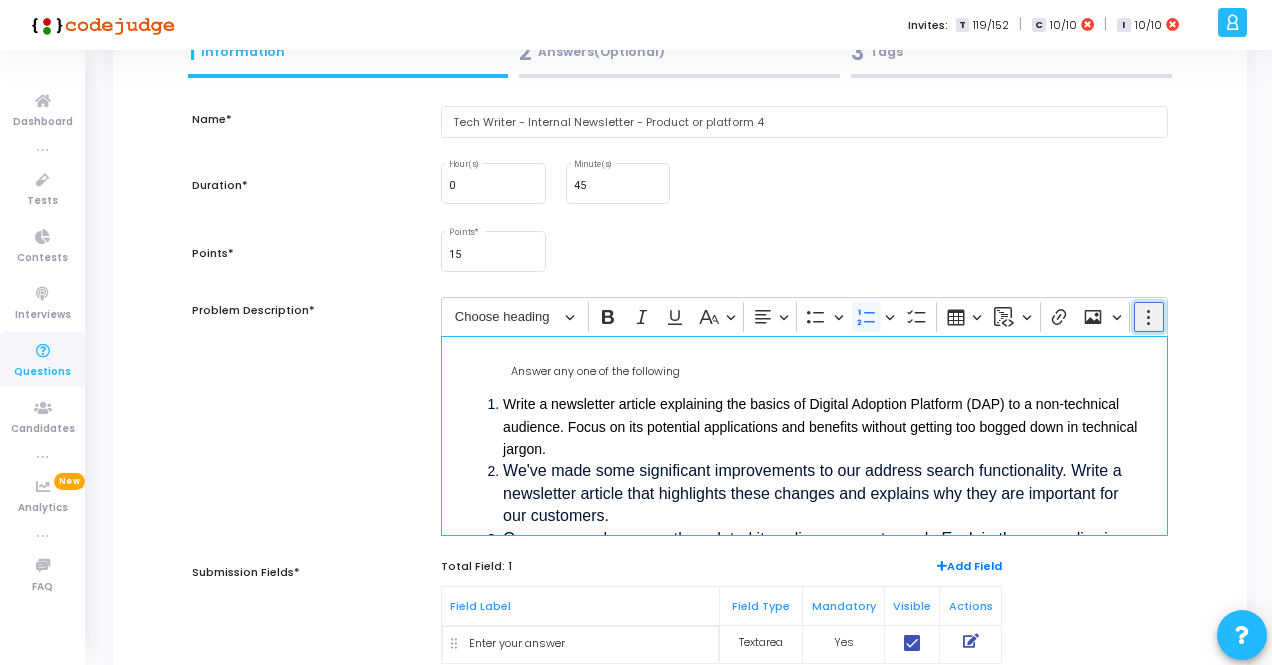 click 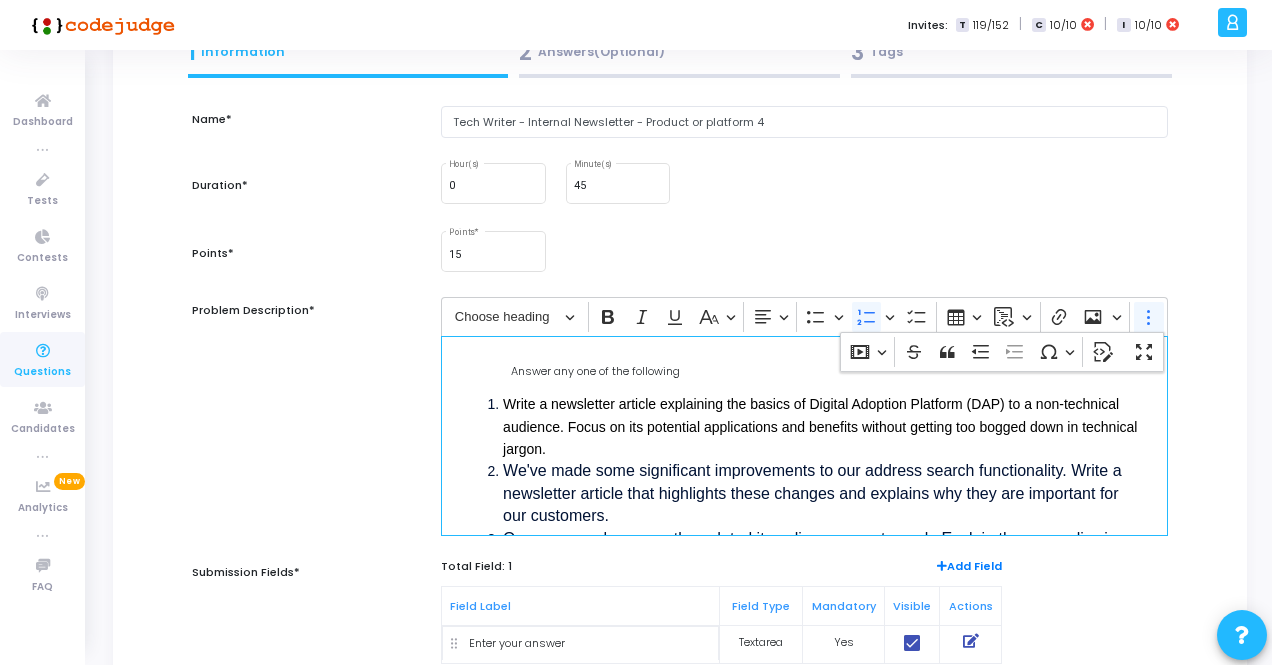 click on "Write a newsletter article explaining the basics of Digital Adoption Platform (DAP) to a non-technical audience. Focus on its potential applications and benefits without getting too bogged down in technical jargon." at bounding box center (820, 426) 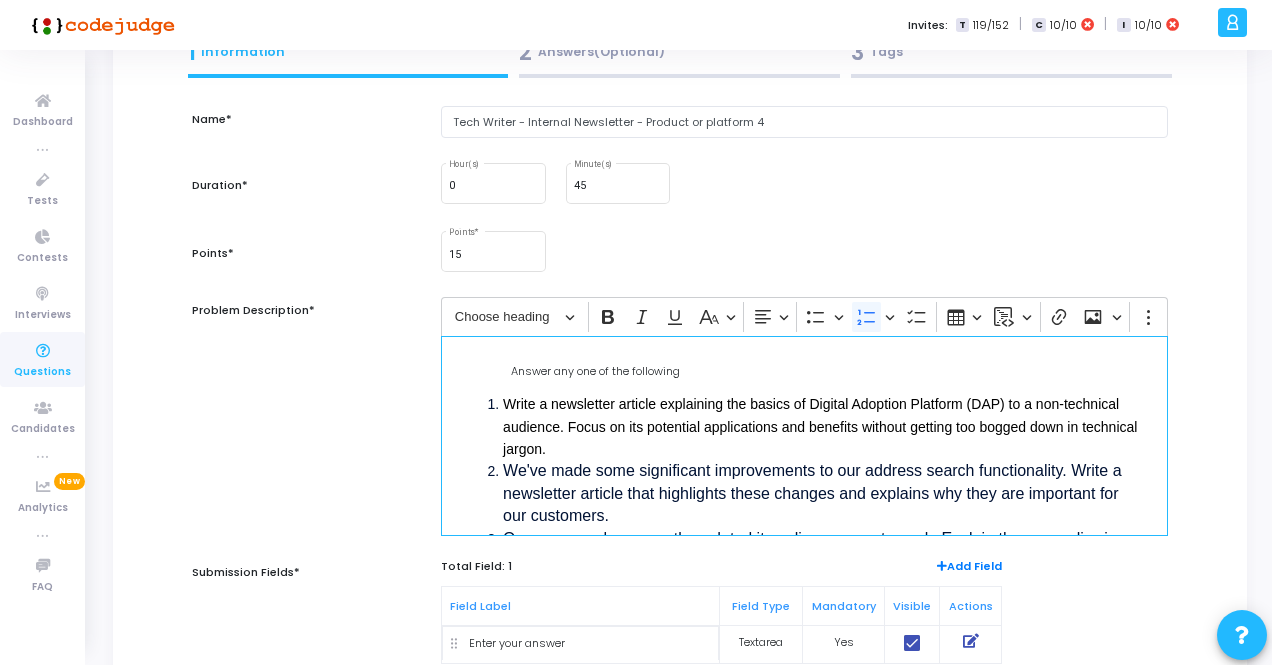 click on "Write a newsletter article explaining the basics of Digital Adoption Platform (DAP) to a non-technical audience. Focus on its potential applications and benefits without getting too bogged down in technical jargon." at bounding box center [824, 426] 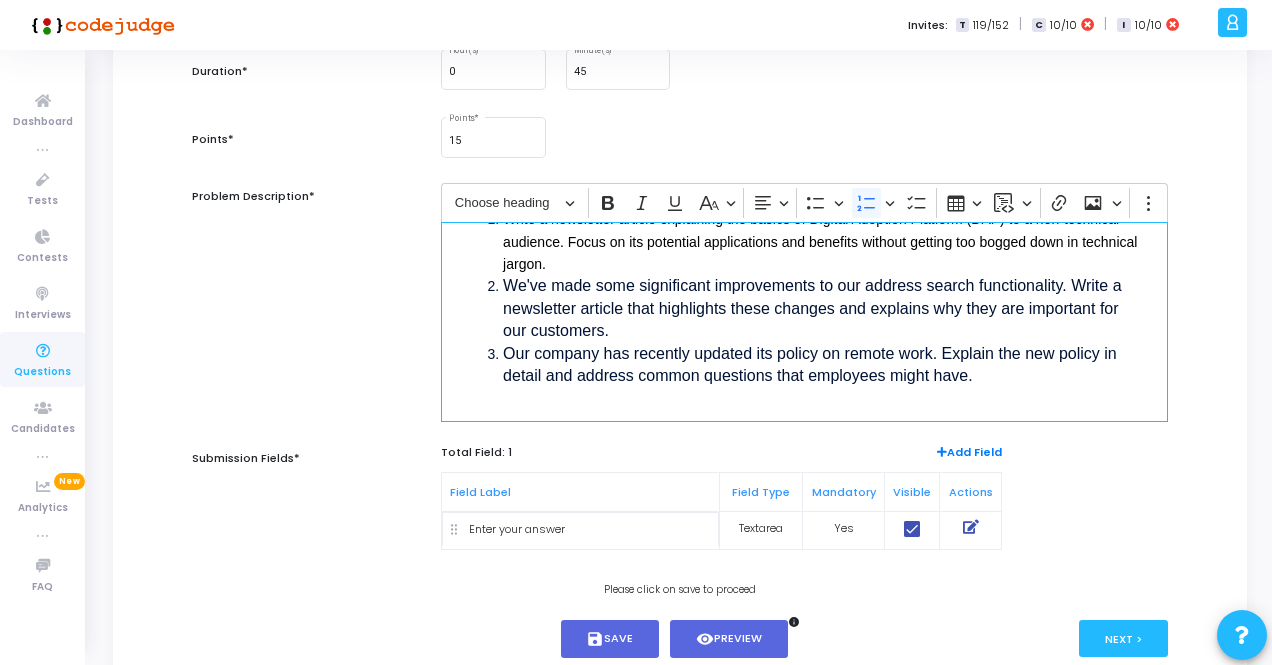 scroll, scrollTop: 334, scrollLeft: 0, axis: vertical 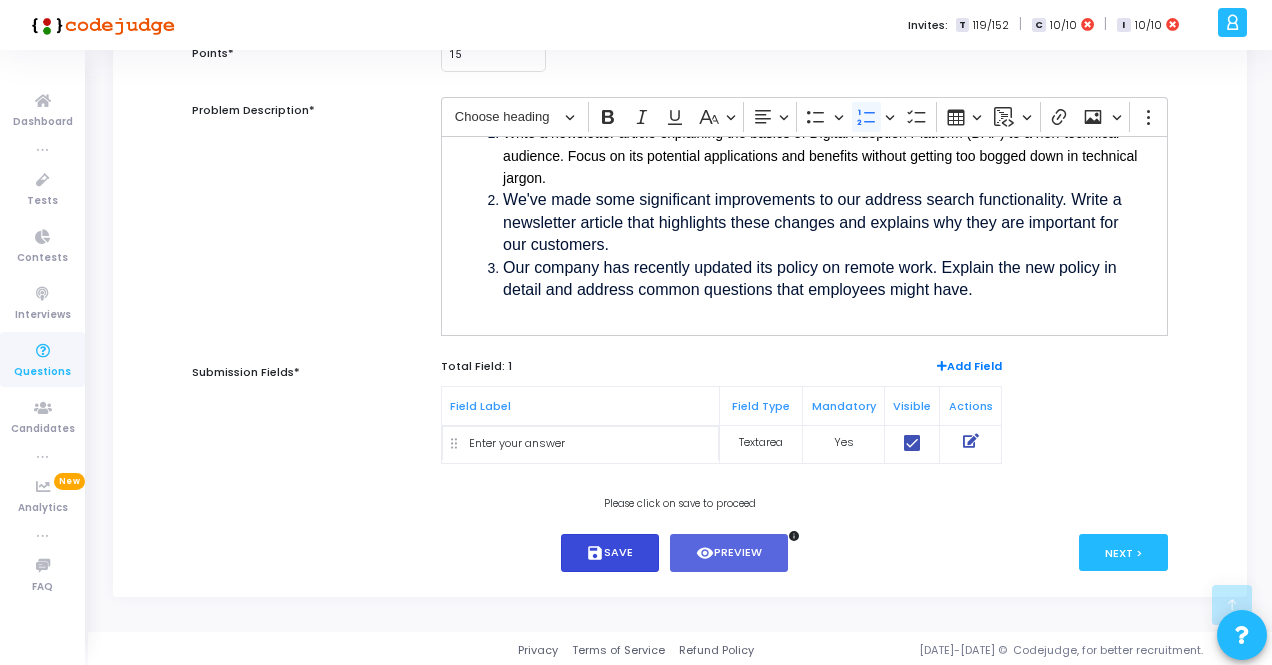 click on "save  Save" at bounding box center [610, 553] 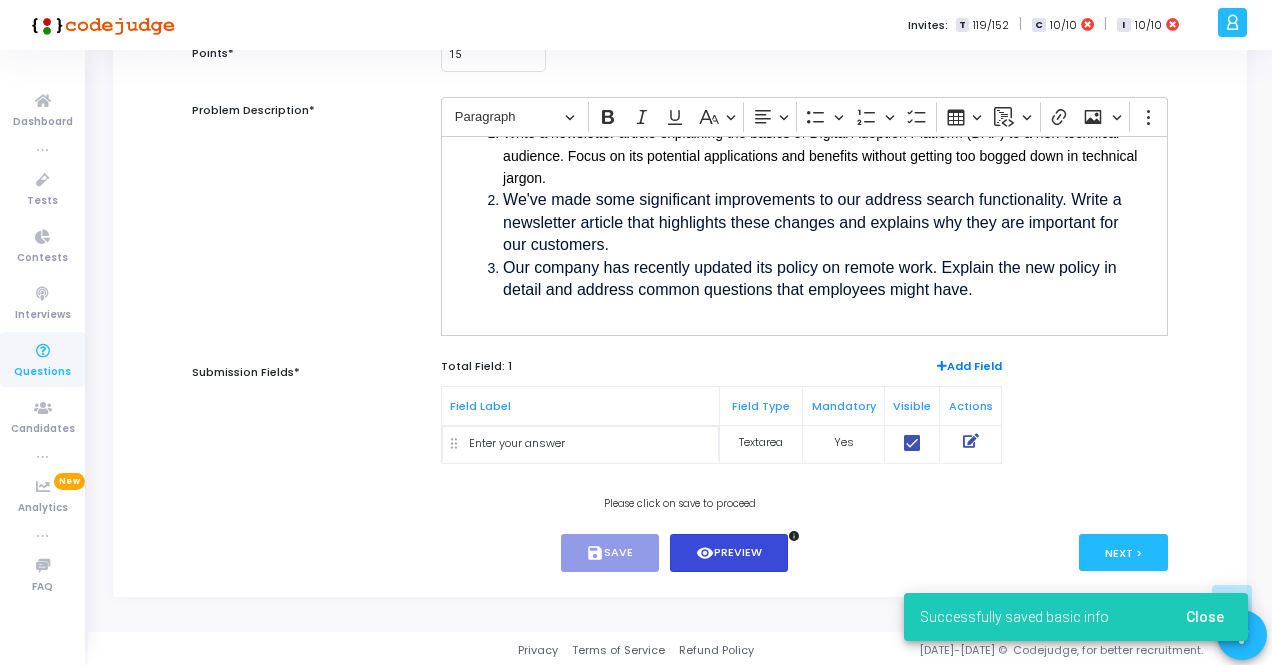 click on "visibility  Preview" at bounding box center (729, 553) 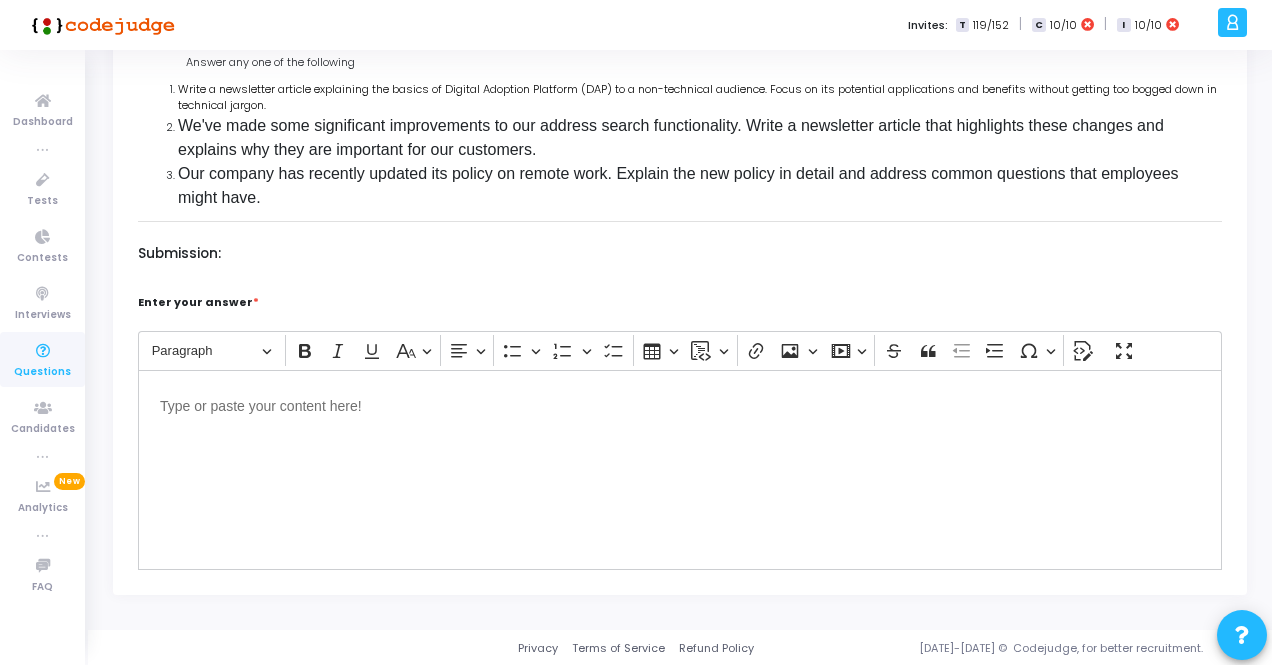 scroll, scrollTop: 0, scrollLeft: 0, axis: both 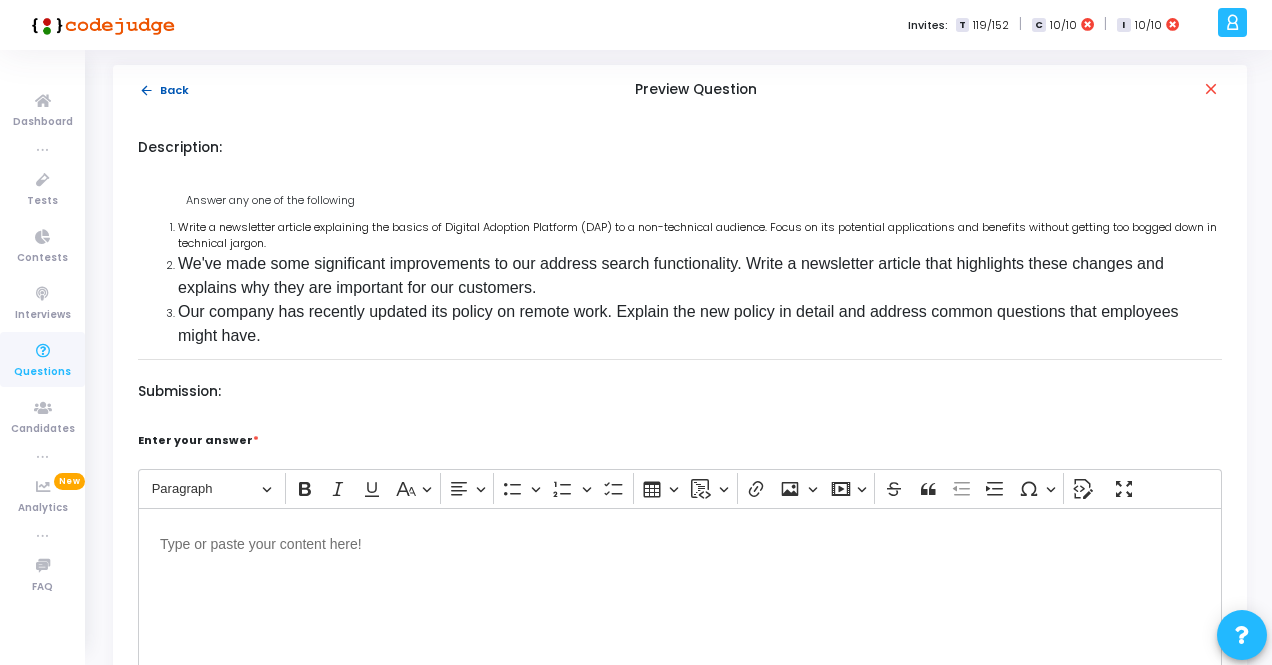 click on "arrow_back  Back" 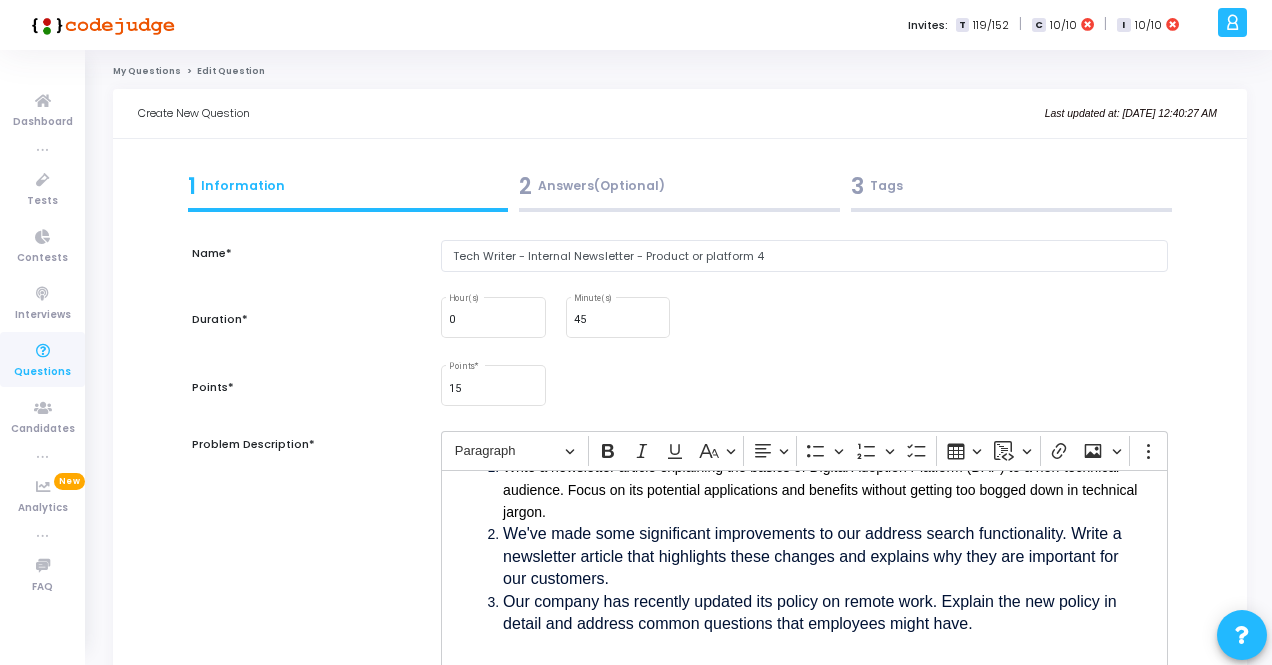 scroll, scrollTop: 0, scrollLeft: 0, axis: both 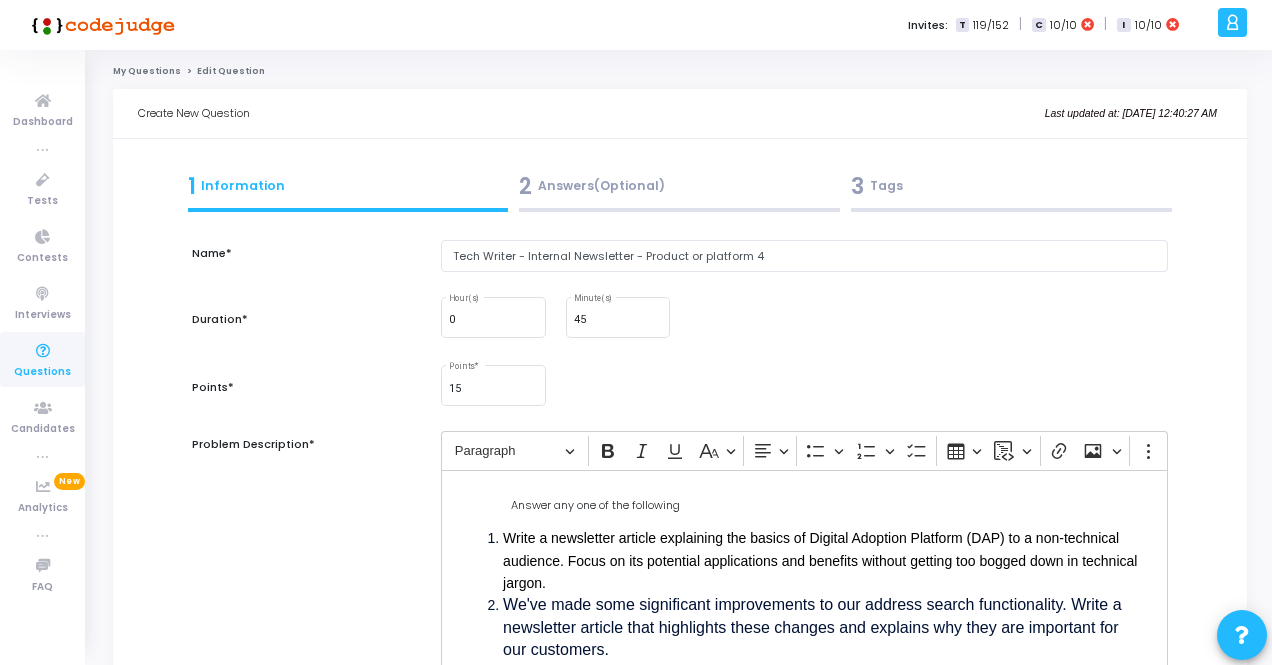 click on "Answer any one of the following" at bounding box center (840, 504) 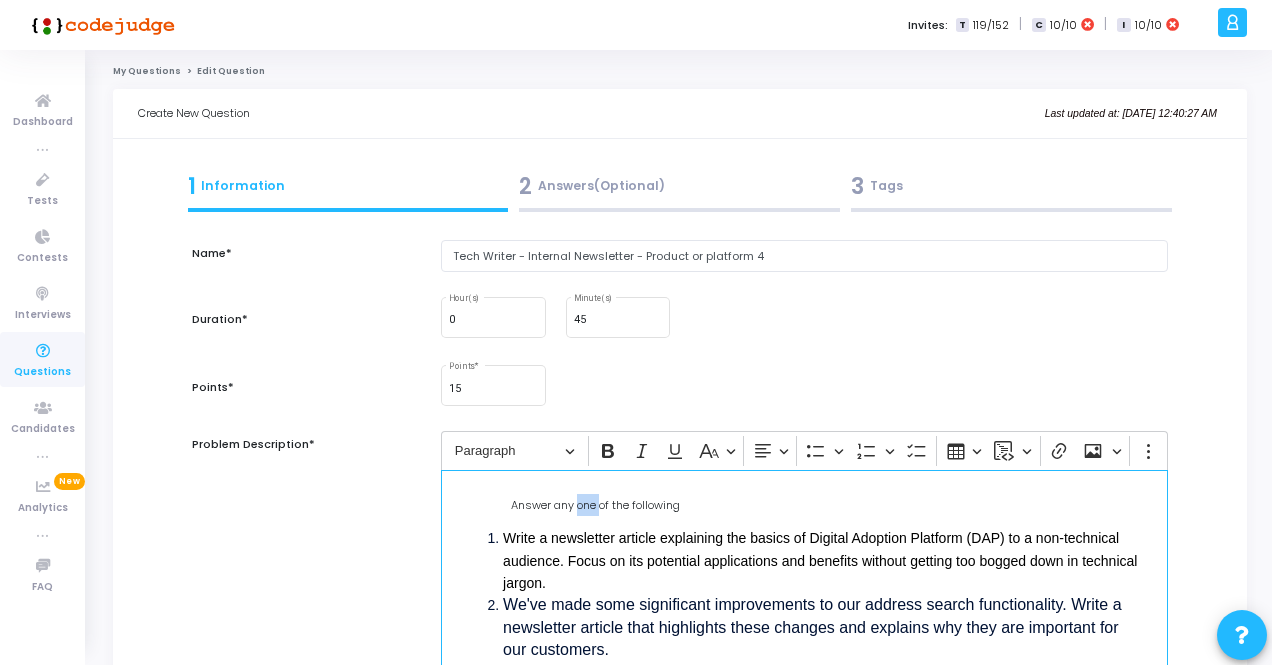 click on "Answer any one of the following" at bounding box center [840, 504] 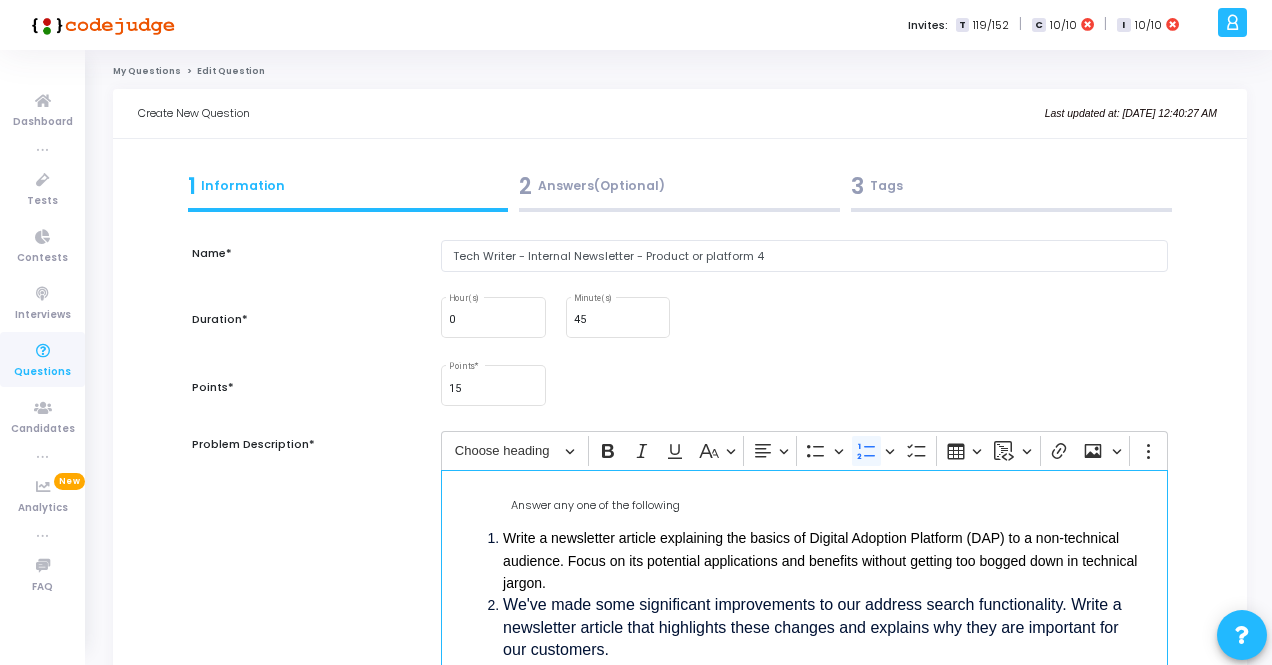 click on "Write a newsletter article explaining the basics of Digital Adoption Platform (DAP) to a non-technical audience. Focus on its potential applications and benefits without getting too bogged down in technical jargon." at bounding box center [824, 560] 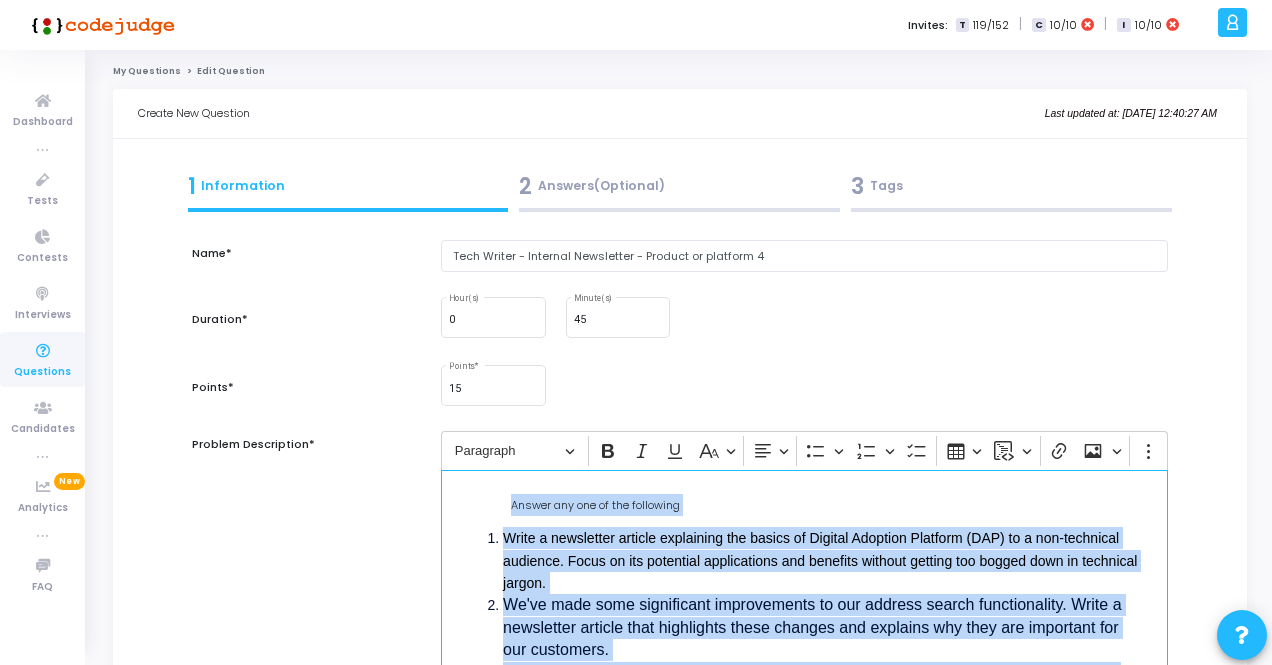 copy on "Answer any one of the following Write a newsletter article explaining the basics of Digital Adoption Platform (DAP) to a non-technical audience. Focus on its potential applications and benefits without getting too bogged down in technical jargon. We've made some significant improvements to our address search functionality. Write a newsletter article that highlights these changes and explains why they are important for our customers. Our company has recently updated its policy on remote work. Explain the new policy in detail and address common questions that employees might have." 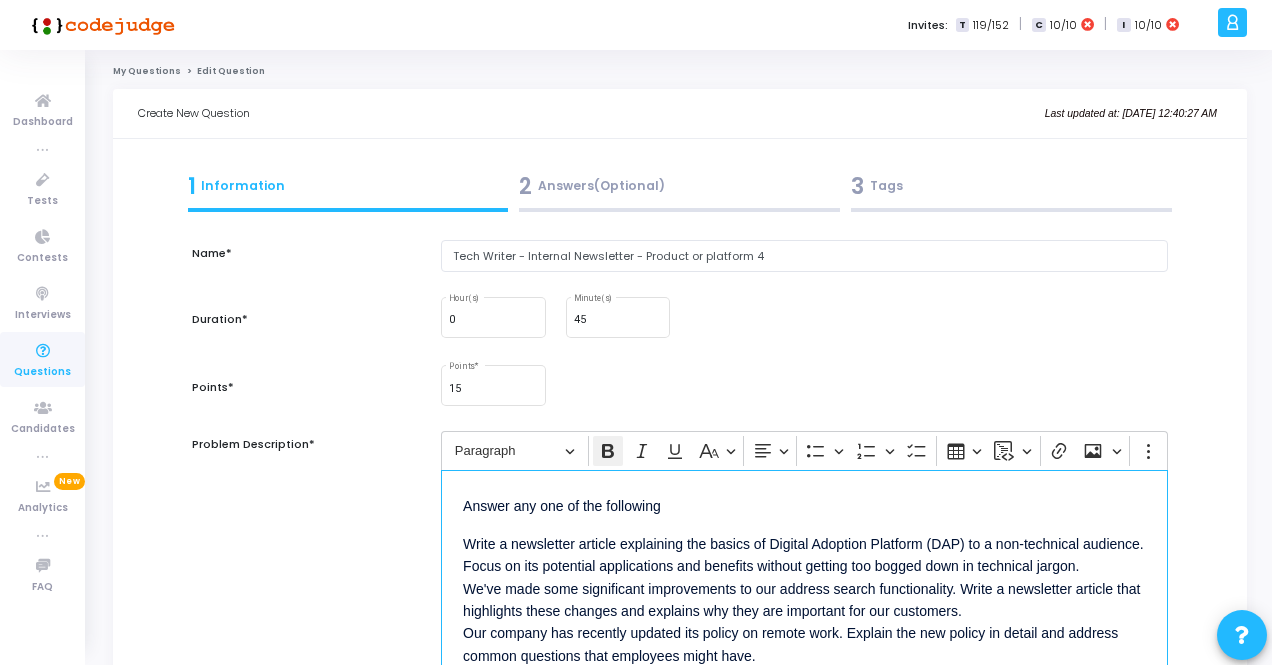 scroll, scrollTop: 2, scrollLeft: 0, axis: vertical 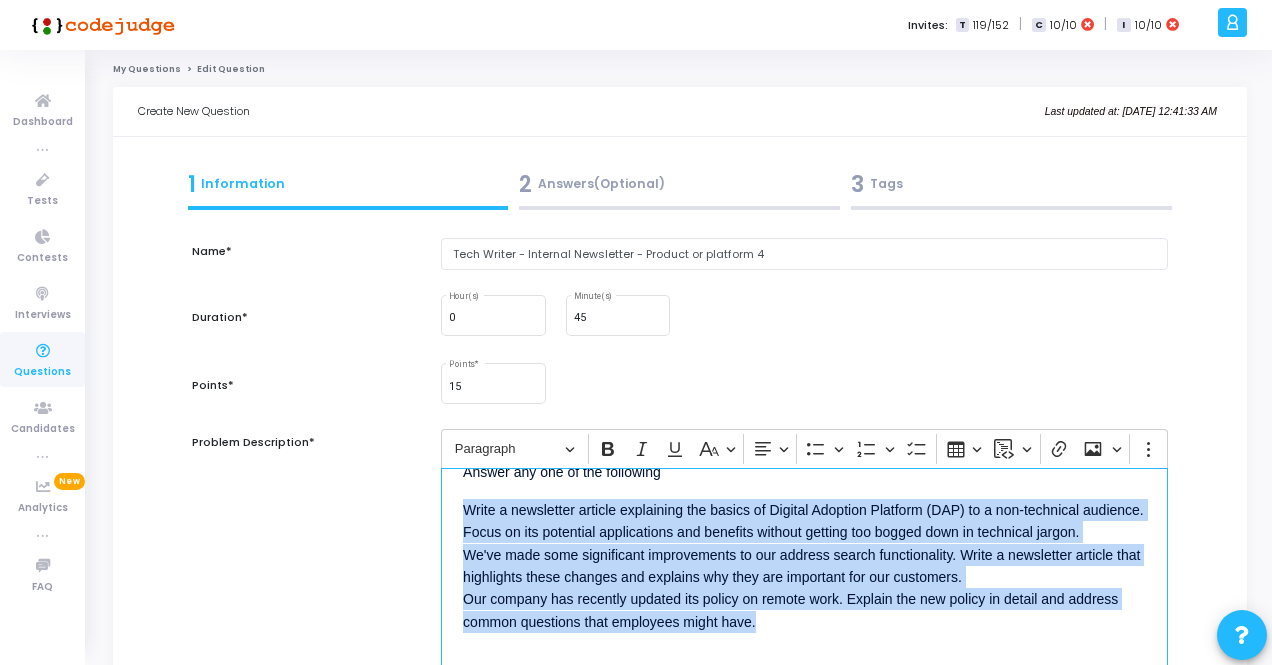 drag, startPoint x: 770, startPoint y: 641, endPoint x: 461, endPoint y: 507, distance: 336.8041 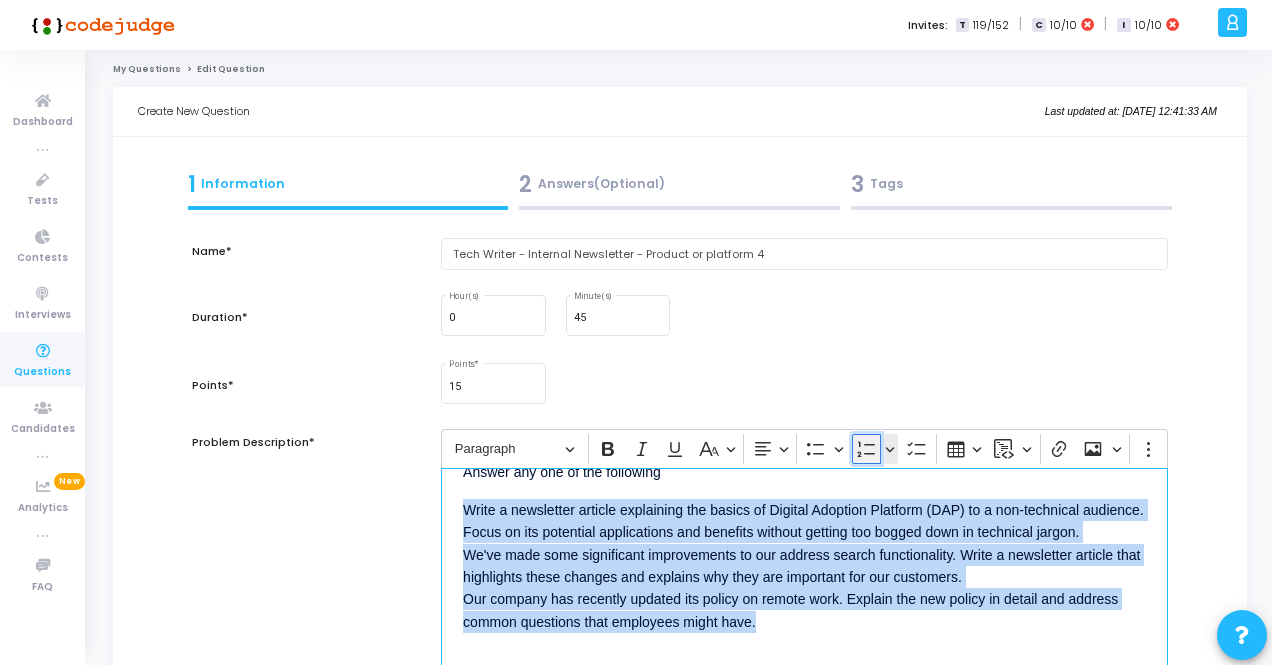 click 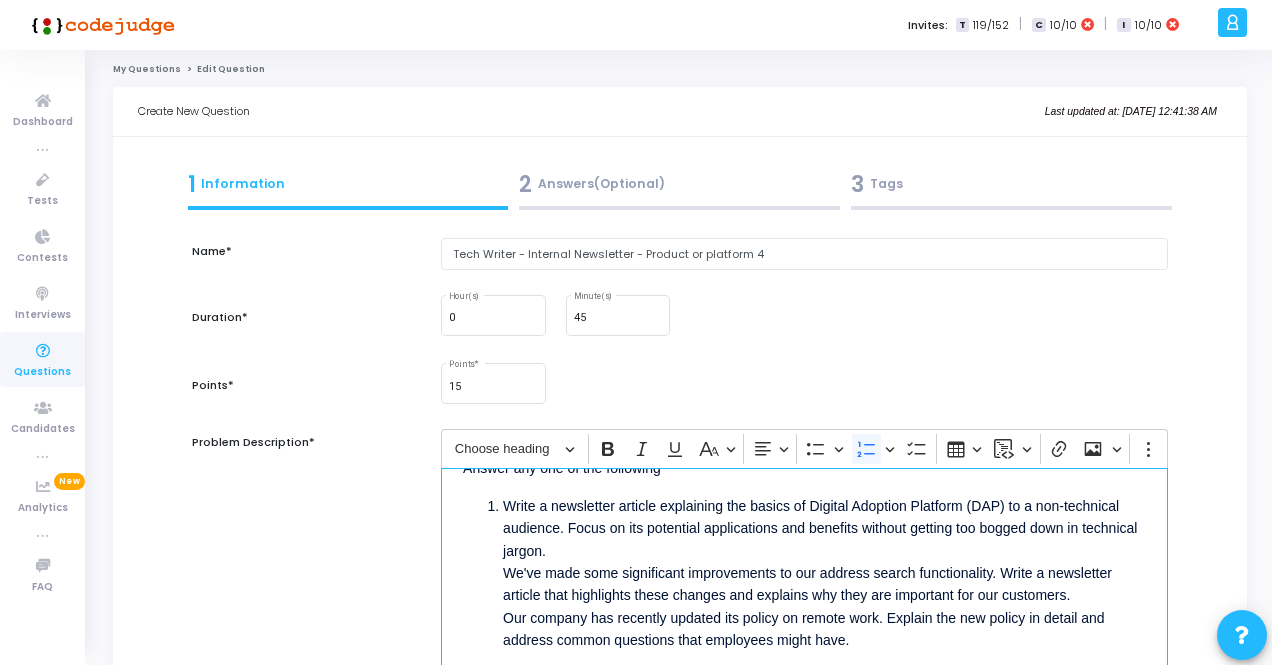 click on "Write a newsletter article explaining the basics of Digital Adoption Platform (DAP) to a non-technical audience. Focus on its potential applications and benefits without getting too bogged down in technical jargon. We've made some significant improvements to our address search functionality. Write a newsletter article that highlights these changes and explains why they are important for our customers. Our company has recently updated its policy on remote work. Explain the new policy in detail and address common questions that employees might have." at bounding box center (824, 573) 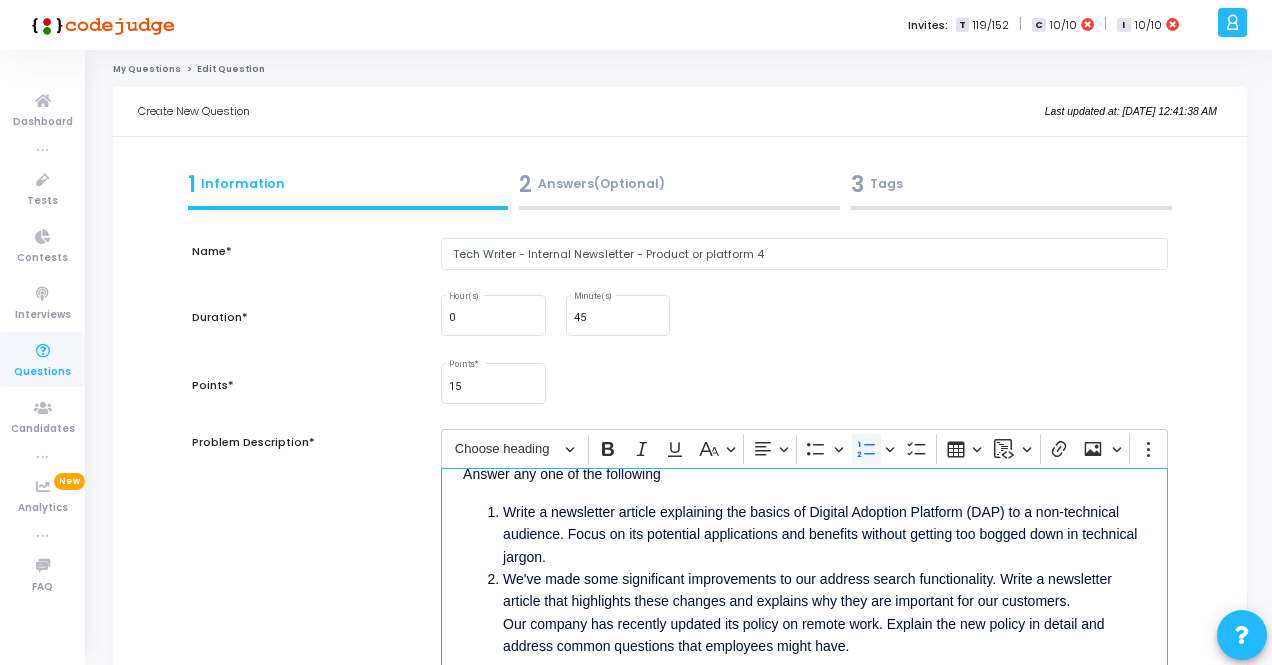 scroll, scrollTop: 36, scrollLeft: 0, axis: vertical 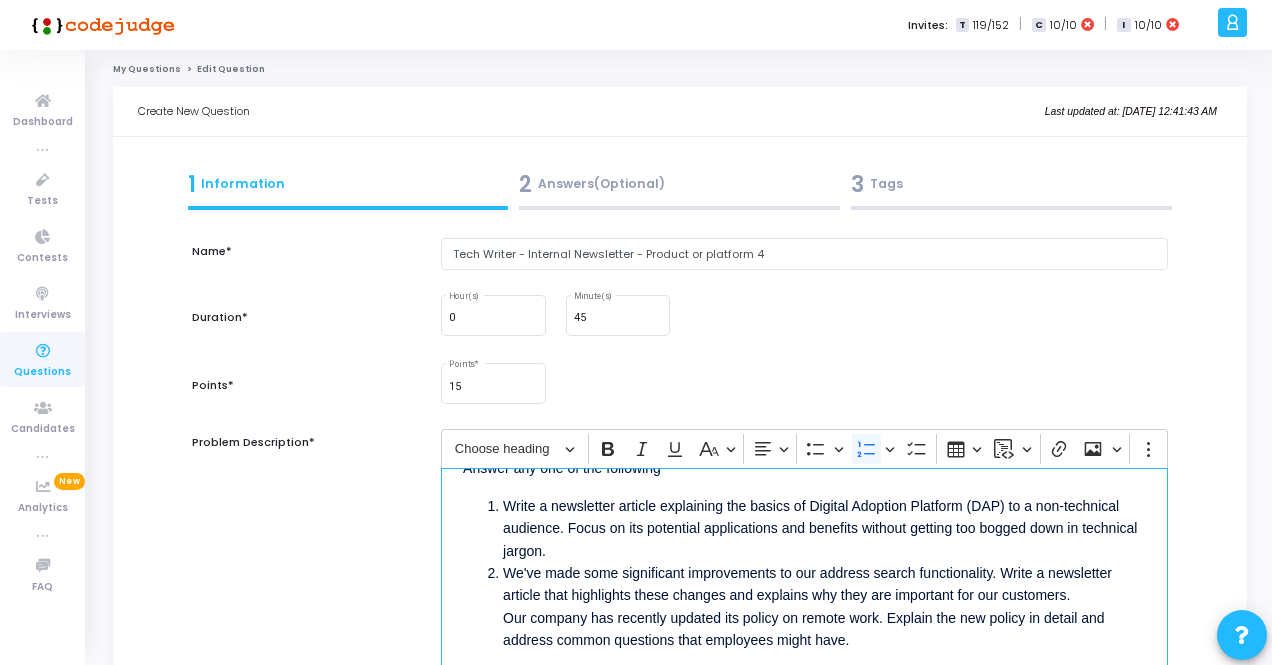 click on "Write a newsletter article explaining the basics of Digital Adoption Platform (DAP) to a non-technical audience. Focus on its potential applications and benefits without getting too bogged down in technical jargon. We've made some significant improvements to our address search functionality. Write a newsletter article that highlights these changes and explains why they are important for our customers. Our company has recently updated its policy on remote work. Explain the new policy in detail and address common questions that employees might have." at bounding box center (804, 572) 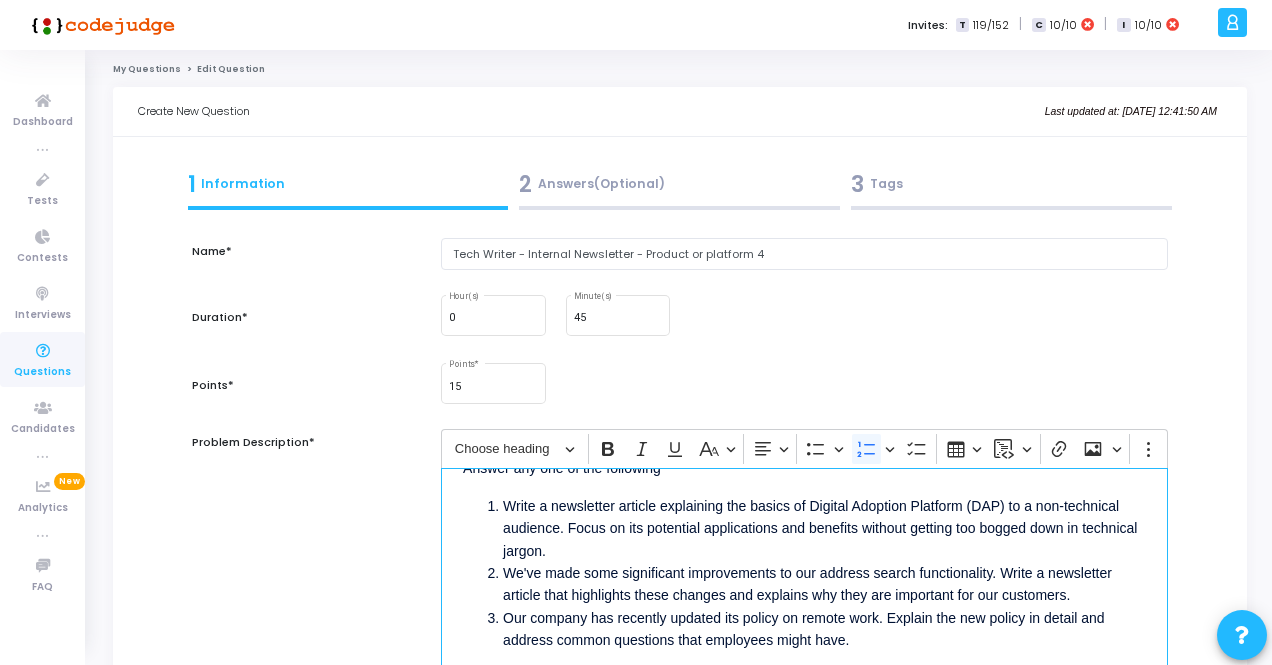 click on "Write a newsletter article explaining the basics of Digital Adoption Platform (DAP) to a non-technical audience. Focus on its potential applications and benefits without getting too bogged down in technical jargon." at bounding box center [824, 528] 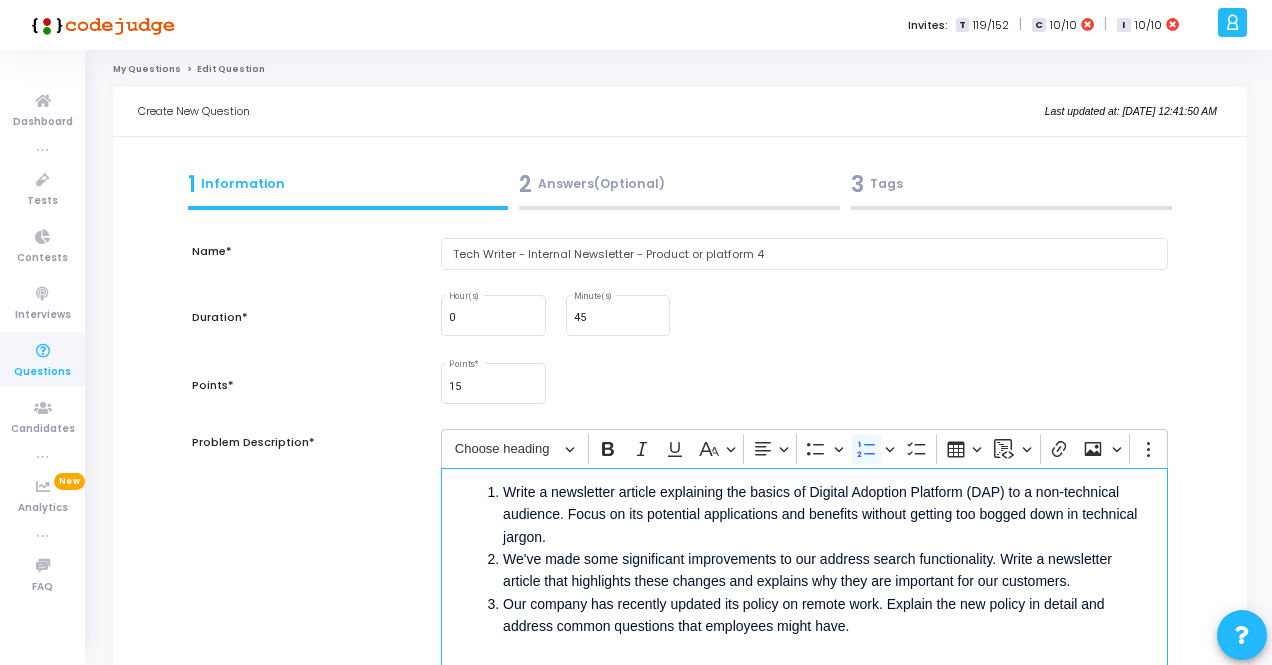 scroll, scrollTop: 53, scrollLeft: 0, axis: vertical 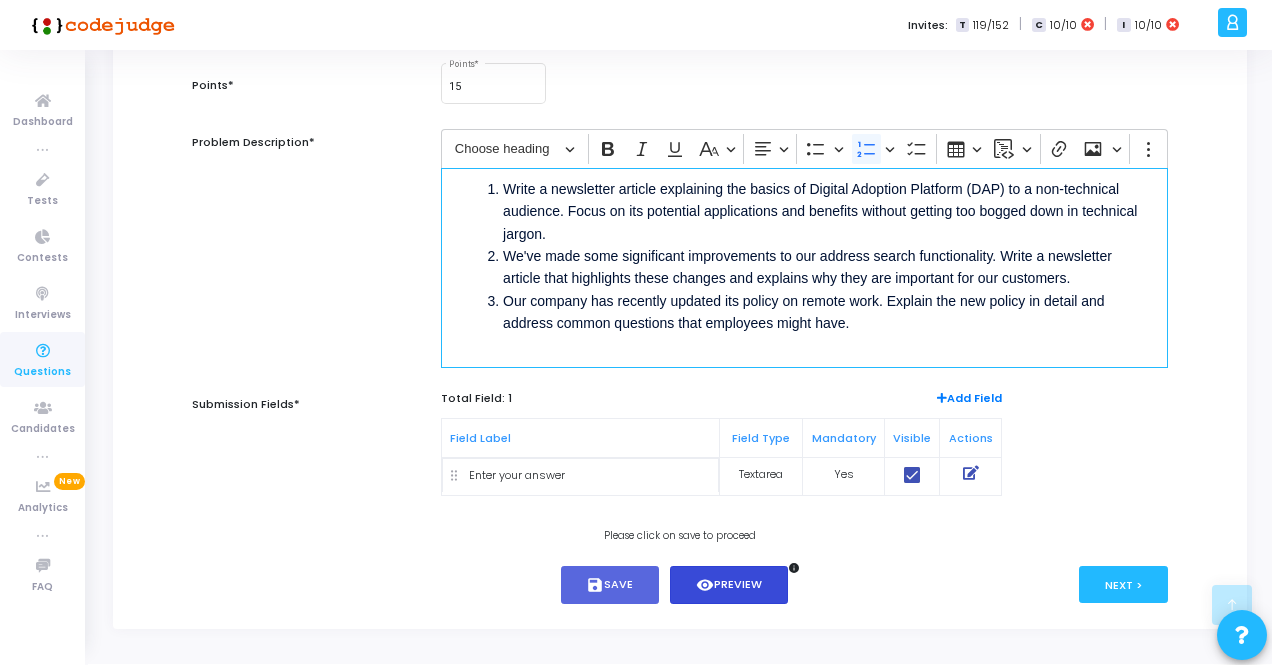 click on "visibility  Preview" at bounding box center [729, 585] 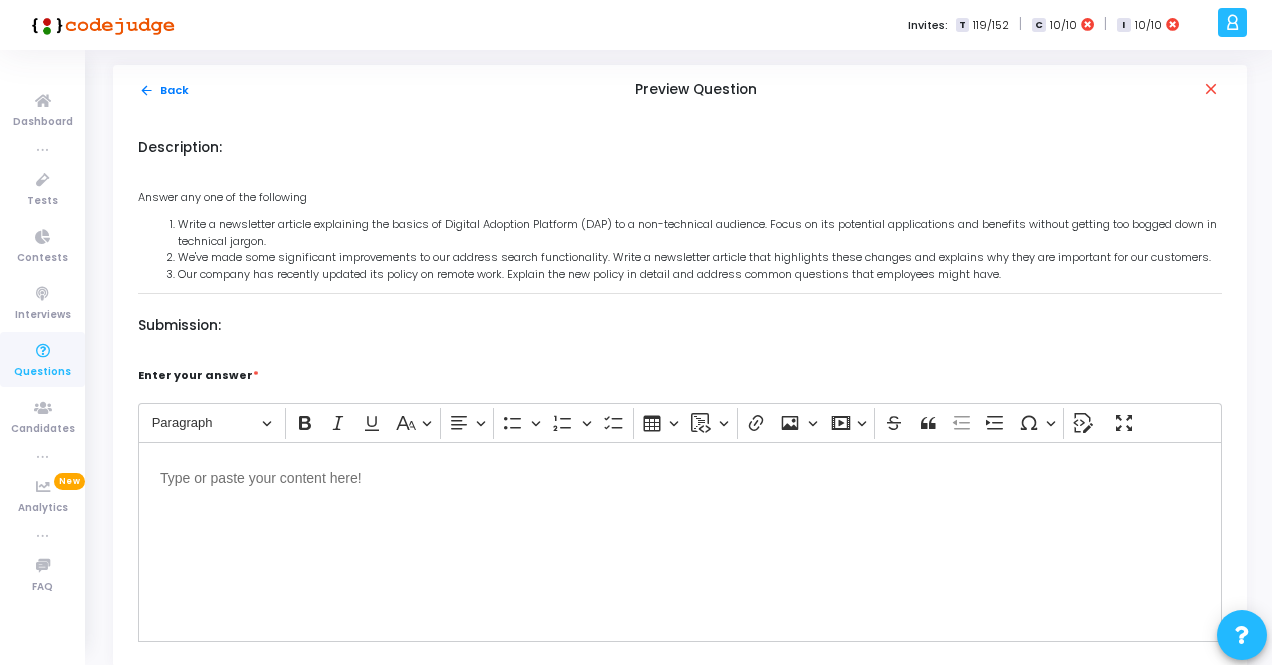 scroll, scrollTop: 0, scrollLeft: 0, axis: both 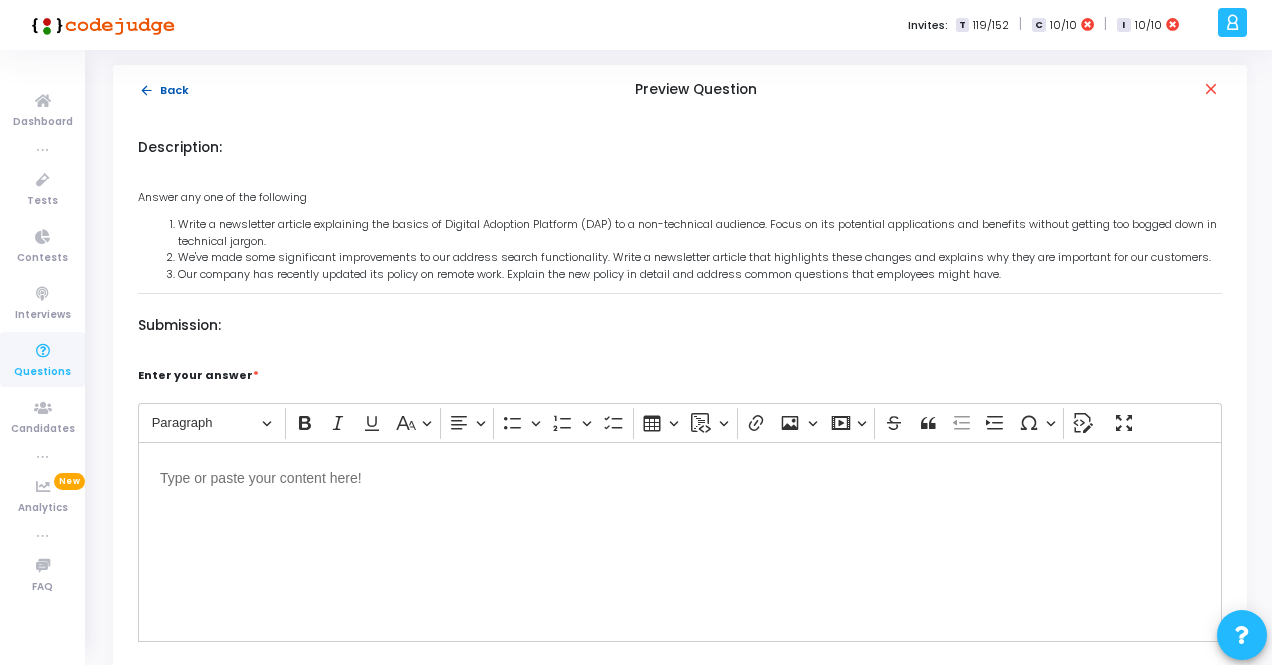 click on "arrow_back  Back" 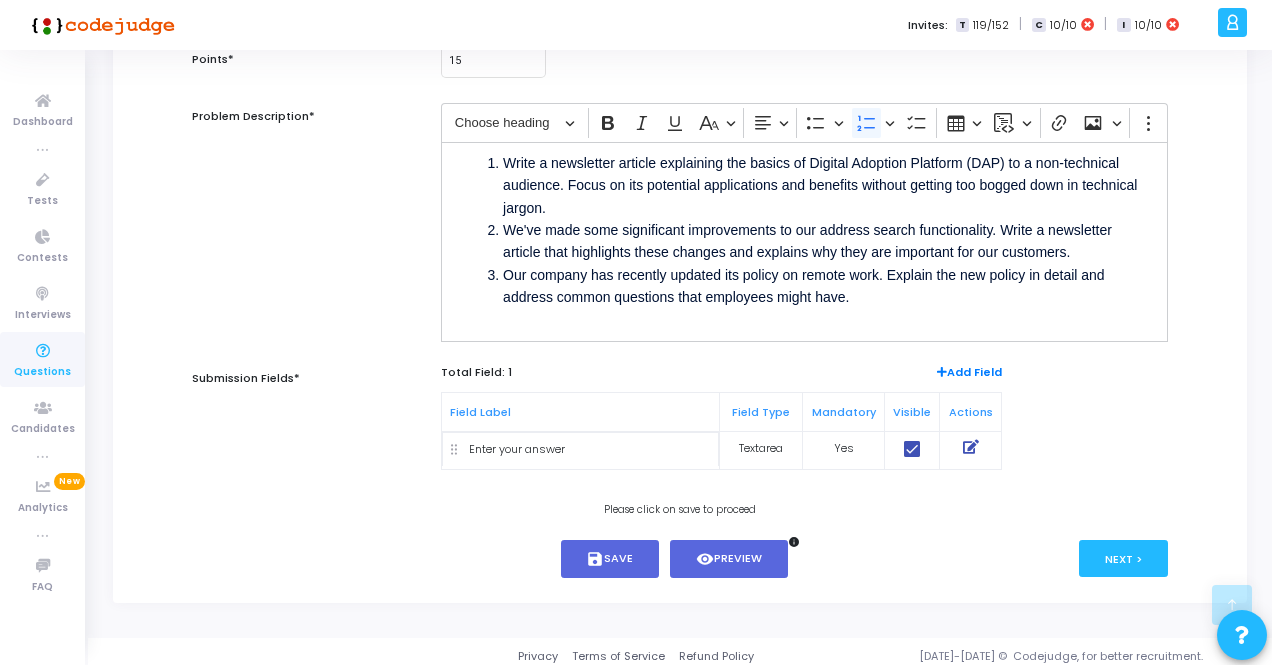 scroll, scrollTop: 334, scrollLeft: 0, axis: vertical 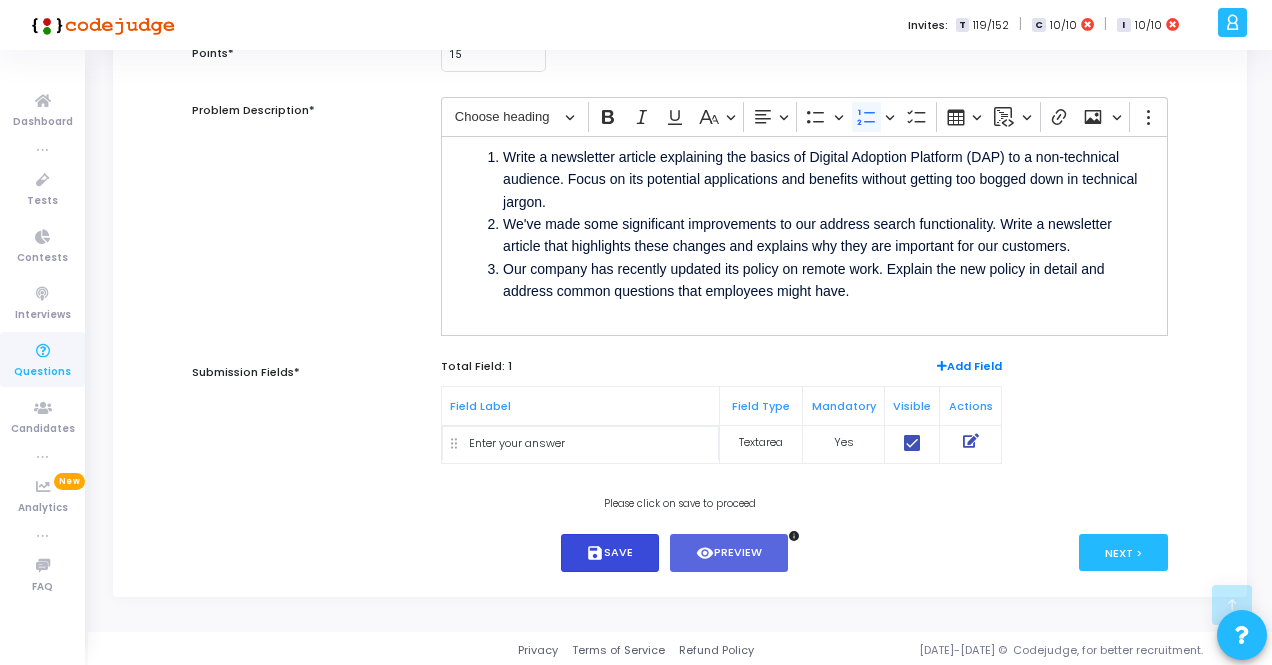click on "save  Save" at bounding box center (610, 553) 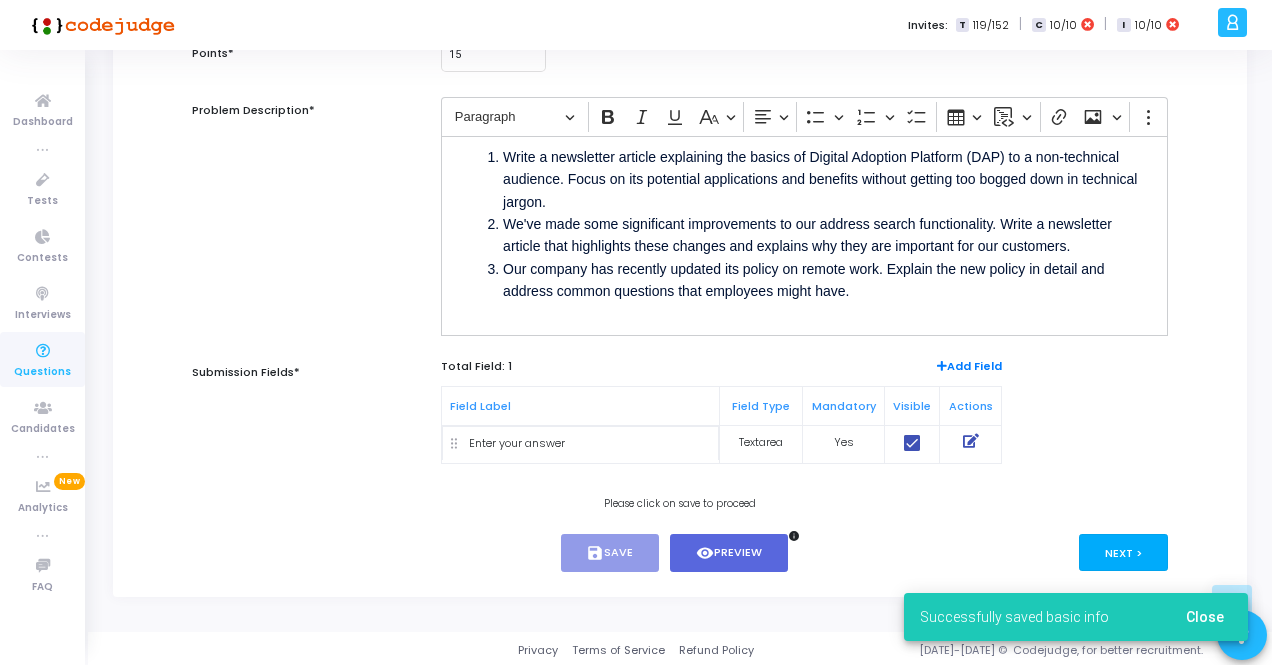 click on "Next >" at bounding box center (1123, 552) 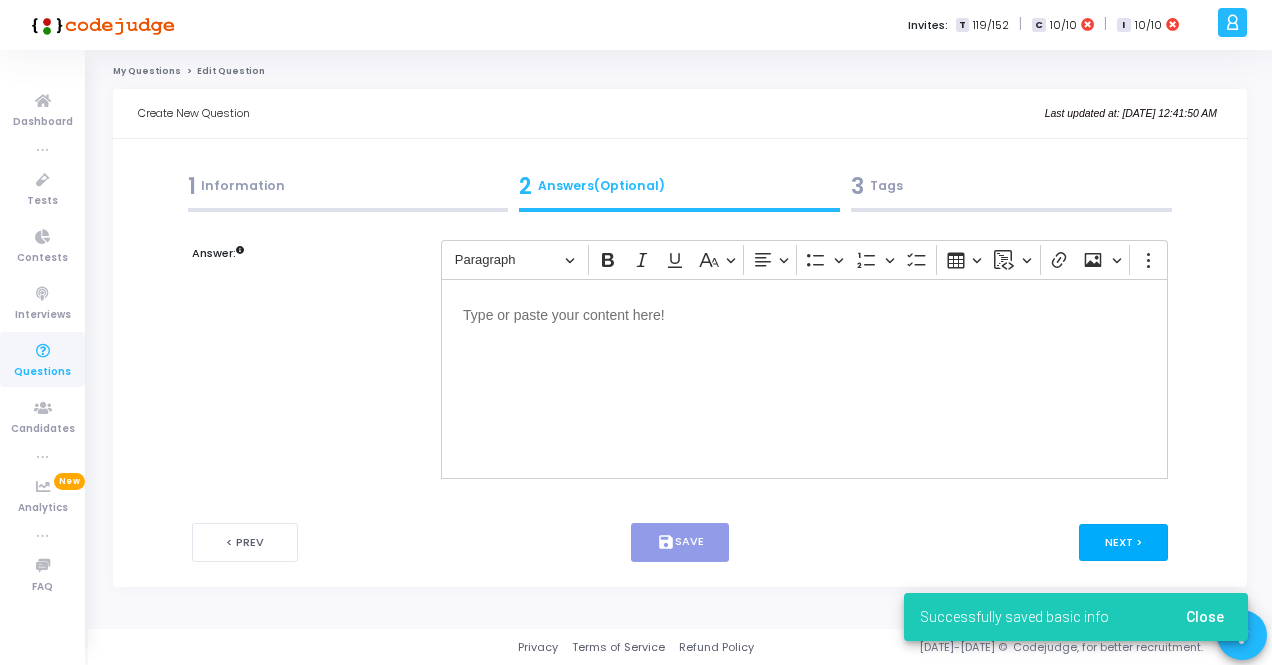 scroll, scrollTop: 0, scrollLeft: 0, axis: both 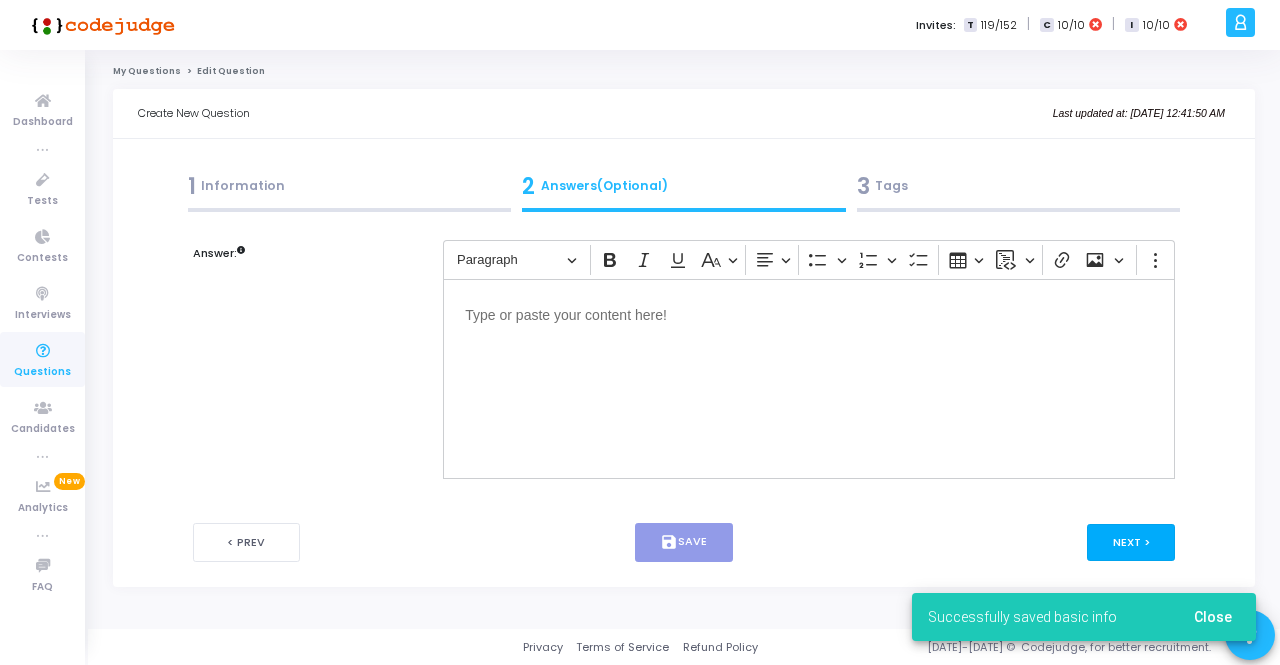 click on "Next >" at bounding box center [1131, 542] 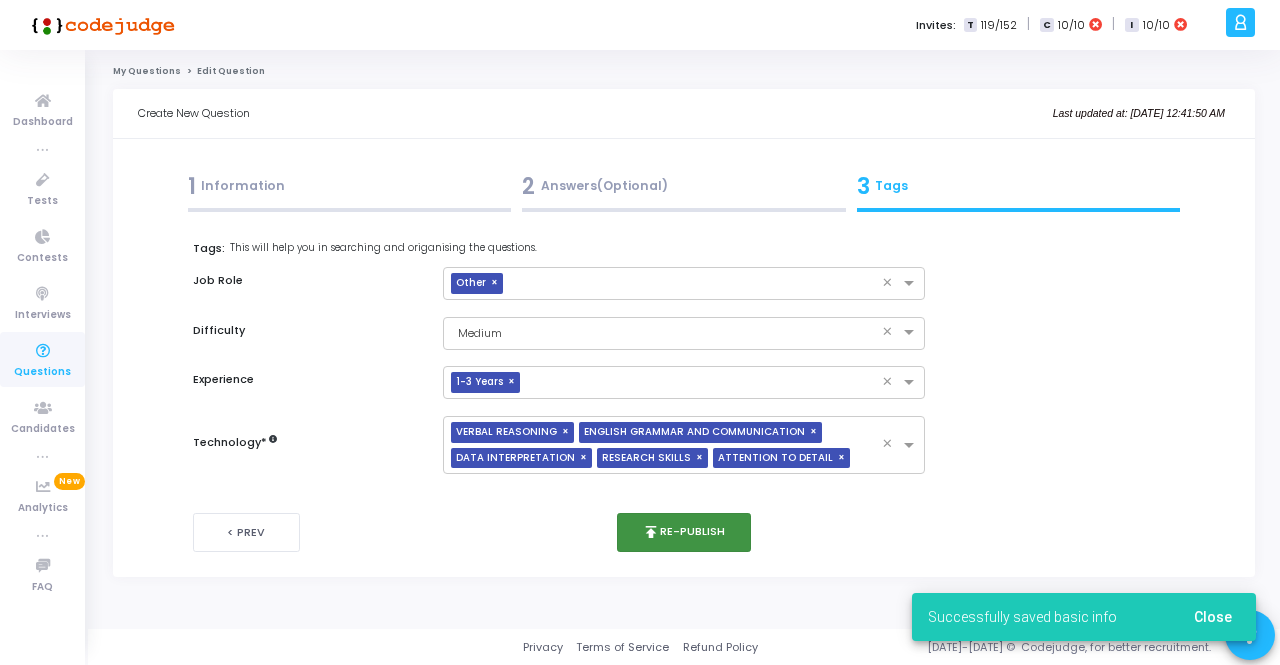 click on "publish  Re-publish" at bounding box center (684, 532) 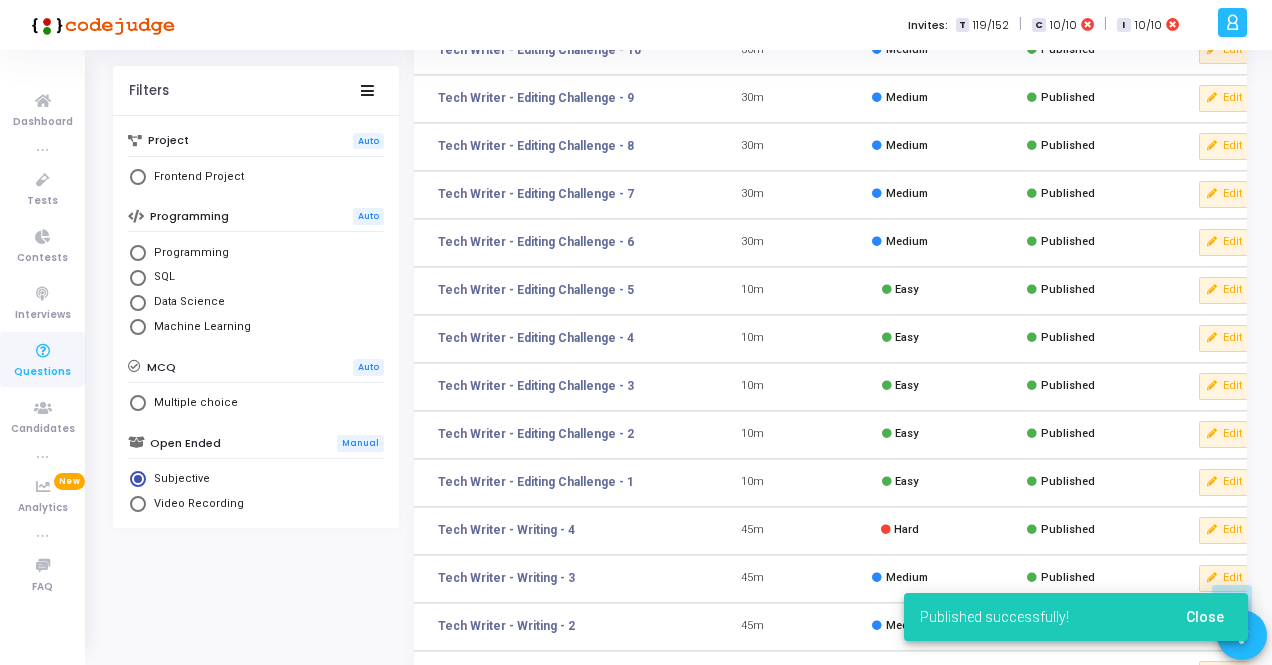 scroll, scrollTop: 400, scrollLeft: 0, axis: vertical 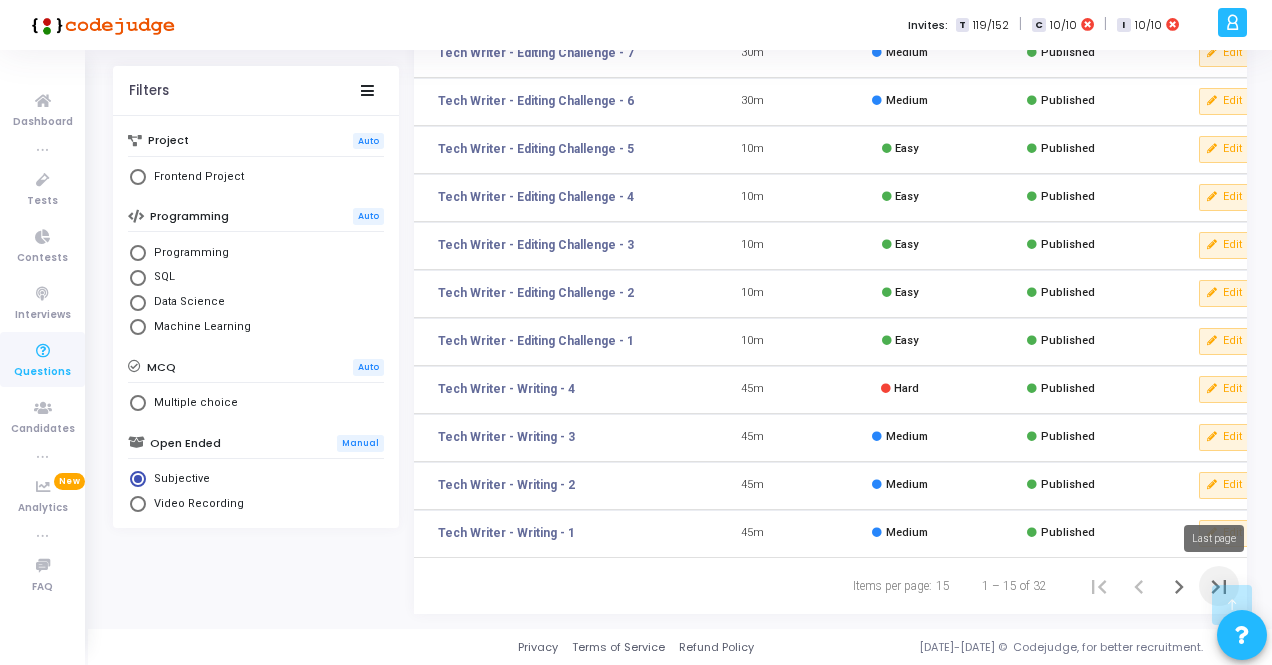 click 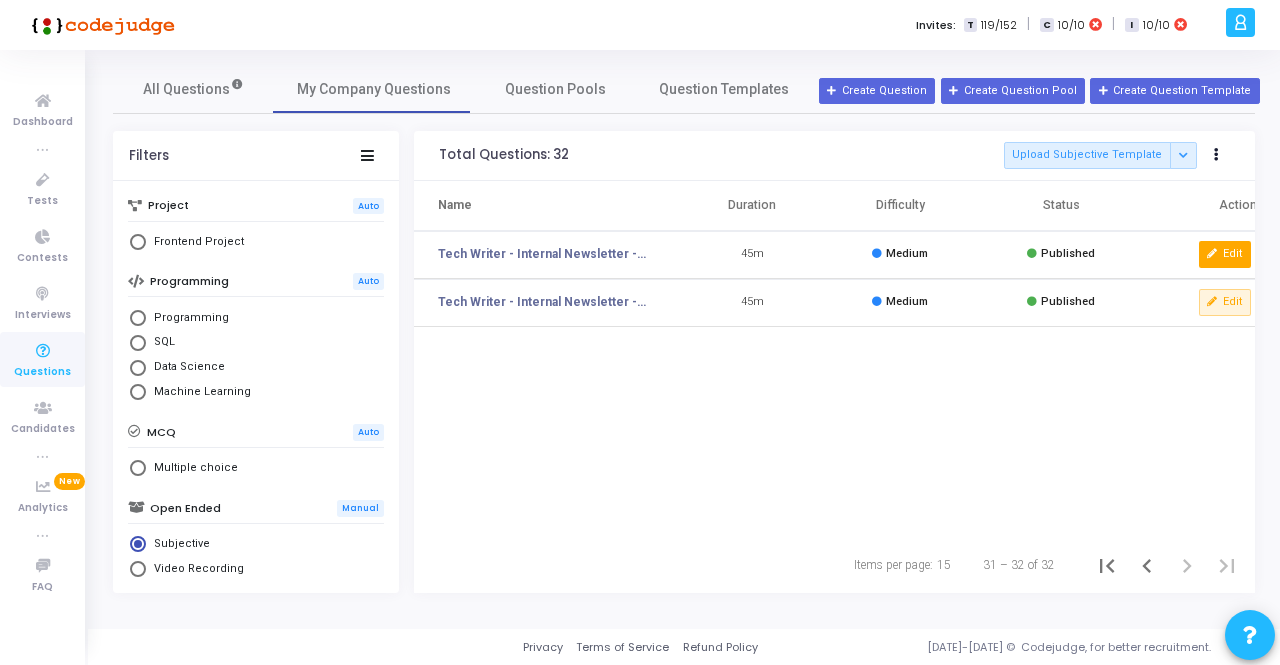 click on "Edit" at bounding box center (1225, 254) 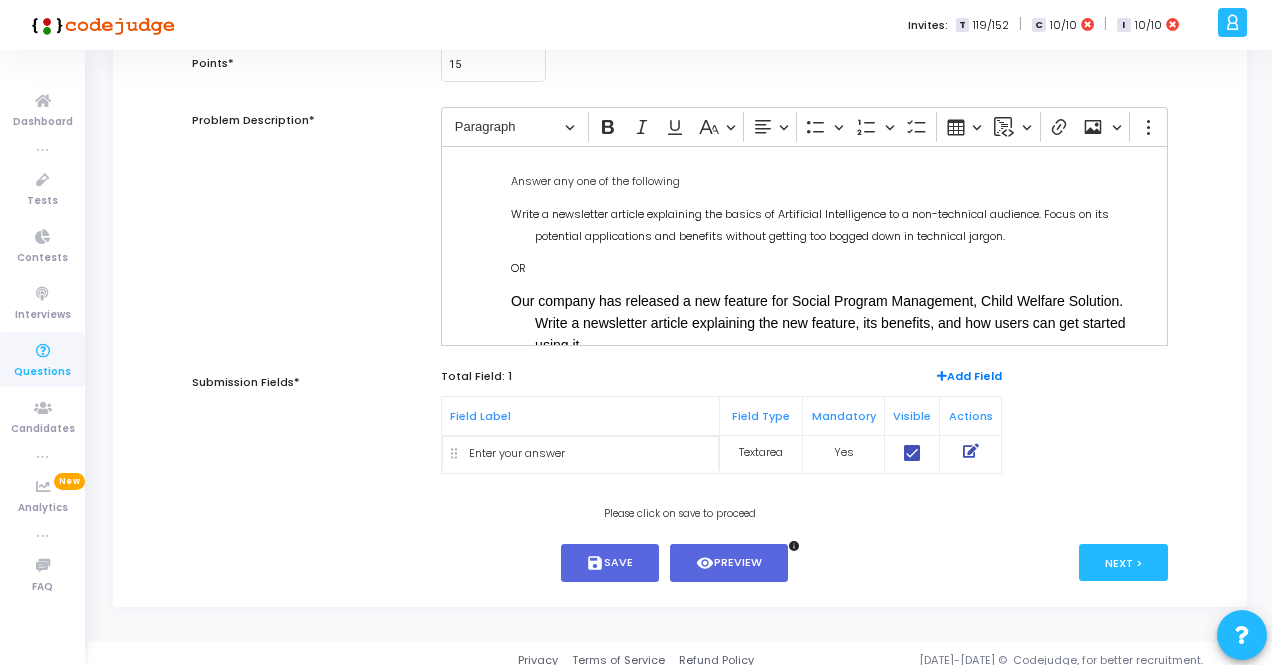 scroll, scrollTop: 334, scrollLeft: 0, axis: vertical 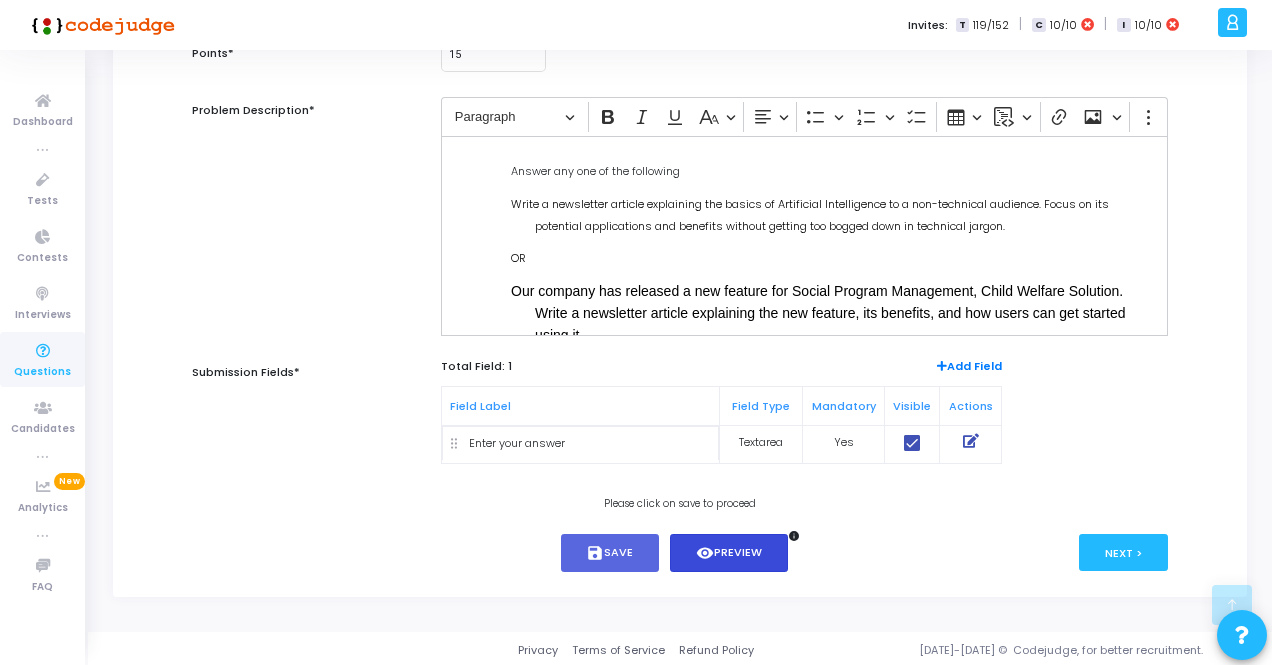 click on "visibility  Preview" at bounding box center (729, 553) 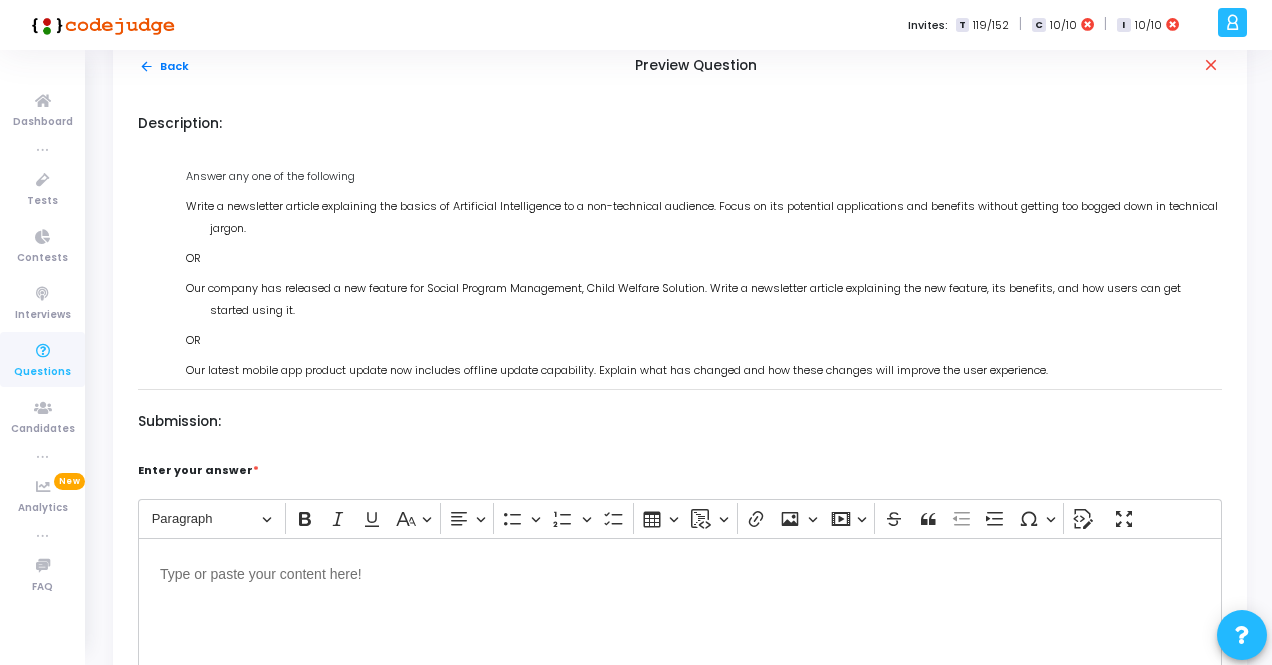 scroll, scrollTop: 0, scrollLeft: 0, axis: both 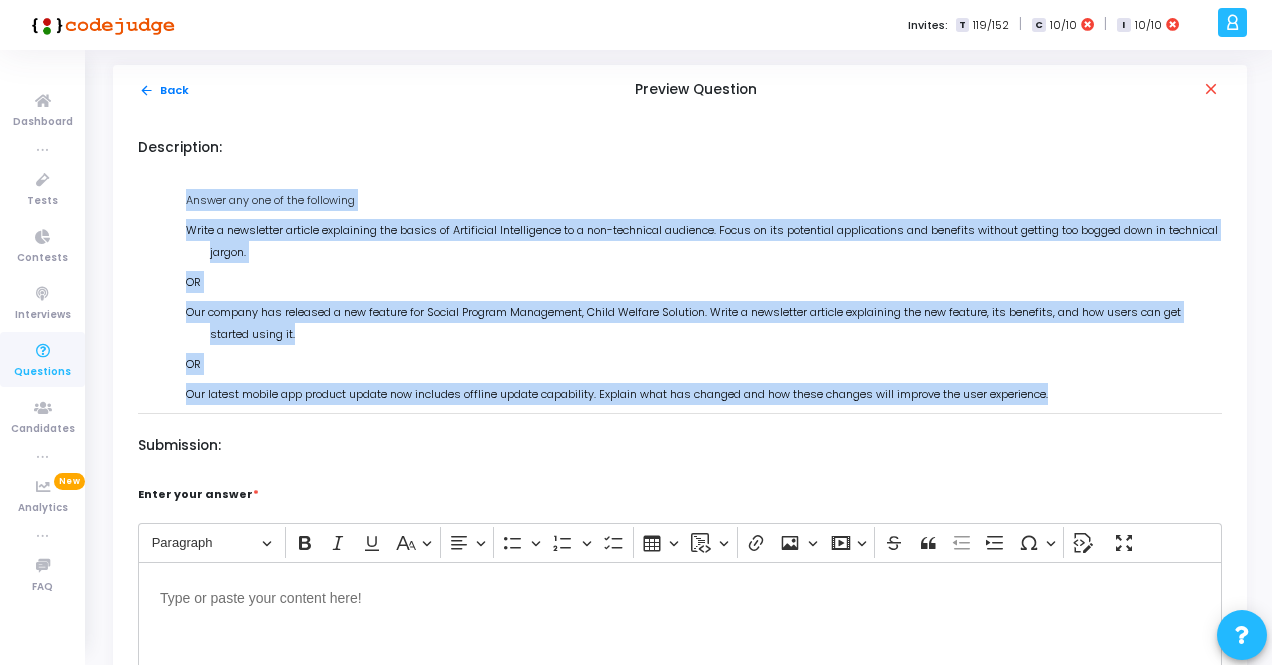 drag, startPoint x: 1095, startPoint y: 393, endPoint x: 118, endPoint y: 190, distance: 997.8667 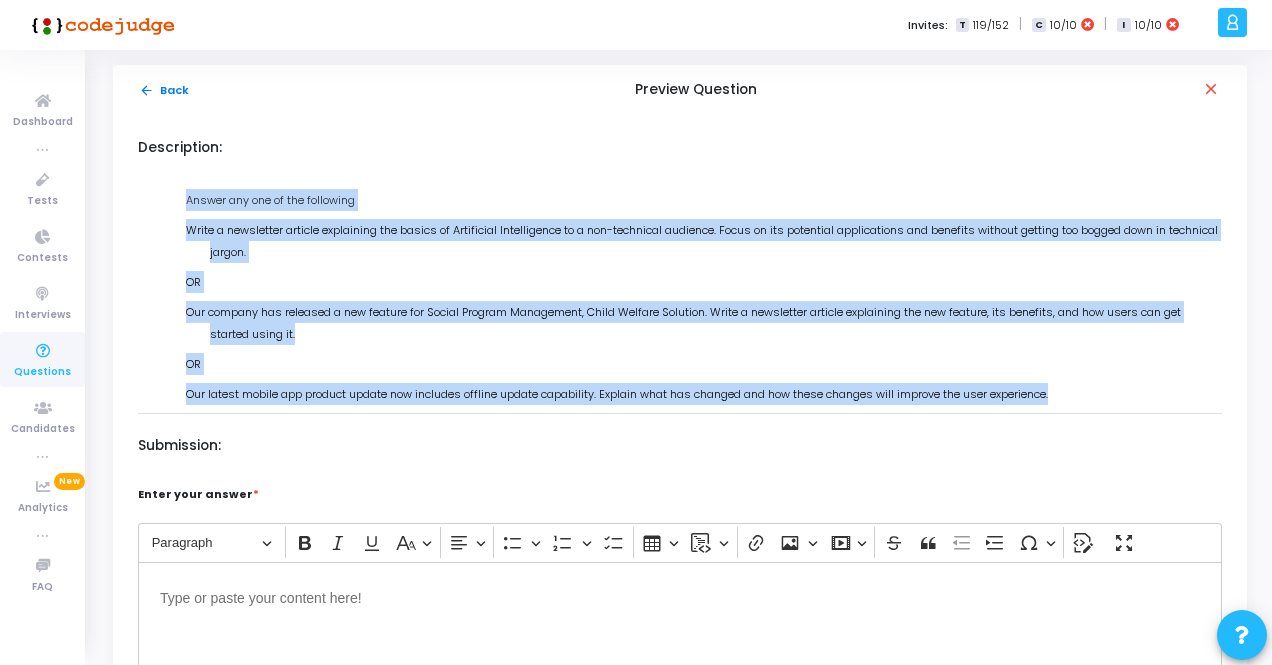 click on "OR" at bounding box center [716, 364] 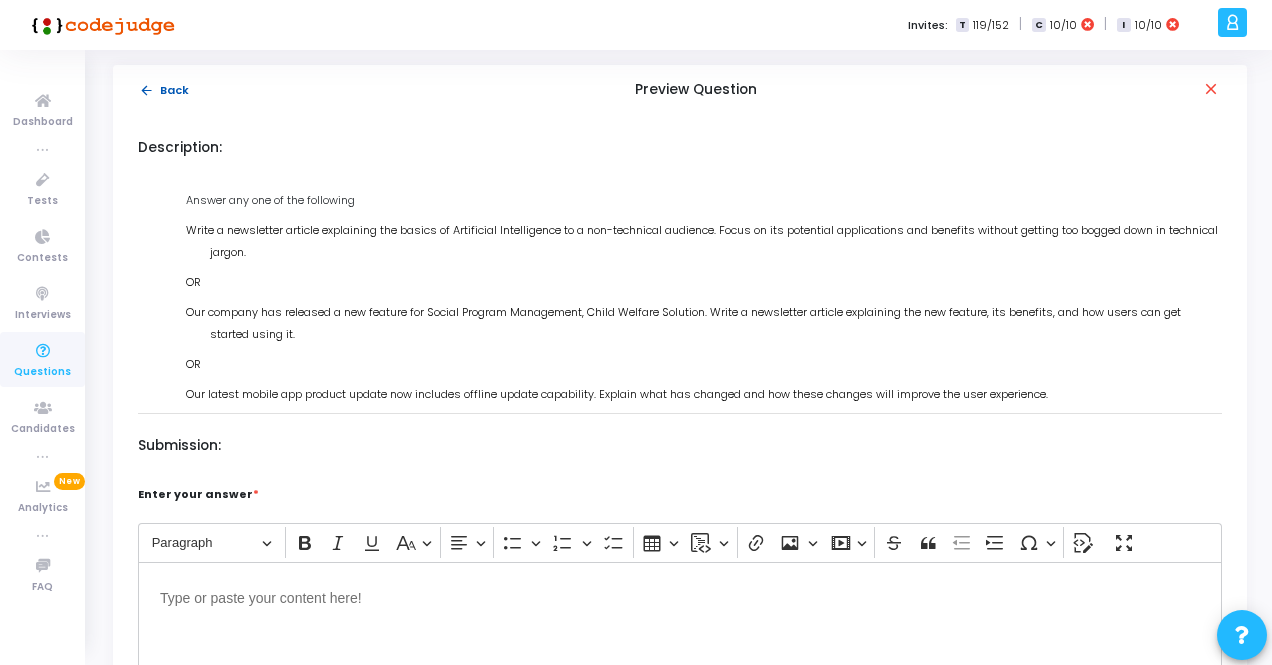 click on "arrow_back  Back" 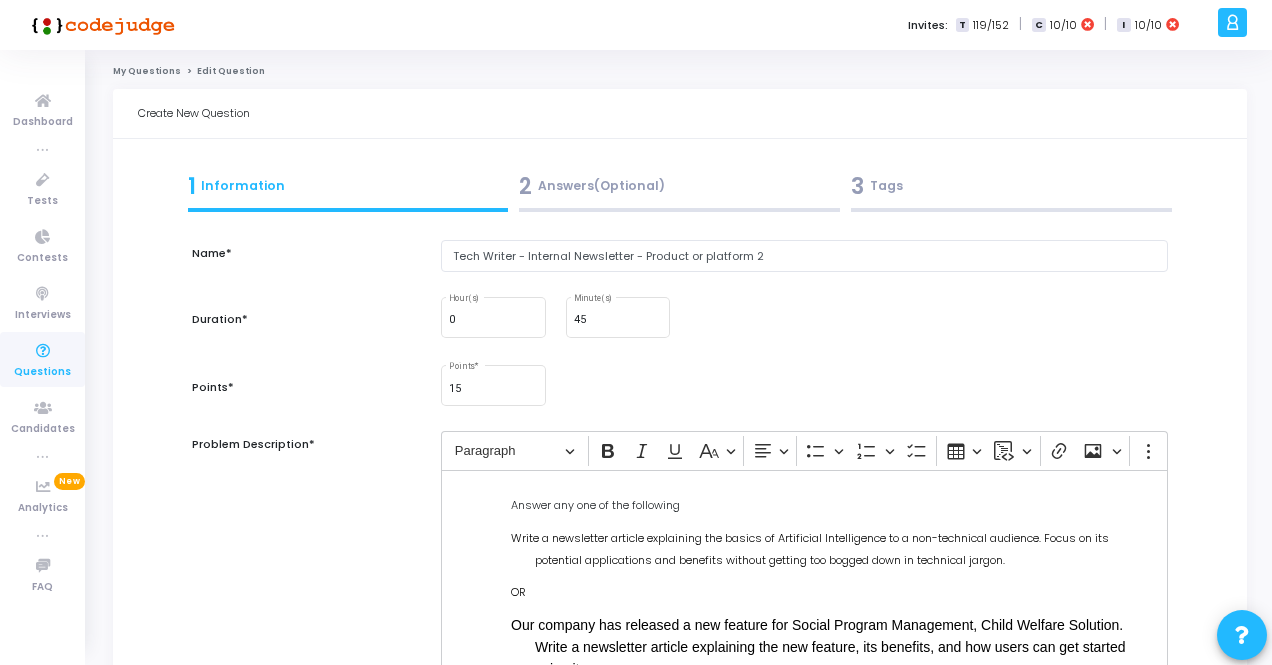 click on "Write a newsletter article explaining the basics of Artificial Intelligence to a non-technical audience. Focus on its potential applications and benefits without getting too bogged down in technical jargon." at bounding box center [840, 547] 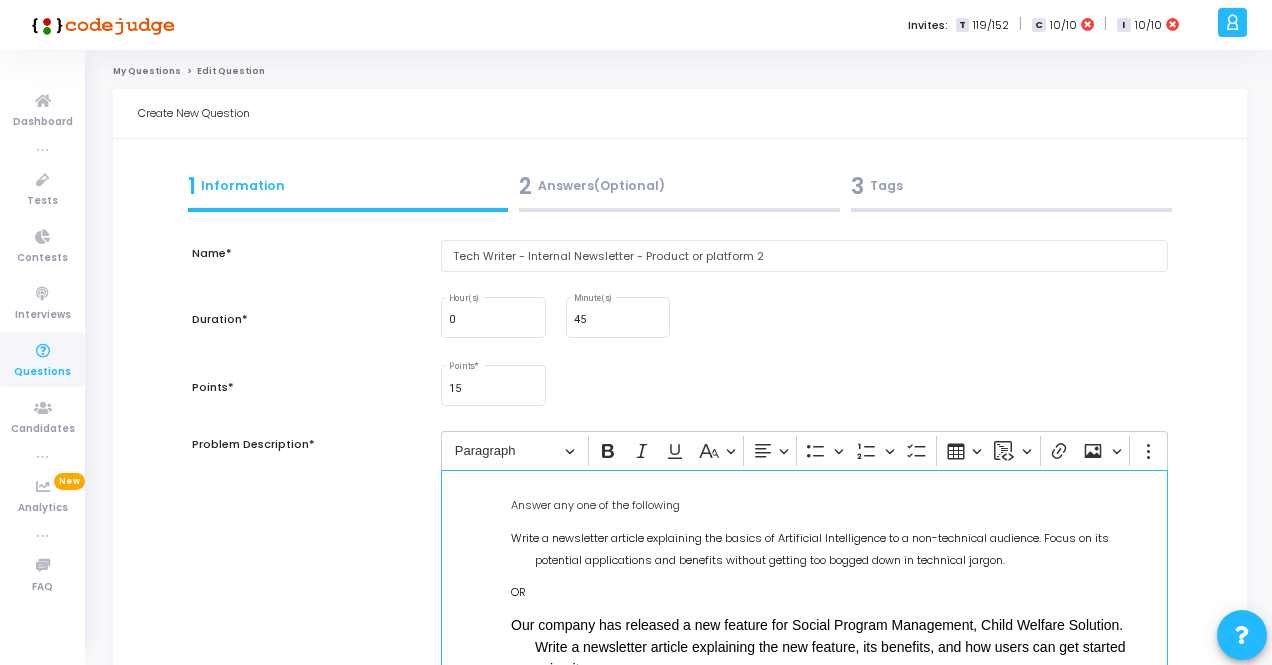 scroll, scrollTop: 16, scrollLeft: 0, axis: vertical 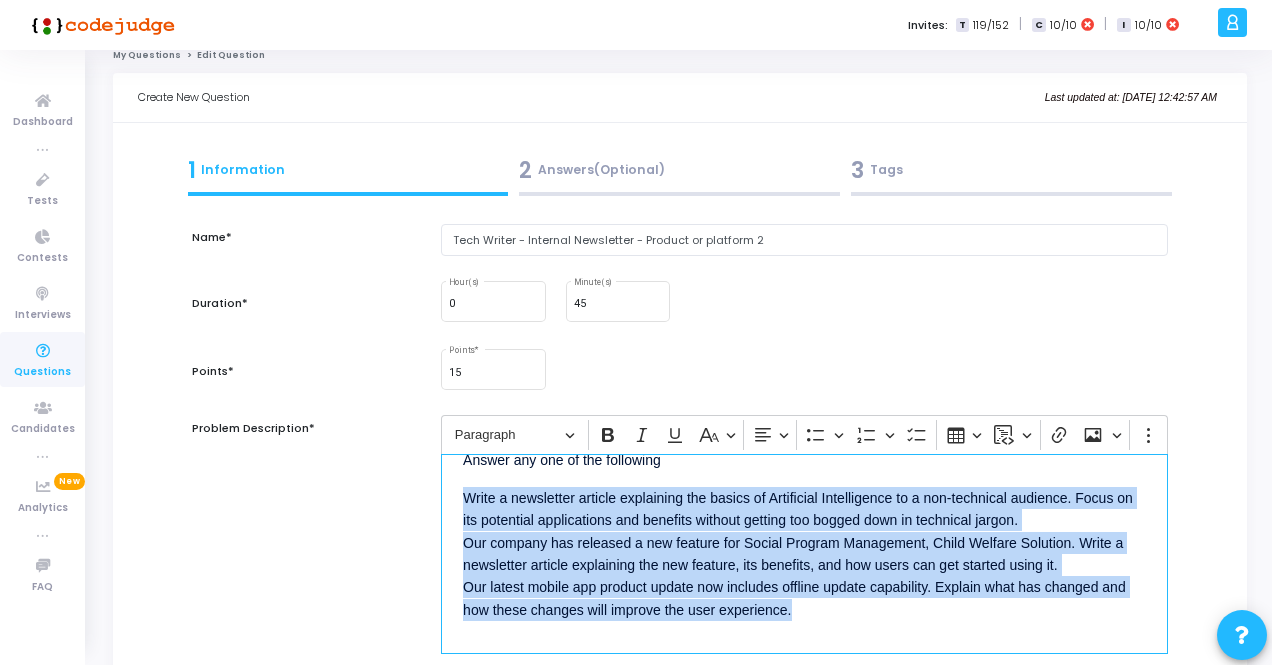 drag, startPoint x: 805, startPoint y: 609, endPoint x: 456, endPoint y: 493, distance: 367.77304 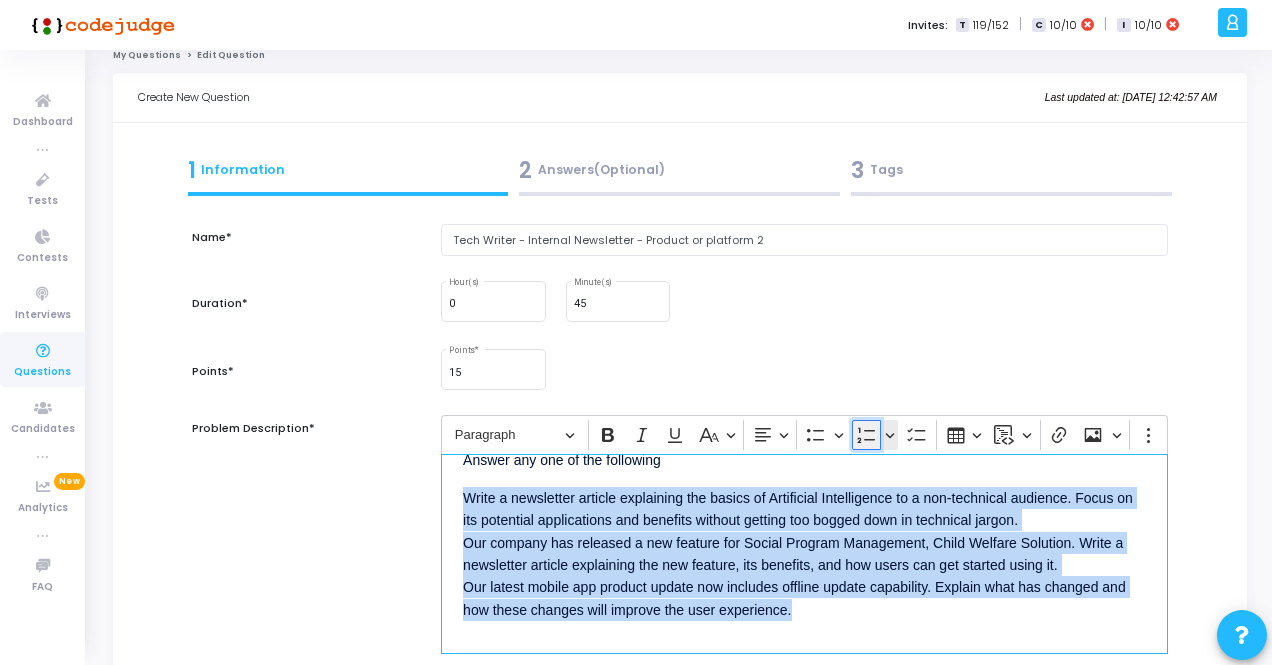click 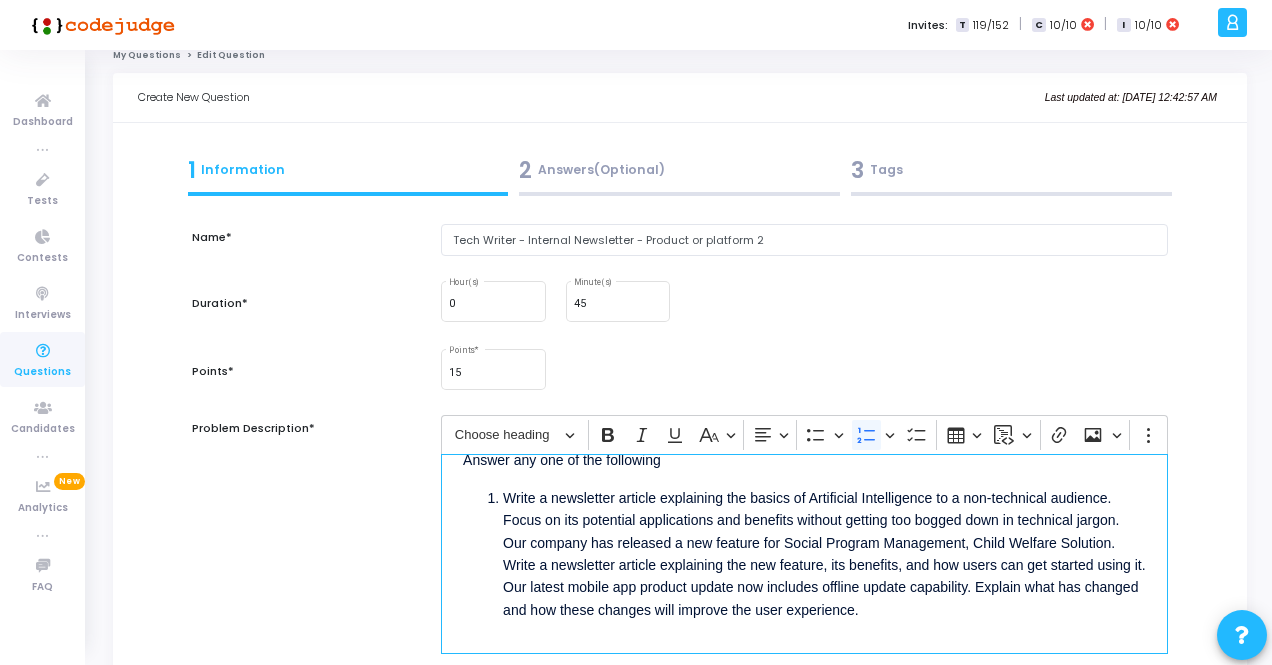 click on "Write a newsletter article explaining the basics of Artificial Intelligence to a non-technical audience. Focus on its potential applications and benefits without getting too bogged down in technical jargon. Our company has released a new feature for Social Program Management, Child Welfare Solution. Write a newsletter article explaining the new feature, its benefits, and how users can get started using it. Our latest mobile app product update now includes offline update capability. Explain what has changed and how these changes will improve the user experience." at bounding box center (824, 554) 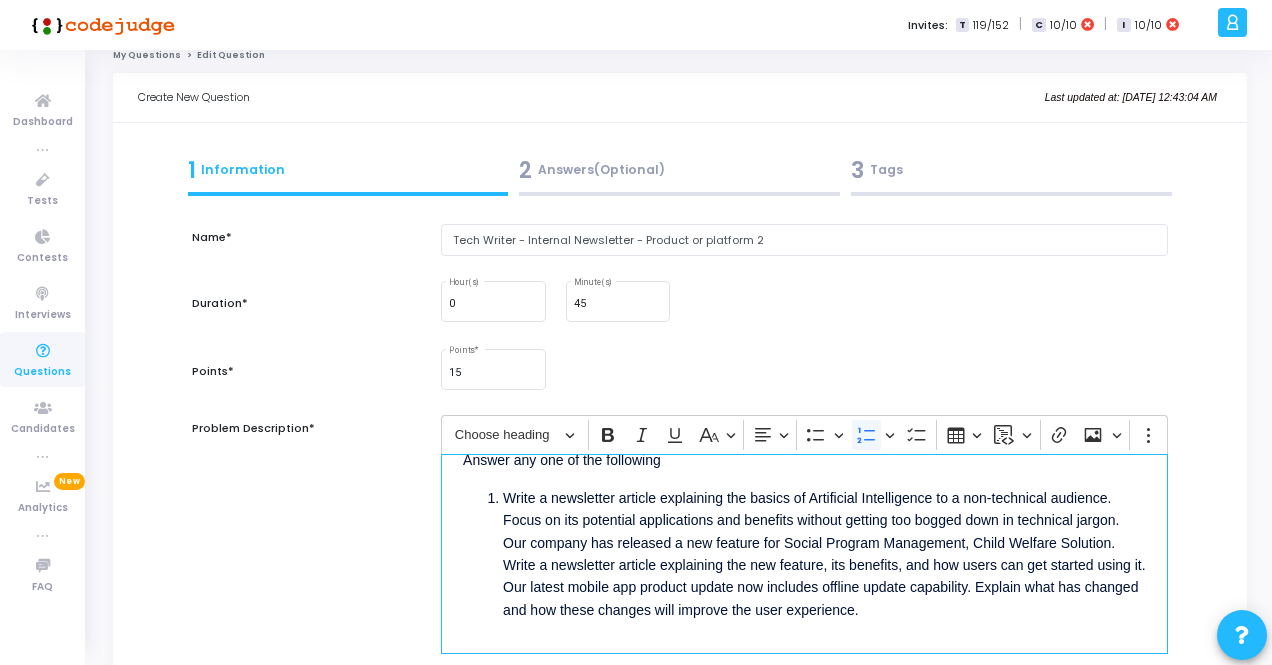 click on "Write a newsletter article explaining the basics of Artificial Intelligence to a non-technical audience. Focus on its potential applications and benefits without getting too bogged down in technical jargon. Our company has released a new feature for Social Program Management, Child Welfare Solution. Write a newsletter article explaining the new feature, its benefits, and how users can get started using it. Our latest mobile app product update now includes offline update capability. Explain what has changed and how these changes will improve the user experience." at bounding box center [824, 554] 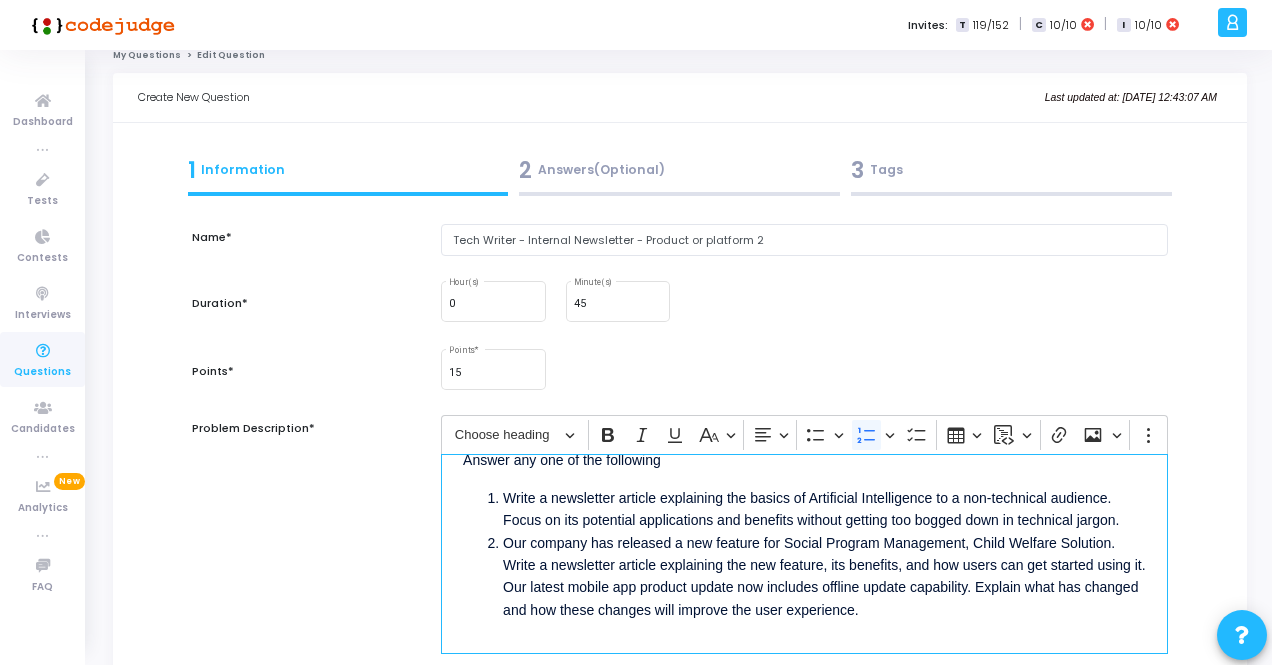 click on "Our company has released a new feature for Social Program Management, Child Welfare Solution. Write a newsletter article explaining the new feature, its benefits, and how users can get started using it. Our latest mobile app product update now includes offline update capability. Explain what has changed and how these changes will improve the user experience." at bounding box center [824, 577] 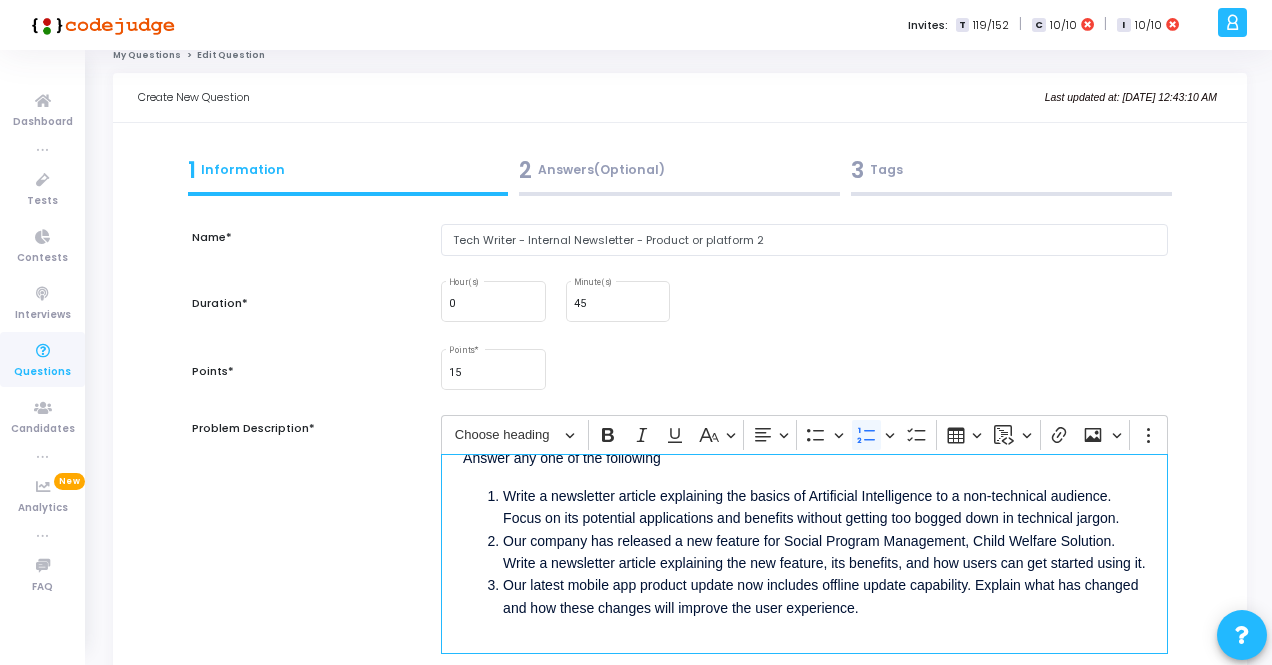scroll, scrollTop: 53, scrollLeft: 0, axis: vertical 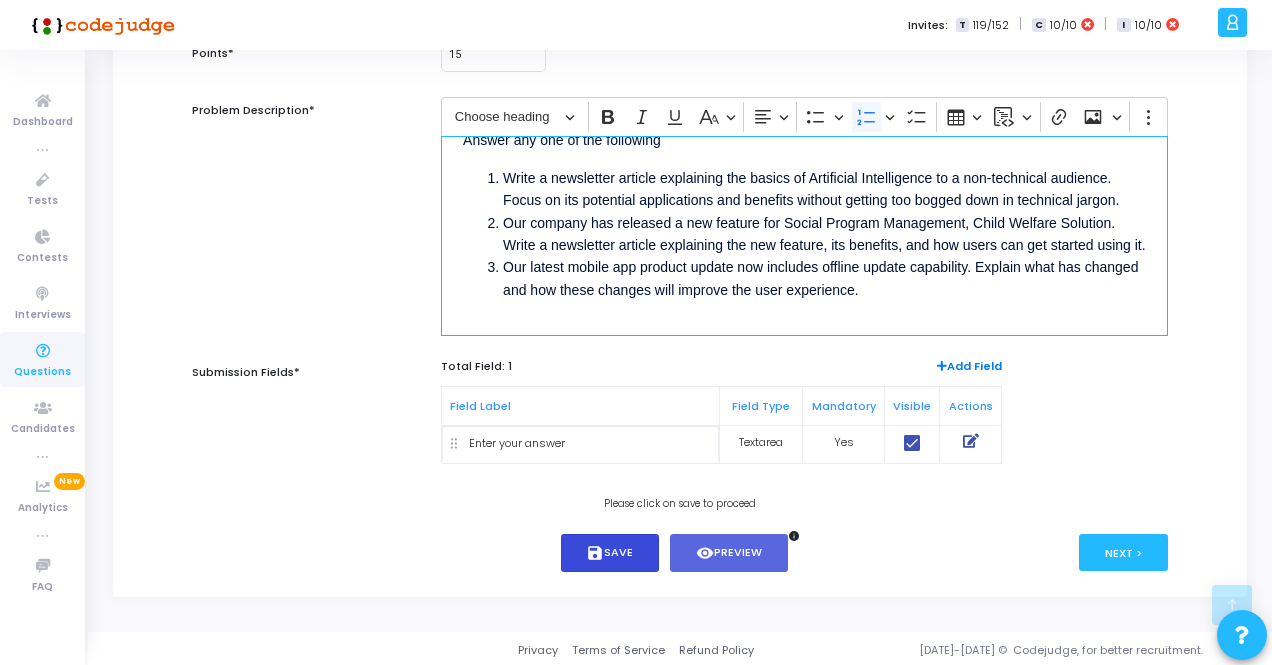 click on "save" at bounding box center [595, 553] 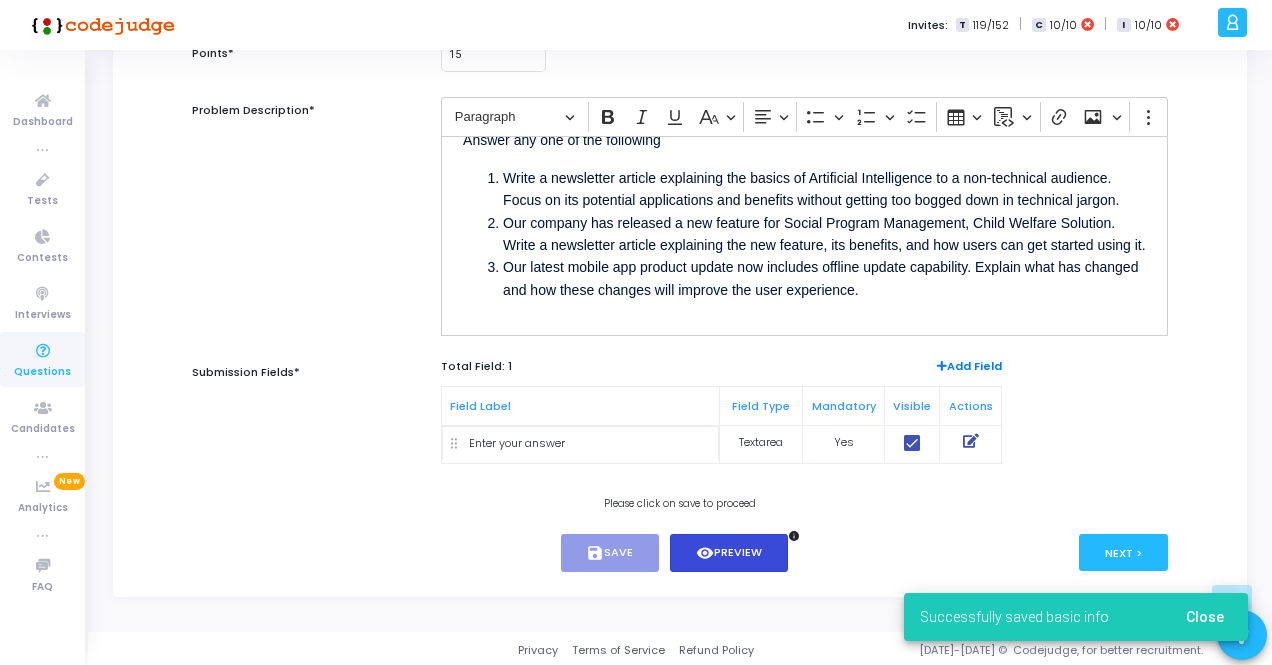 click on "visibility" at bounding box center [705, 553] 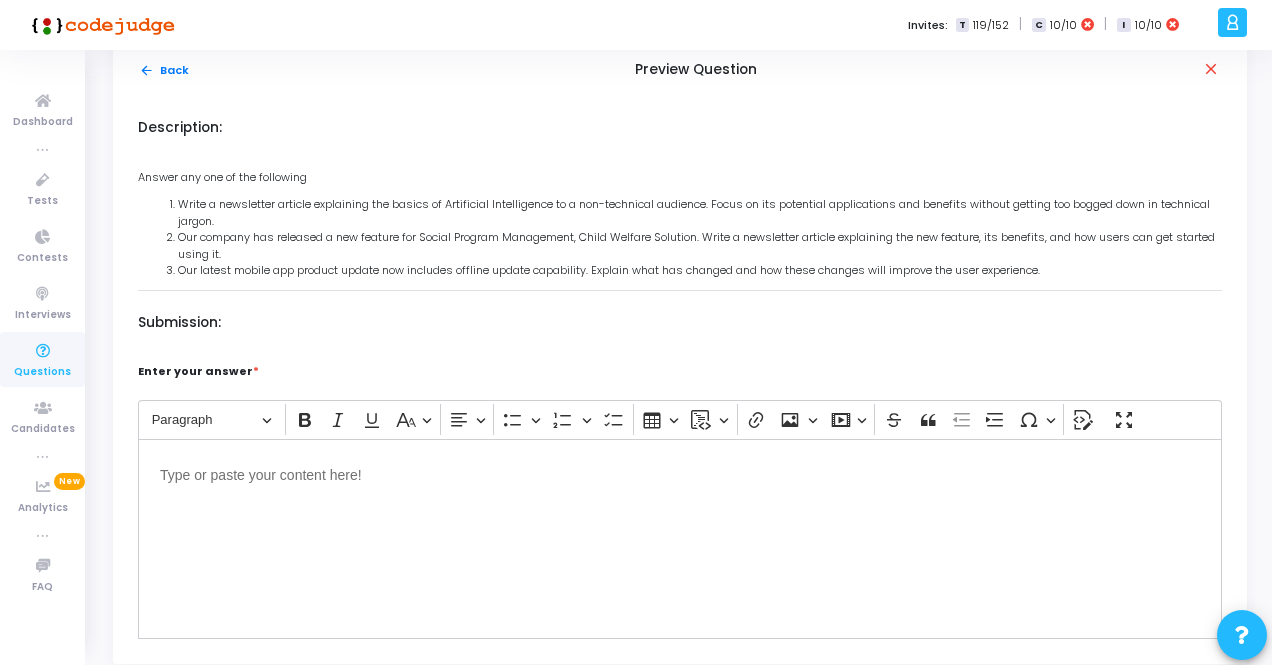 scroll, scrollTop: 0, scrollLeft: 0, axis: both 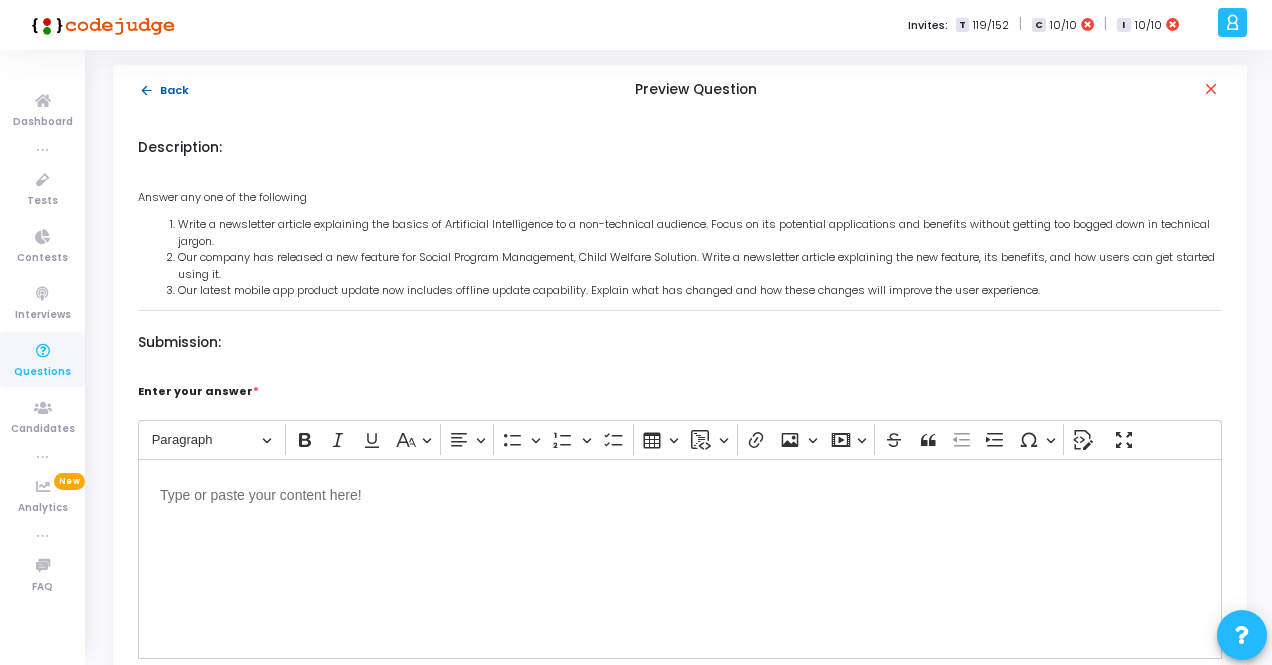 click on "arrow_back  Back" 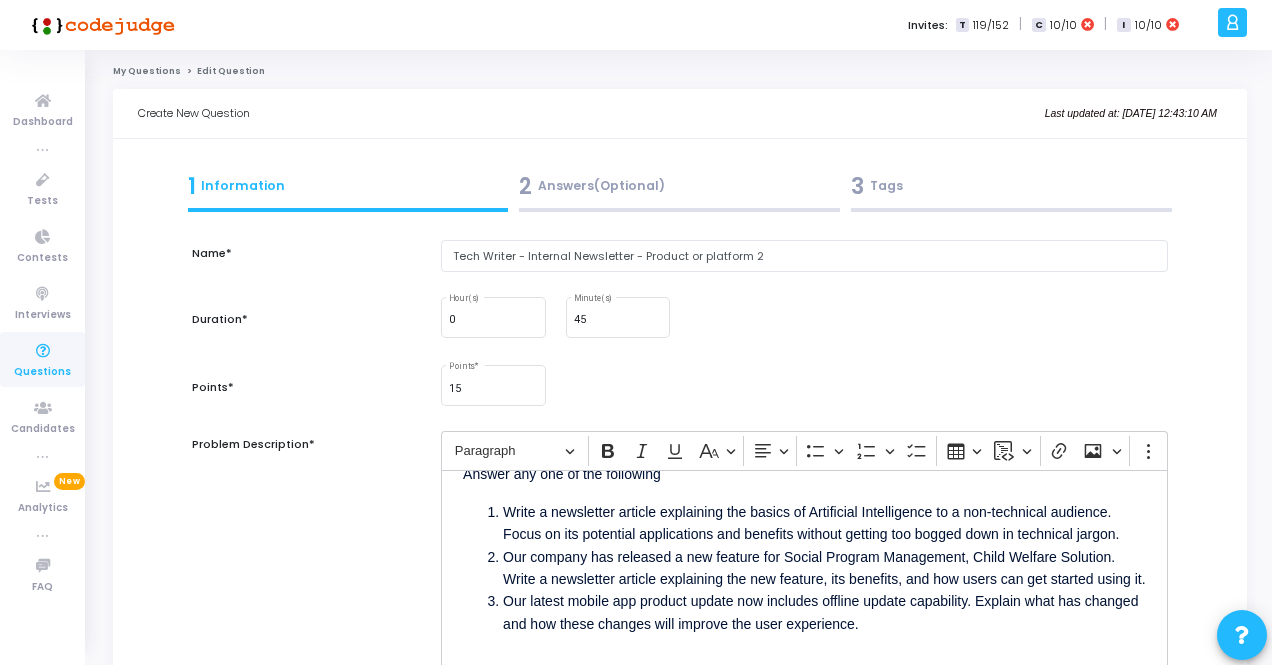 scroll, scrollTop: 334, scrollLeft: 0, axis: vertical 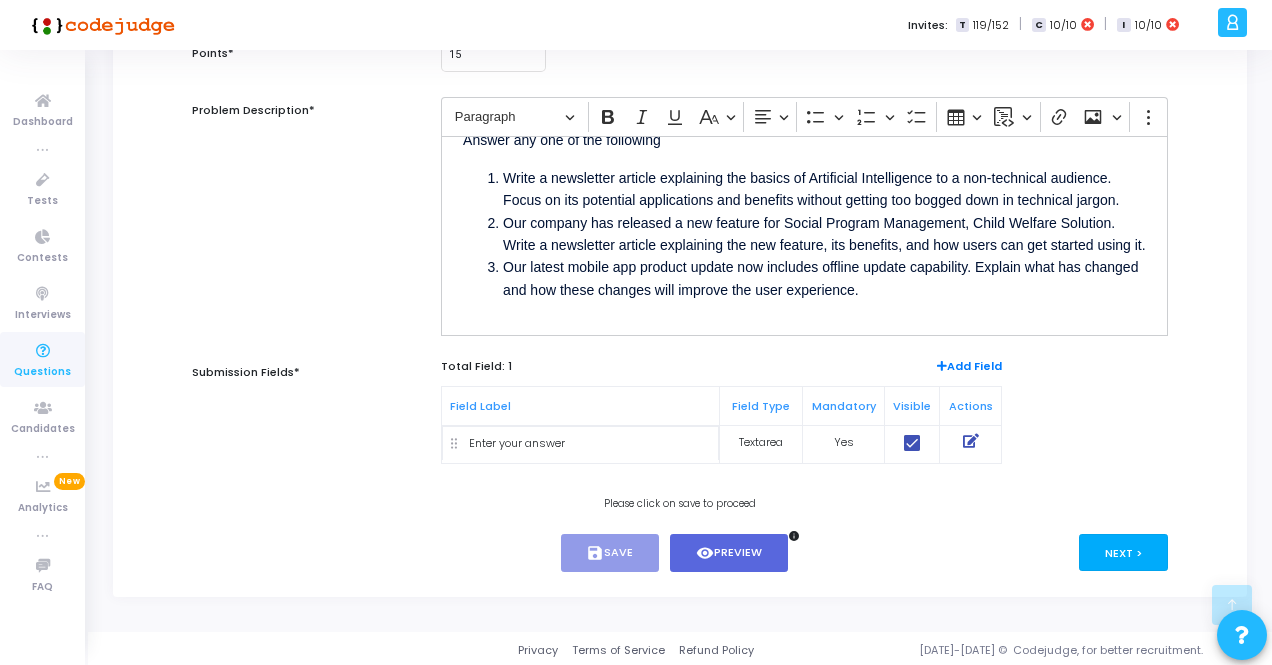 click on "Next >" at bounding box center [1123, 552] 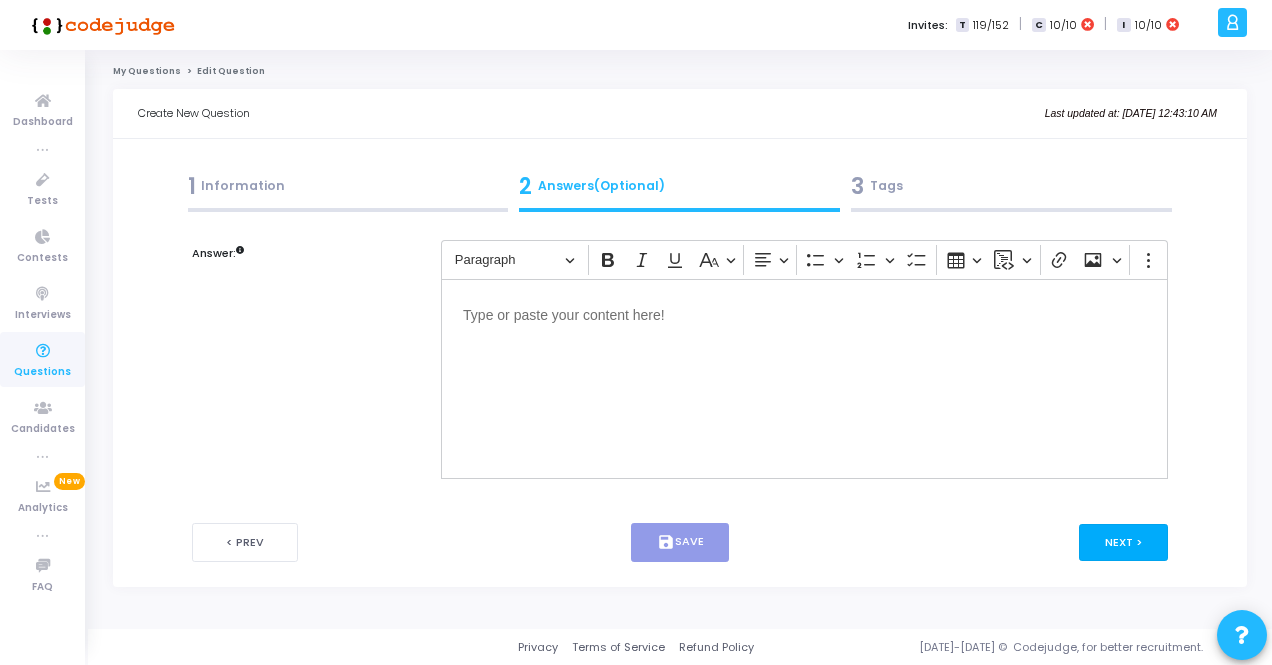 scroll, scrollTop: 0, scrollLeft: 0, axis: both 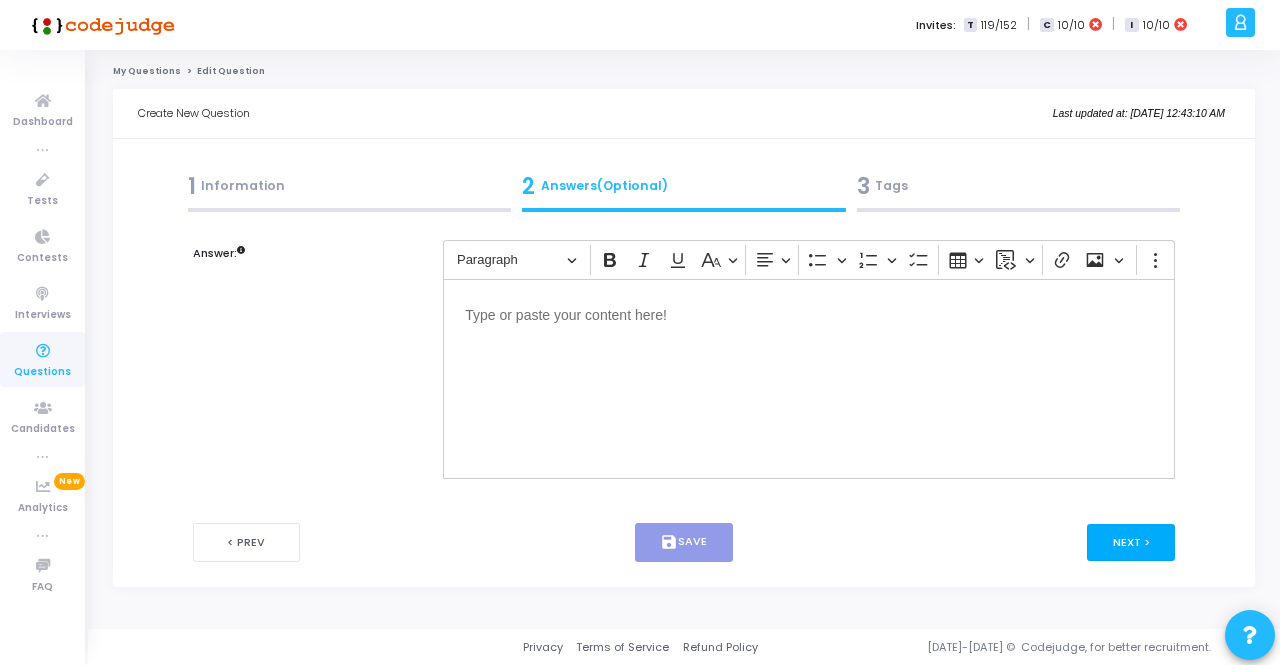 click on "Next >" at bounding box center [1131, 542] 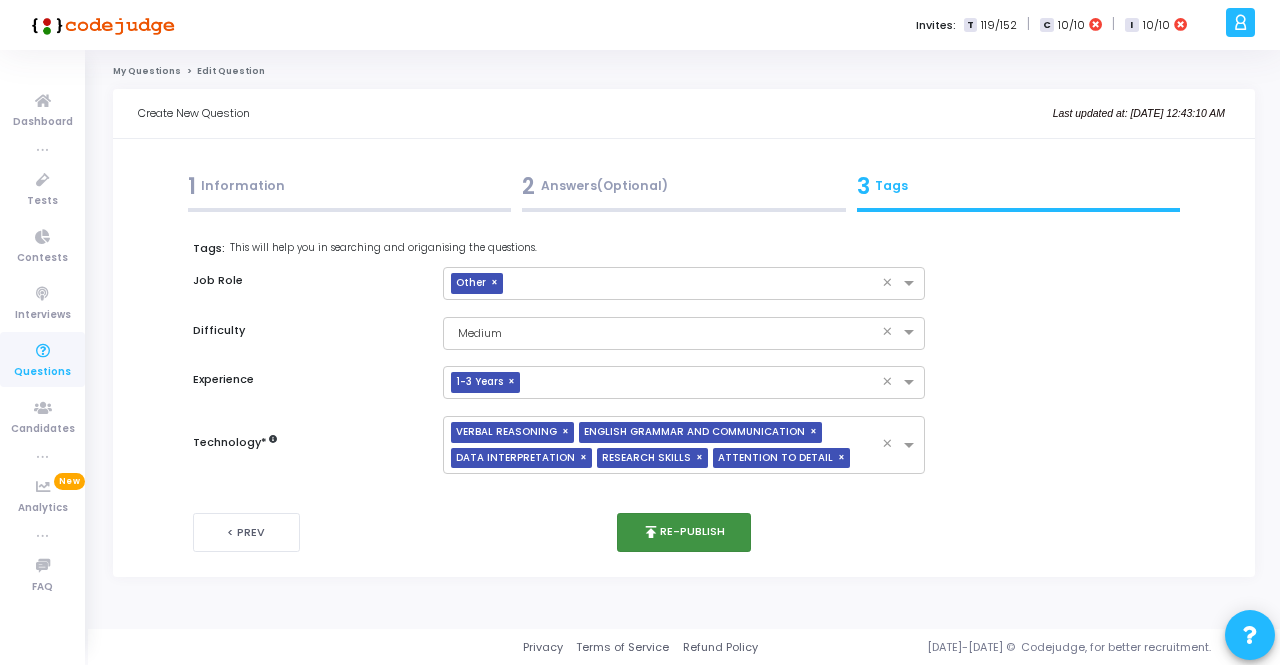 click on "publish  Re-publish" at bounding box center (684, 532) 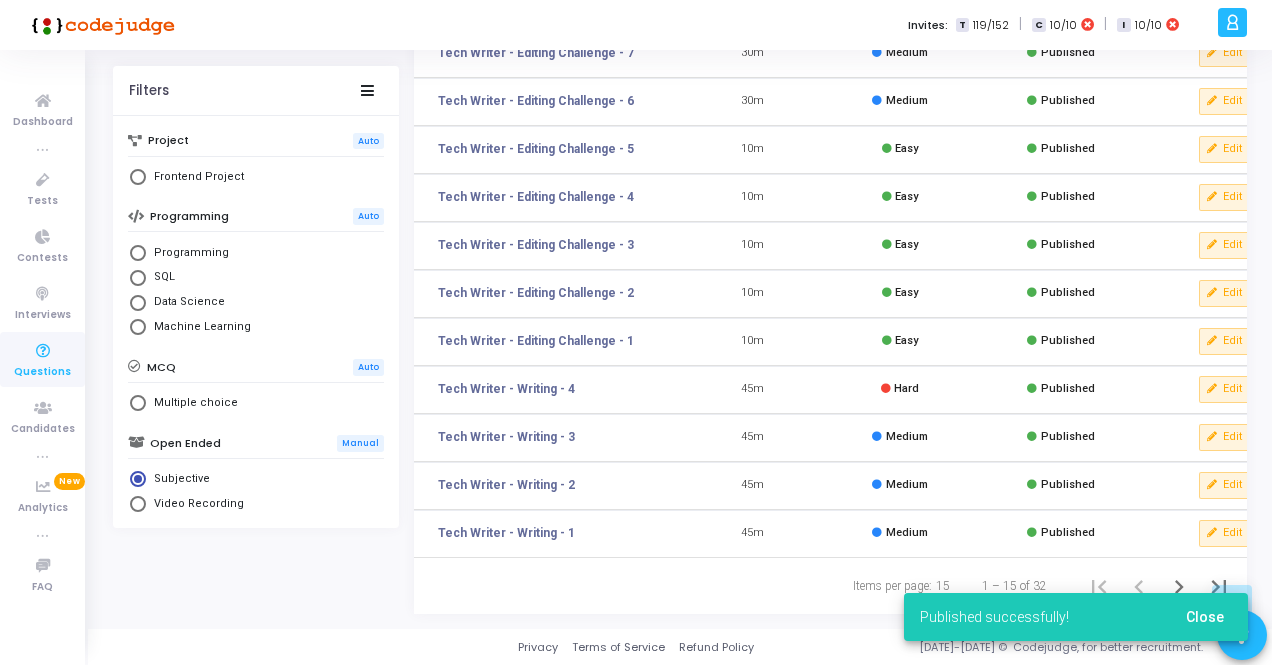 scroll, scrollTop: 400, scrollLeft: 0, axis: vertical 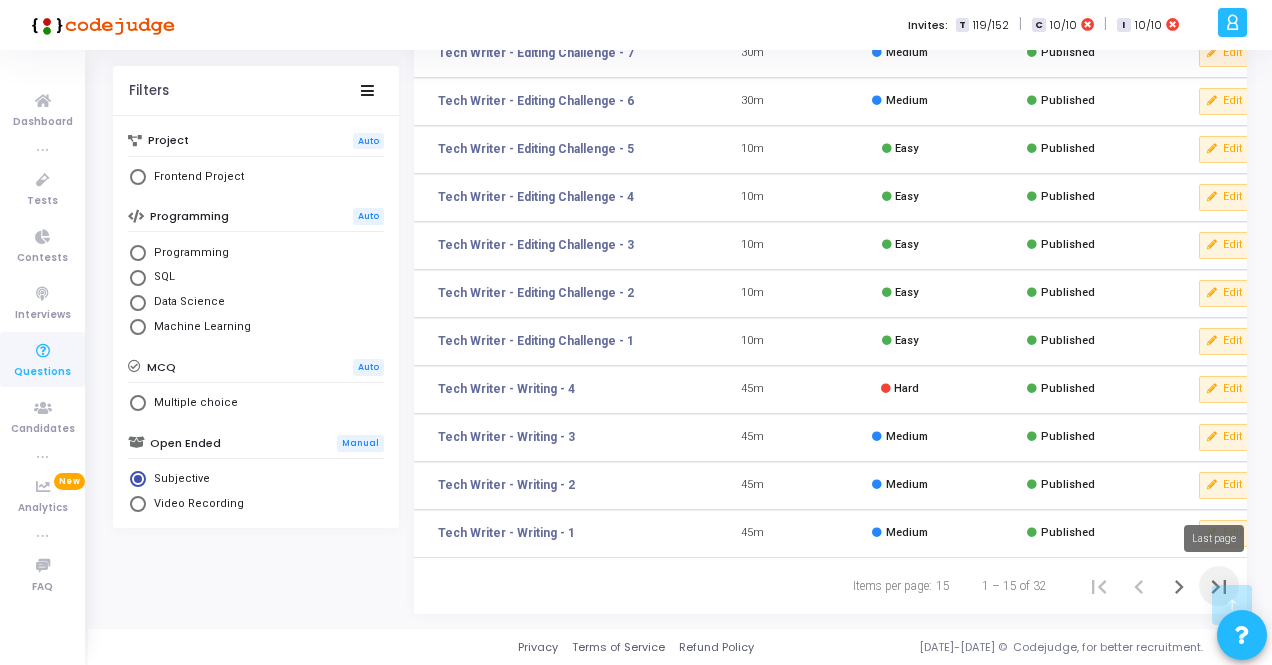 click 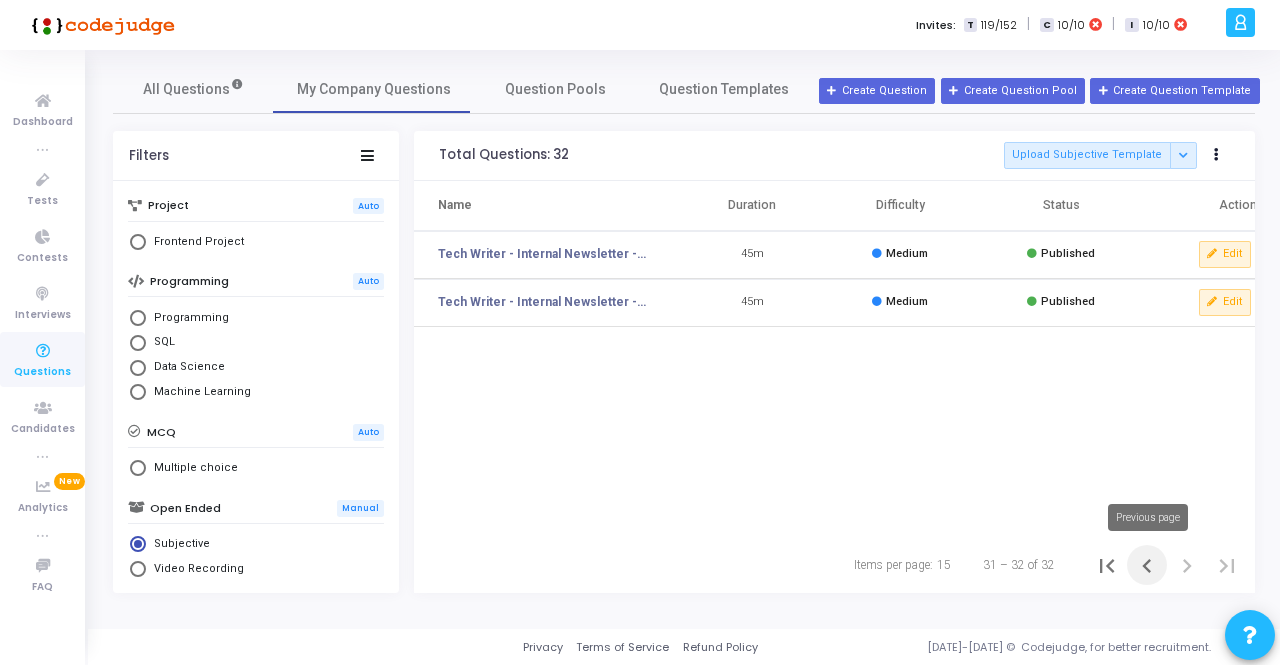 click 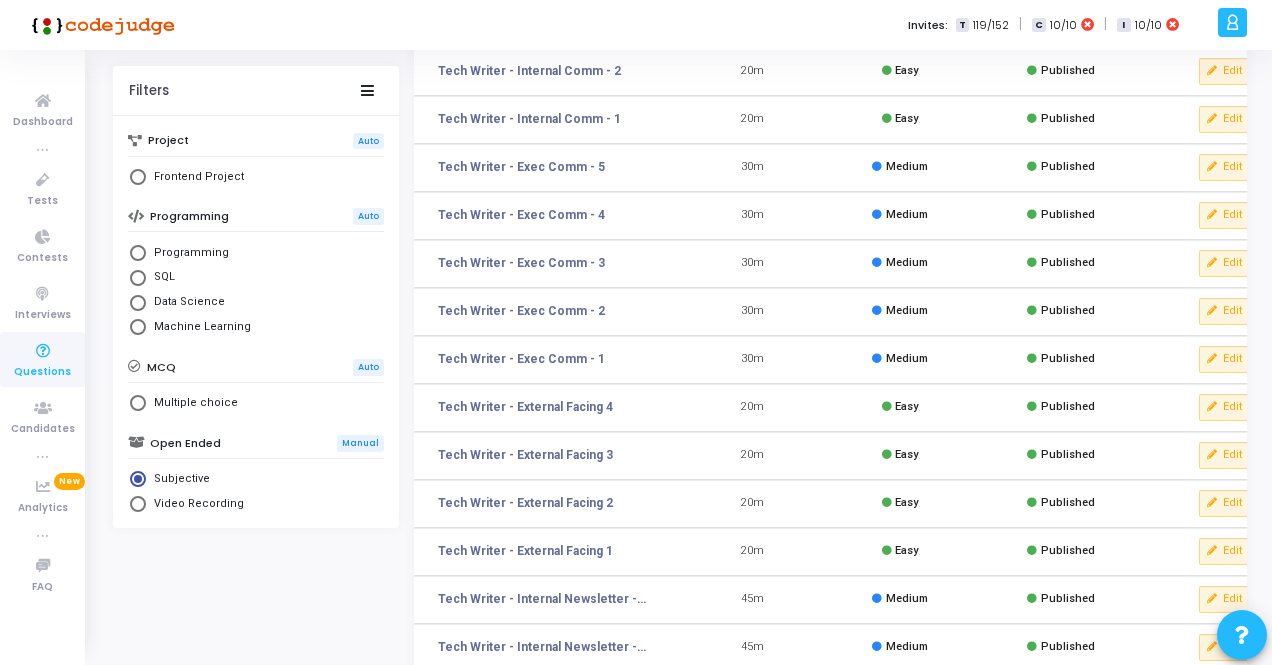 scroll, scrollTop: 400, scrollLeft: 0, axis: vertical 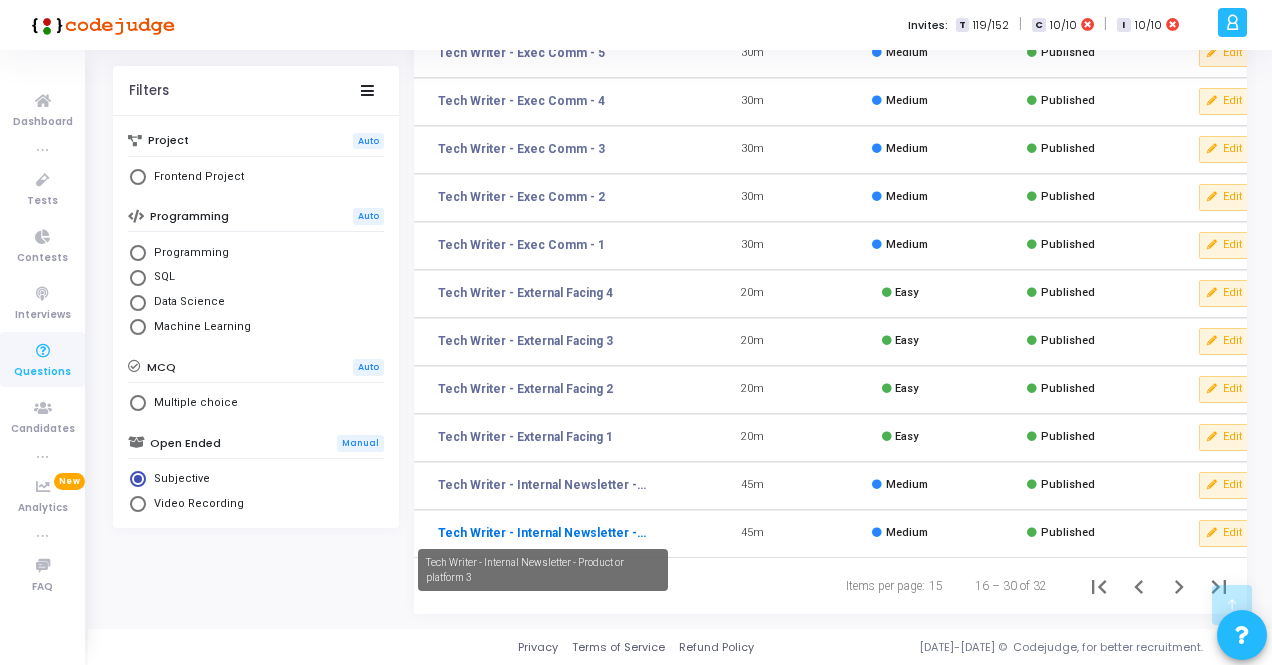 click on "Tech Writer - Internal Newsletter - Product or platform 3" at bounding box center (543, 533) 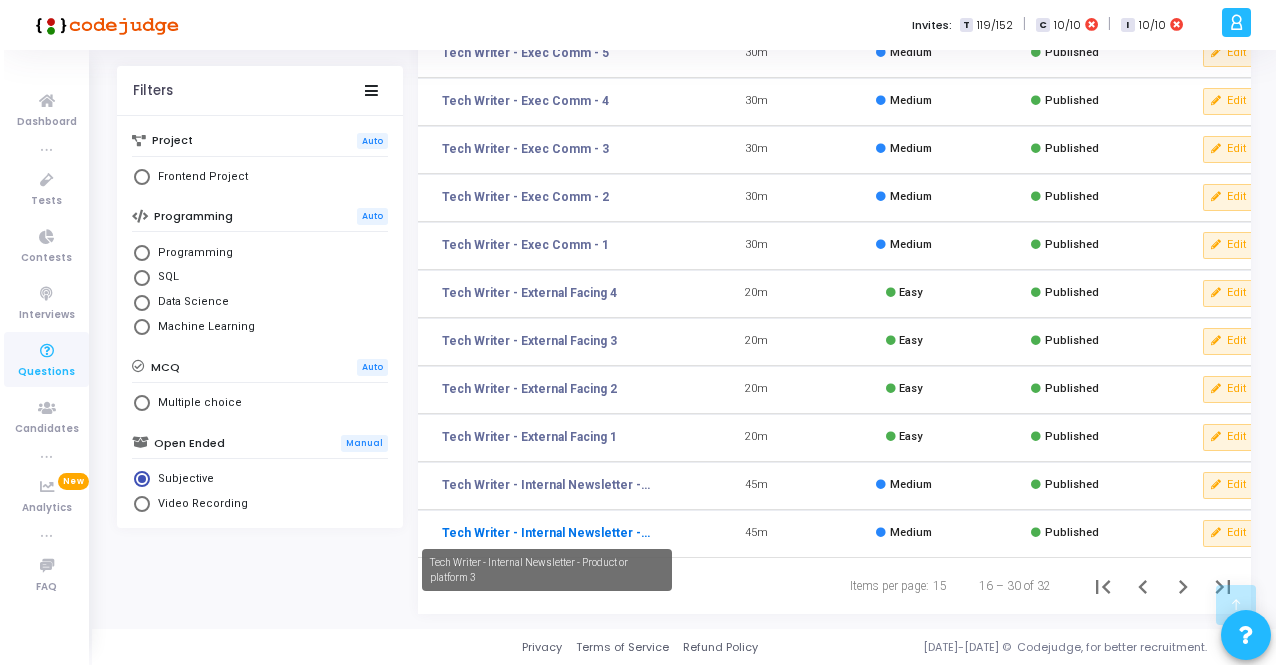 scroll, scrollTop: 0, scrollLeft: 0, axis: both 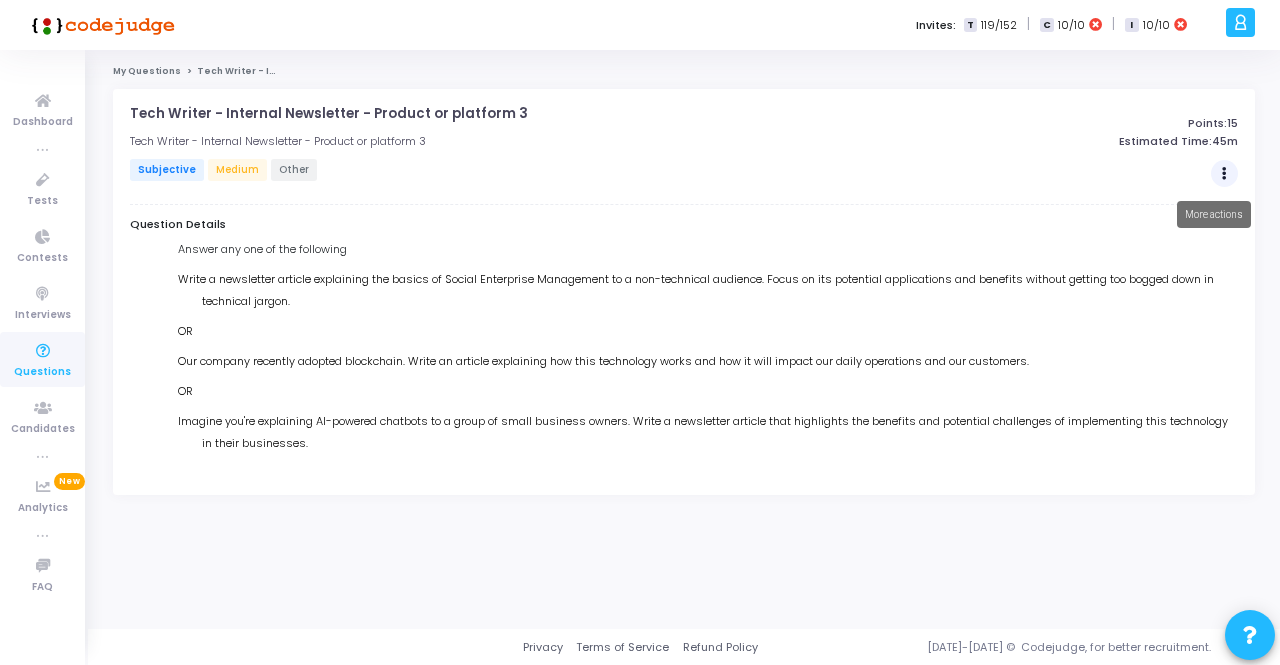 click at bounding box center (1224, 174) 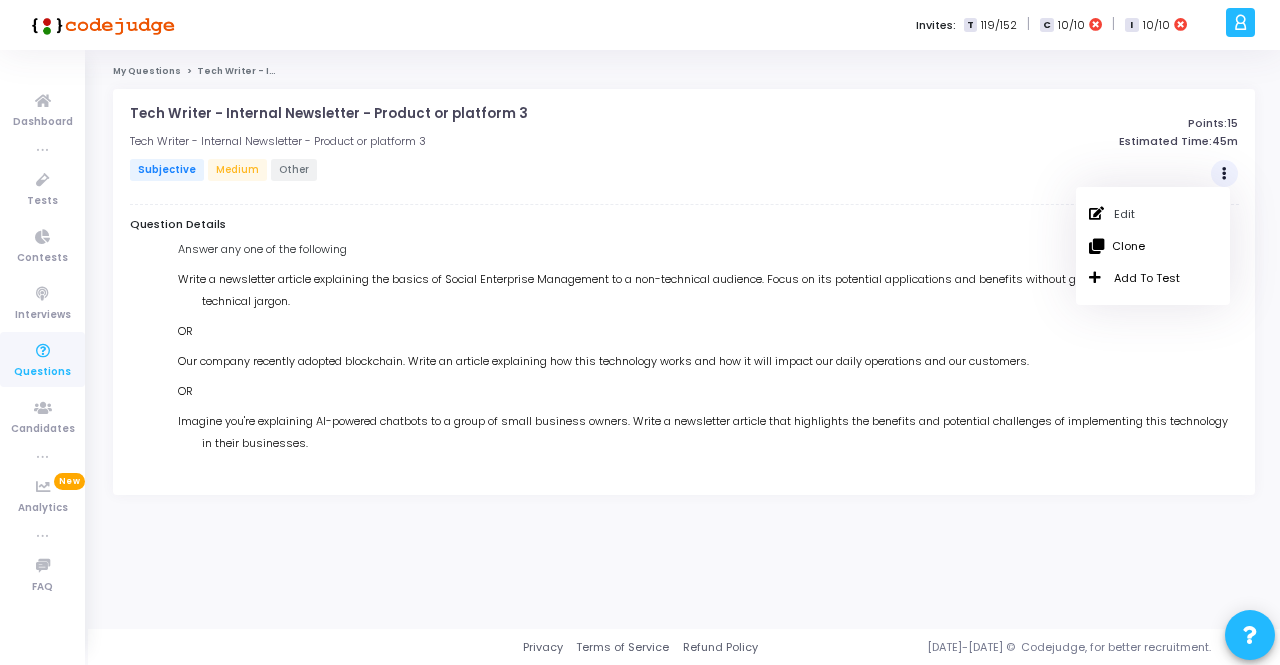click on "OR" at bounding box center (720, 331) 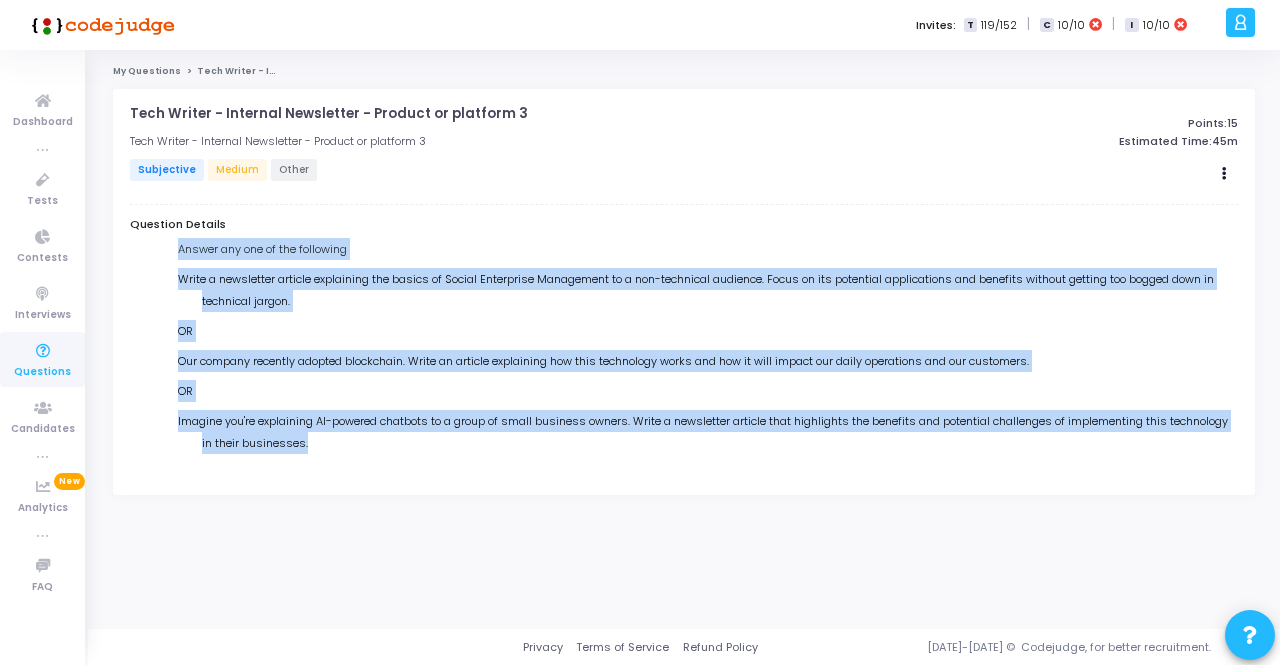 drag, startPoint x: 175, startPoint y: 246, endPoint x: 420, endPoint y: 463, distance: 327.28275 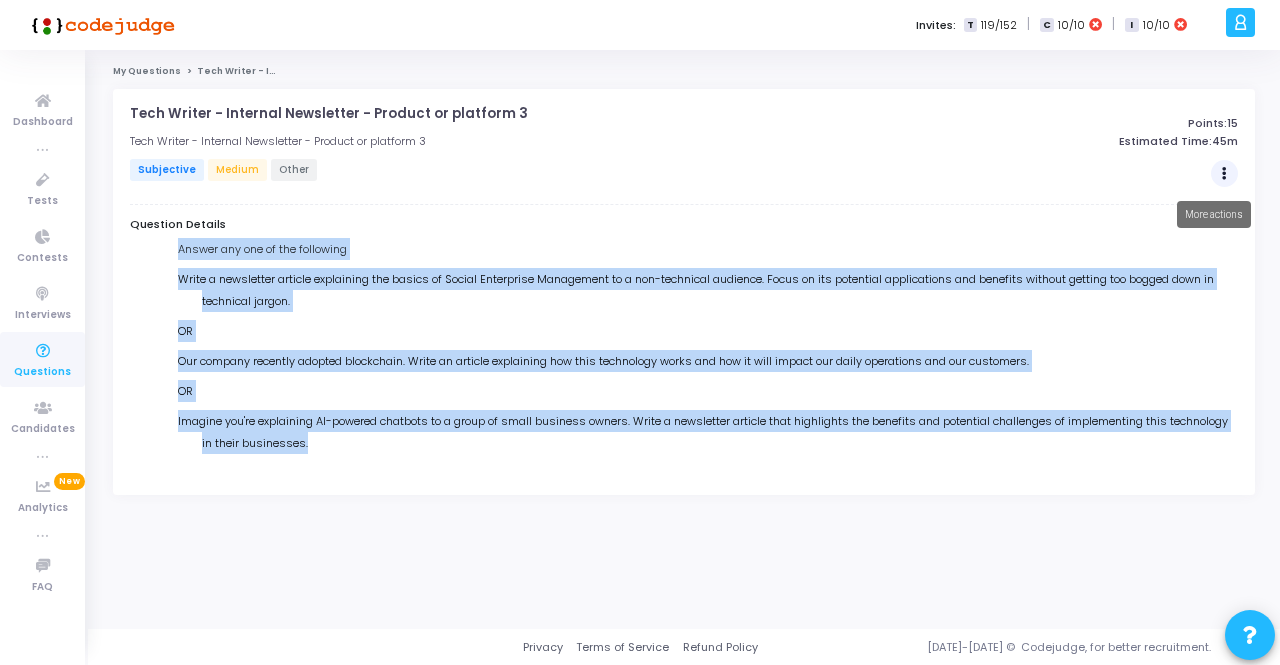 click at bounding box center [1225, 174] 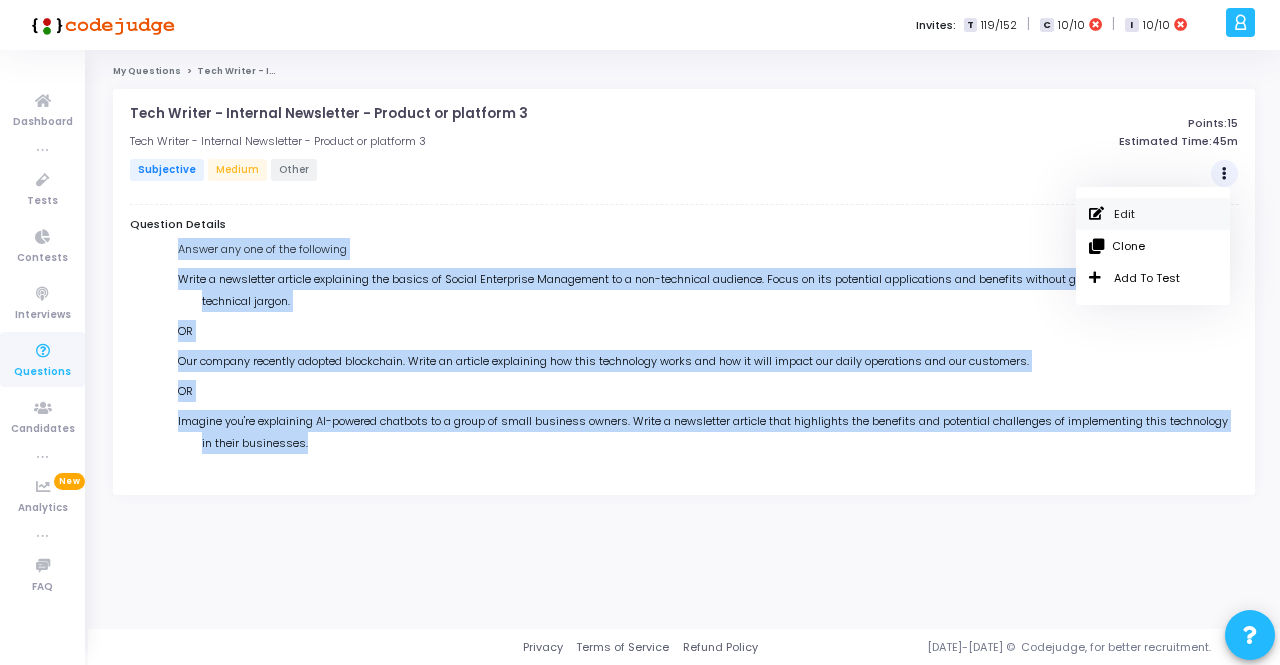 click on "Edit" at bounding box center [1153, 214] 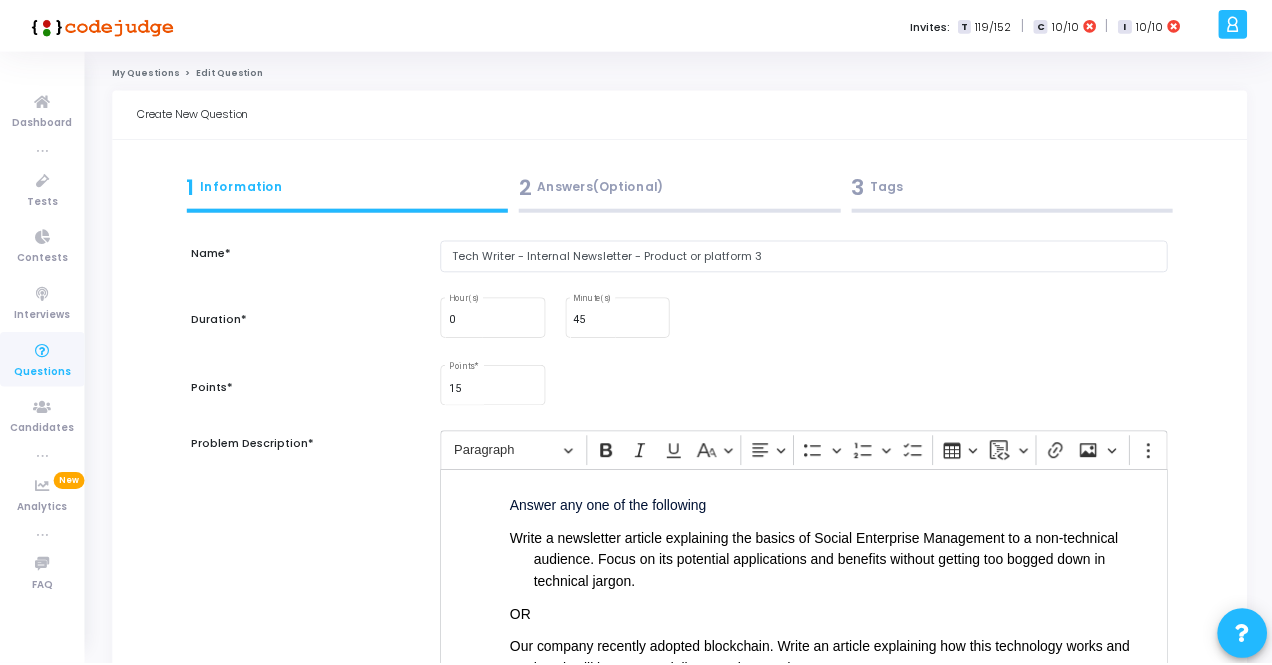 scroll, scrollTop: 0, scrollLeft: 0, axis: both 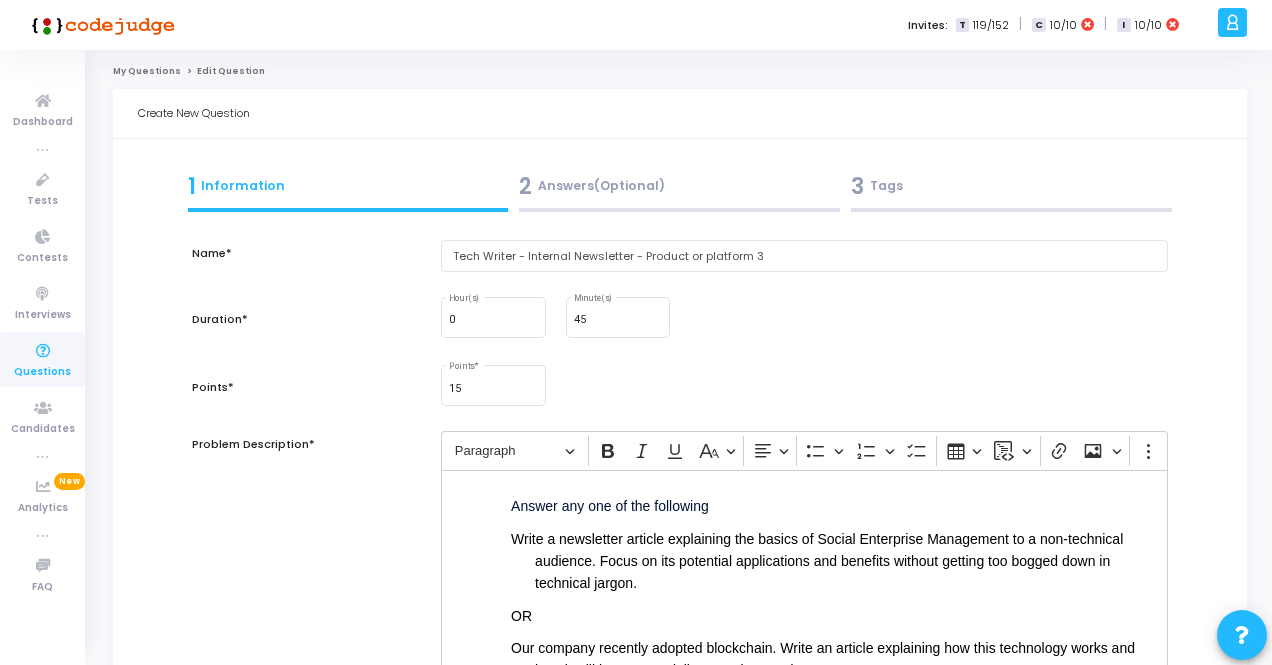 click on "Answer any one of the following Write a newsletter article explaining the basics of Social Enterprise Management to a non-technical audience. Focus on its potential applications and benefits without getting too bogged down in technical jargon. OR Our company recently adopted blockchain. Write an article explaining how this technology works and how it will impact our daily operations and our customers. OR Imagine you're explaining AI-powered chatbots to a group of small business owners. Write a newsletter article that highlights the benefits and potential challenges of implementing this technology in their businesses." at bounding box center (804, 570) 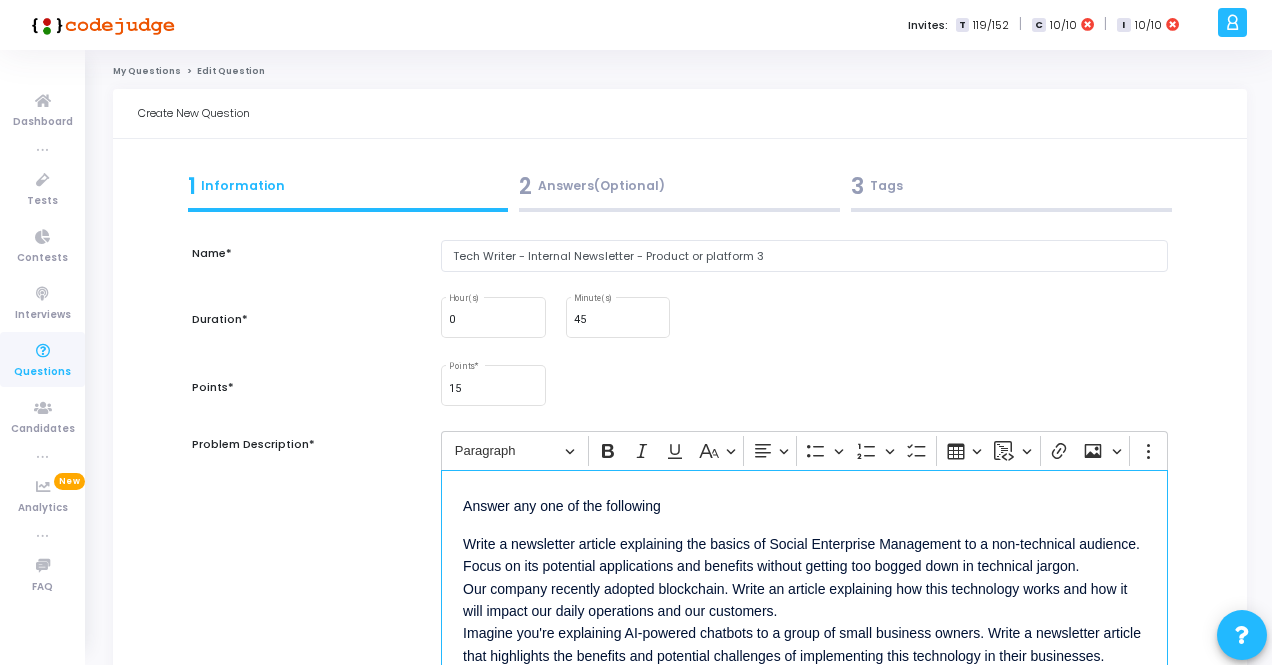 scroll, scrollTop: 58, scrollLeft: 0, axis: vertical 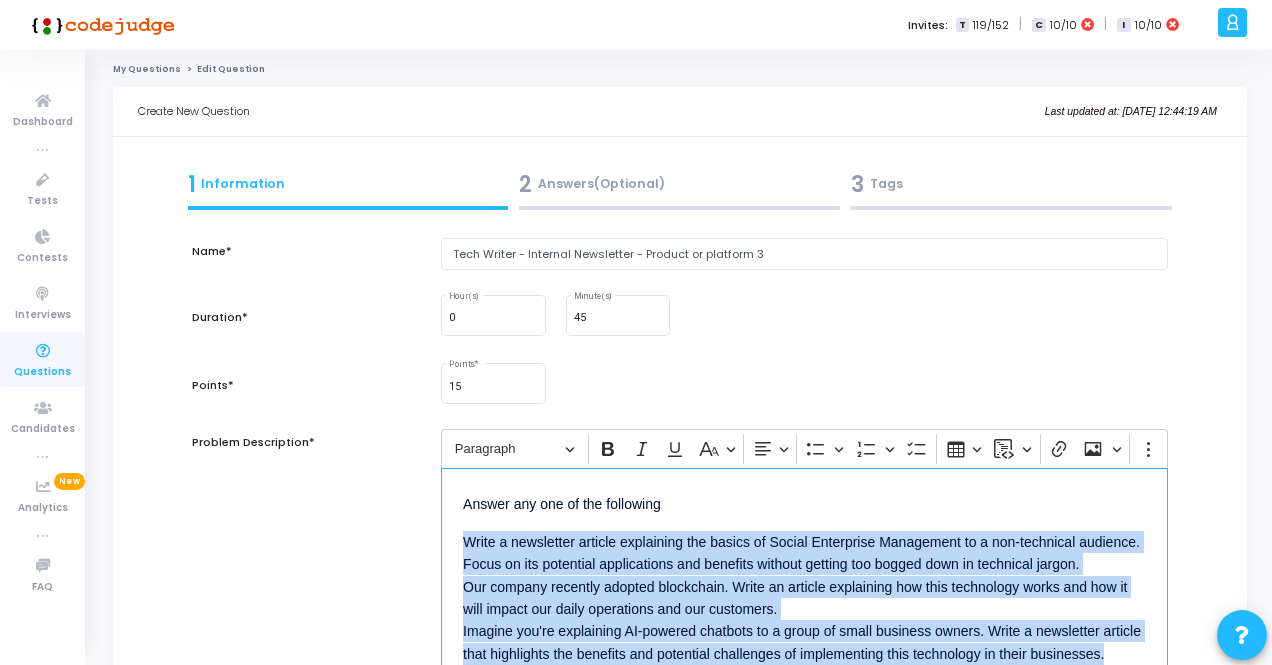 drag, startPoint x: 537, startPoint y: 637, endPoint x: 456, endPoint y: 534, distance: 131.03435 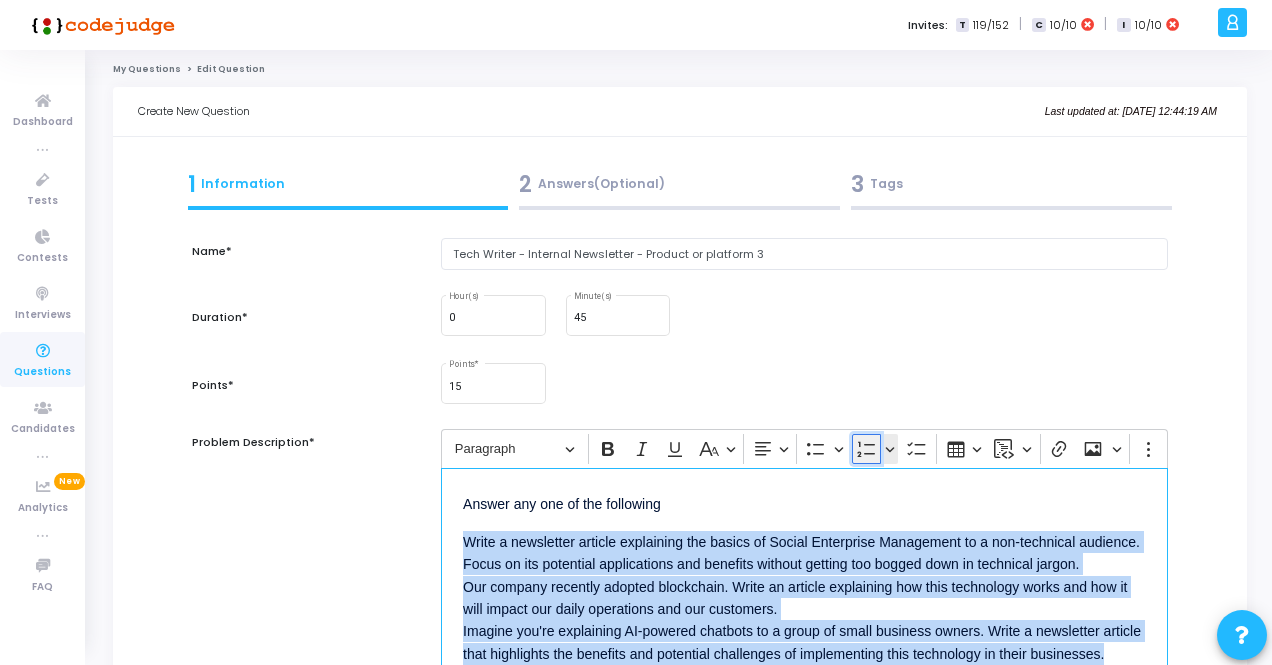 click 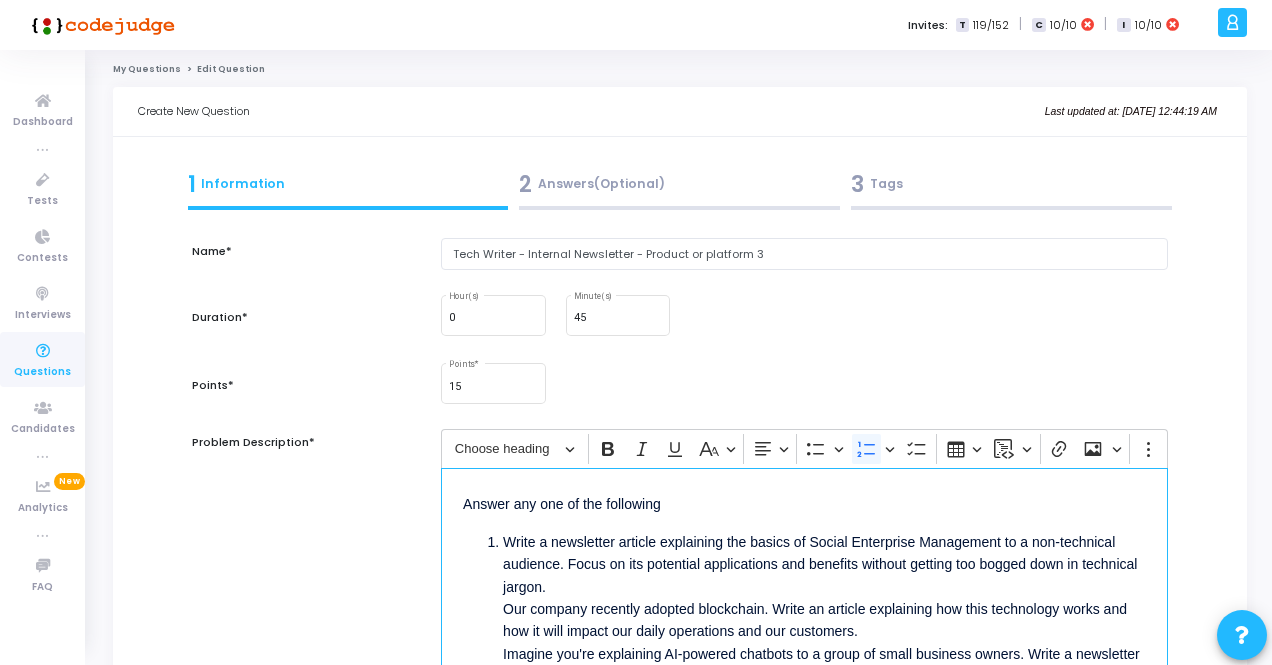click on "Write a newsletter article explaining the basics of Social Enterprise Management to a non-technical audience. Focus on its potential applications and benefits without getting too bogged down in technical jargon. Our company recently adopted blockchain. Write an article explaining how this technology works and how it will impact our daily operations and our customers. Imagine you're explaining AI-powered chatbots to a group of small business owners. Write a newsletter article that highlights the benefits and potential challenges of implementing this technology in their businesses." at bounding box center (804, 619) 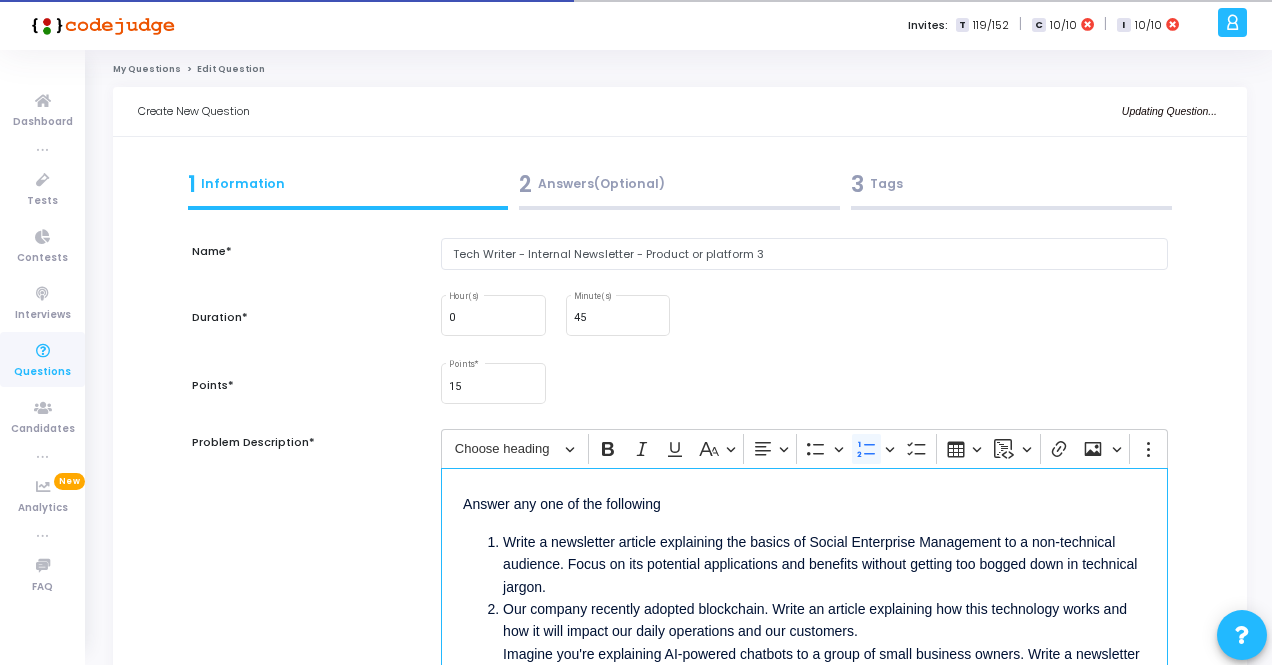 scroll, scrollTop: 75, scrollLeft: 0, axis: vertical 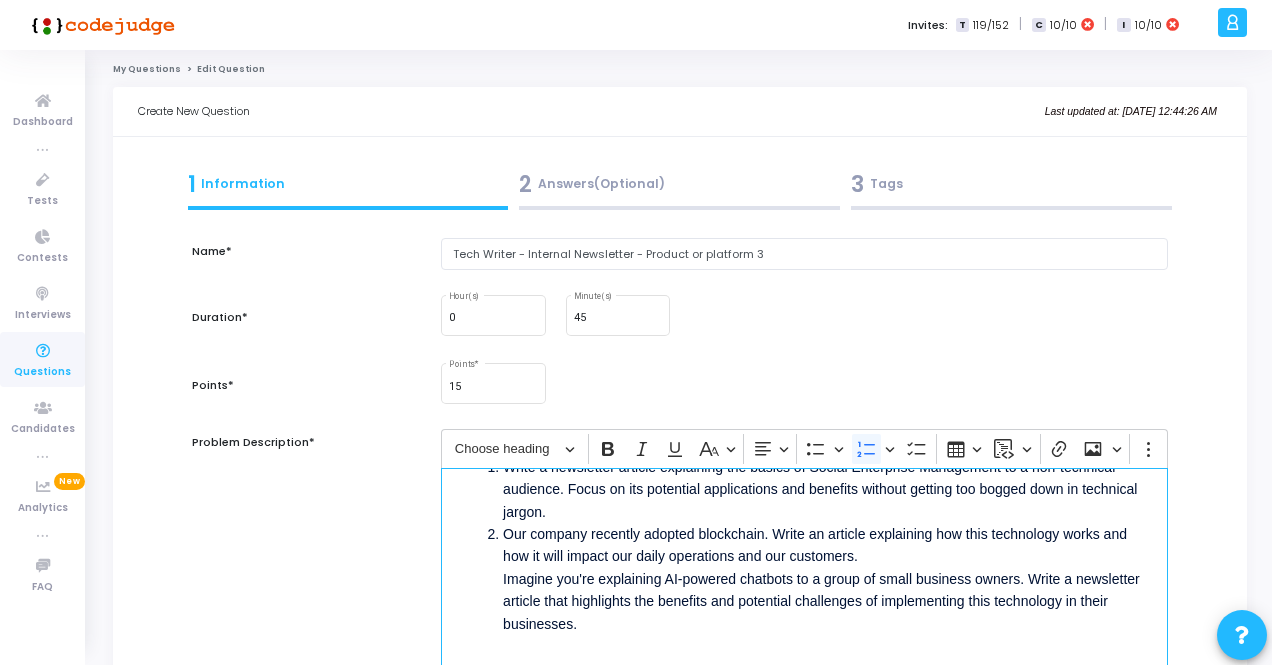 click on "Write a newsletter article explaining the basics of Social Enterprise Management to a non-technical audience. Focus on its potential applications and benefits without getting too bogged down in technical jargon. Our company recently adopted blockchain. Write an article explaining how this technology works and how it will impact our daily operations and our customers. Imagine you're explaining AI-powered chatbots to a group of small business owners. Write a newsletter article that highlights the benefits and potential challenges of implementing this technology in their businesses." at bounding box center [804, 544] 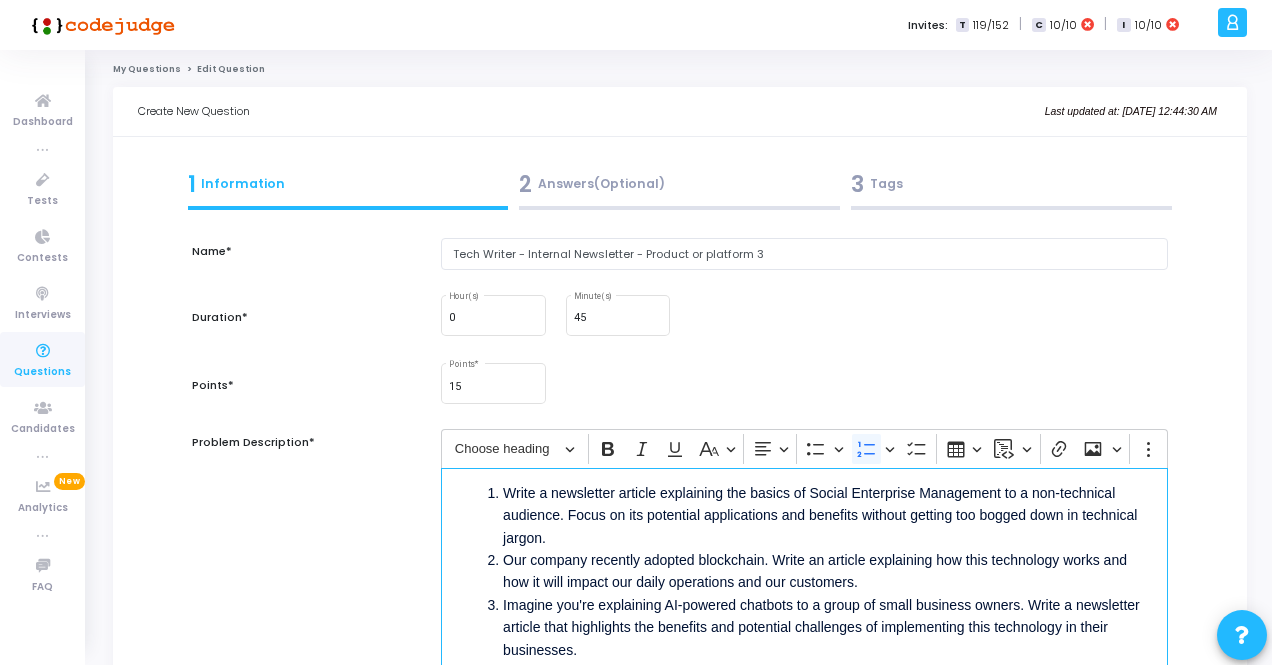 scroll, scrollTop: 75, scrollLeft: 0, axis: vertical 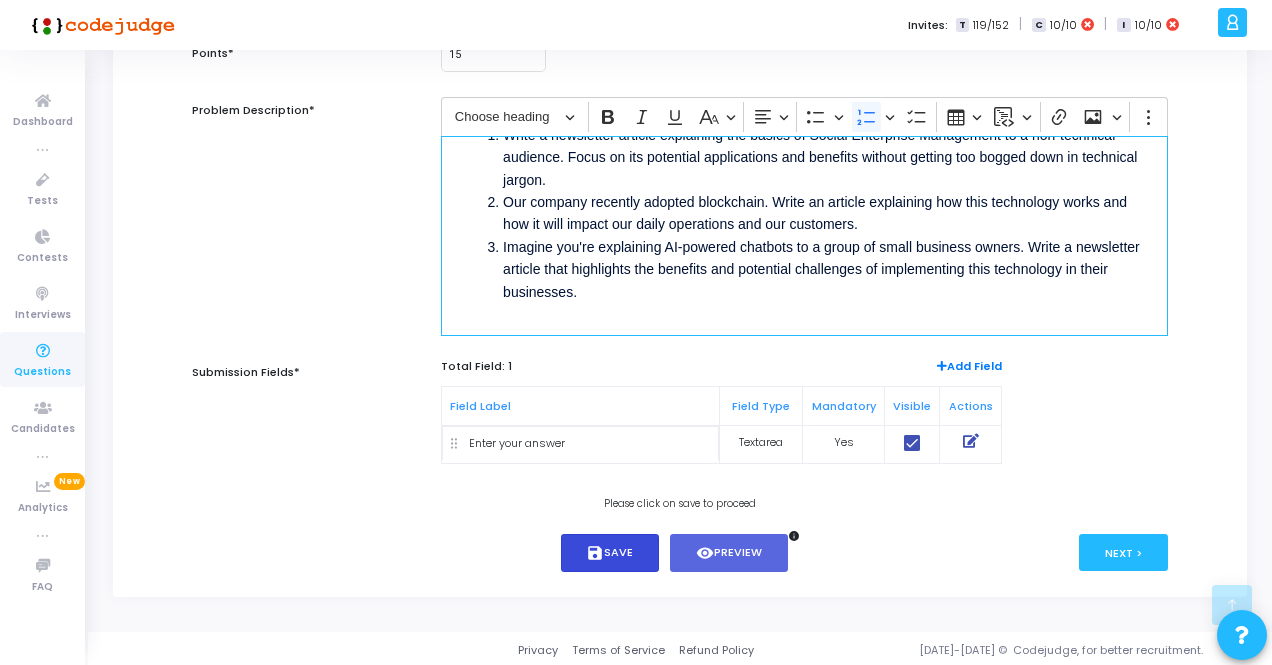click on "save  Save" at bounding box center [610, 553] 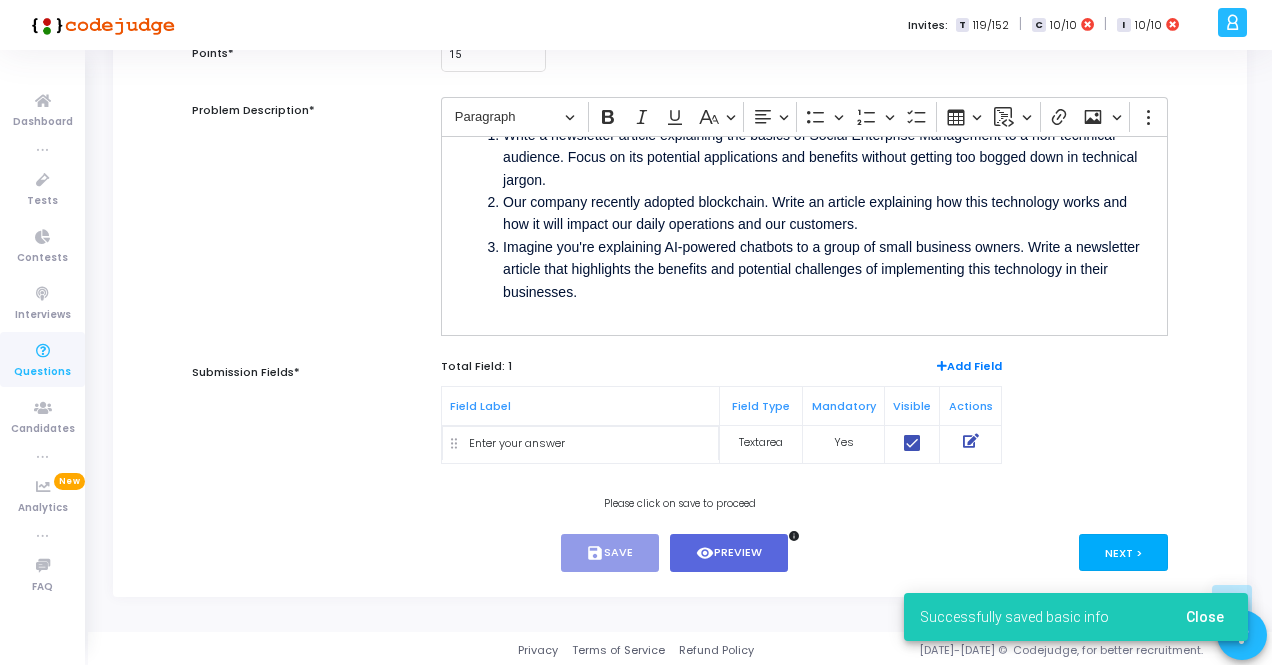click on "Next >" at bounding box center (1123, 552) 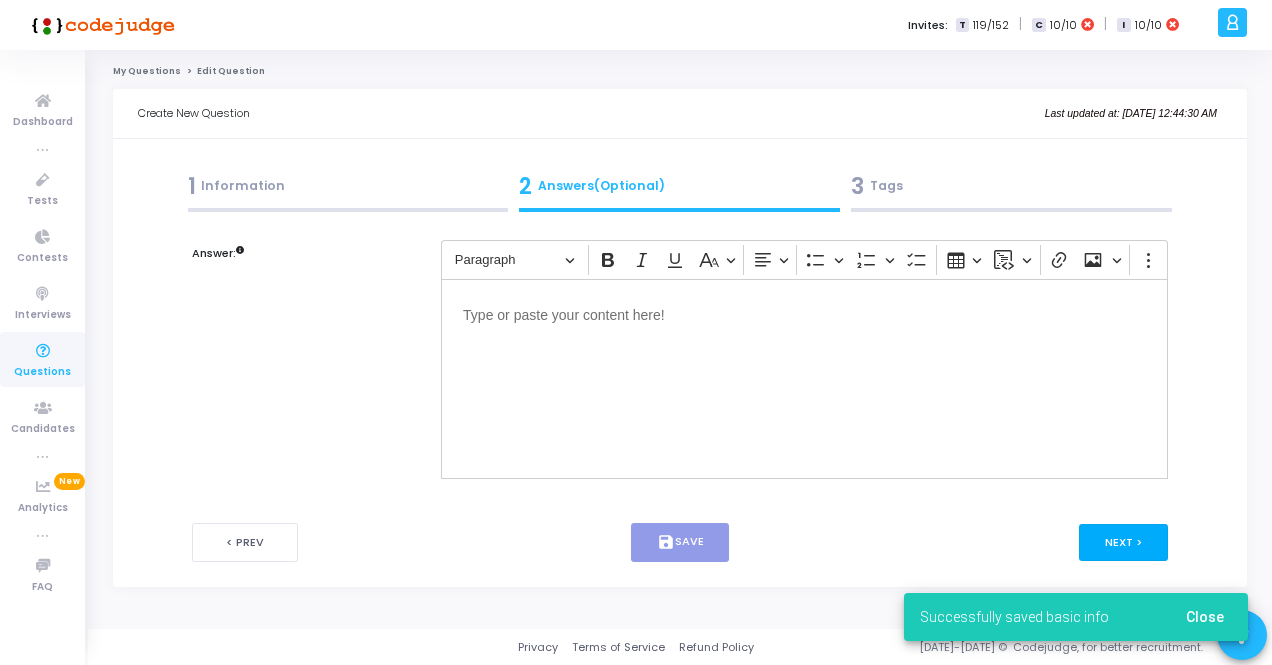 scroll, scrollTop: 0, scrollLeft: 0, axis: both 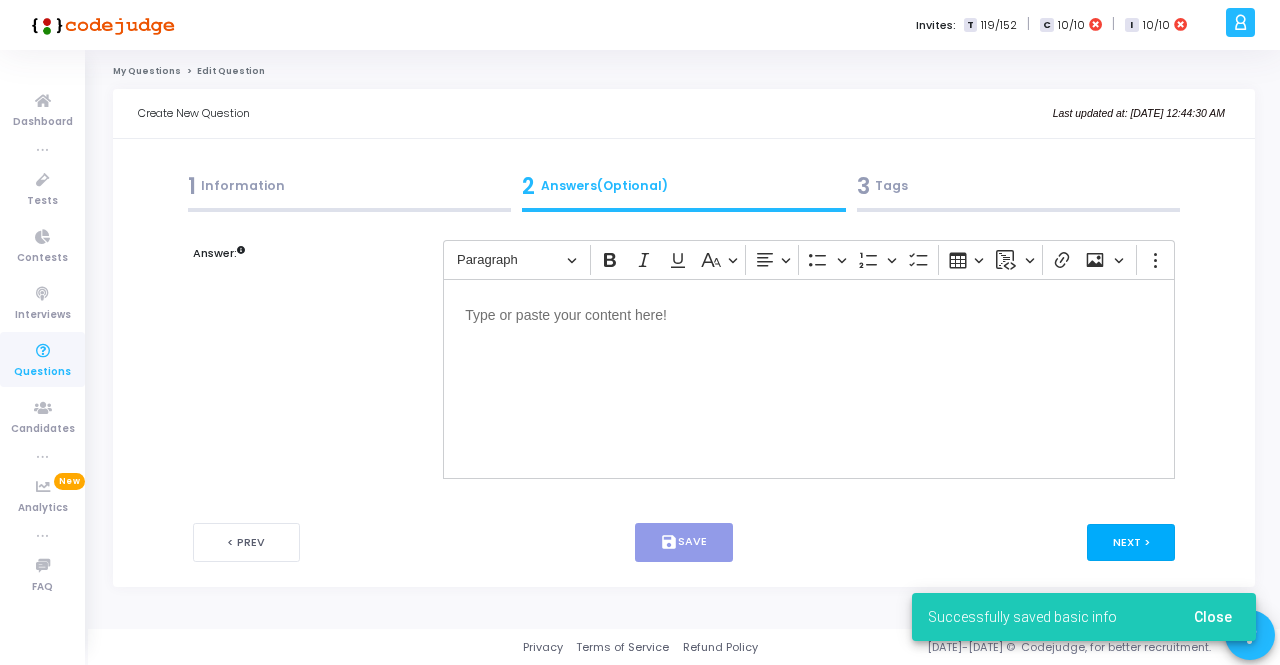 click on "Next >" at bounding box center (1131, 542) 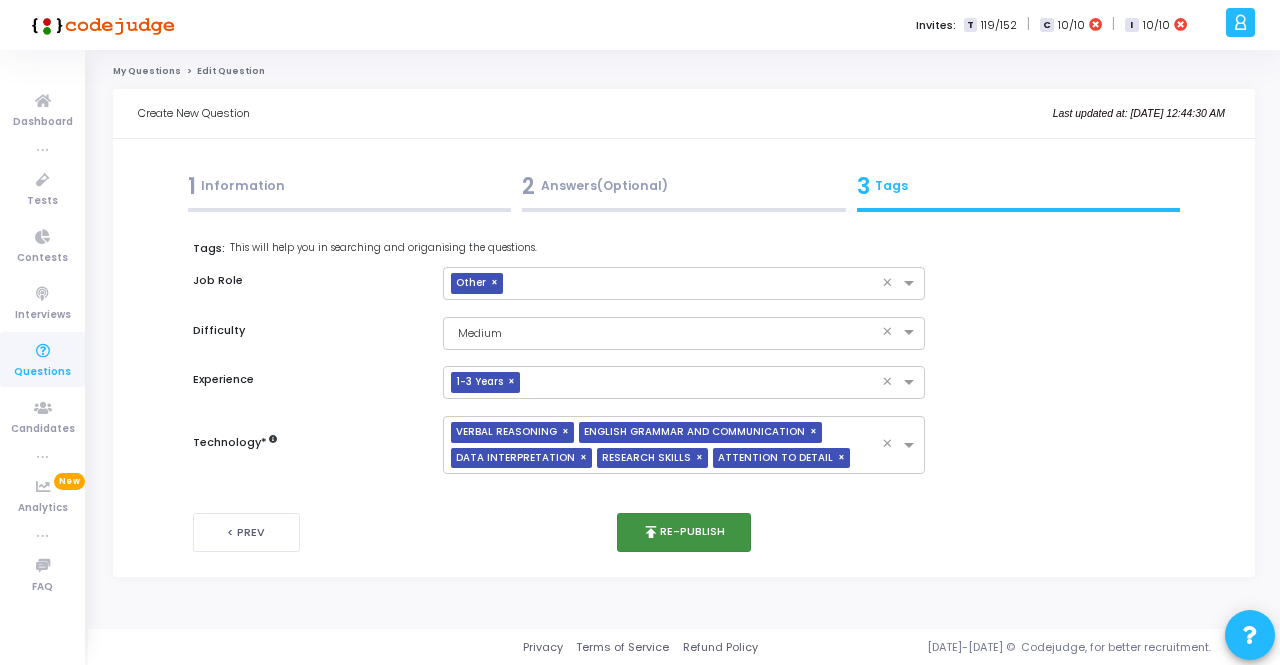 click on "publish  Re-publish" at bounding box center (684, 532) 